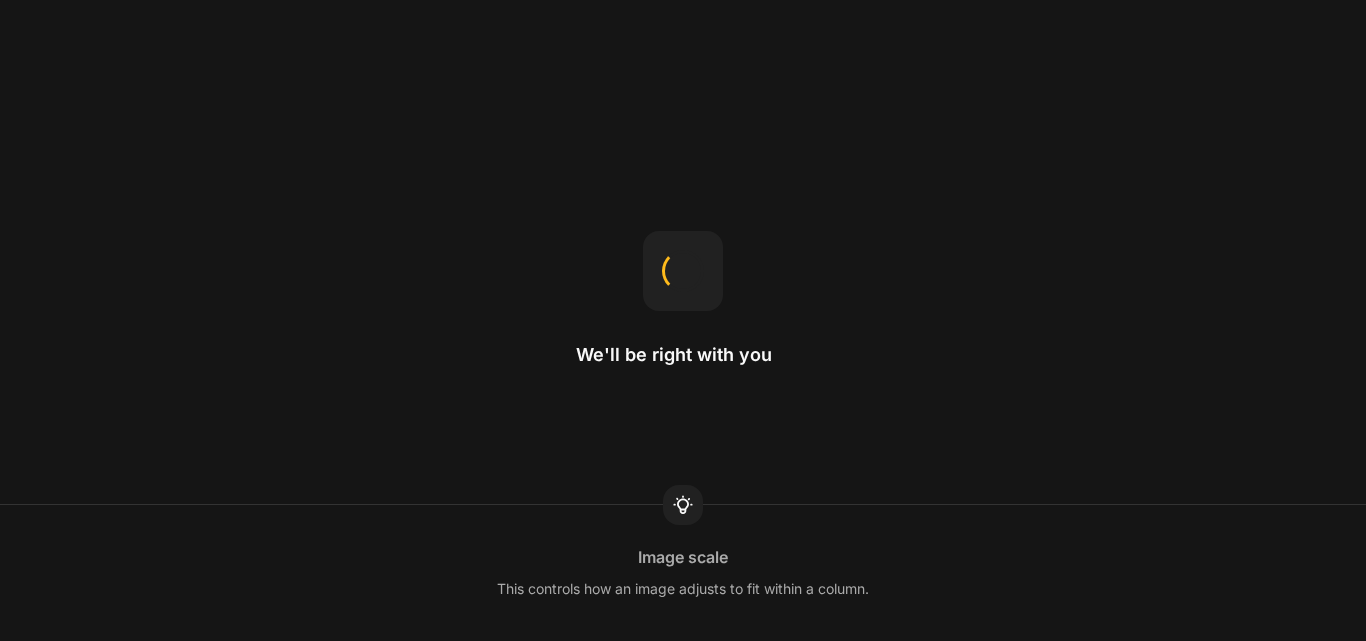 scroll, scrollTop: 0, scrollLeft: 0, axis: both 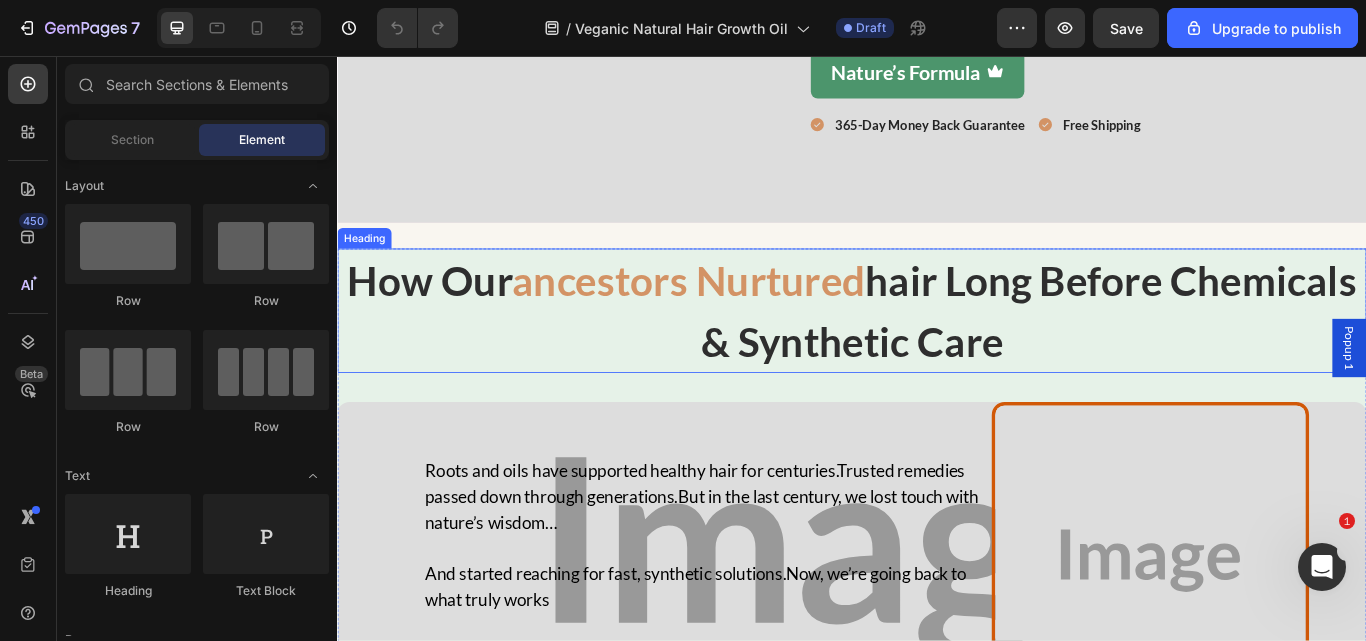 click on "how our  ancestors nurtured  hair long before chemicals & synthetic care" at bounding box center [937, 353] 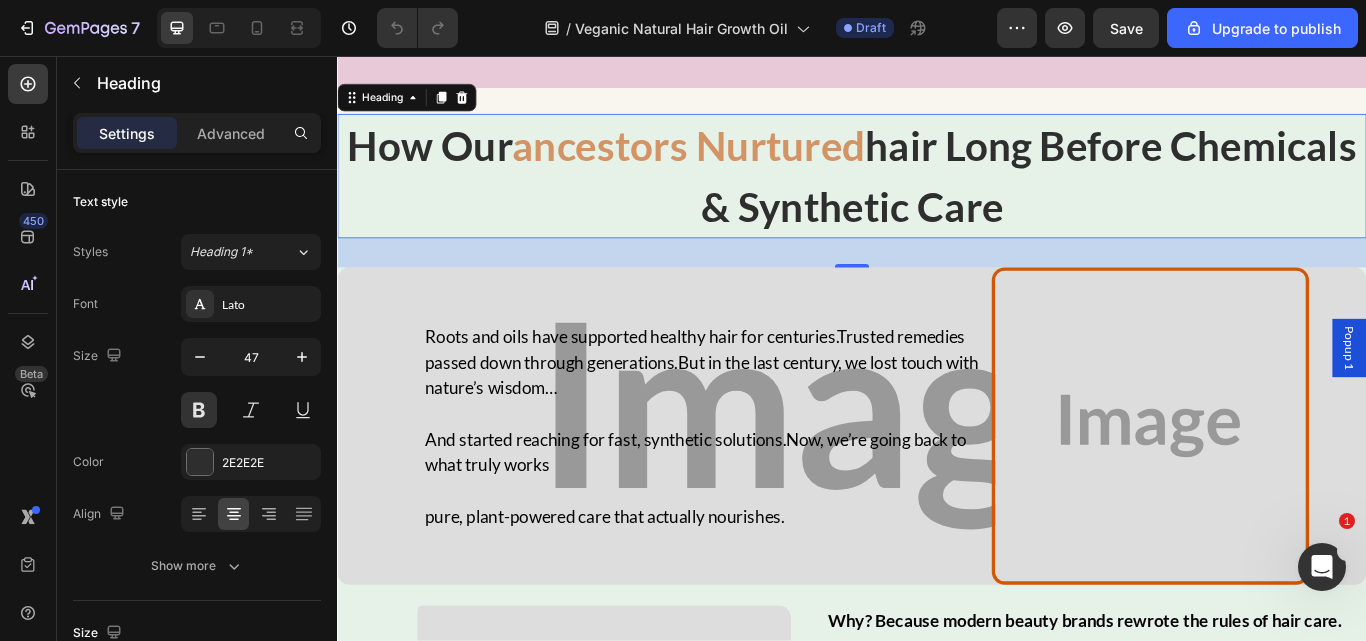 scroll, scrollTop: 808, scrollLeft: 0, axis: vertical 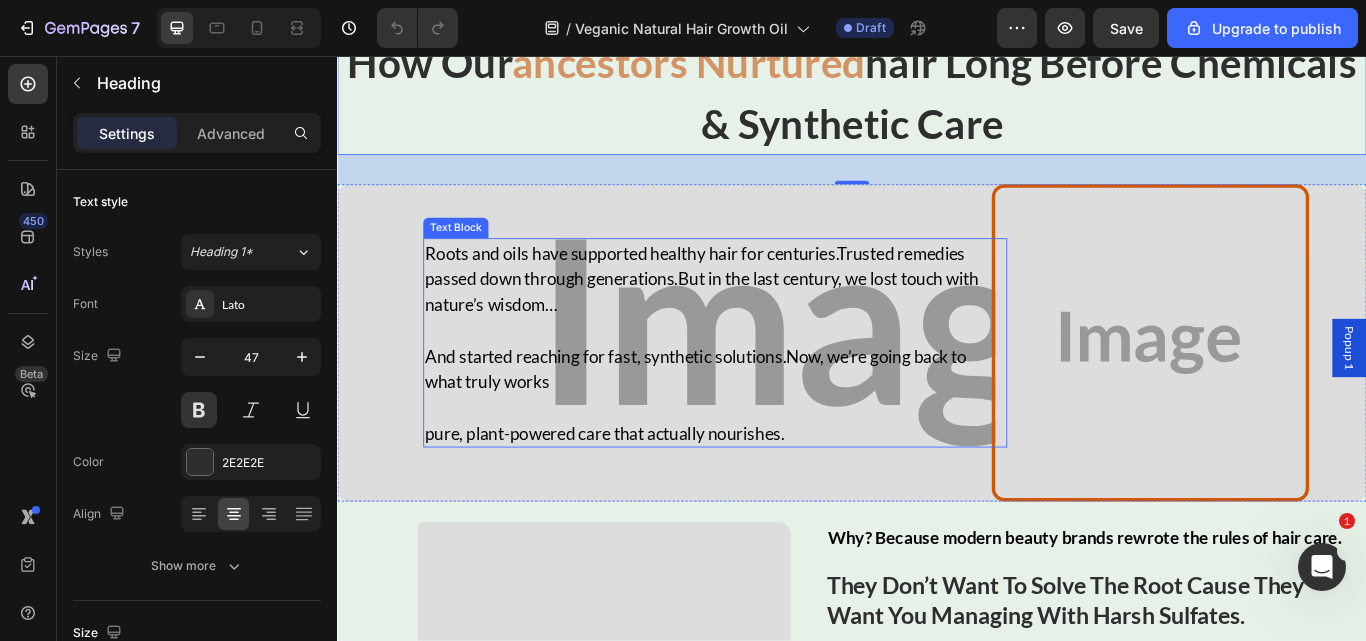 click on "And started reaching for fast, synthetic solutions.Now, we’re going back to what truly works" at bounding box center (777, 421) 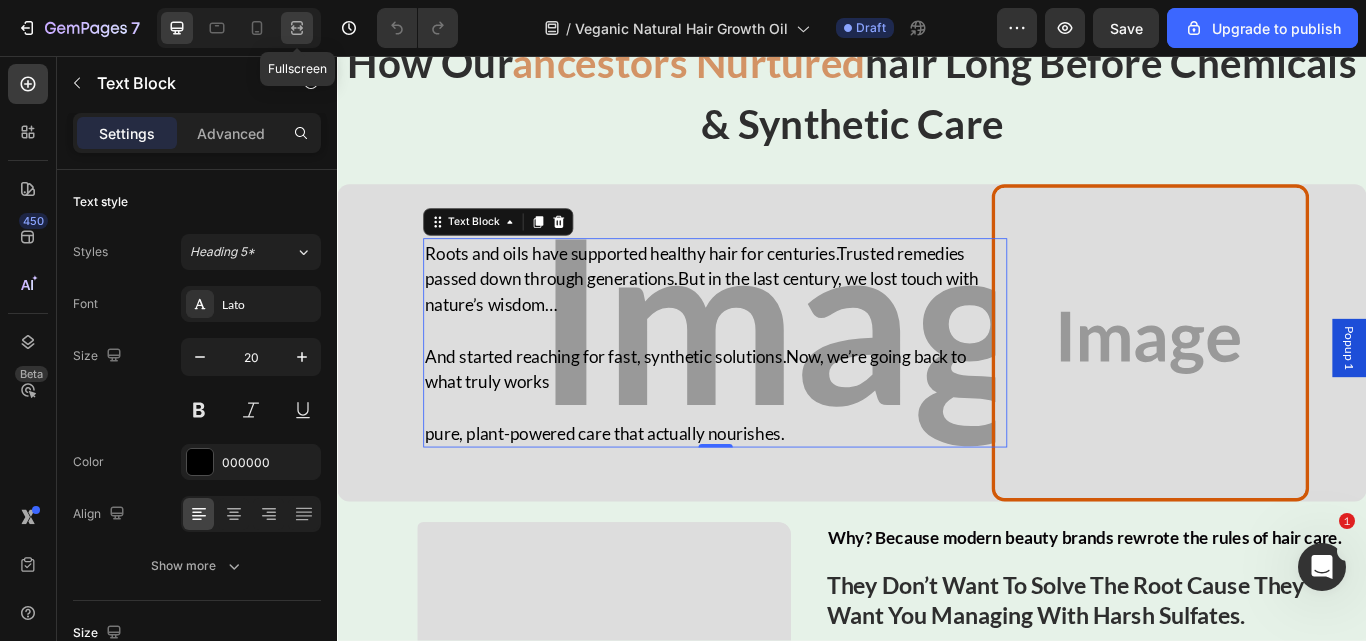 click 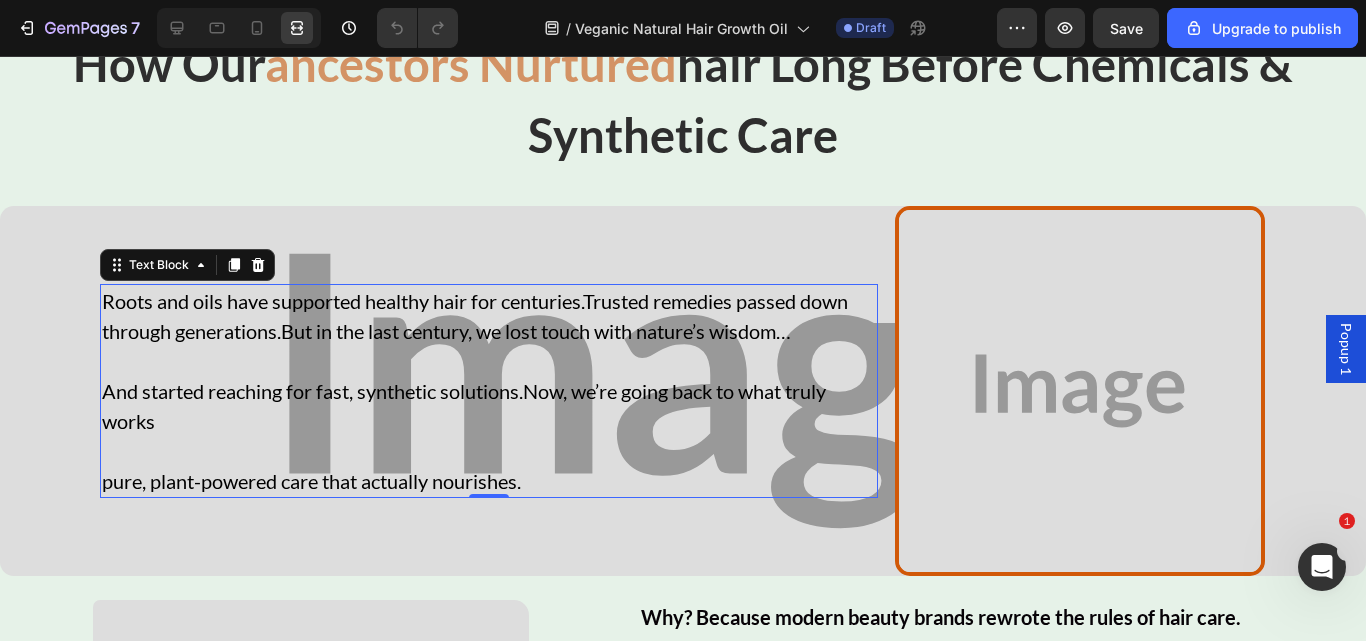 click on "Roots and oils have supported healthy hair for centuries.Trusted remedies passed down through generations.But in the last century, we lost touch with nature’s wisdom…" at bounding box center (489, 316) 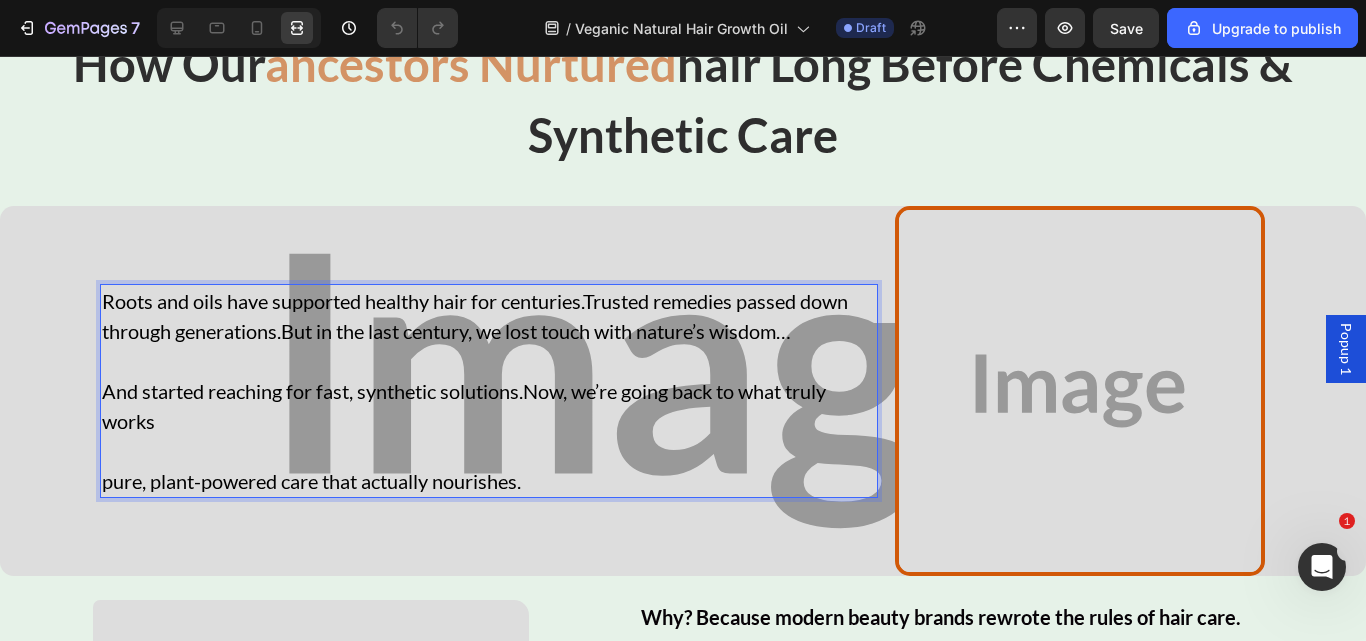 click on "Roots and oils have supported healthy hair for centuries.Trusted remedies passed down through generations.But in the last century, we lost touch with nature’s wisdom…" at bounding box center (489, 316) 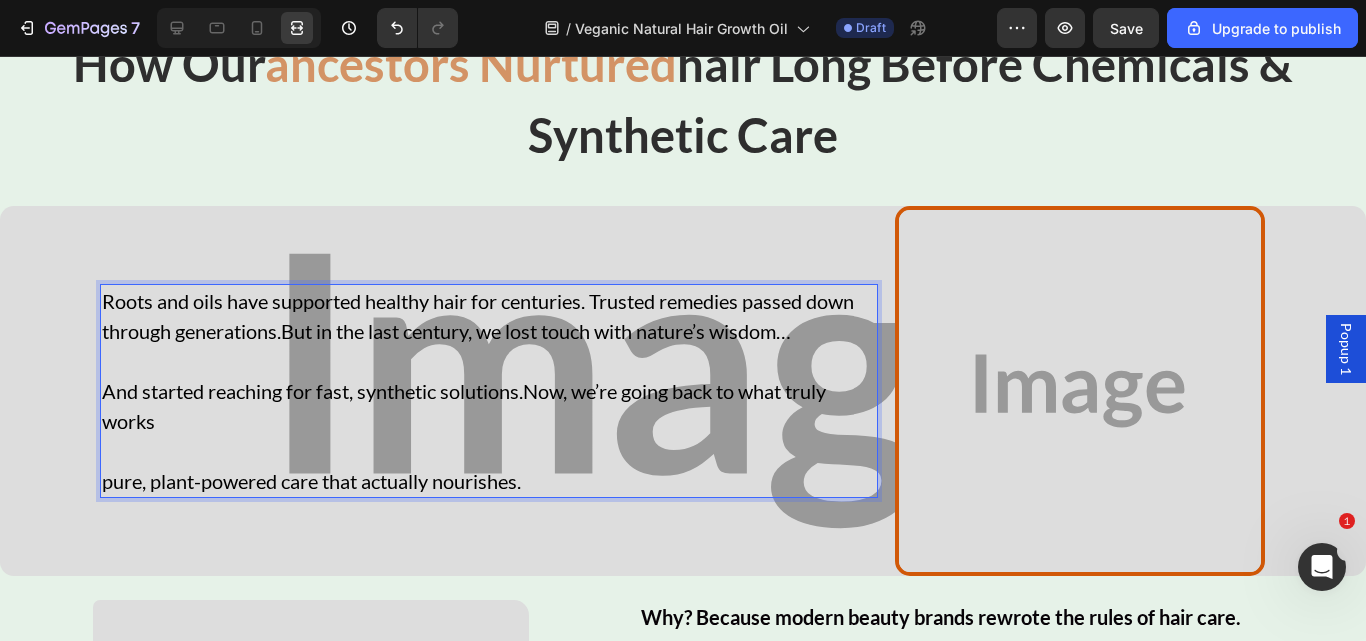 click on "Roots and oils have supported healthy hair for centuries. Trusted remedies passed down through generations.But in the last century, we lost touch with nature’s wisdom…" at bounding box center (489, 316) 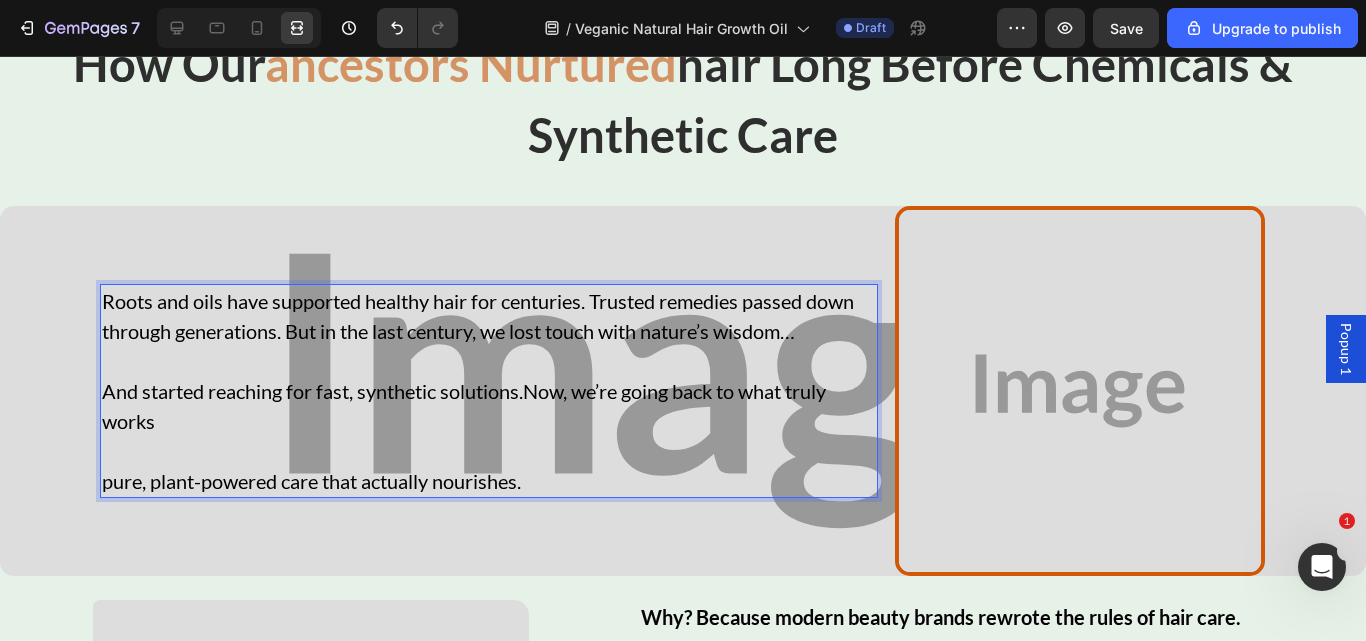 click on "And started reaching for fast, synthetic solutions.Now, we’re going back to what truly works" at bounding box center (489, 406) 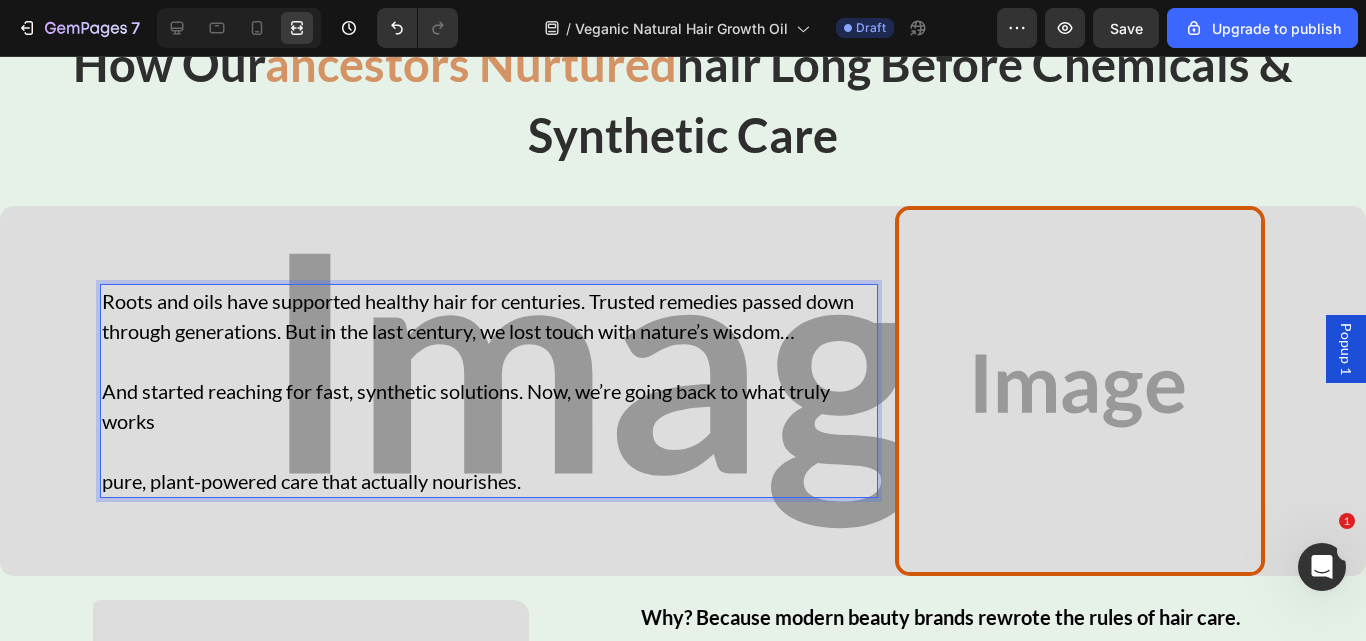 click on "Roots and oils have supported healthy hair for centuries. Trusted remedies passed down through generations. But in the last century, we lost touch with nature’s wisdom…" at bounding box center (489, 316) 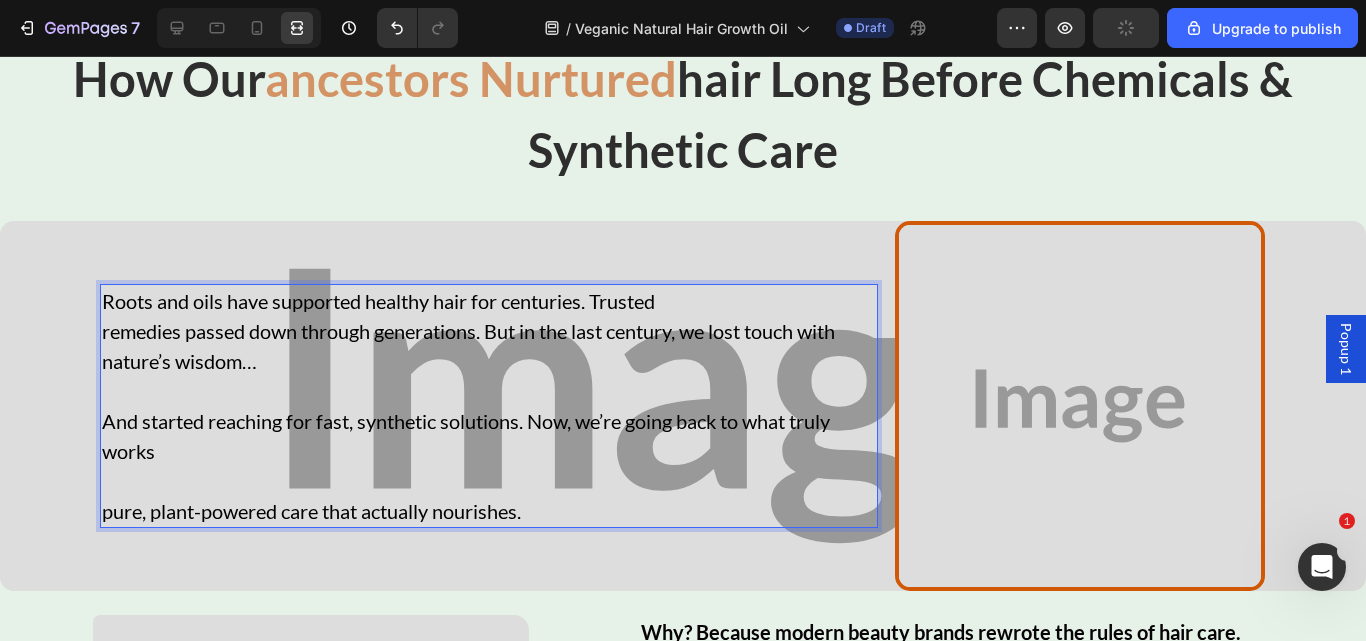 click on "remedies passed down through generations. But in the last century, we lost touch with nature’s wisdom…" at bounding box center (489, 346) 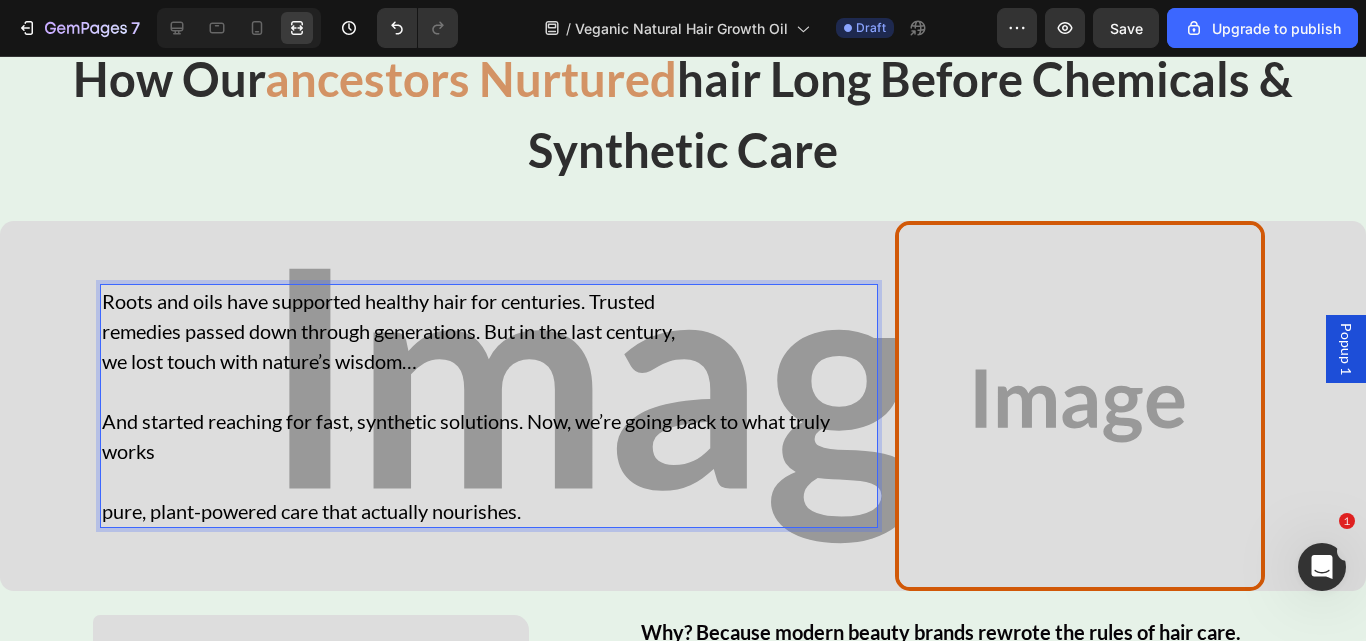 click on "And started reaching for fast, synthetic solutions. Now, we’re going back to what truly works" at bounding box center [489, 436] 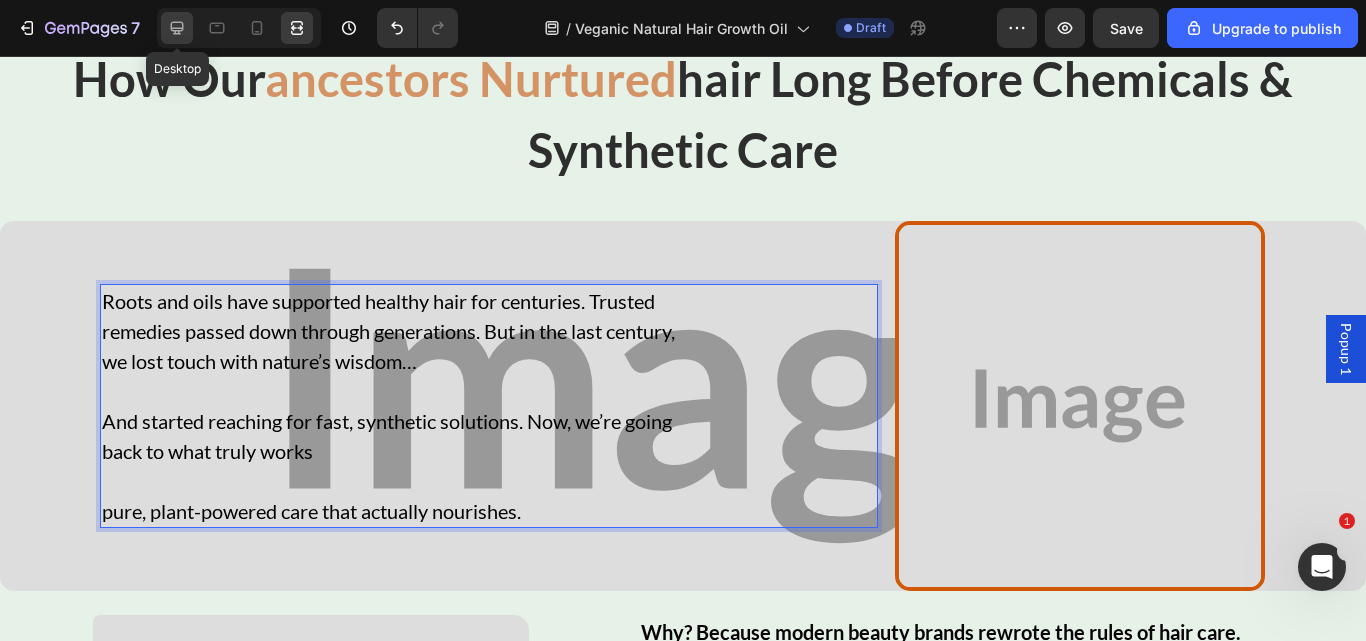 click 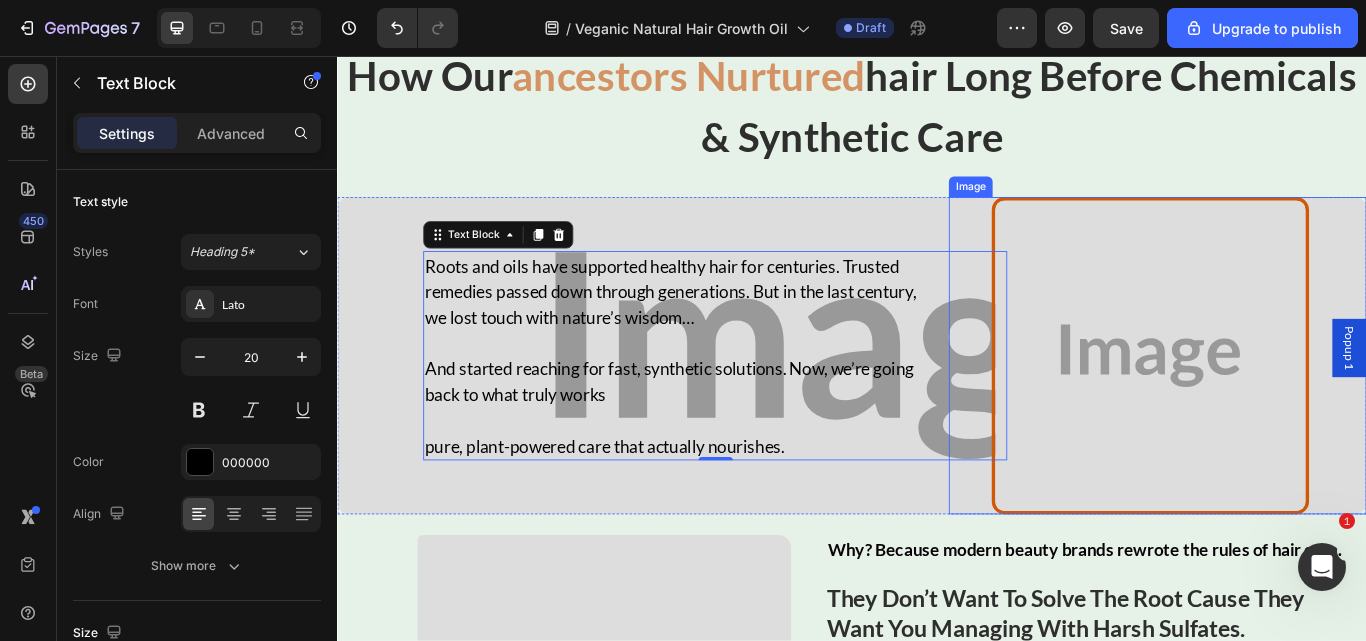 click at bounding box center (1285, 406) 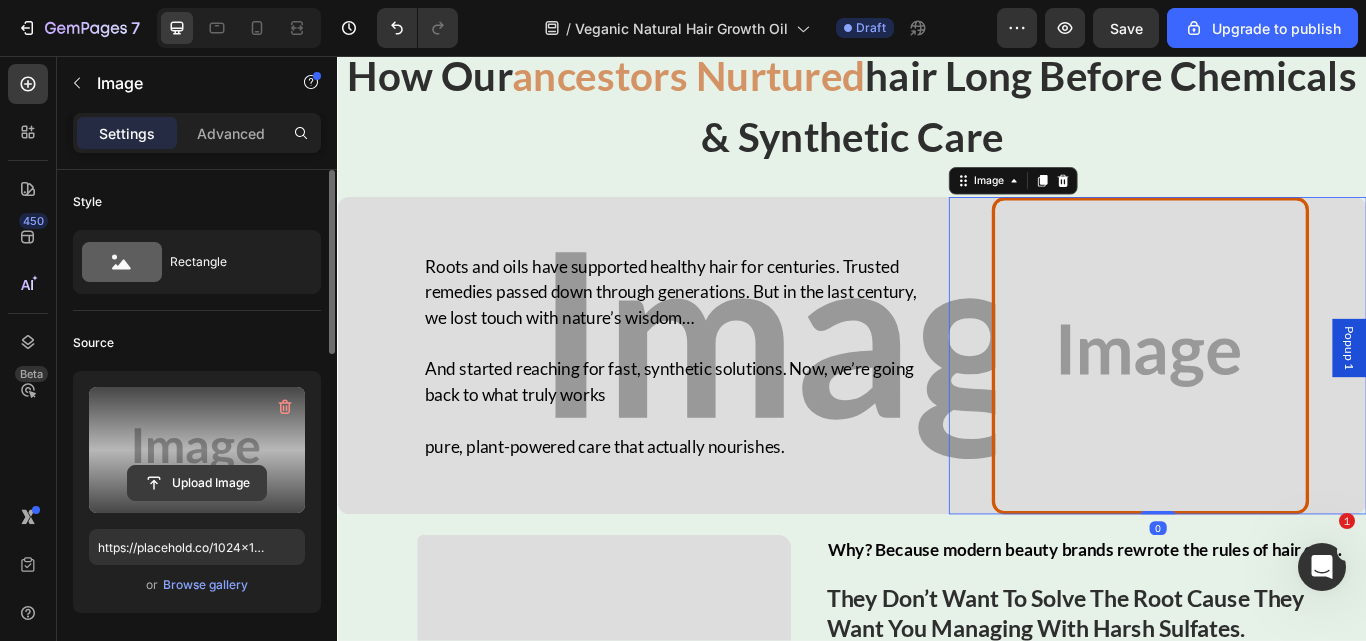 click 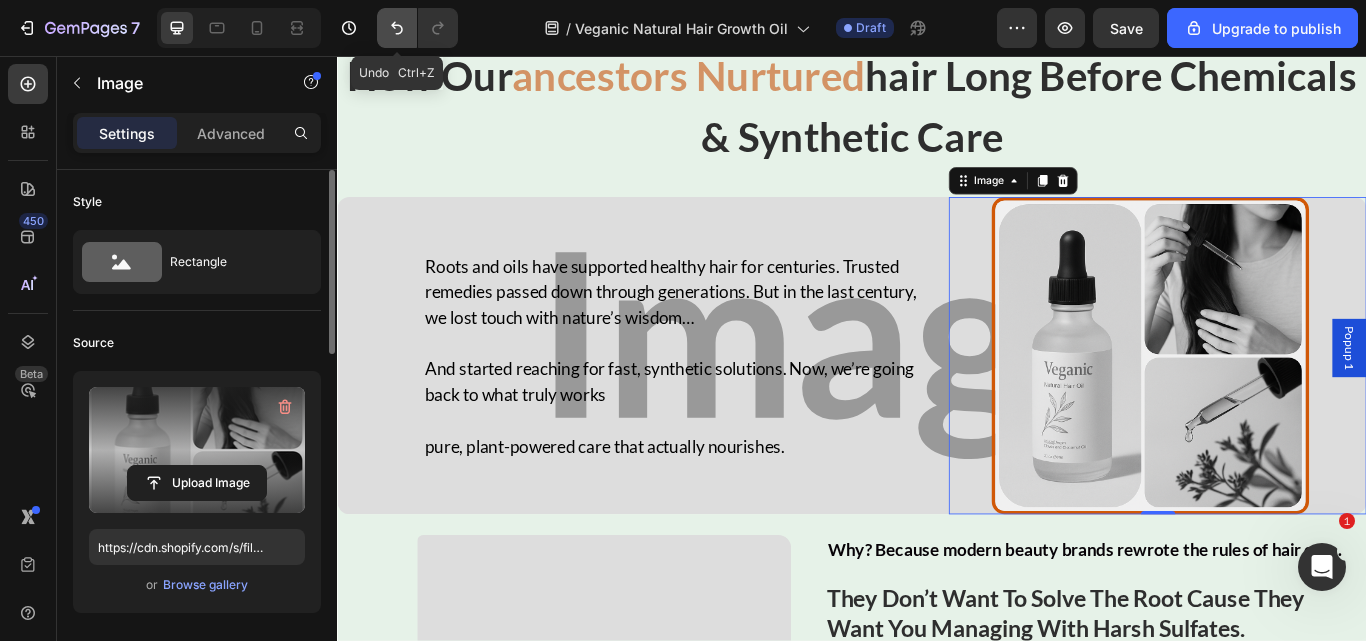 drag, startPoint x: 393, startPoint y: 27, endPoint x: 412, endPoint y: 359, distance: 332.54324 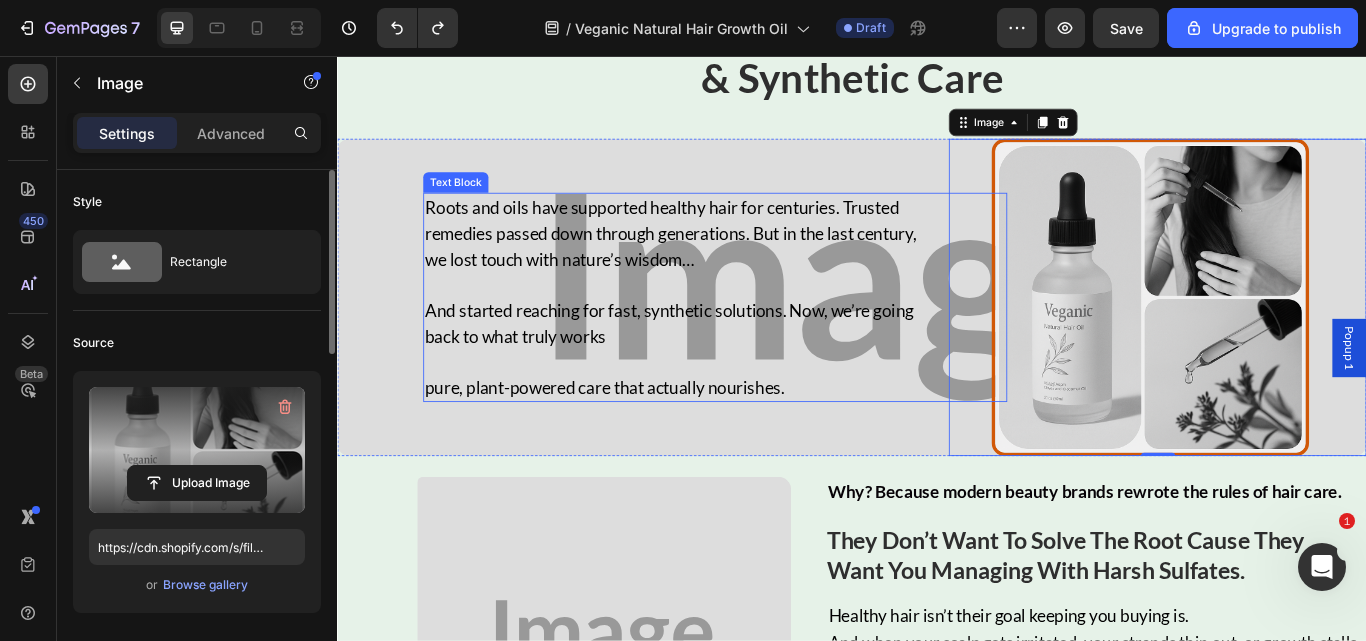 scroll, scrollTop: 884, scrollLeft: 0, axis: vertical 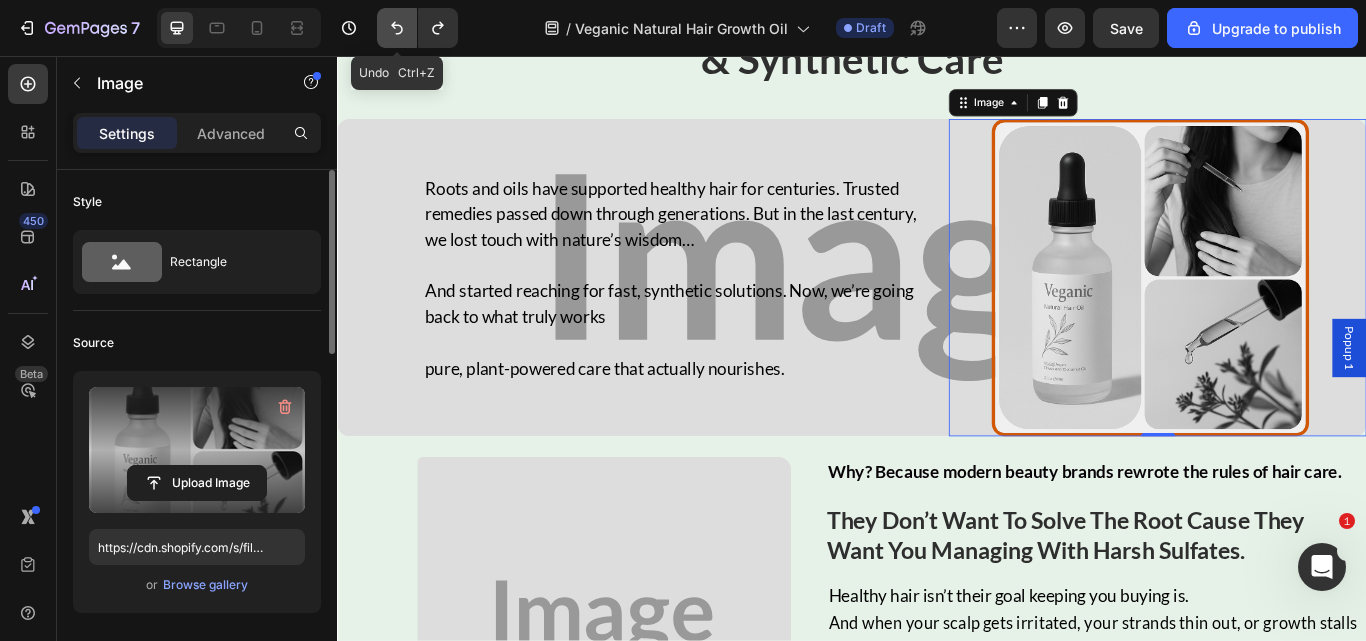 click 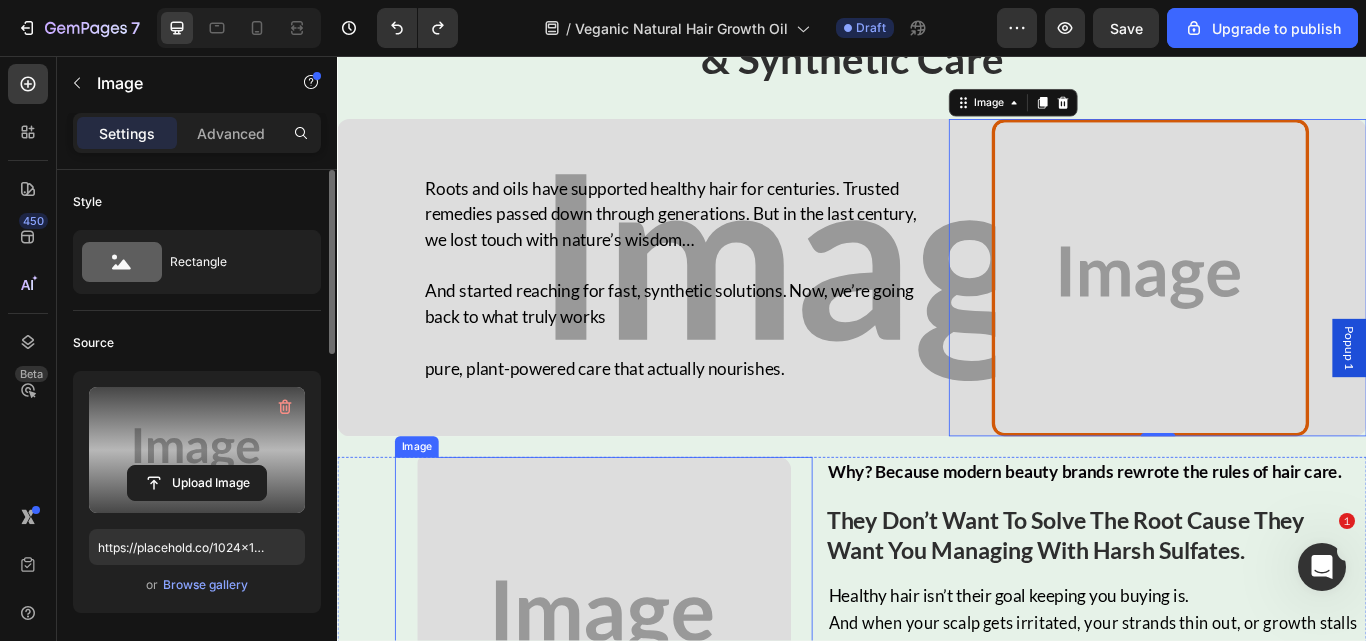 click at bounding box center (648, 712) 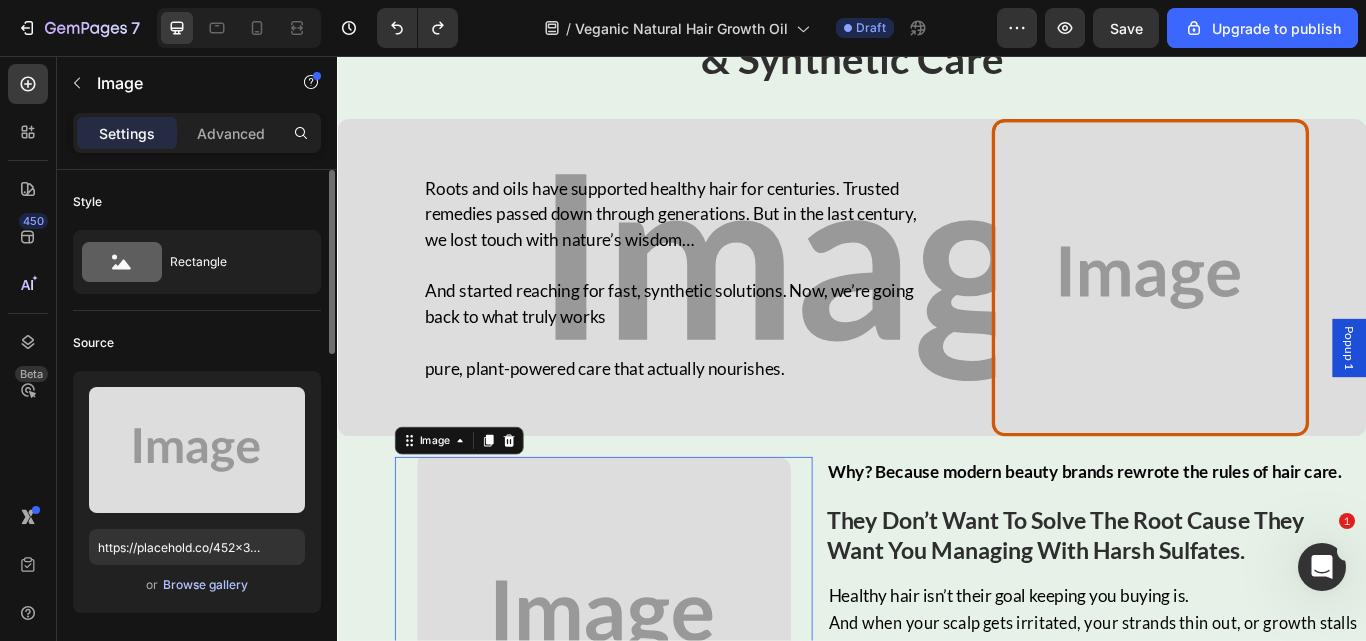 click on "Browse gallery" at bounding box center [205, 585] 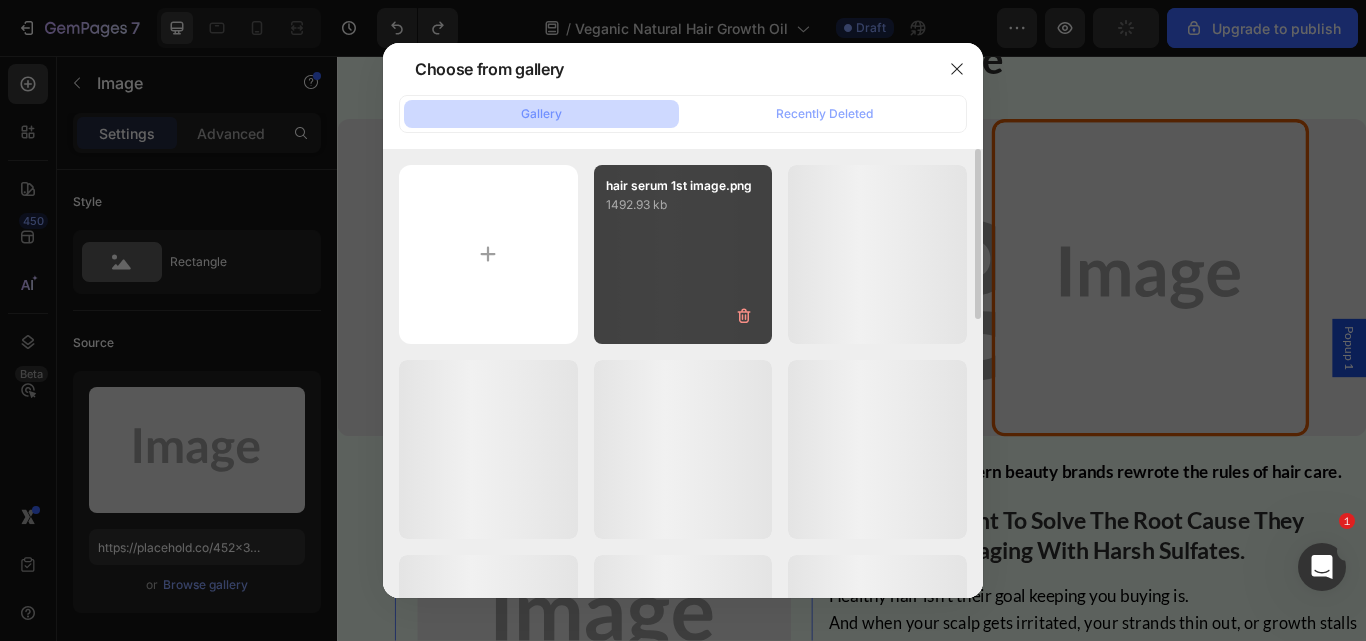 click on "hair serum 1st image.png 1492.93 kb" at bounding box center [683, 254] 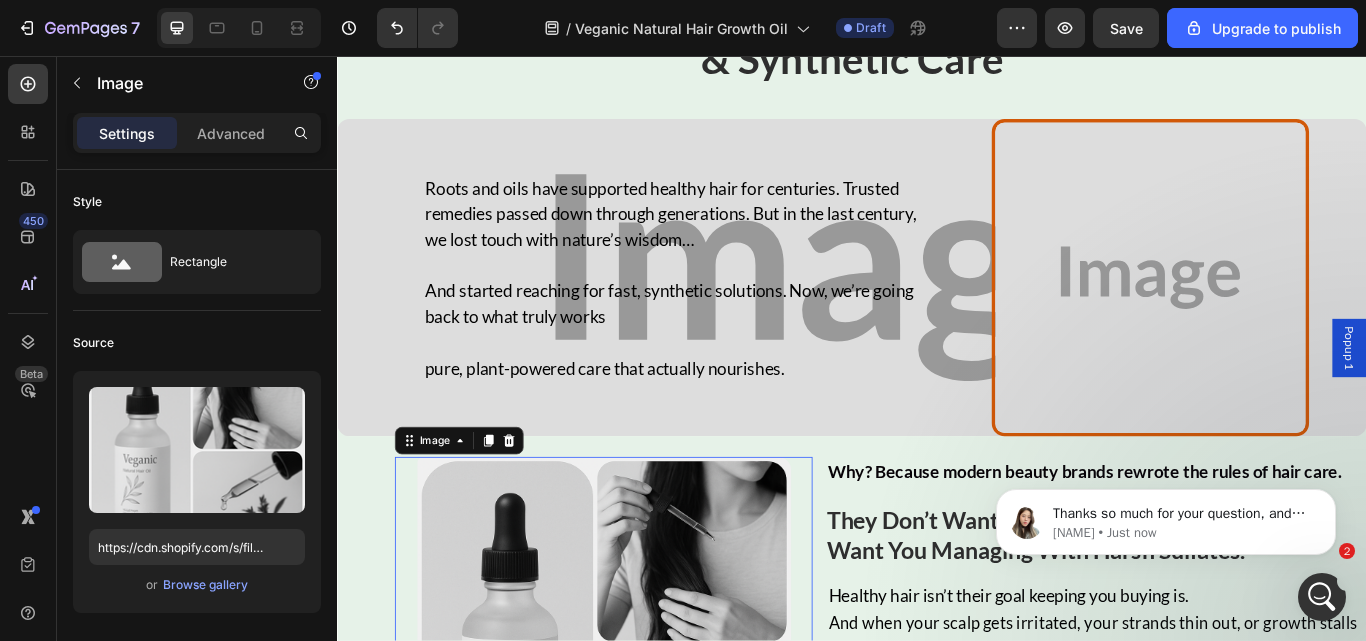 scroll, scrollTop: 0, scrollLeft: 0, axis: both 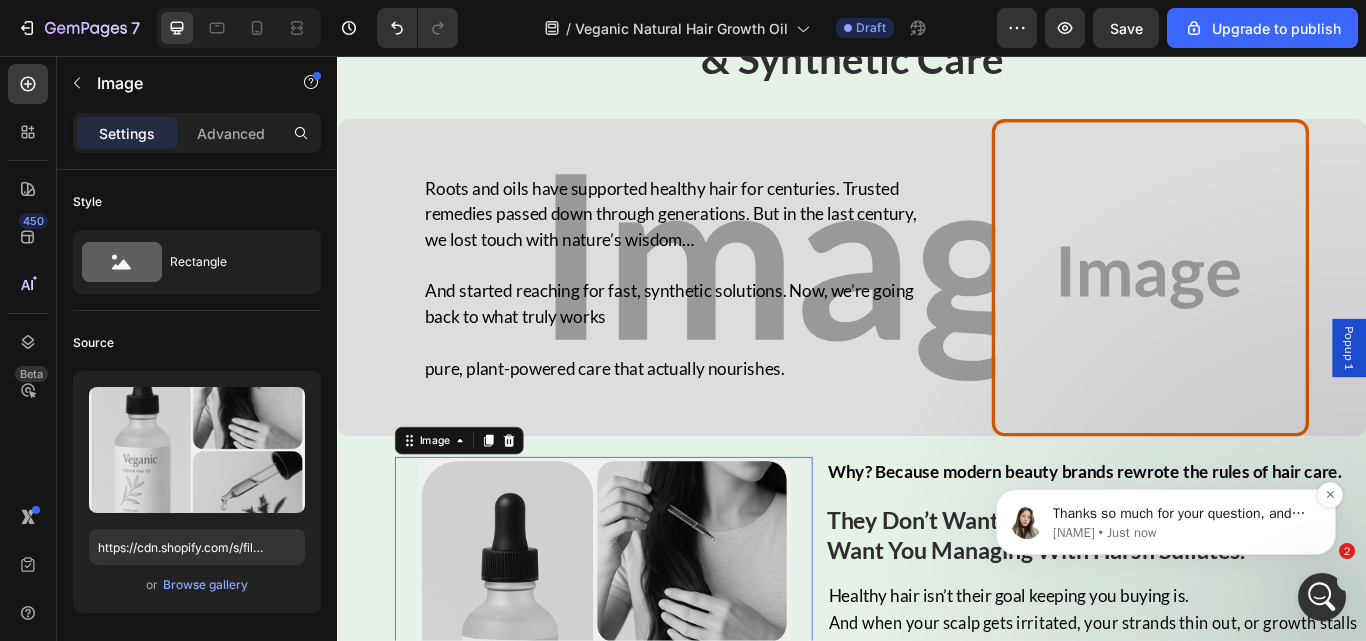 click on "Célia • Just now" at bounding box center (1182, 533) 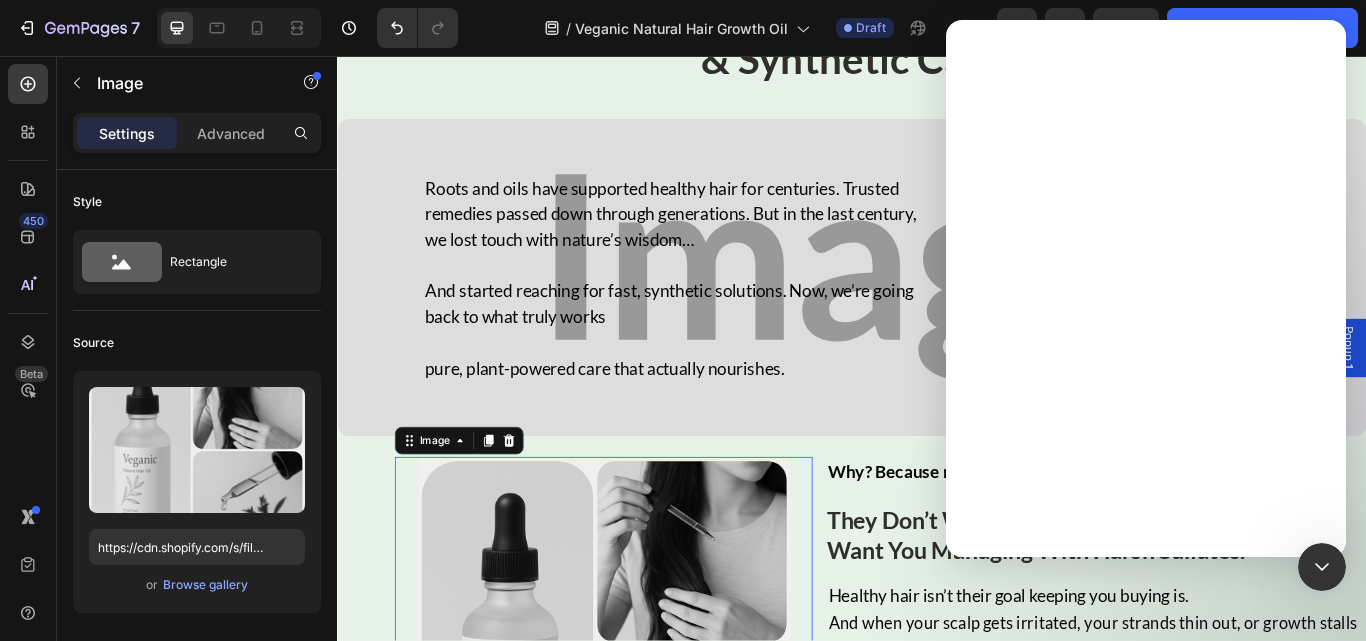 scroll, scrollTop: 0, scrollLeft: 0, axis: both 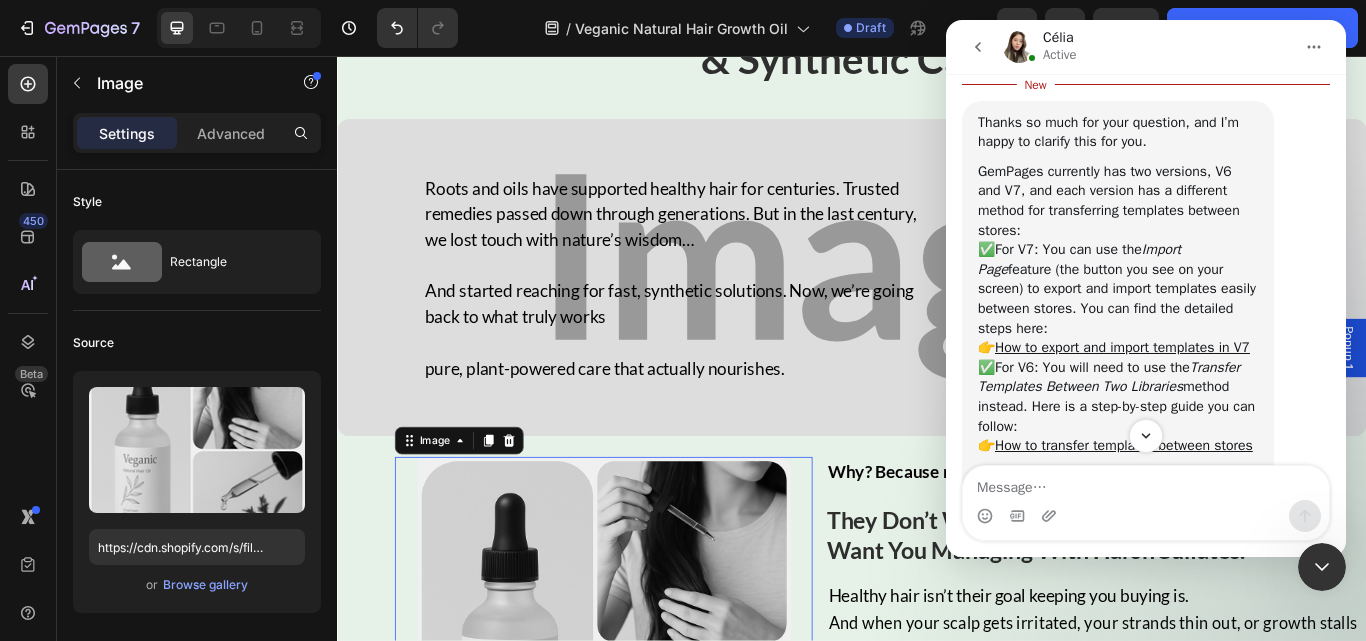 click at bounding box center [1146, 483] 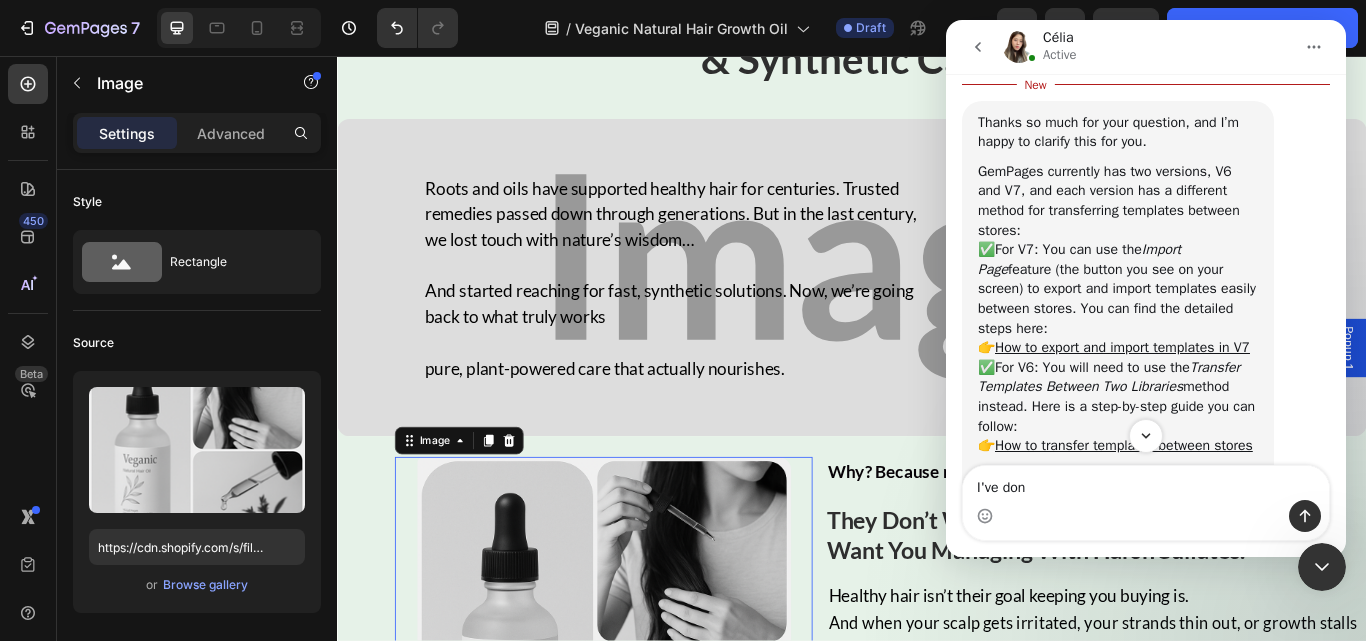 type on "I've done" 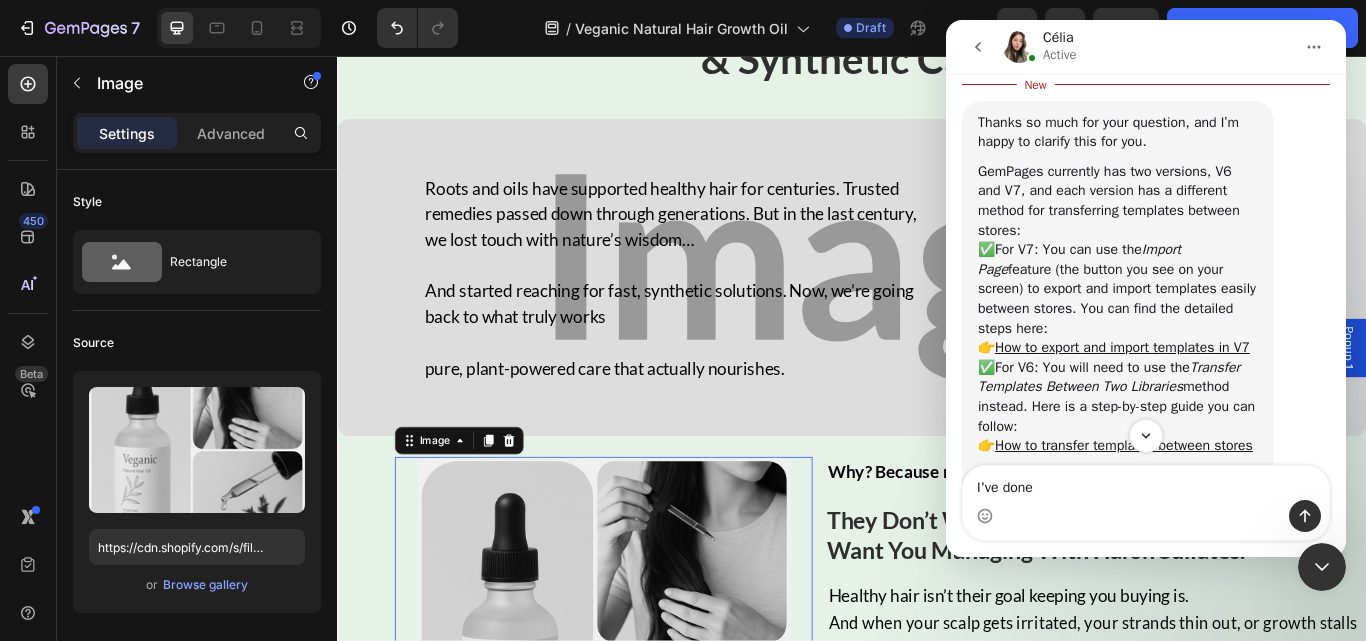 type 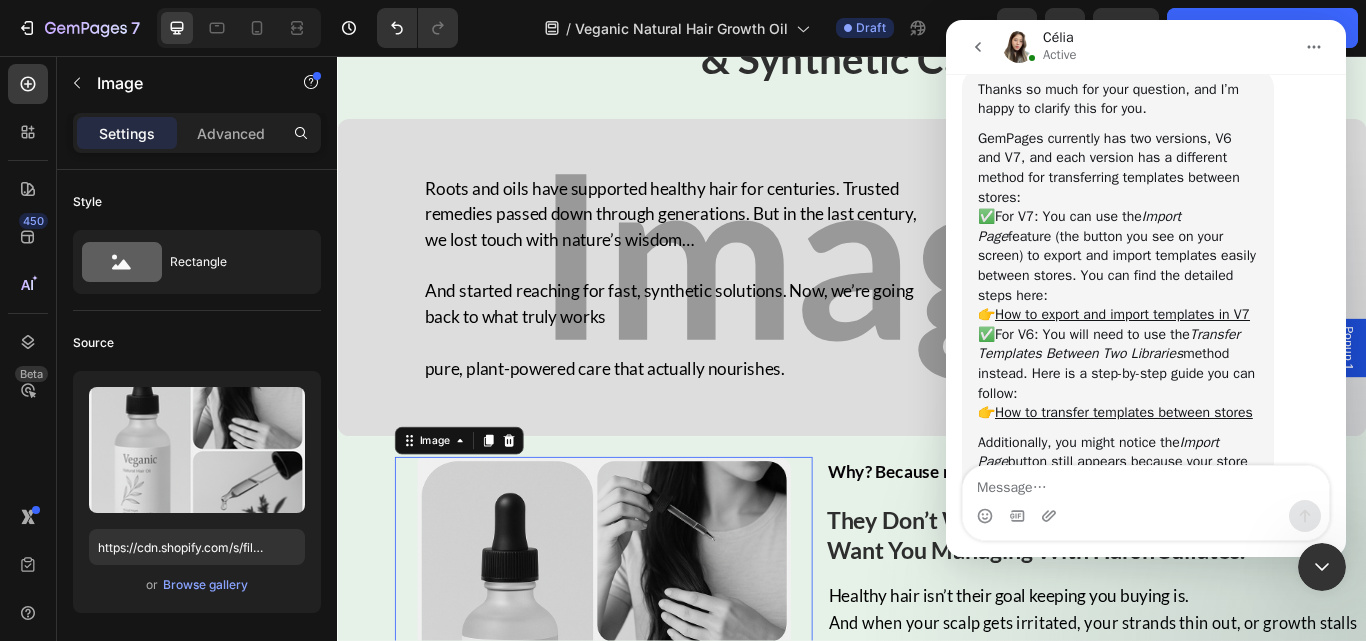 scroll, scrollTop: 2293, scrollLeft: 0, axis: vertical 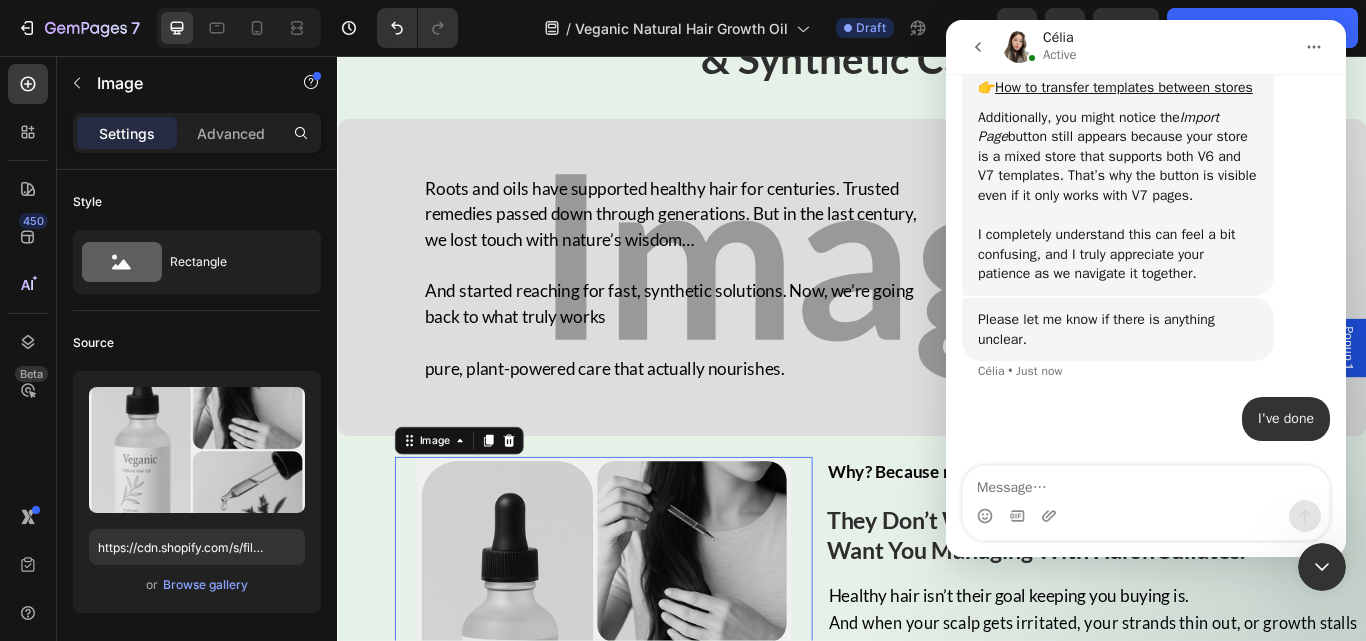 drag, startPoint x: 1317, startPoint y: 562, endPoint x: 2169, endPoint y: 1058, distance: 985.86005 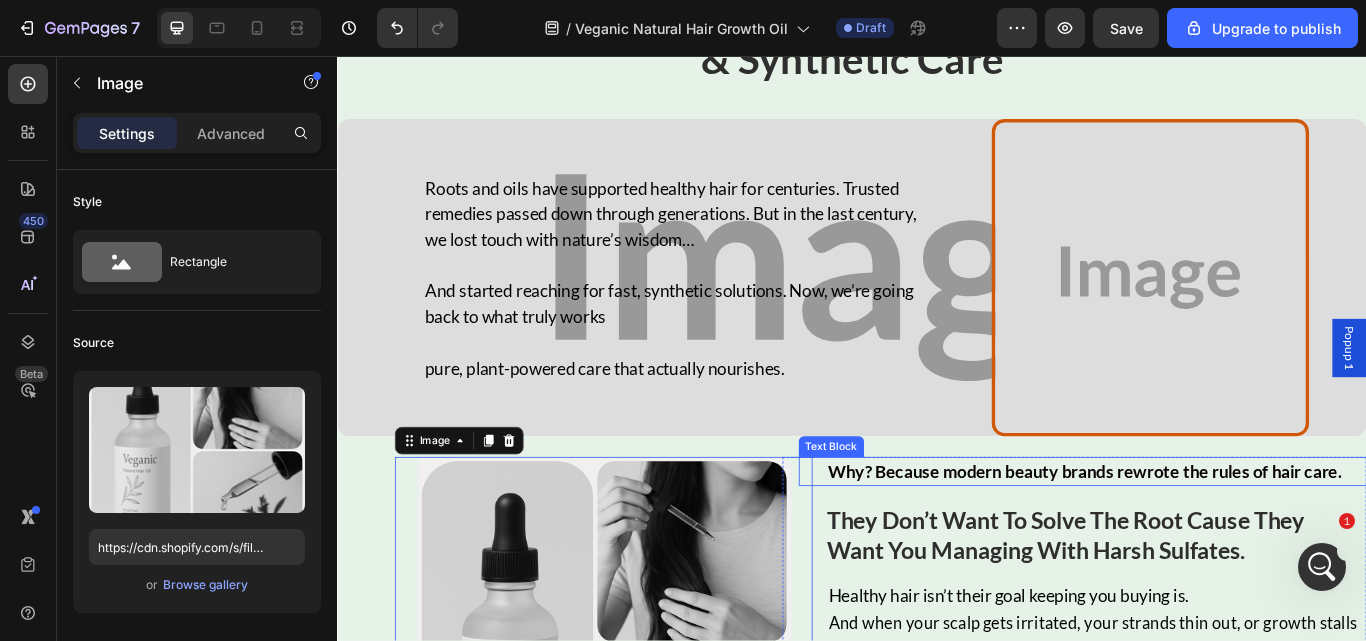 scroll, scrollTop: 0, scrollLeft: 0, axis: both 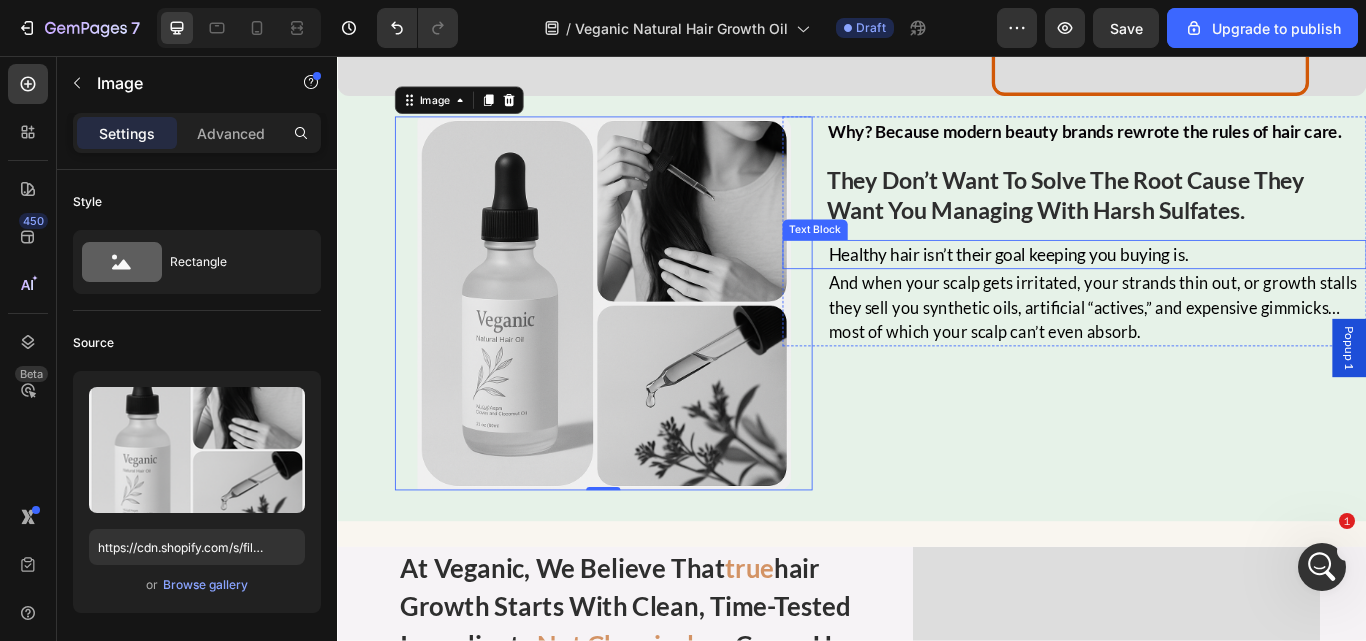 click on "Healthy hair isn’t their goal keeping you buying is." at bounding box center (1222, 288) 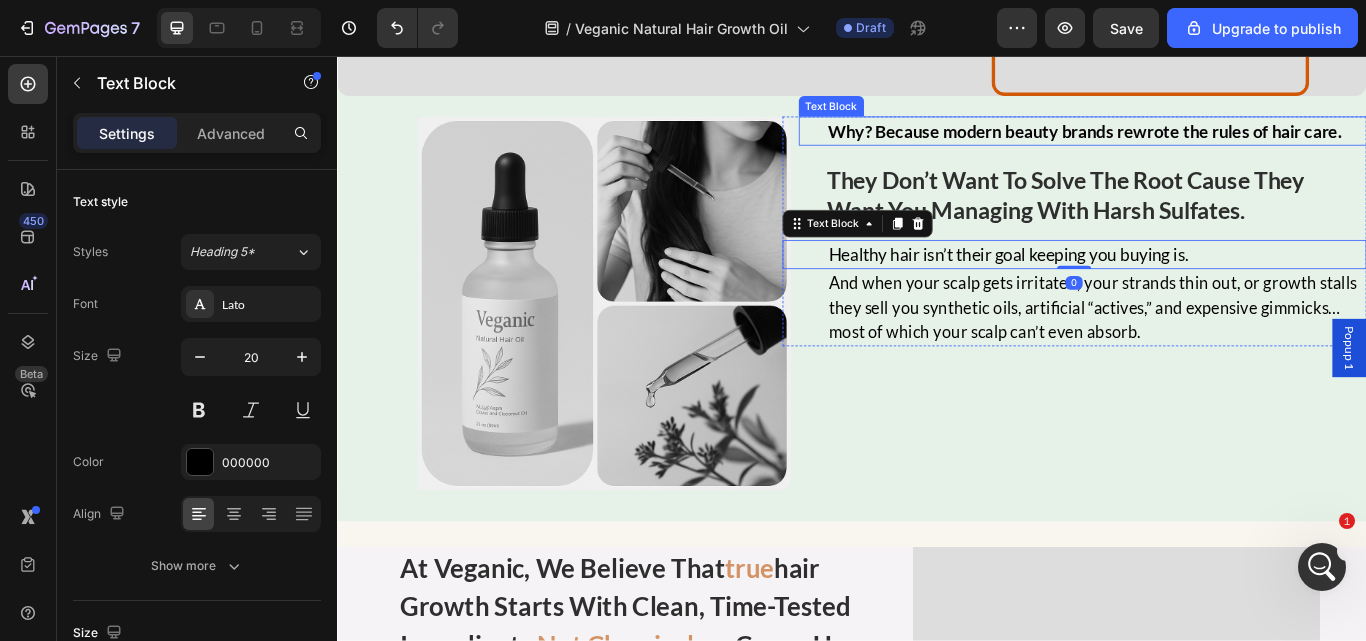 click on "Why? Because modern beauty brands rewrote the rules of hair care." at bounding box center [1231, 144] 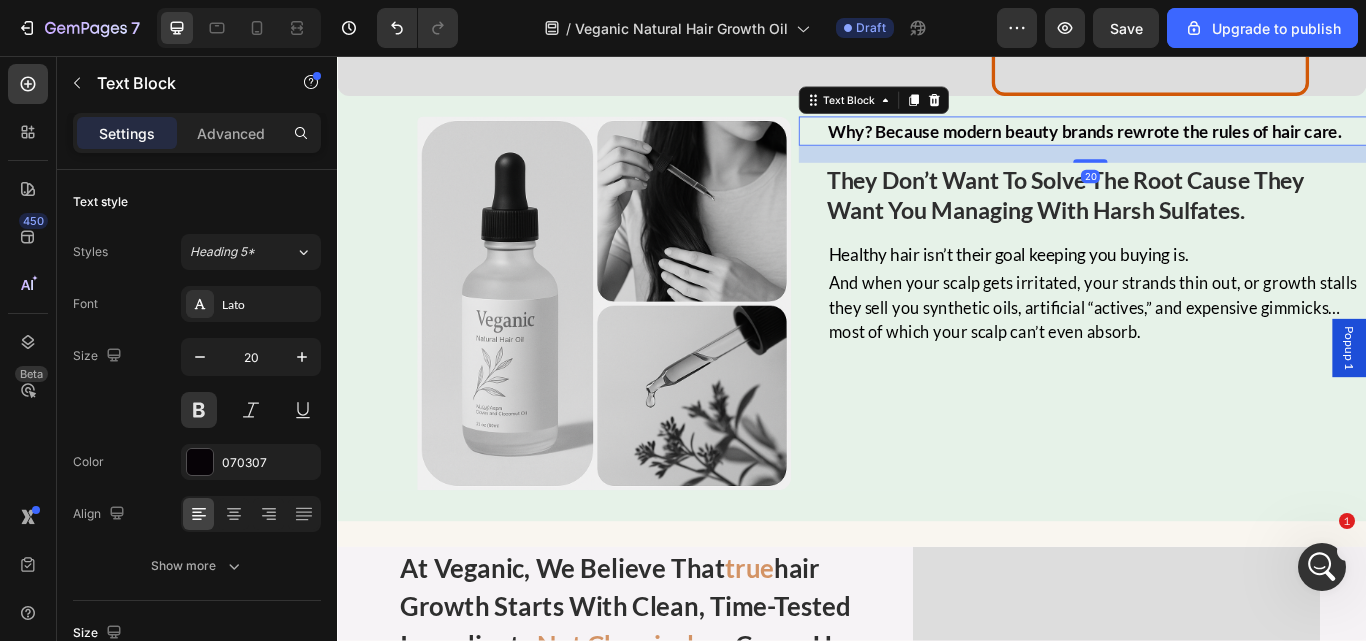 click on "Why? Because modern beauty brands rewrote the rules of hair care." at bounding box center [1231, 144] 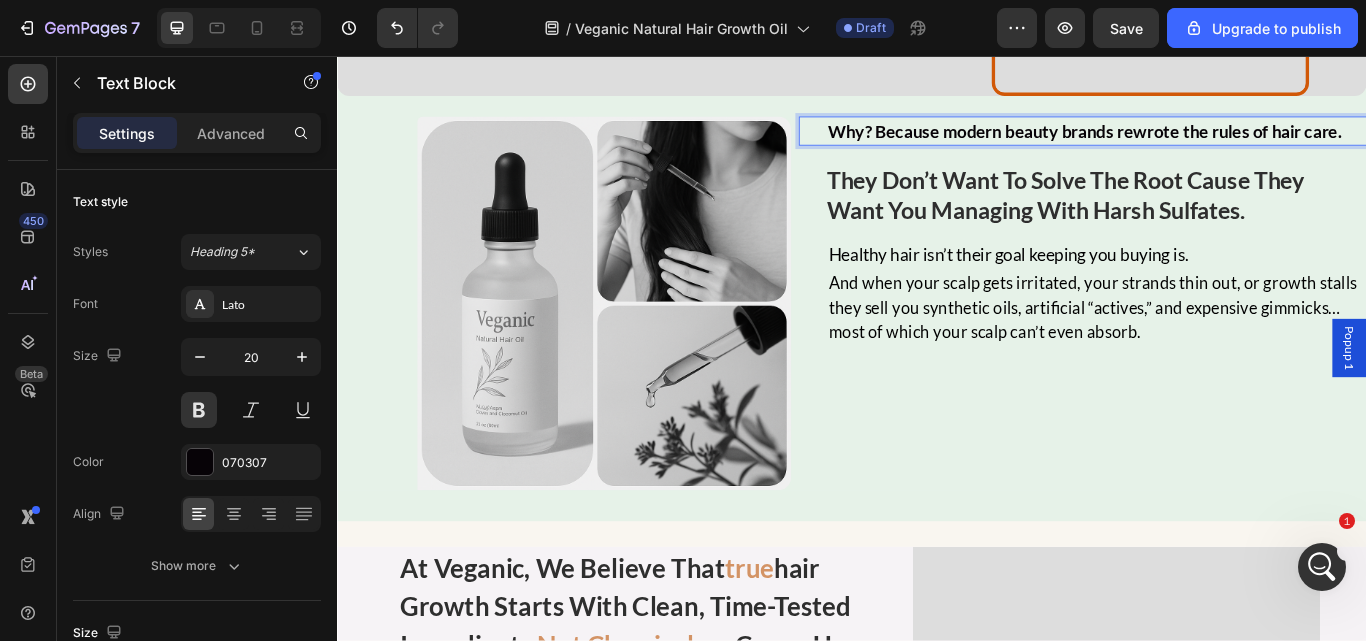 click on "Why? Because modern beauty brands rewrote the rules of hair care." at bounding box center [1231, 144] 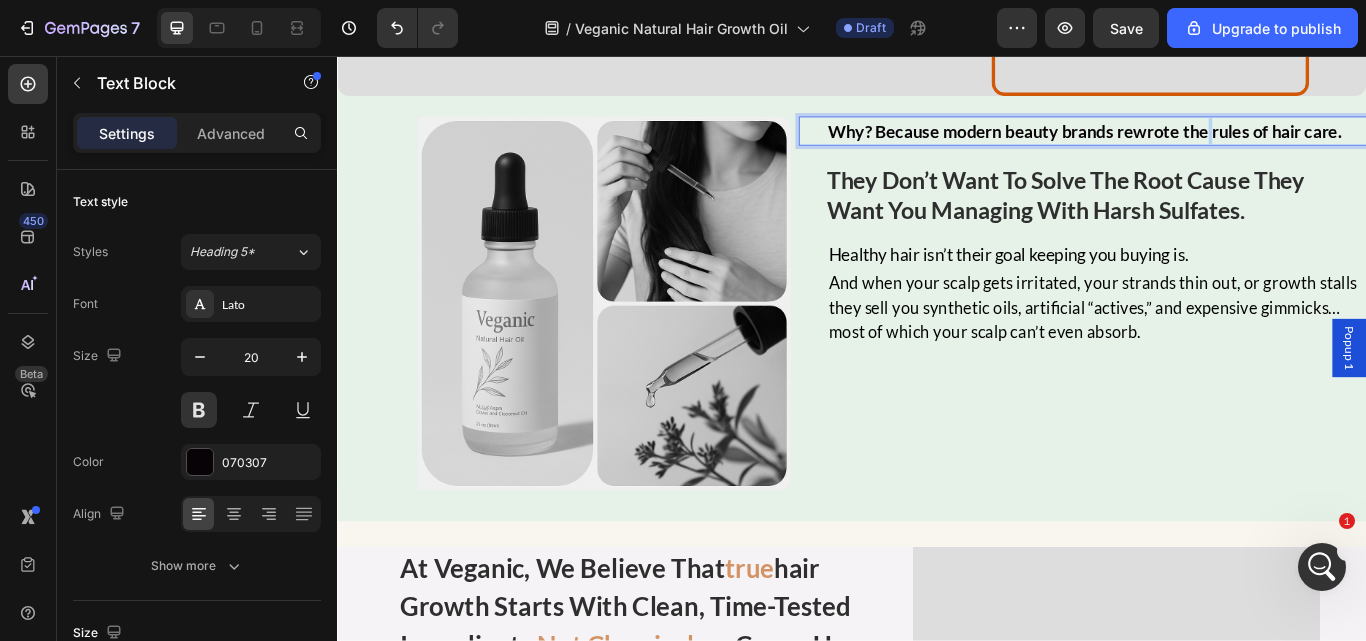 click on "Why? Because modern beauty brands rewrote the rules of hair care." at bounding box center (1231, 144) 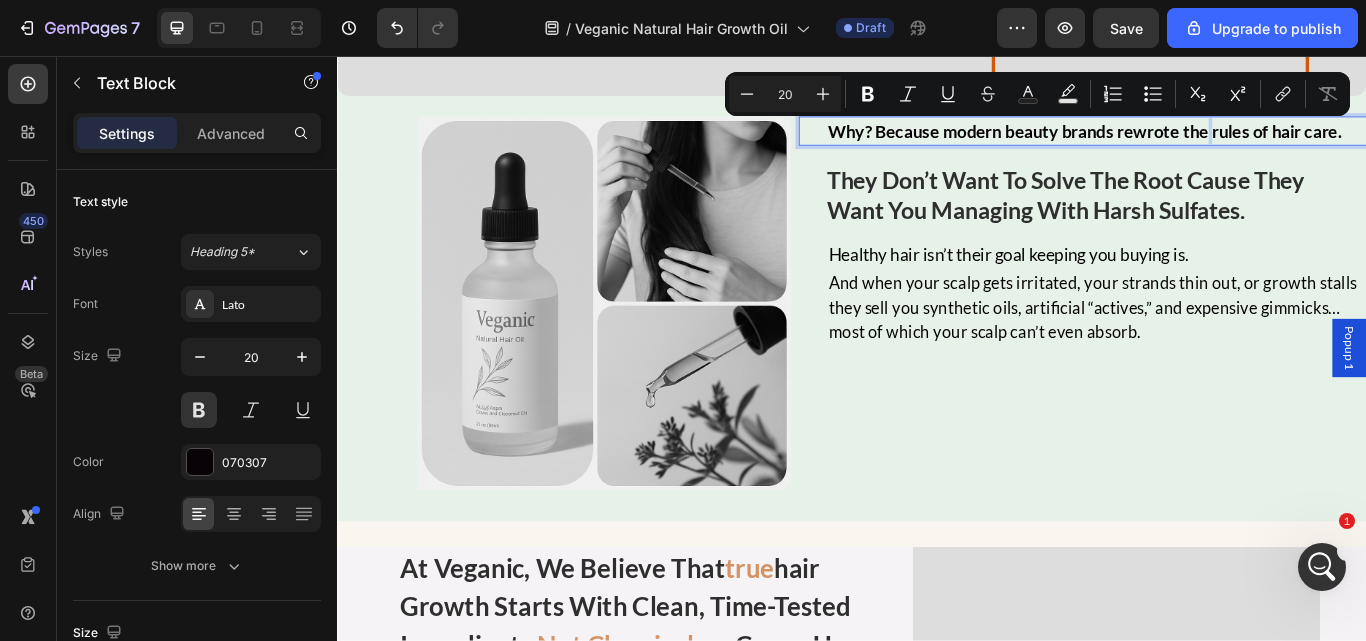 click on "Why? Because modern beauty brands rewrote the rules of hair care." at bounding box center (1231, 144) 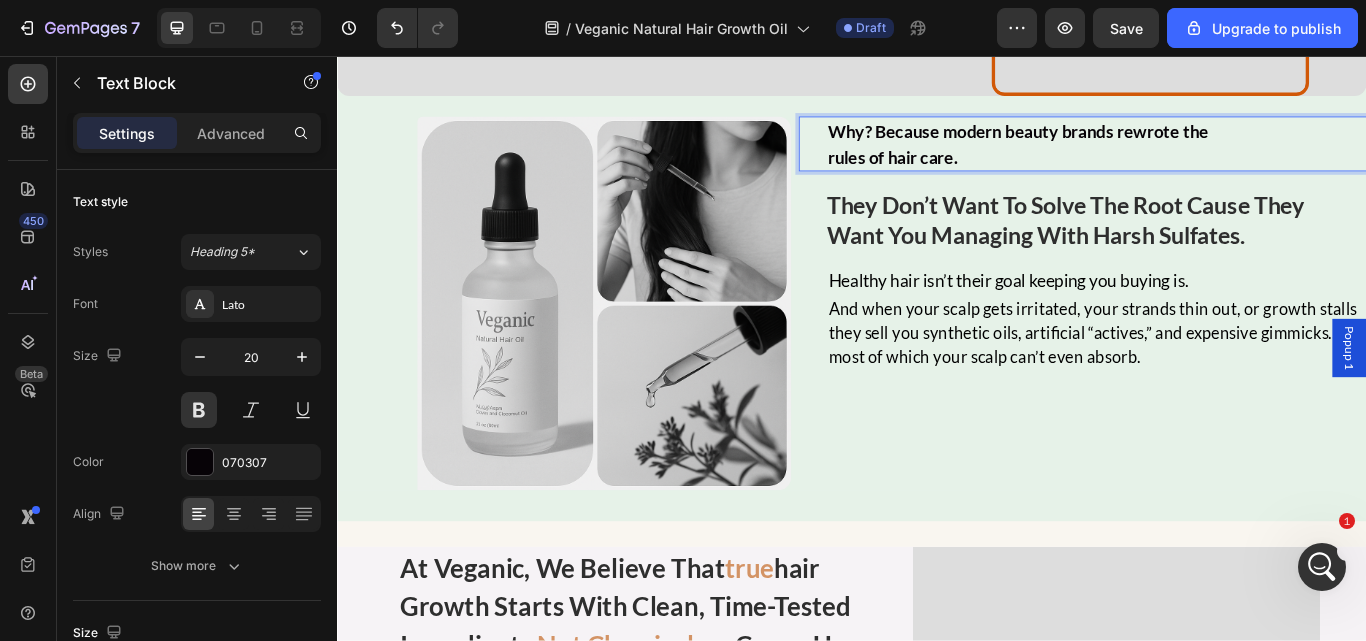 click on "rules of hair care." at bounding box center [1231, 174] 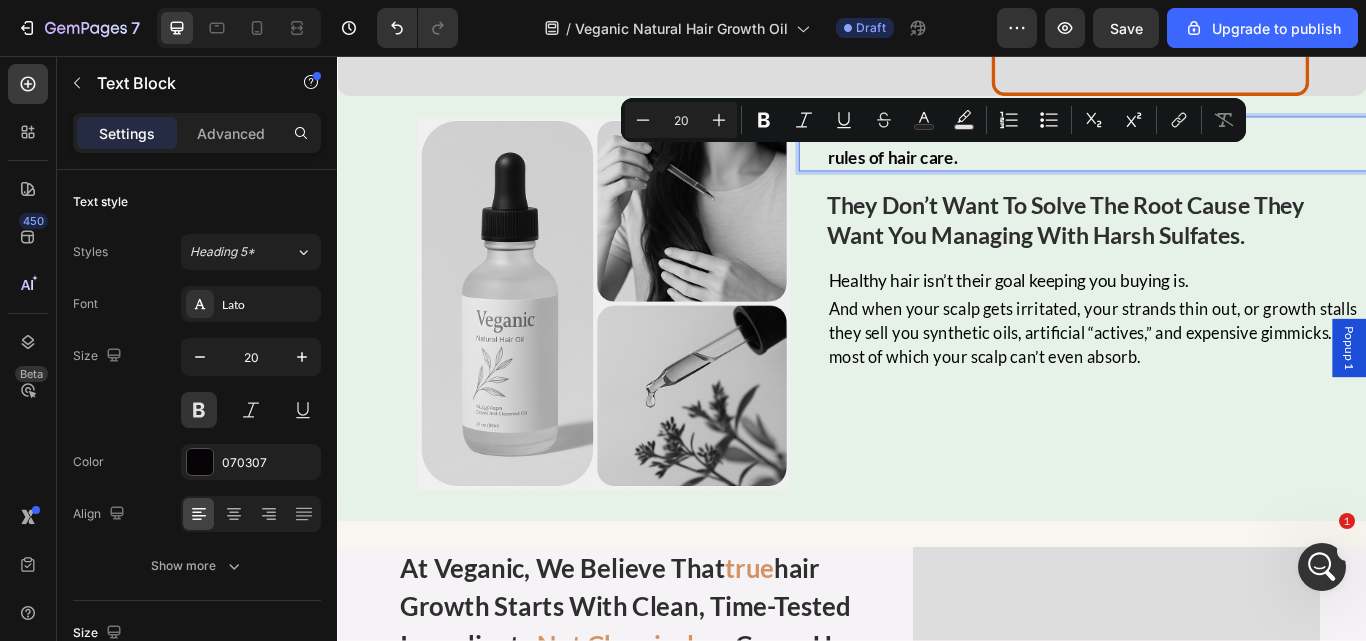 click on "rules of hair care." at bounding box center (1231, 174) 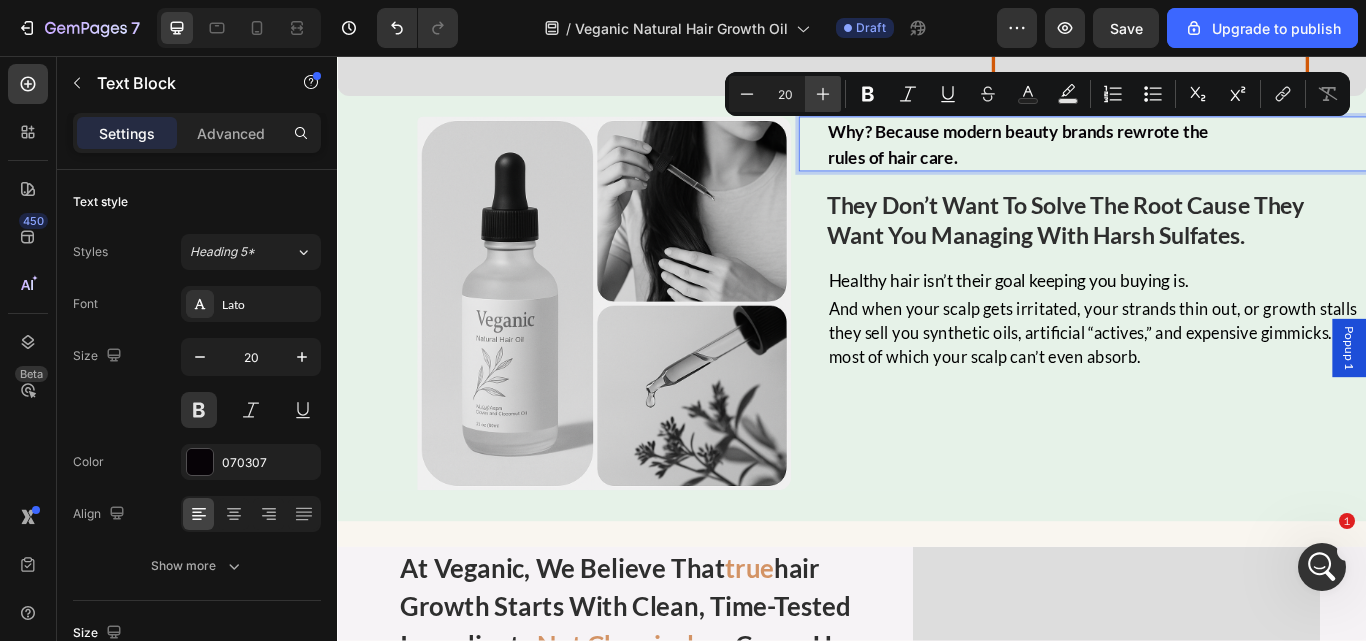 click on "Plus" at bounding box center [823, 94] 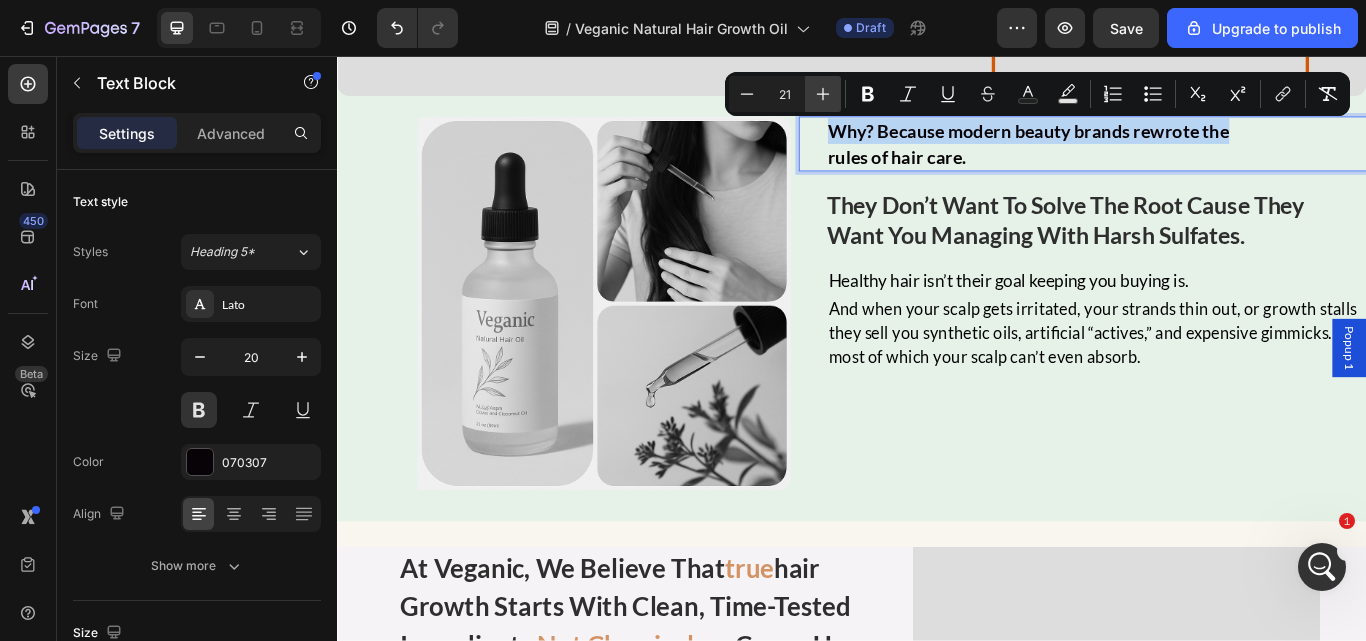 scroll, scrollTop: 2370, scrollLeft: 0, axis: vertical 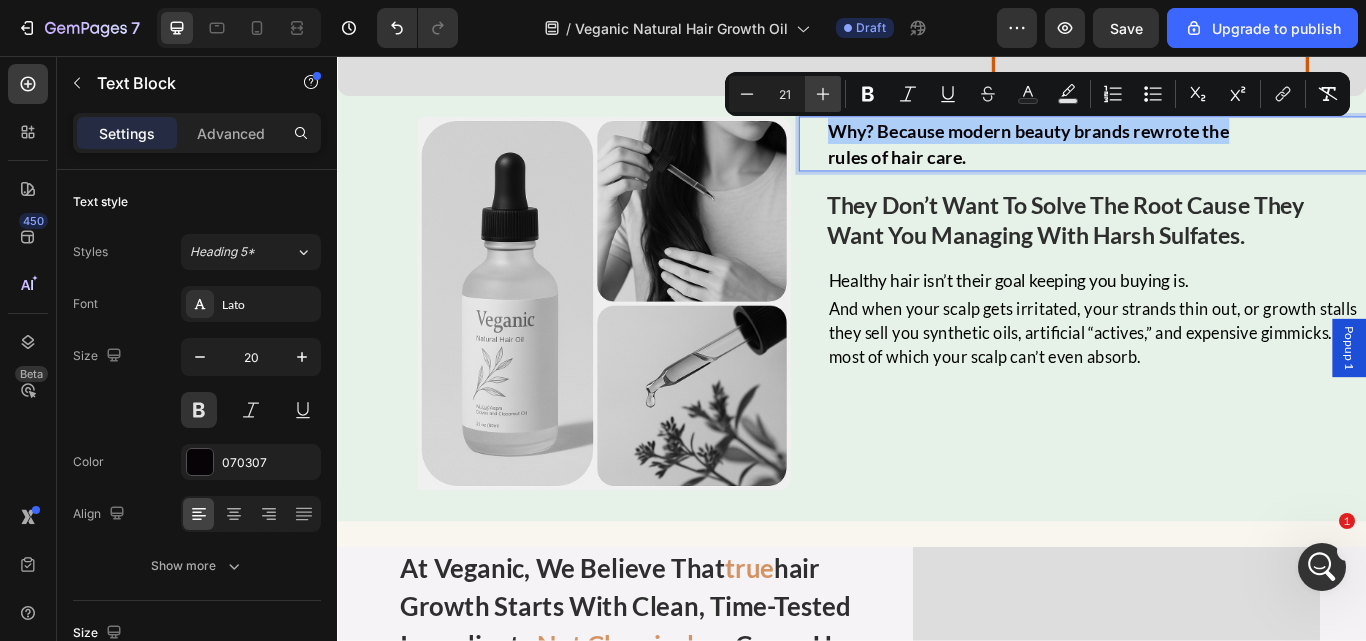 click on "Plus" at bounding box center [823, 94] 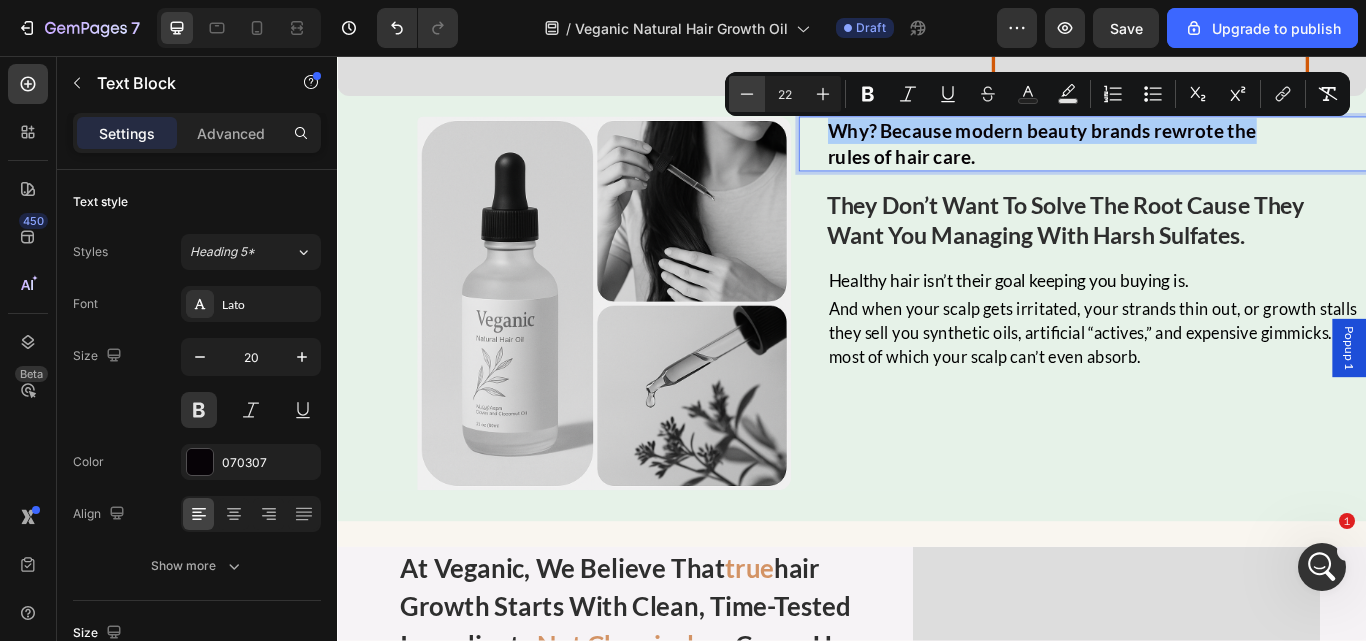 click 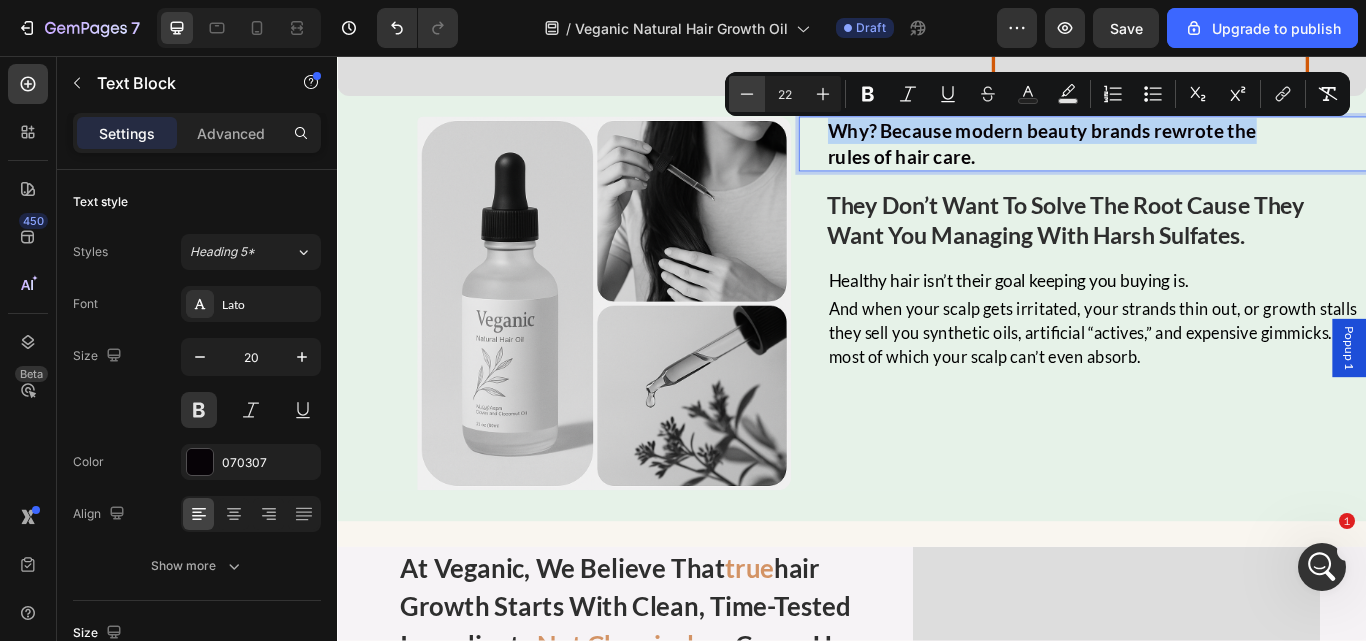 type on "21" 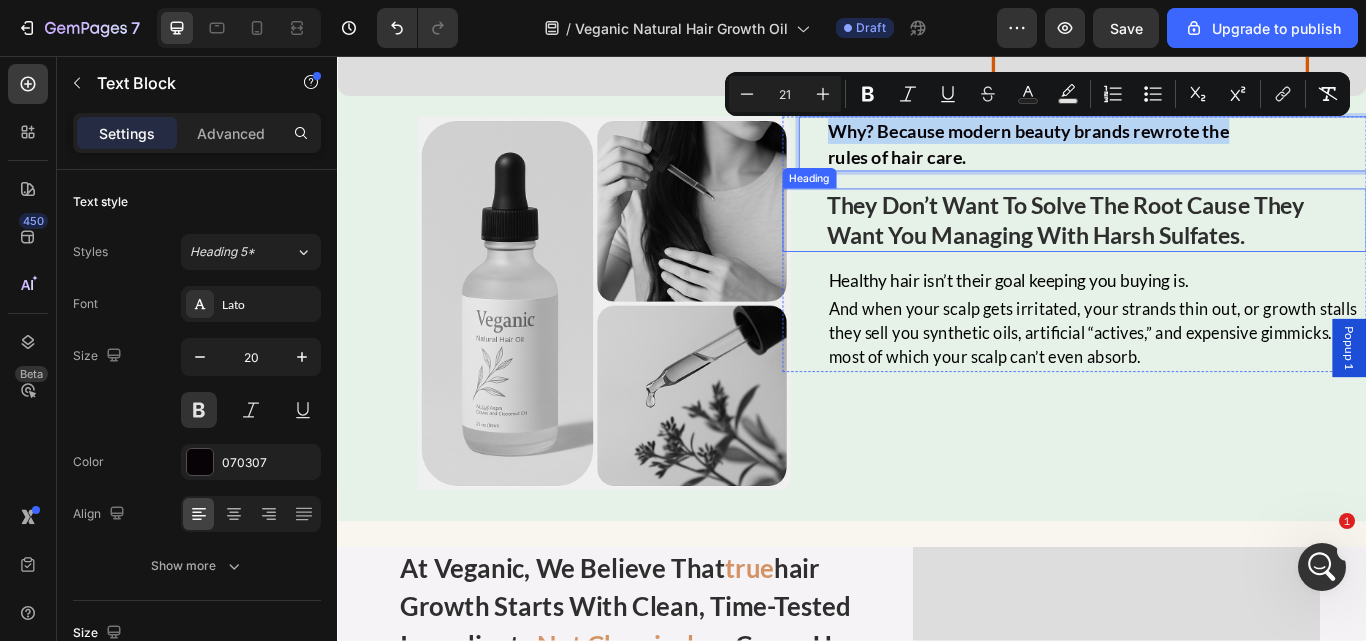 click on "they don’t want to solve the root cause they want you managing with harsh sulfates." at bounding box center [1221, 248] 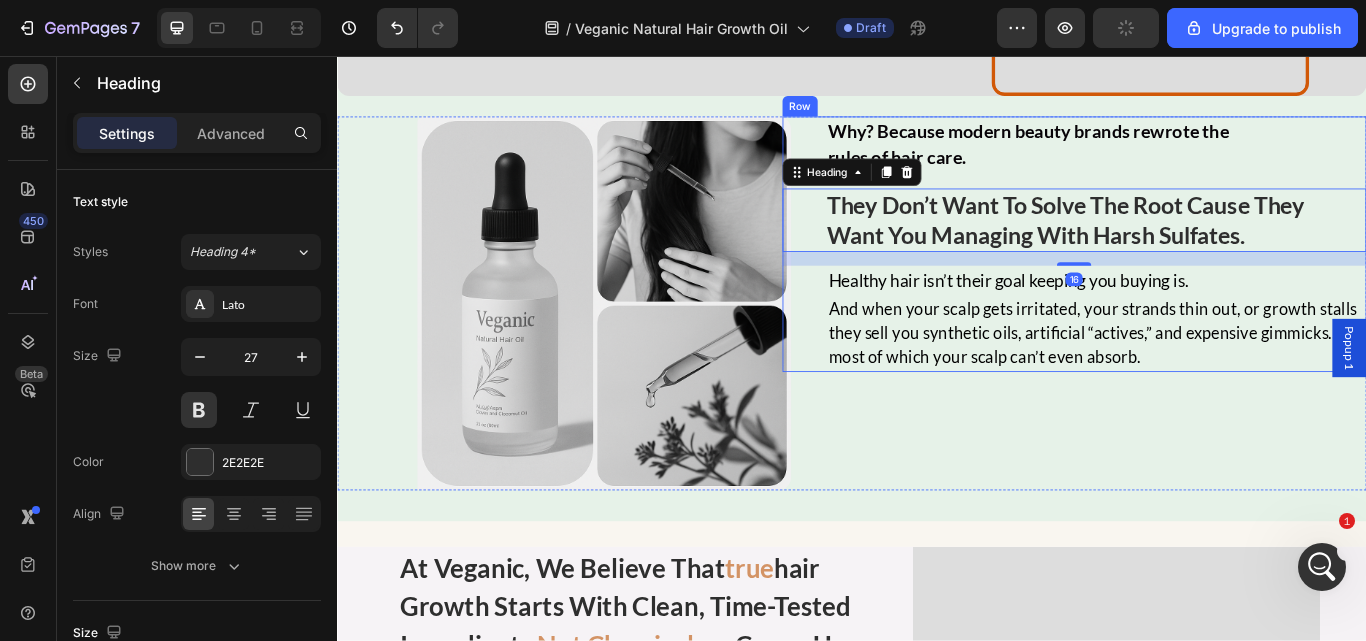 click on "rules of hair care." at bounding box center (1231, 174) 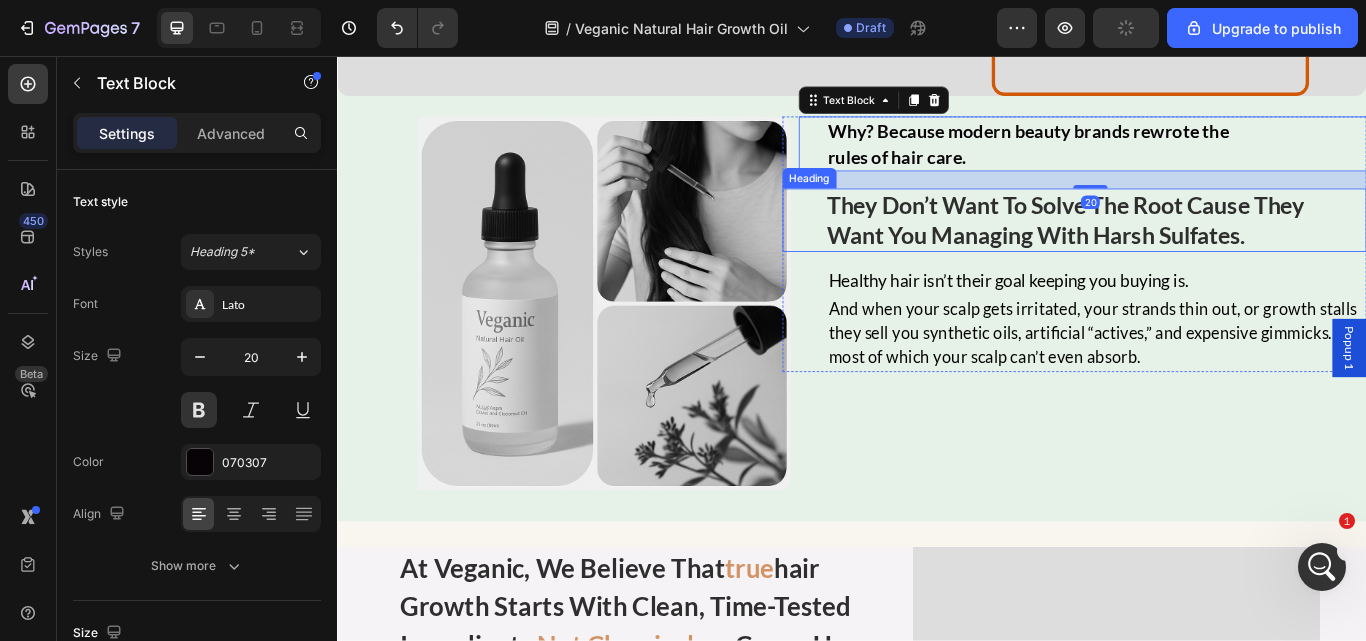 click on "they don’t want to solve the root cause they want you managing with harsh sulfates." at bounding box center (1221, 248) 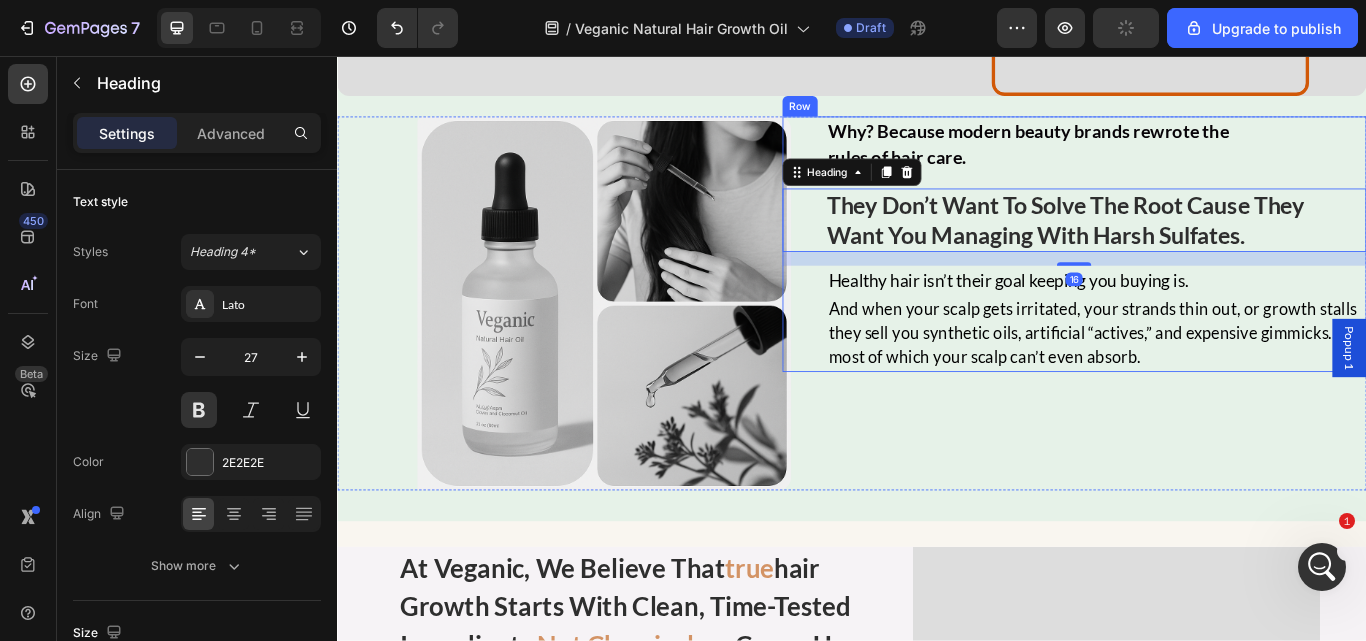 click on "Why? Because modern beauty brands rewrote the  rules of hair care. Text Block They don’t want you to heal the root cause, they want you  to manage the symptoms. Heading they don’t want to solve the root cause they want you managing with harsh sulfates. Heading   16 Healthy hair isn’t their goal keeping you buying is. Text Block It’s not about your wellness. It’s about their profits.And when the system starts to crack, they sell you synthetic vitamins, isolated nutrients, and trendy powders—most of which your body can’t even absorb. Text Block And when your scalp gets irritated, your strands thin out, or growth stalls they sell you synthetic oils, artificial “actives,” and expensive gimmicks…most of which your scalp can’t even absorb. Text Block" at bounding box center (1196, 276) 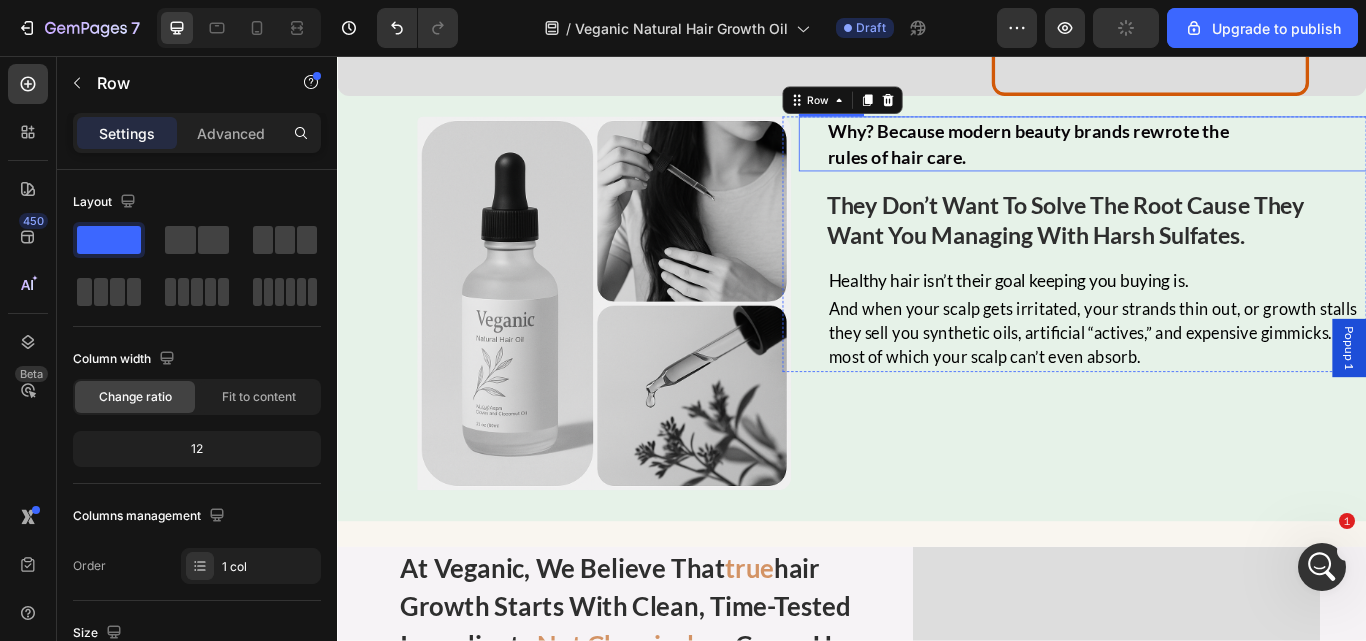 click on "Why? Because modern beauty brands rewrote the" at bounding box center (1231, 144) 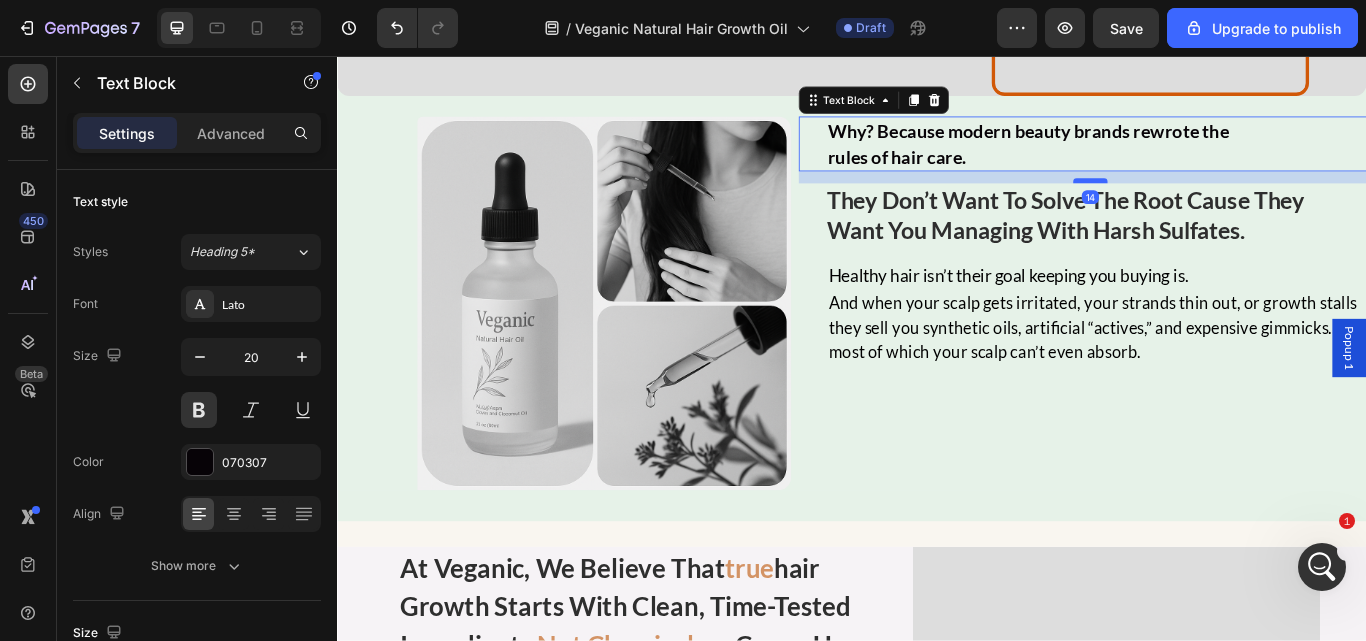 click at bounding box center (1215, 202) 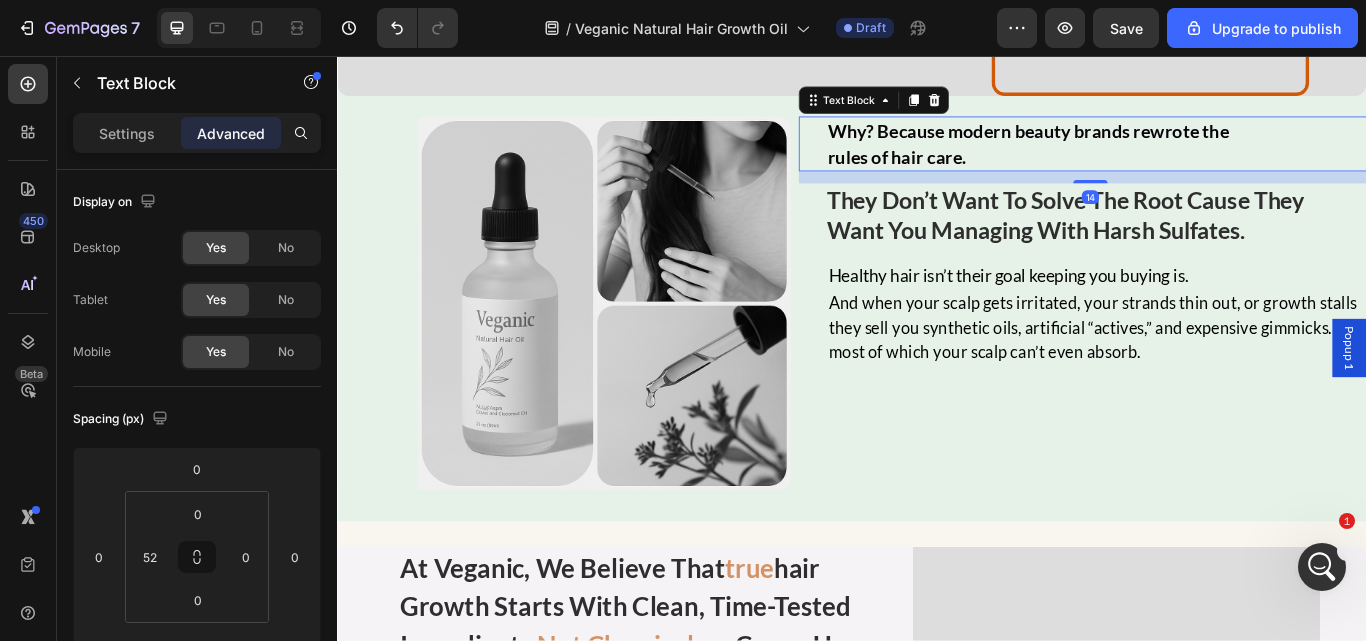 click on "Healthy hair isn’t their goal keeping you buying is." at bounding box center [1222, 312] 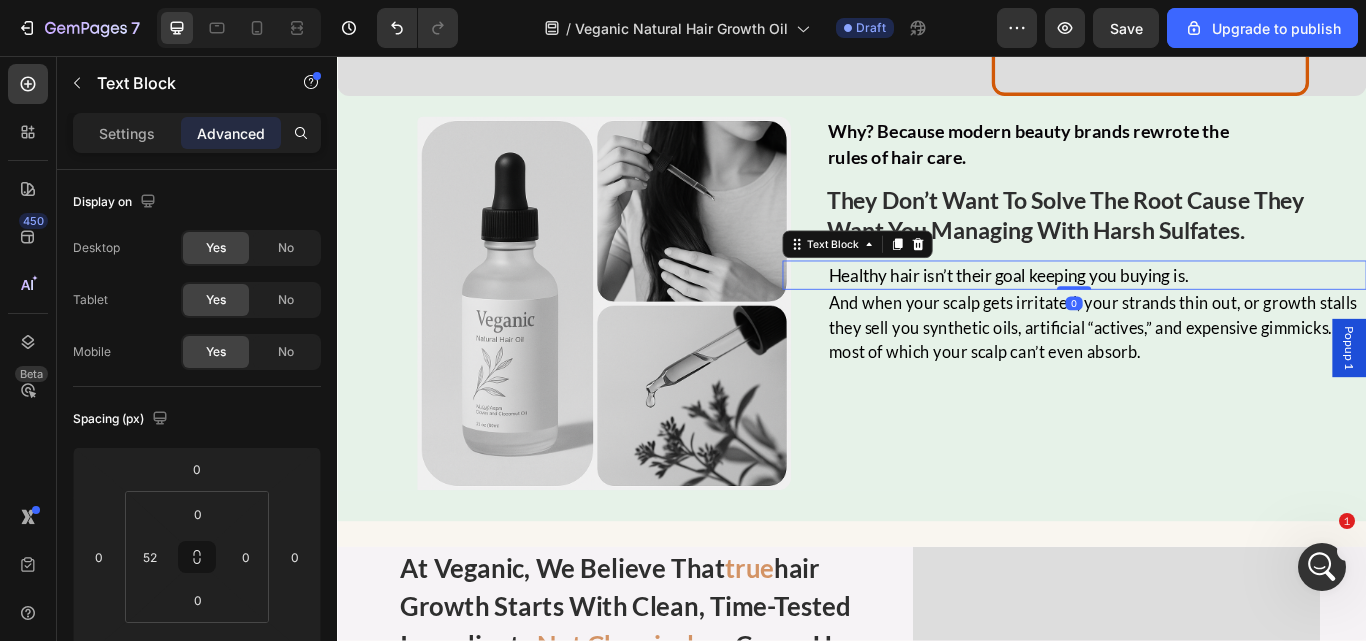 click on "Healthy hair isn’t their goal keeping you buying is." at bounding box center (1222, 312) 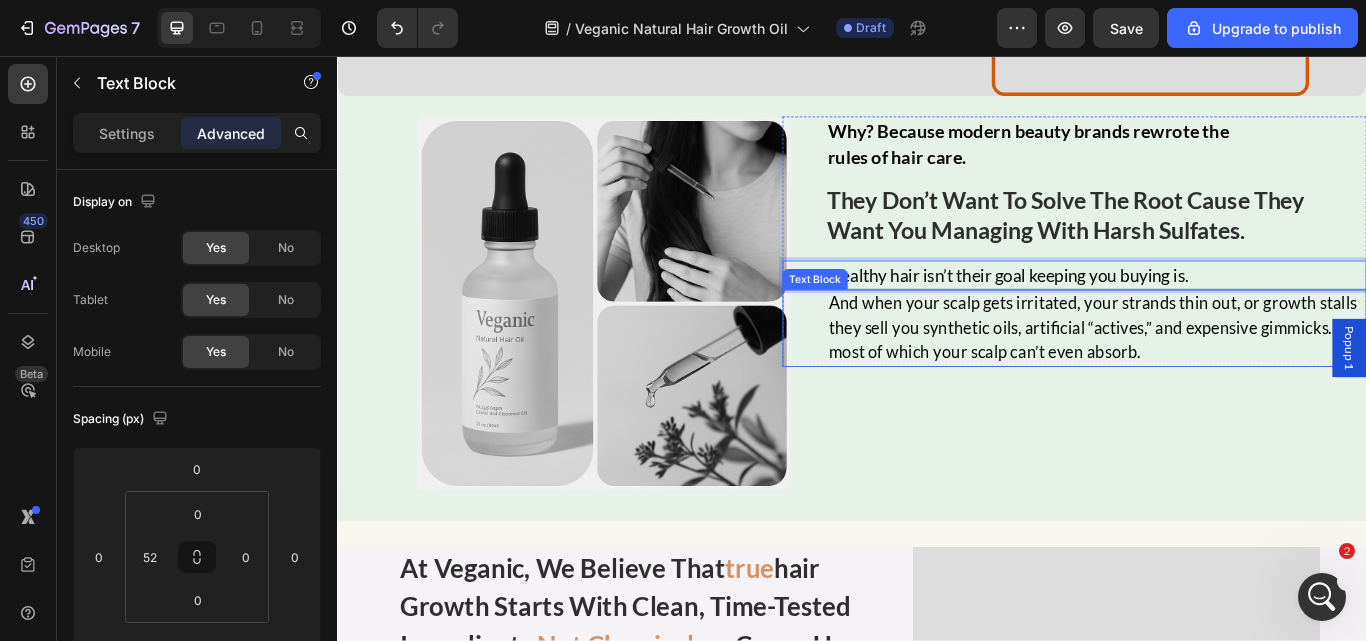 scroll, scrollTop: 2370, scrollLeft: 0, axis: vertical 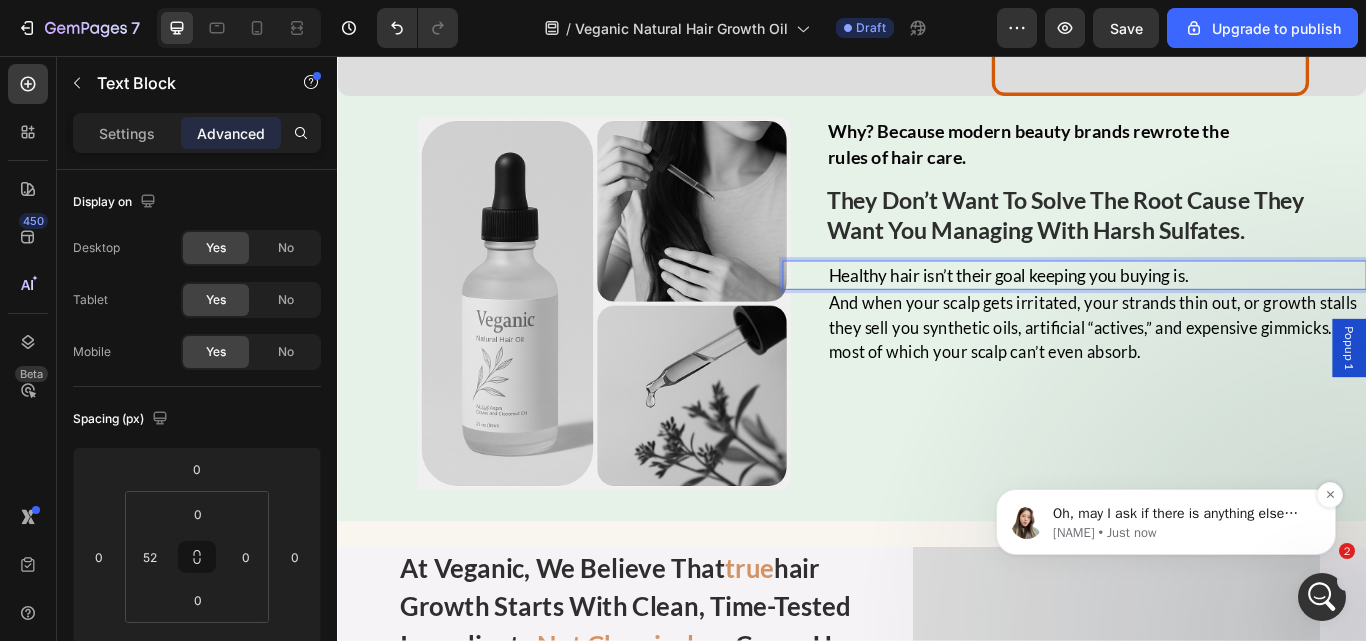 click on "Oh, may I ask if there is anything else that I can assist you with today?" at bounding box center (1182, 514) 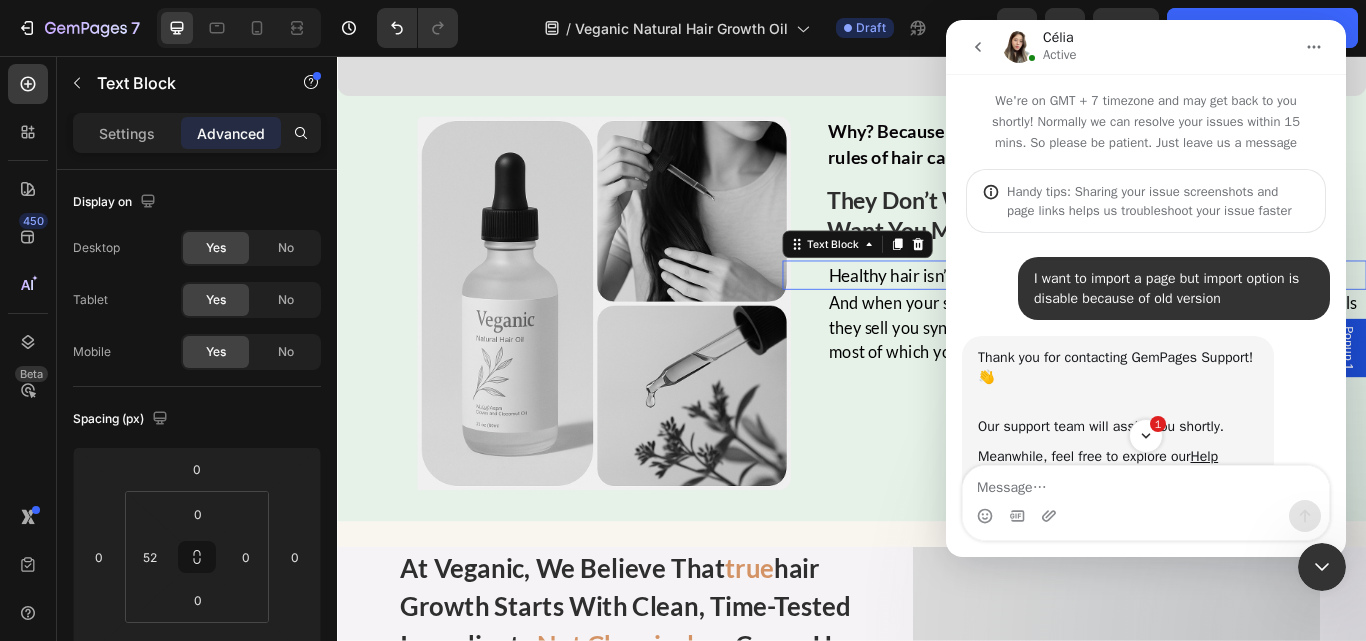 scroll, scrollTop: 2406, scrollLeft: 0, axis: vertical 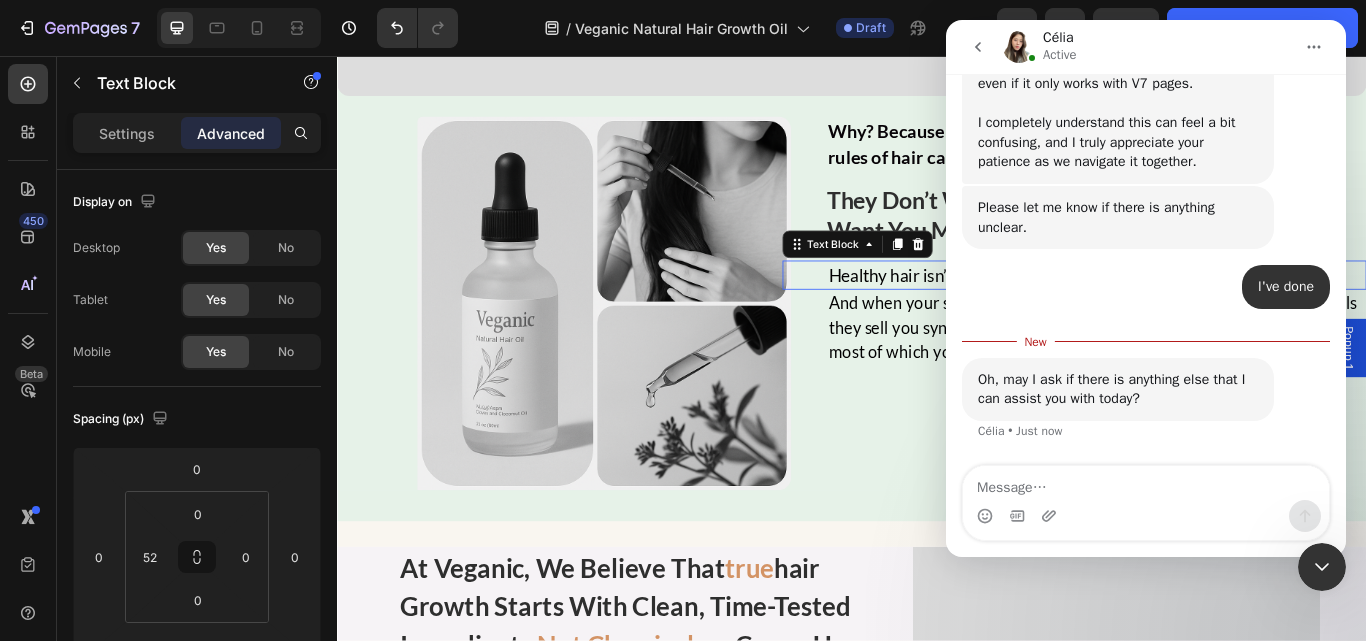 click at bounding box center (1146, 483) 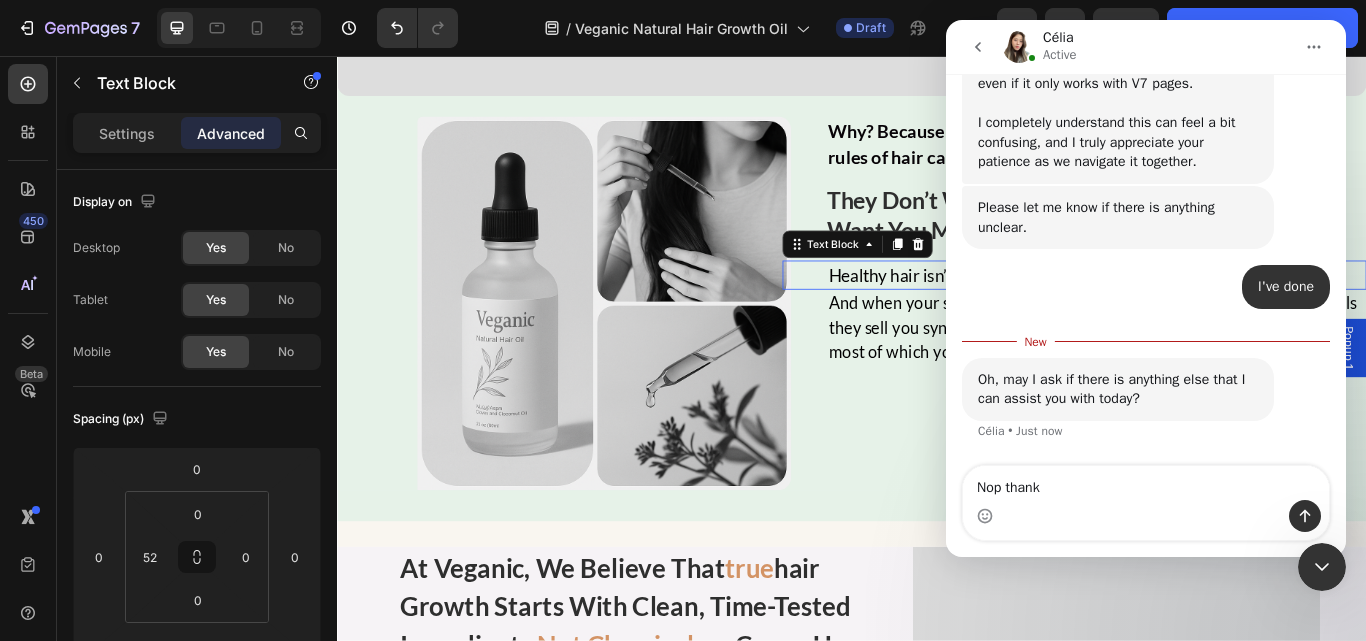 type on "Nop thanks" 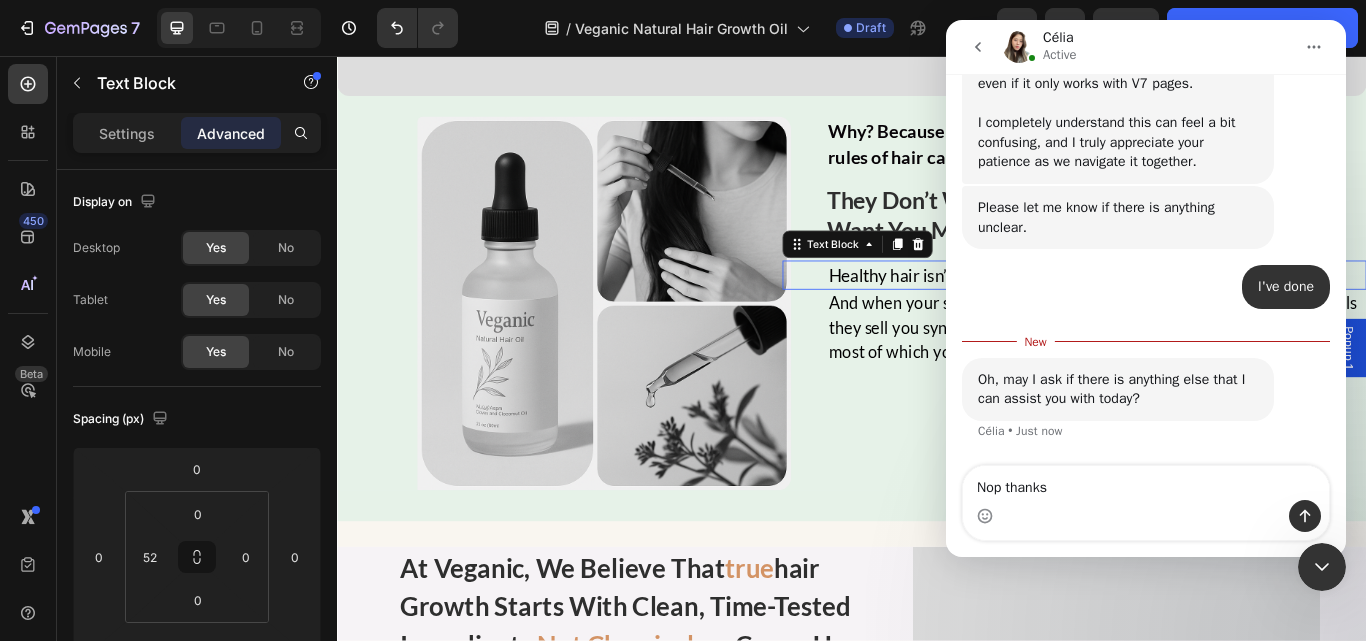 type 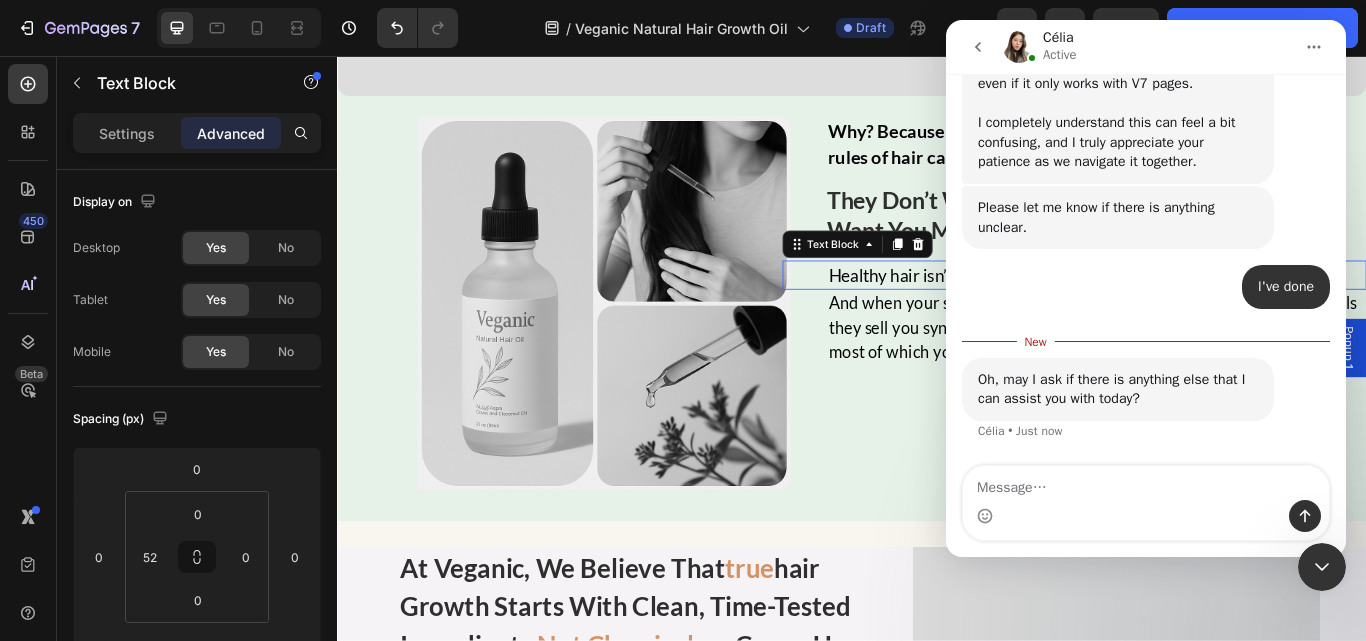 scroll, scrollTop: 2432, scrollLeft: 0, axis: vertical 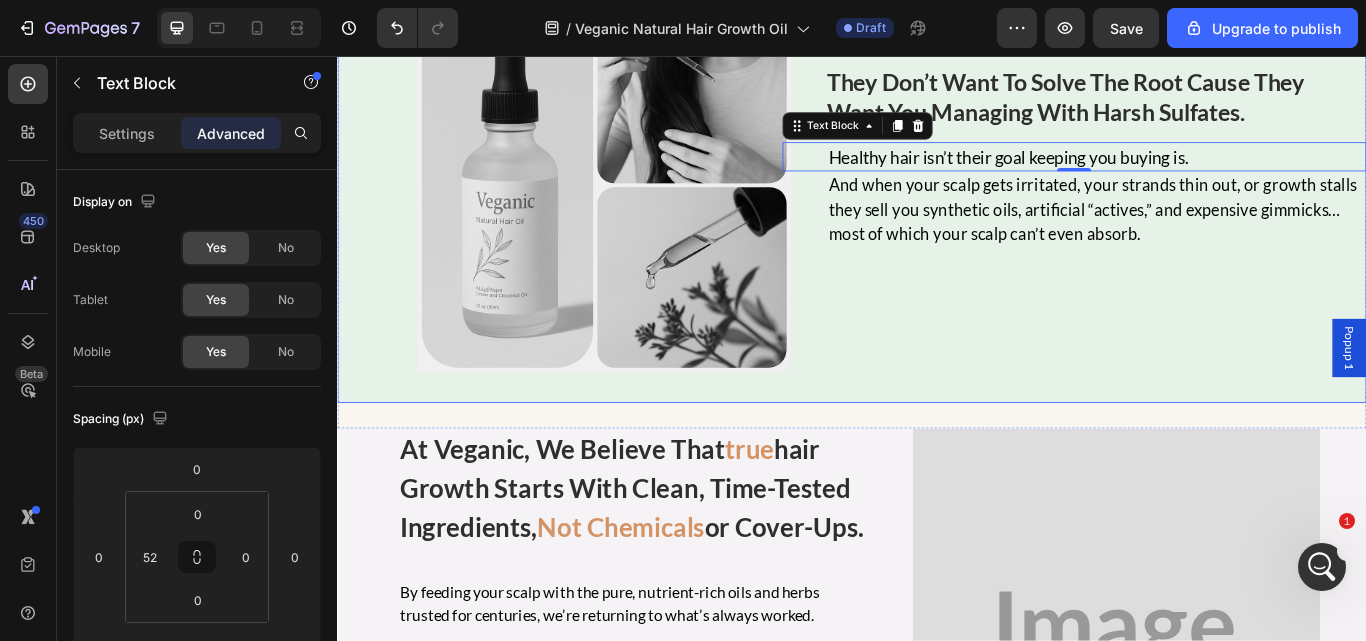 click on "our  ancestors nurtured  hair long before chemicals & synthetic care Heading how our  ancestors nurtured  hair long before chemicals & synthetic care Heading   Roots  and oils have supported healthy hair for centuries.Trusted remedies passed down through generations. But in the last century, we lost touch with nature’s wisdom… Text Block Roots and oils have supported healthy hair for centuries. Trusted  remedies passed down through generations. But in the last century,  we lost touch with nature’s wisdom… And started reaching for fast, synthetic solutions. Now, we’re going  back to what truly works pure, plant-powered care that actually nourishes. Text Block Image Image Row Row And started reaching for fast, synthetic solutions.Now, we’re going back to what truly works pure, plant-powered care that actually nourishes. Text Block Why? Because big pharma & processed food giants changed how we fix health and fuel nutrition. Text Block Image Why? Because modern beauty brands rewrote the Heading" at bounding box center (937, -62) 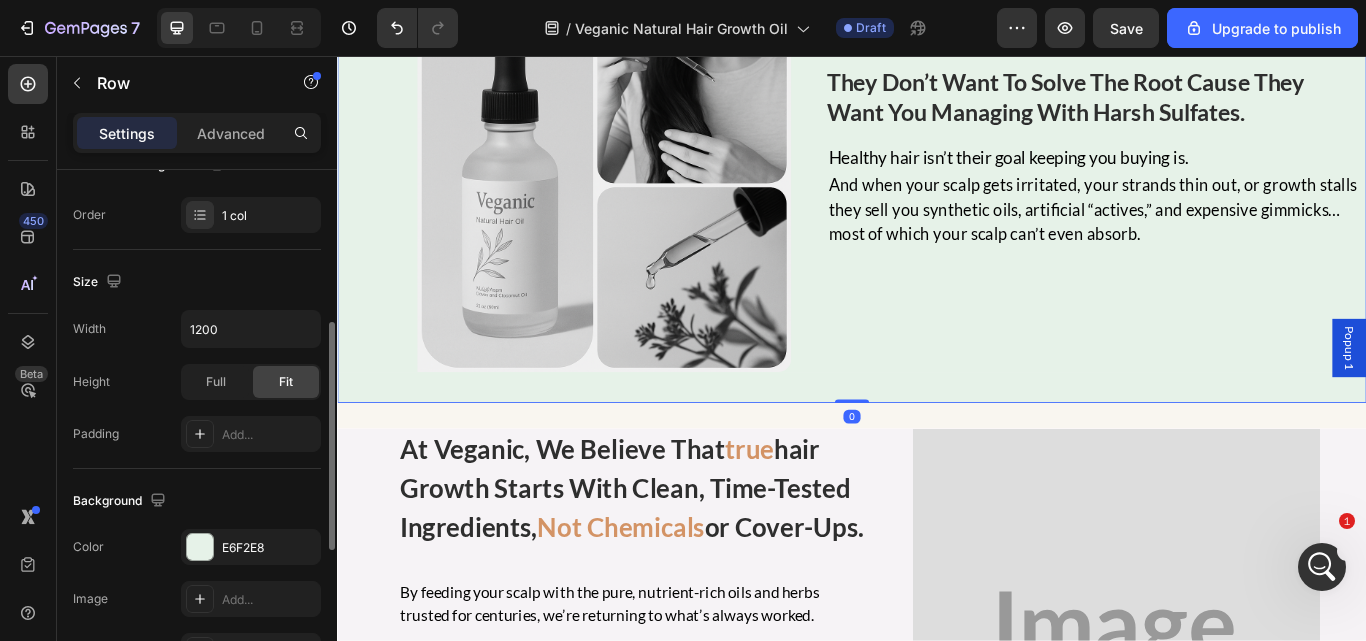 scroll, scrollTop: 352, scrollLeft: 0, axis: vertical 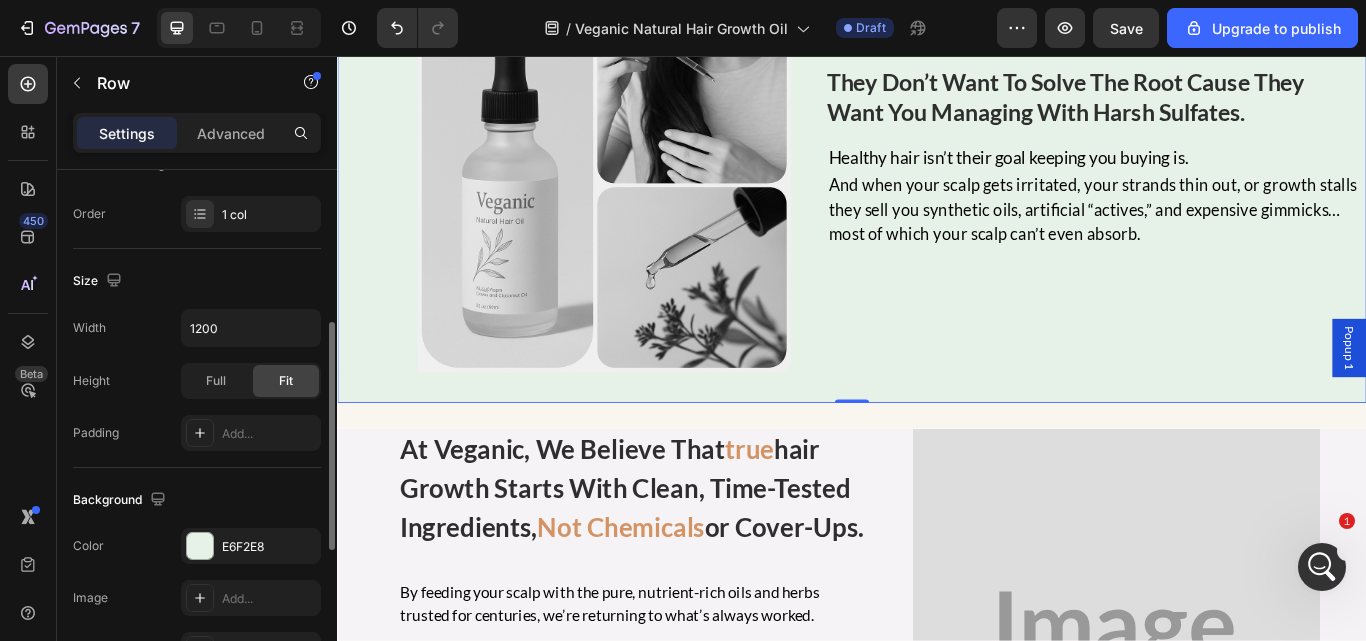 drag, startPoint x: 250, startPoint y: 537, endPoint x: 250, endPoint y: 523, distance: 14 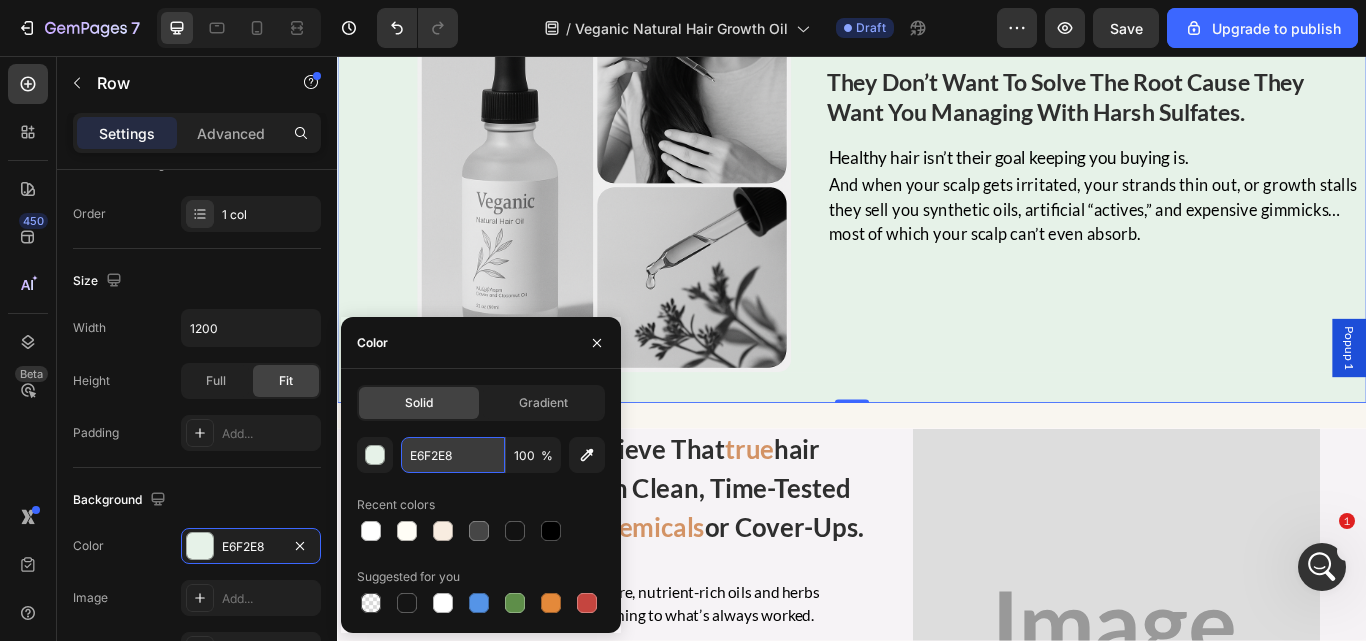click on "E6F2E8" at bounding box center (453, 455) 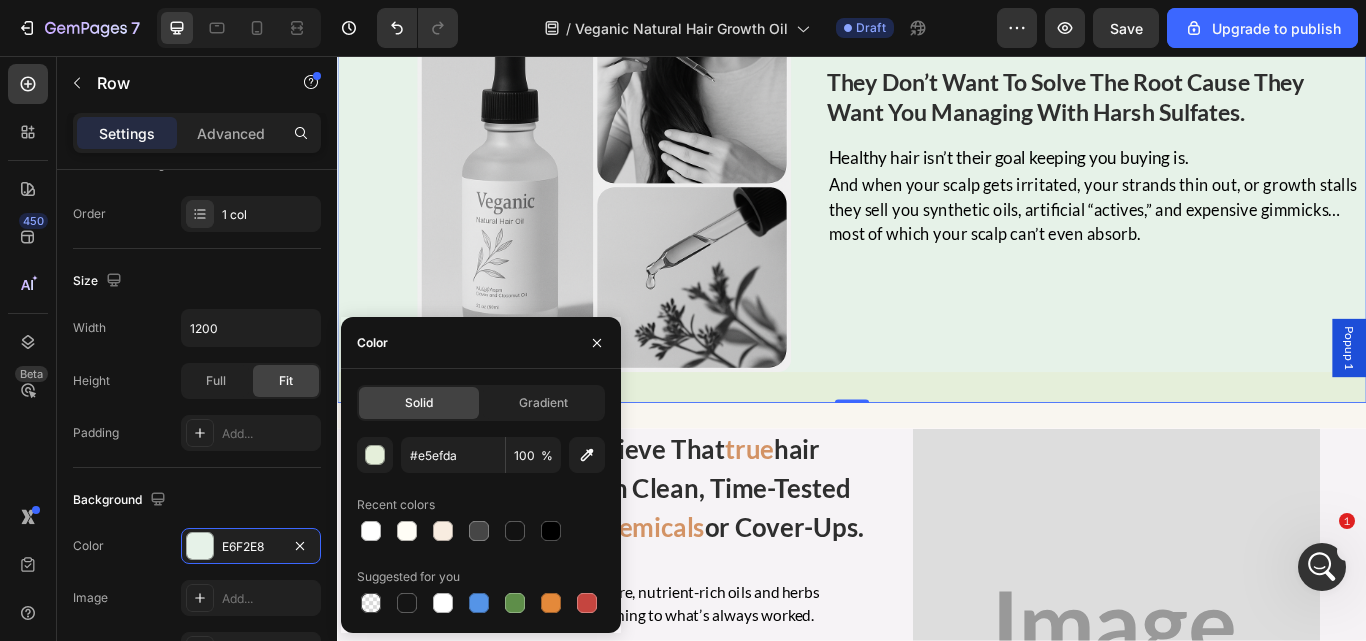 click on "0" at bounding box center [937, 477] 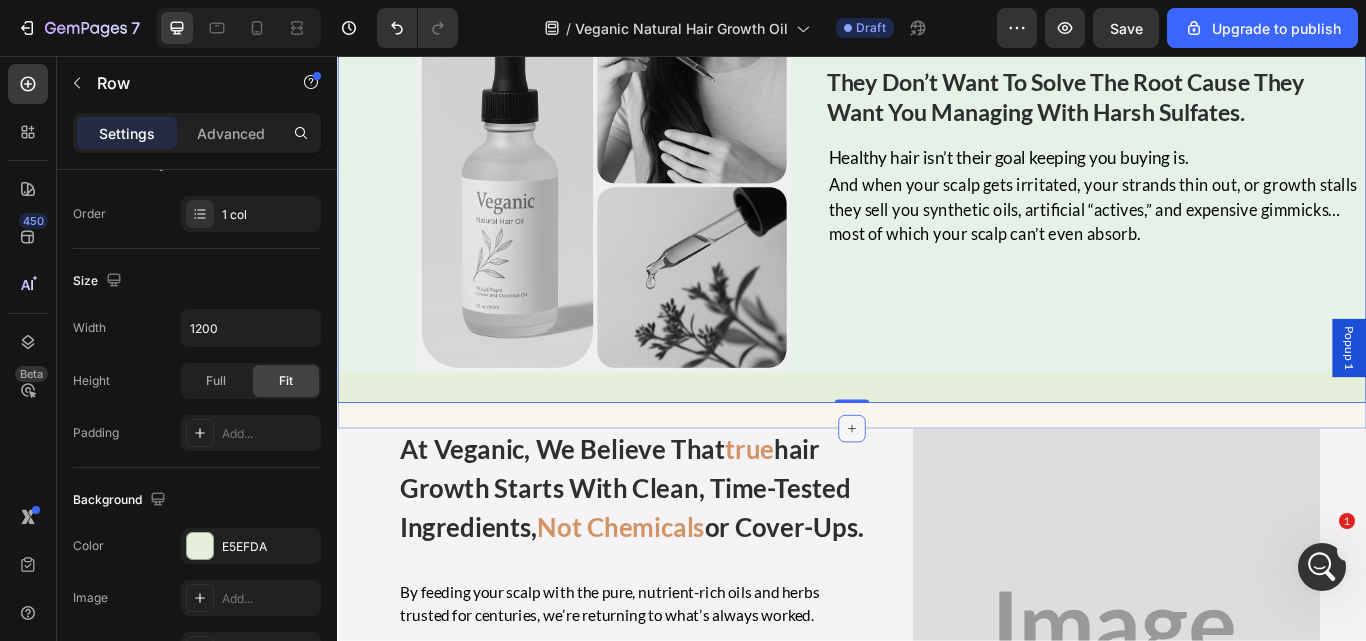 click at bounding box center [937, 491] 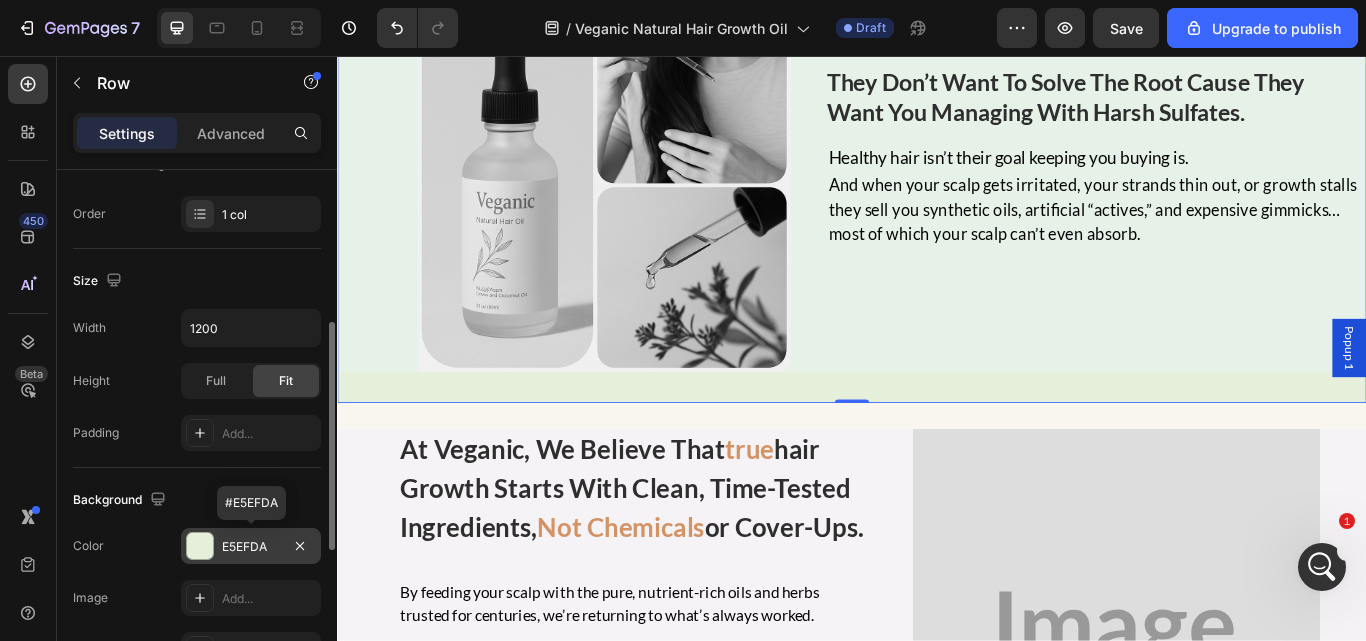 click on "E5EFDA" at bounding box center [251, 547] 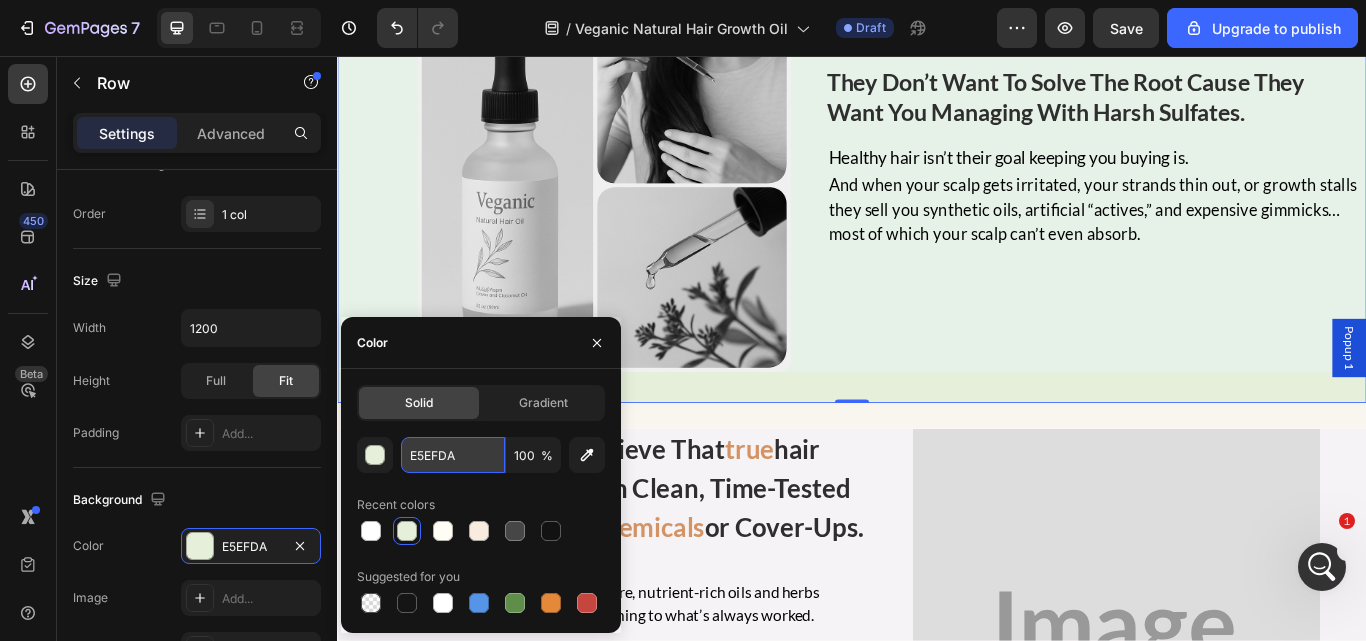 click on "E5EFDA" at bounding box center [453, 455] 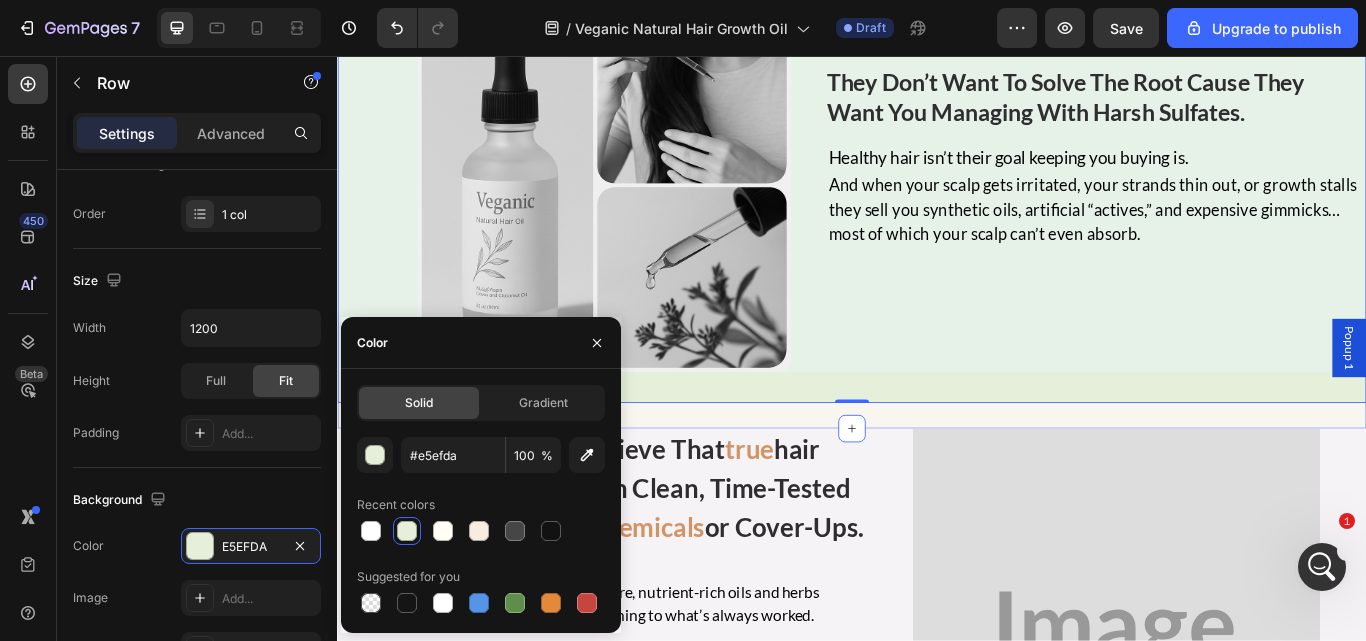 click on "our  ancestors nurtured  hair long before chemicals & synthetic care Heading how our  ancestors nurtured  hair long before chemicals & synthetic care Heading   Roots  and oils have supported healthy hair for centuries.Trusted remedies passed down through generations. But in the last century, we lost touch with nature’s wisdom… Text Block Roots and oils have supported healthy hair for centuries. Trusted  remedies passed down through generations. But in the last century,  we lost touch with nature’s wisdom… And started reaching for fast, synthetic solutions. Now, we’re going  back to what truly works pure, plant-powered care that actually nourishes. Text Block Image Image Row Row And started reaching for fast, synthetic solutions.Now, we’re going back to what truly works pure, plant-powered care that actually nourishes. Text Block Why? Because big pharma & processed food giants changed how we fix health and fuel nutrition. Text Block Image Why? Because modern beauty brands rewrote the Heading" at bounding box center [937, -62] 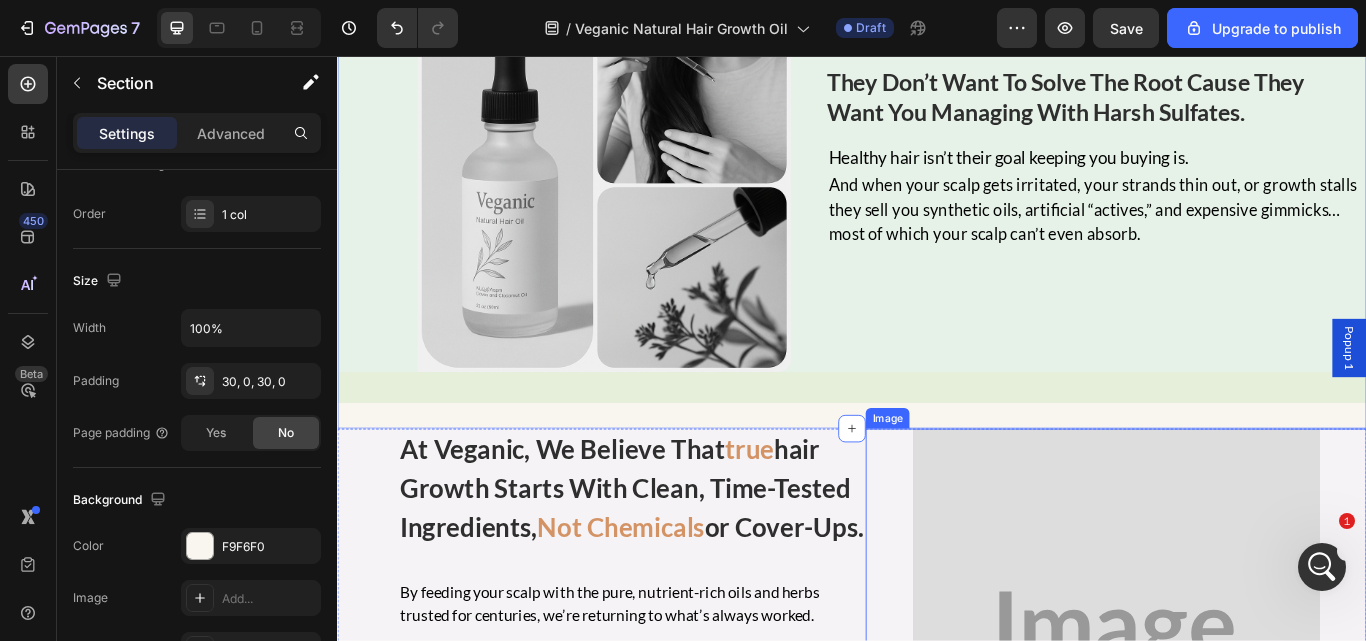 scroll, scrollTop: 0, scrollLeft: 0, axis: both 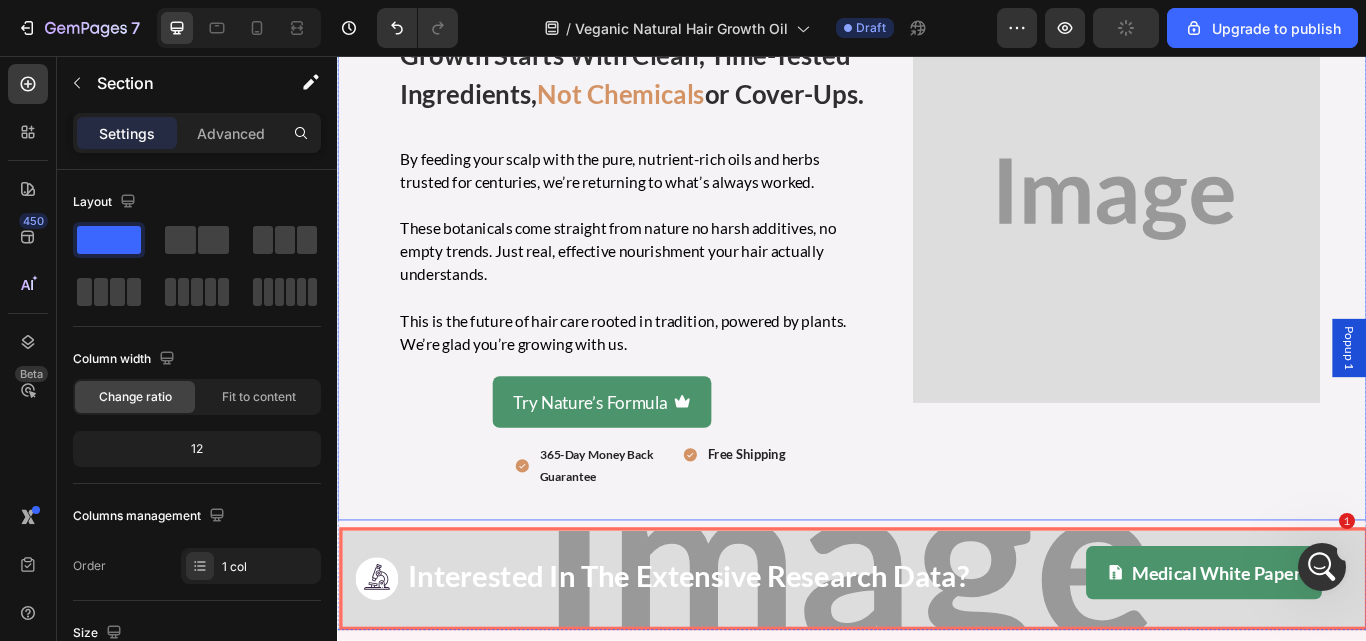 click on "365-Day Guarantee Item List Free Shipping Item List Row Row Image" at bounding box center [1245, 292] 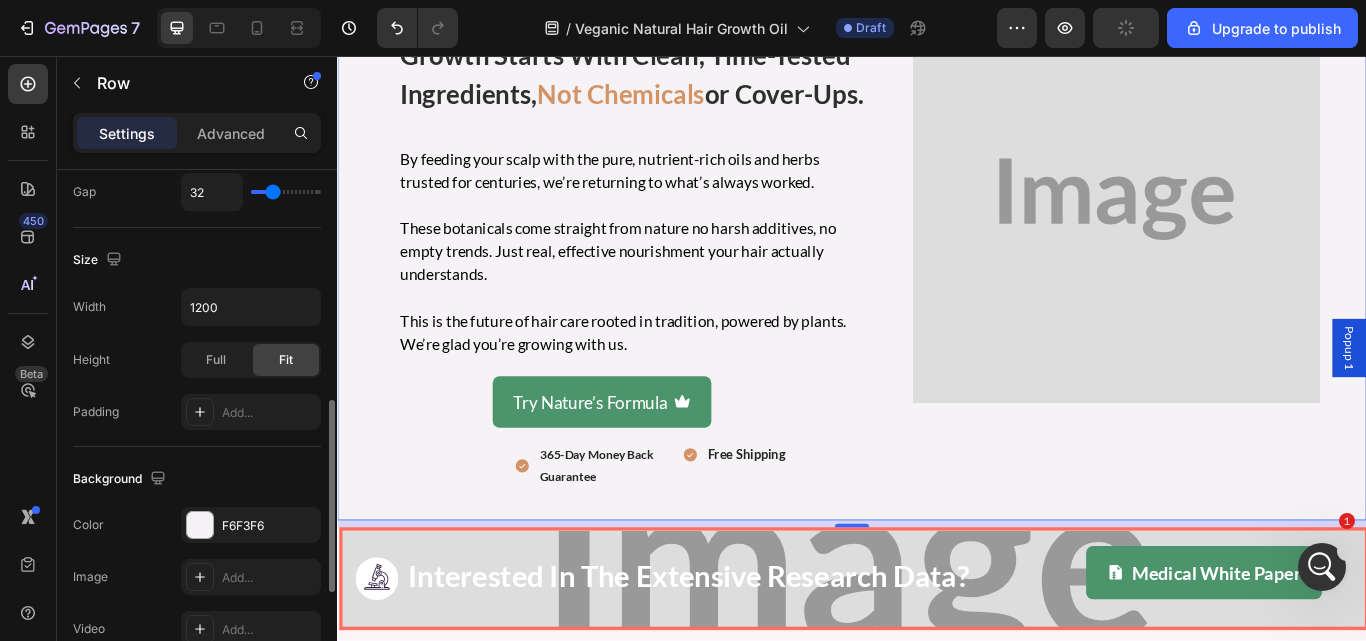 scroll, scrollTop: 529, scrollLeft: 0, axis: vertical 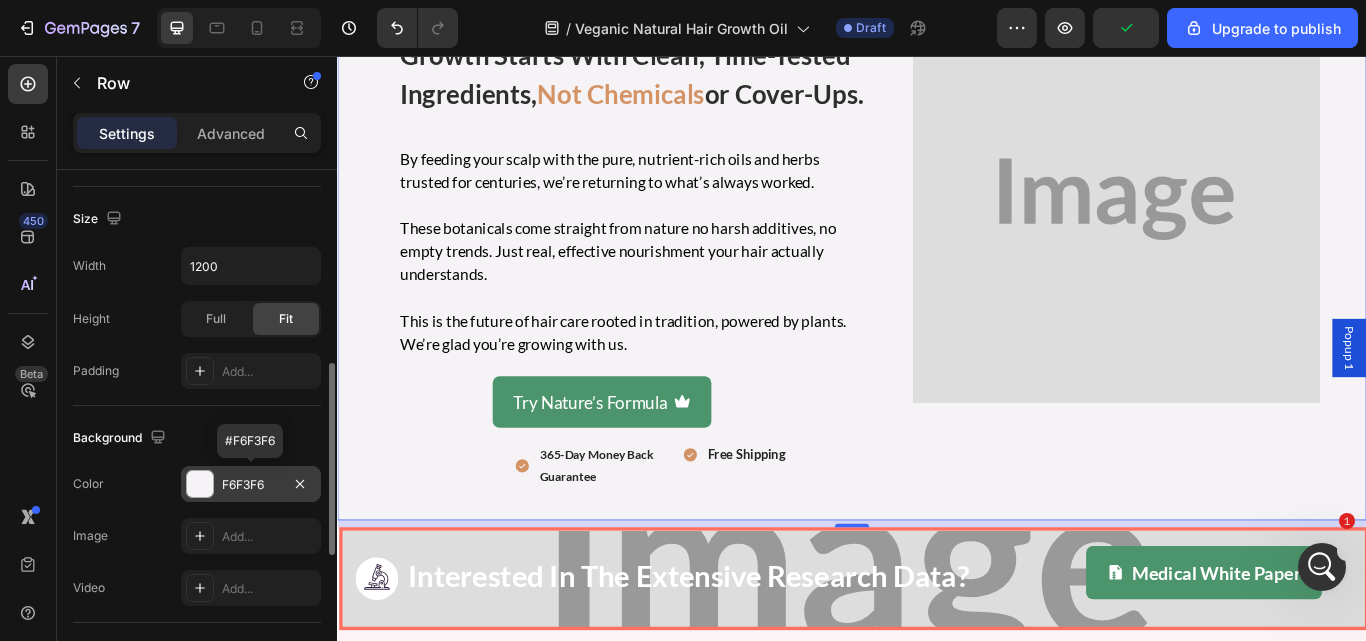 click on "F6F3F6" at bounding box center [251, 485] 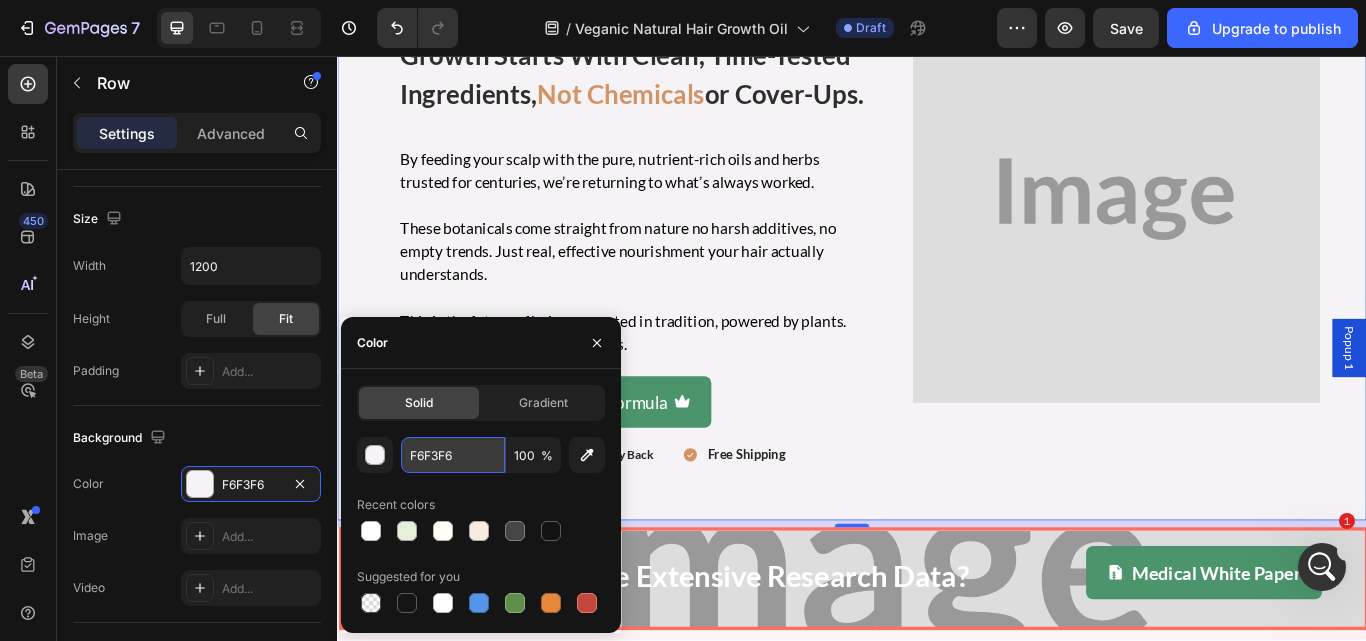 click on "F6F3F6" at bounding box center [453, 455] 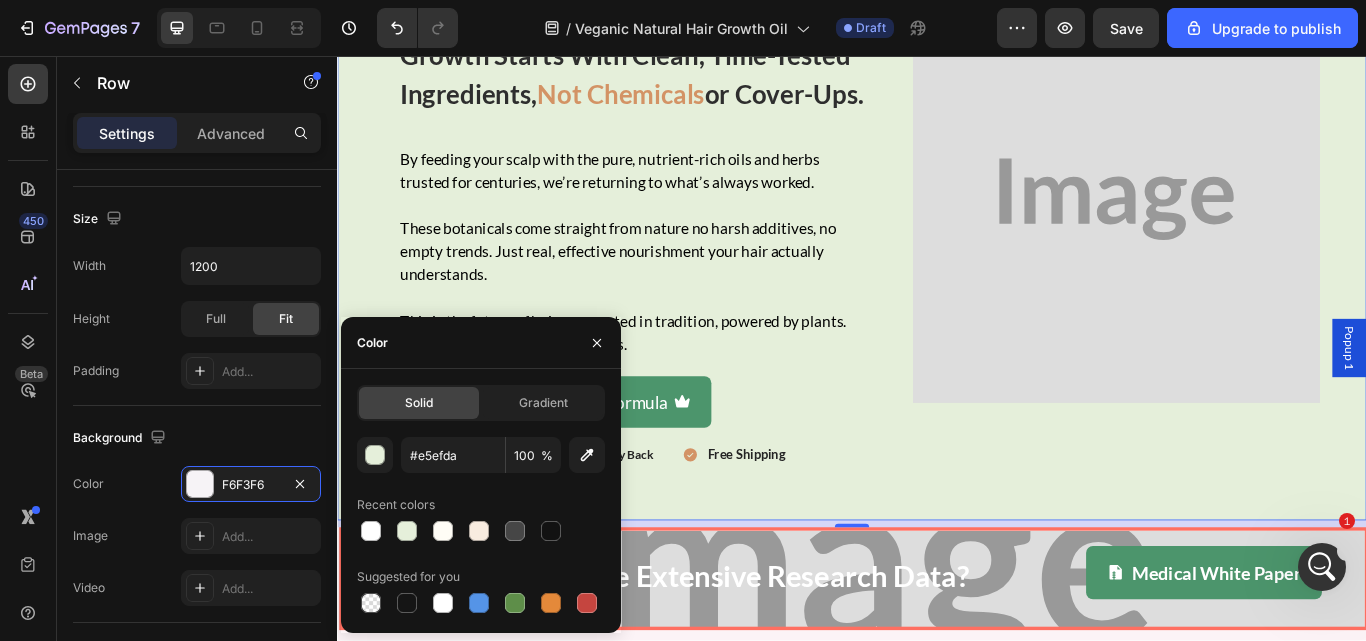 click on "365-Day Guarantee Item List Free Shipping Item List Row Row Image" at bounding box center (1245, 292) 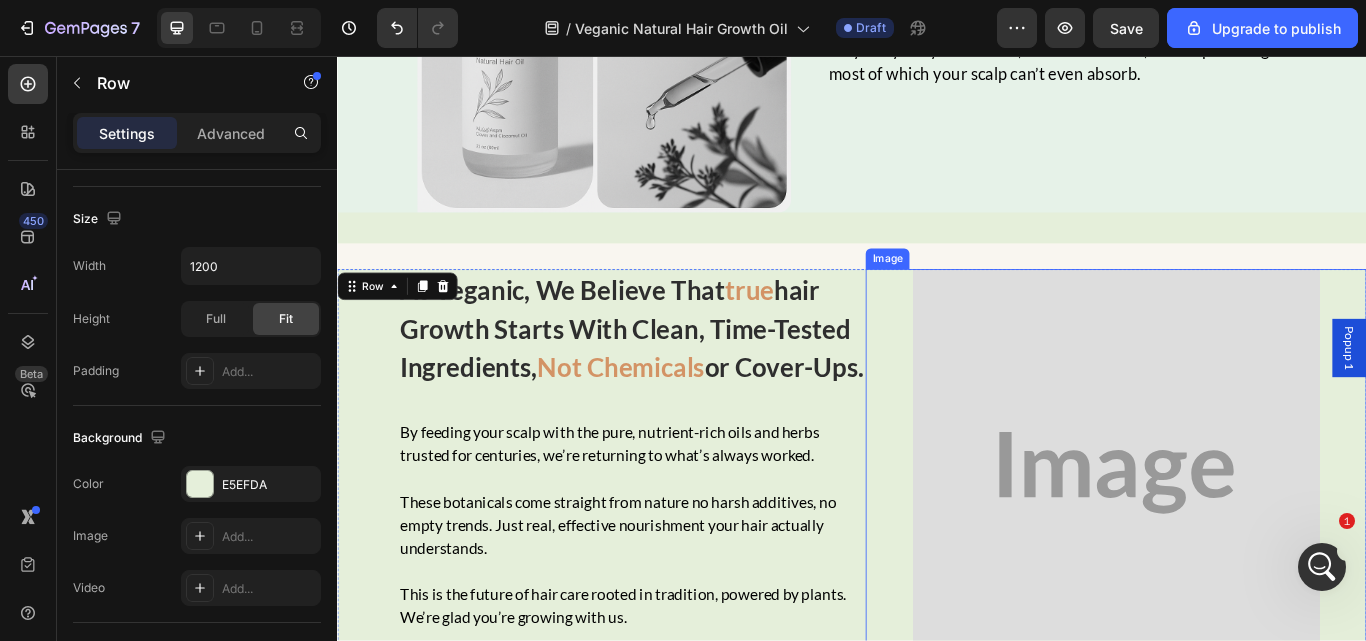 scroll, scrollTop: 1516, scrollLeft: 0, axis: vertical 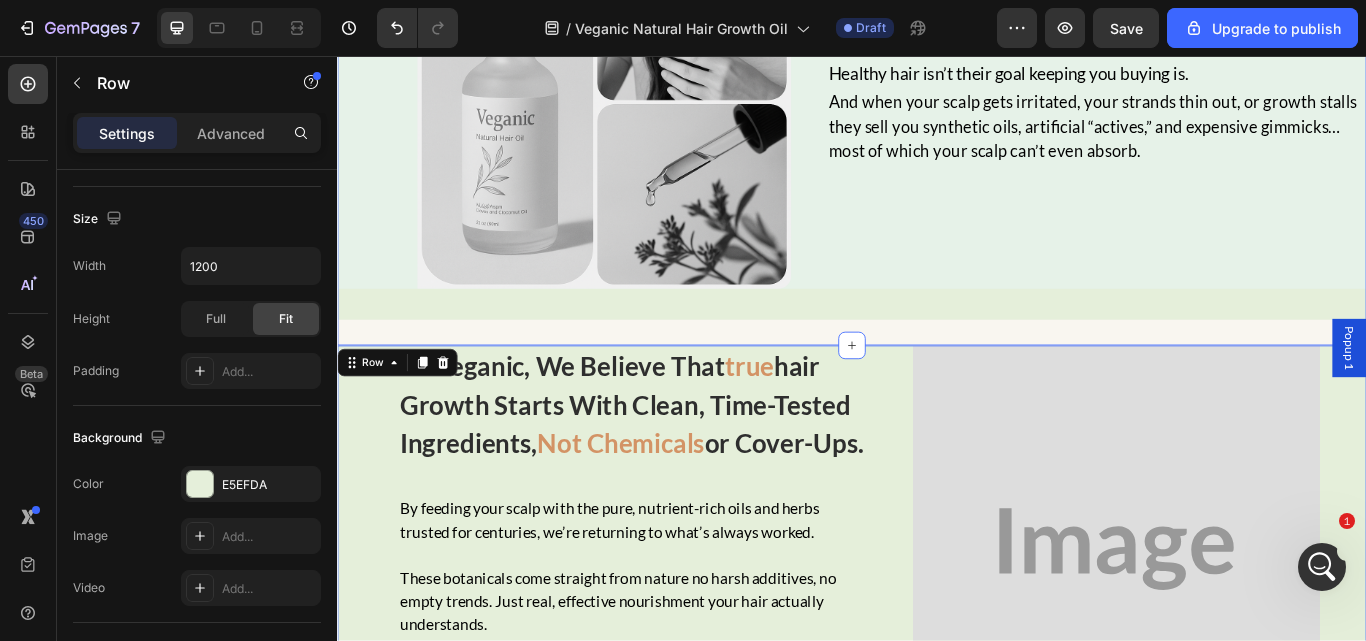 click on "our  ancestors nurtured  hair long before chemicals & synthetic care Heading how our  ancestors nurtured  hair long before chemicals & synthetic care Heading   Roots  and oils have supported healthy hair for centuries.Trusted remedies passed down through generations. But in the last century, we lost touch with nature’s wisdom… Text Block Roots and oils have supported healthy hair for centuries. Trusted  remedies passed down through generations. But in the last century,  we lost touch with nature’s wisdom…   And started reaching for fast, synthetic solutions. Now, we’re going  back to what truly works pure, plant-powered care that actually nourishes. Text Block Image Image Row Row And started reaching for fast, synthetic solutions.Now, we’re going back to what truly works pure, plant-powered care that actually nourishes. Text Block Why? Because big pharma & processed food giants changed how we fix health and fuel nutrition. Text Block Image Why? Because modern beauty brands rewrote the Row" at bounding box center [937, -159] 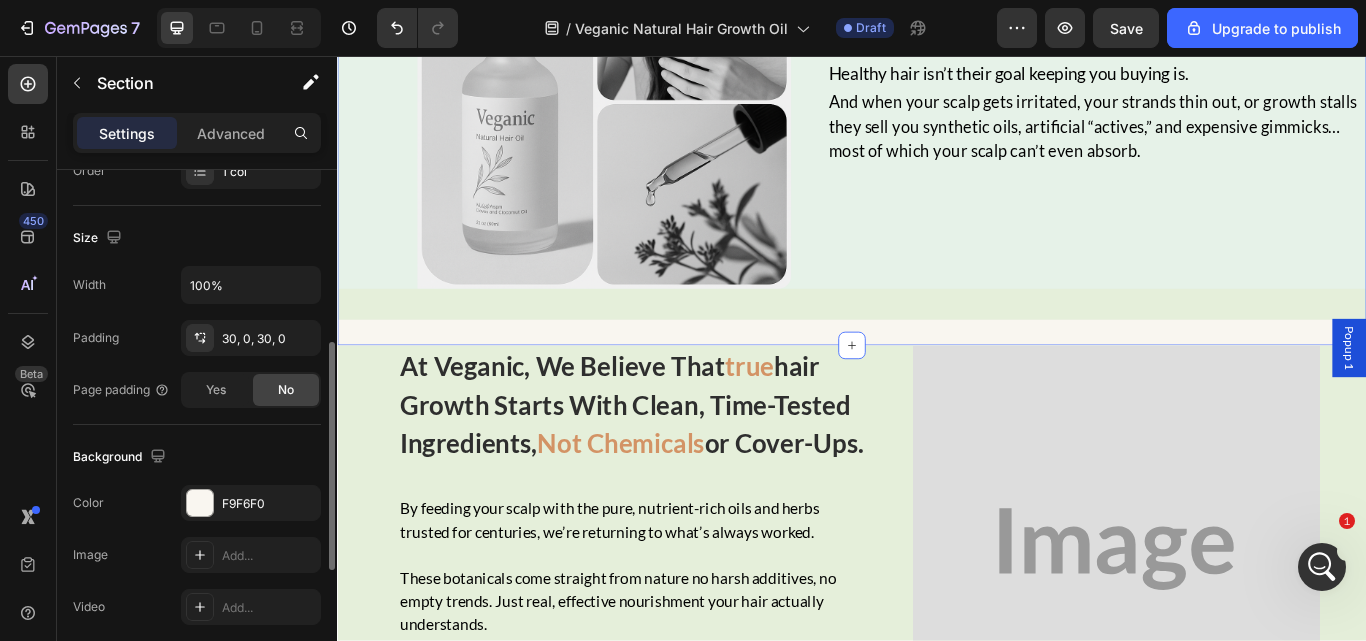 scroll, scrollTop: 396, scrollLeft: 0, axis: vertical 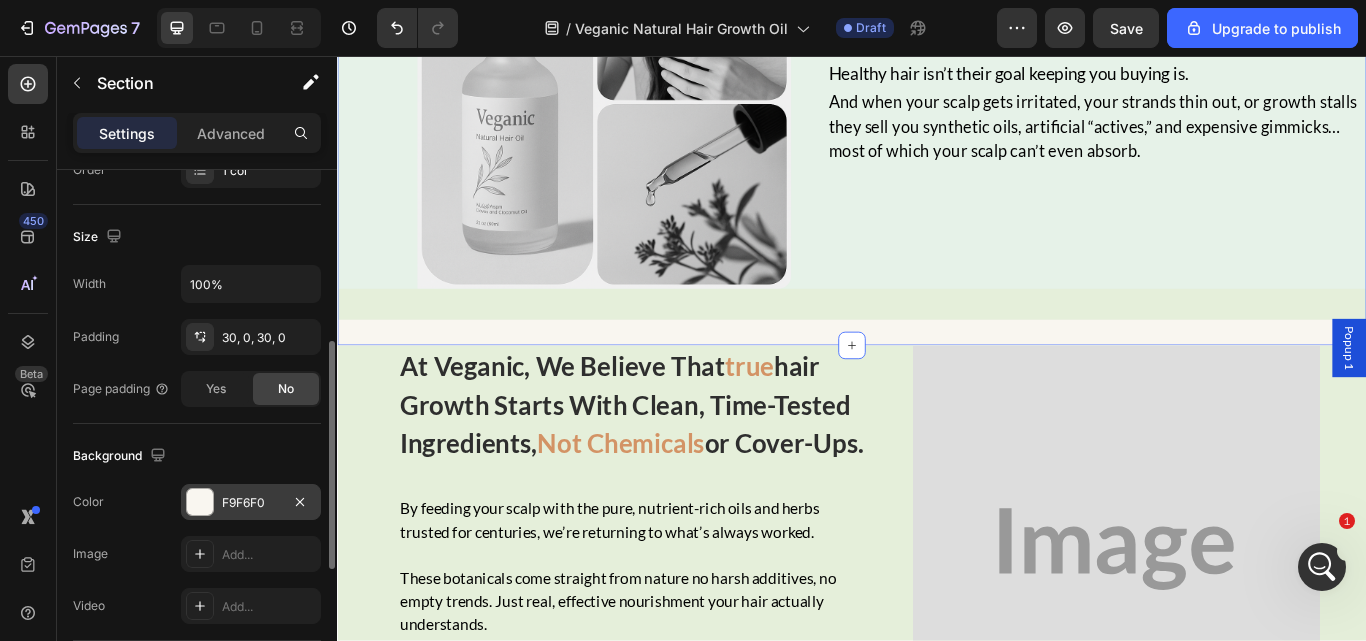click on "F9F6F0" at bounding box center [251, 503] 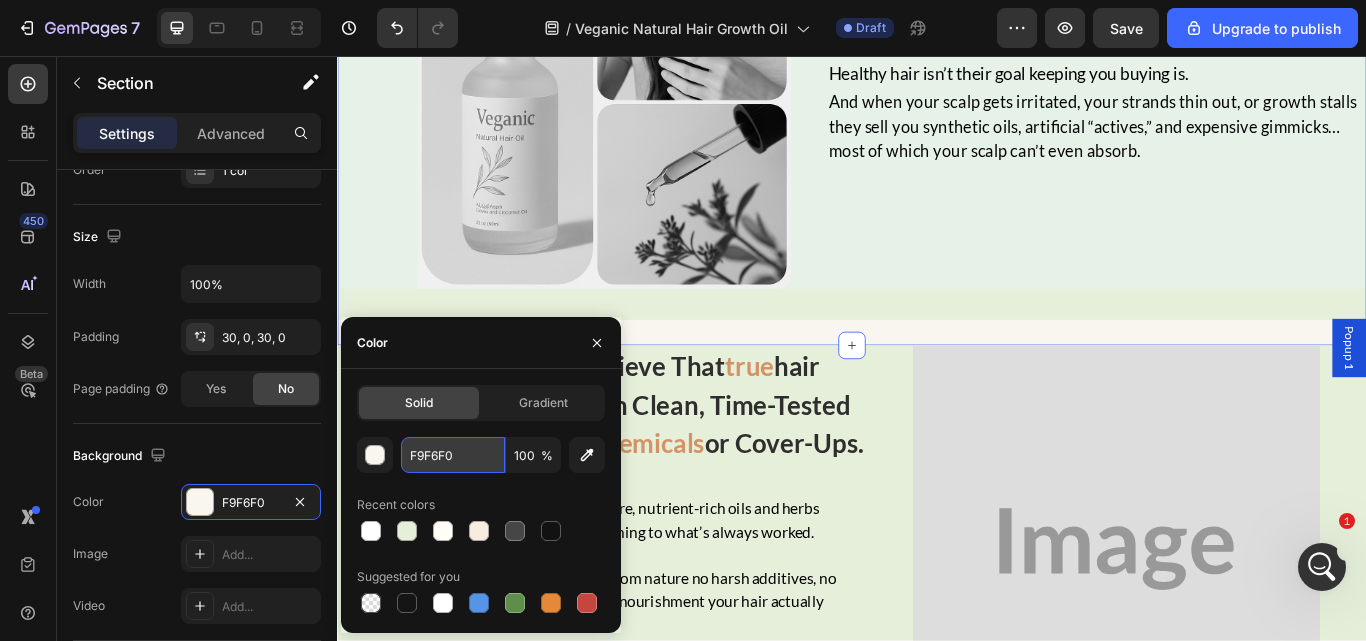 click on "F9F6F0" at bounding box center (453, 455) 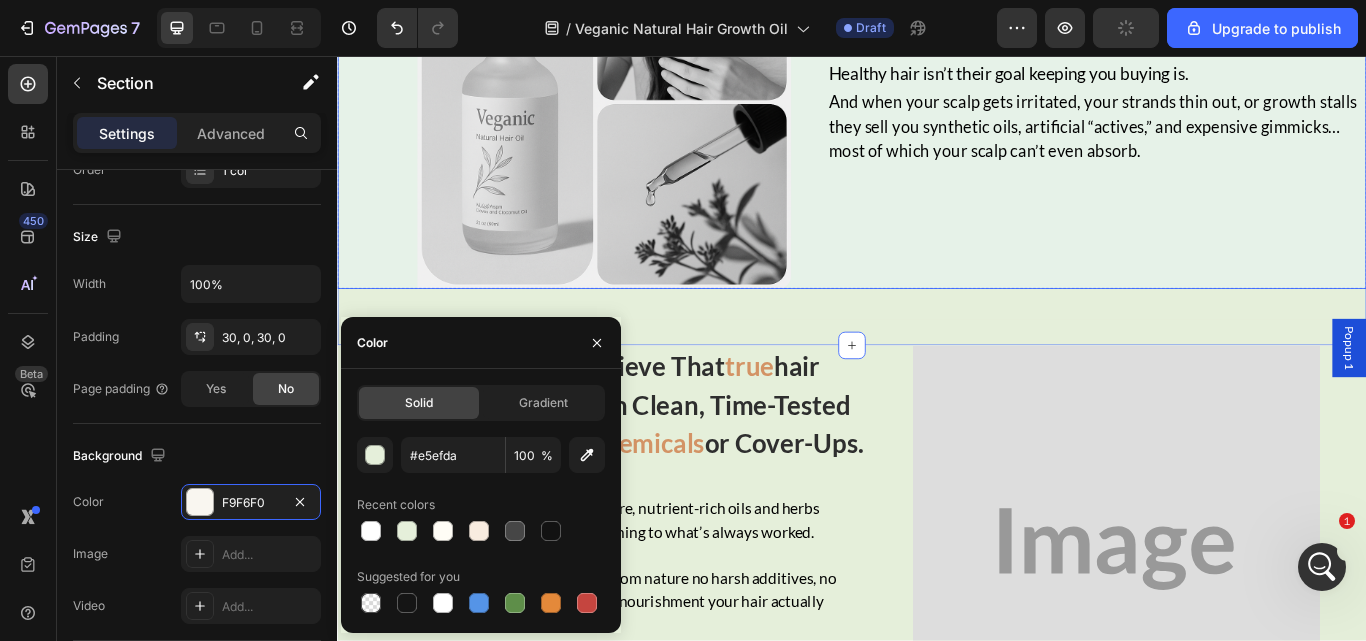 click on "Why? Because modern beauty brands rewrote the  rules of hair care. Text Block They don’t want you to heal the root cause, they want you  to manage the symptoms. Heading they don’t want to solve the root cause they want you managing with harsh sulfates. Heading Healthy hair isn’t their goal keeping you buying is. Text Block It’s not about your wellness. It’s about their profits.And when the system starts to crack, they sell you synthetic vitamins, isolated nutrients, and trendy powders—most of which your body can’t even absorb. Text Block And when your scalp gets irritated, your strands thin out, or growth stalls they sell you synthetic oils, artificial “actives,” and expensive gimmicks…most of which your scalp can’t even absorb. Text Block Row" at bounding box center (1196, 110) 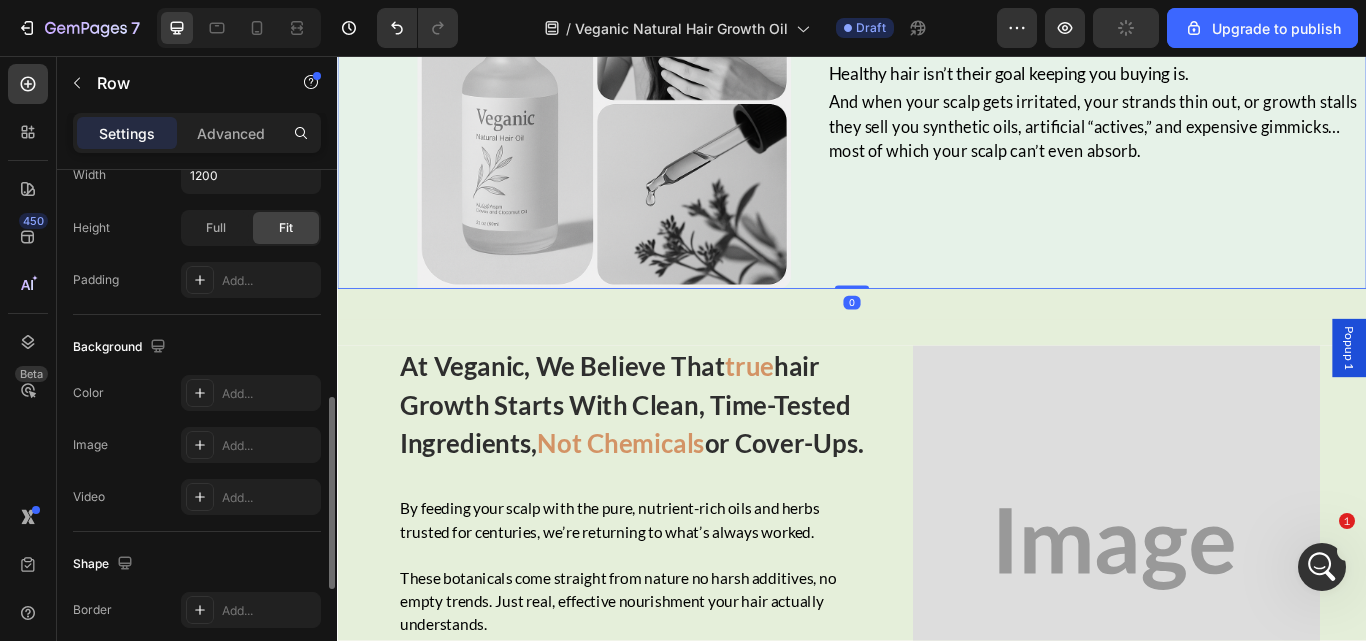scroll, scrollTop: 621, scrollLeft: 0, axis: vertical 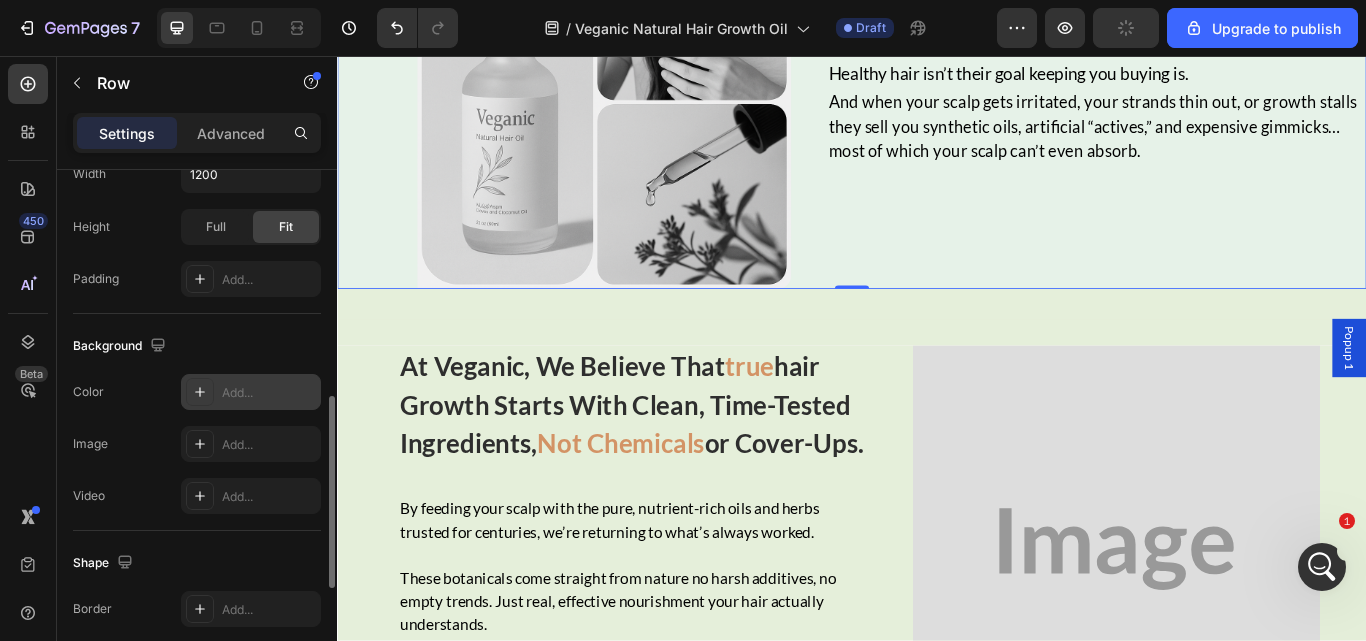 click on "Add..." at bounding box center (269, 393) 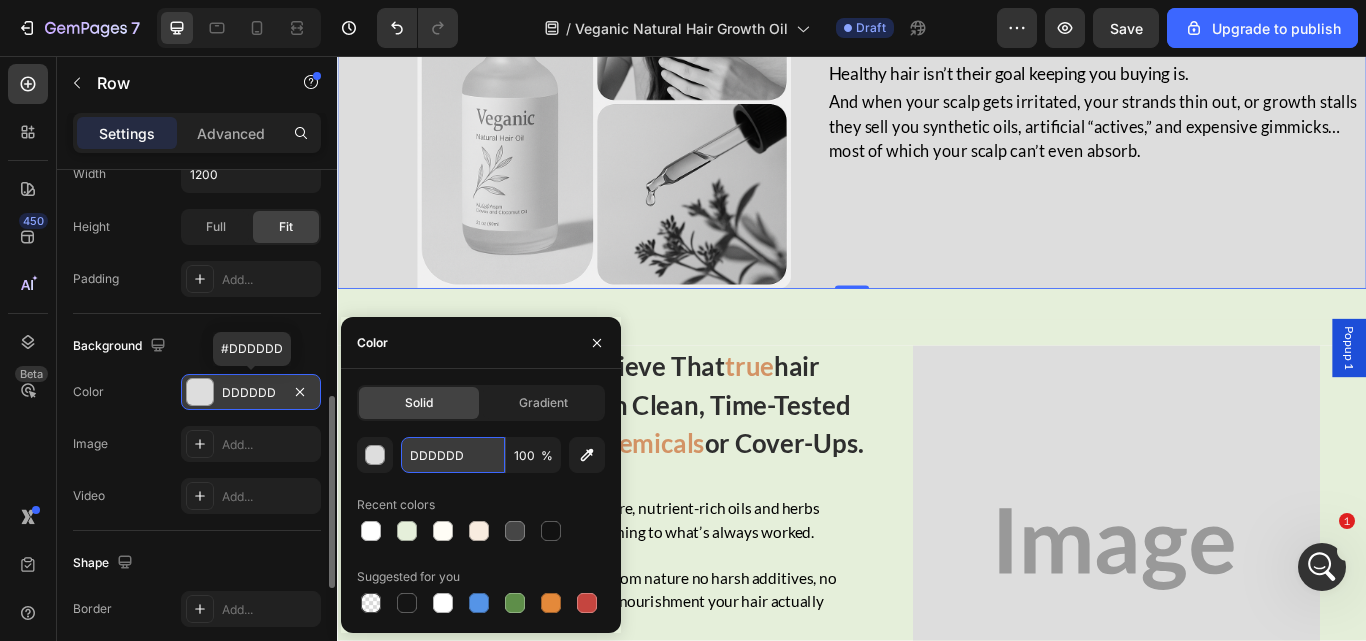 click on "DDDDDD" at bounding box center (453, 455) 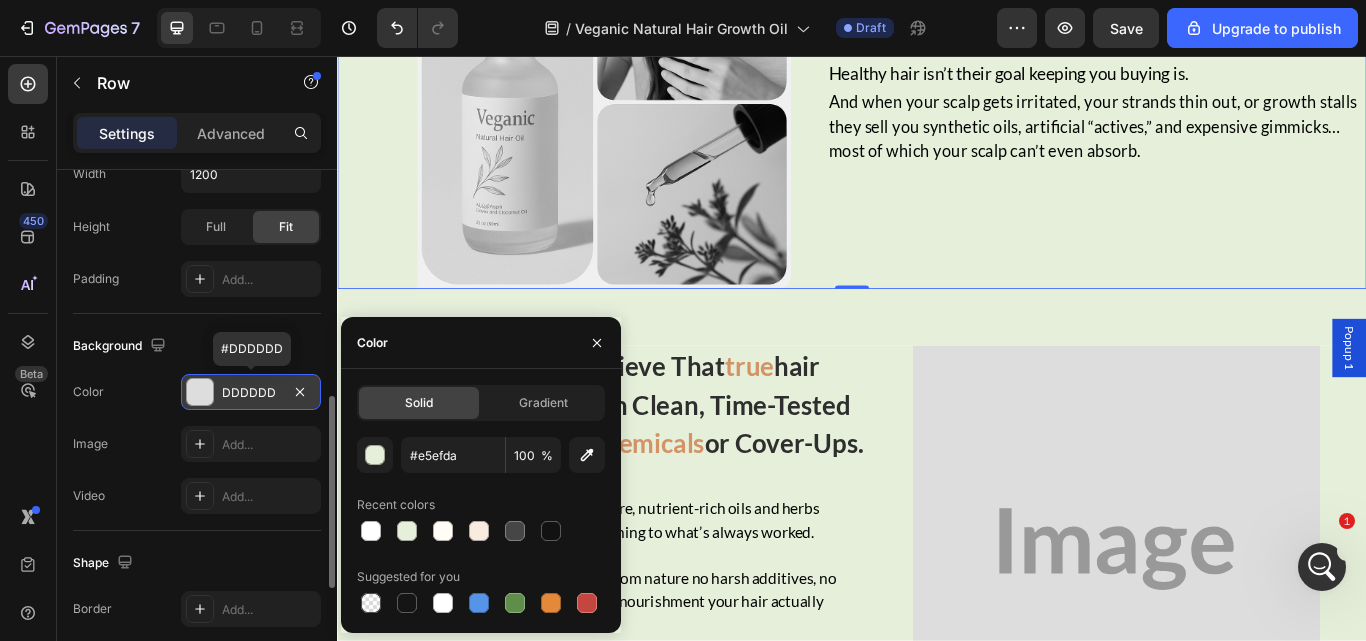 click on "Why? Because modern beauty brands rewrote the  rules of hair care. Text Block They don’t want you to heal the root cause, they want you  to manage the symptoms. Heading they don’t want to solve the root cause they want you managing with harsh sulfates. Heading Healthy hair isn’t their goal keeping you buying is. Text Block It’s not about your wellness. It’s about their profits.And when the system starts to crack, they sell you synthetic vitamins, isolated nutrients, and trendy powders—most of which your body can’t even absorb. Text Block And when your scalp gets irritated, your strands thin out, or growth stalls they sell you synthetic oils, artificial “actives,” and expensive gimmicks…most of which your scalp can’t even absorb. Text Block Row" at bounding box center (1196, 110) 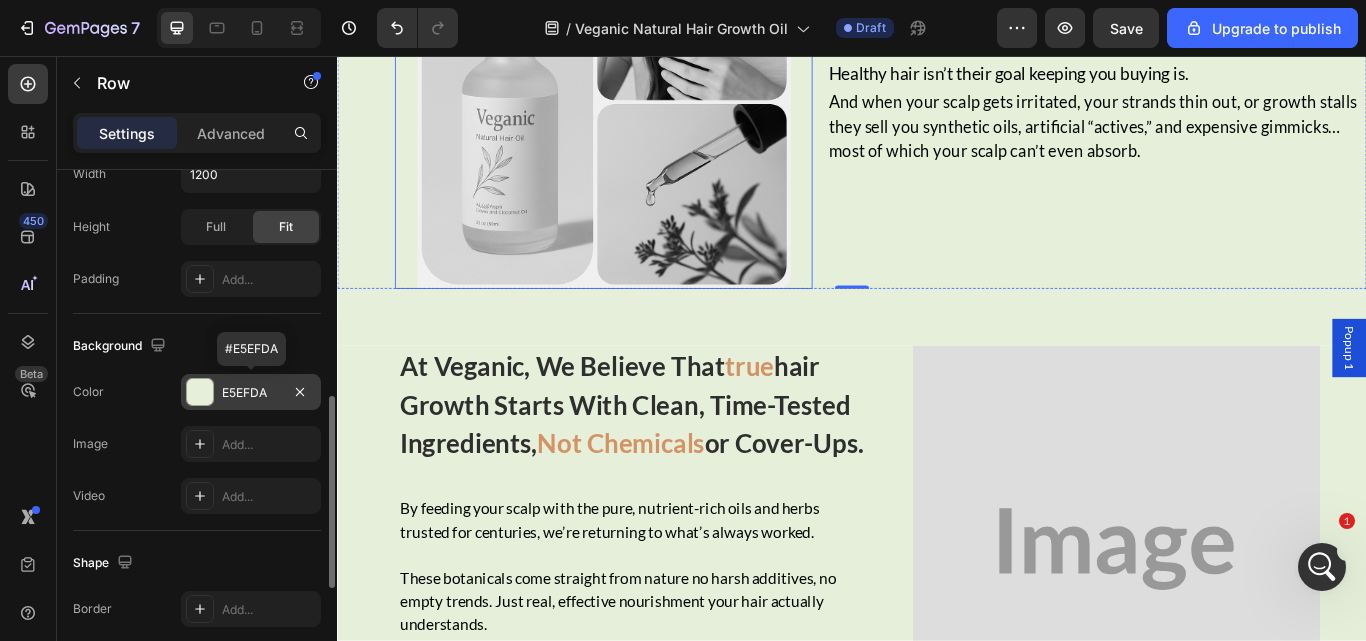 click at bounding box center (648, 110) 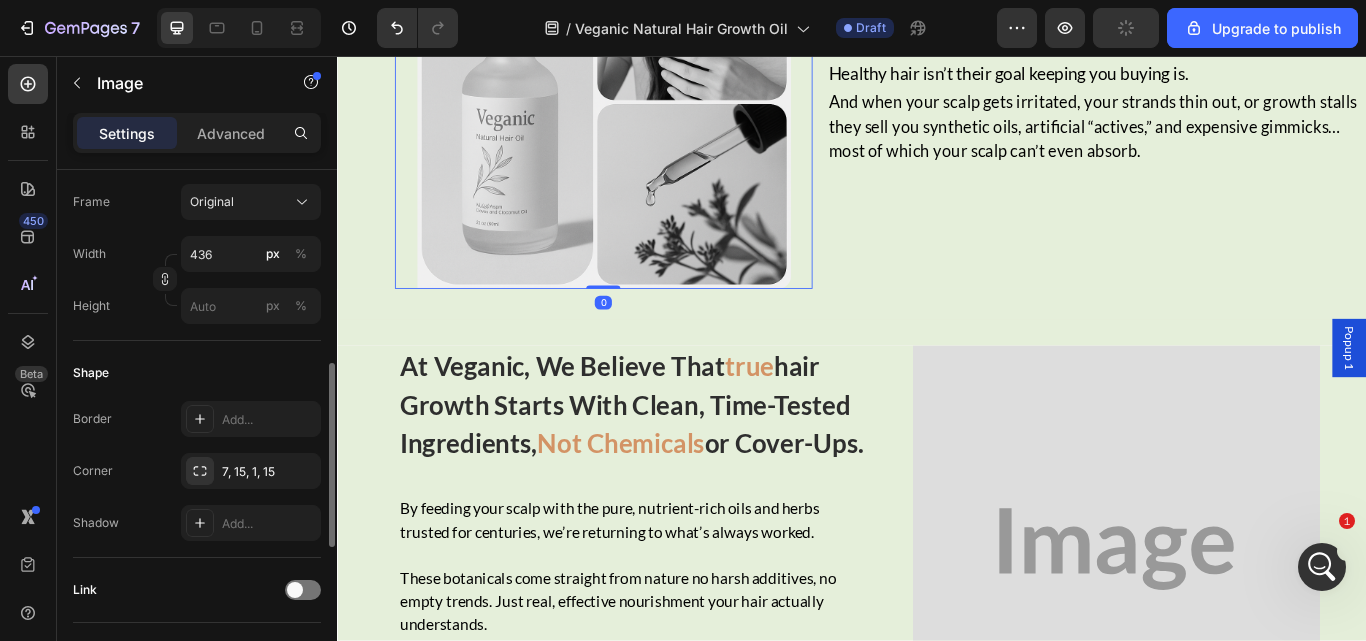 scroll, scrollTop: 530, scrollLeft: 0, axis: vertical 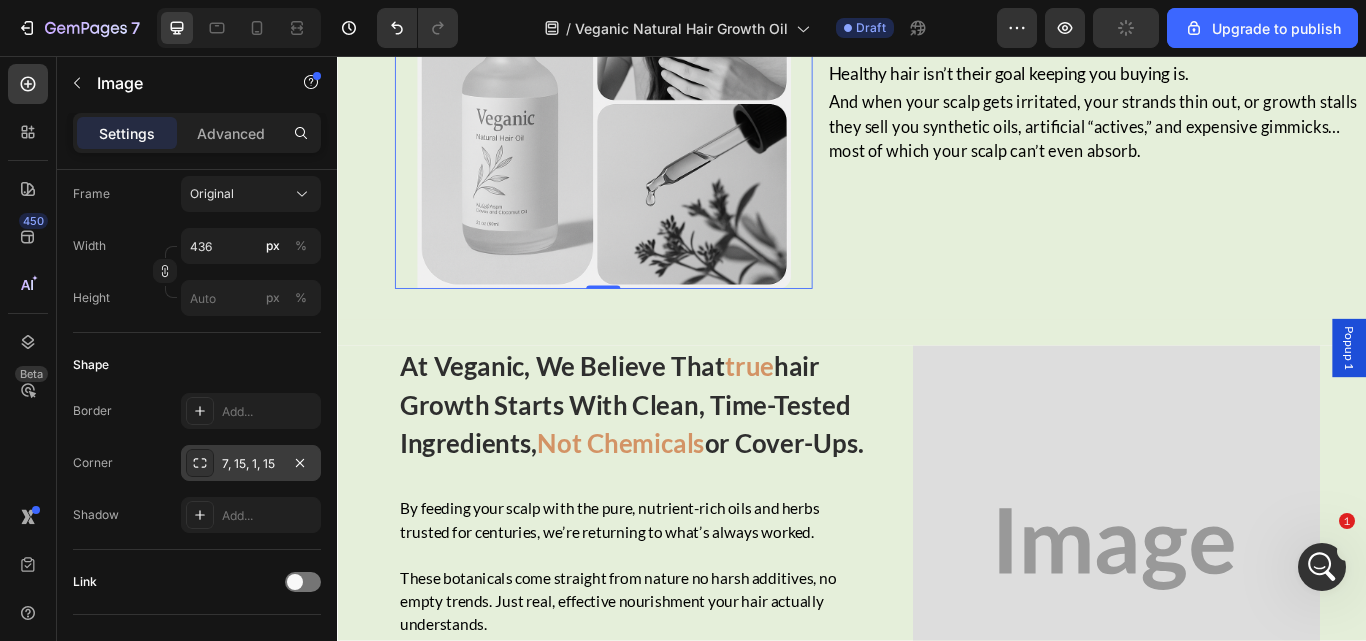 click on "7, 15, 1, 15" at bounding box center [251, 464] 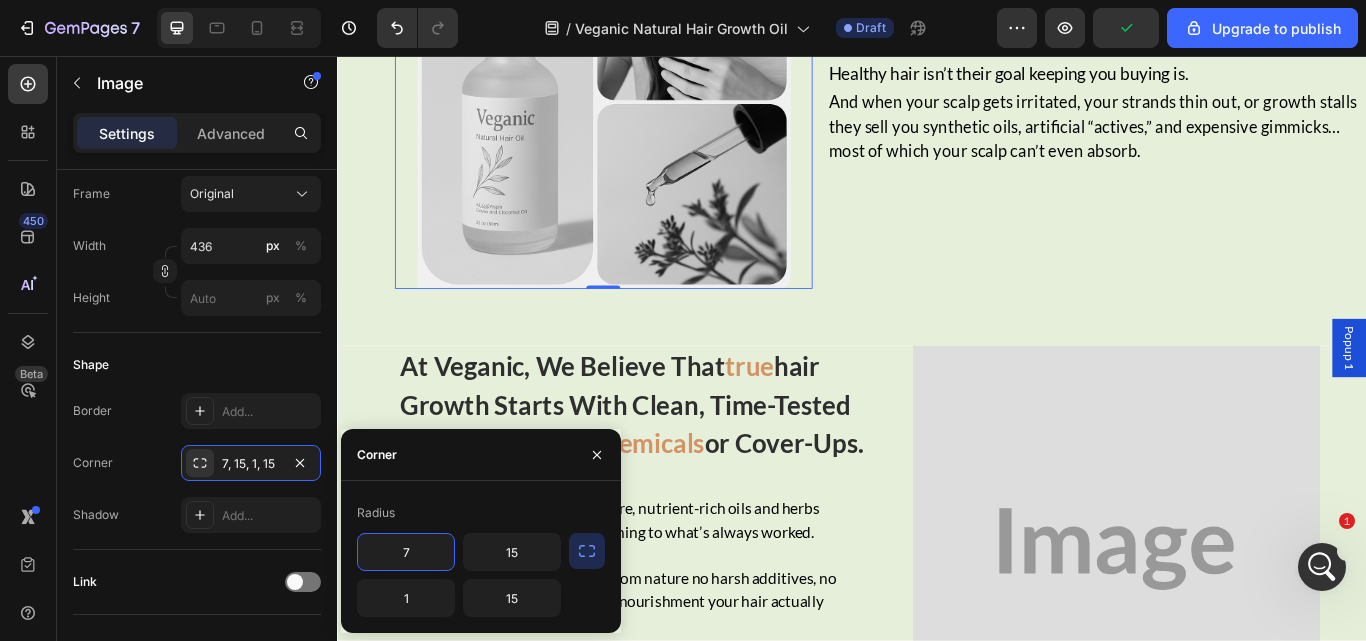 click on "7" at bounding box center [406, 552] 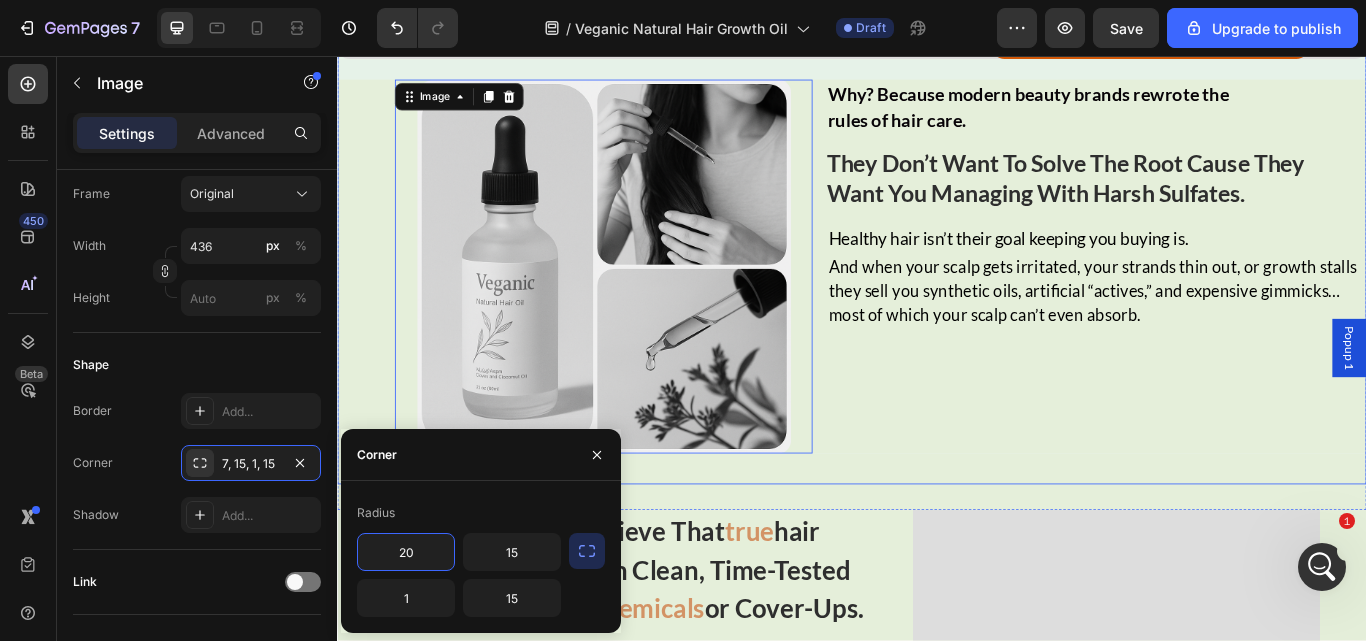 scroll, scrollTop: 1323, scrollLeft: 0, axis: vertical 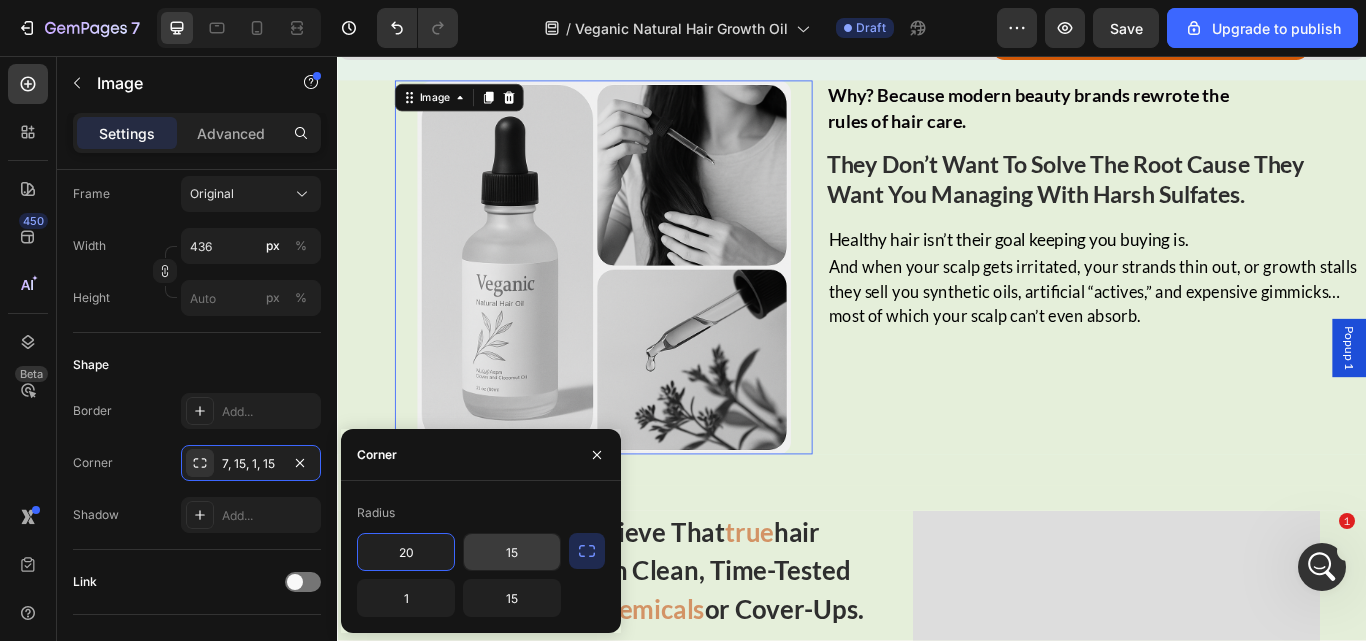 type on "20" 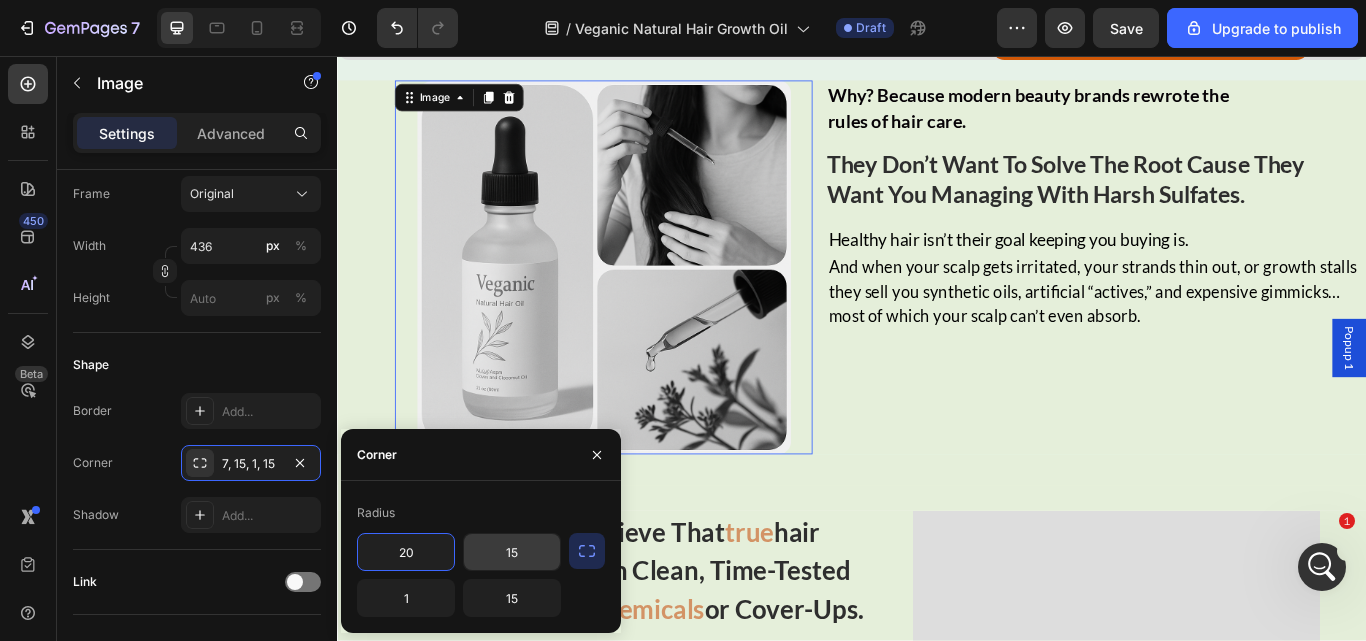 click on "15" at bounding box center (512, 552) 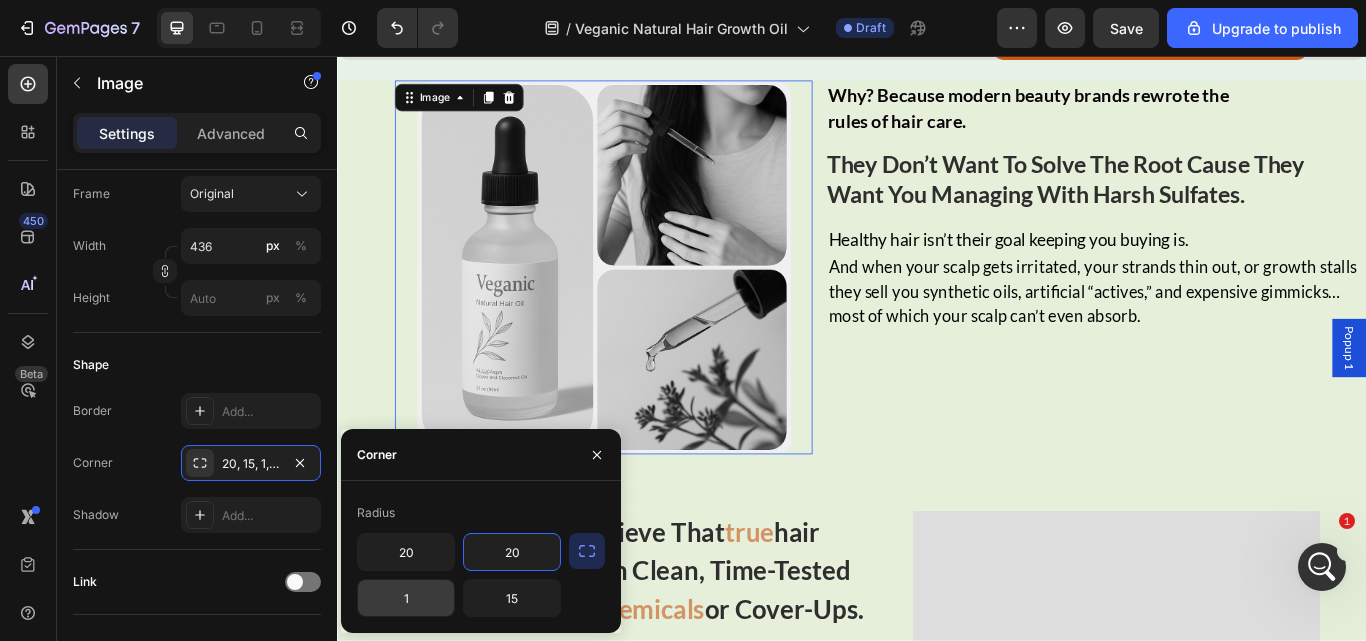 type on "20" 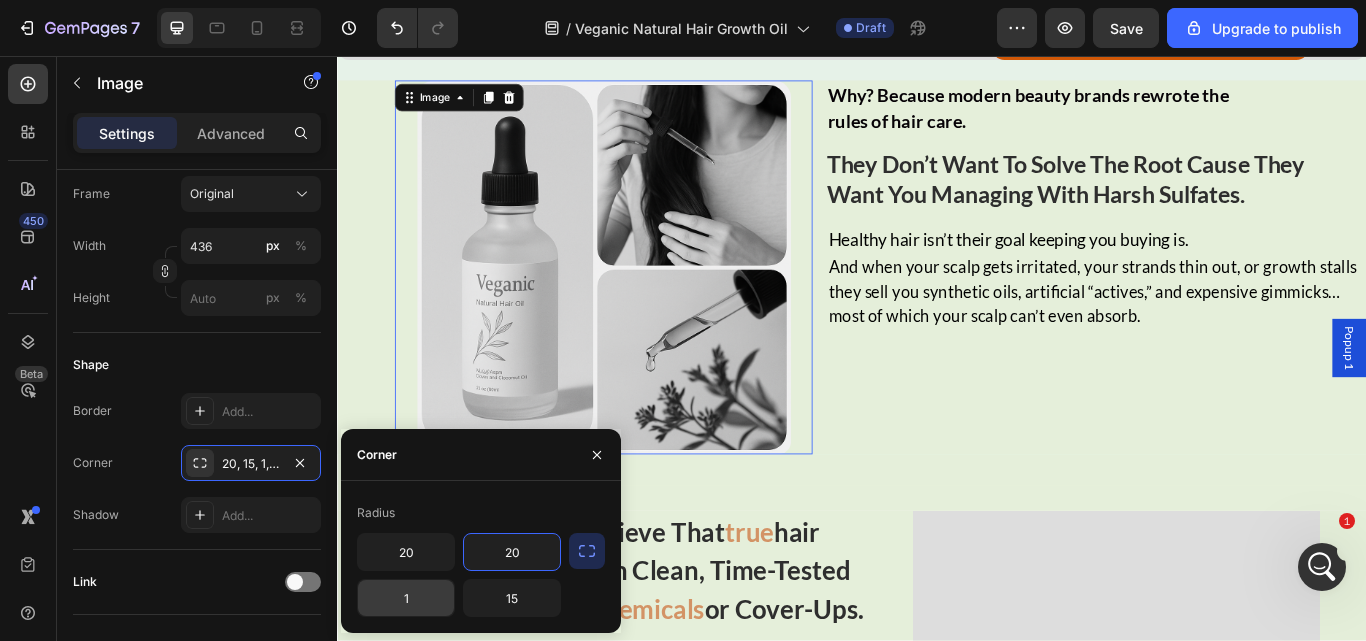 click on "1" at bounding box center [406, 598] 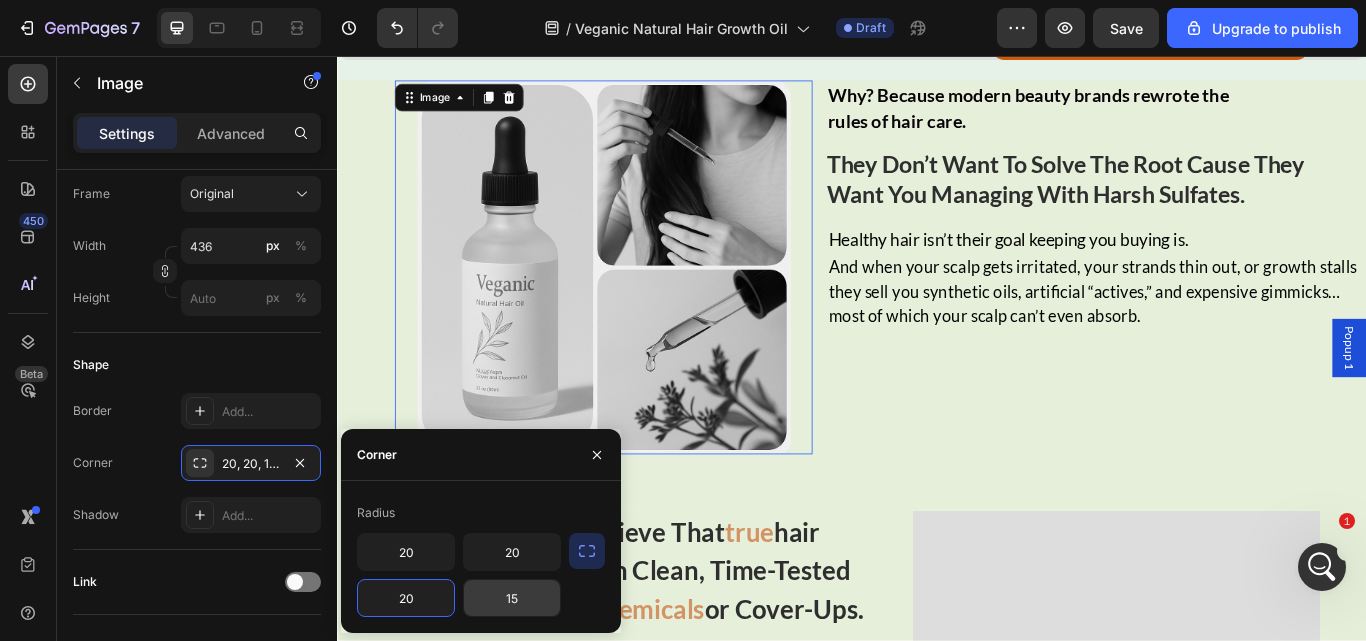 type on "20" 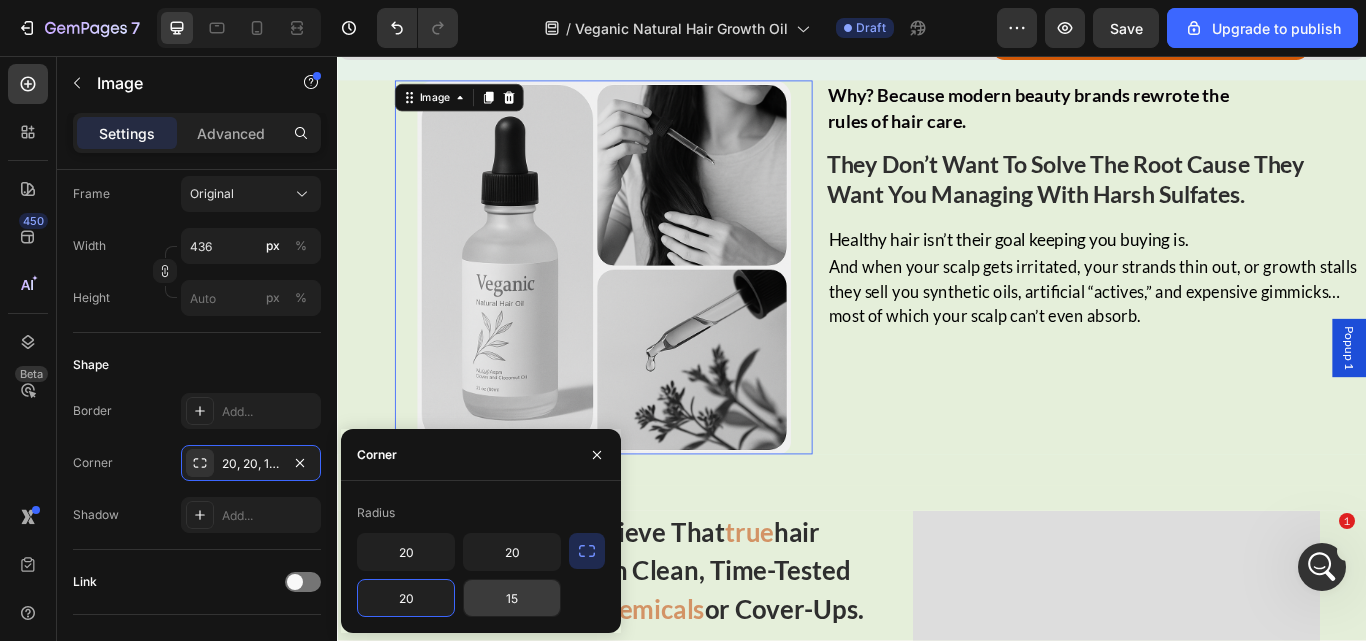 click on "15" at bounding box center (512, 598) 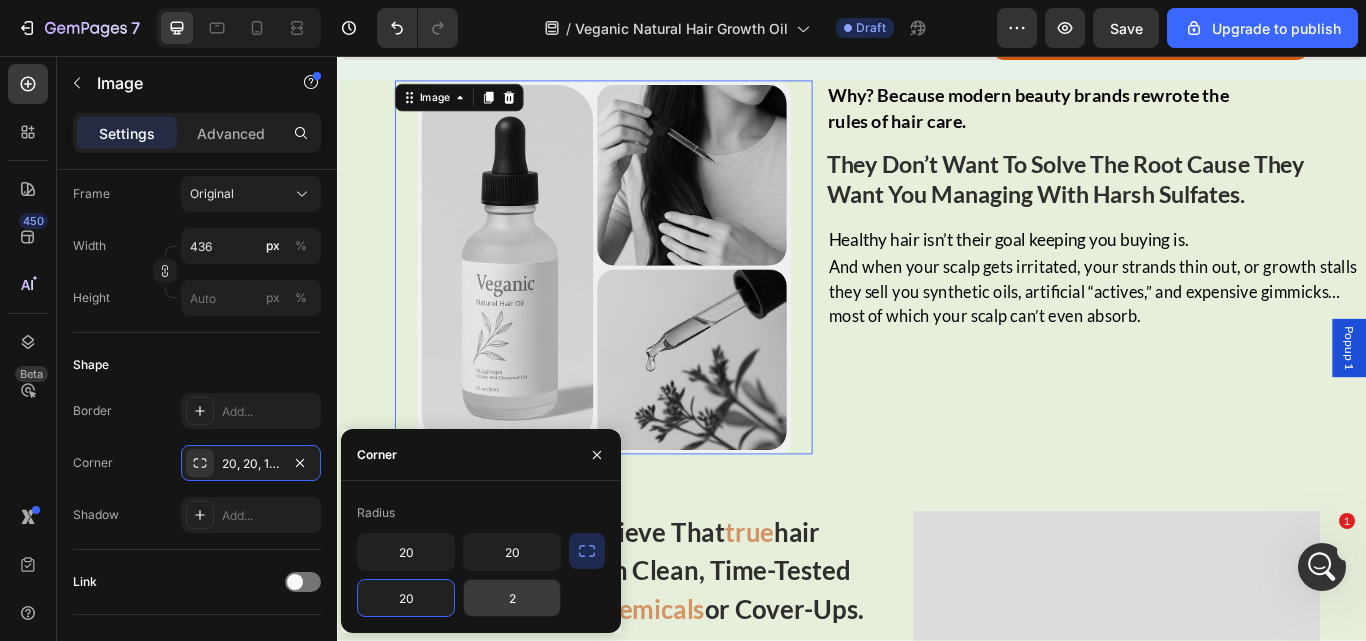 type on "20" 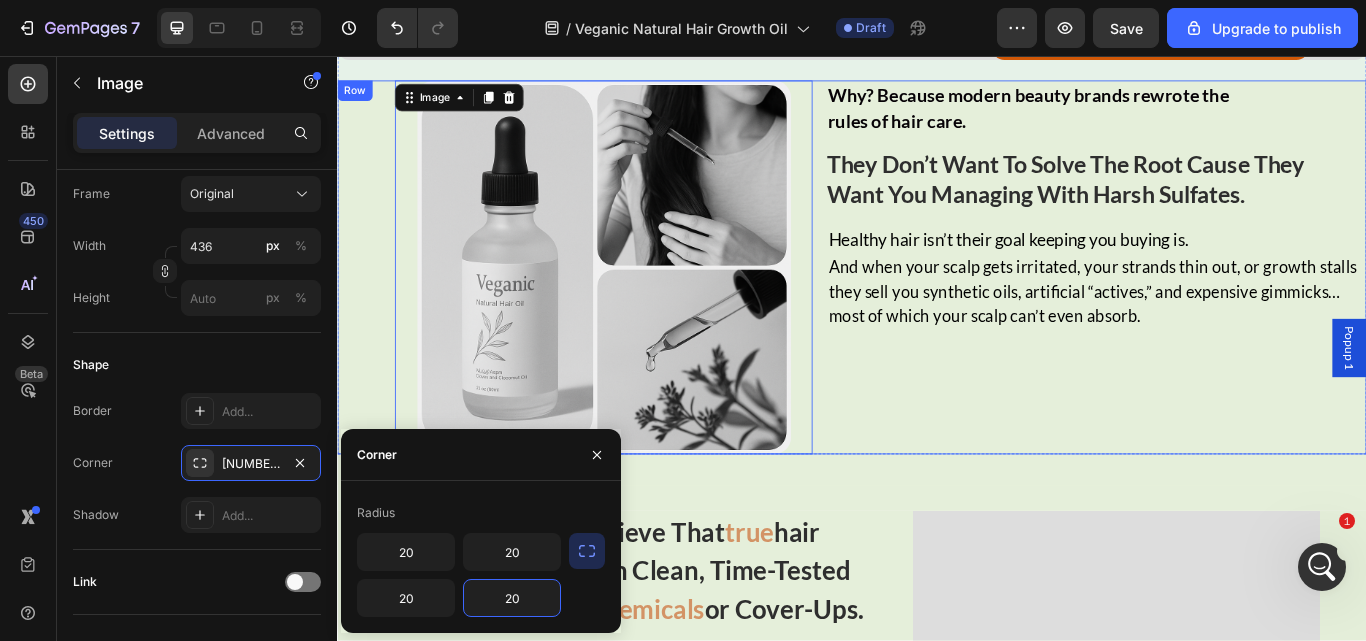 click on "Why? Because modern beauty brands rewrote the  rules of hair care. Text Block They don’t want you to heal the root cause, they want you  to manage the symptoms. Heading they don’t want to solve the root cause they want you managing with harsh sulfates. Heading Healthy hair isn’t their goal keeping you buying is. Text Block It’s not about your wellness. It’s about their profits.And when the system starts to crack, they sell you synthetic vitamins, isolated nutrients, and trendy powders—most of which your body can’t even absorb. Text Block And when your scalp gets irritated, your strands thin out, or growth stalls they sell you synthetic oils, artificial “actives,” and expensive gimmicks…most of which your scalp can’t even absorb. Text Block Row" at bounding box center [1196, 303] 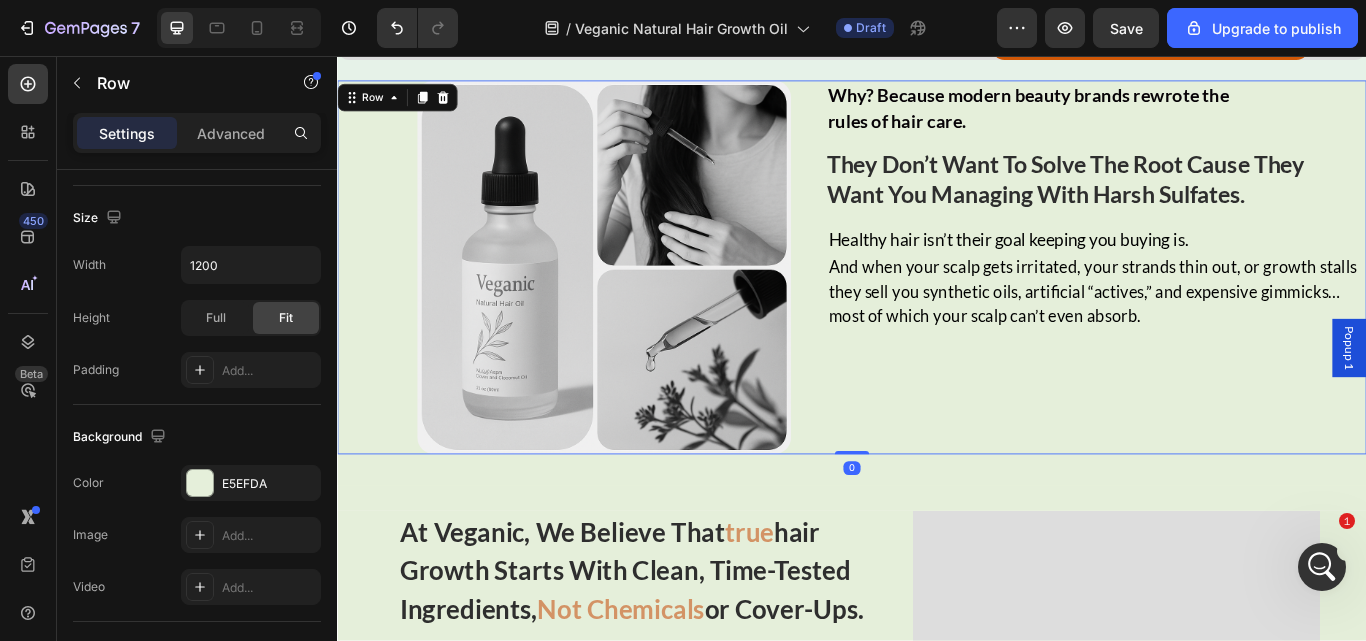 scroll, scrollTop: 0, scrollLeft: 0, axis: both 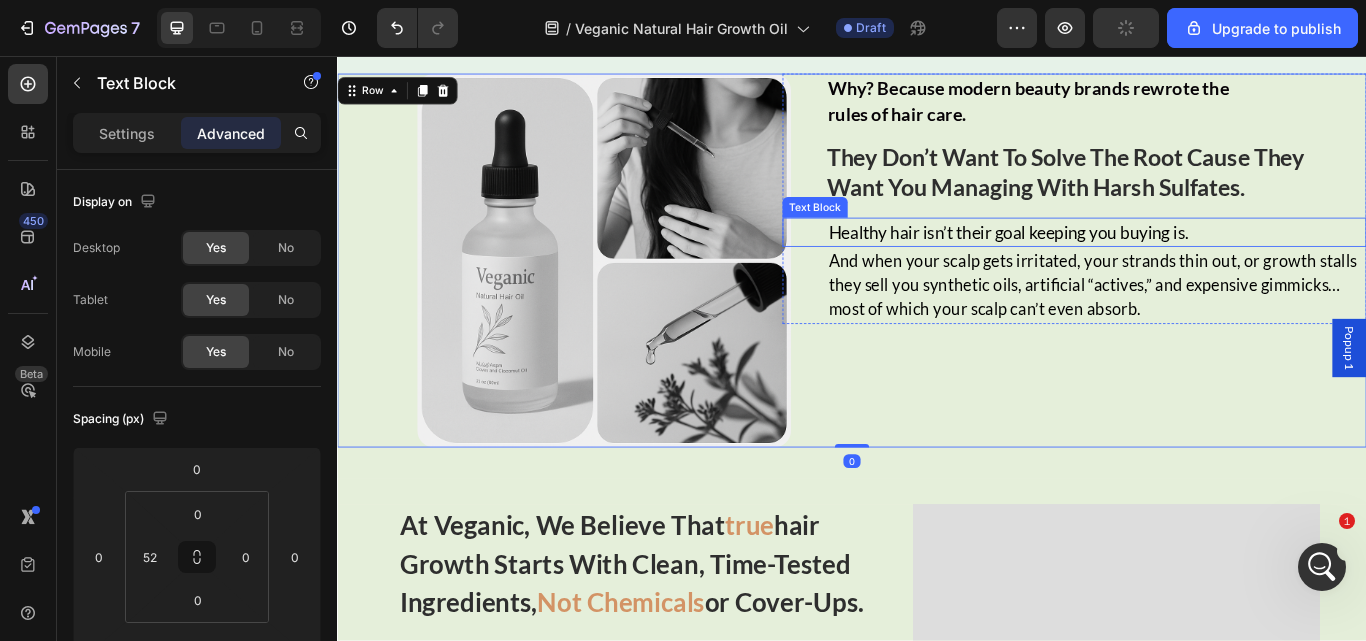 click on "Healthy hair isn’t their goal keeping you buying is." at bounding box center [1222, 262] 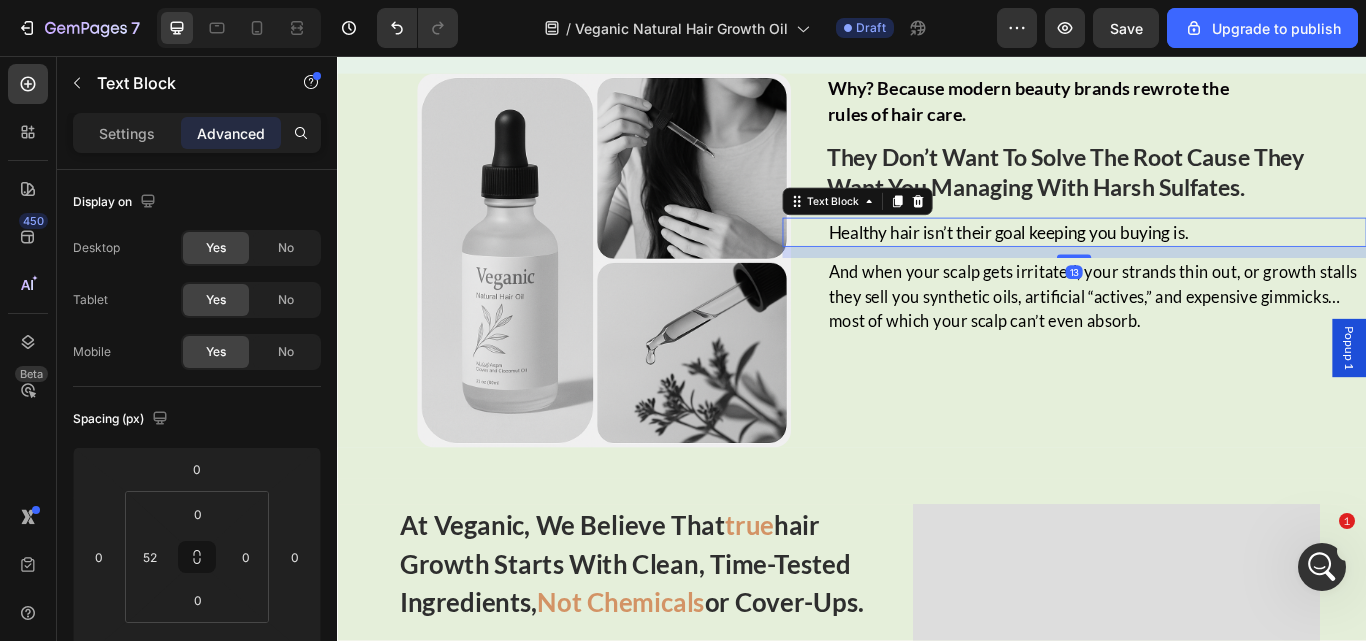 drag, startPoint x: 1184, startPoint y: 278, endPoint x: 1184, endPoint y: 291, distance: 13 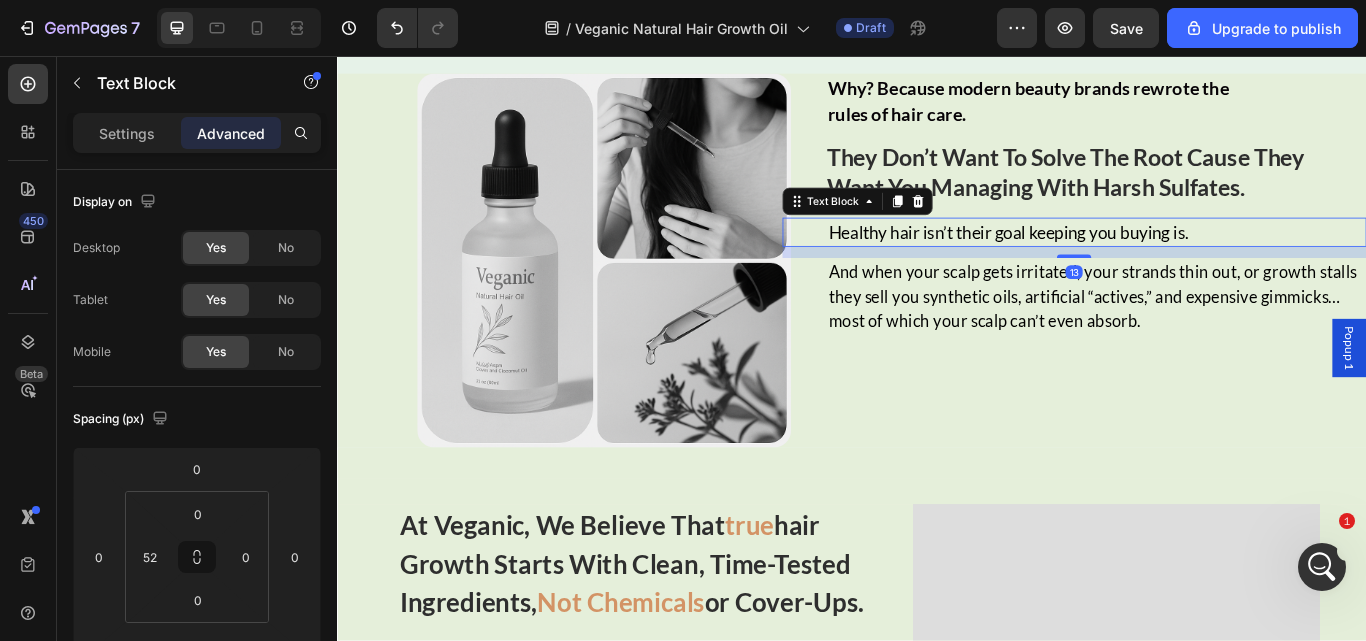 click at bounding box center [1196, 290] 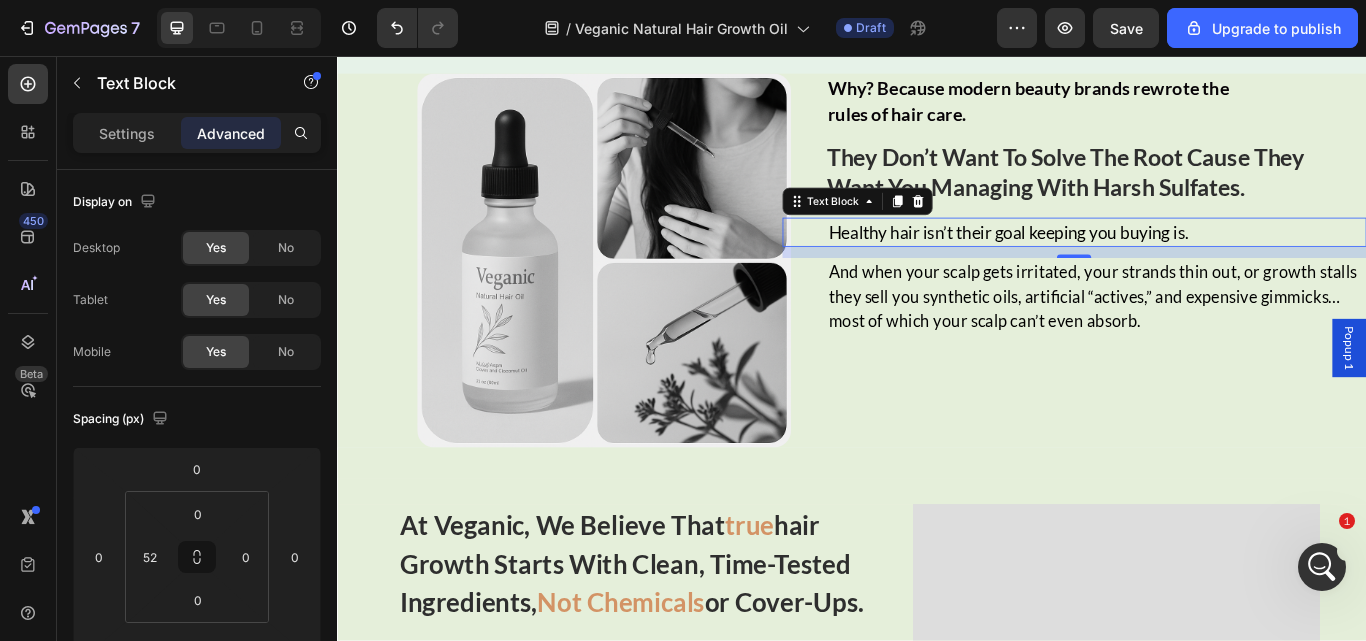 scroll, scrollTop: 2432, scrollLeft: 0, axis: vertical 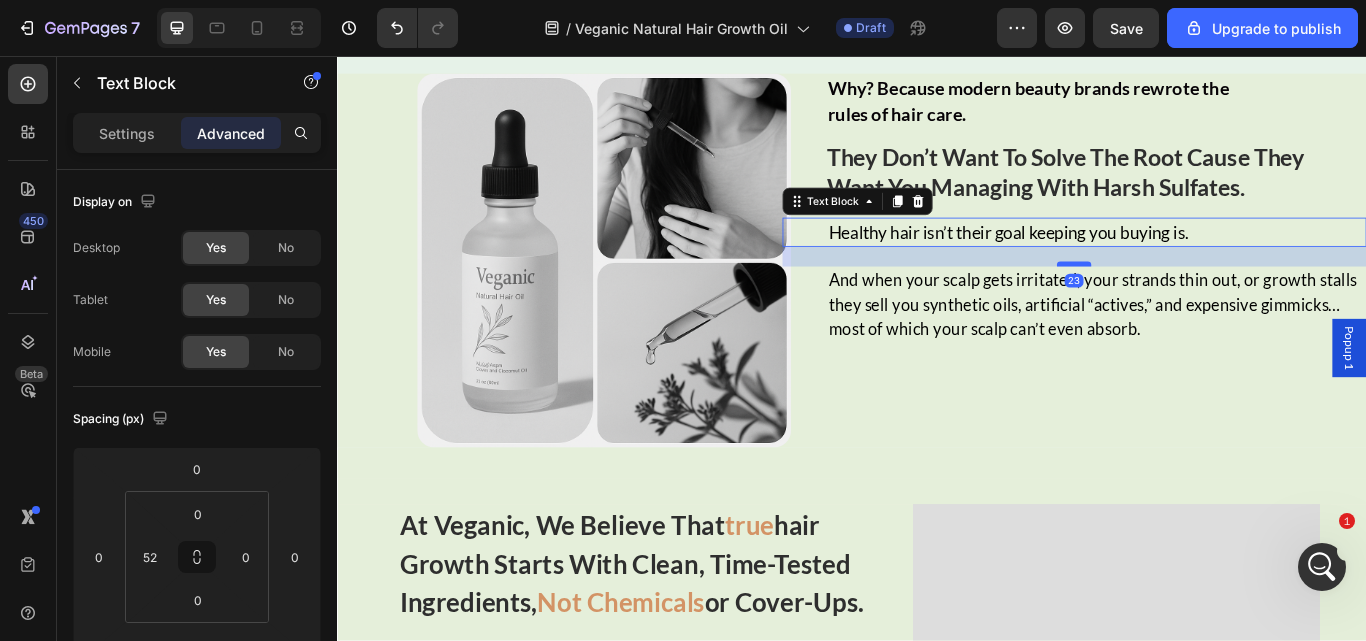 drag, startPoint x: 1187, startPoint y: 288, endPoint x: 1187, endPoint y: 299, distance: 11 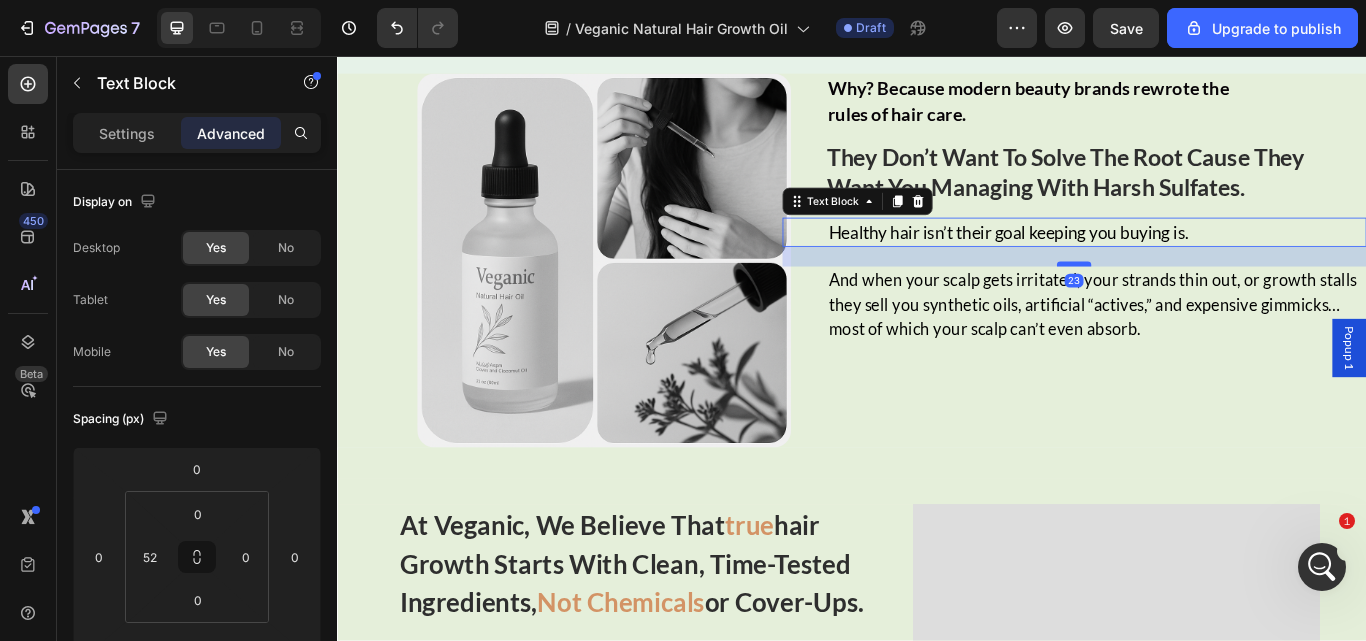 click at bounding box center [1196, 299] 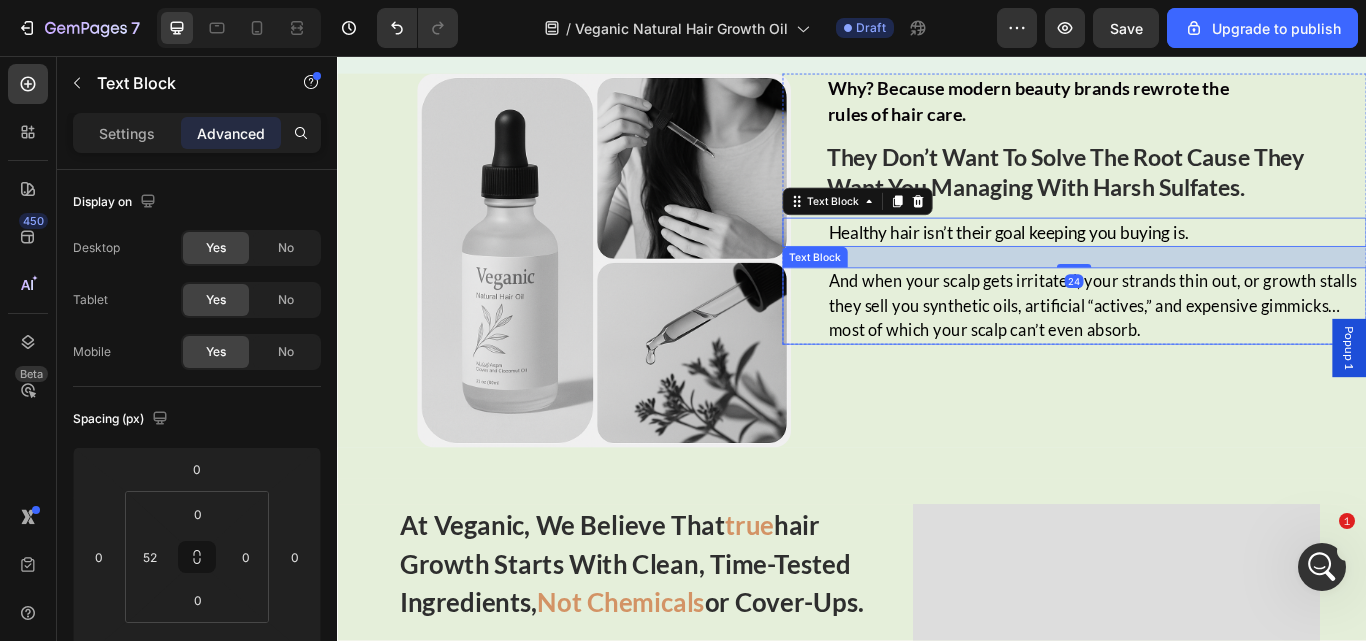 type on "24" 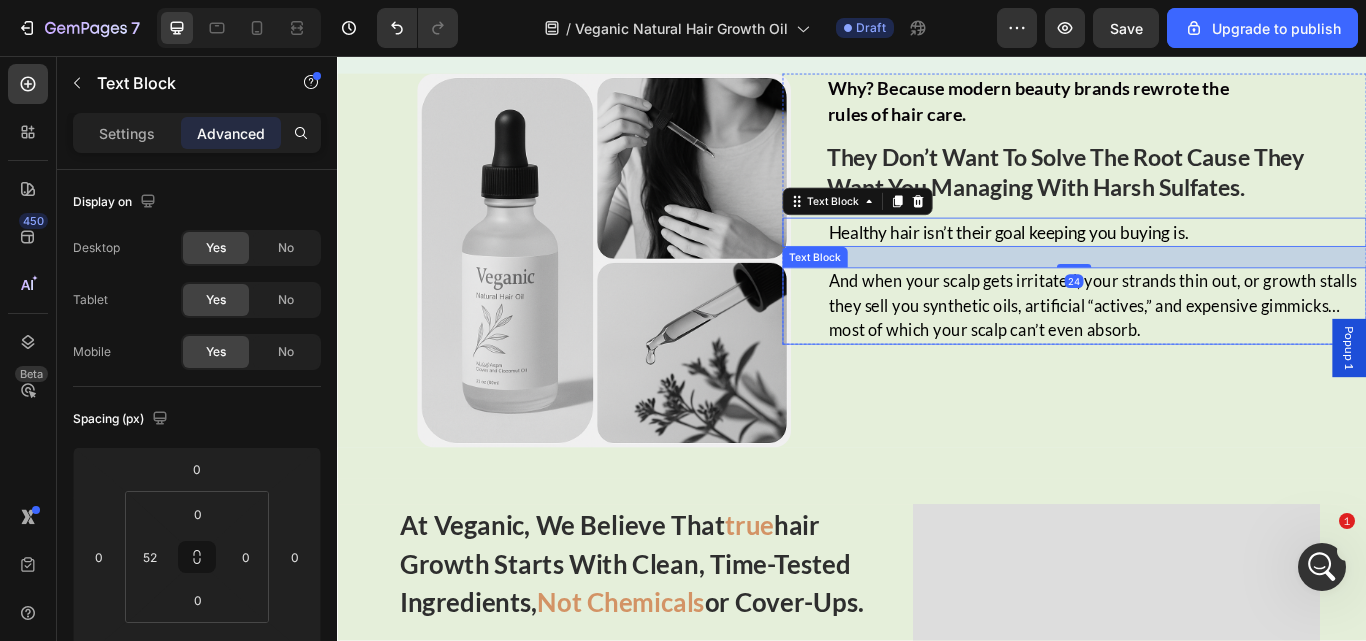 click on "And when your scalp gets irritated, your strands thin out, or growth stalls they sell you synthetic oils, artificial “actives,” and expensive gimmicks…most of which your scalp can’t even absorb." at bounding box center (1222, 348) 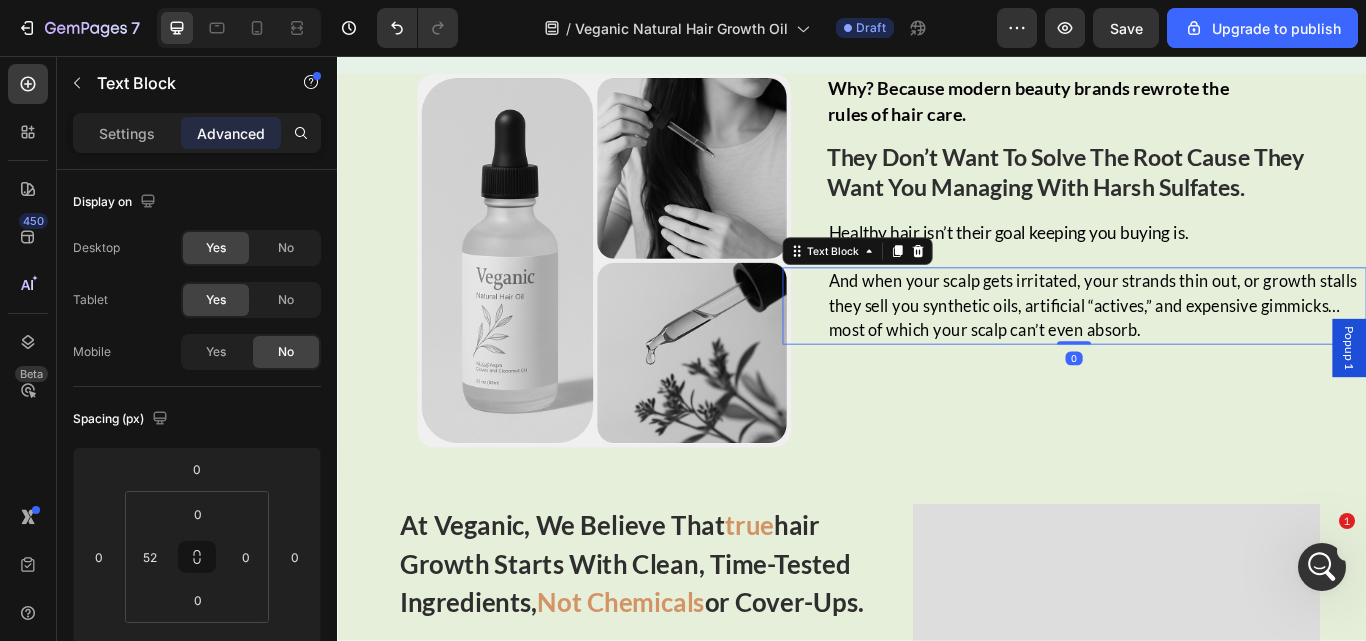 scroll, scrollTop: 2509, scrollLeft: 0, axis: vertical 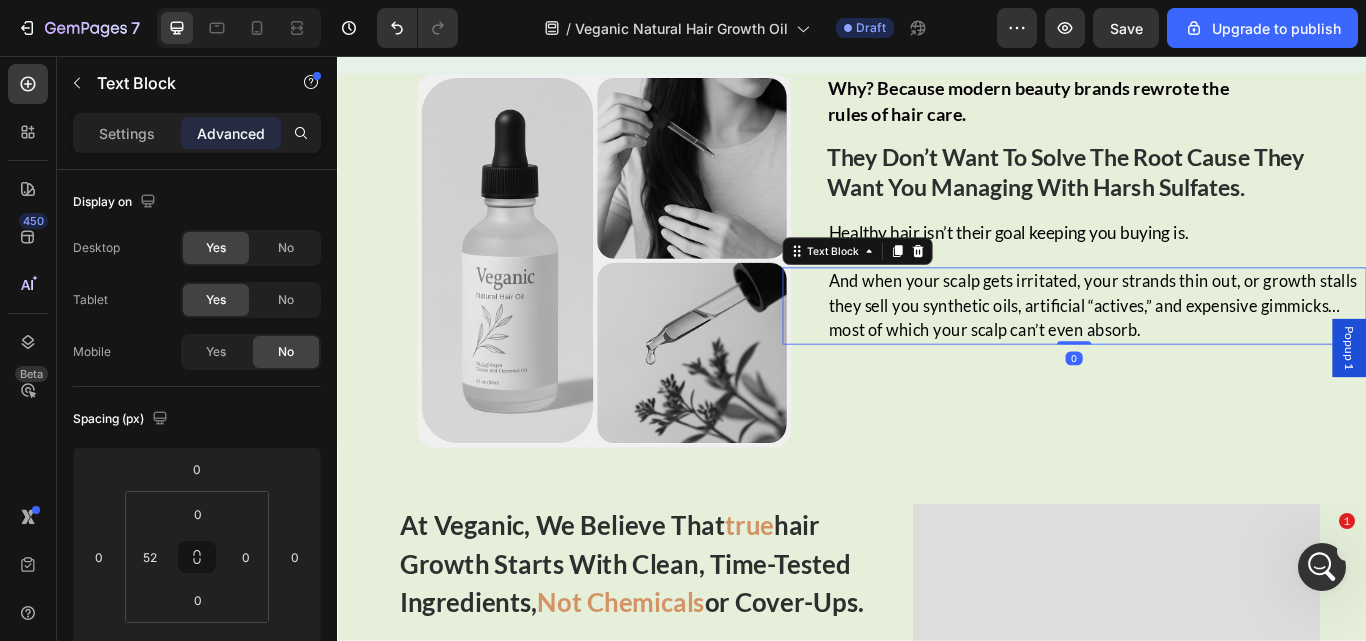 click on "And when your scalp gets irritated, your strands thin out, or growth stalls they sell you synthetic oils, artificial “actives,” and expensive gimmicks…most of which your scalp can’t even absorb." at bounding box center [1222, 348] 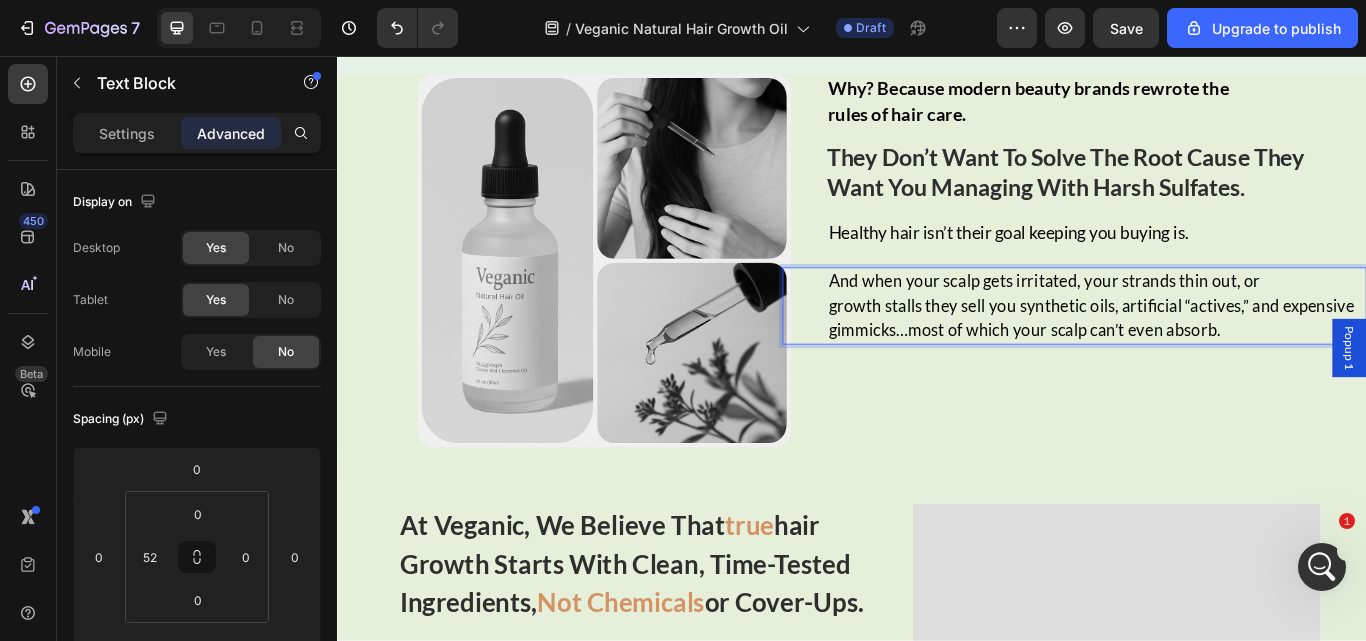 click on "growth stalls they sell you synthetic oils, artificial “actives,” and expensive gimmicks…most of which your scalp can’t even absorb." at bounding box center (1222, 362) 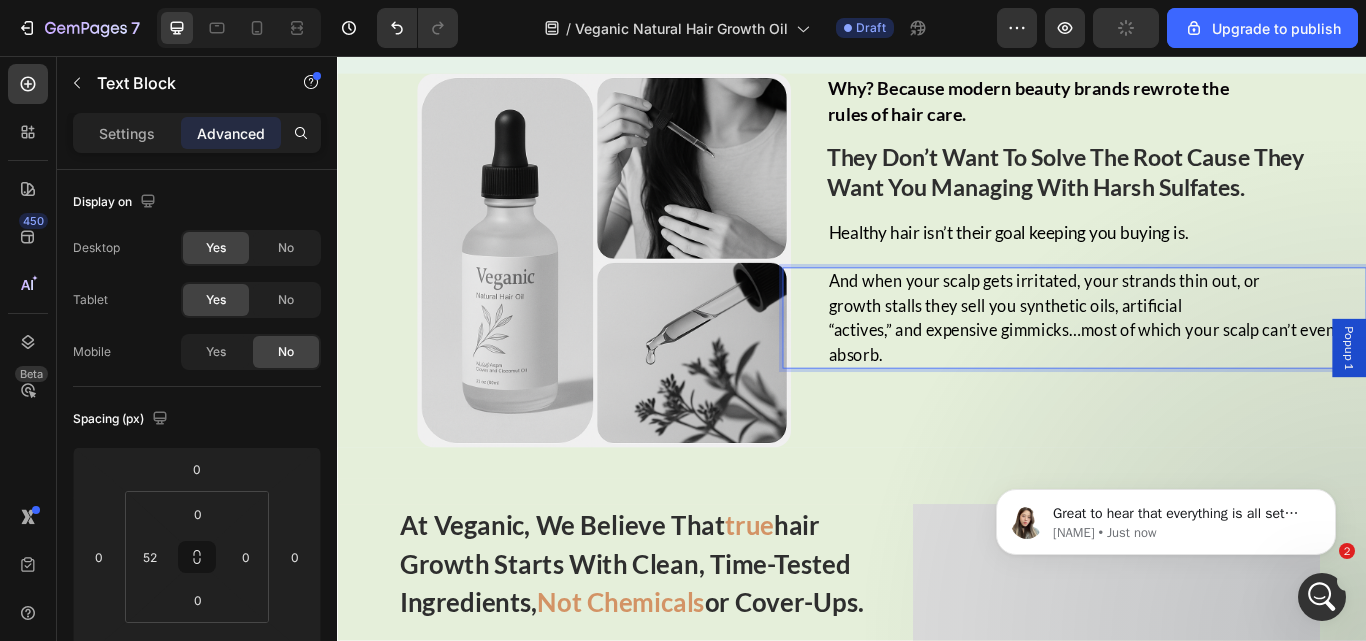 scroll, scrollTop: 0, scrollLeft: 0, axis: both 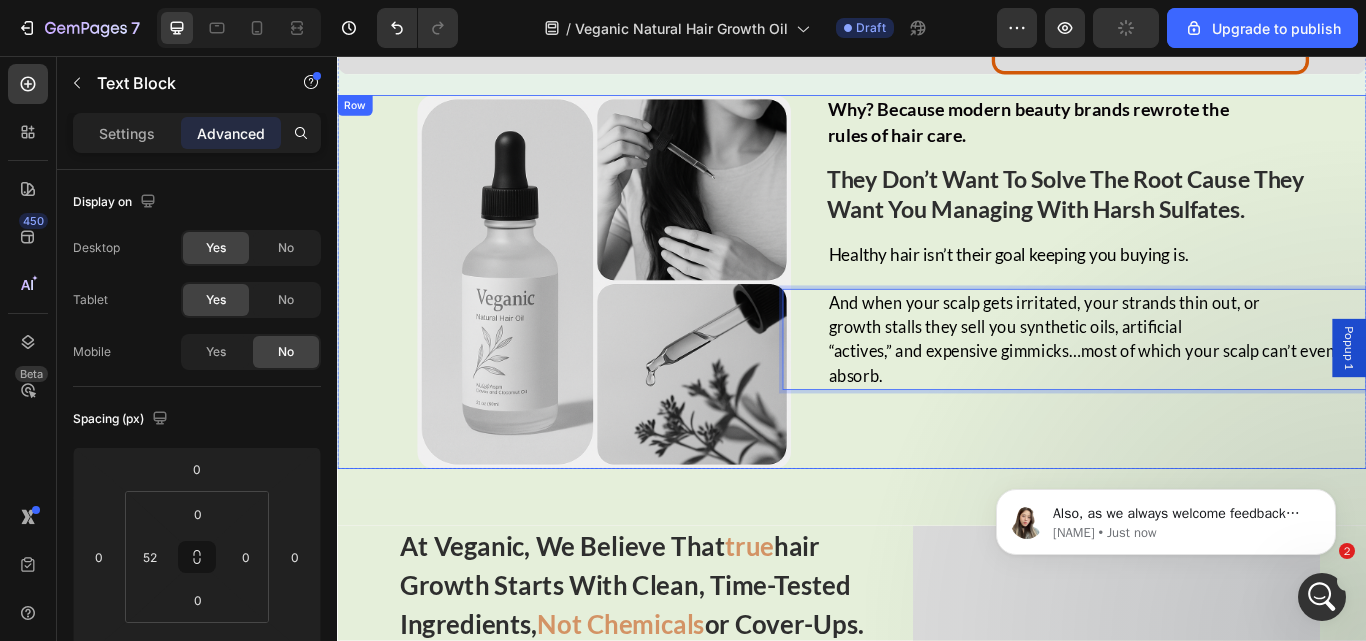 click on "Why? Because modern beauty brands rewrote the  rules of hair care. Text Block They don’t want you to heal the root cause, they want you  to manage the symptoms. Heading they don’t want to solve the root cause they want you managing with harsh sulfates. Heading Healthy hair isn’t their goal keeping you buying is. Text Block It’s not about your wellness. It’s about their profits.And when the system starts to crack, they sell you synthetic vitamins, isolated nutrients, and trendy powders—most of which your body can’t even absorb. Text Block And when your scalp gets irritated, your strands thin out, or  growth stalls they sell you synthetic oils, artificial  “actives,” and expensive gimmicks…most of which your scalp can’t even absorb. Text Block   0 Row" at bounding box center (1196, 320) 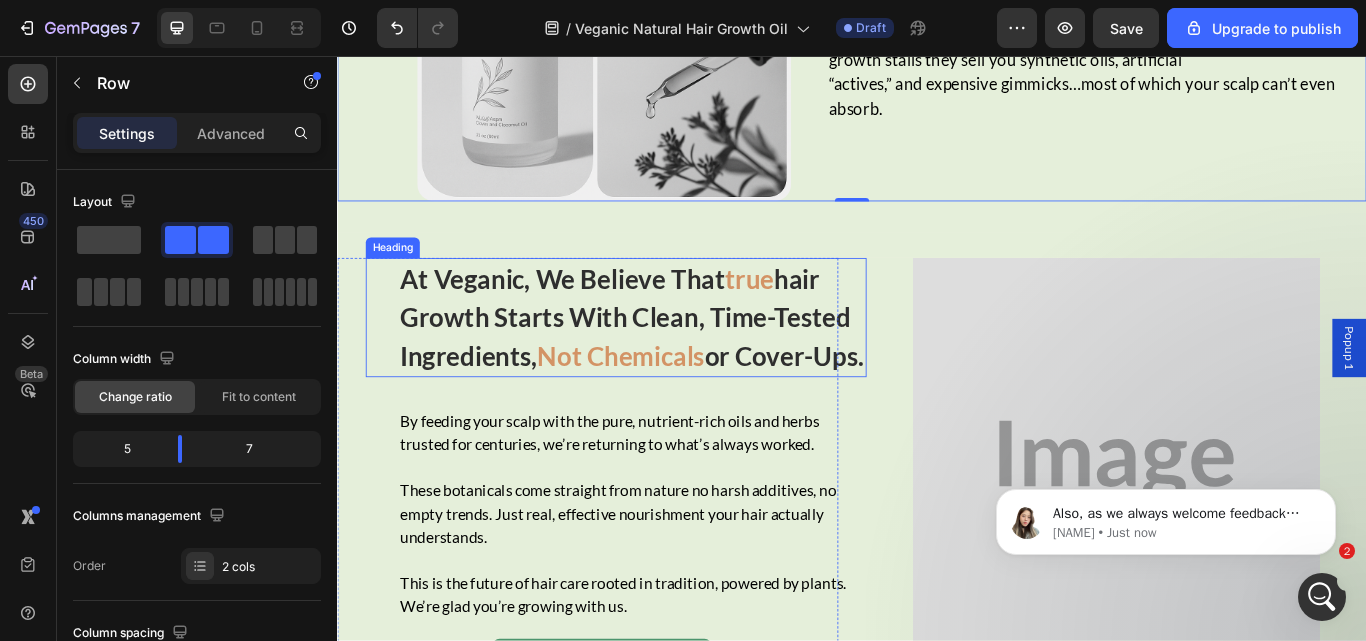 scroll, scrollTop: 1739, scrollLeft: 0, axis: vertical 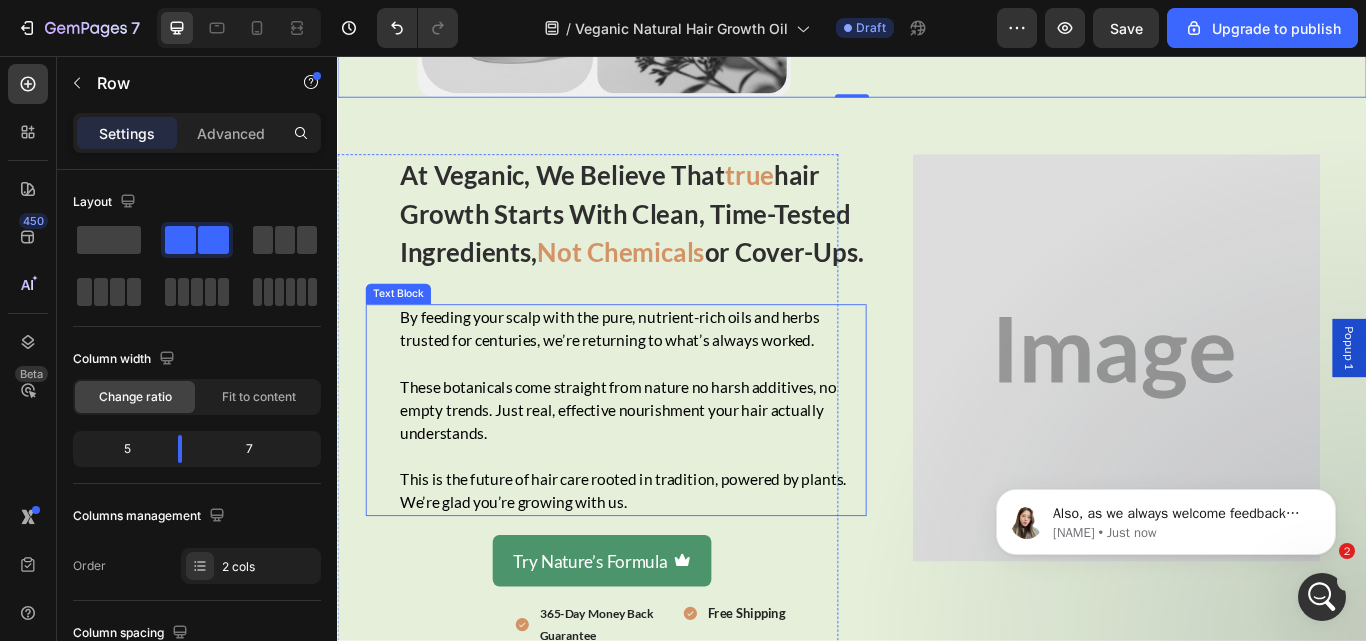 click at bounding box center [681, 415] 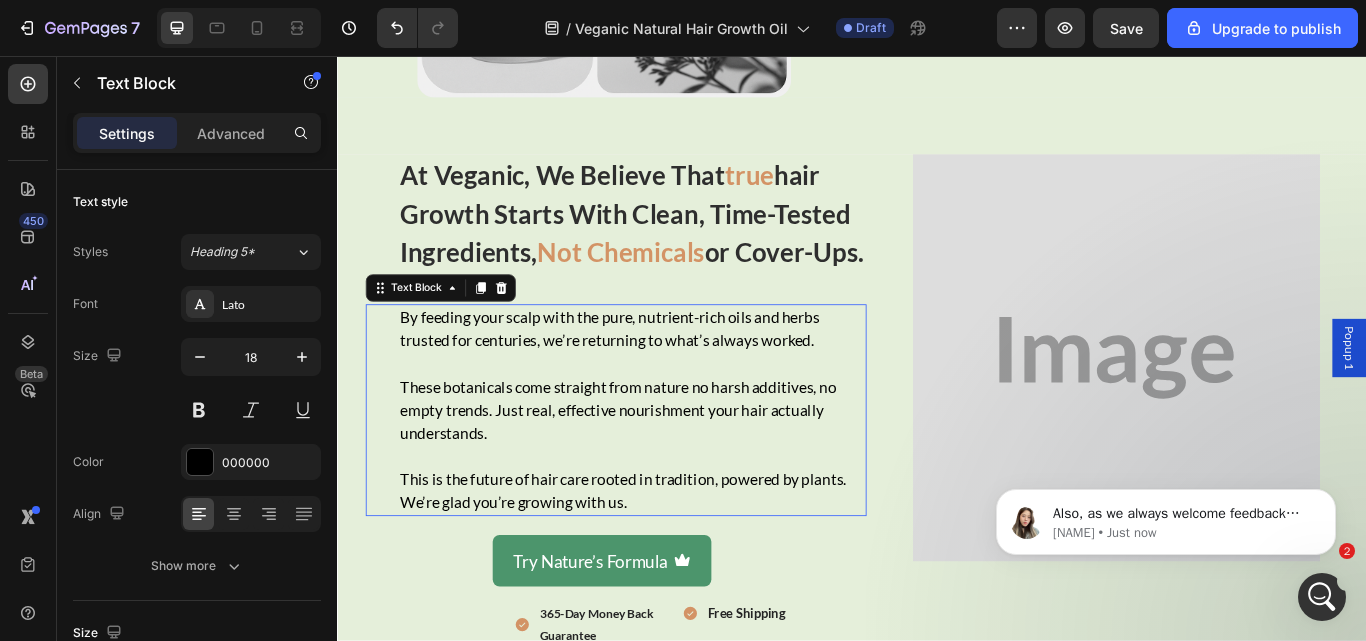 click at bounding box center [681, 415] 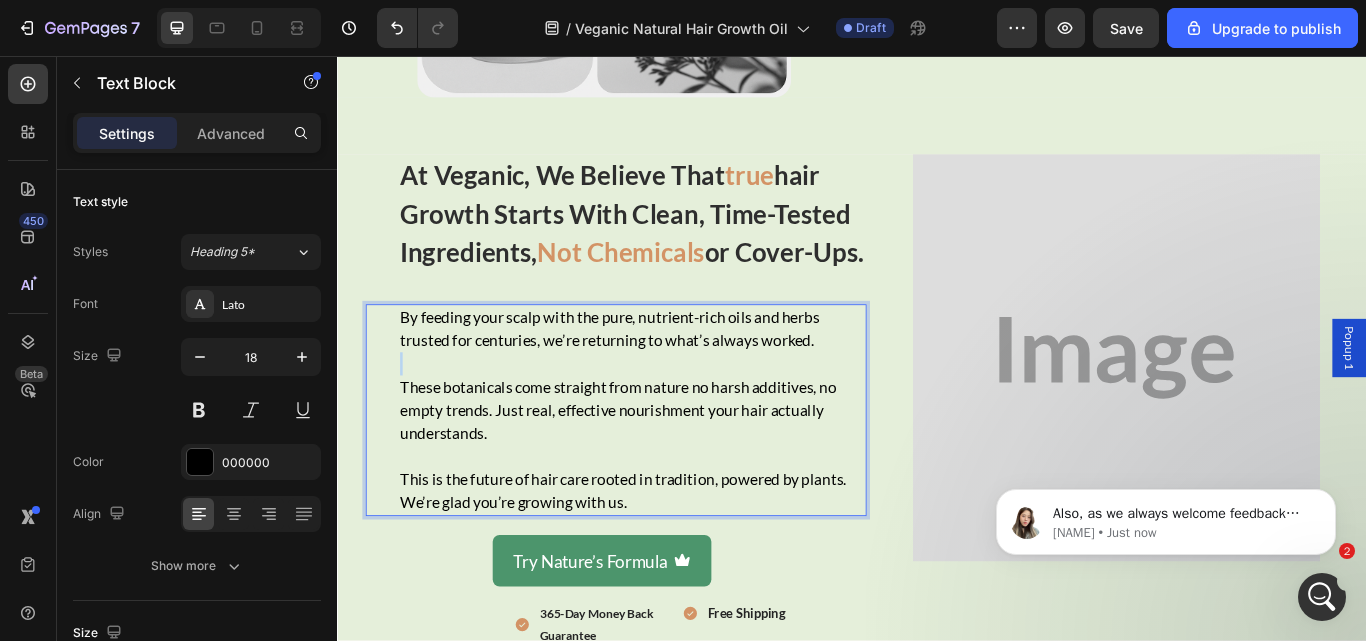 click at bounding box center [681, 415] 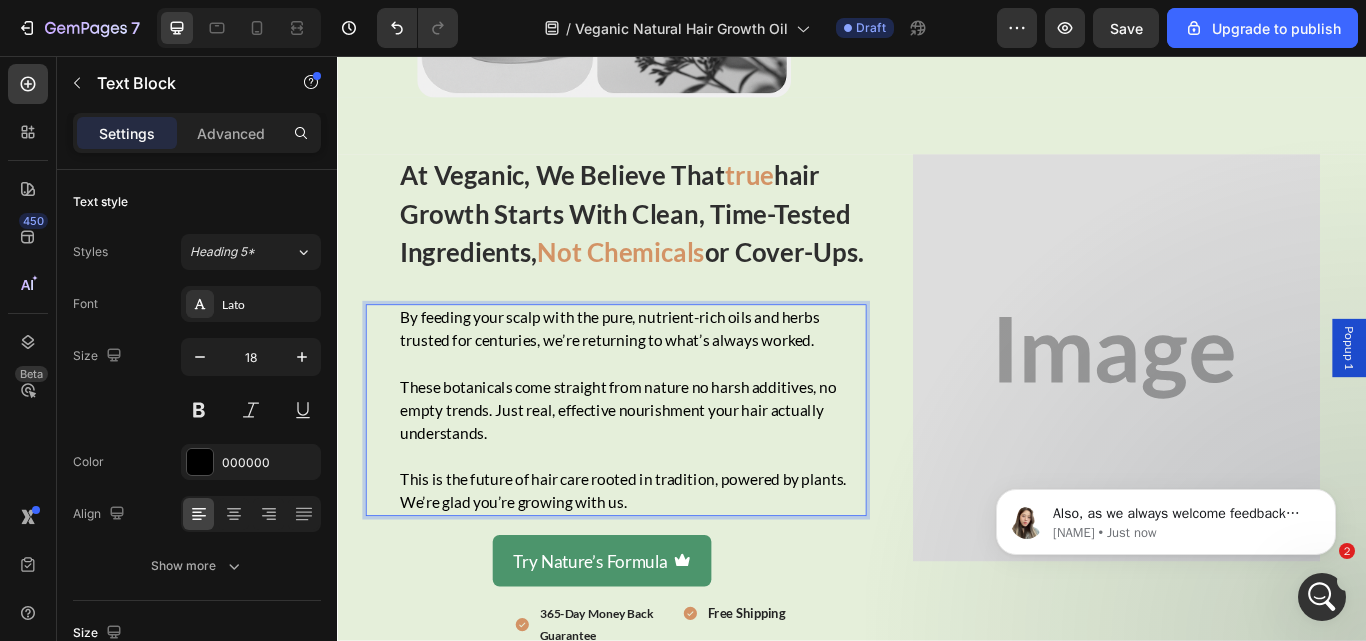 click at bounding box center (681, 415) 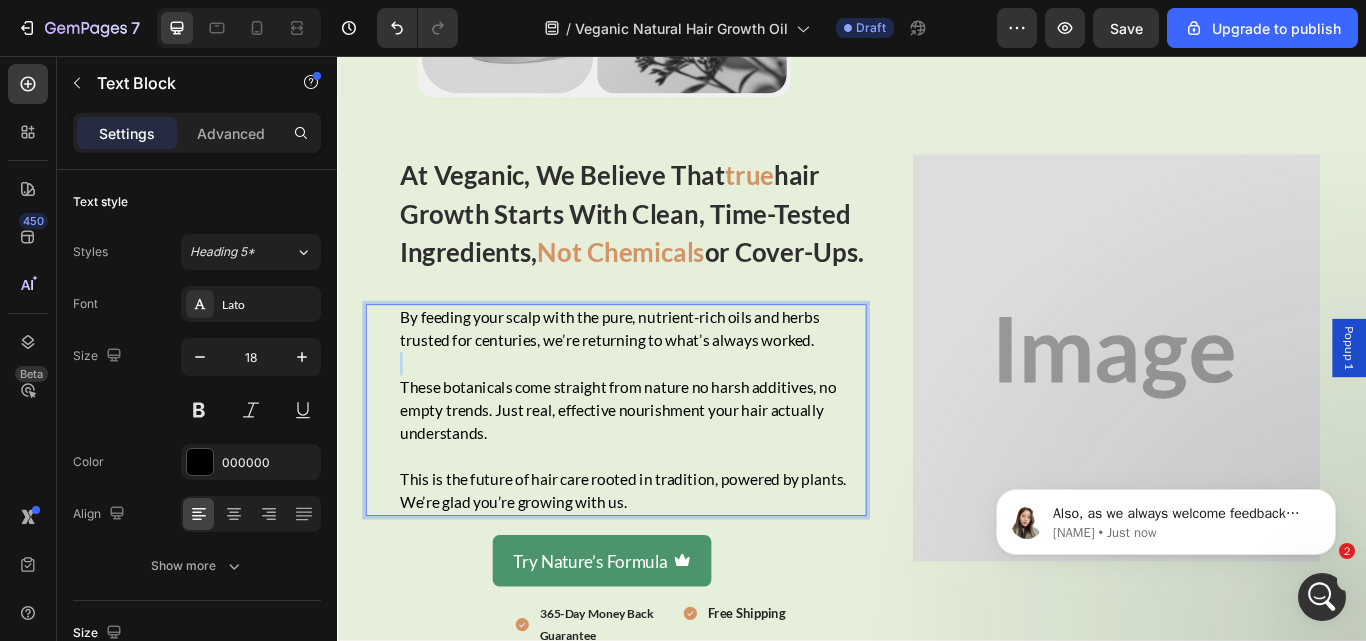 click at bounding box center (681, 415) 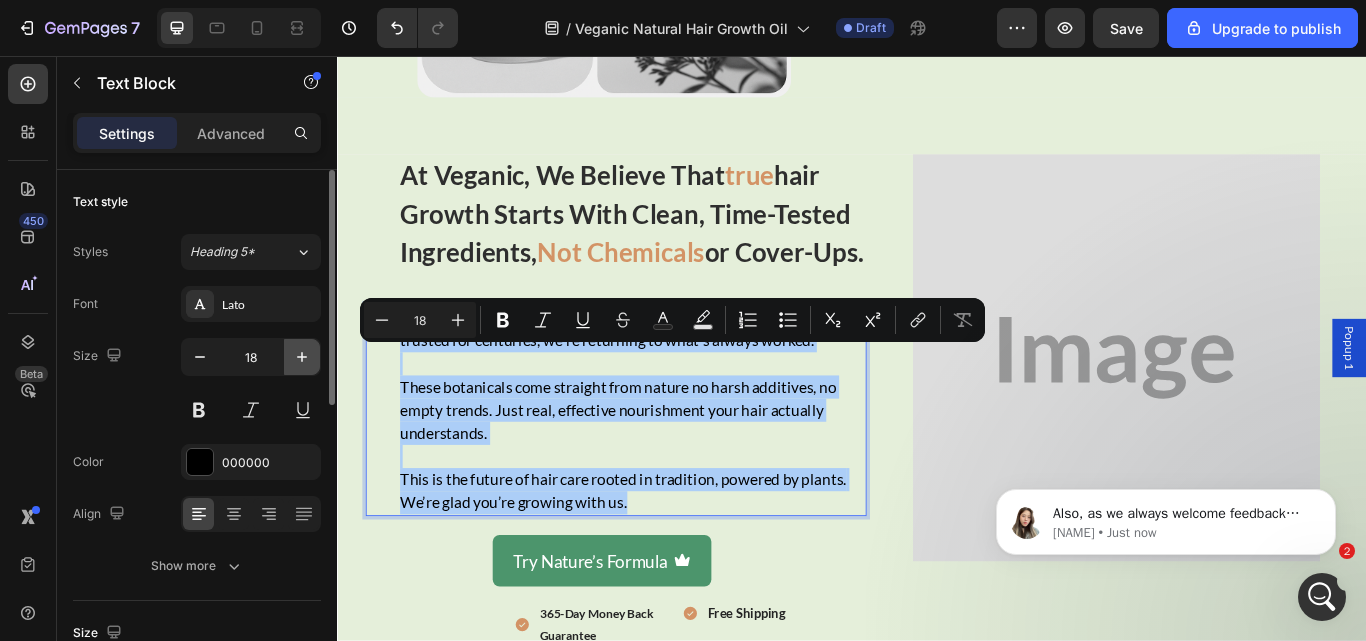 click 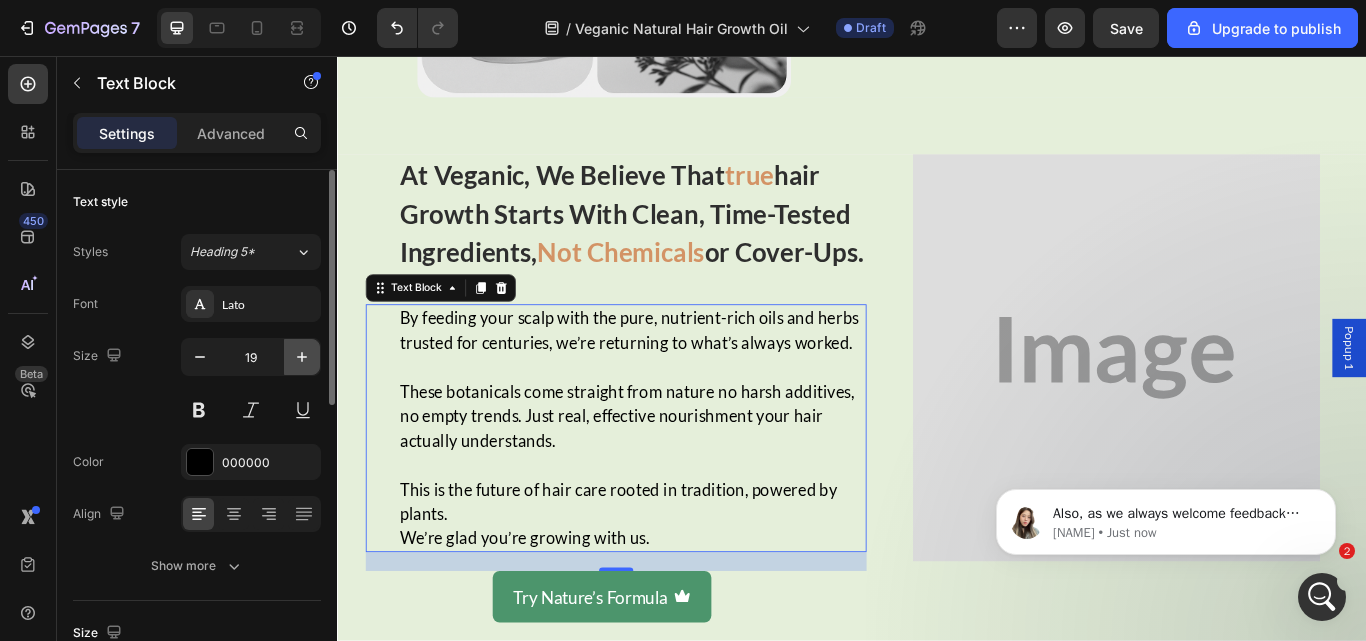 click 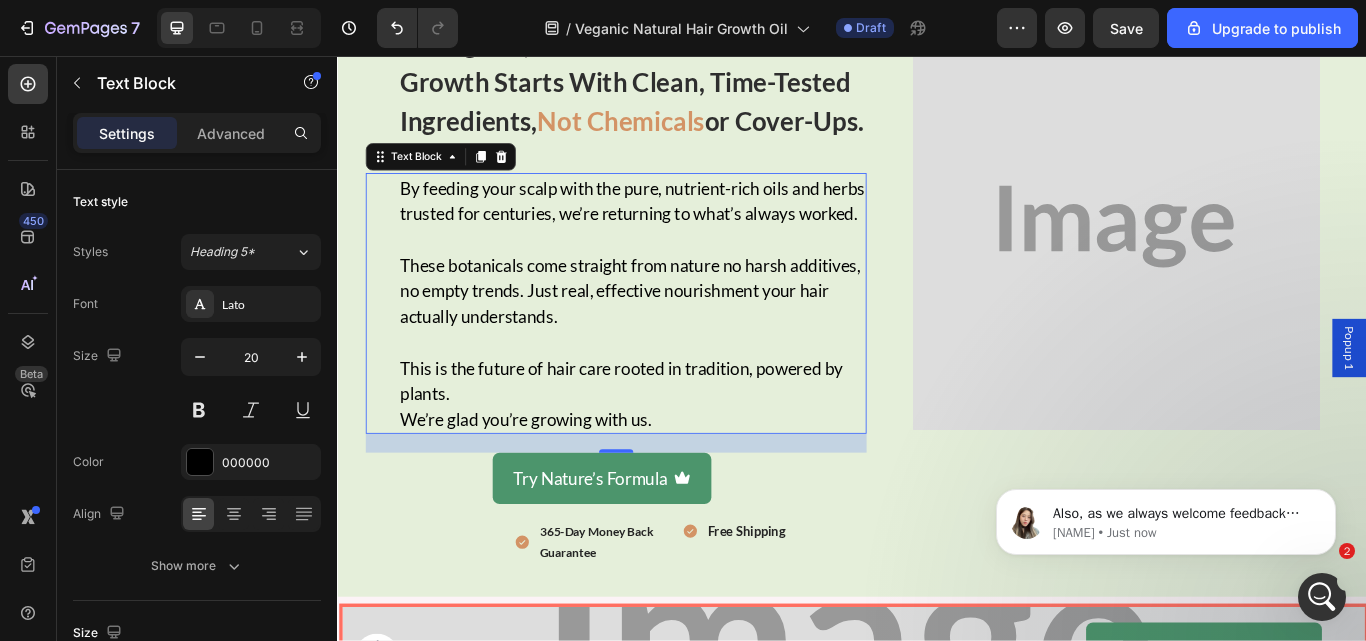 scroll, scrollTop: 1718, scrollLeft: 0, axis: vertical 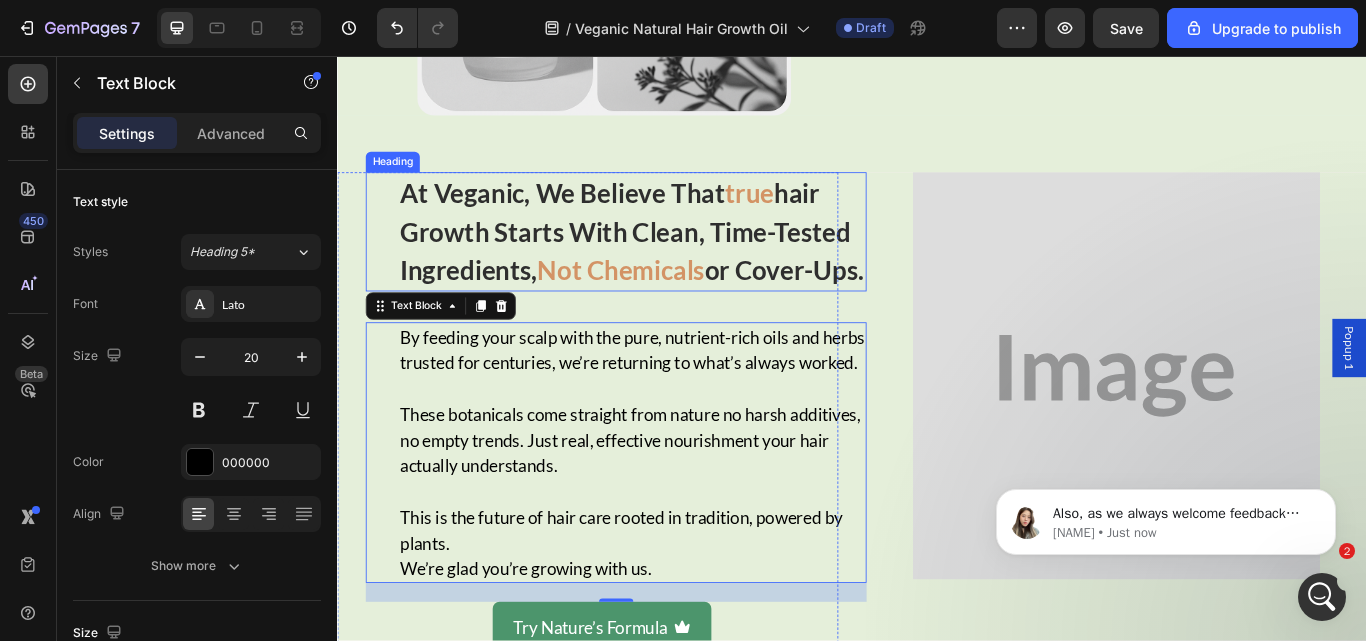 click on "at veganic, we believe that  true  hair growth starts with clean, time-tested ingredients,  not chemicals  or cover-ups." at bounding box center (681, 261) 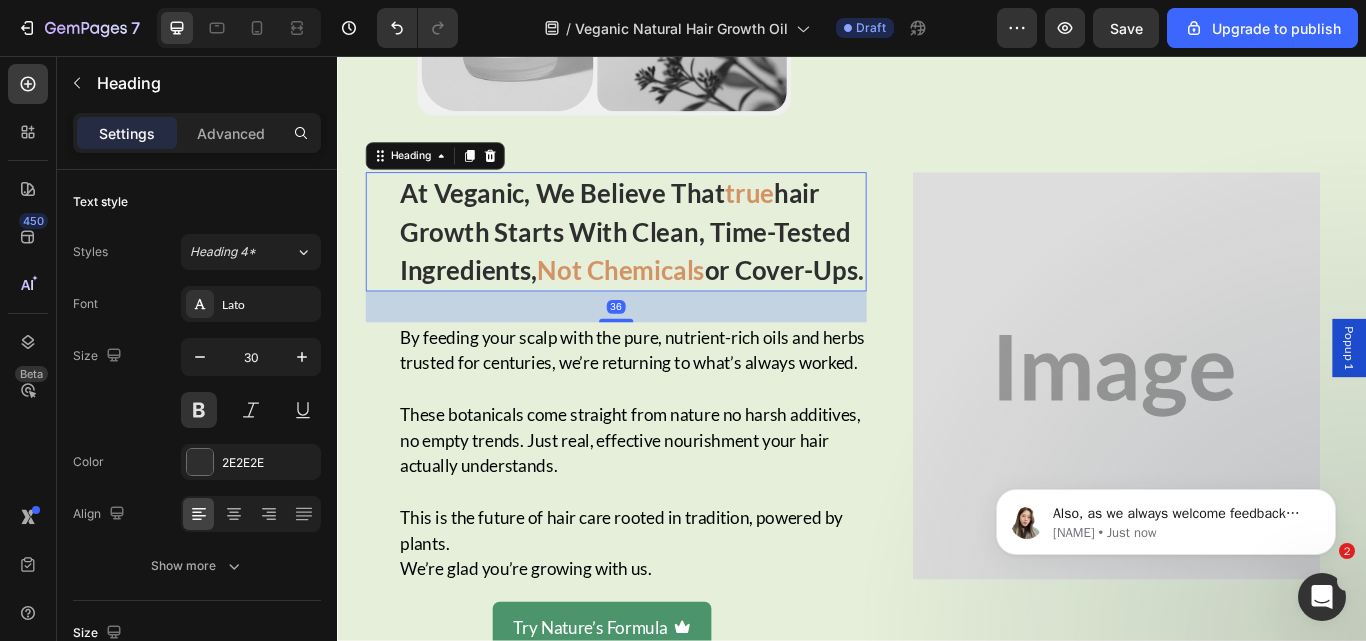 scroll, scrollTop: 2908, scrollLeft: 0, axis: vertical 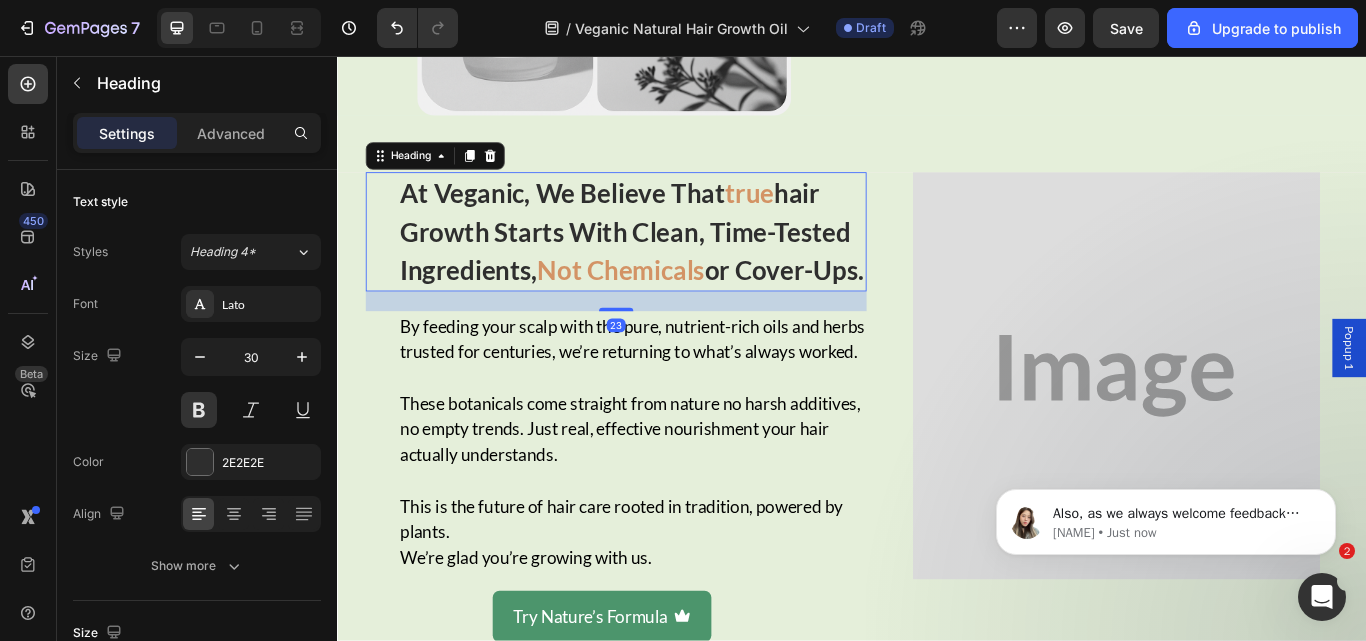 drag, startPoint x: 656, startPoint y: 411, endPoint x: 971, endPoint y: 425, distance: 315.31094 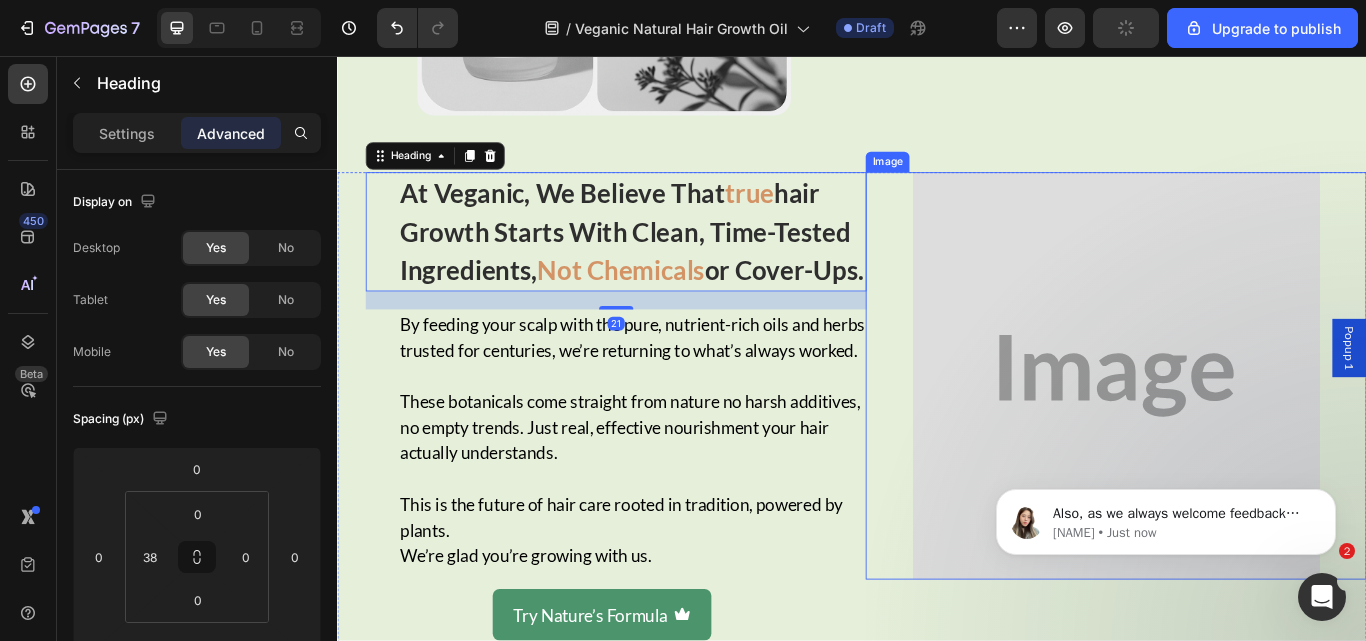 click at bounding box center (1245, 429) 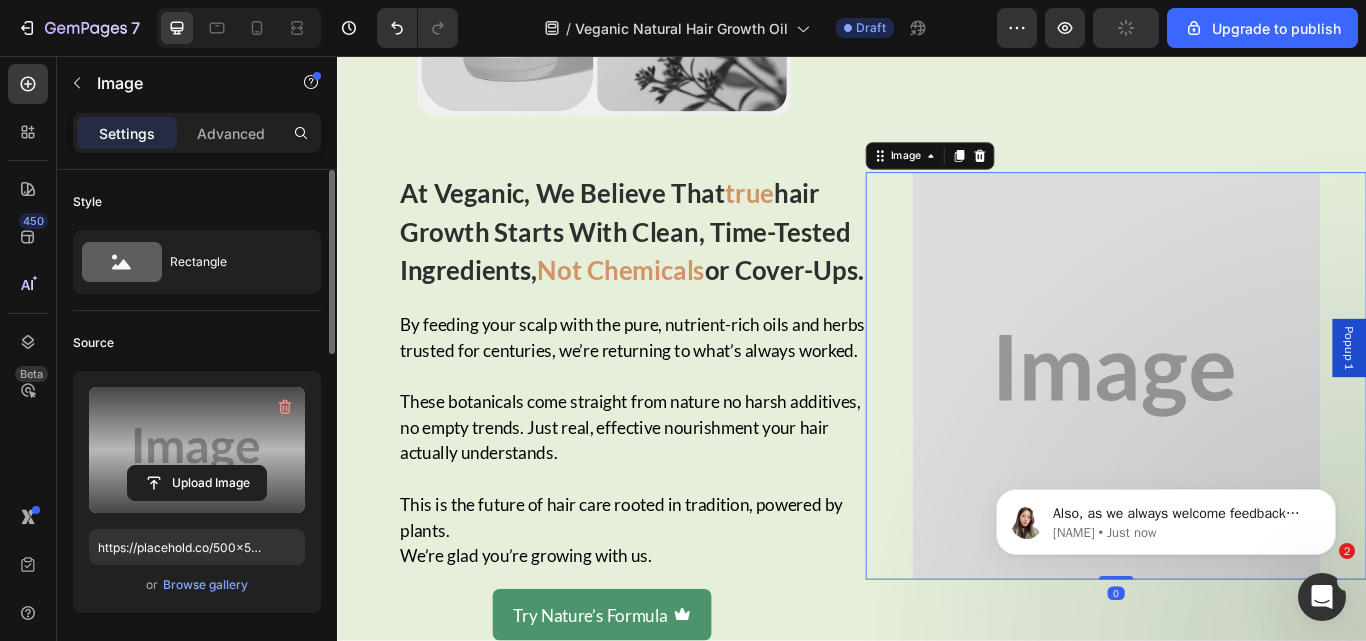 click at bounding box center [197, 450] 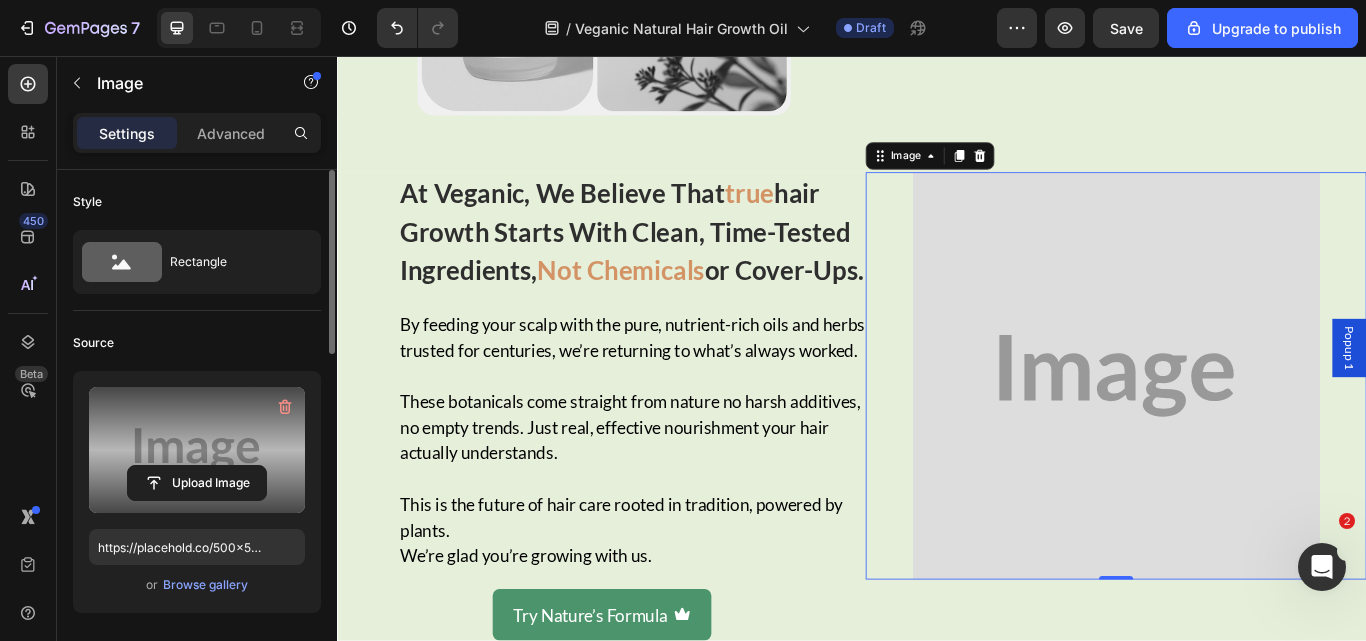 scroll, scrollTop: 3067, scrollLeft: 0, axis: vertical 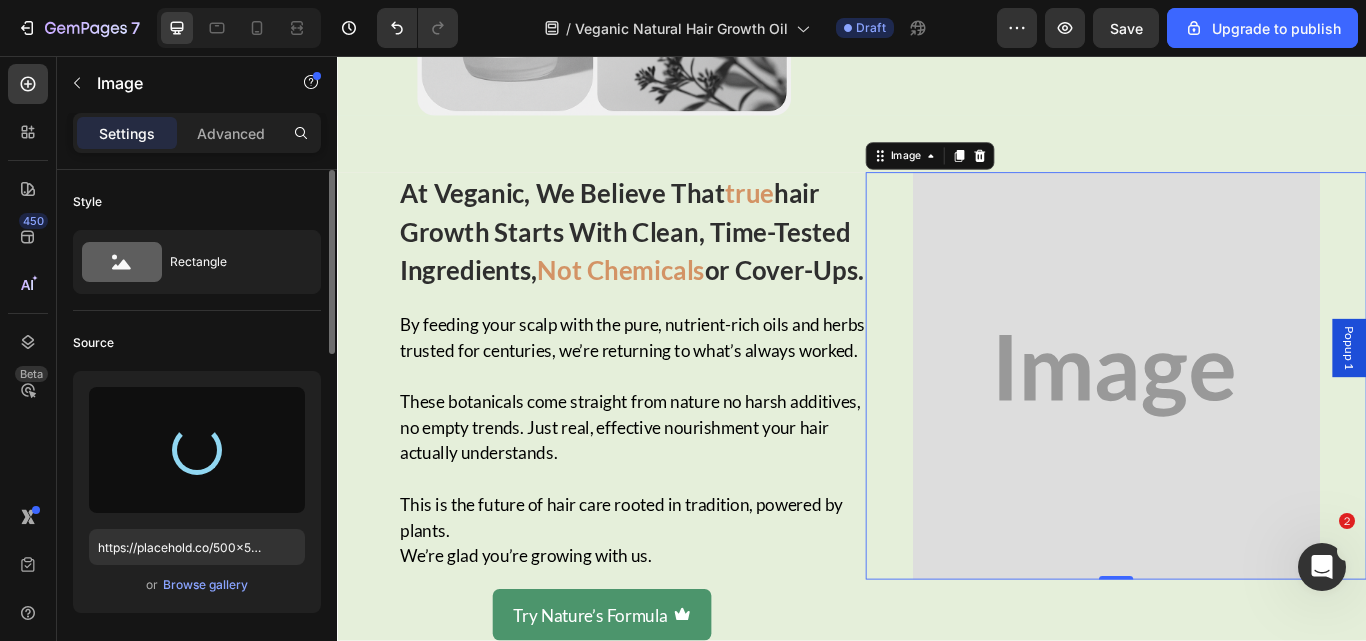 type on "https://cdn.shopify.com/s/files/1/0734/3702/0479/files/gempages_452710916551607394-f1368c80-d5c8-4c6c-b53c-567d70272151.png" 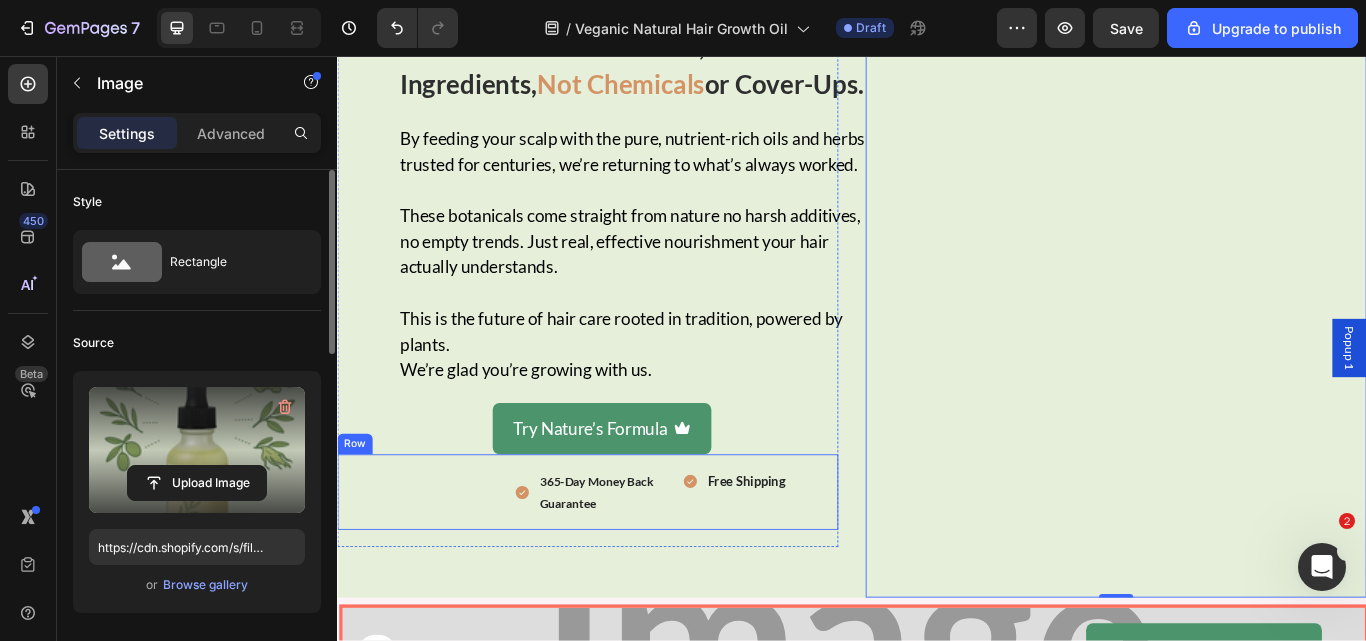 scroll, scrollTop: 2065, scrollLeft: 0, axis: vertical 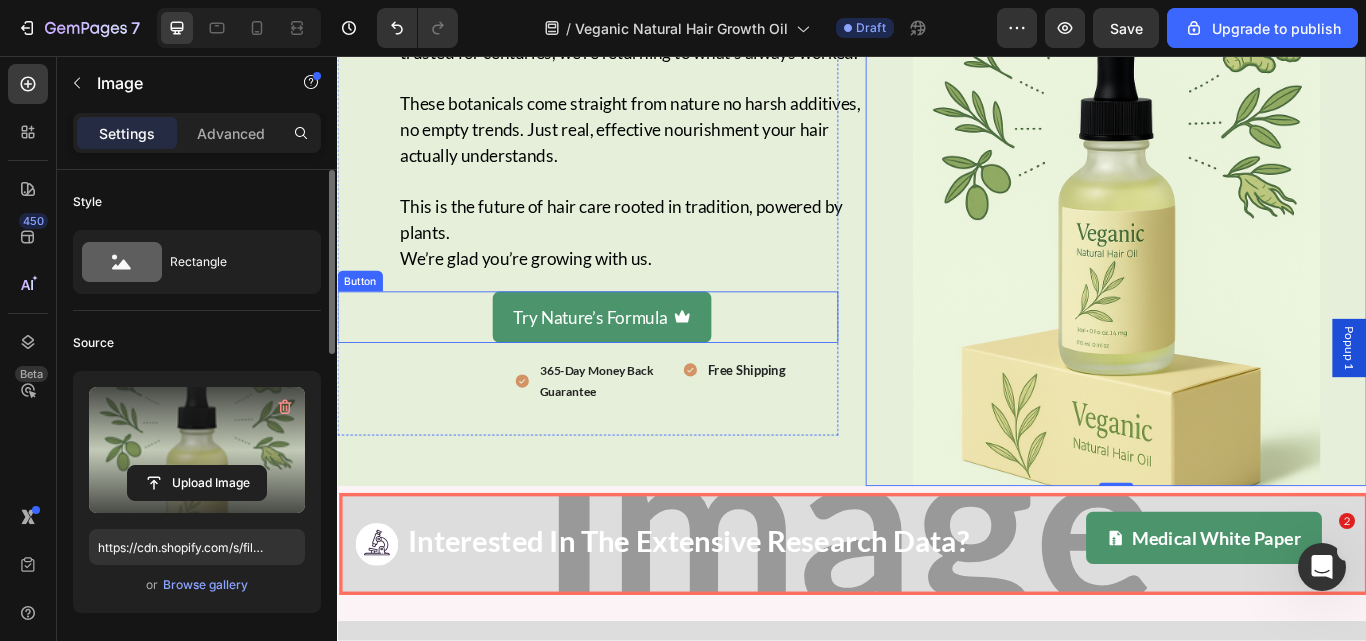 click on "Try Nature’s Formula Button" at bounding box center (629, 361) 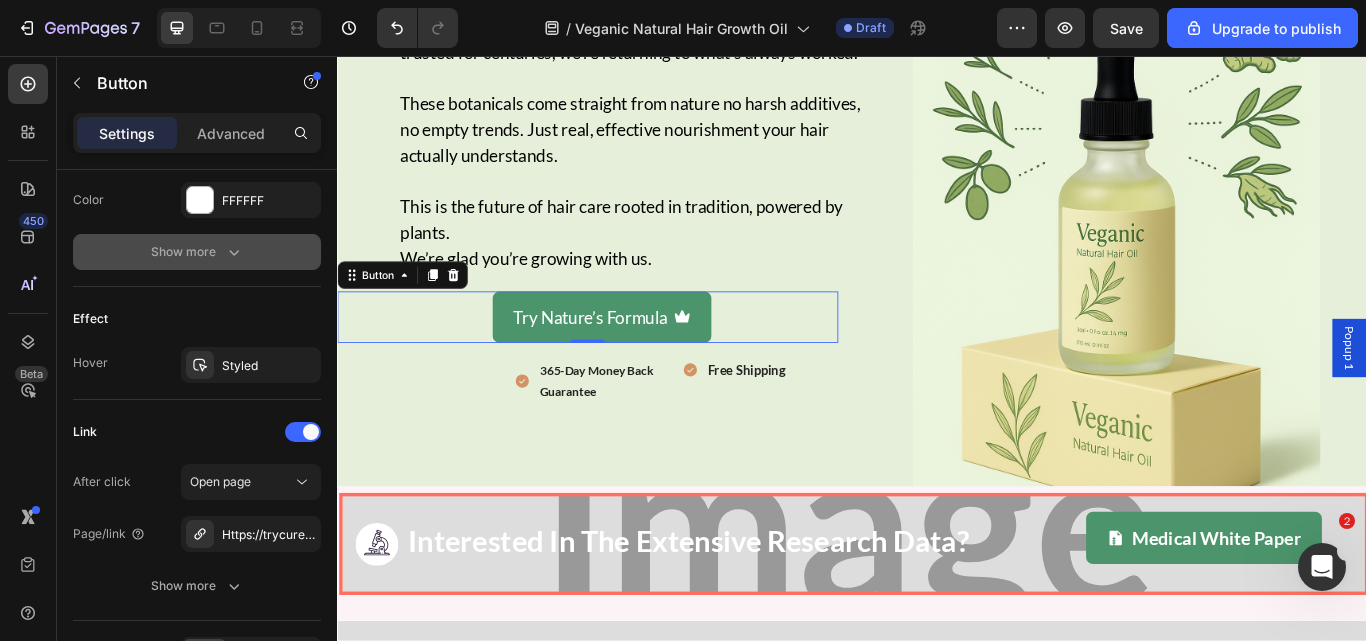 scroll, scrollTop: 1220, scrollLeft: 0, axis: vertical 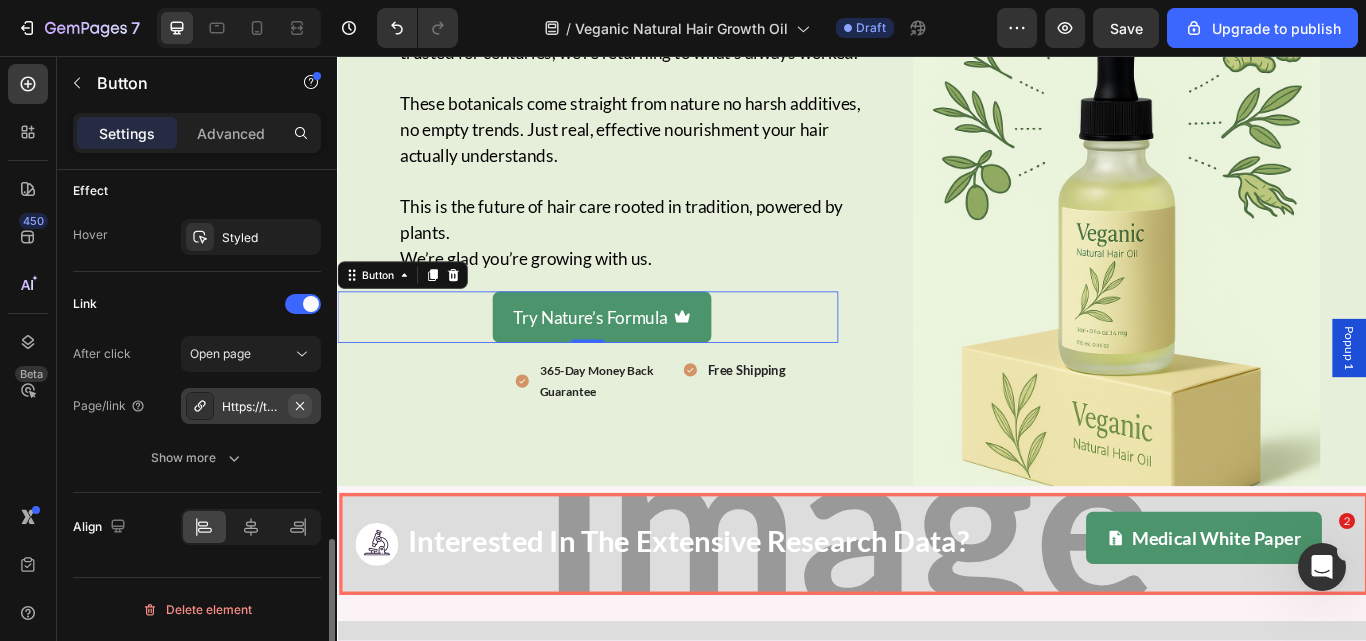 click 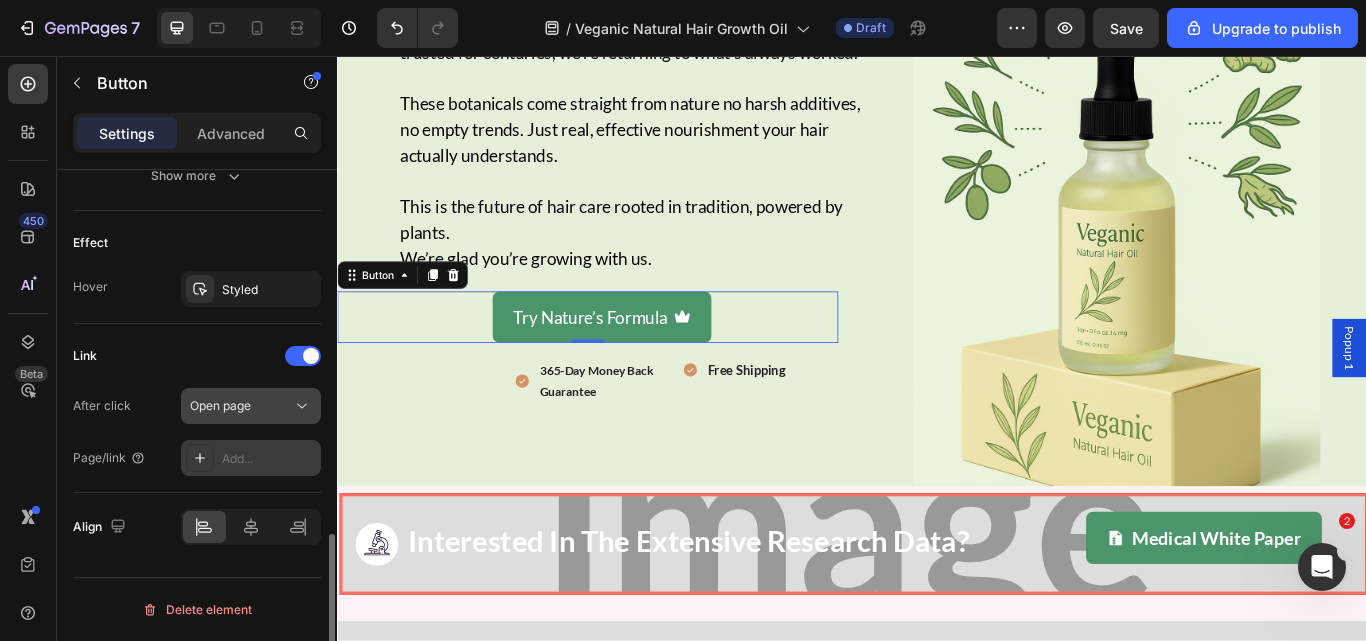 click on "Open page" at bounding box center (220, 405) 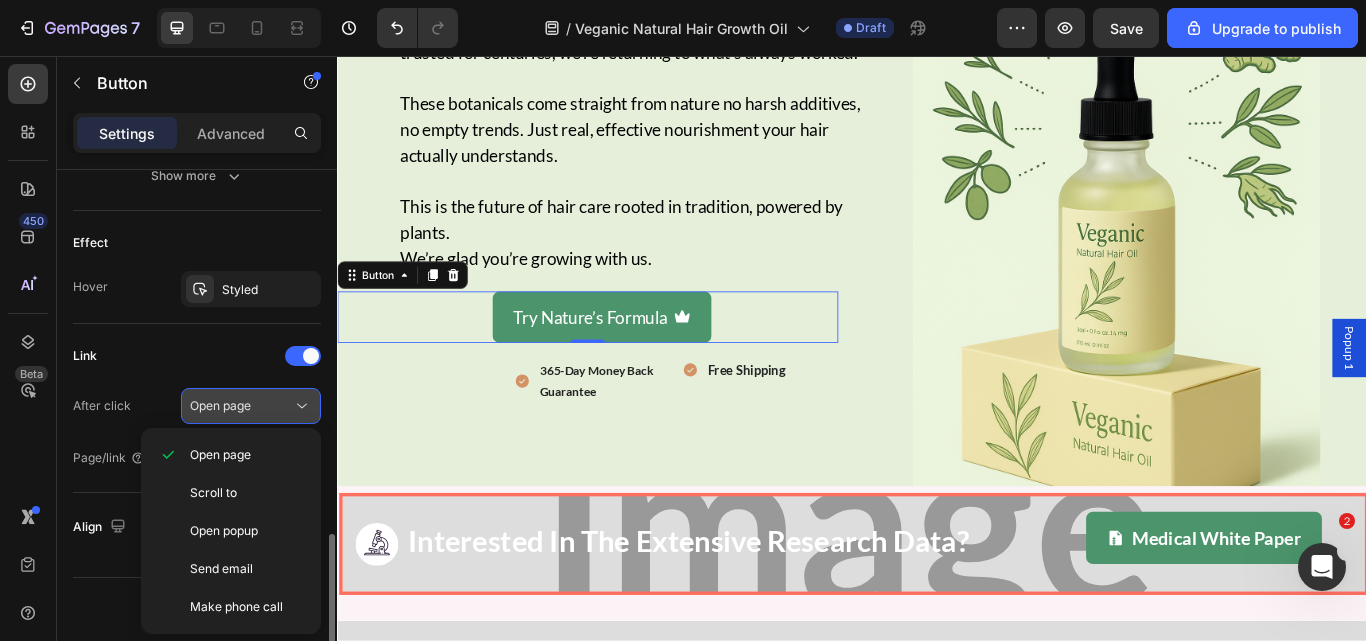 scroll, scrollTop: 1168, scrollLeft: 0, axis: vertical 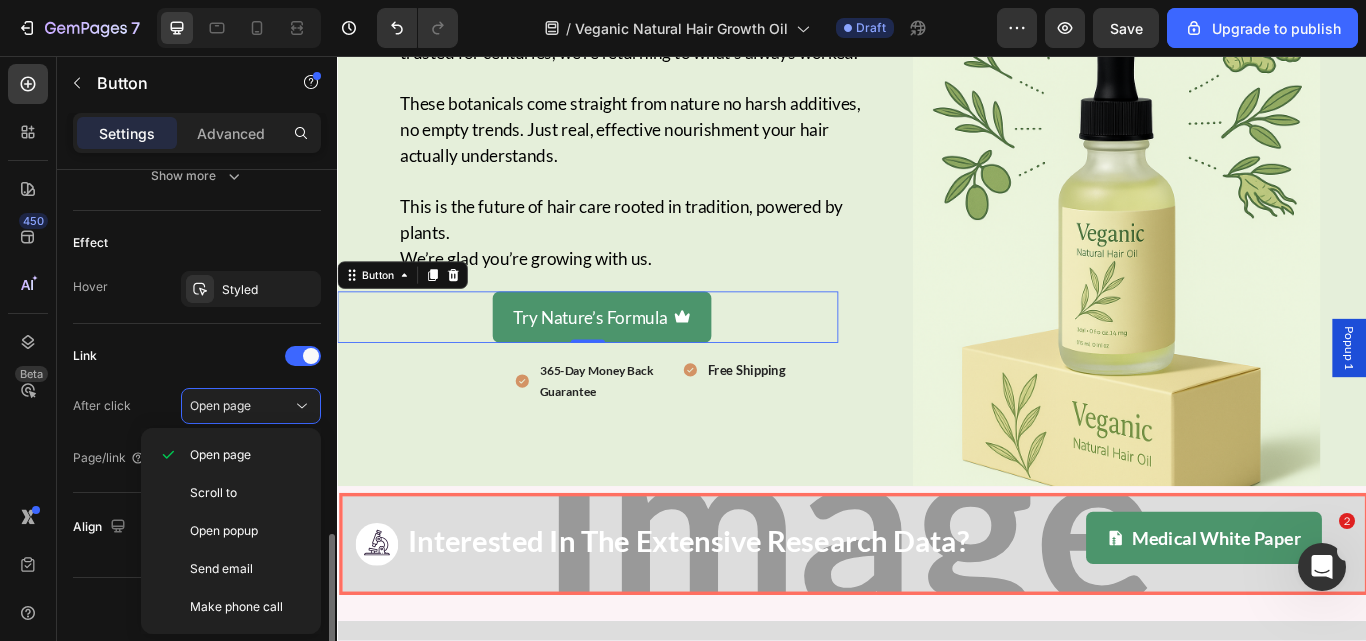 click on "Link" at bounding box center (197, 356) 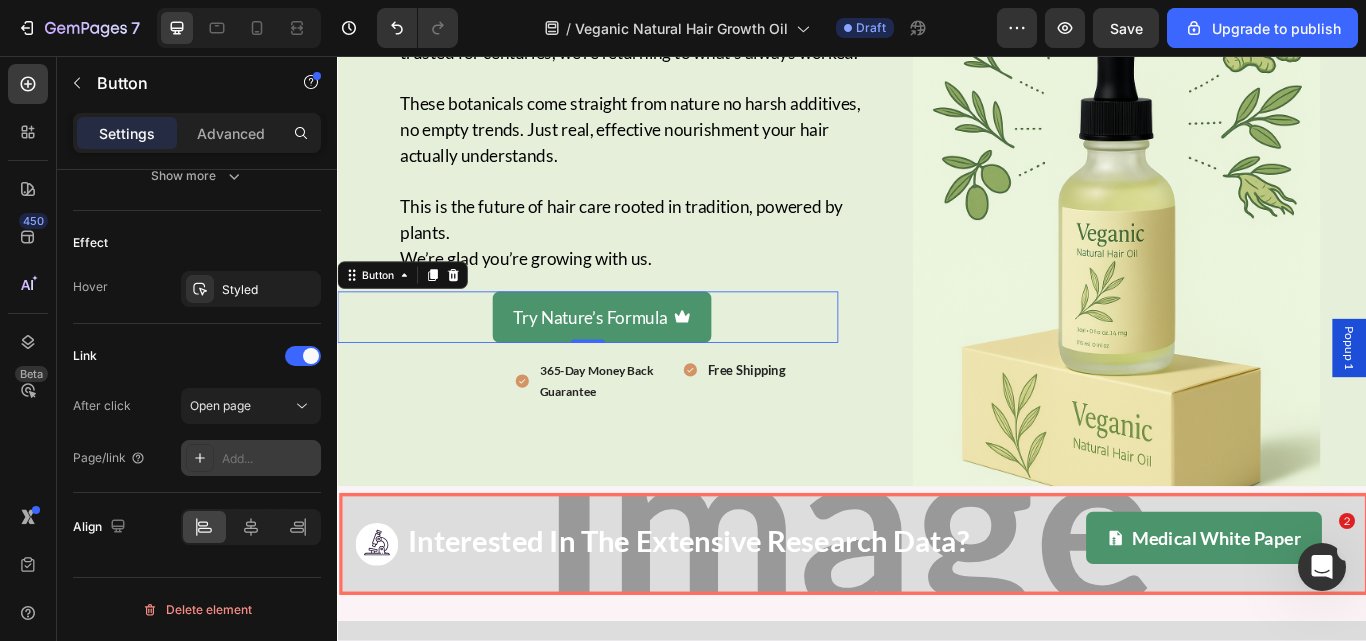 click on "Add..." at bounding box center [269, 459] 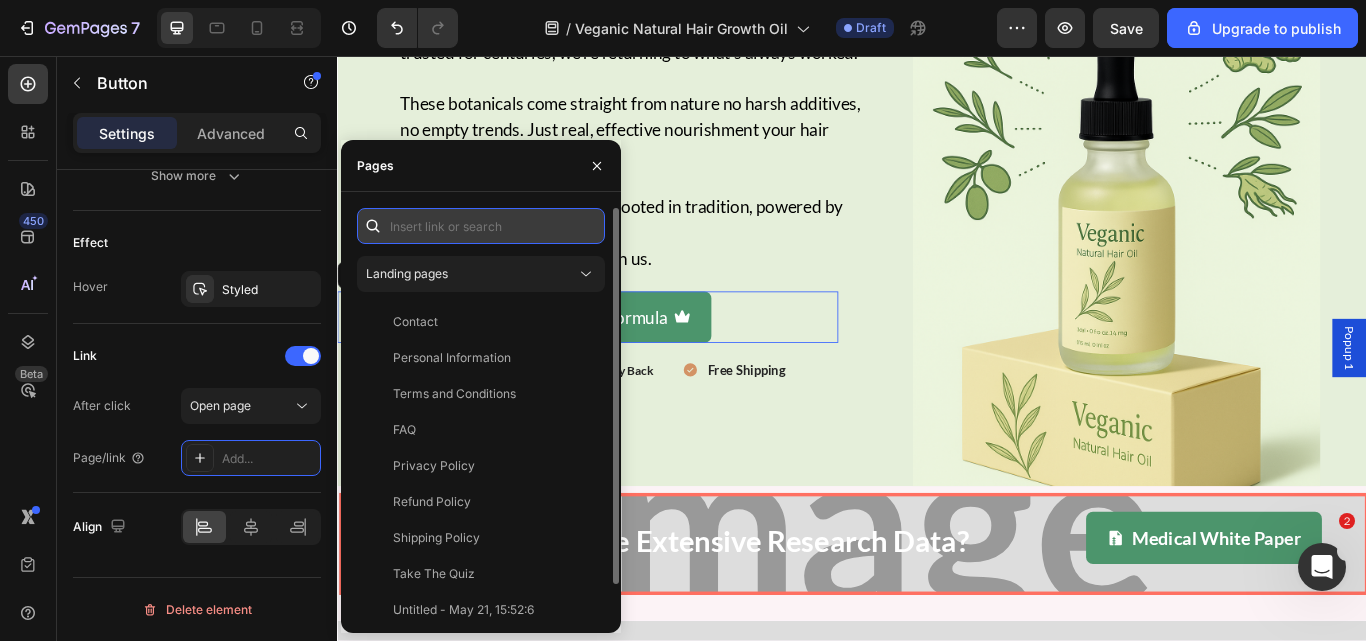 click at bounding box center (481, 226) 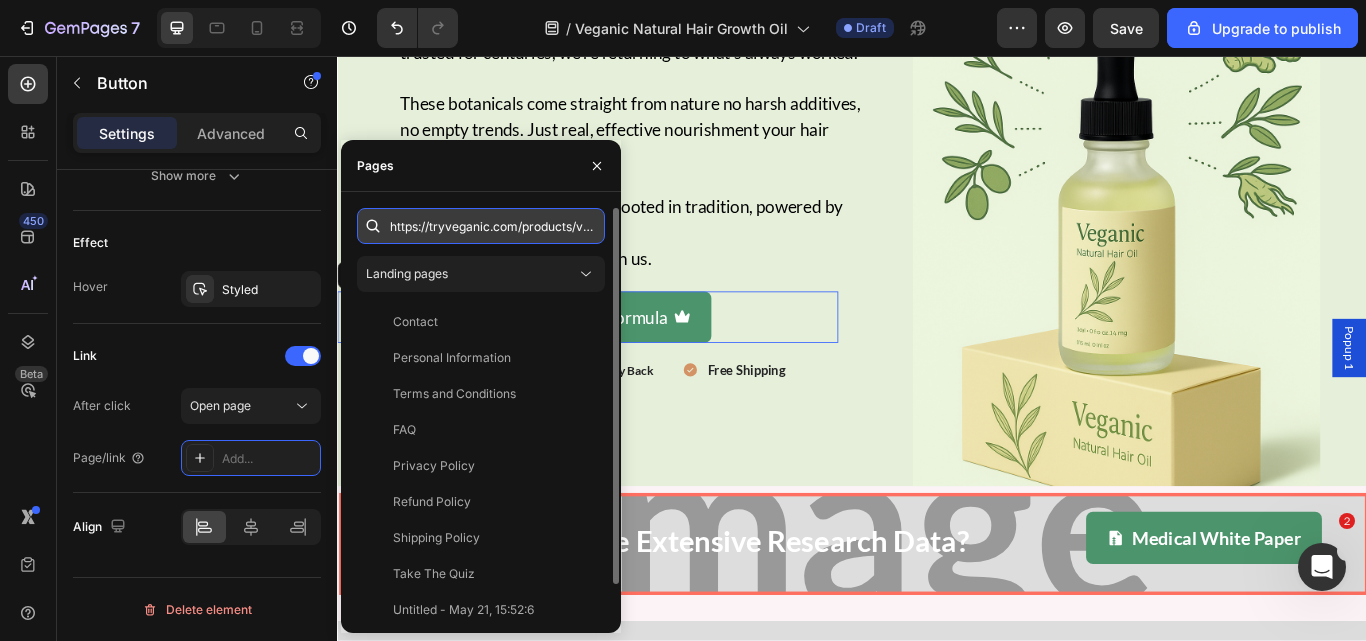 scroll, scrollTop: 0, scrollLeft: 212, axis: horizontal 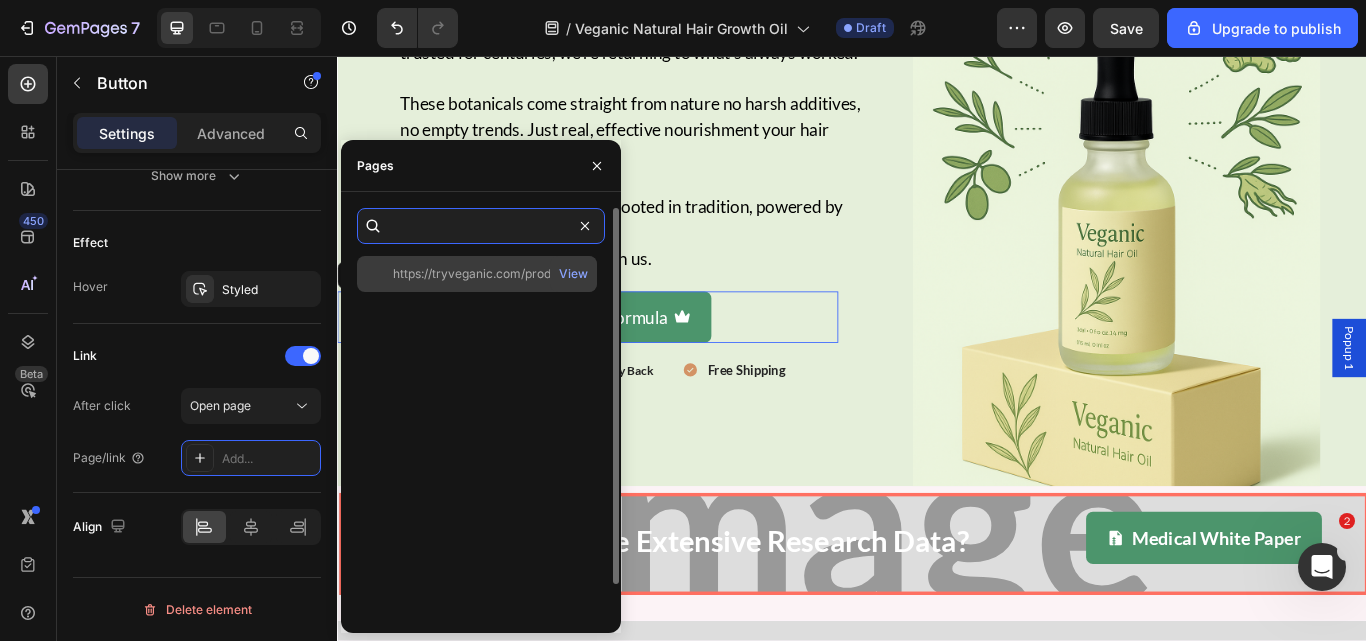 type on "https://tryveganic.com/products/veganic-natural-hair-growth-oil-hp" 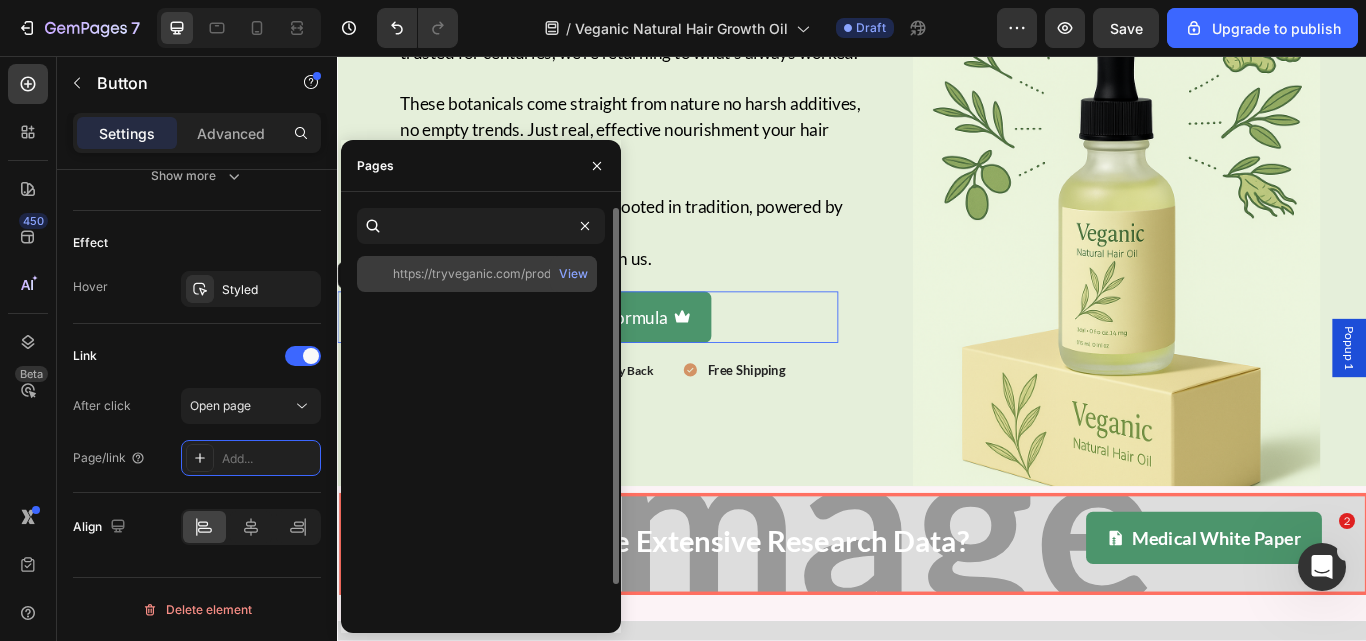 scroll, scrollTop: 0, scrollLeft: 0, axis: both 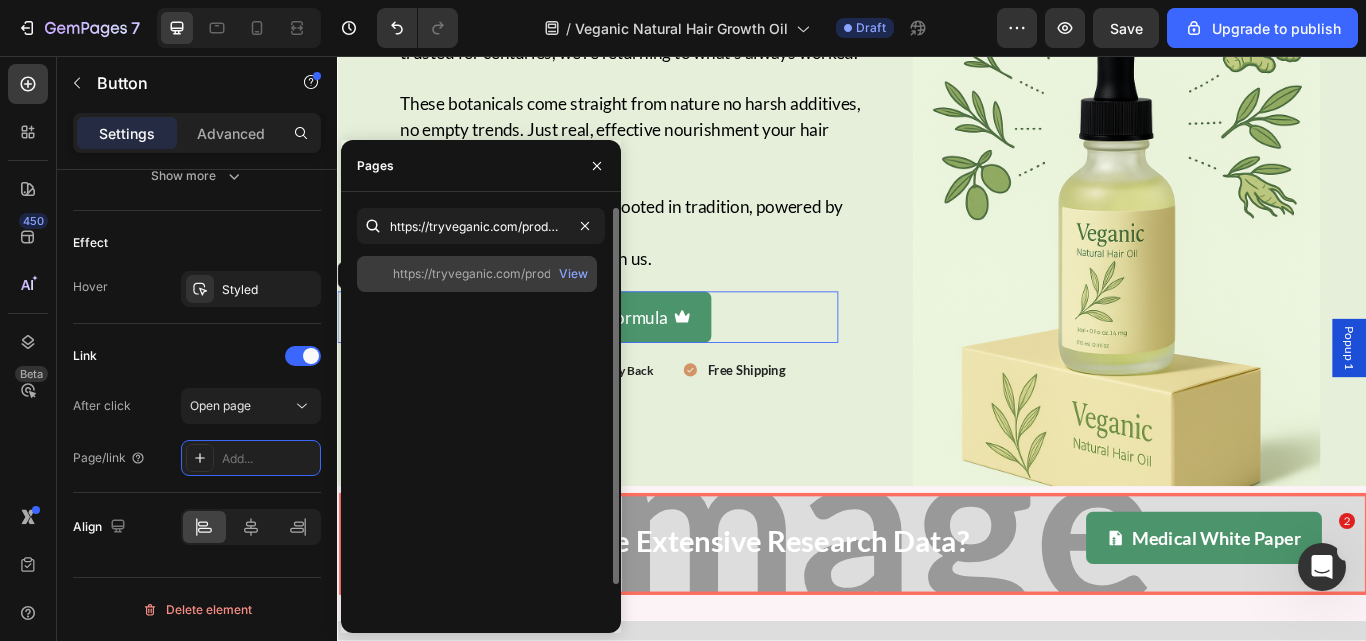 click on "https://tryveganic.com/products/veganic-natural-hair-growth-oil-hp" 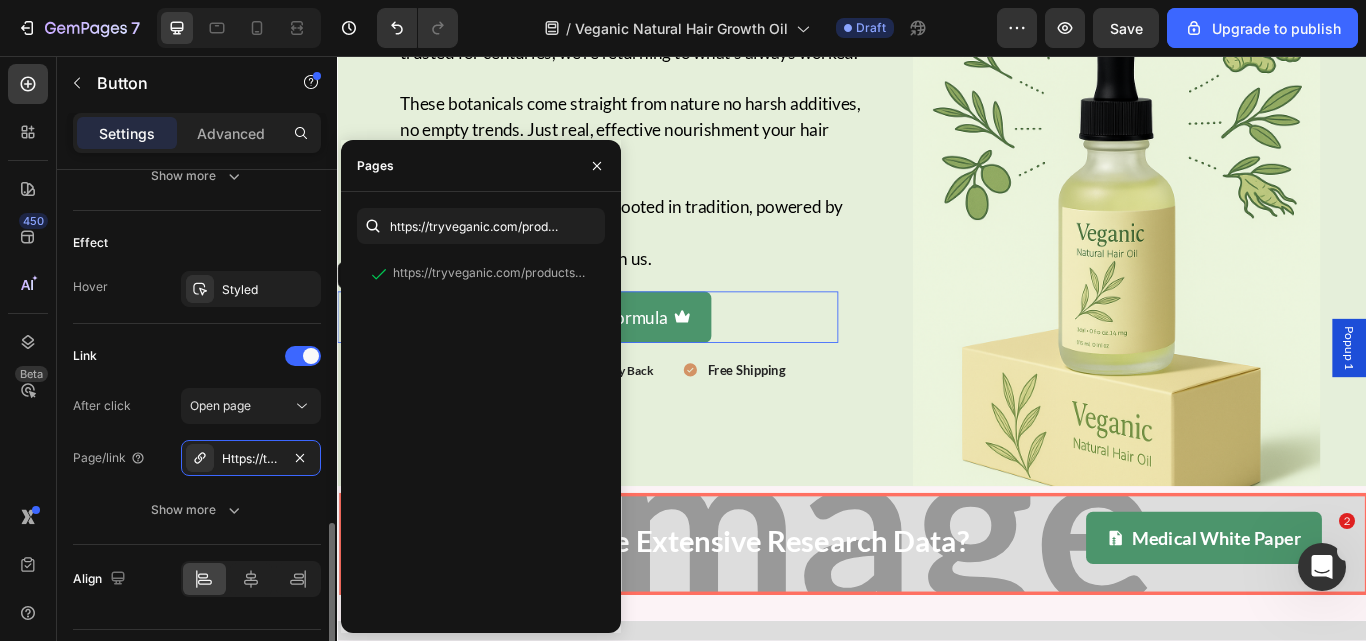 click on "Link" at bounding box center (197, 356) 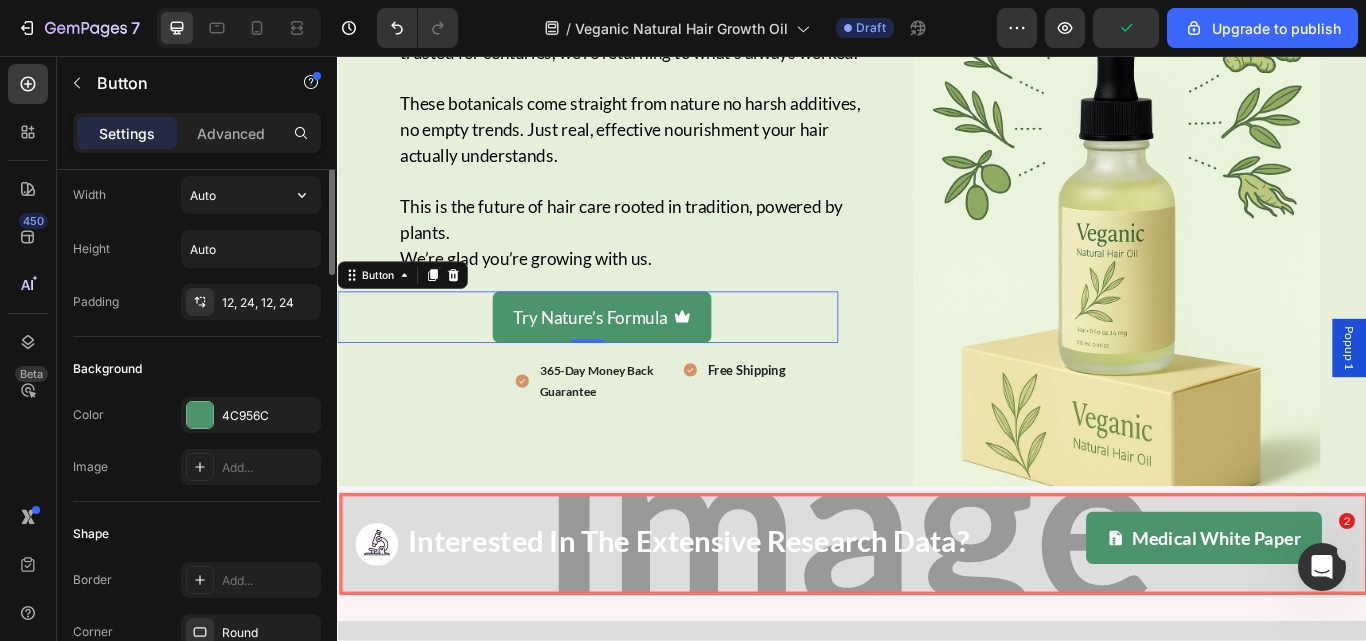 scroll, scrollTop: 0, scrollLeft: 0, axis: both 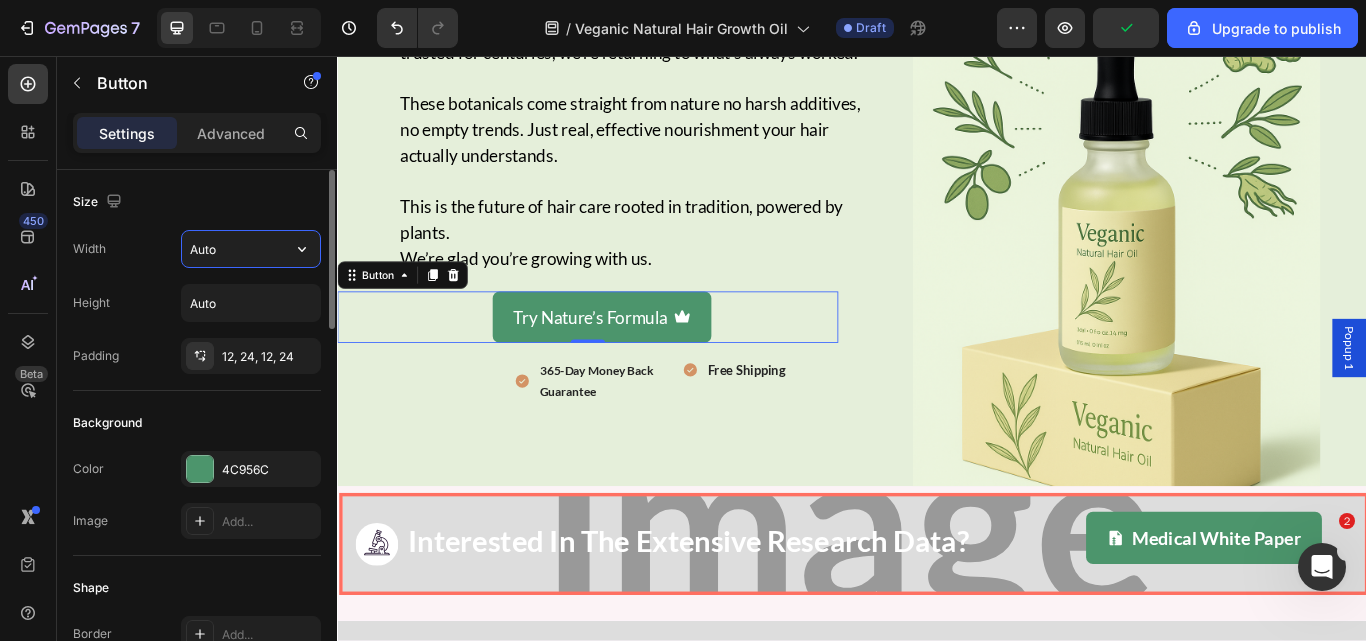click on "Auto" at bounding box center (251, 249) 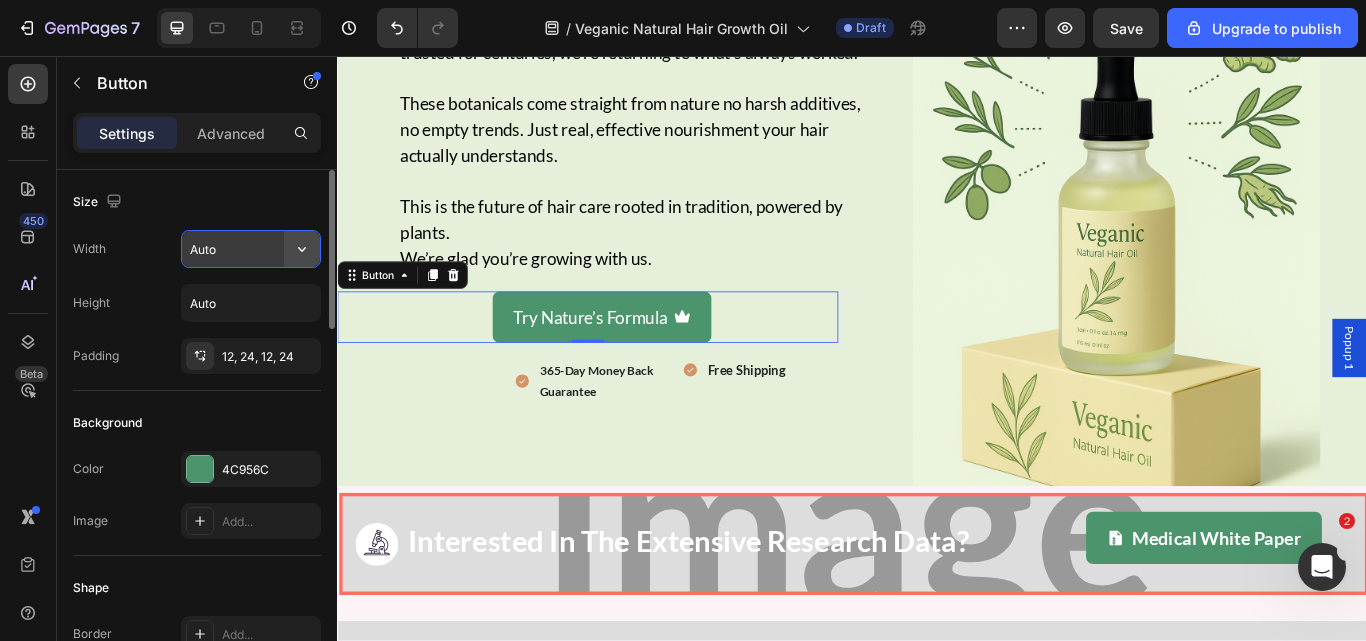 click 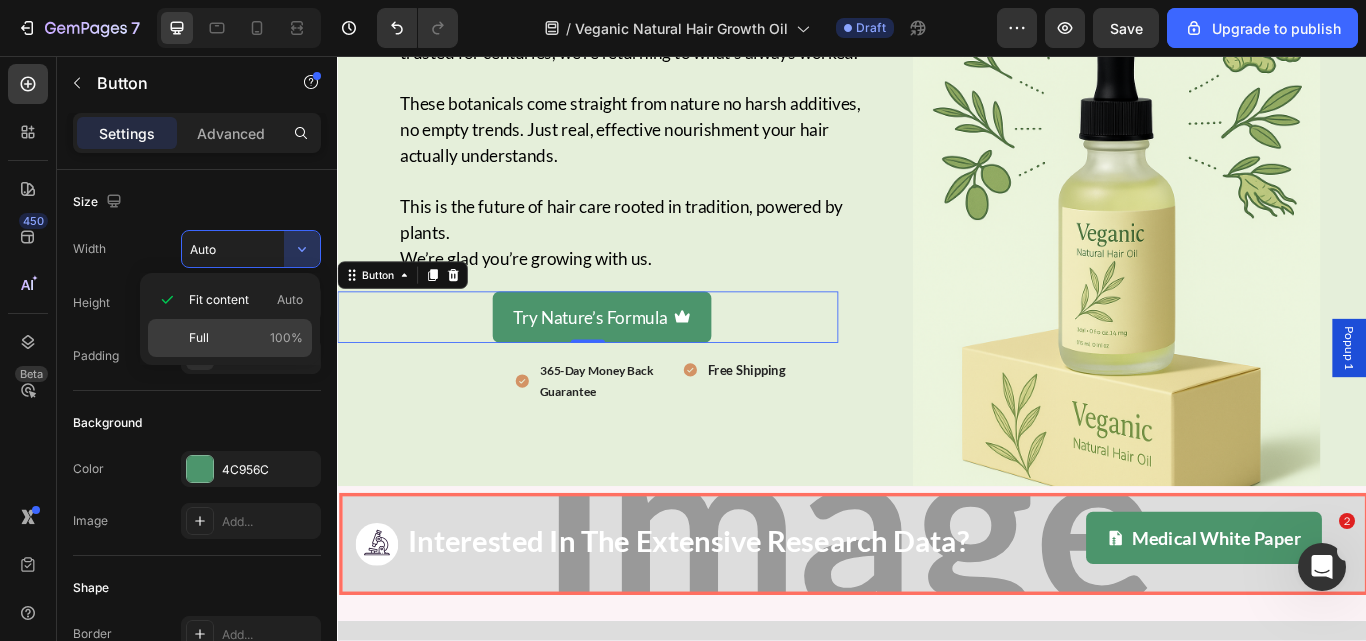 click on "Full 100%" at bounding box center [246, 338] 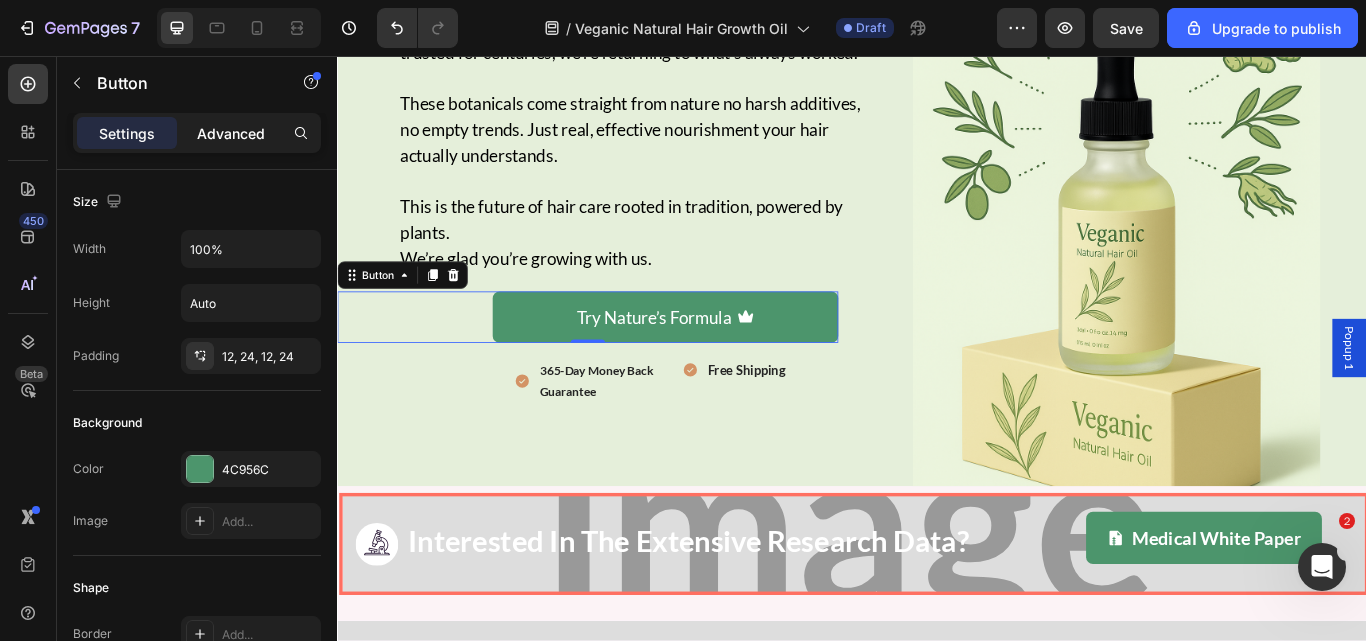 click on "Advanced" at bounding box center [231, 133] 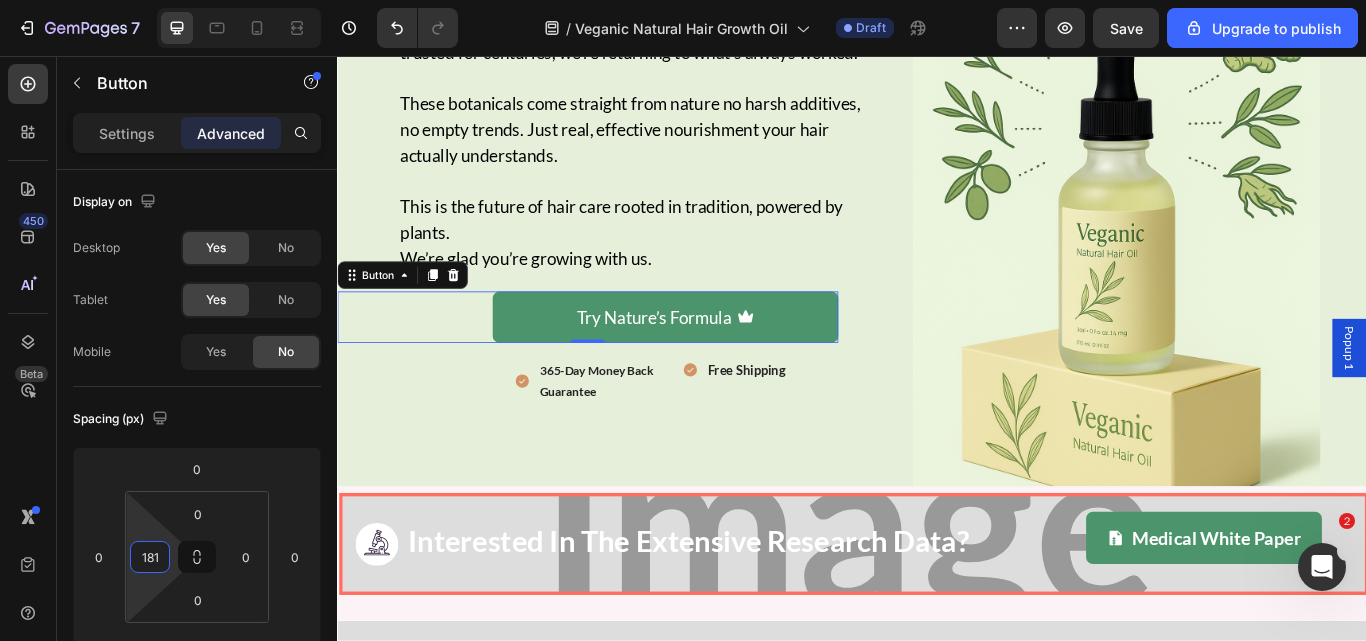 click on "181" at bounding box center [150, 557] 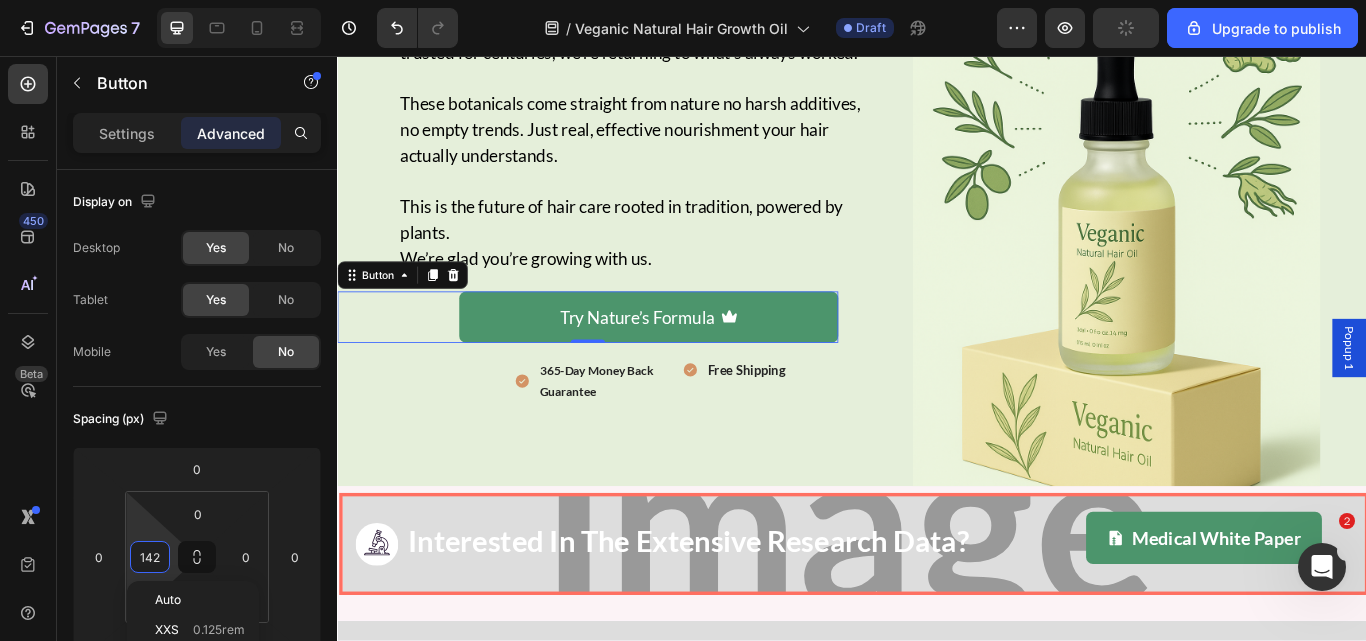 type on "143" 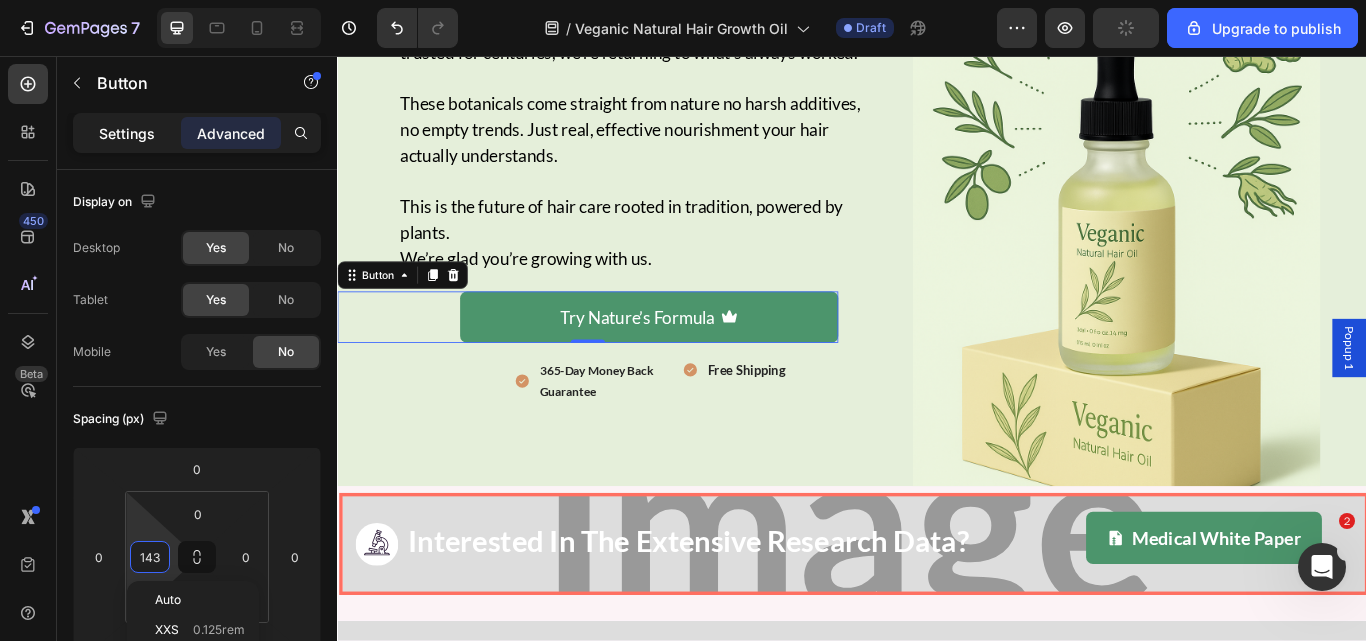 click on "Settings" at bounding box center (127, 133) 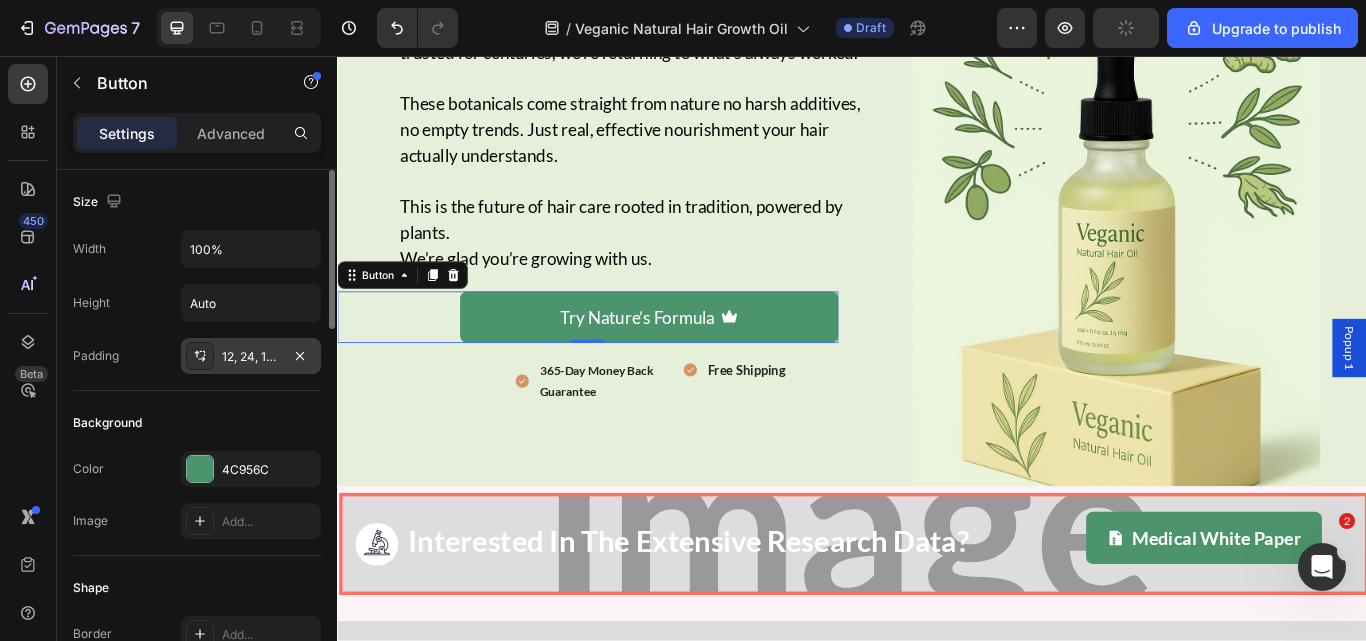 click on "12, 24, 12, 24" at bounding box center (251, 357) 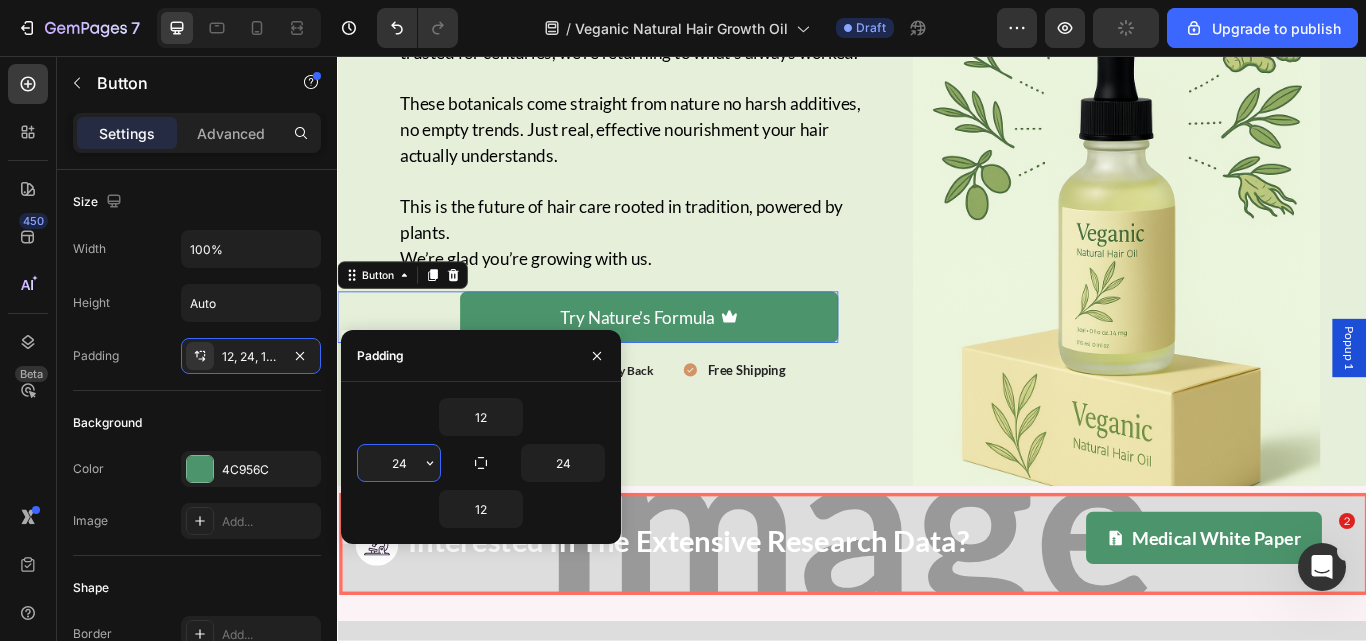 click on "24" at bounding box center [399, 463] 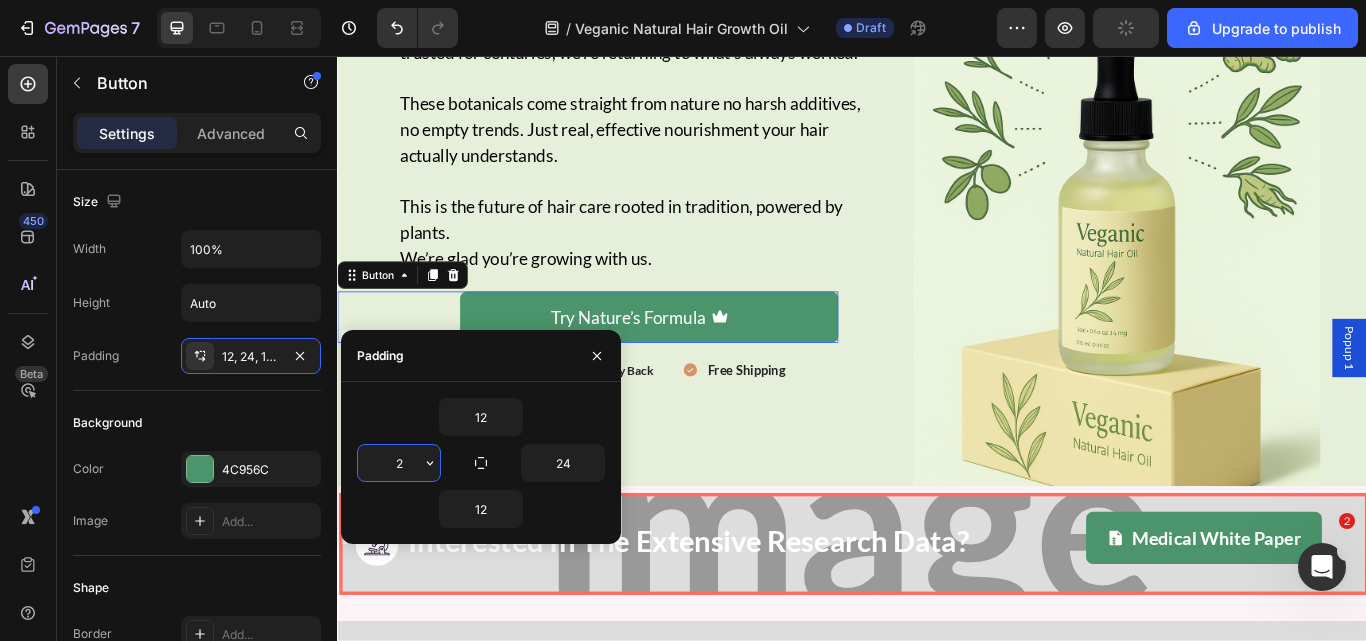 type on "24" 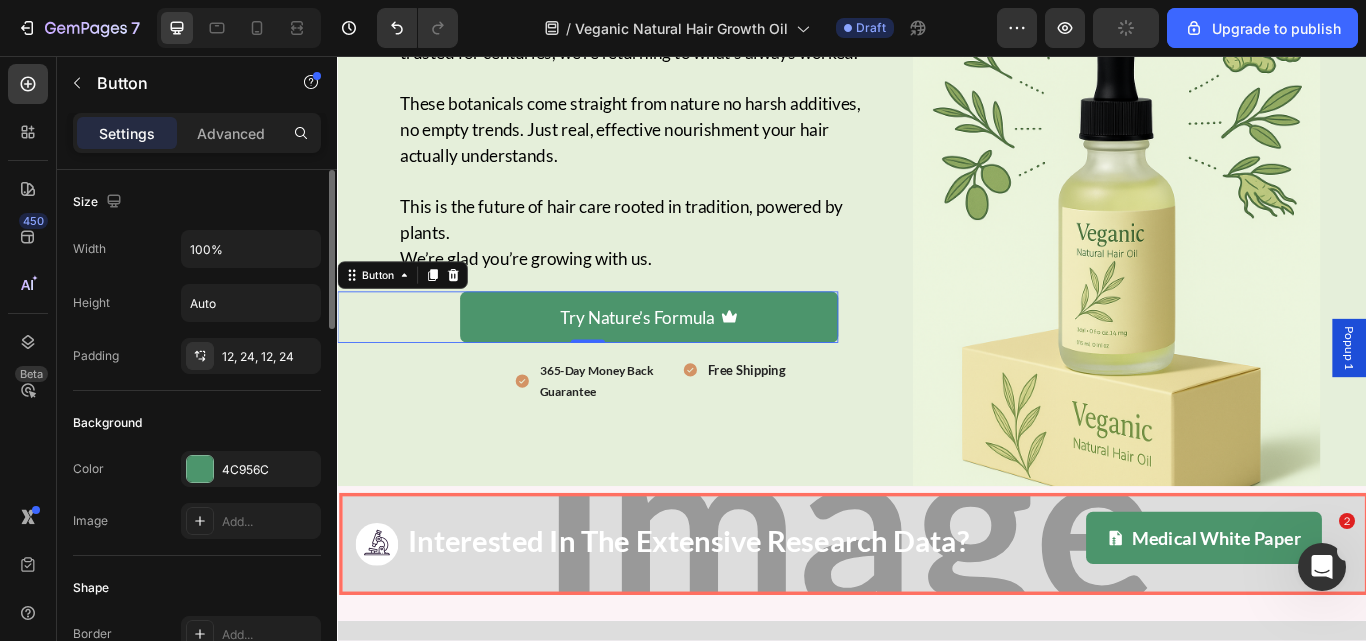 click on "Background" at bounding box center (197, 423) 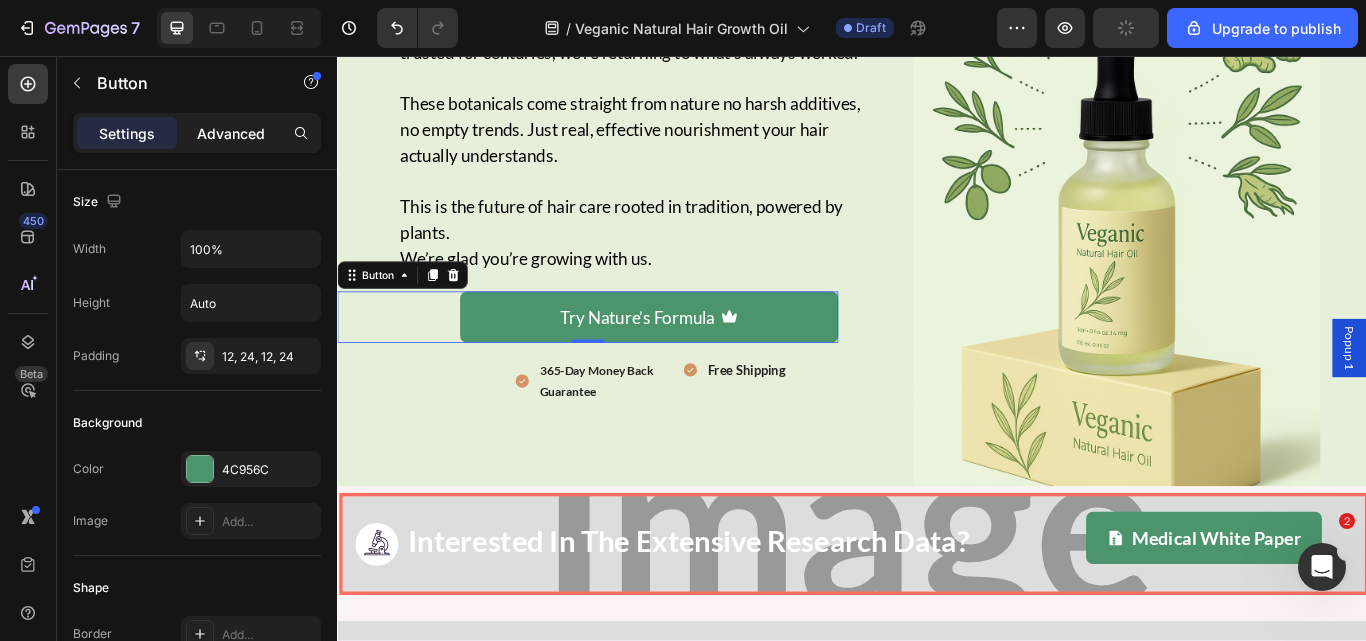 click on "Advanced" at bounding box center (231, 133) 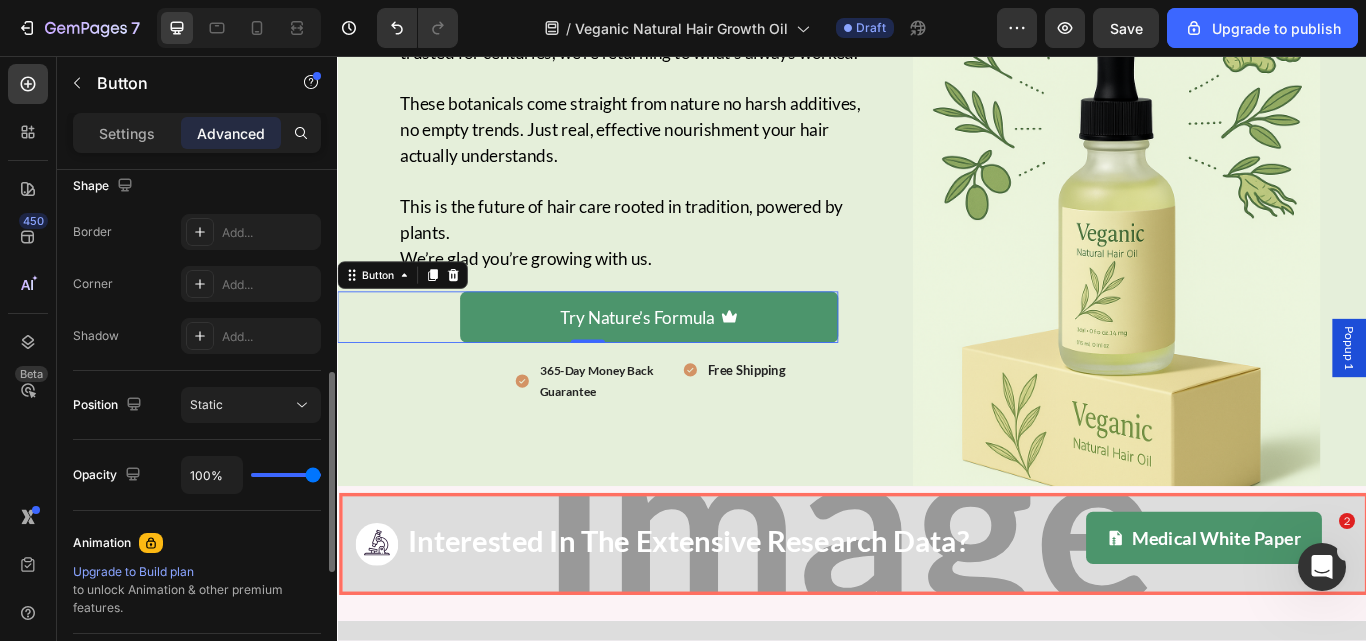 scroll, scrollTop: 536, scrollLeft: 0, axis: vertical 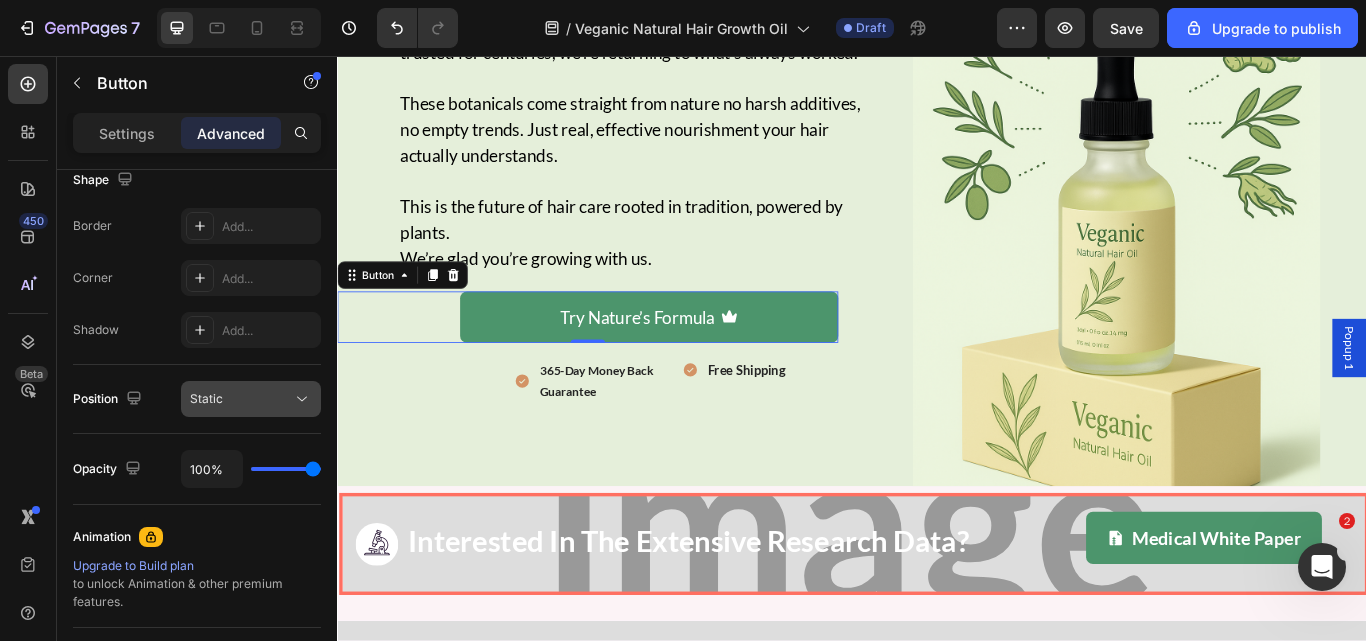click on "Static" at bounding box center (241, 399) 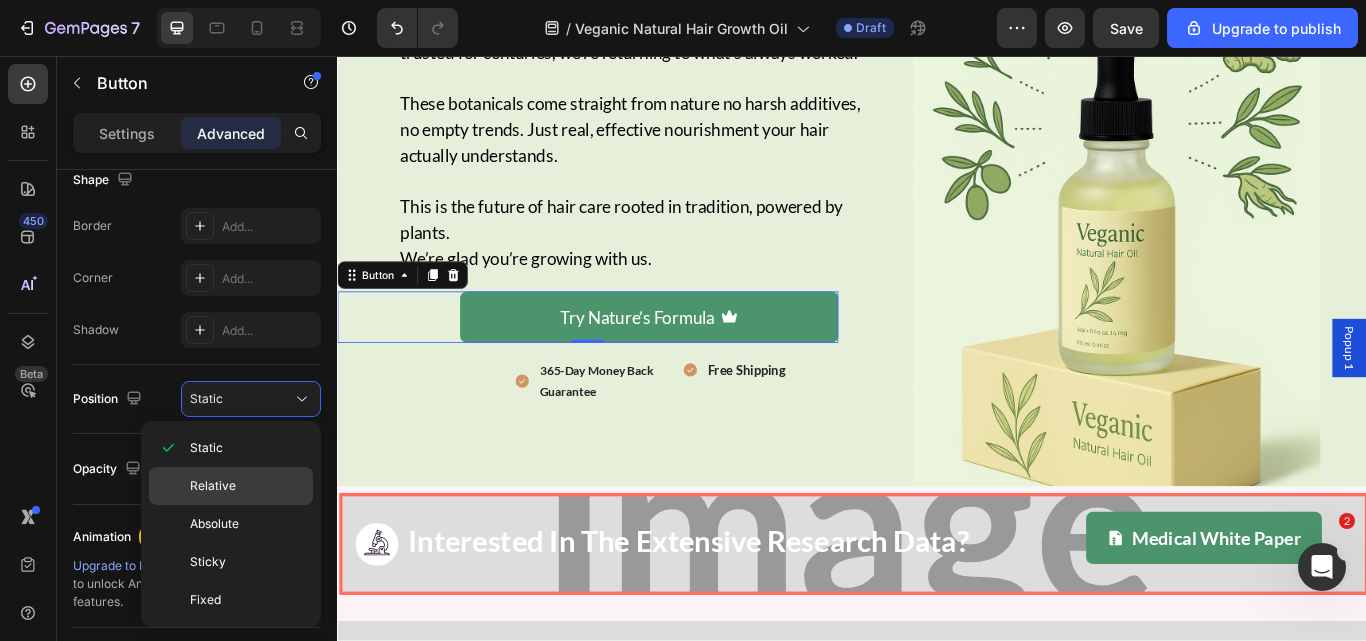 click on "Relative" at bounding box center (247, 486) 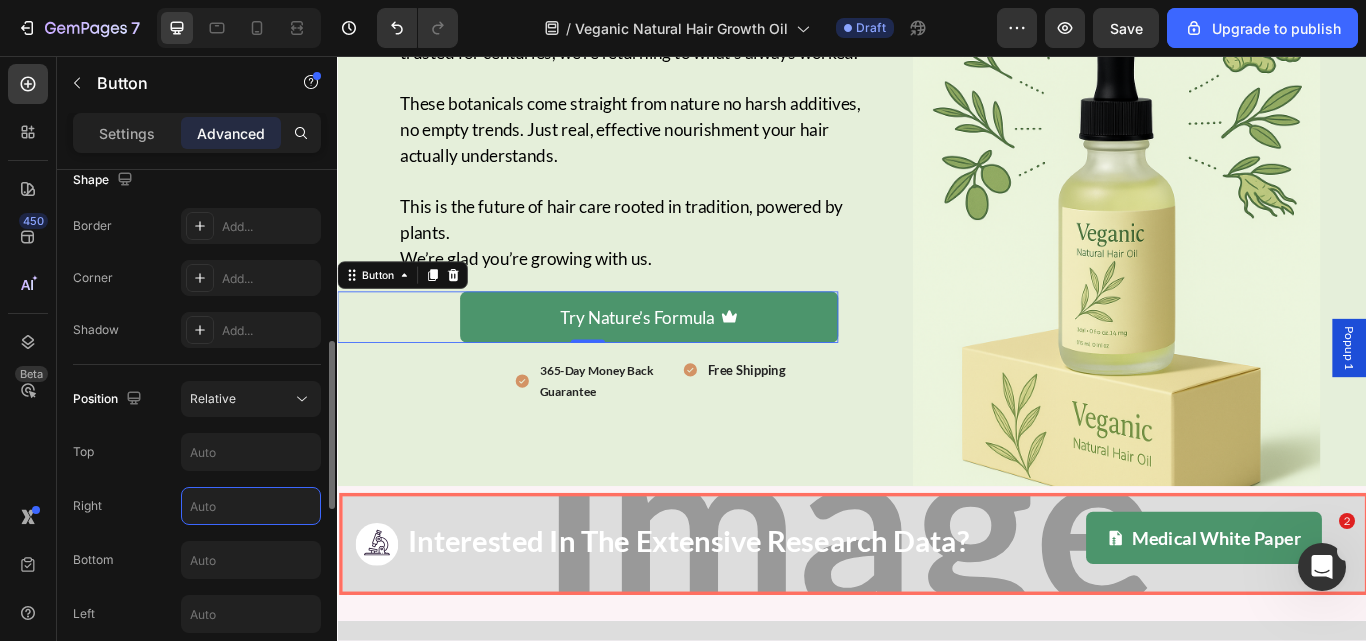 click at bounding box center (251, 506) 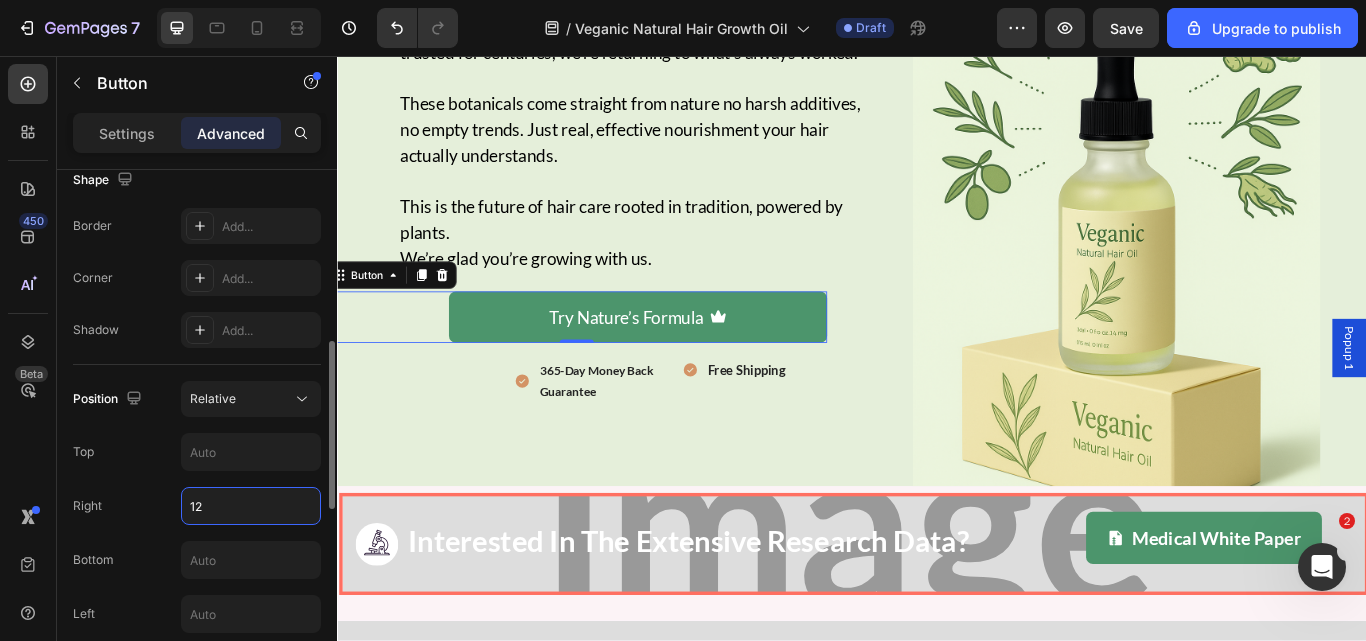 type on "13" 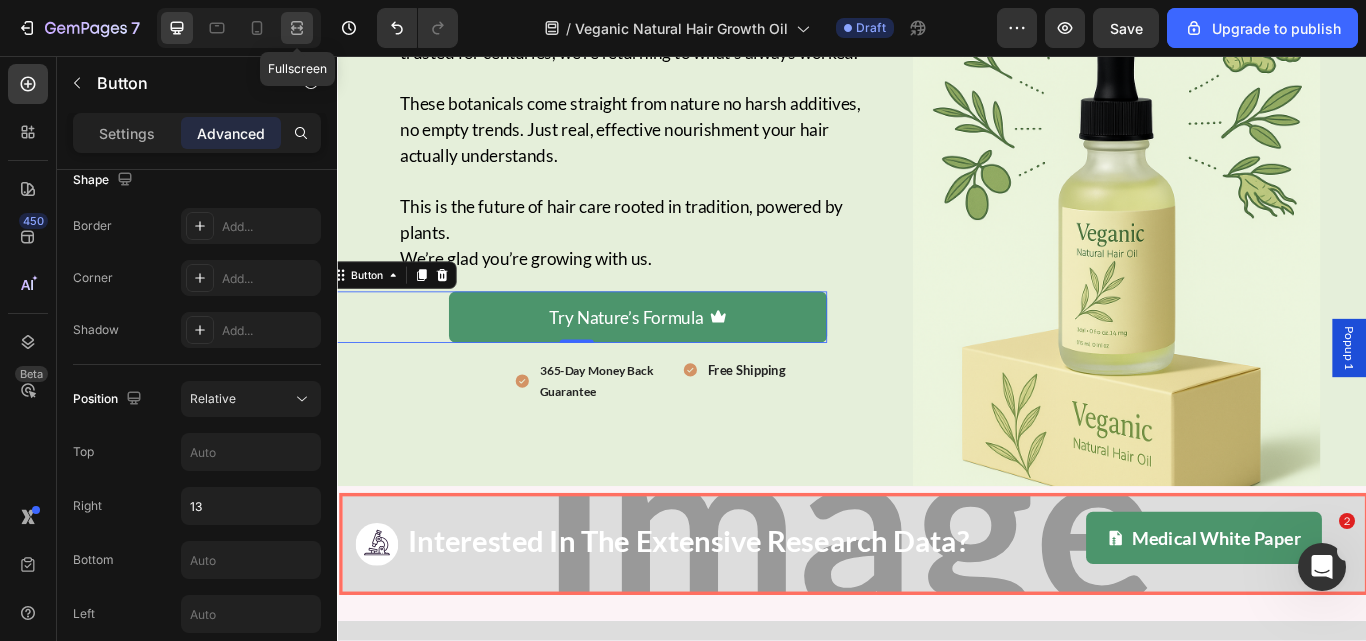 click 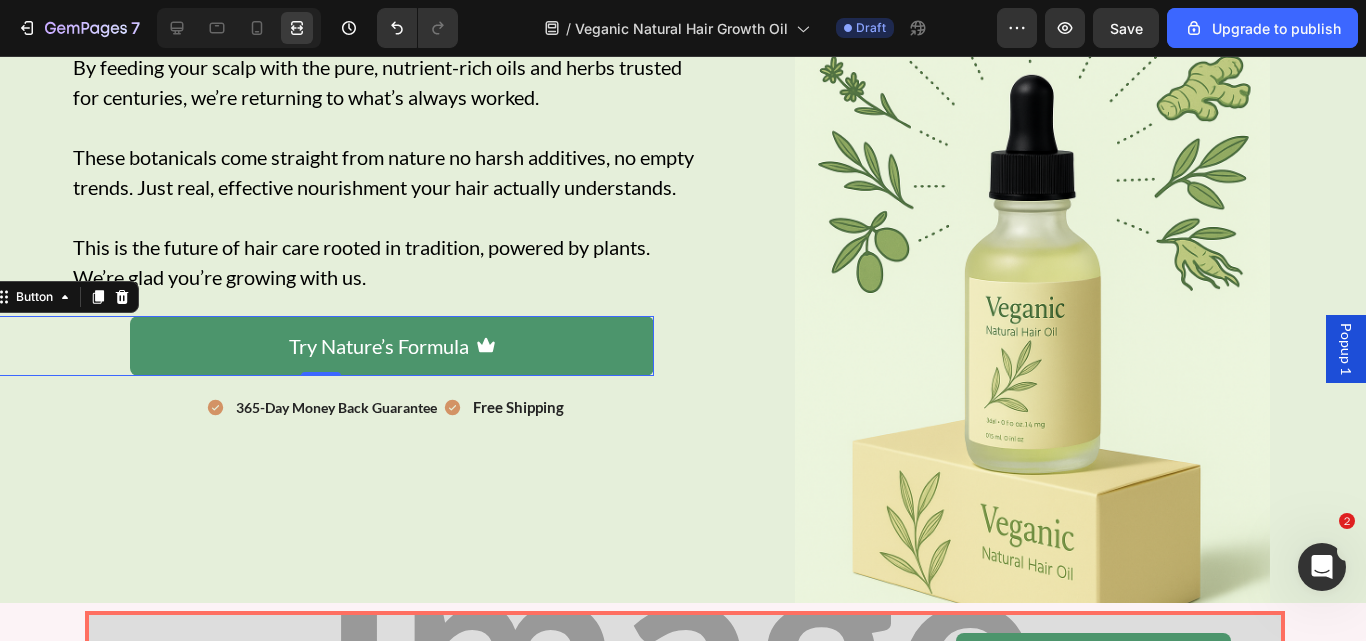 click at bounding box center (239, 28) 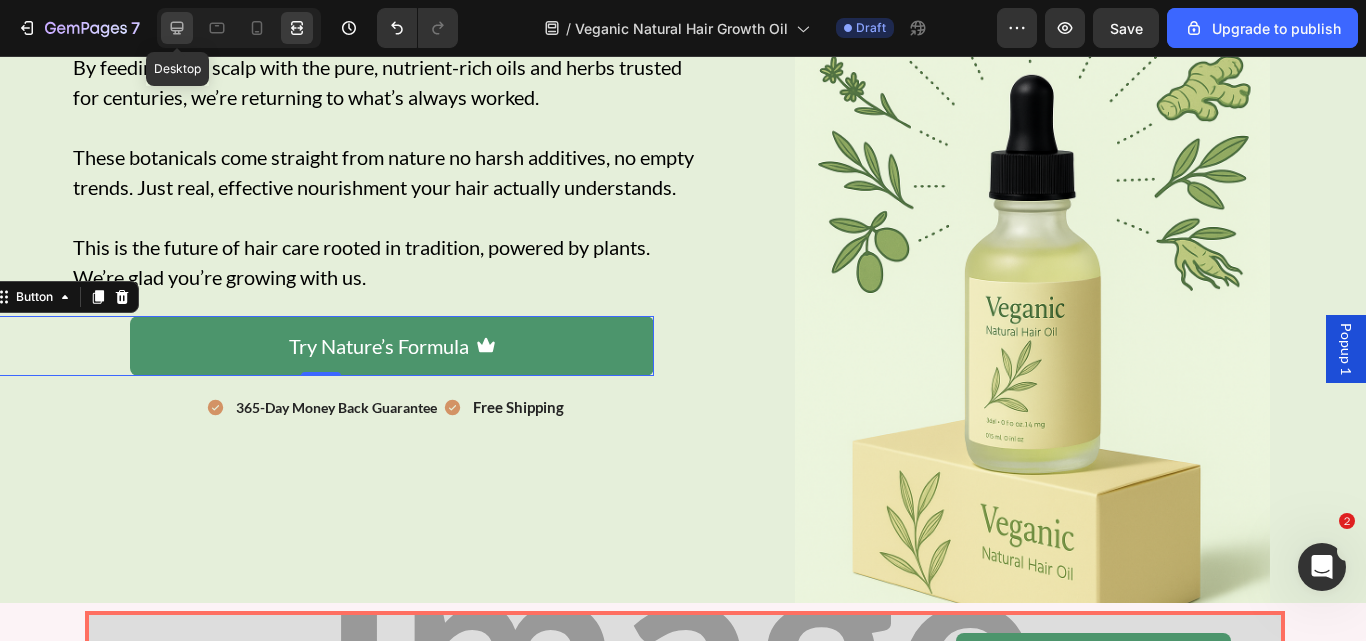 drag, startPoint x: 175, startPoint y: 26, endPoint x: 15, endPoint y: 155, distance: 205.52615 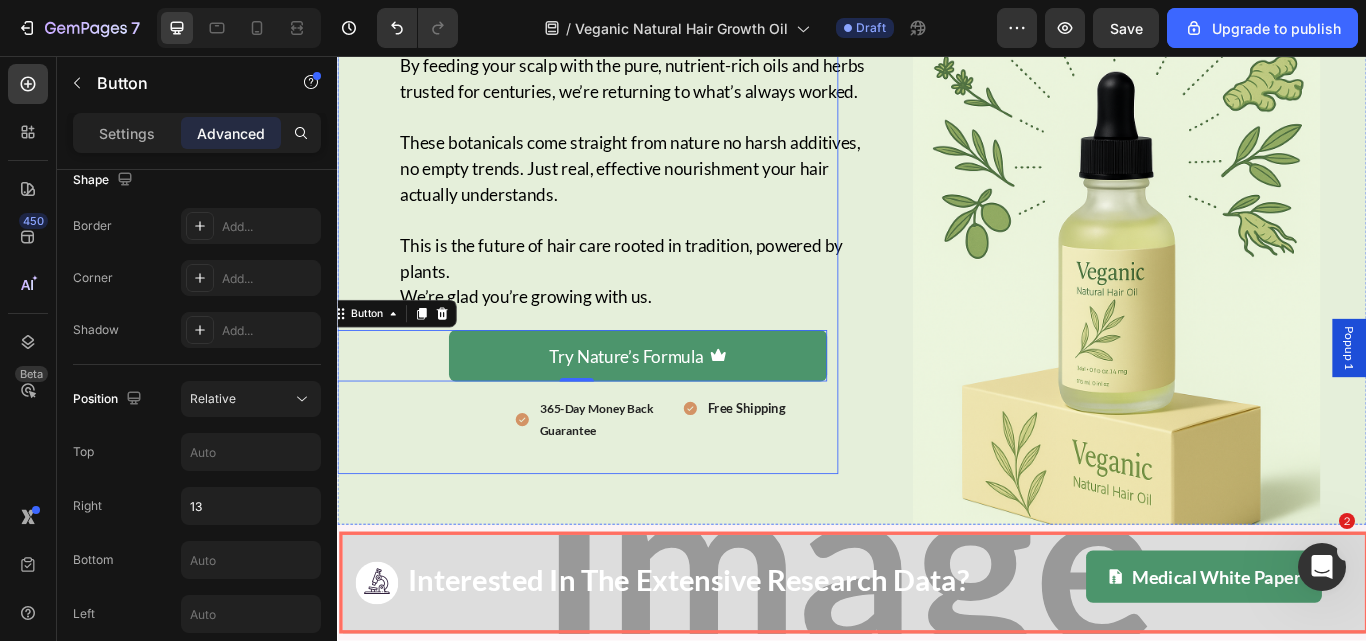 scroll, scrollTop: 2065, scrollLeft: 0, axis: vertical 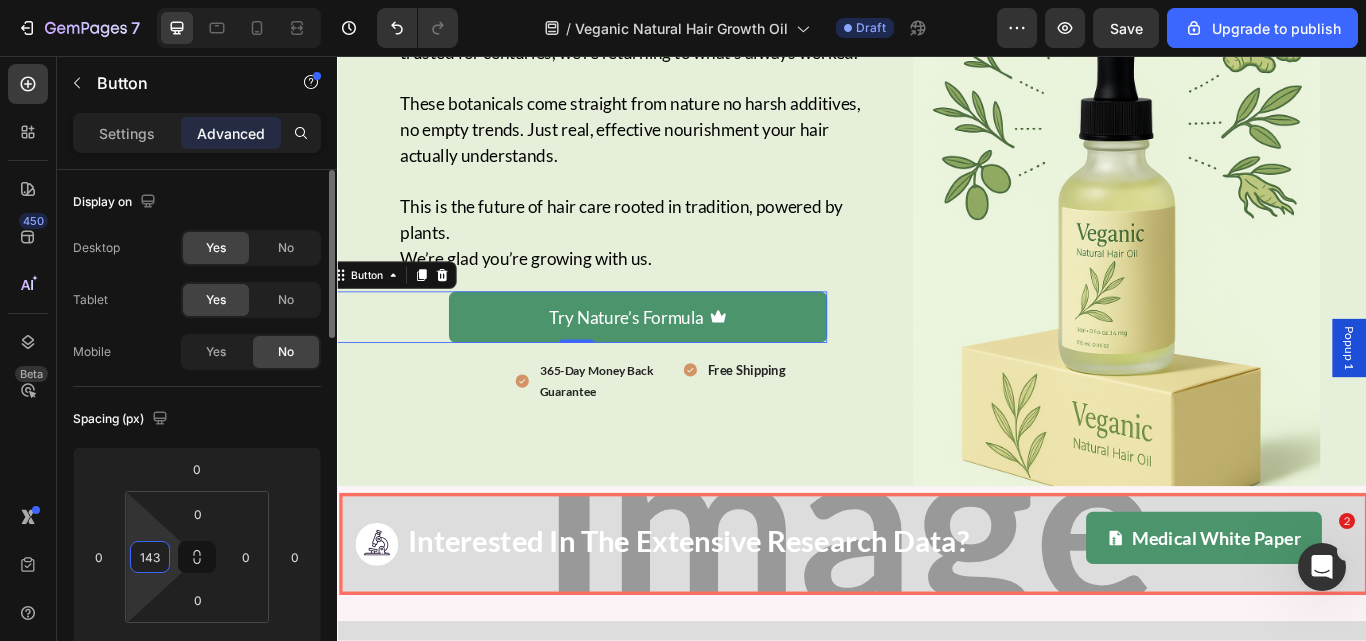click on "143" at bounding box center [150, 557] 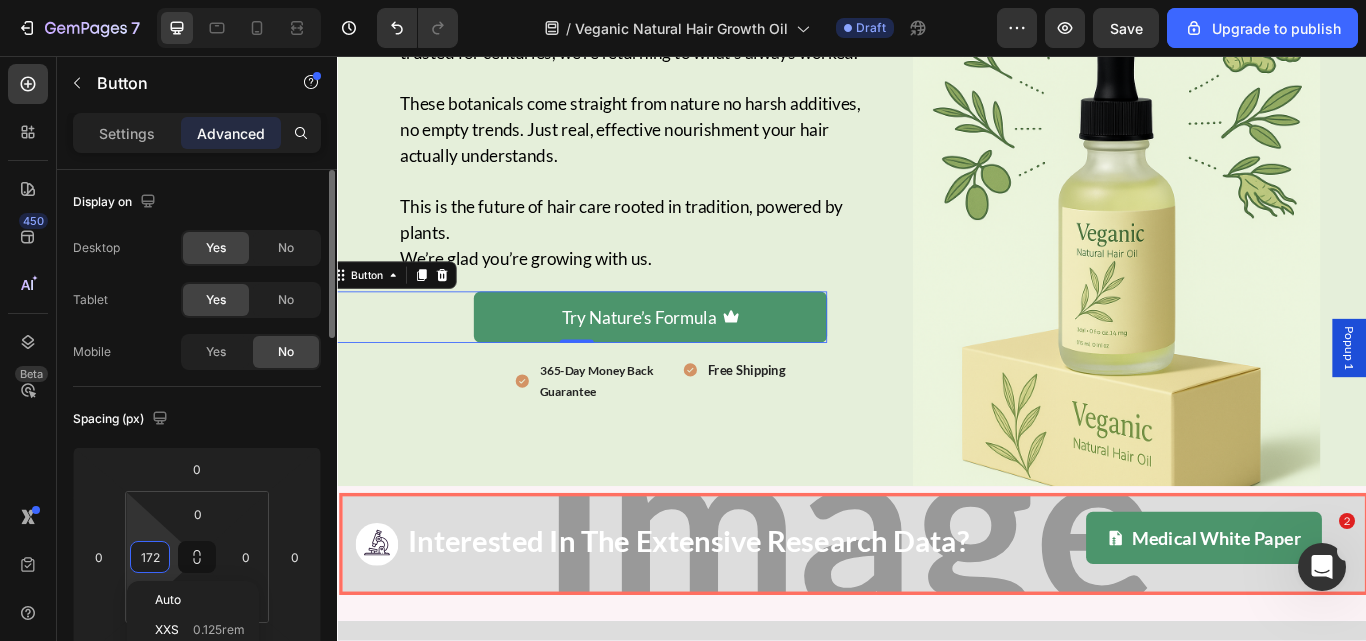 type on "173" 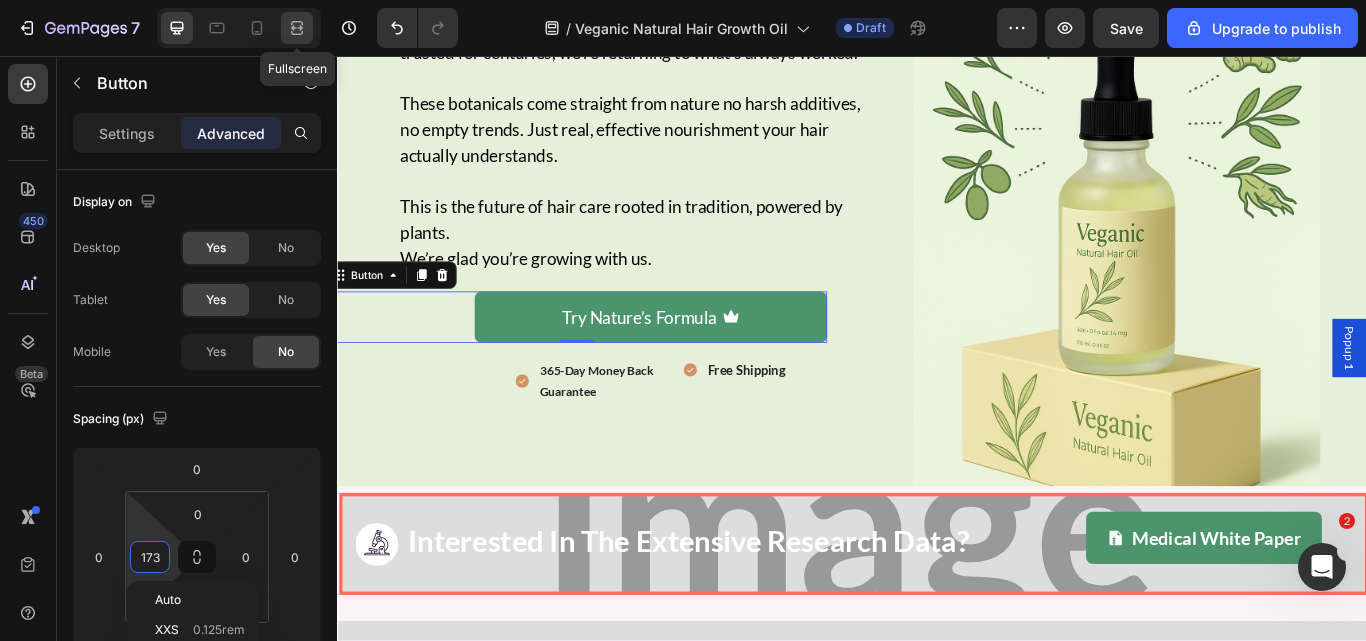 click 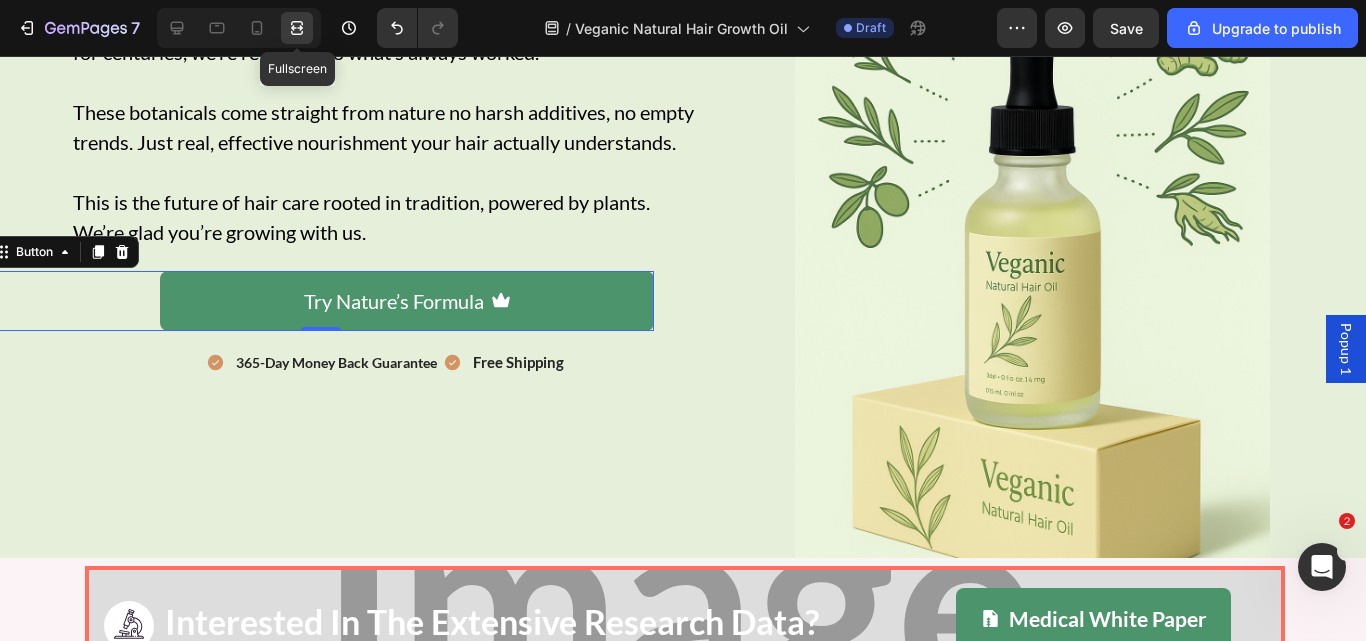 scroll, scrollTop: 2020, scrollLeft: 0, axis: vertical 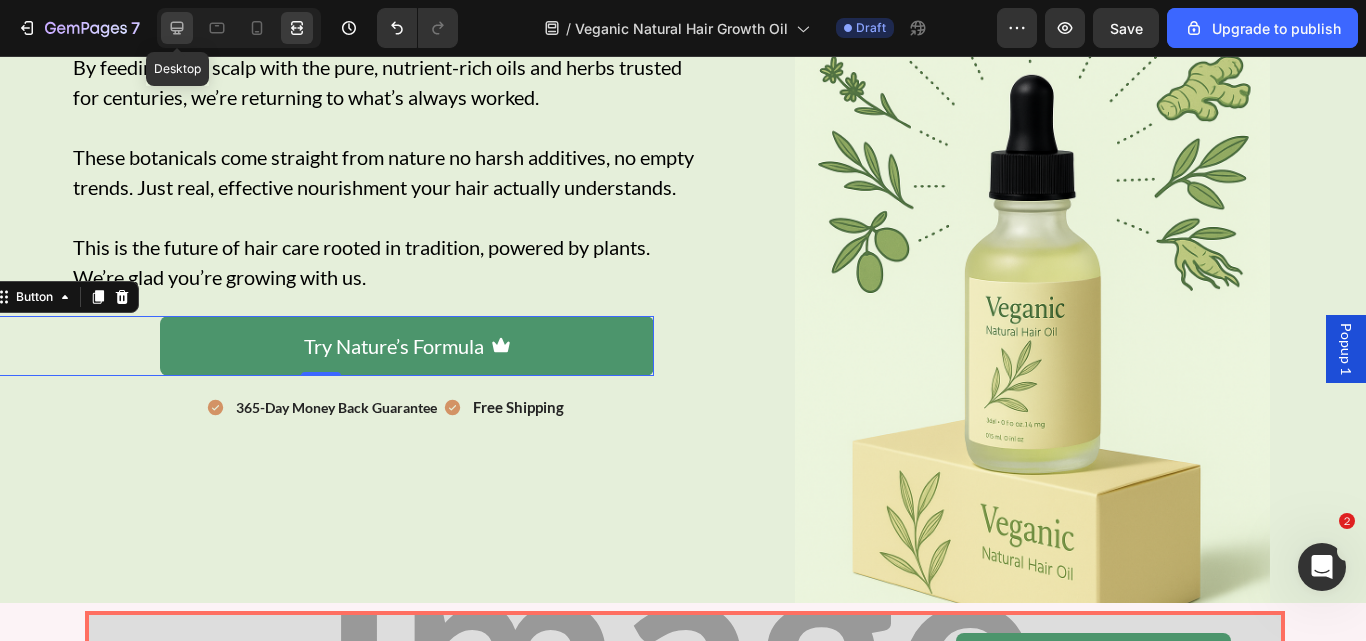 click 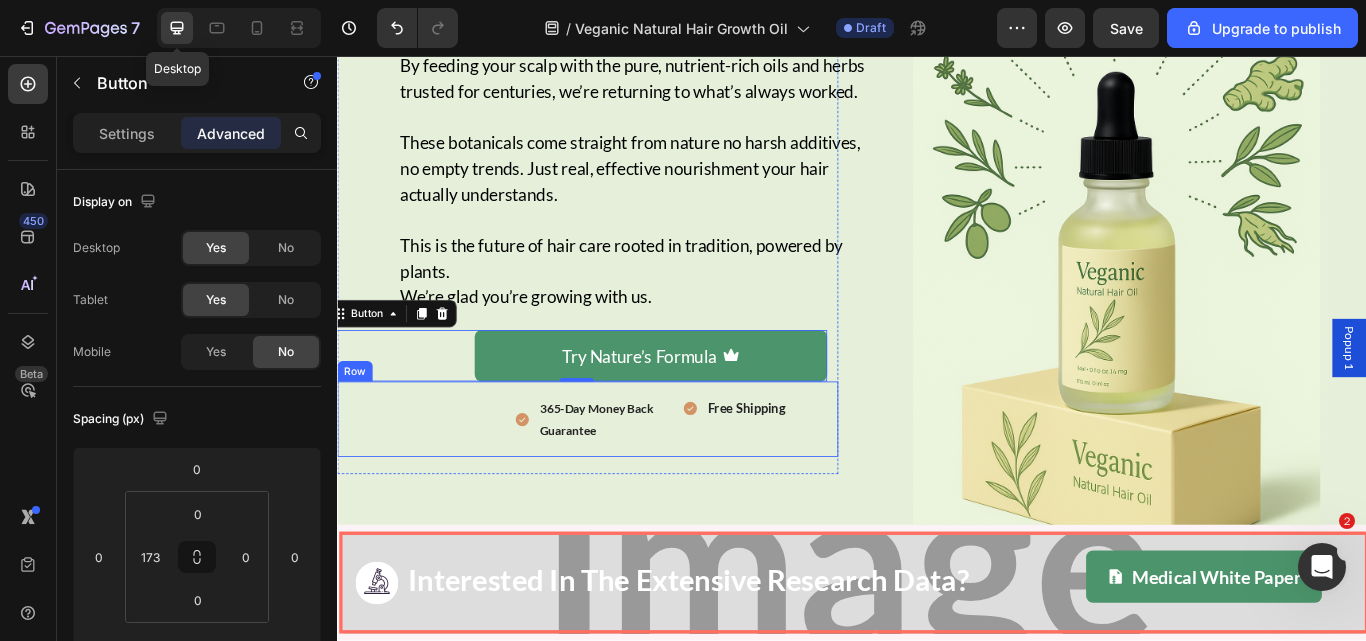 scroll, scrollTop: 2065, scrollLeft: 0, axis: vertical 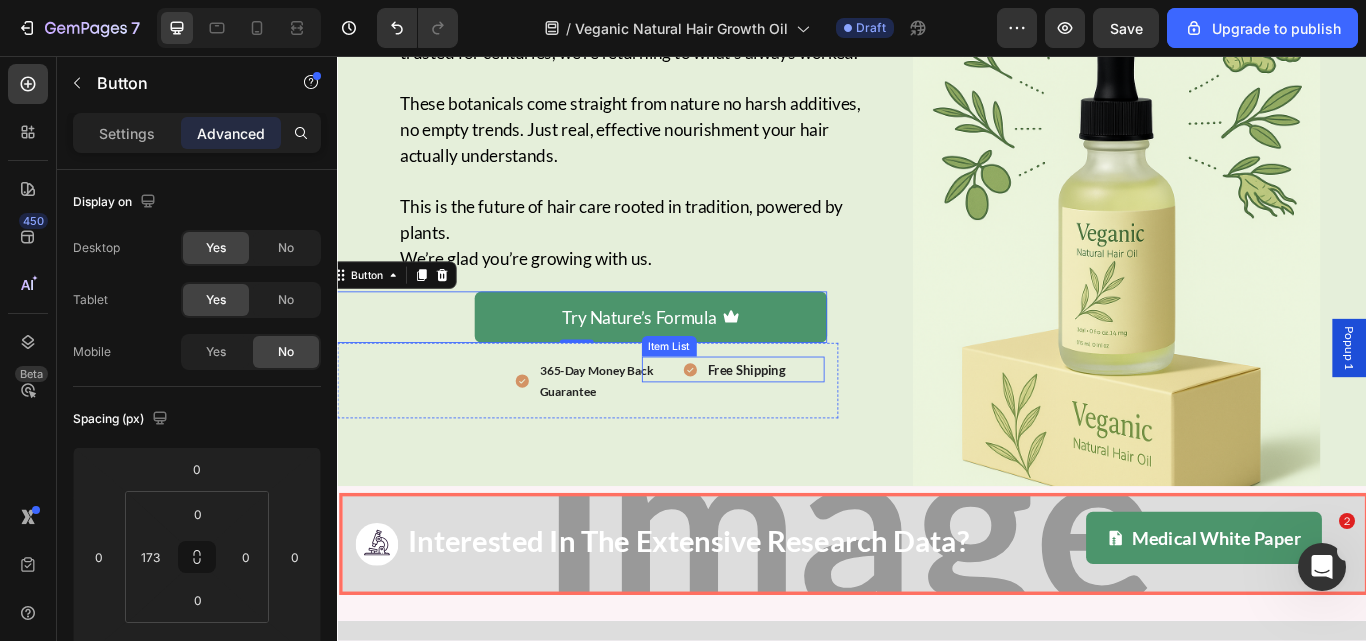 click on "Free Shipping" at bounding box center (846, 422) 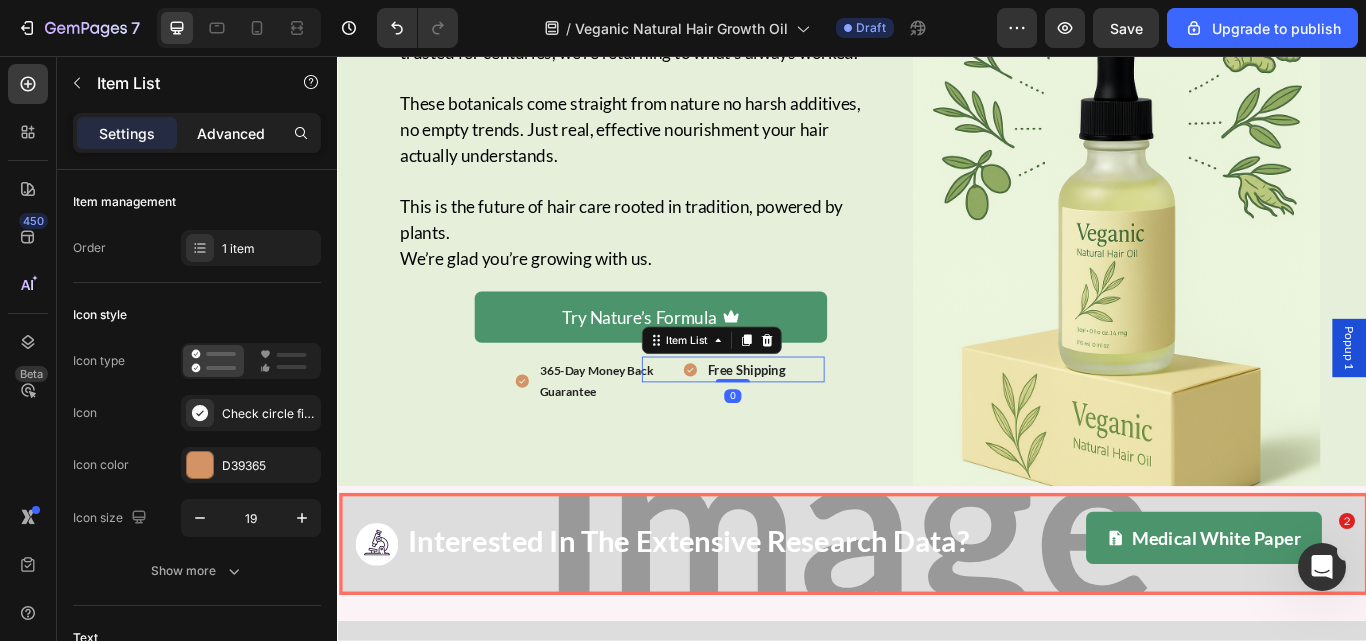 click on "Advanced" 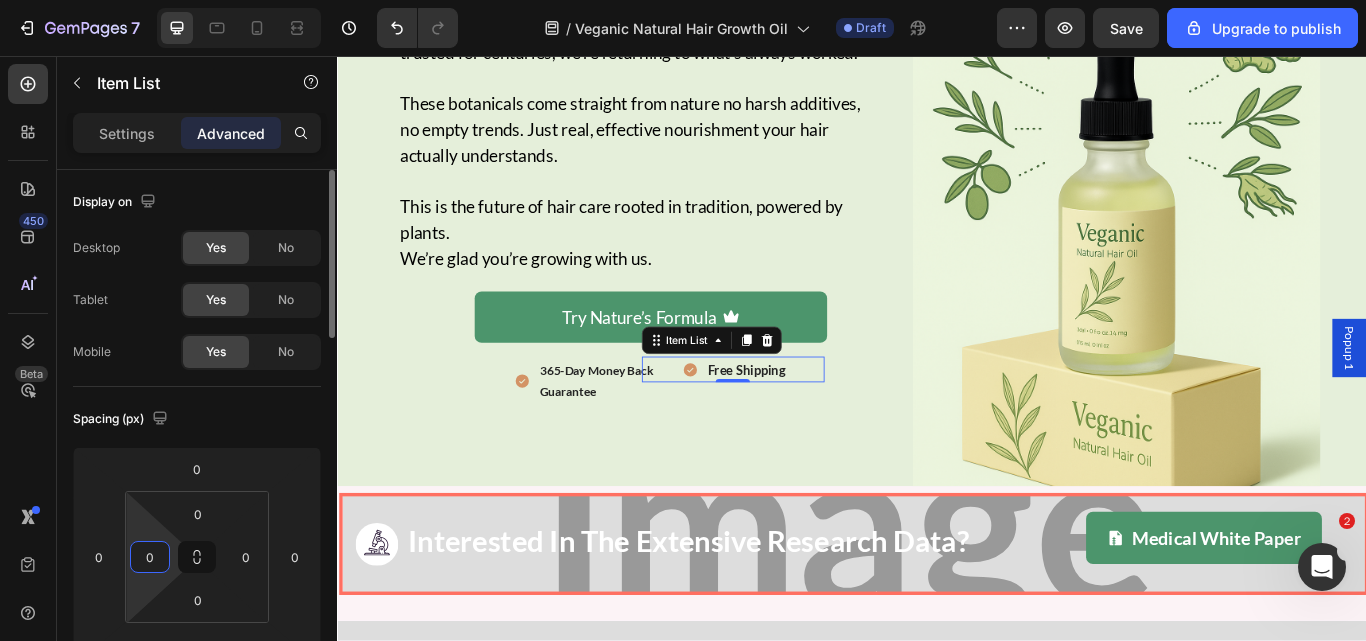 click on "0" at bounding box center [150, 557] 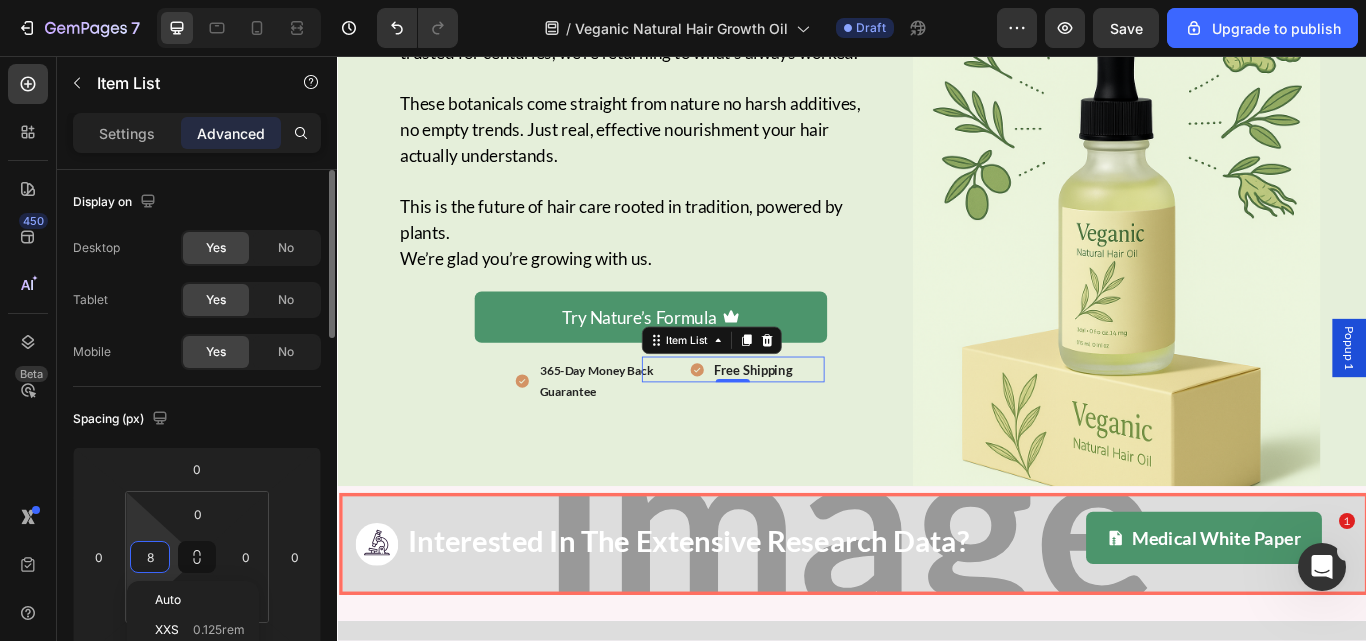 type on "9" 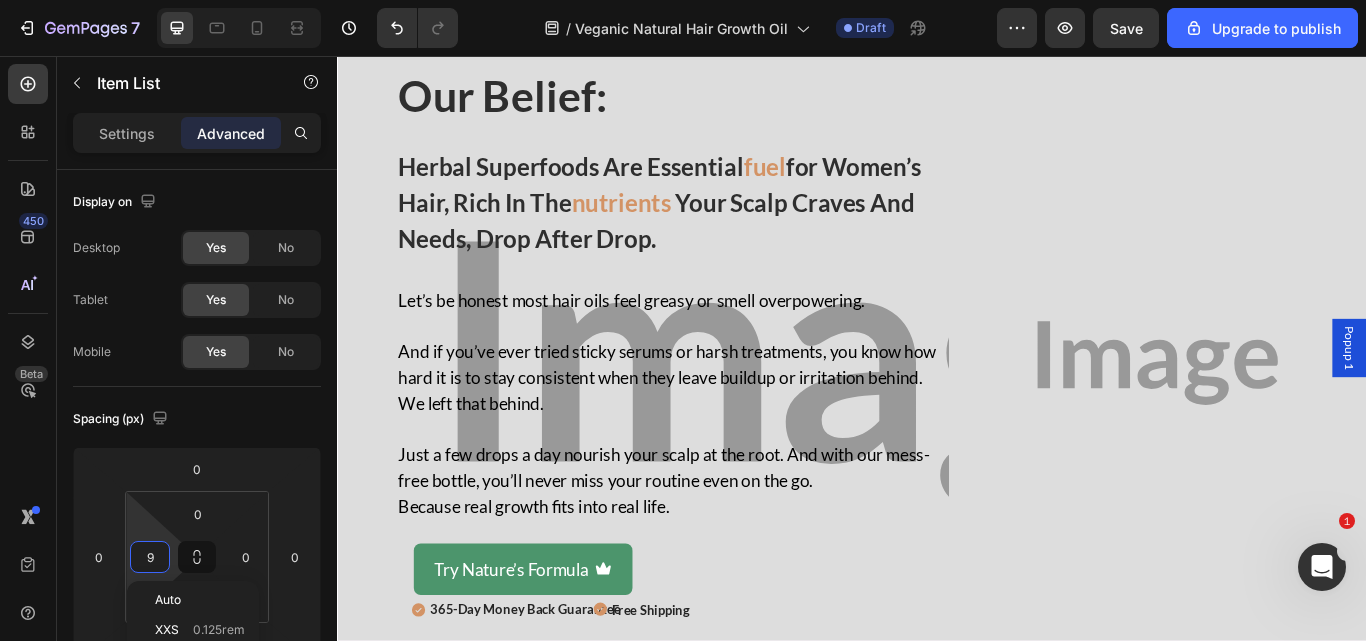 scroll, scrollTop: 2764, scrollLeft: 0, axis: vertical 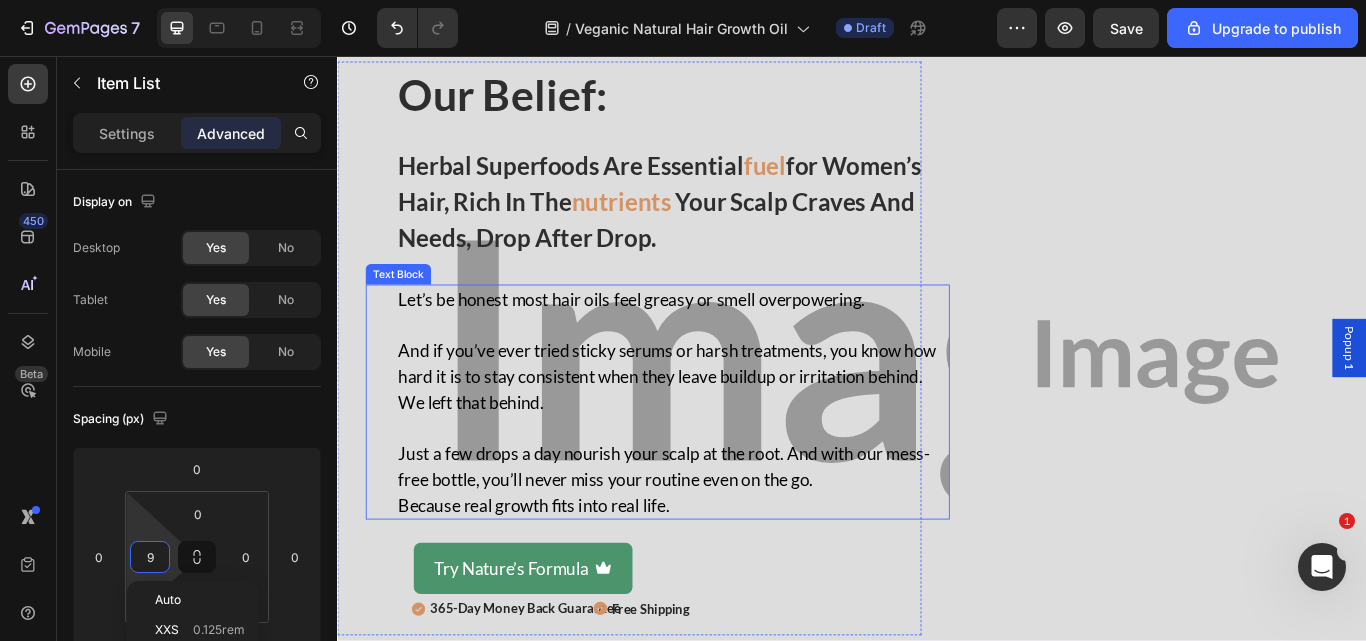 click on "And if you’ve ever tried sticky serums or harsh treatments, you know how hard it is to stay consistent when they leave buildup or irritation behind. We left that behind." at bounding box center [728, 430] 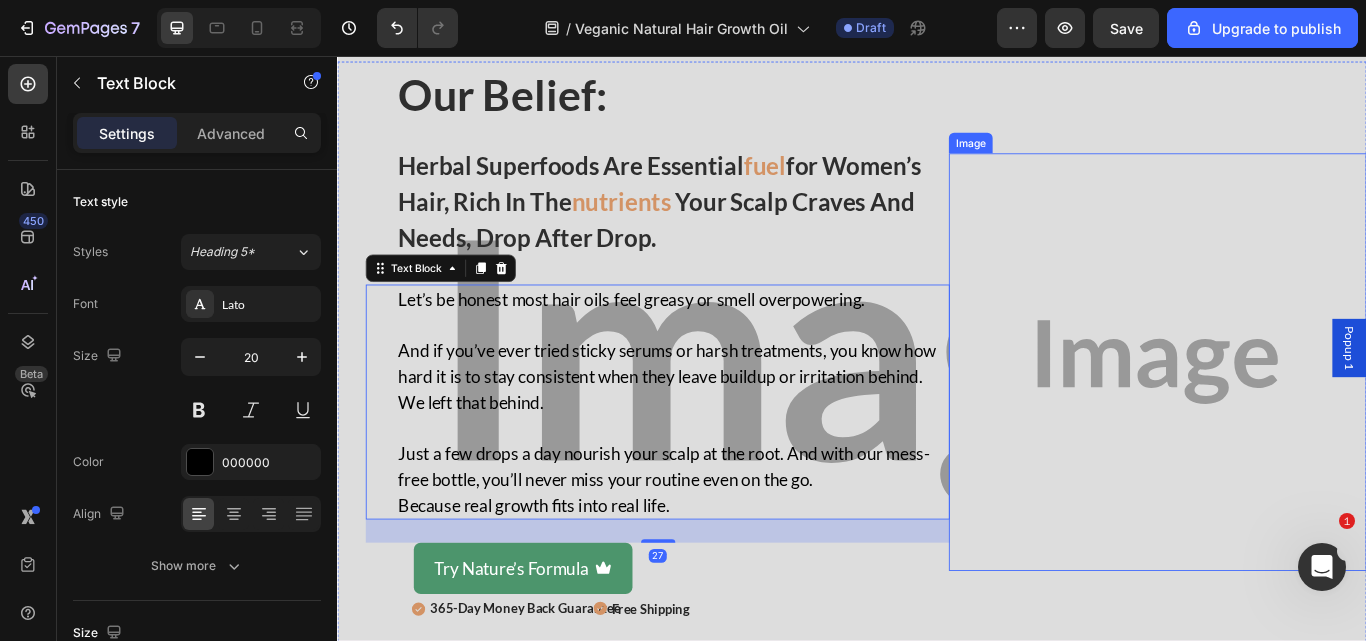 click at bounding box center (1293, 413) 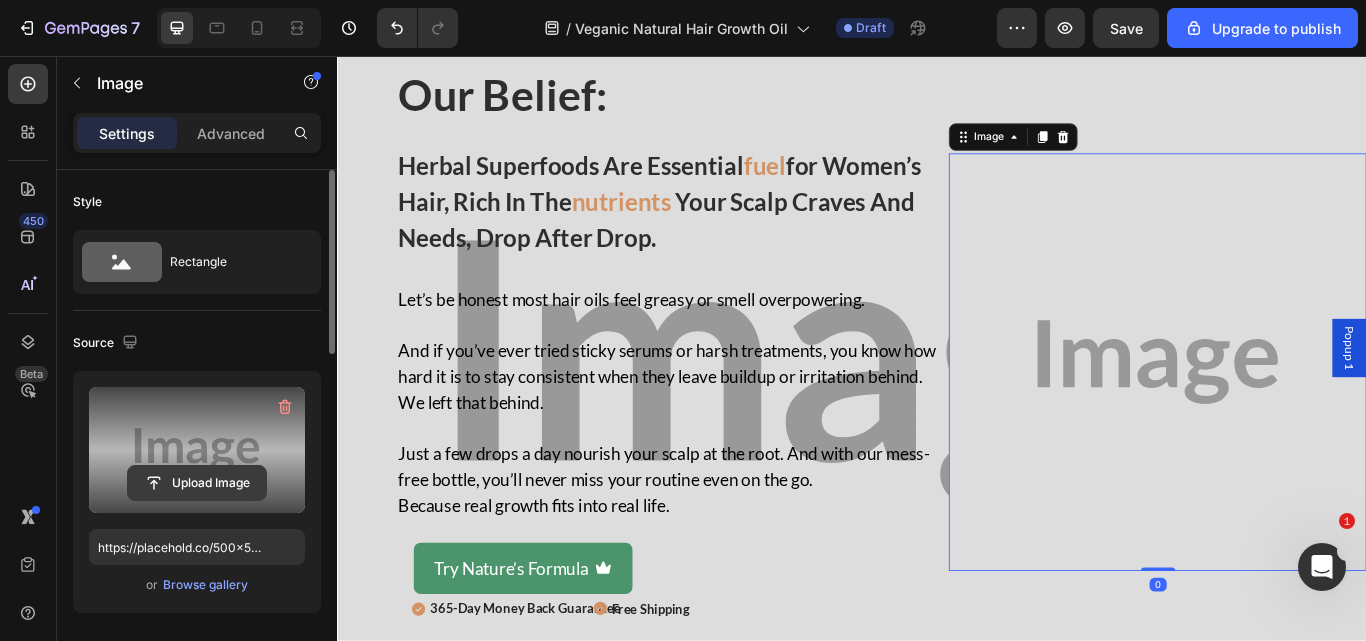 click 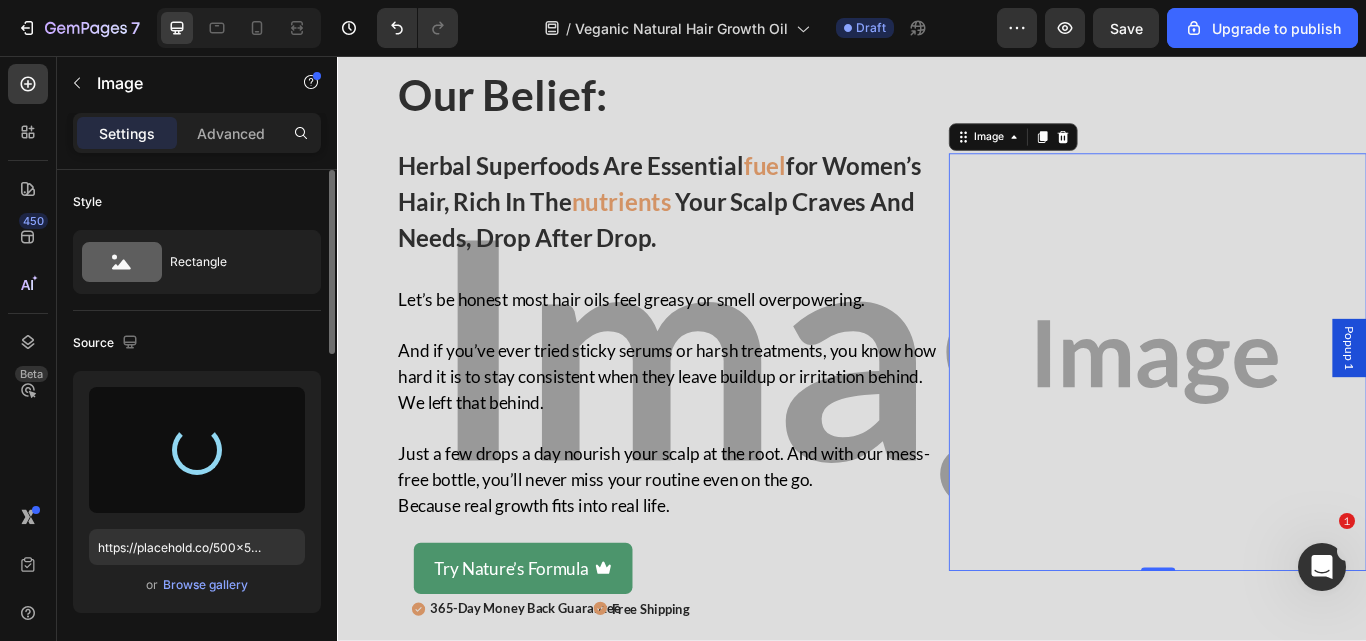 type on "https://cdn.shopify.com/s/files/1/0734/3702/0479/files/gempages_452710916551607394-0a16f567-ee20-4240-aa8f-9fa5970c0750.png" 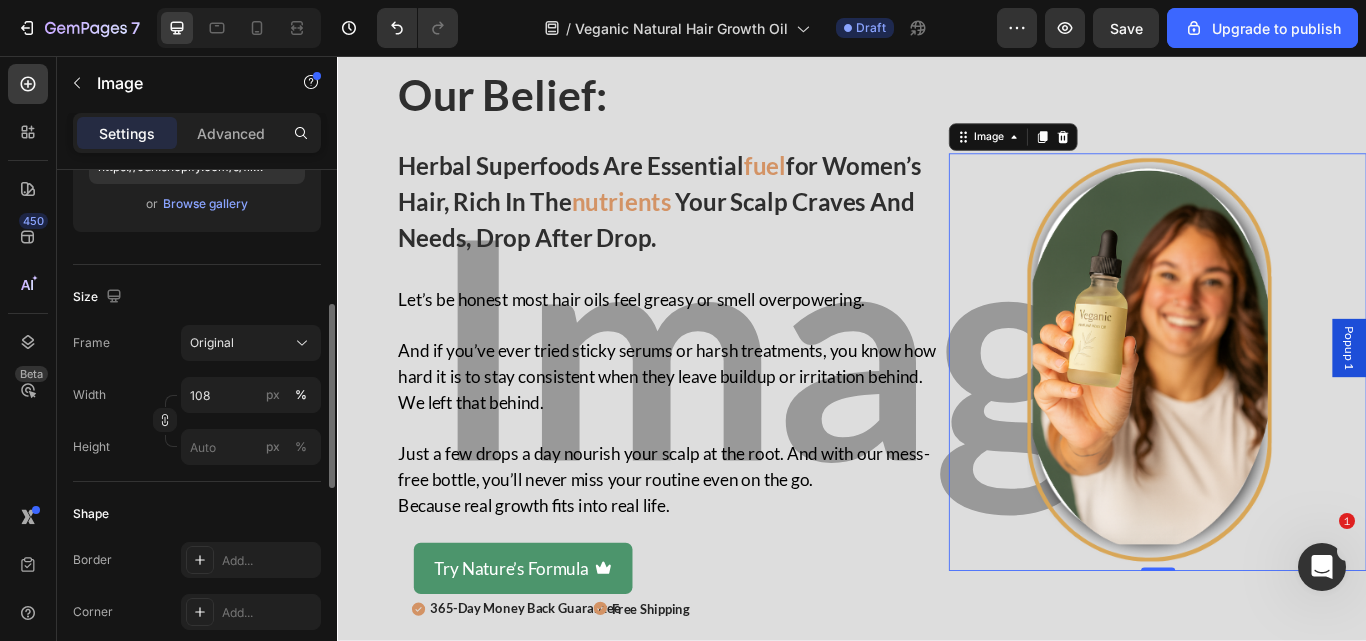 scroll, scrollTop: 382, scrollLeft: 0, axis: vertical 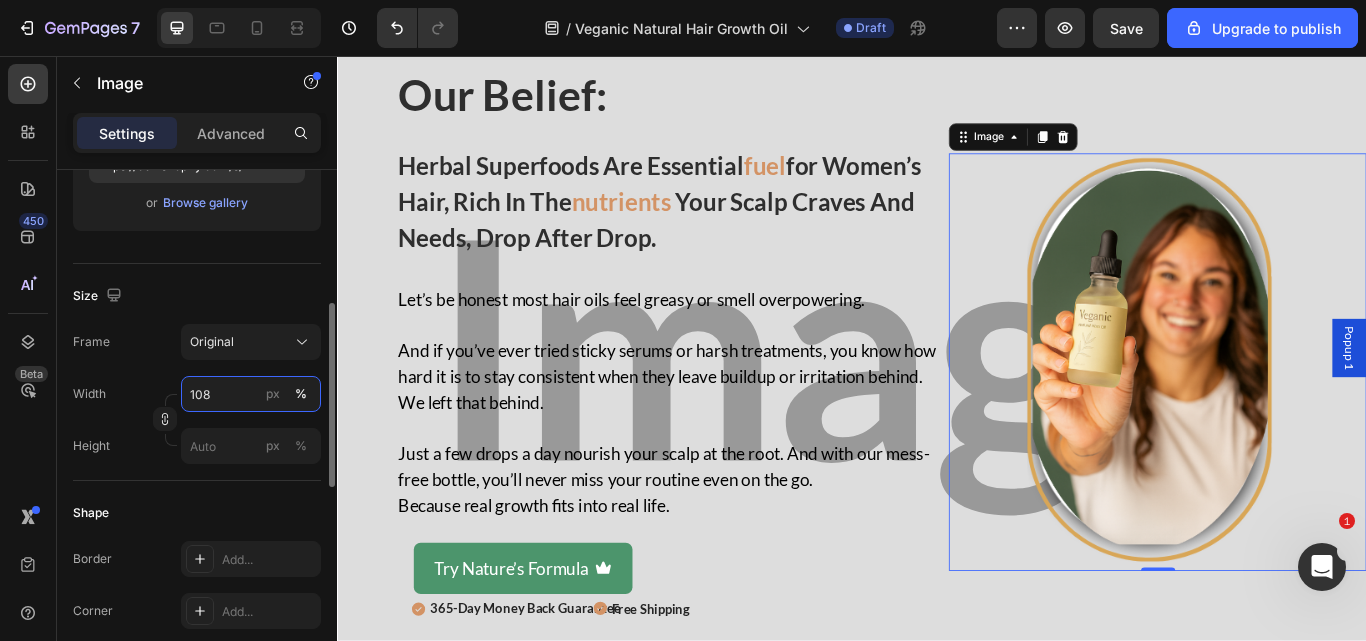 click on "108" at bounding box center (251, 394) 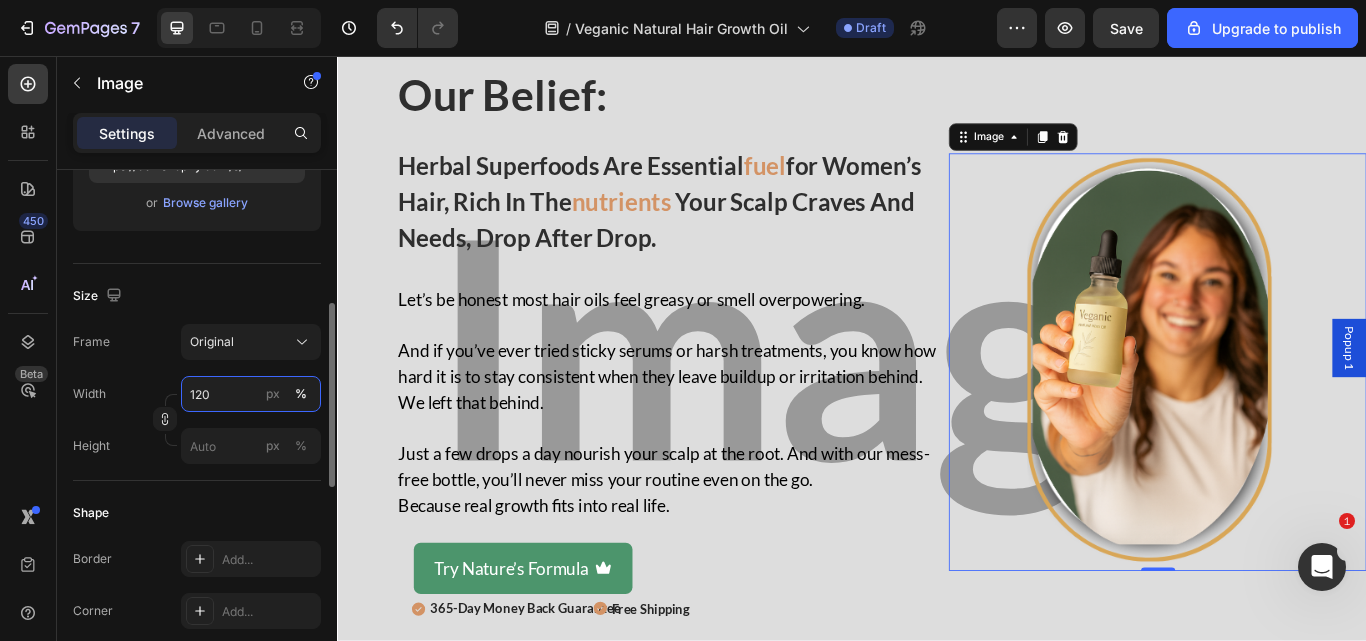 type on "121" 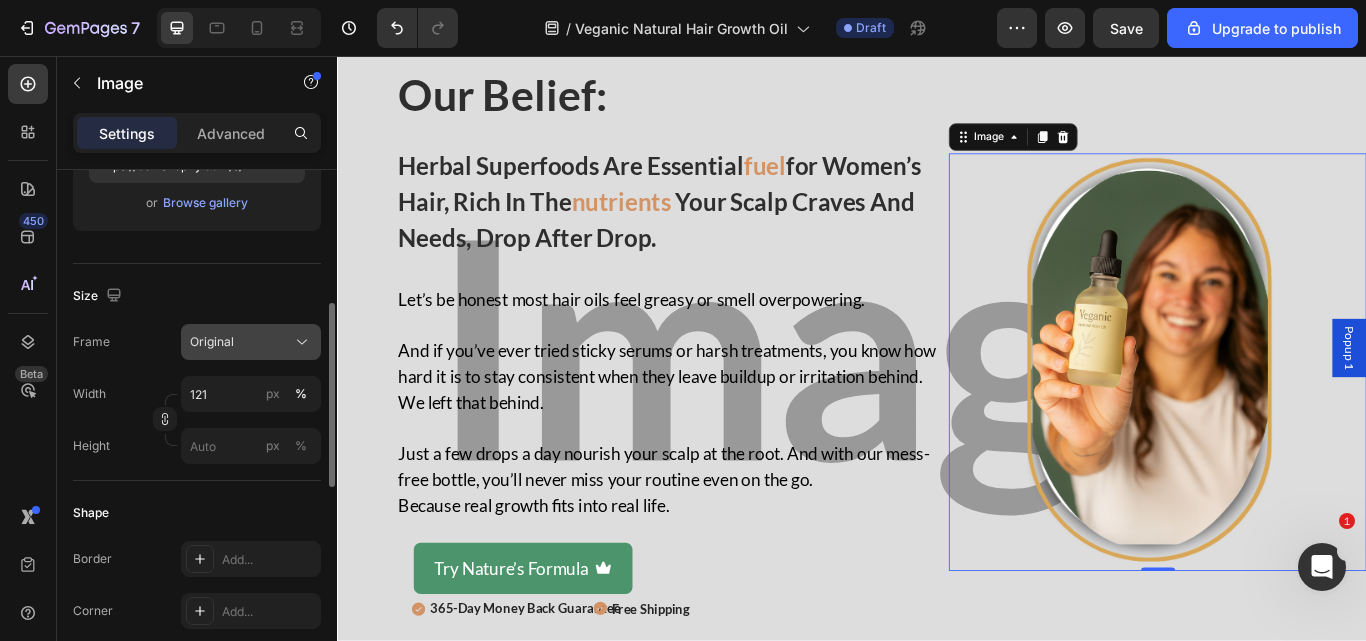 click on "Original" at bounding box center (251, 342) 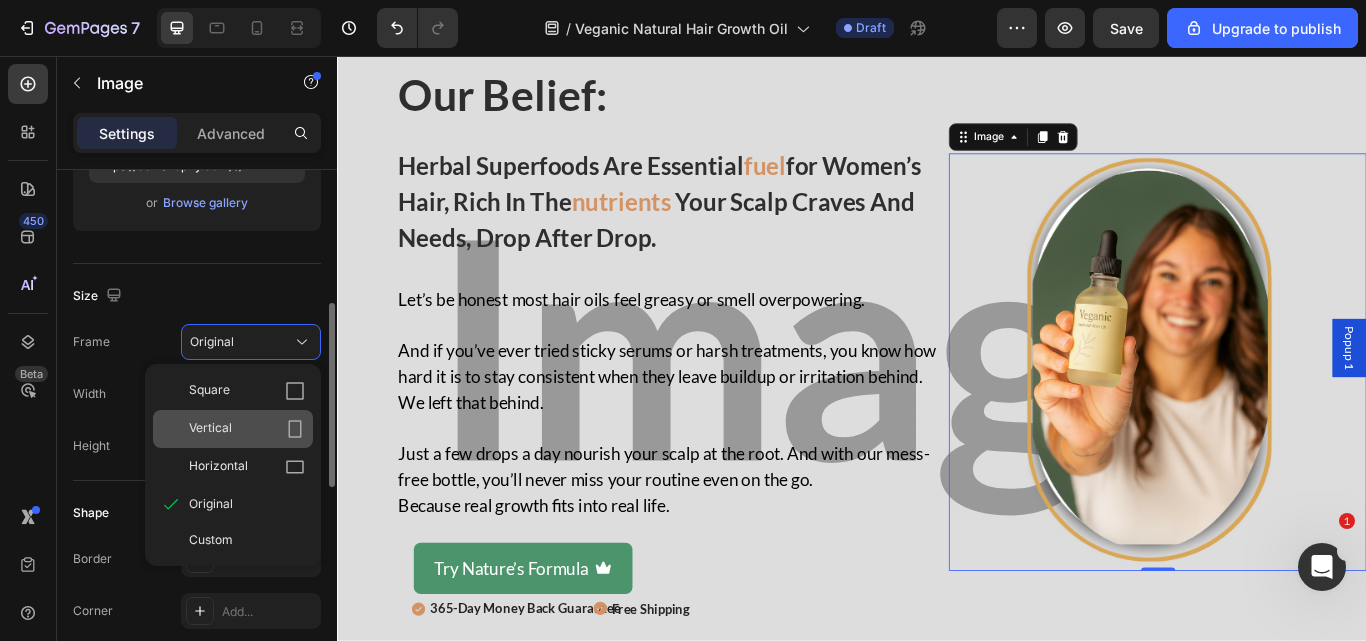 click on "Vertical" at bounding box center (247, 429) 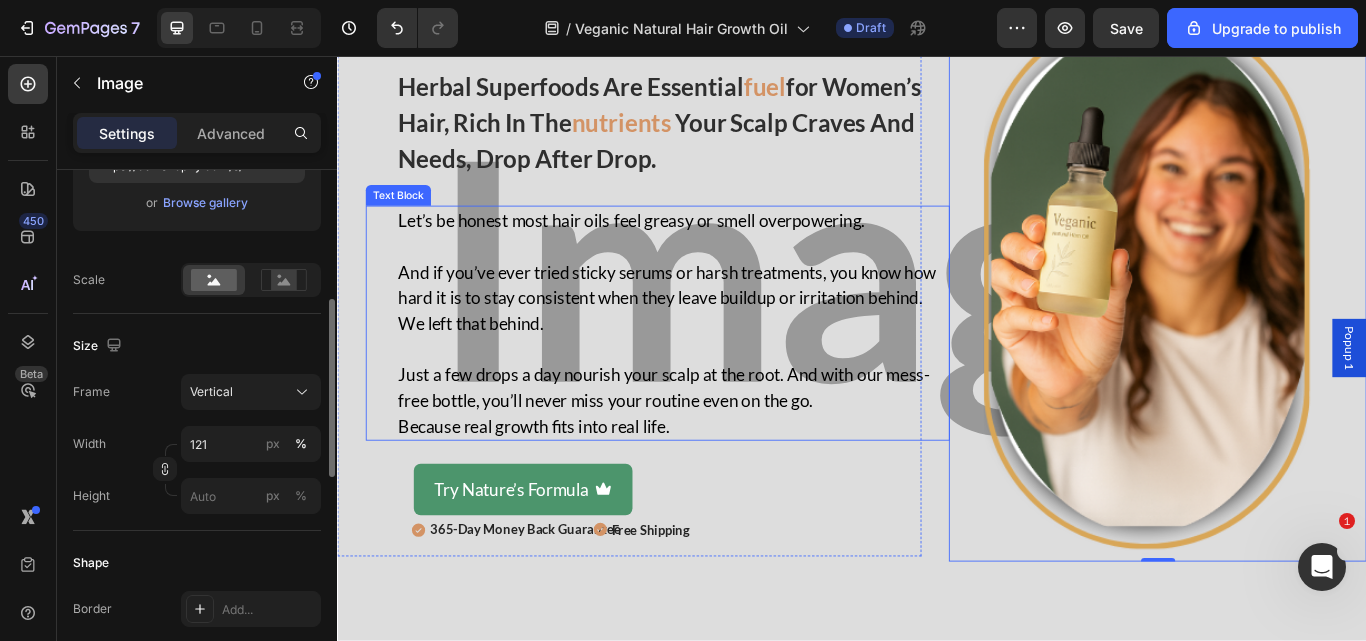 scroll, scrollTop: 3038, scrollLeft: 0, axis: vertical 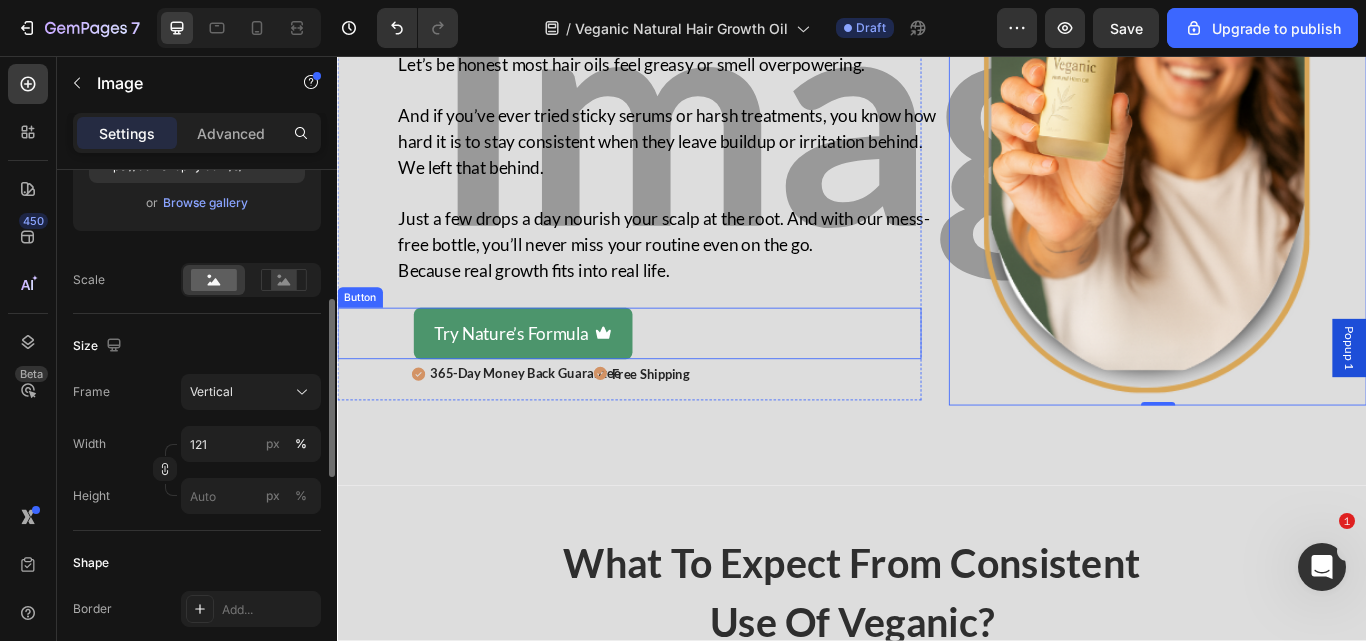 click on "Try Nature’s Formula Button" at bounding box center (677, 380) 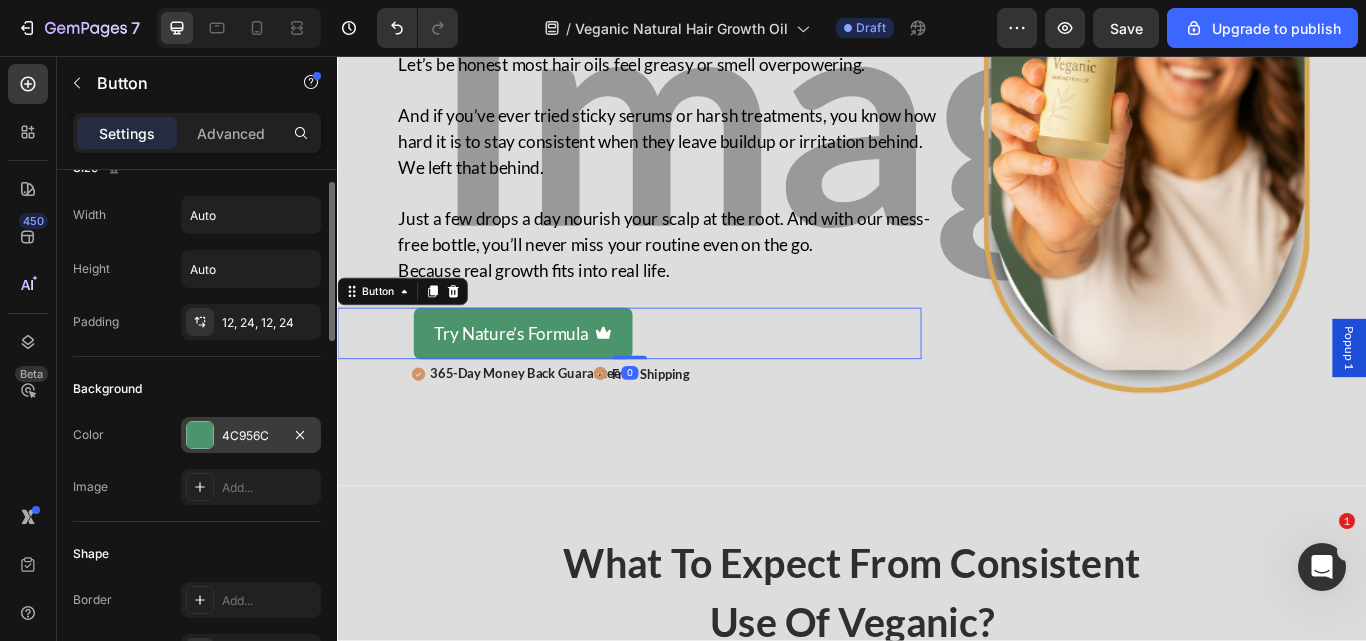 scroll, scrollTop: 43, scrollLeft: 0, axis: vertical 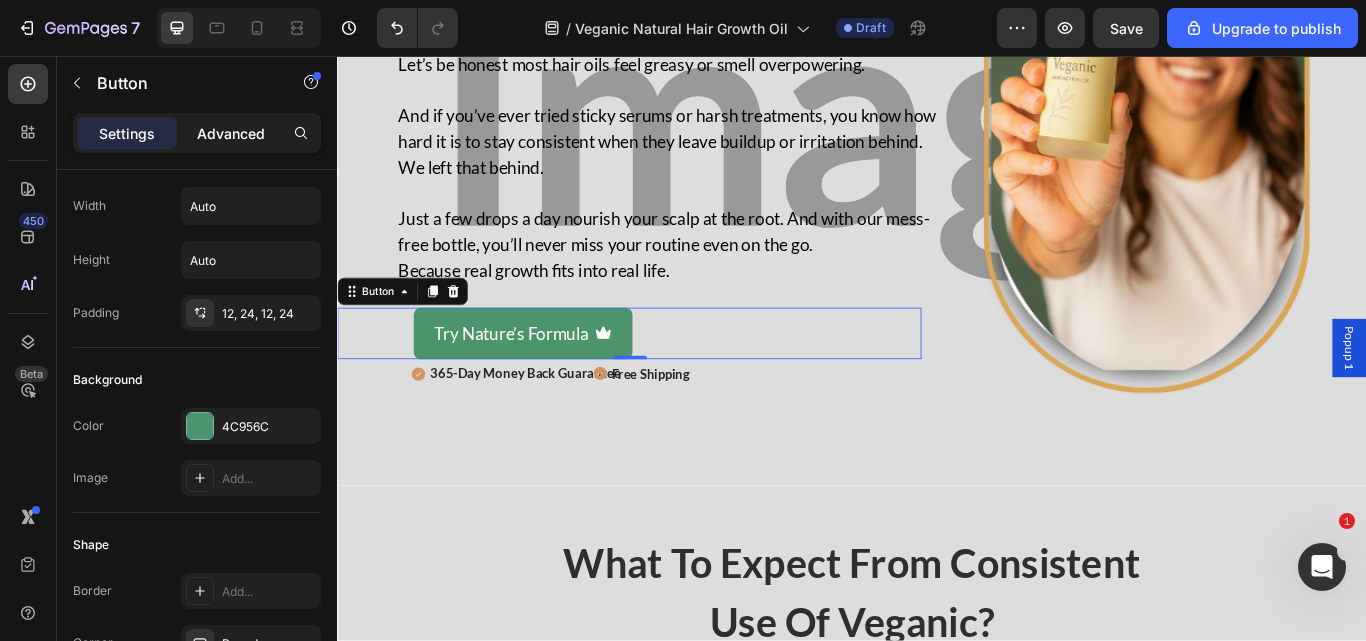 click on "Advanced" 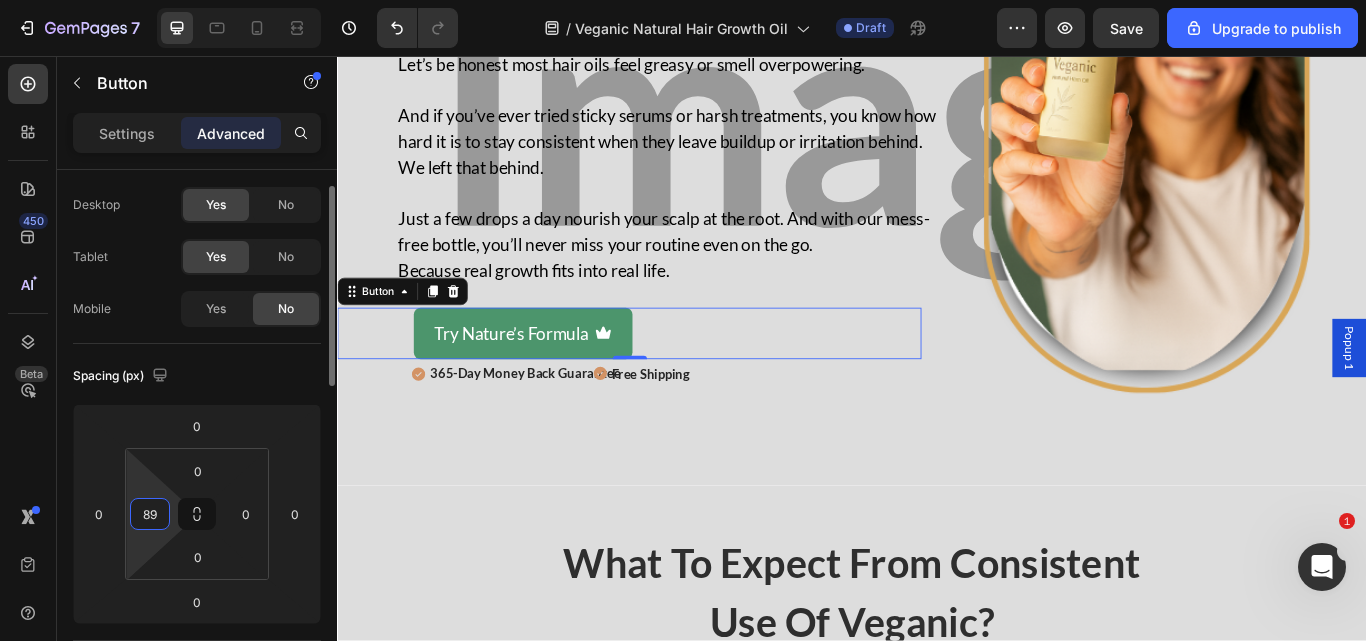 click on "89" at bounding box center [150, 514] 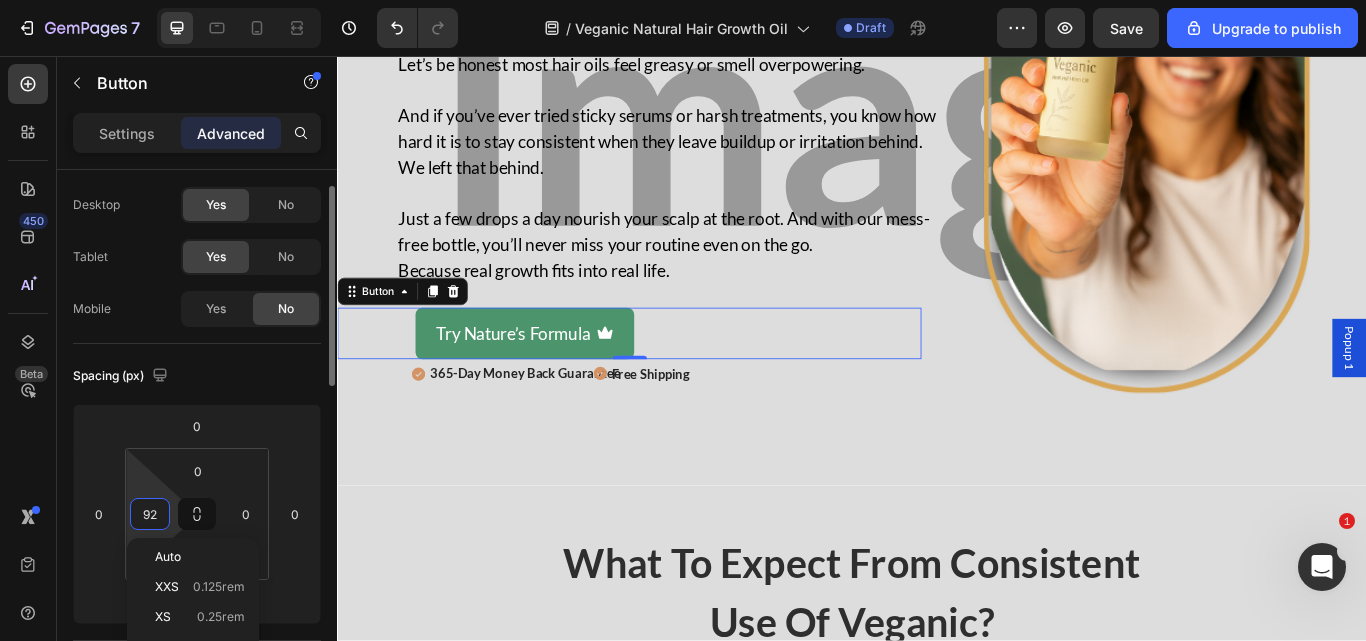type on "93" 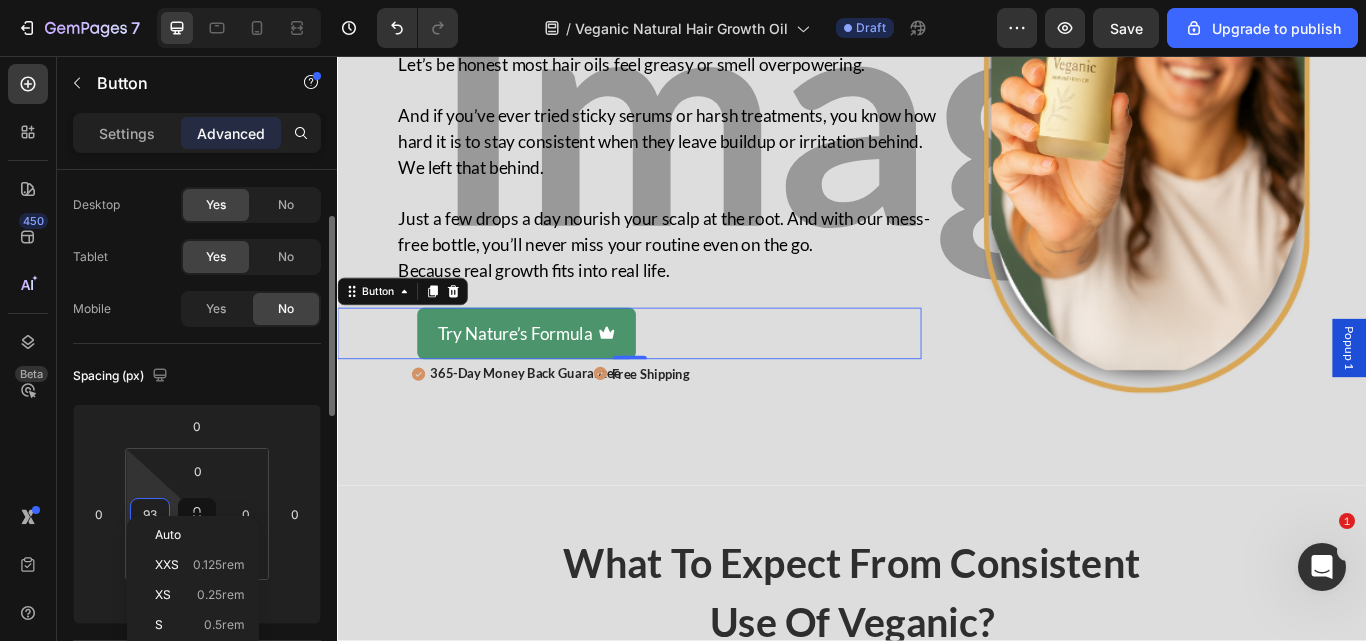 scroll, scrollTop: 65, scrollLeft: 0, axis: vertical 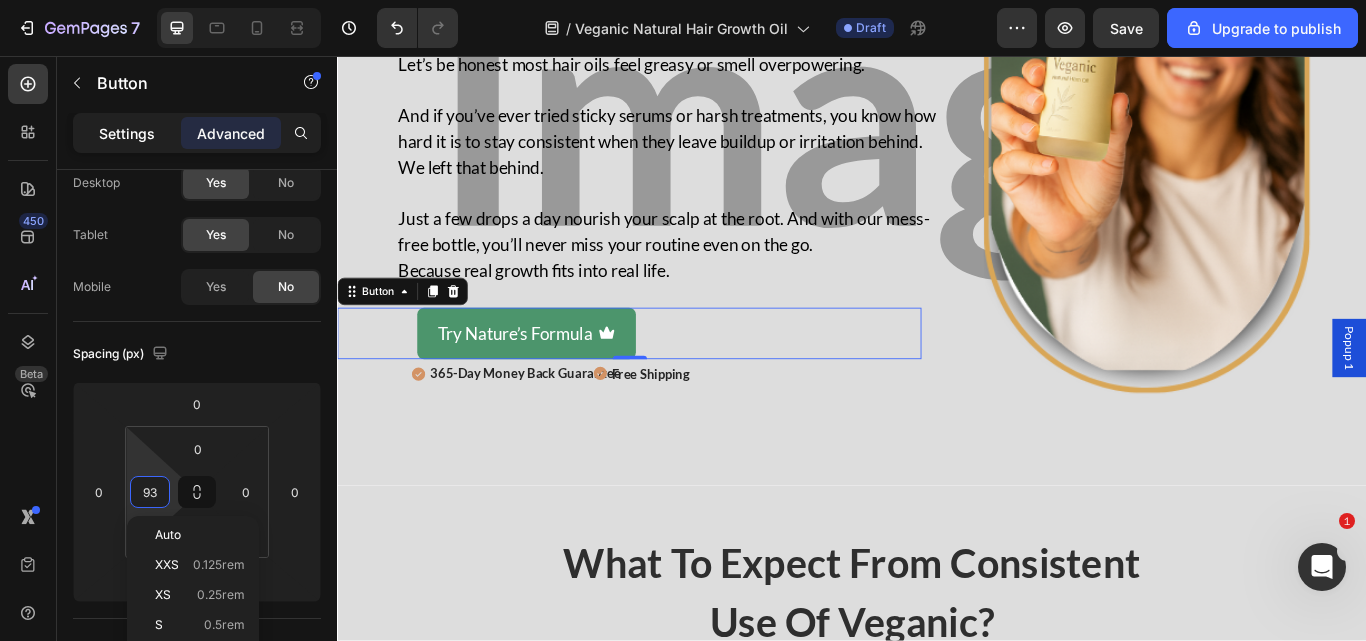 click on "Settings" at bounding box center [127, 133] 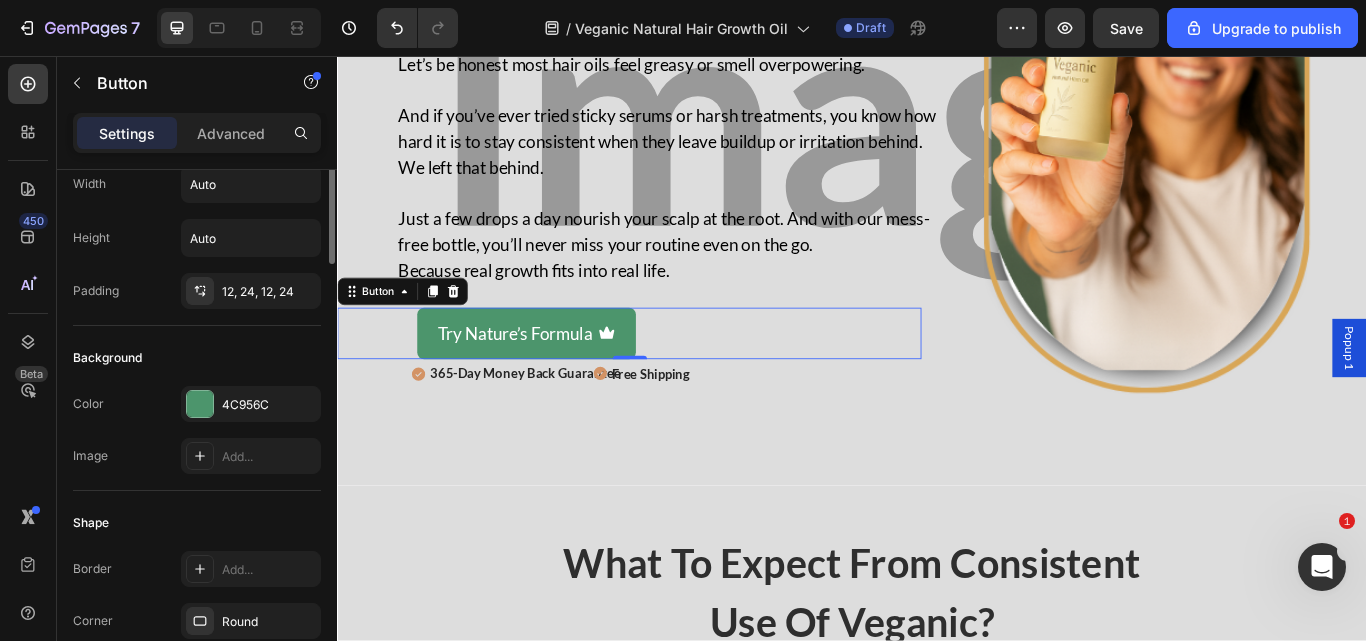 scroll, scrollTop: 0, scrollLeft: 0, axis: both 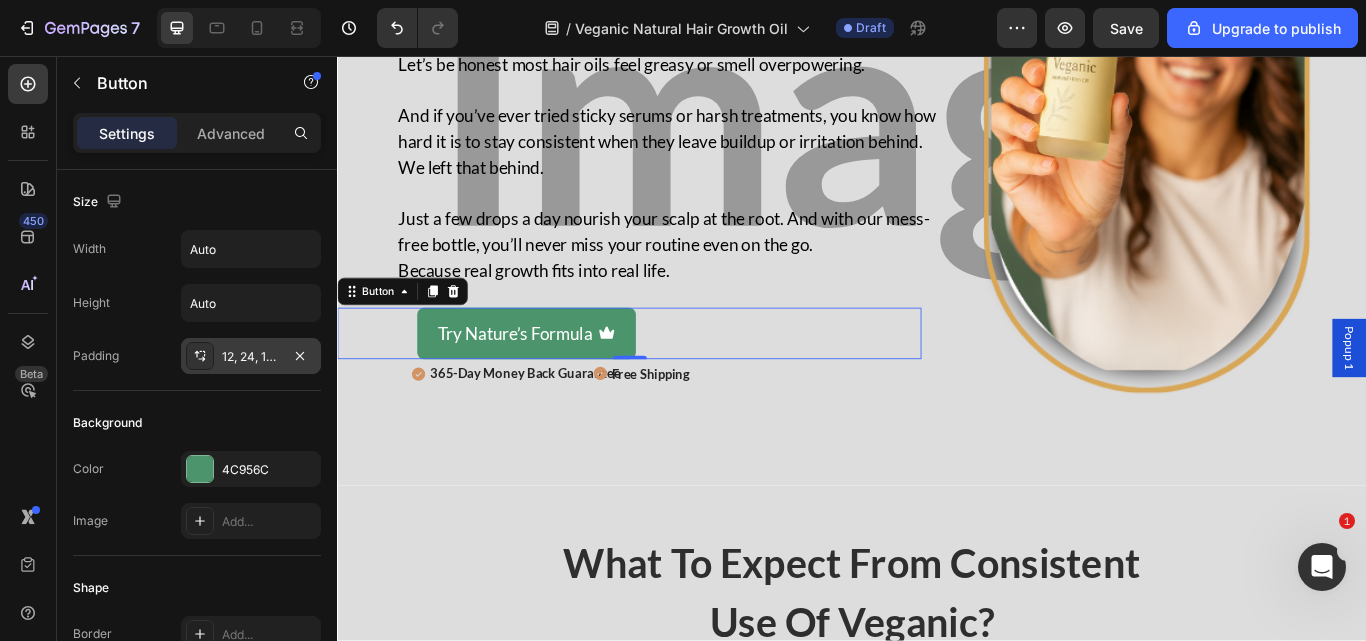 click on "12, 24, 12, 24" at bounding box center (251, 357) 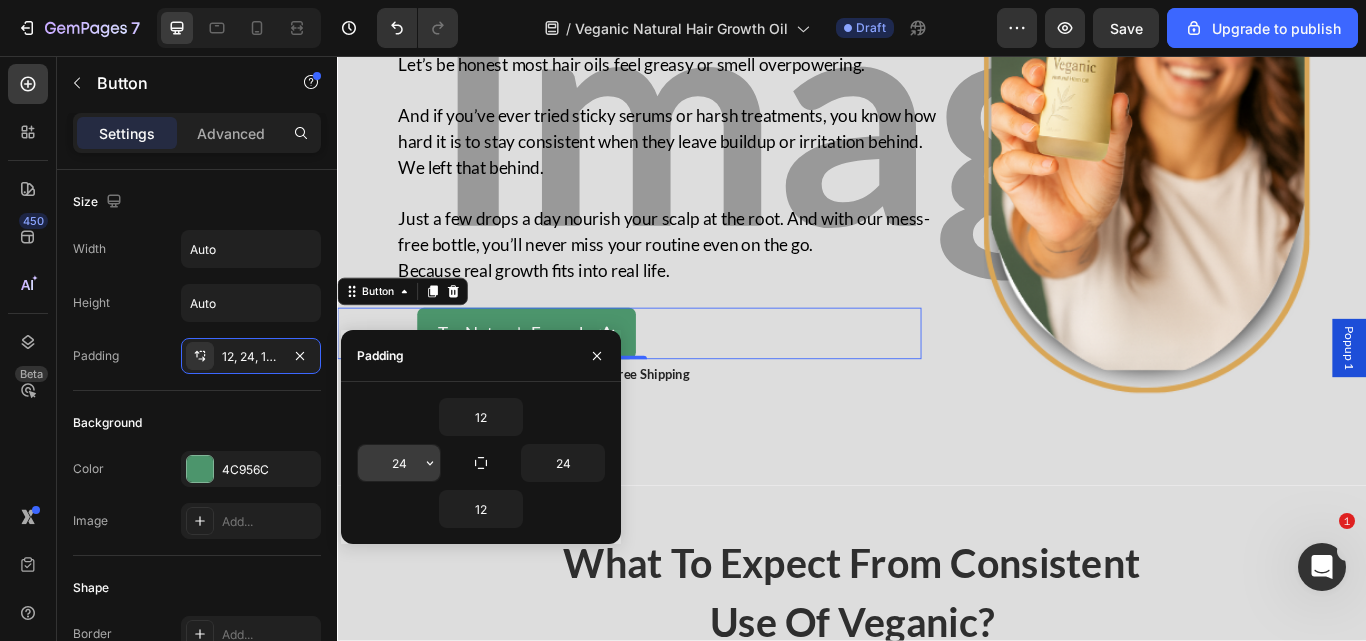 click on "24" at bounding box center [399, 463] 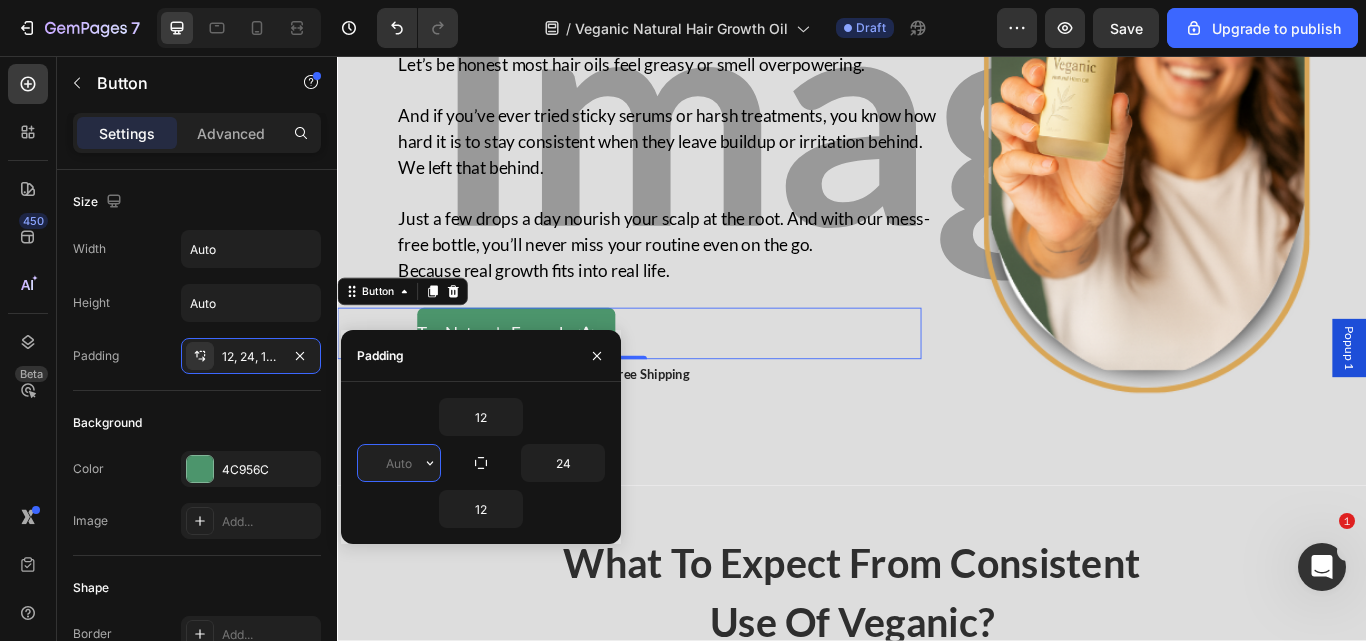 click at bounding box center (399, 463) 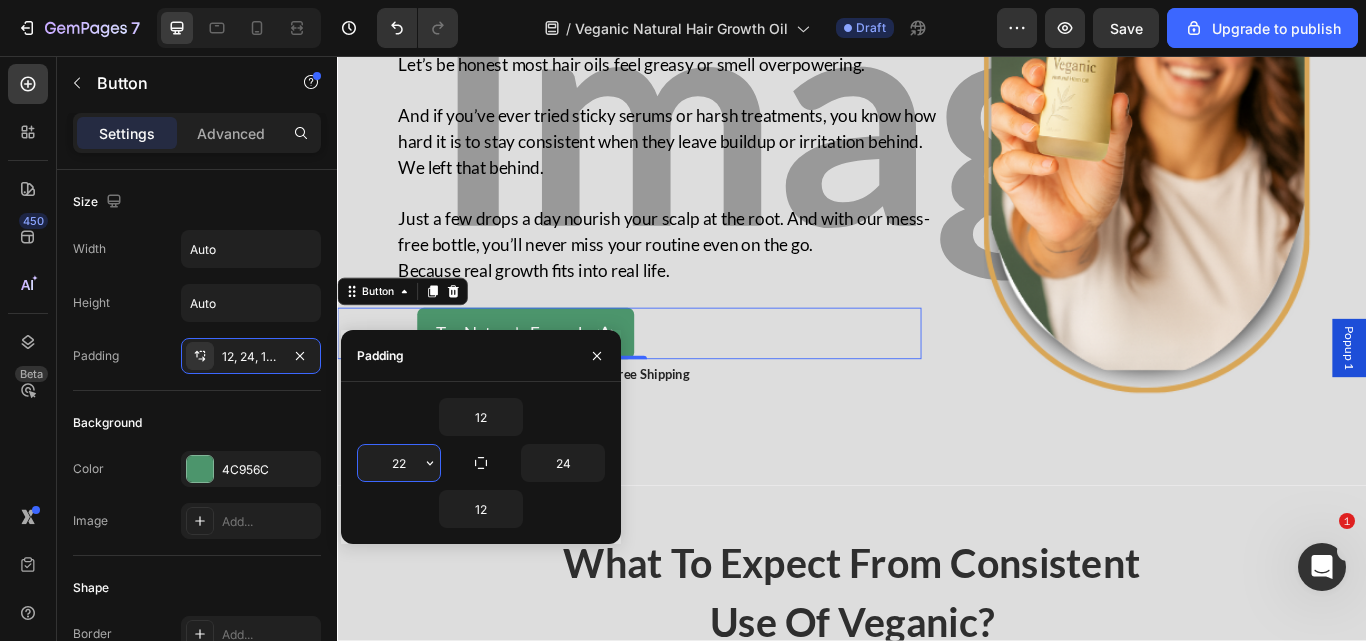 type on "2" 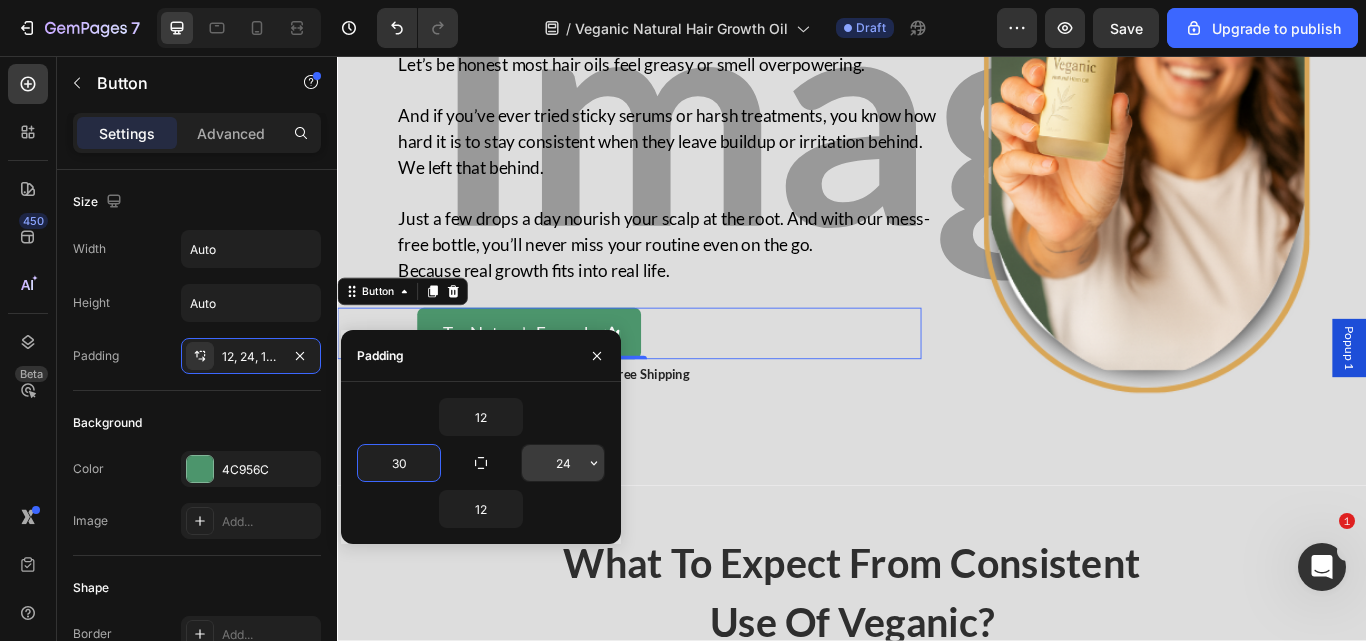 type on "30" 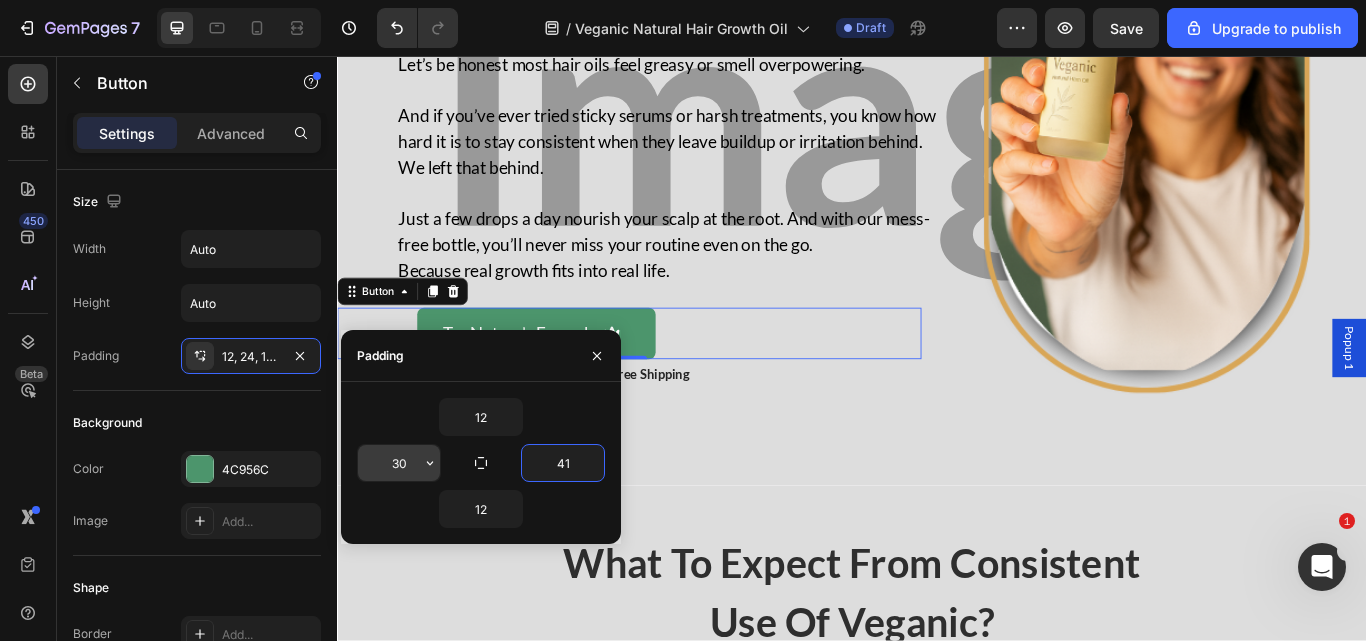 type on "41" 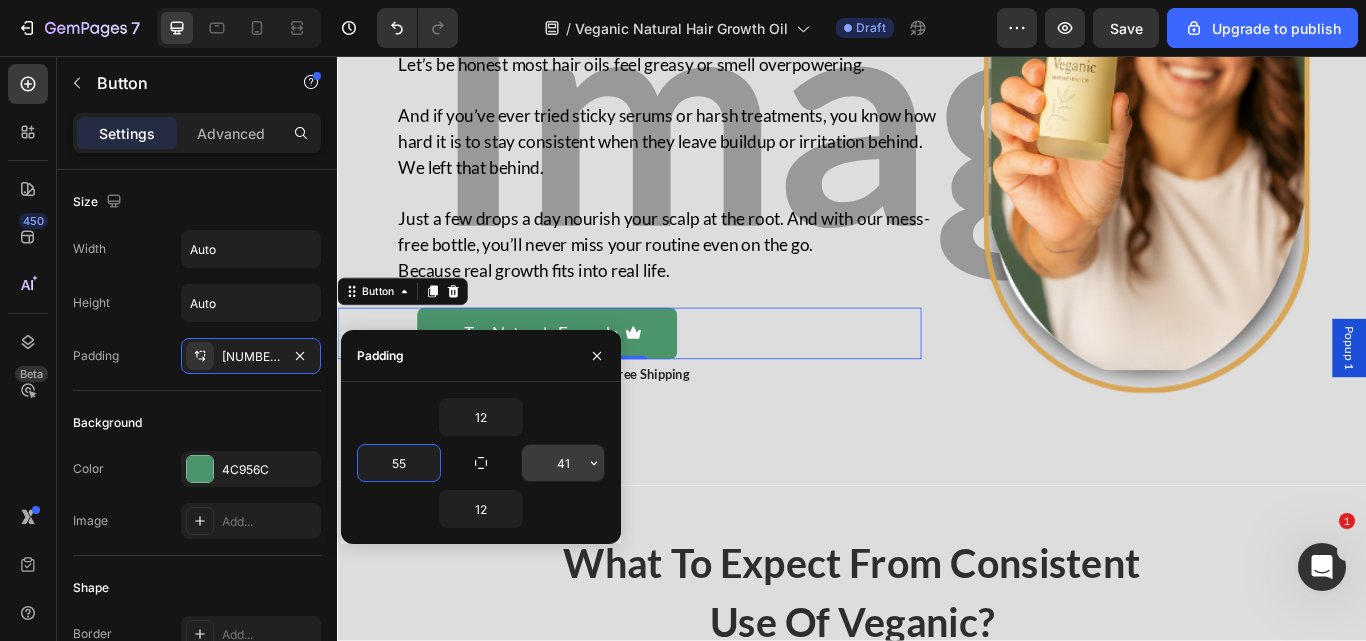 type on "55" 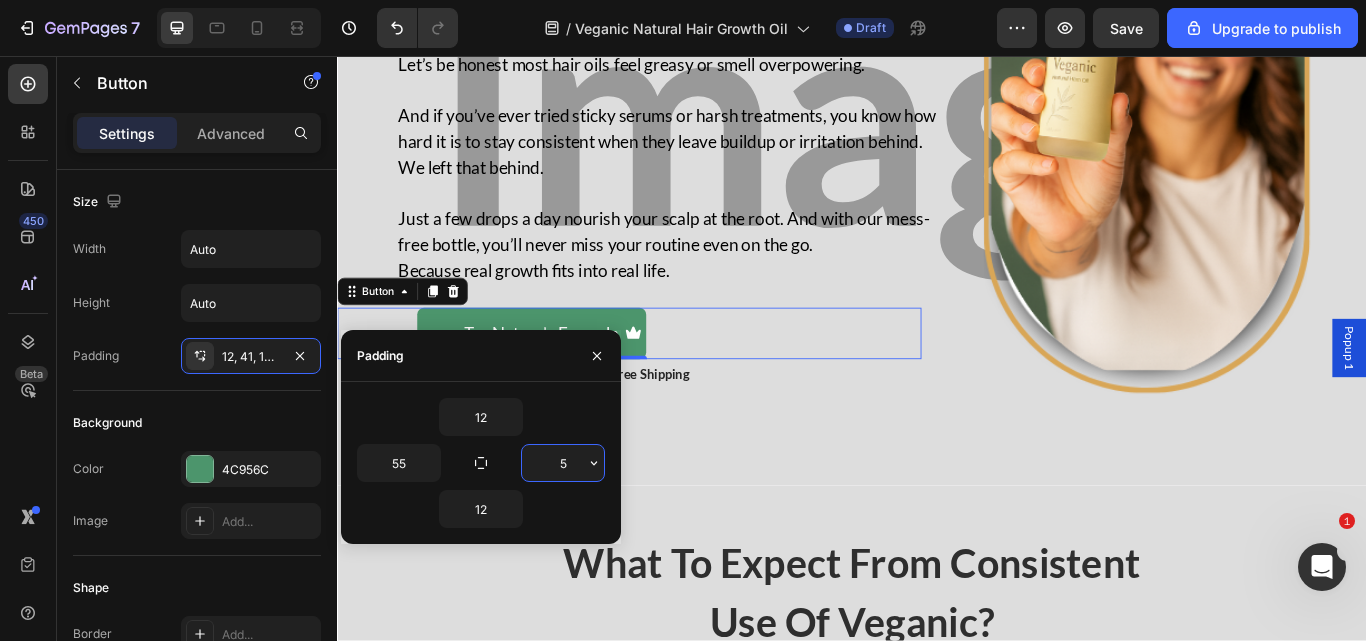 type on "55" 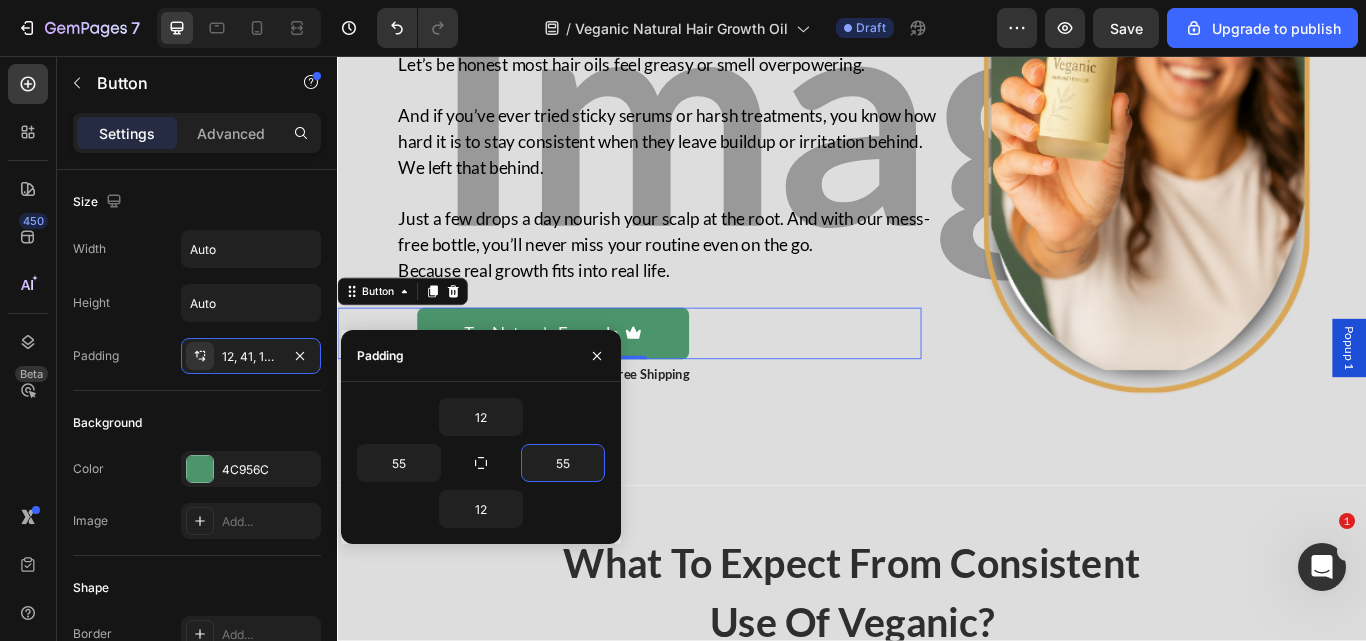 click on "Try Nature’s Formula Button   0" at bounding box center (677, 380) 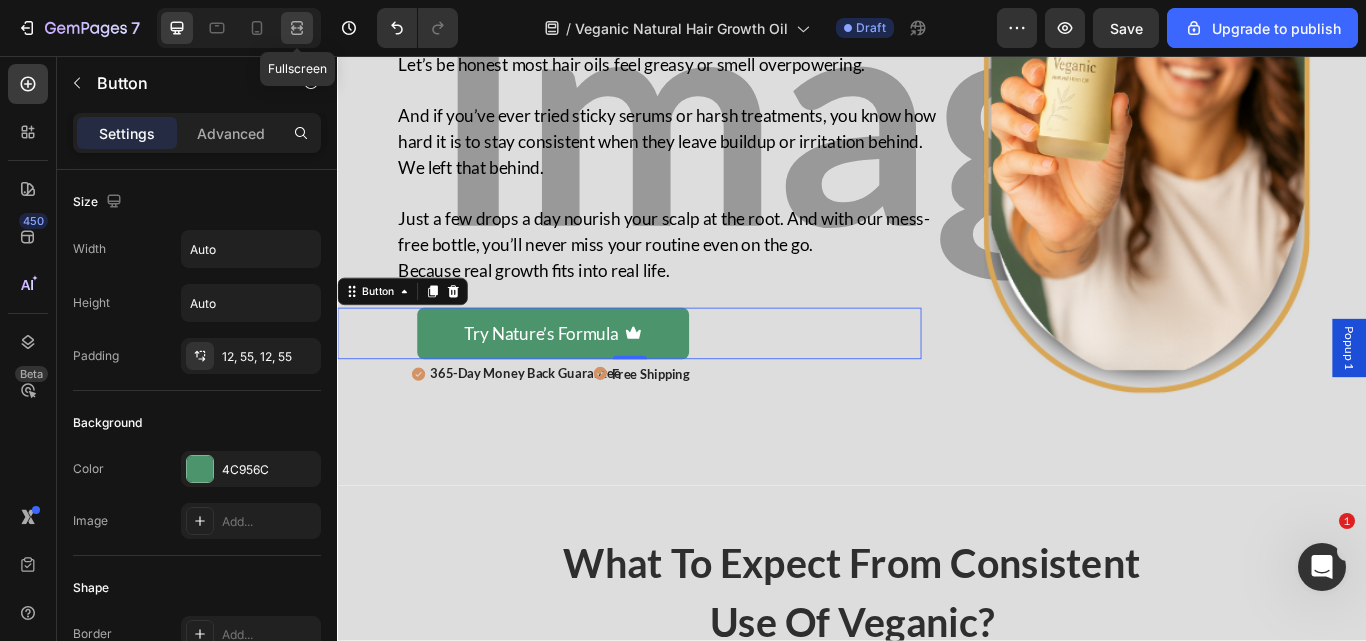 click 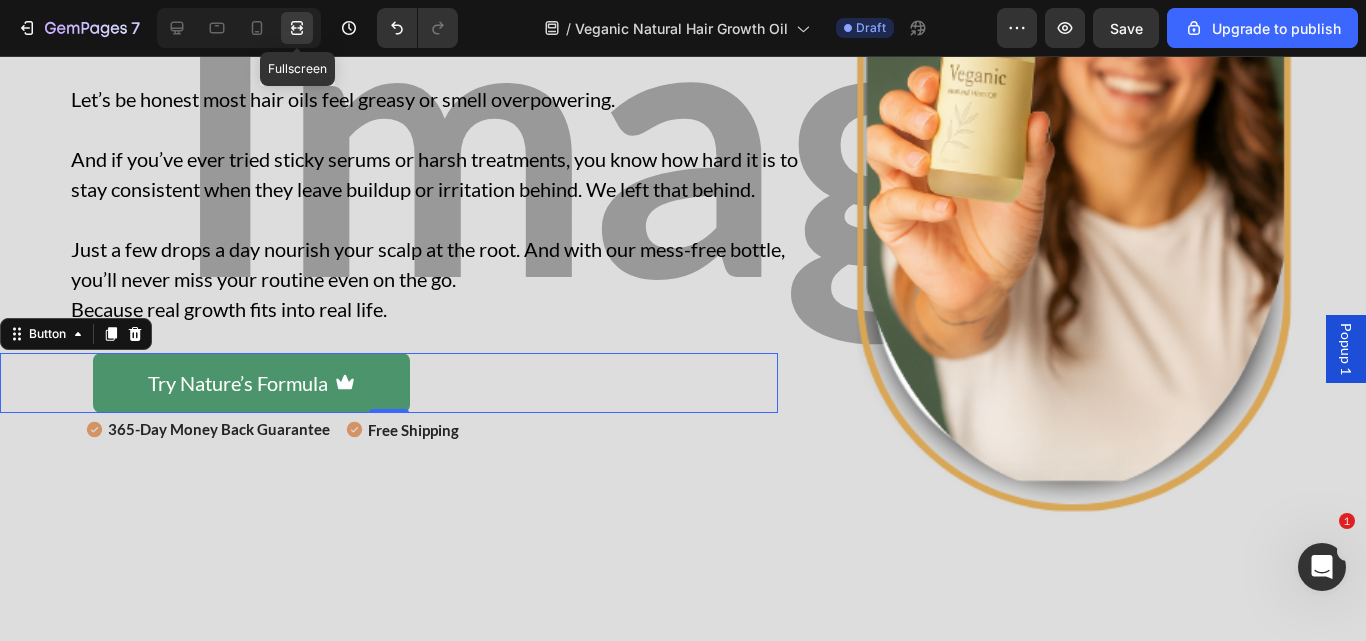 scroll, scrollTop: 3068, scrollLeft: 0, axis: vertical 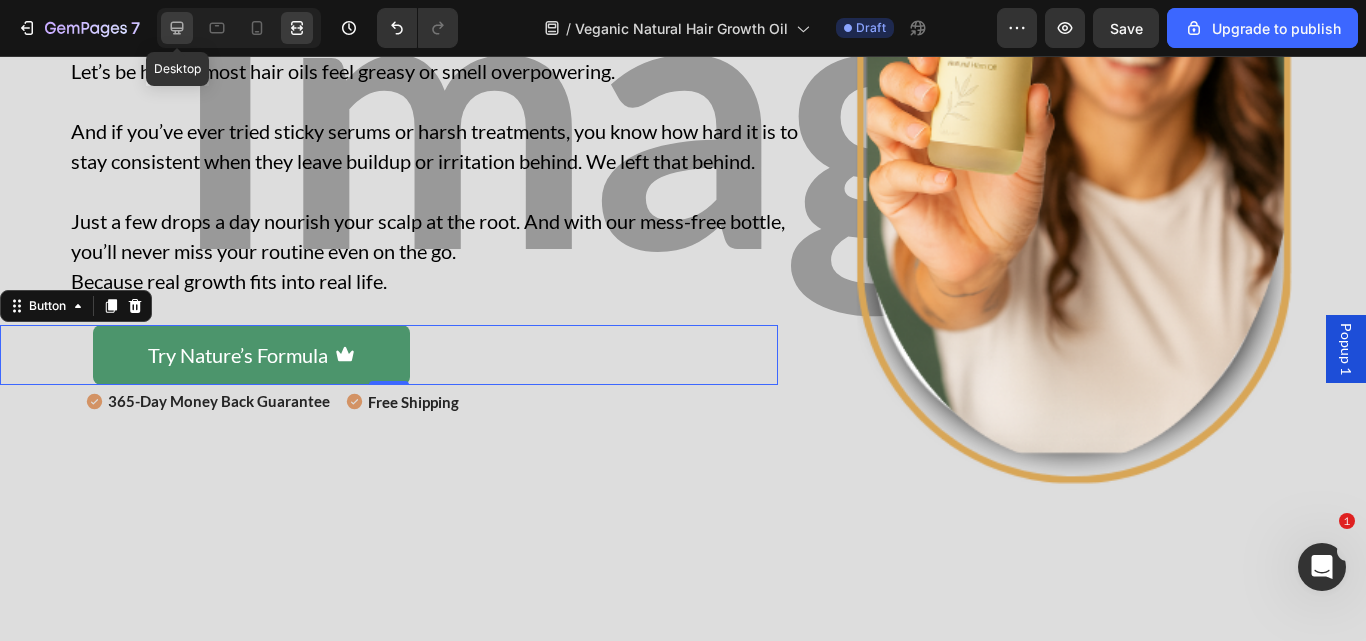 click 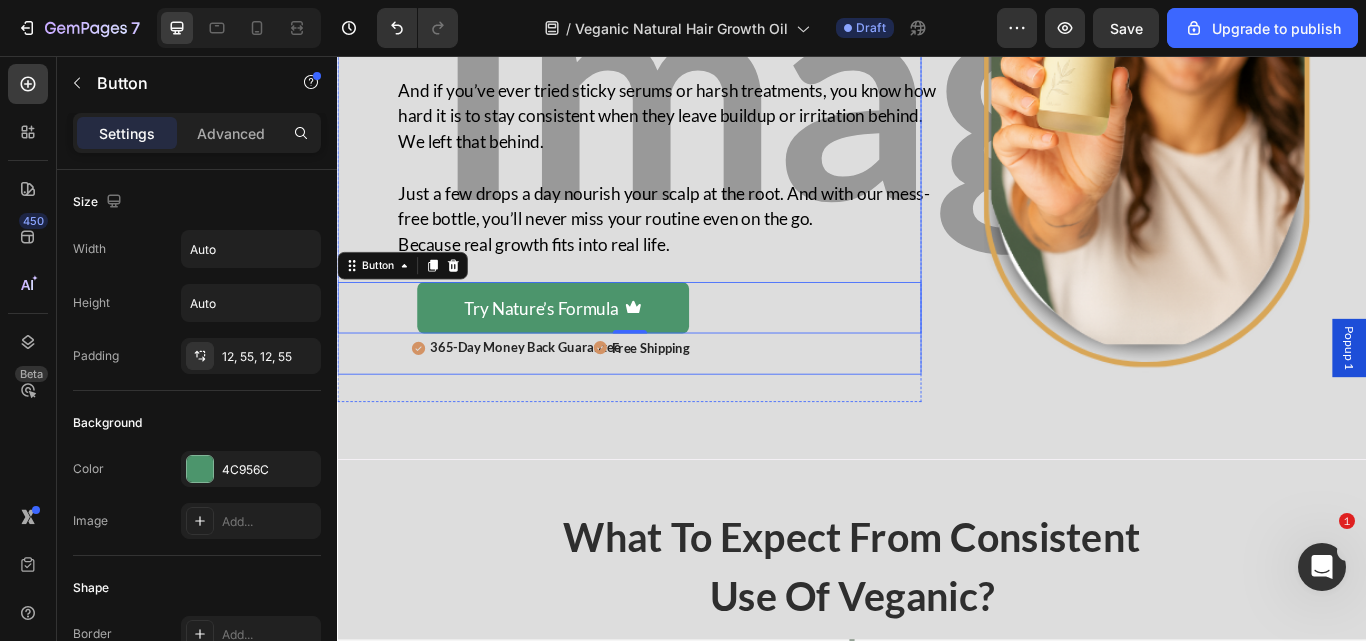 scroll, scrollTop: 3038, scrollLeft: 0, axis: vertical 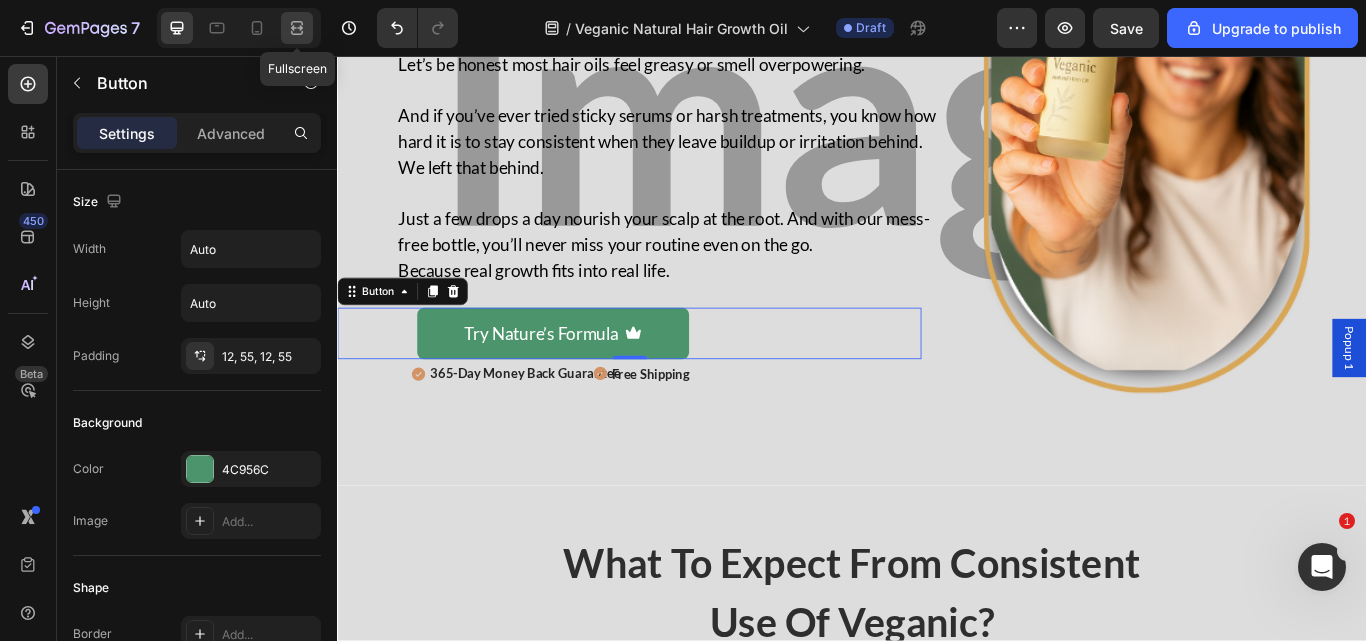 click 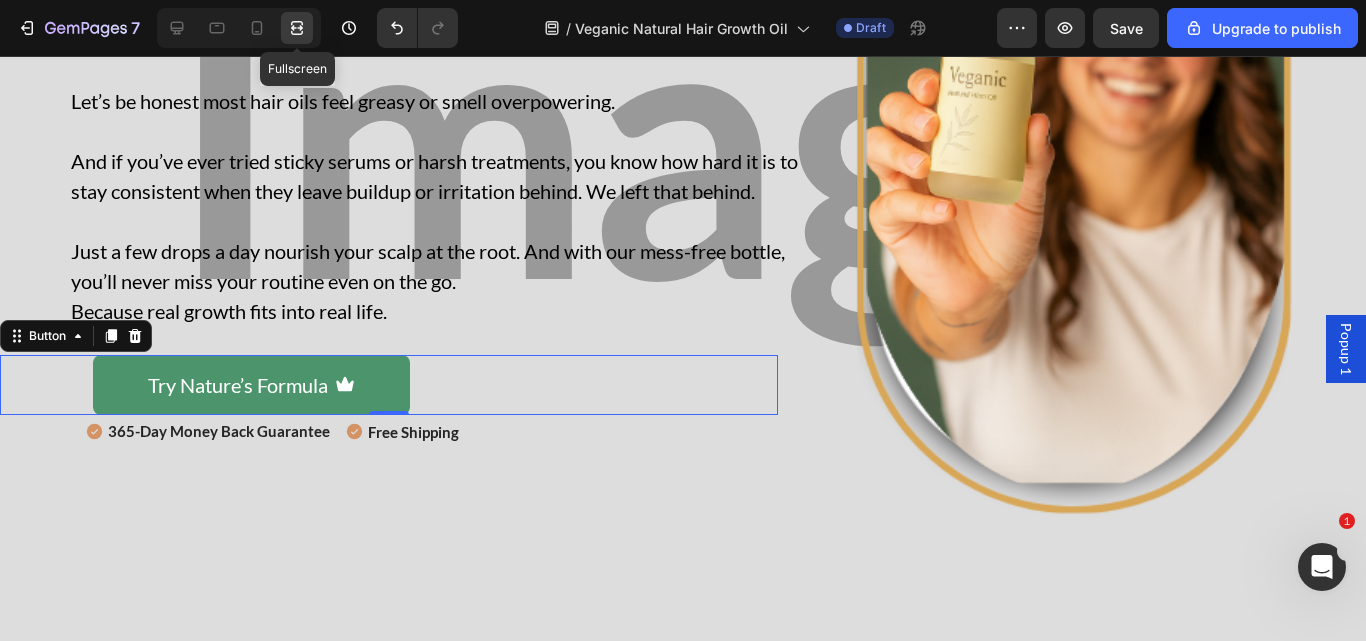 scroll, scrollTop: 3068, scrollLeft: 0, axis: vertical 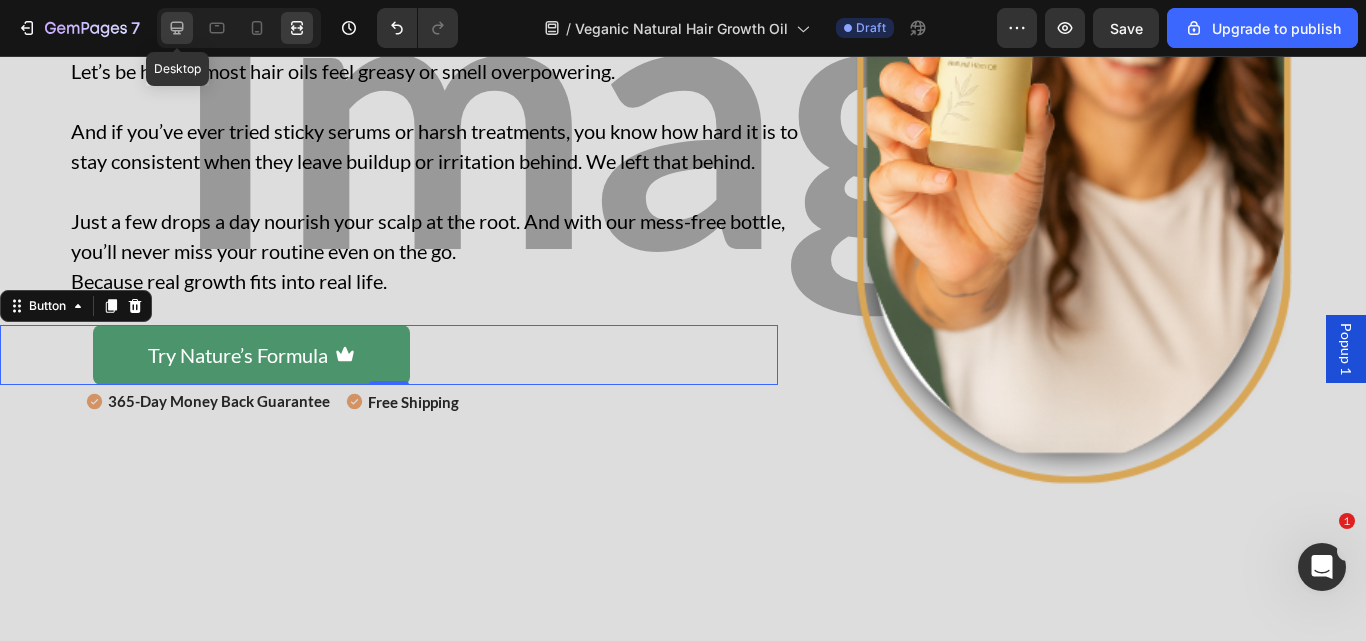 click 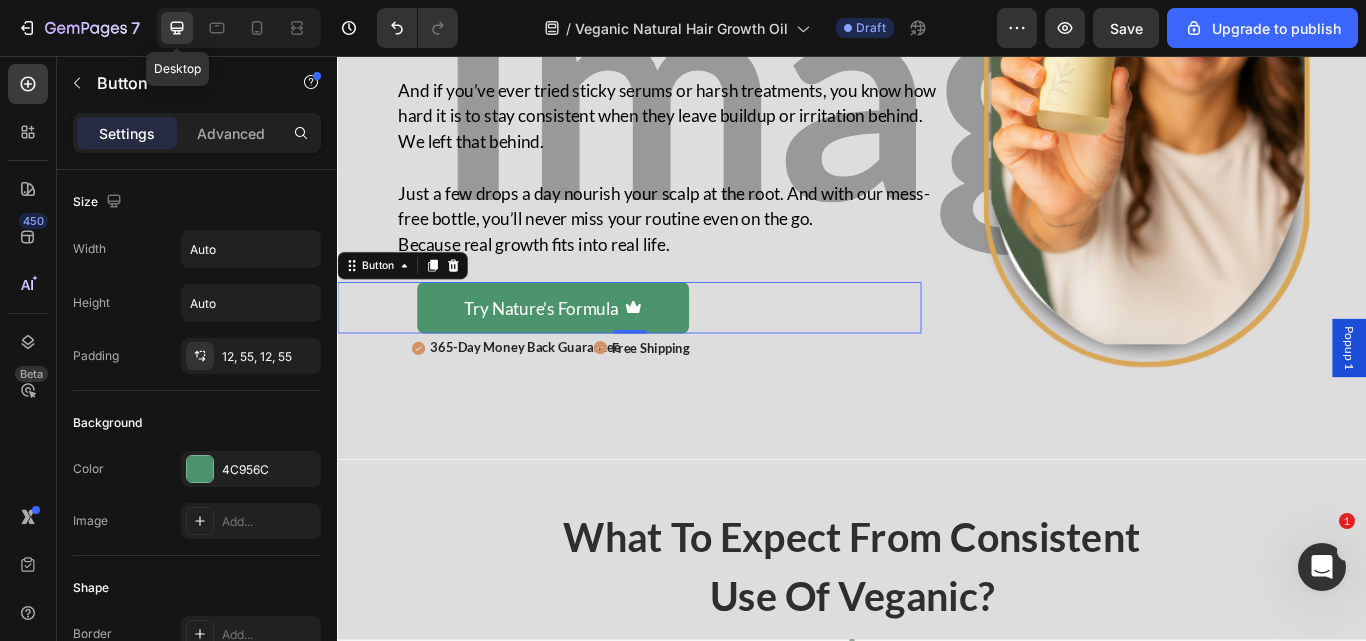 scroll, scrollTop: 3038, scrollLeft: 0, axis: vertical 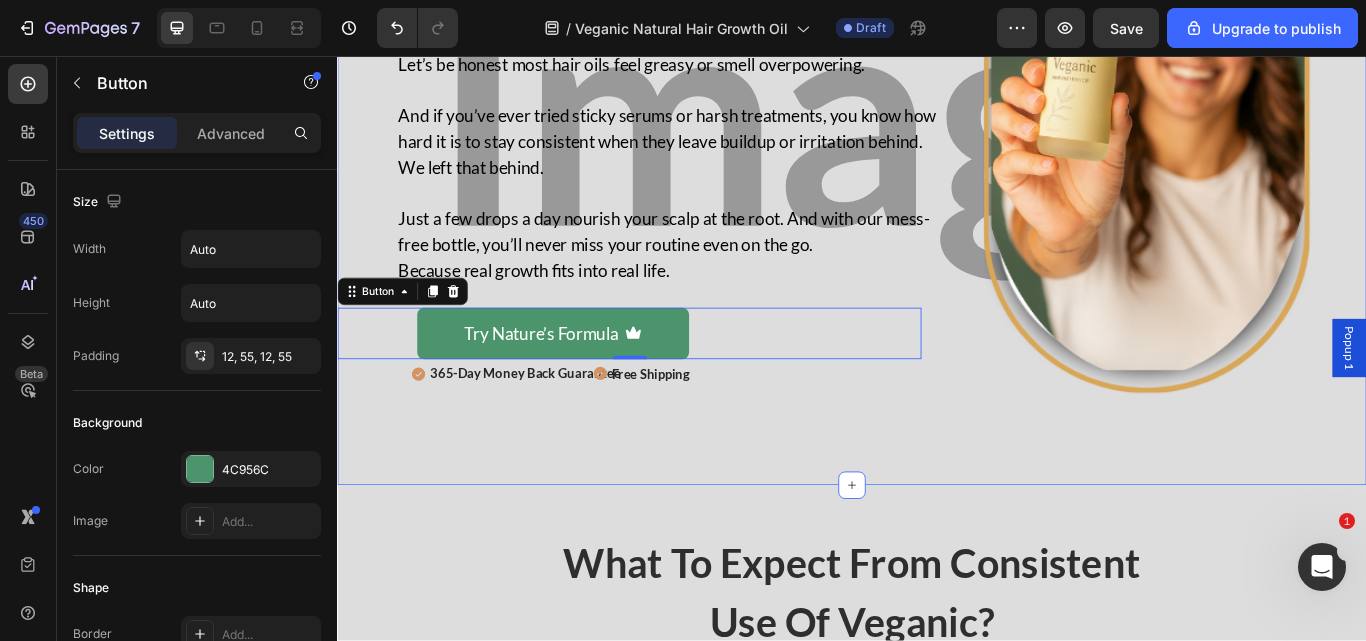 click on "our belief: Heading Our Belief: Heading herbal superfoods are essential  fuel  for women’s hair, rich in the  nutrients   your scalp craves and needs, drop after drop. Heading Image Let’s be honest most hair oils feel greasy or smell overpowering.   And if you’ve ever tried sticky serums or harsh treatments, you know how hard it is to stay consistent when they leave buildup or irritation behind. We left that behind.   Just a few drops a day nourish your scalp at the root. And with our mess-free bottle, you’ll never miss your routine even on the go. Because real growth fits into real life. Text Block
Try Nature’s Formula Button 365-Day Guarantee Item List Free Shipping Item List Row Row
Try Nature’s Formula Button   0 365-Day Money Back Guarantee Item List Free Shipping Item List Row Row Row Image Row" at bounding box center [937, 173] 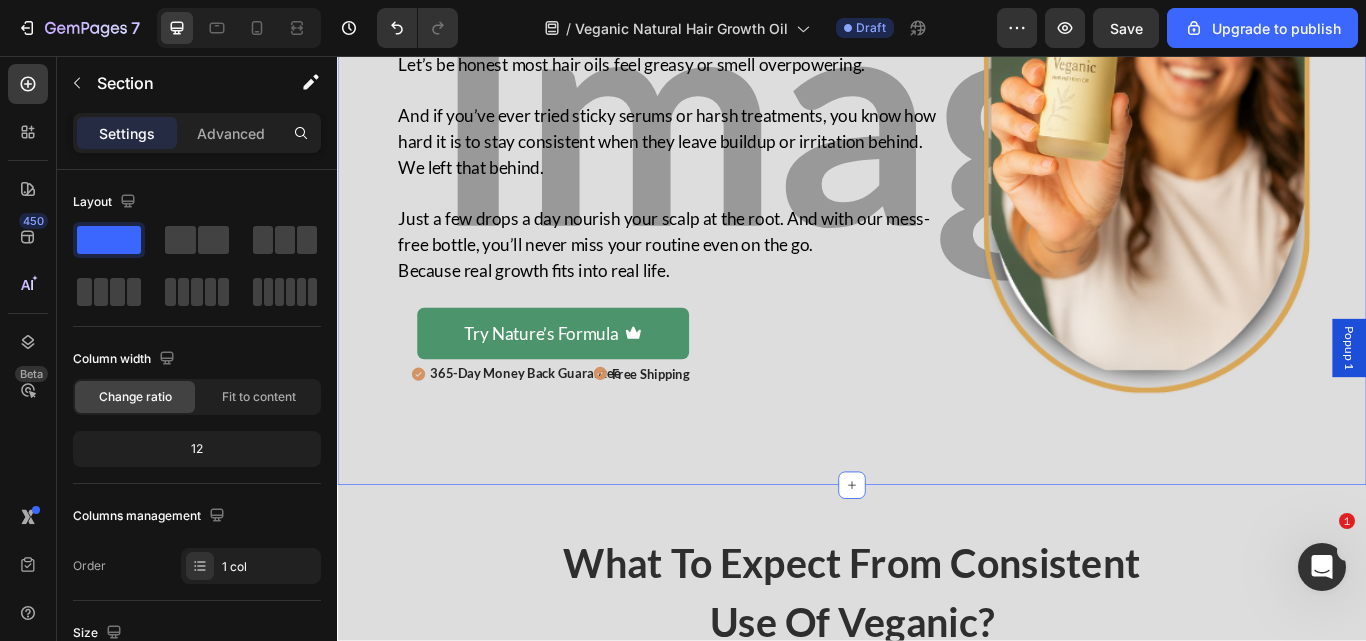 scroll, scrollTop: 412, scrollLeft: 0, axis: vertical 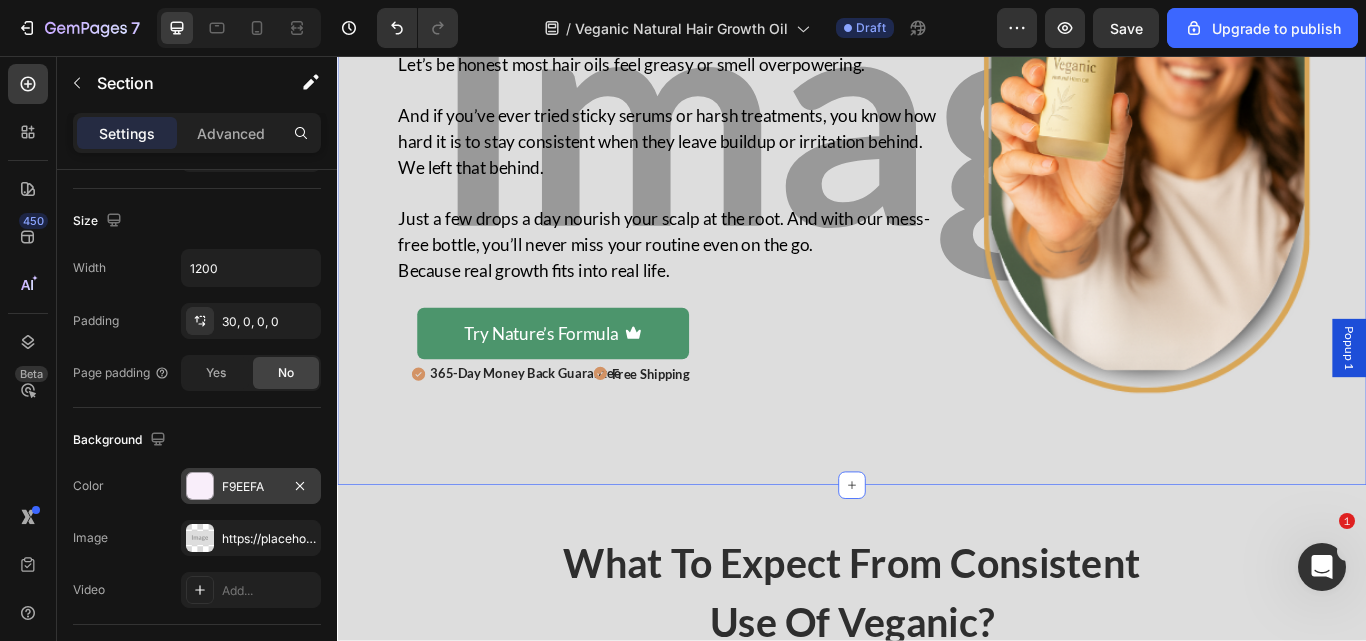 click on "F9EEFA" at bounding box center [251, 487] 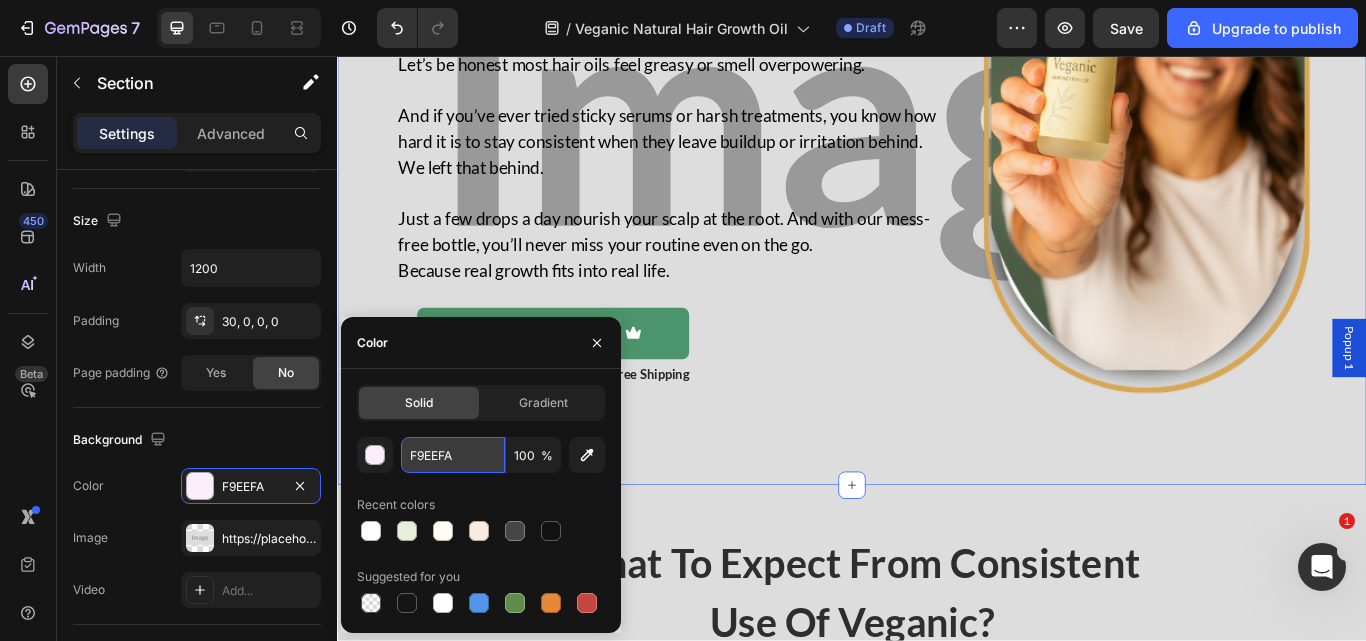 click on "F9EEFA" at bounding box center (453, 455) 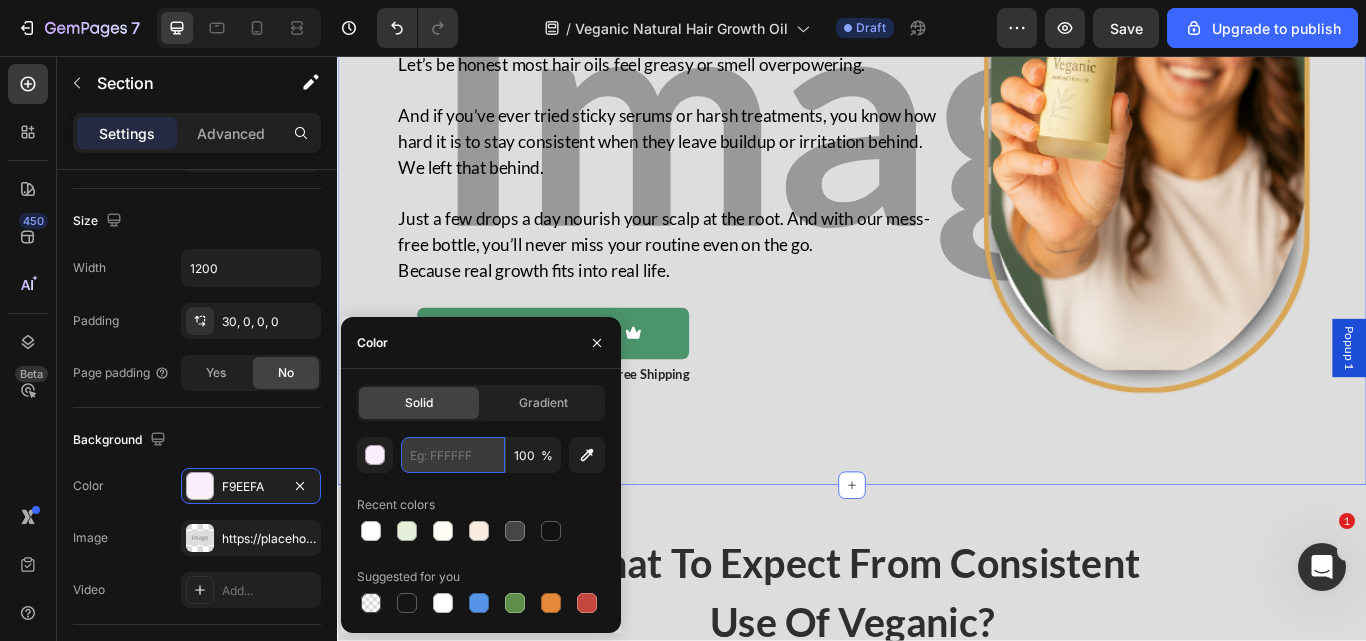 scroll, scrollTop: 0, scrollLeft: 0, axis: both 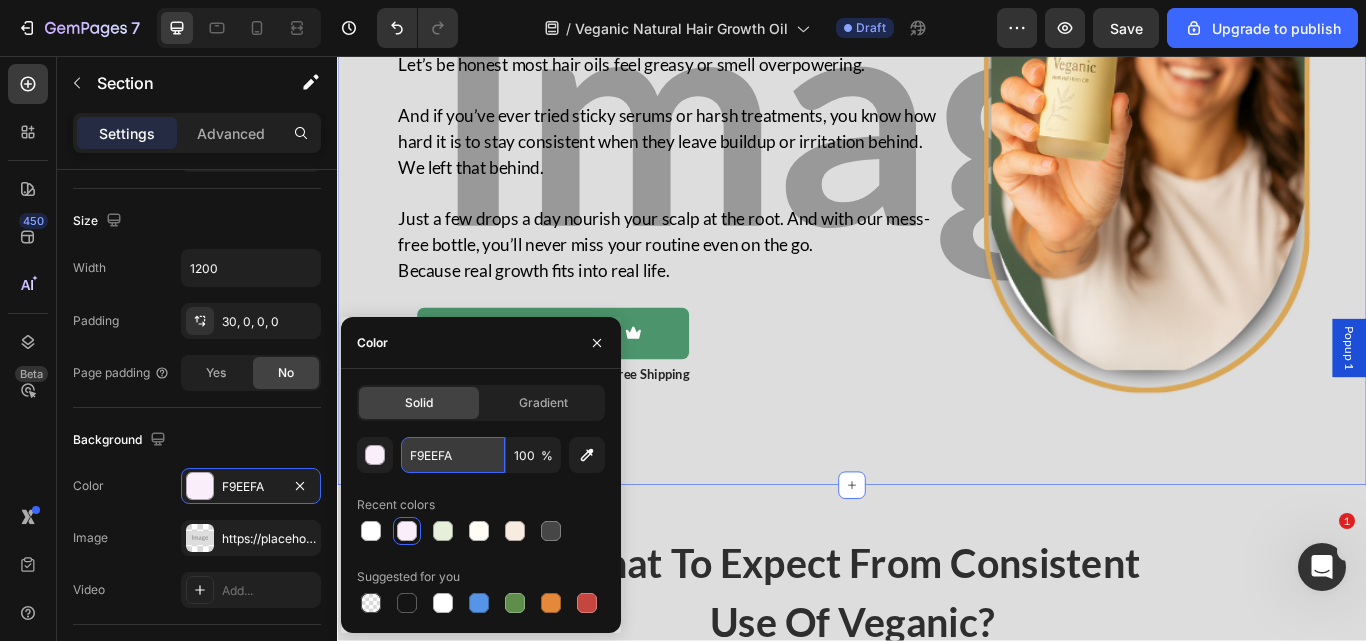 paste on "#e5efda" 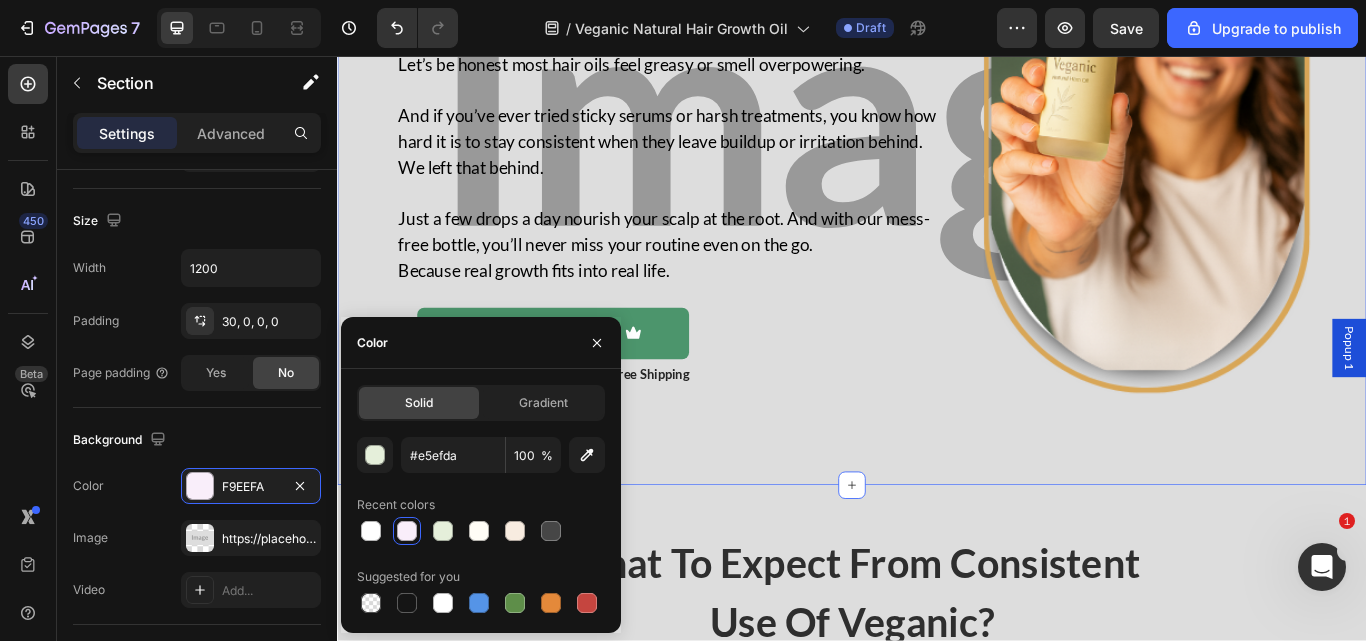 click on "our belief: Heading Our Belief: Heading herbal superfoods are essential  fuel  for women’s hair, rich in the  nutrients   your scalp craves and needs, drop after drop. Heading Image Let’s be honest most hair oils feel greasy or smell overpowering.   And if you’ve ever tried sticky serums or harsh treatments, you know how hard it is to stay consistent when they leave buildup or irritation behind. We left that behind.   Just a few drops a day nourish your scalp at the root. And with our mess-free bottle, you’ll never miss your routine even on the go. Because real growth fits into real life. Text Block
Try Nature’s Formula Button 365-Day Guarantee Item List Free Shipping Item List Row Row
Try Nature’s Formula Button 365-Day Money Back Guarantee Item List Free Shipping Item List Row Row Row Image Row" at bounding box center (937, 173) 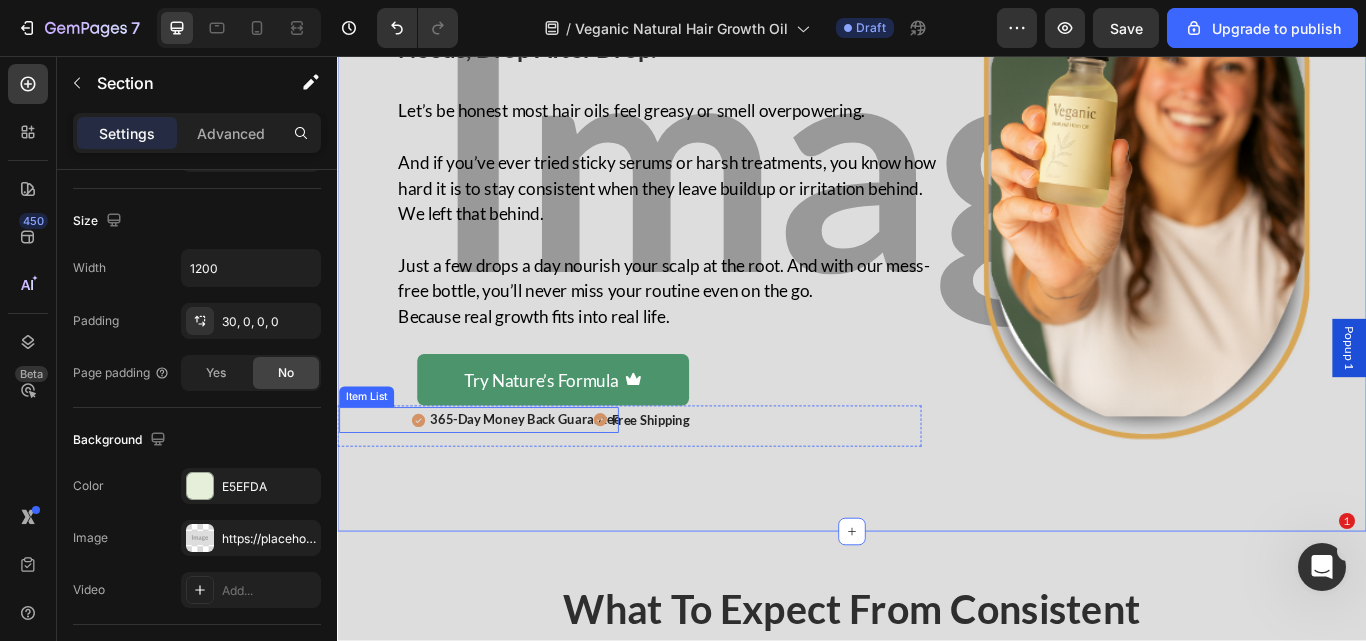 scroll, scrollTop: 2981, scrollLeft: 0, axis: vertical 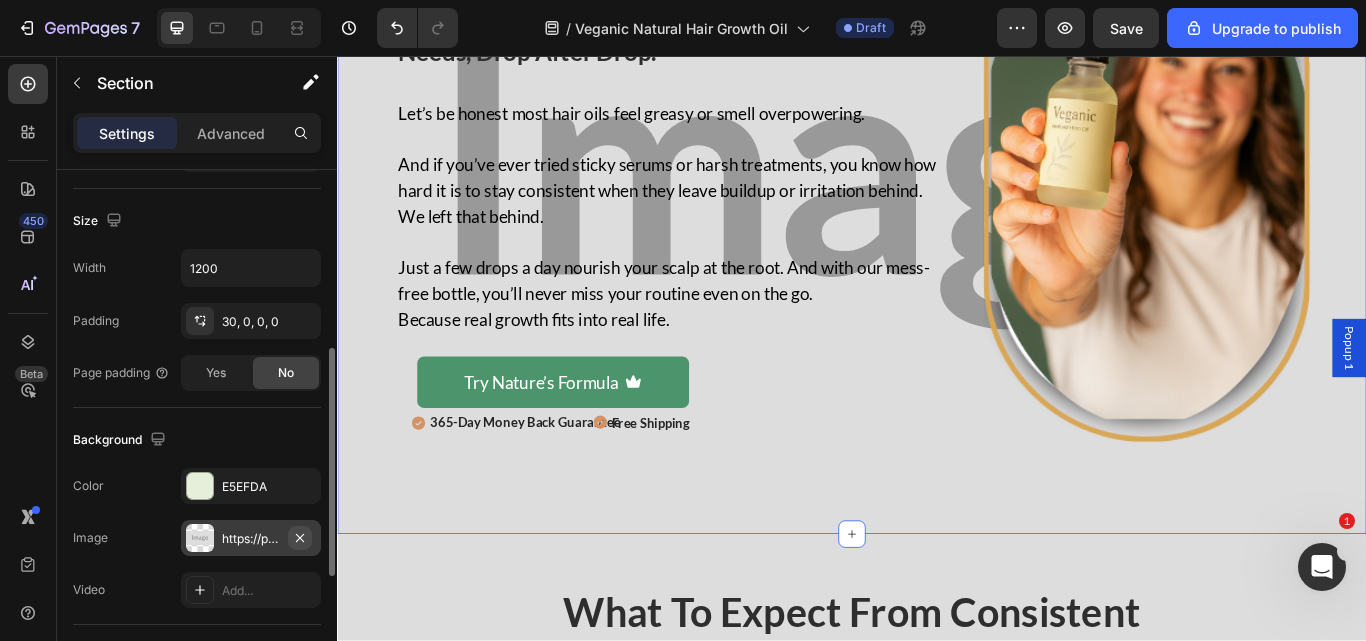 click 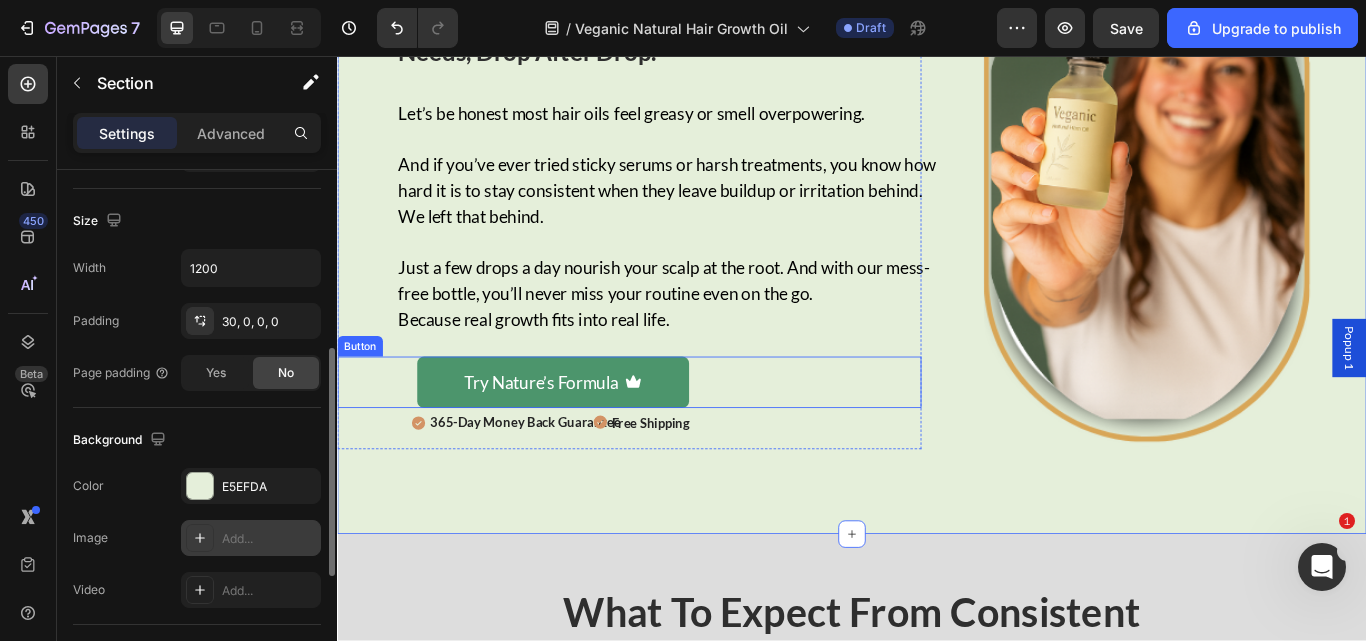 click on "Try Nature’s Formula Button" at bounding box center (677, 437) 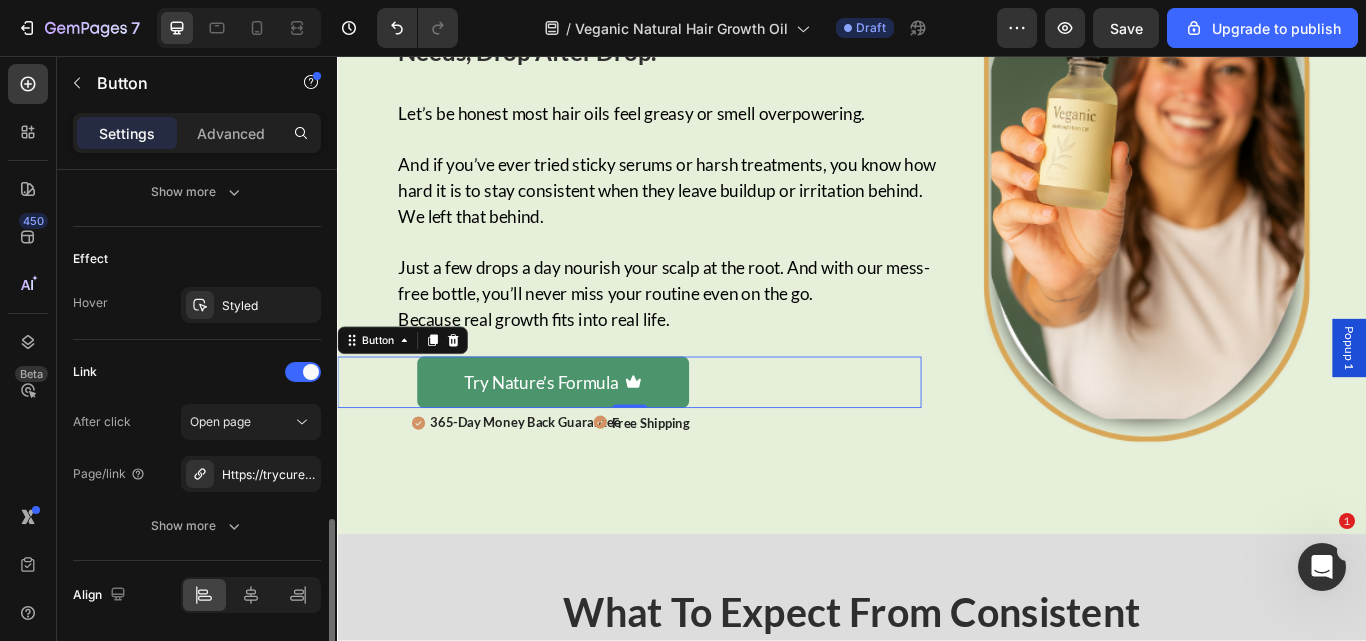 scroll, scrollTop: 1153, scrollLeft: 0, axis: vertical 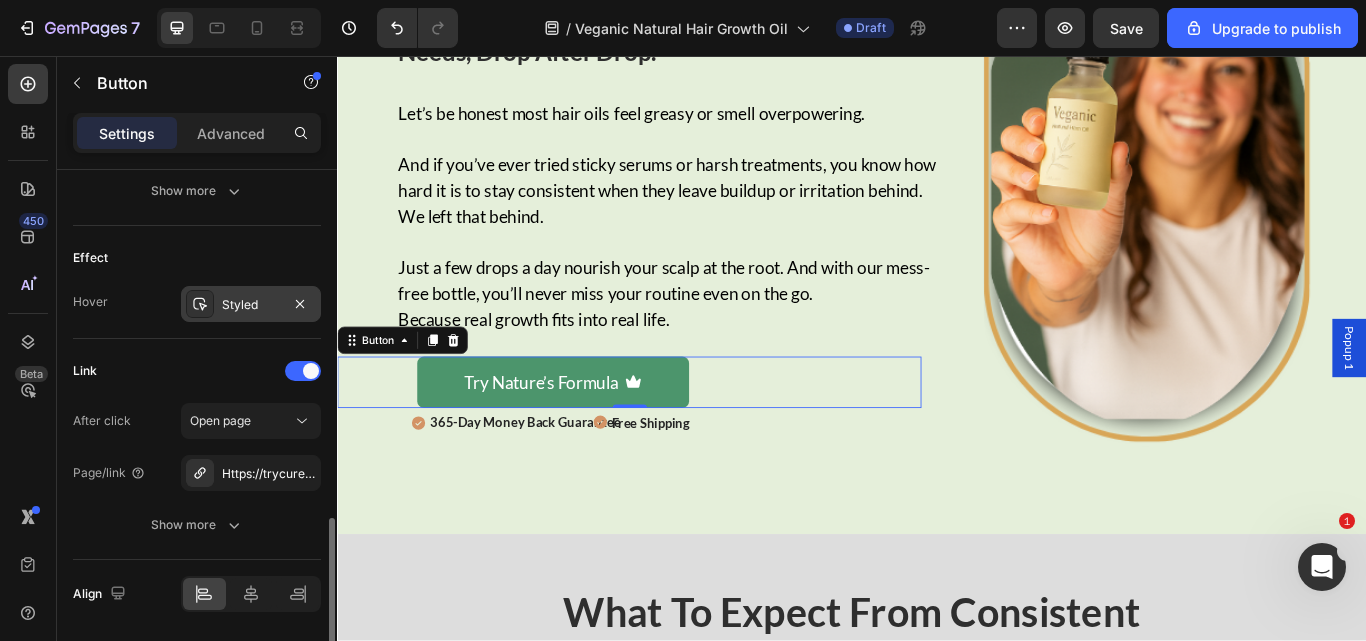 click on "Styled" at bounding box center [251, 305] 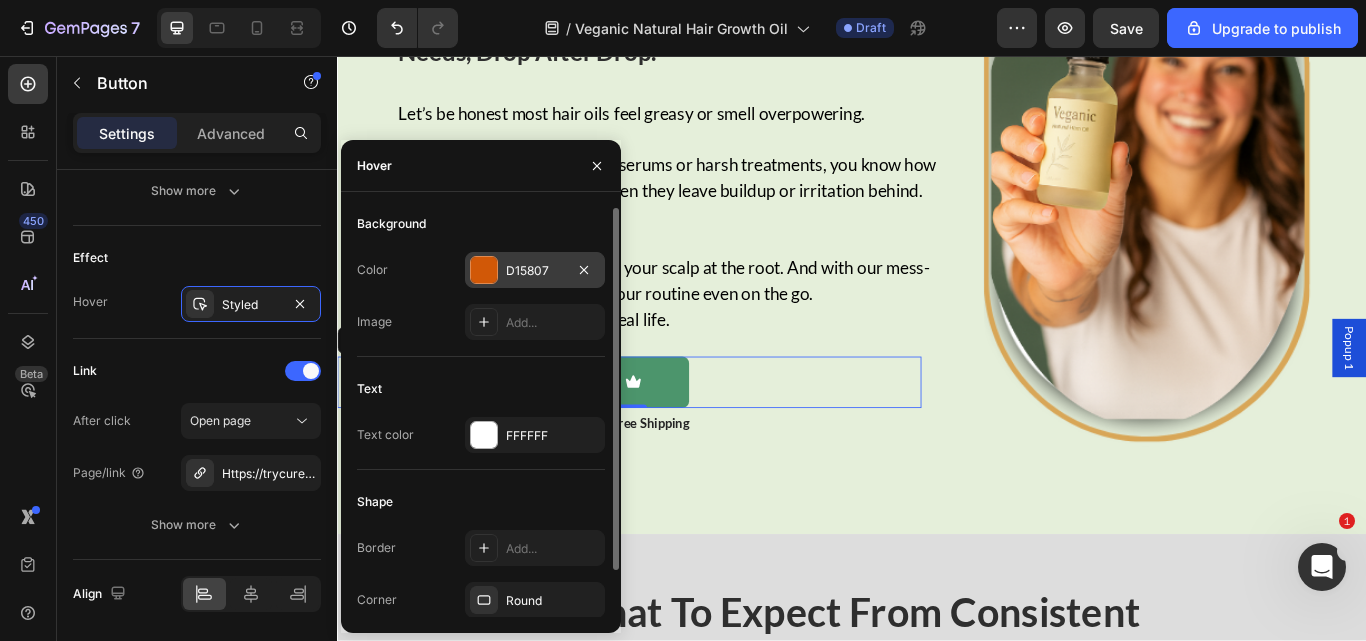 click on "D15807" at bounding box center (535, 270) 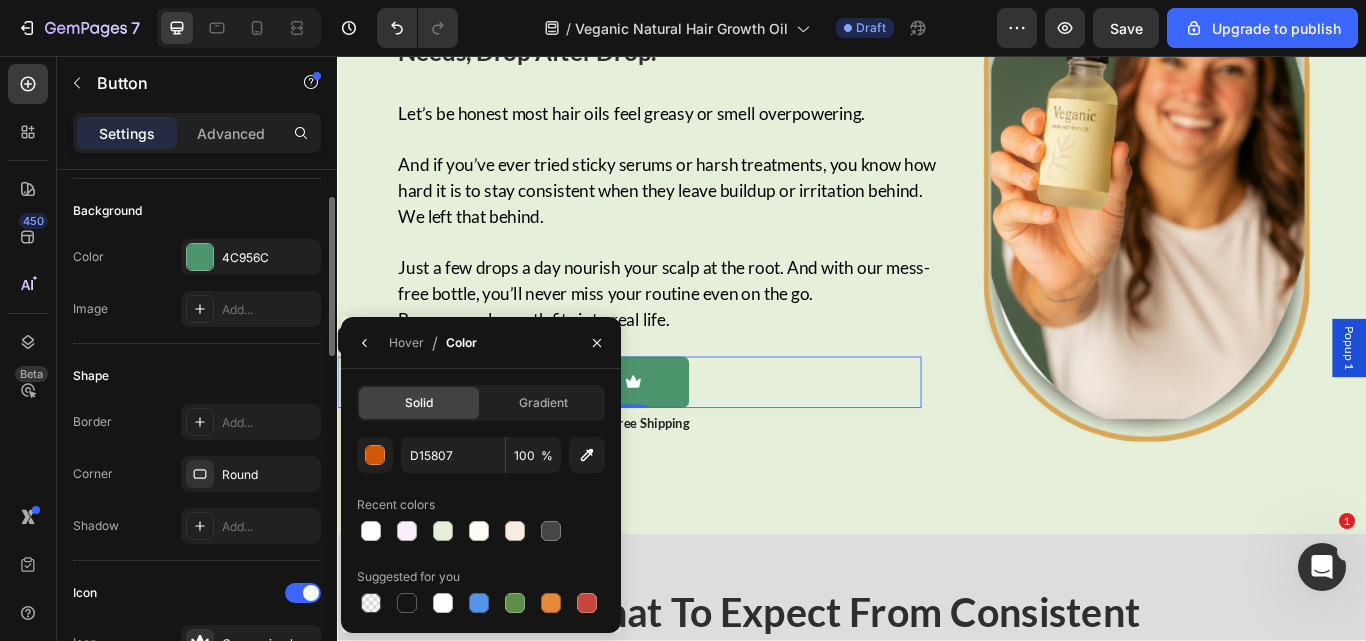 scroll, scrollTop: 184, scrollLeft: 0, axis: vertical 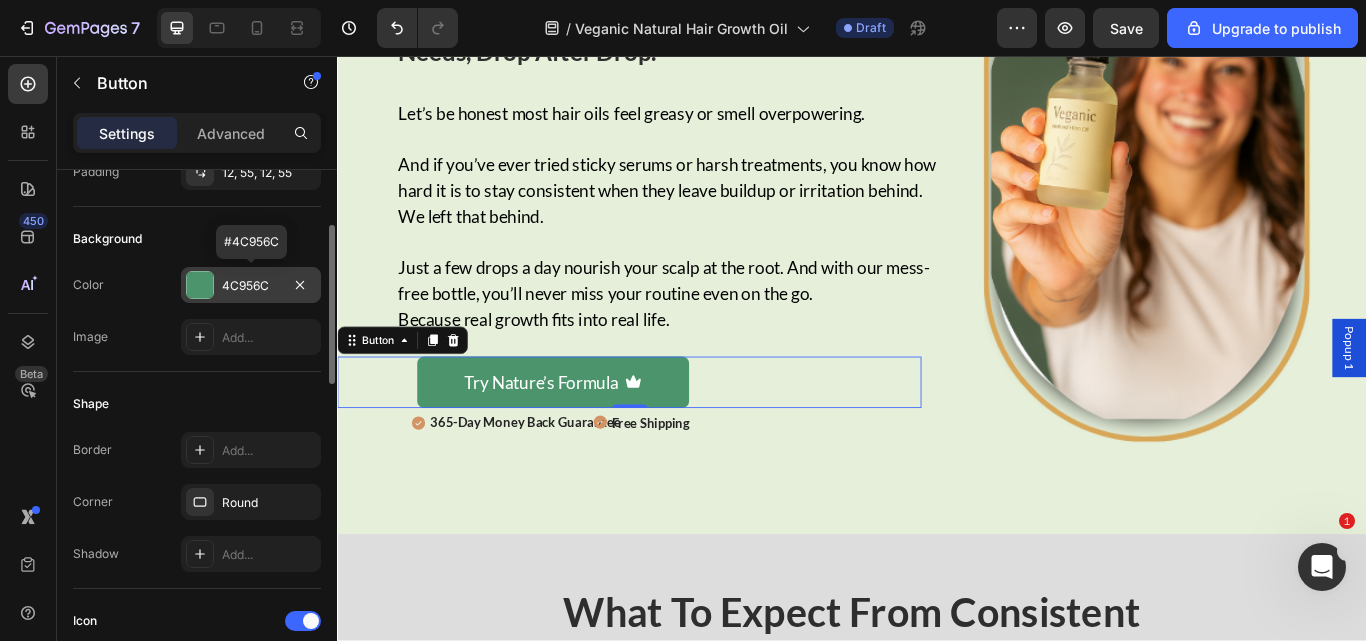click on "4C956C" at bounding box center (251, 286) 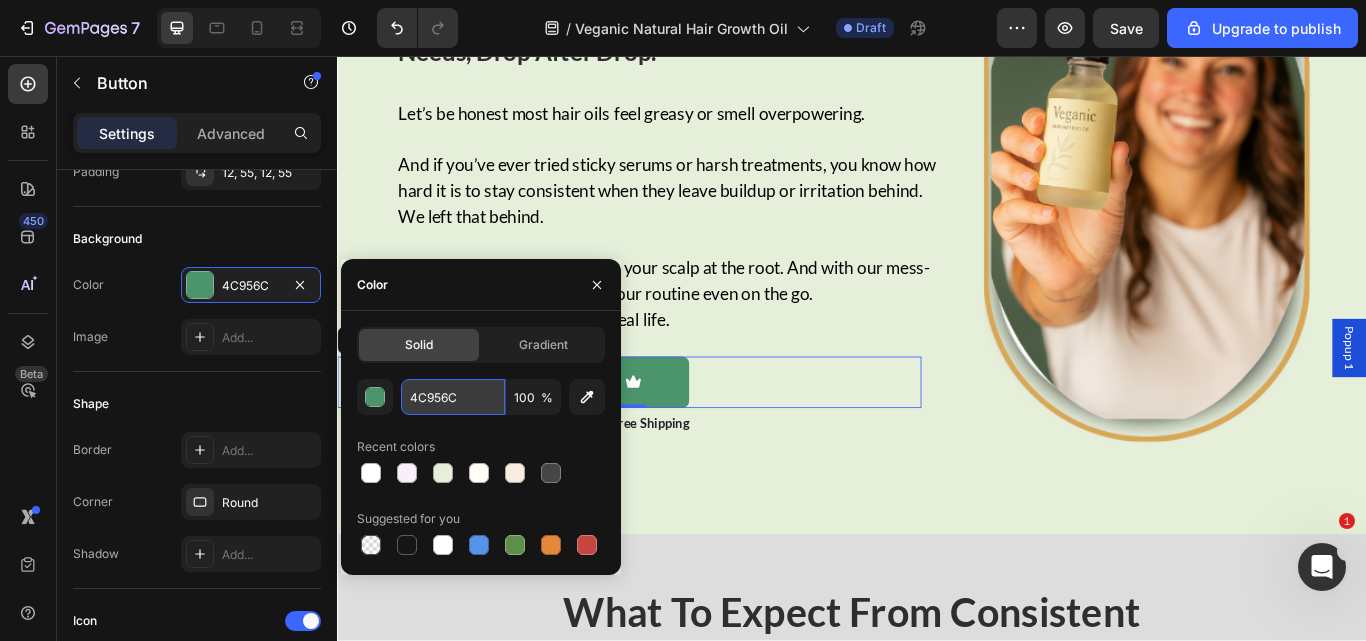 click on "4C956C" at bounding box center (453, 397) 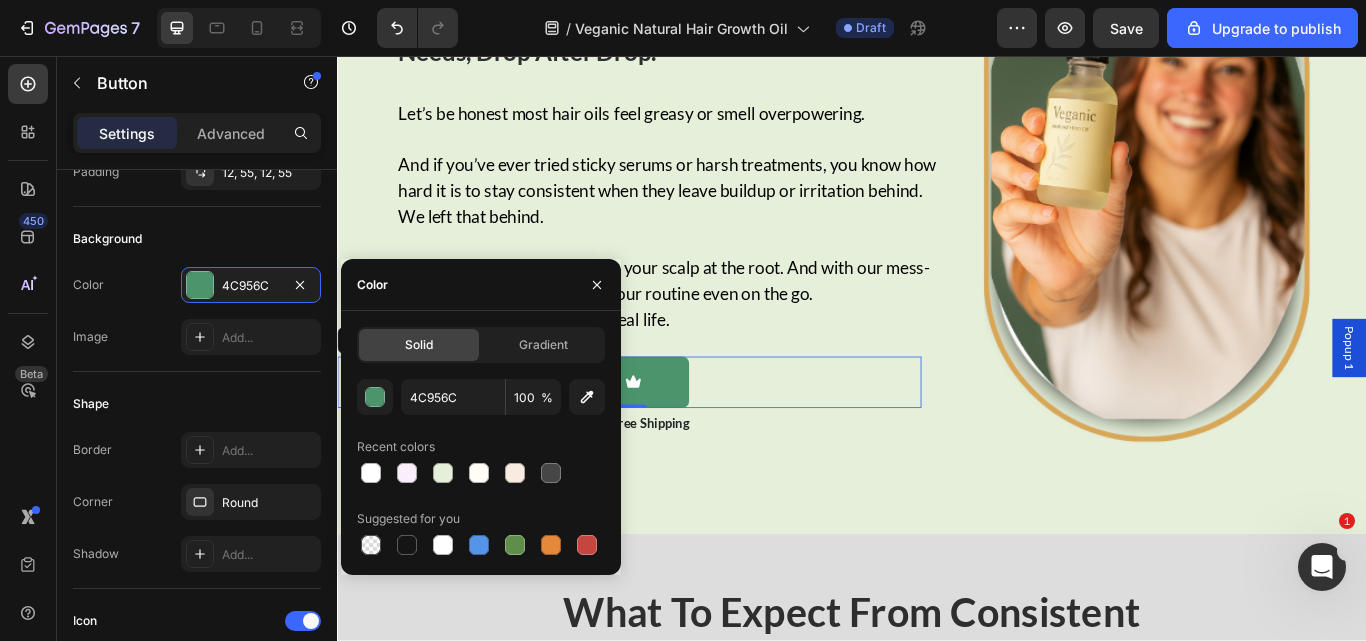 click on "Border Add..." at bounding box center [197, 450] 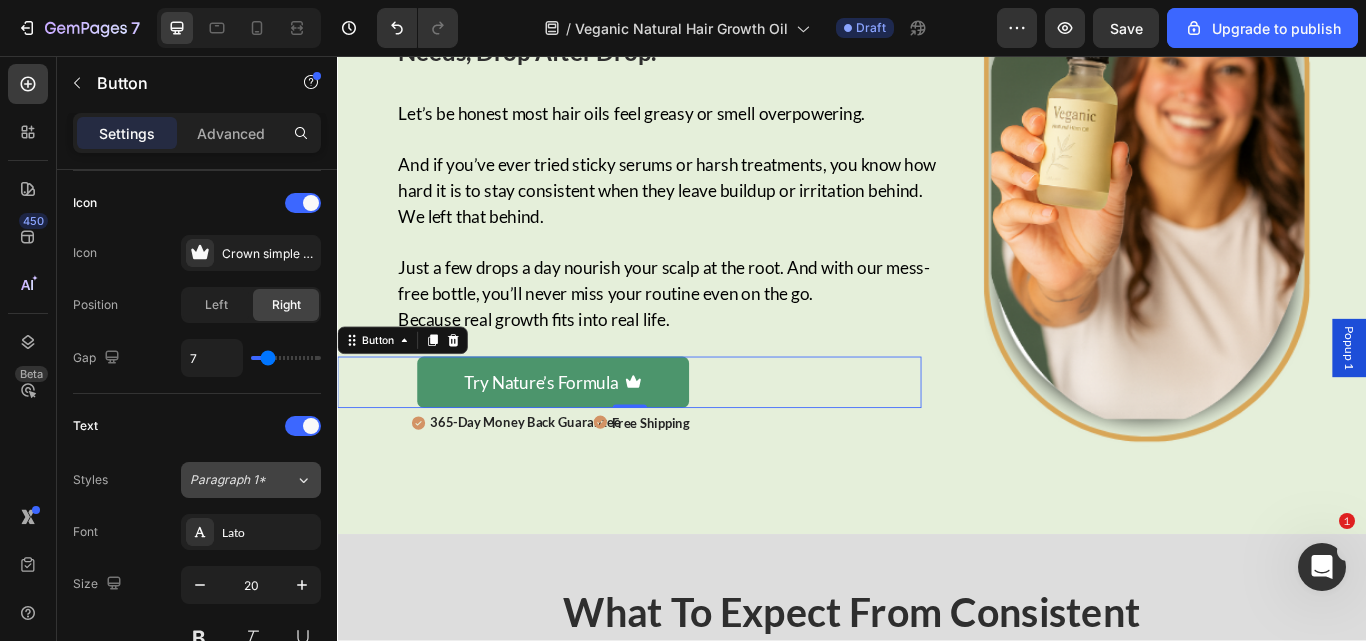 scroll, scrollTop: 958, scrollLeft: 0, axis: vertical 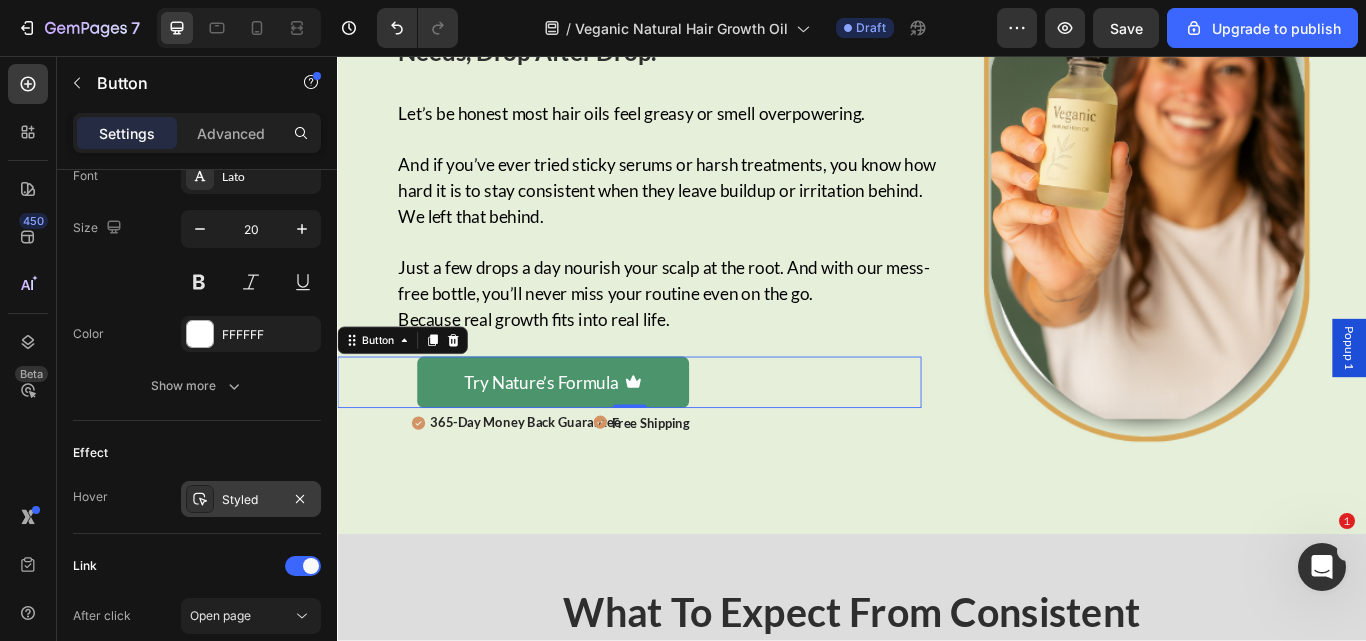 click on "Styled" at bounding box center (251, 500) 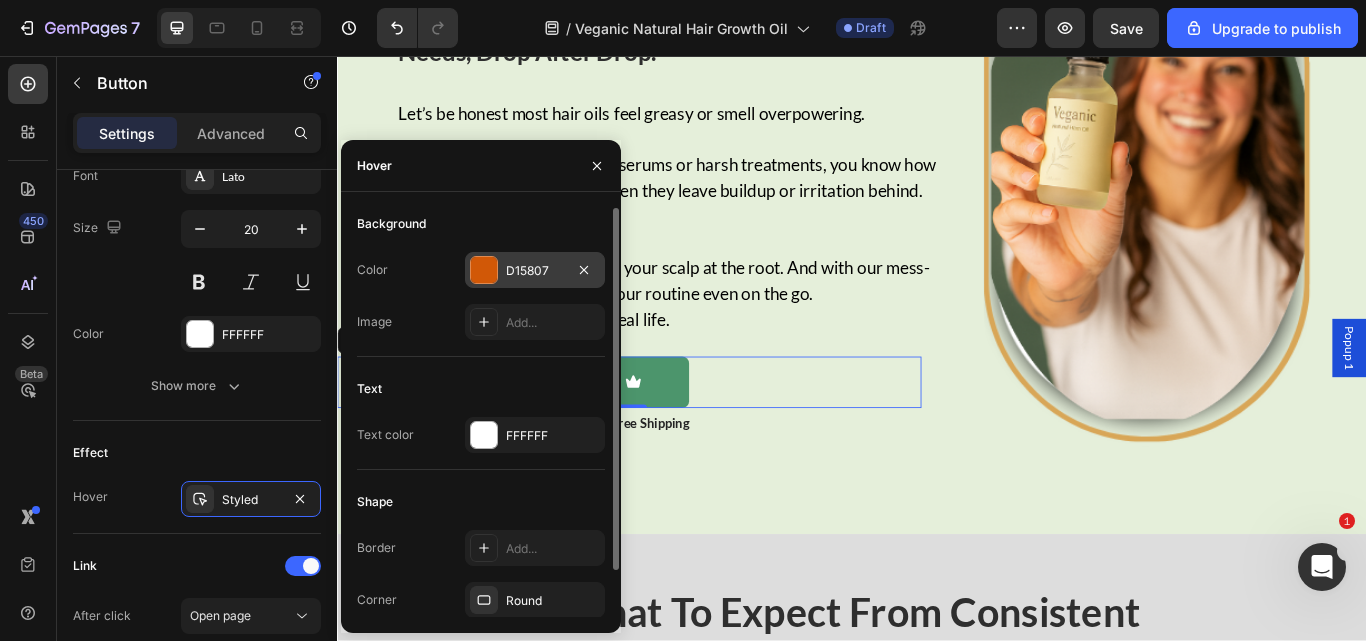 click on "D15807" at bounding box center (535, 271) 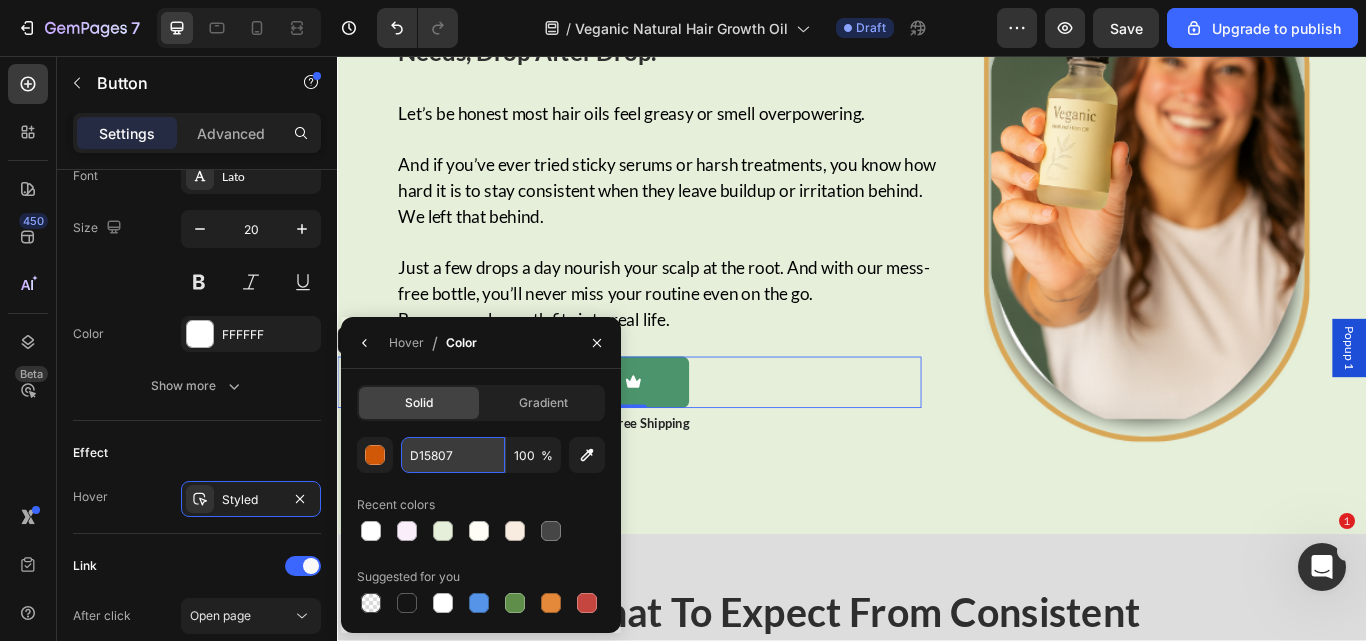 click on "D15807" at bounding box center (0, 0) 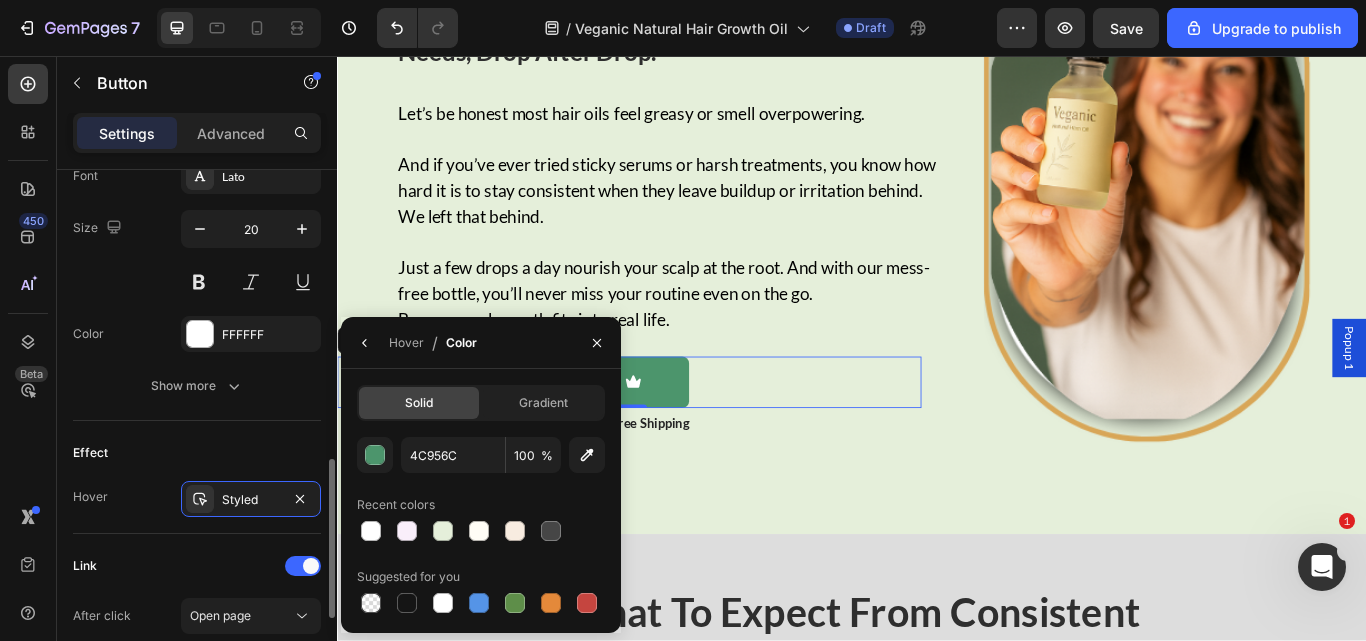 click on "Effect Hover Styled" 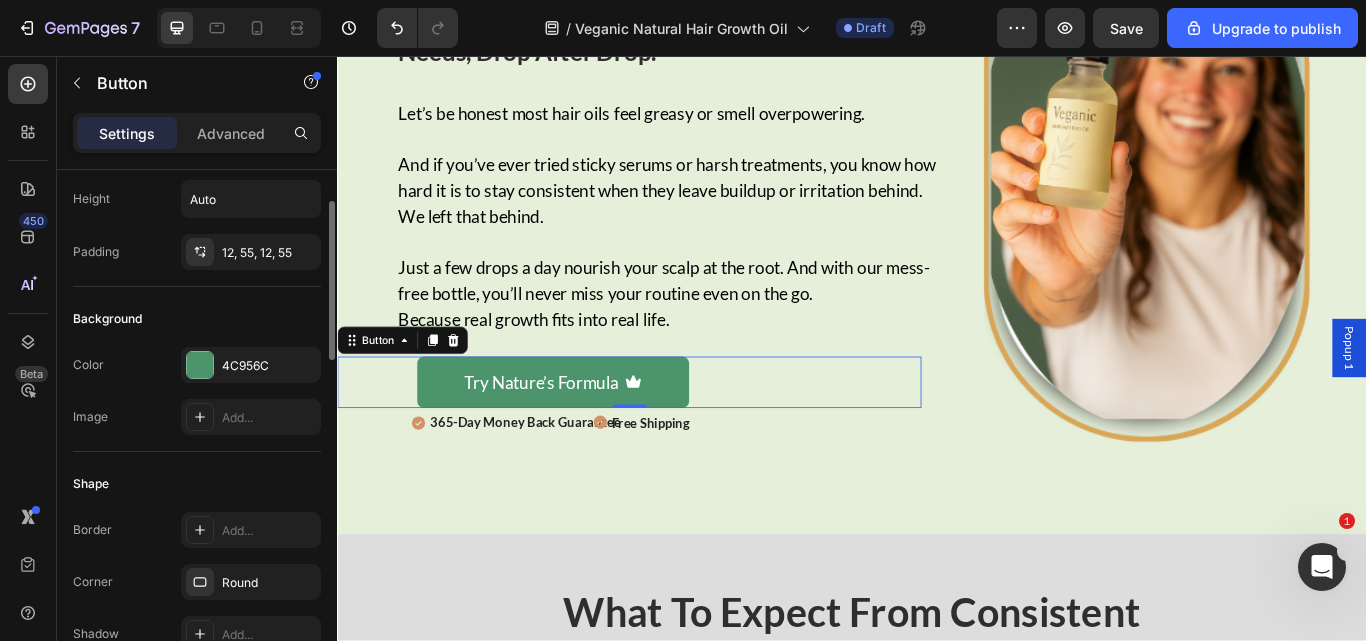 scroll, scrollTop: 82, scrollLeft: 0, axis: vertical 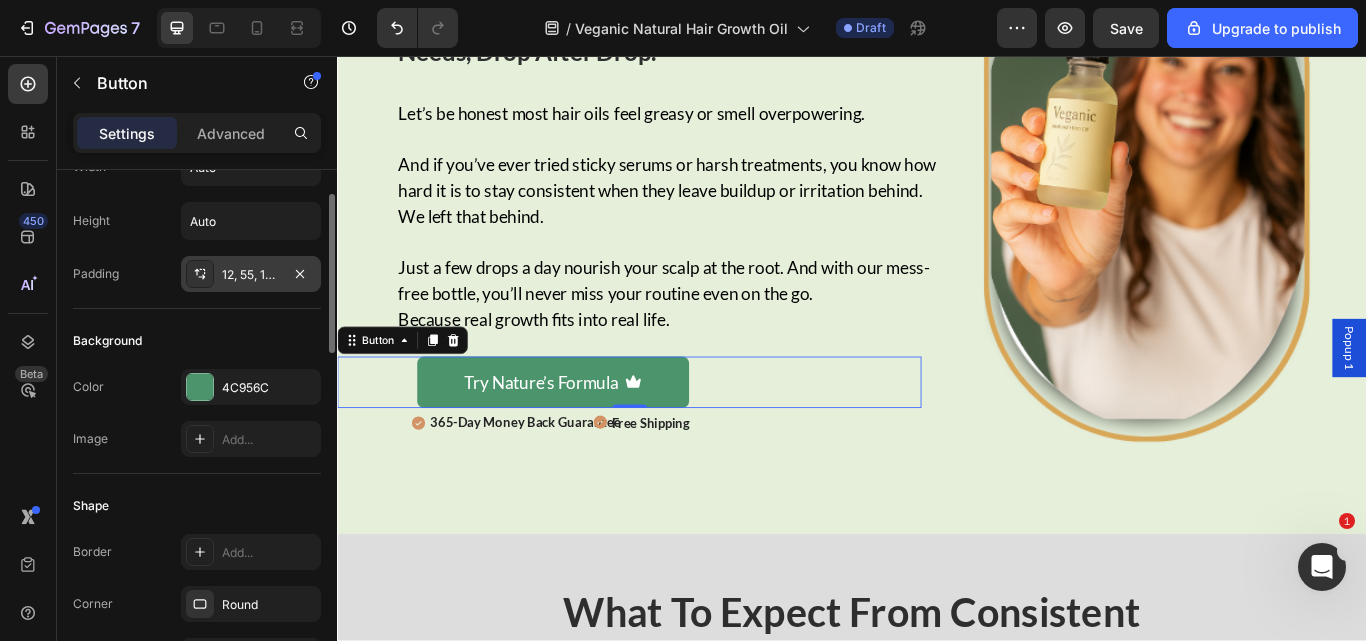 click on "12, 55, 12, 55" at bounding box center [251, 275] 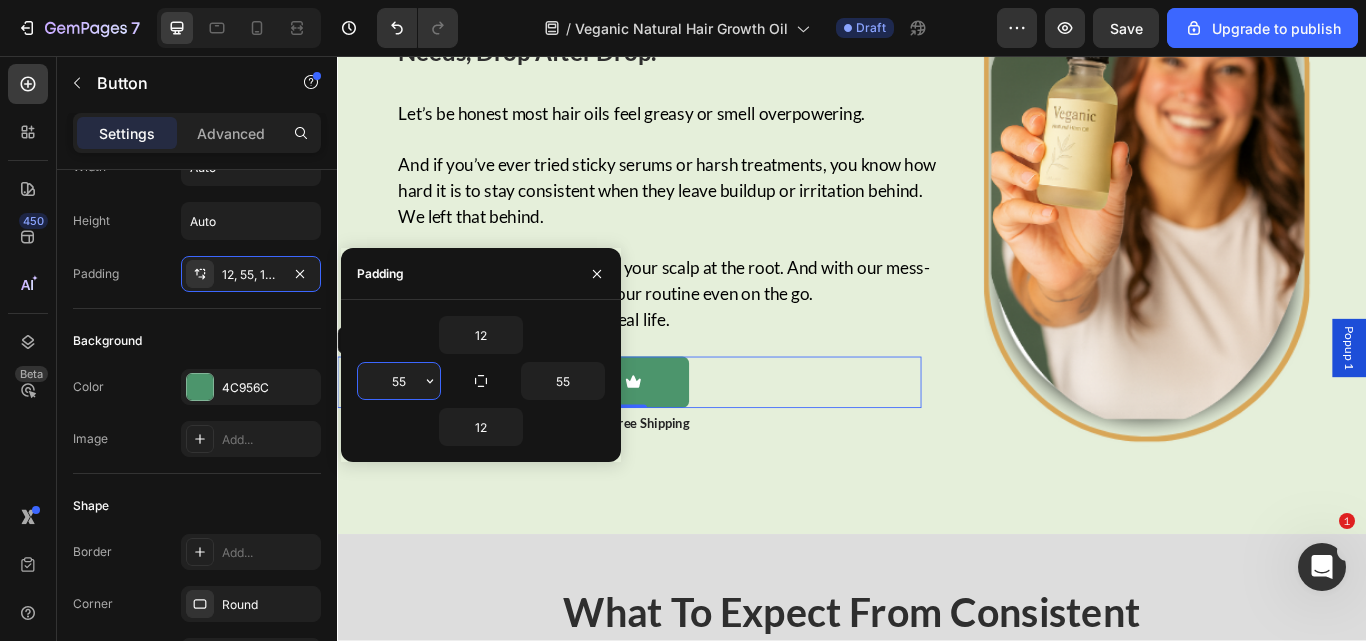click on "55" at bounding box center (399, 381) 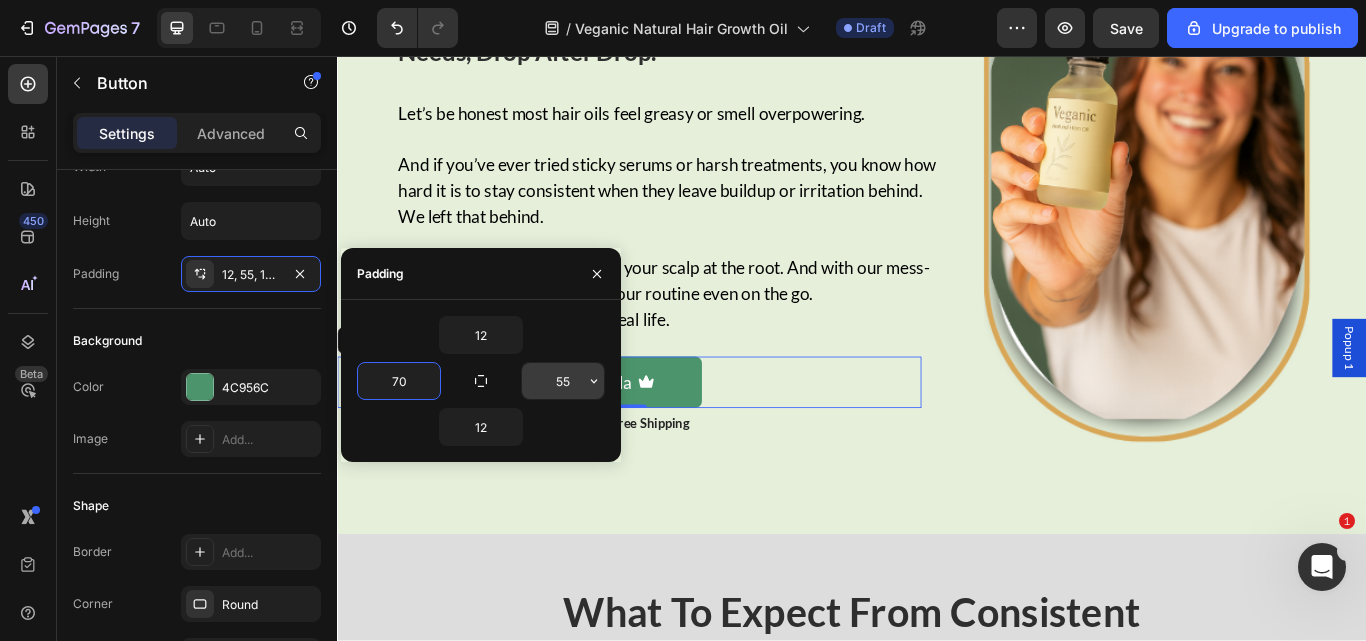 type on "70" 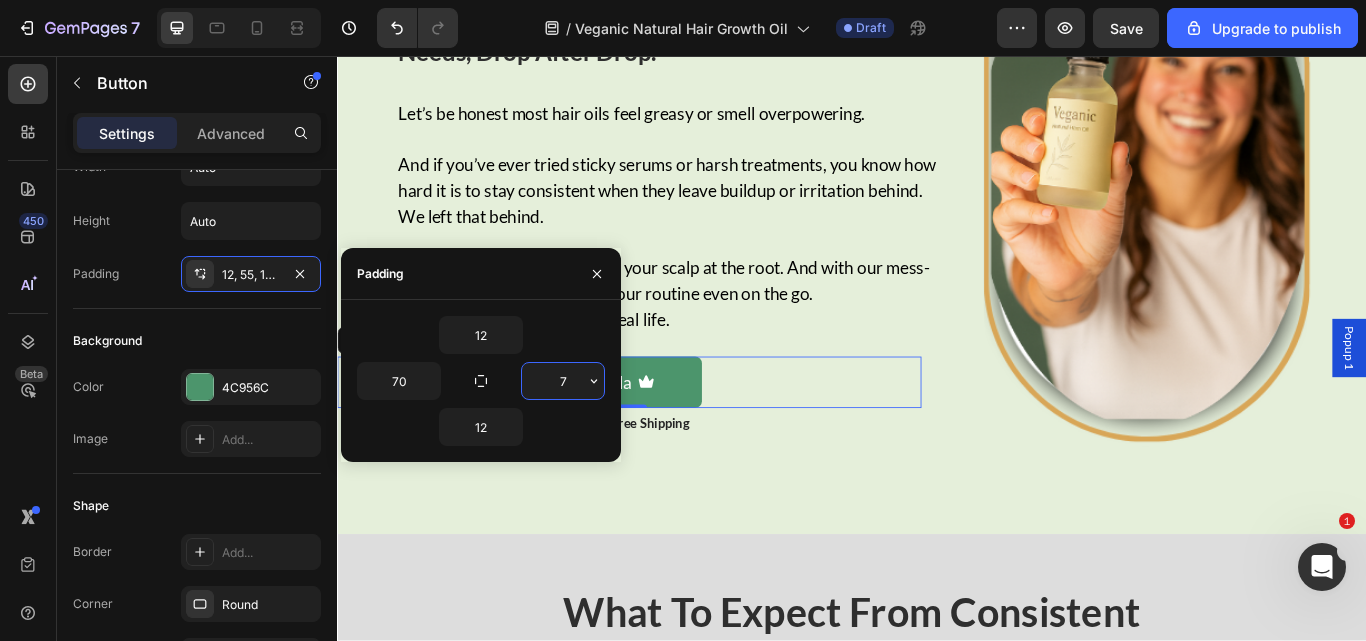 type on "70" 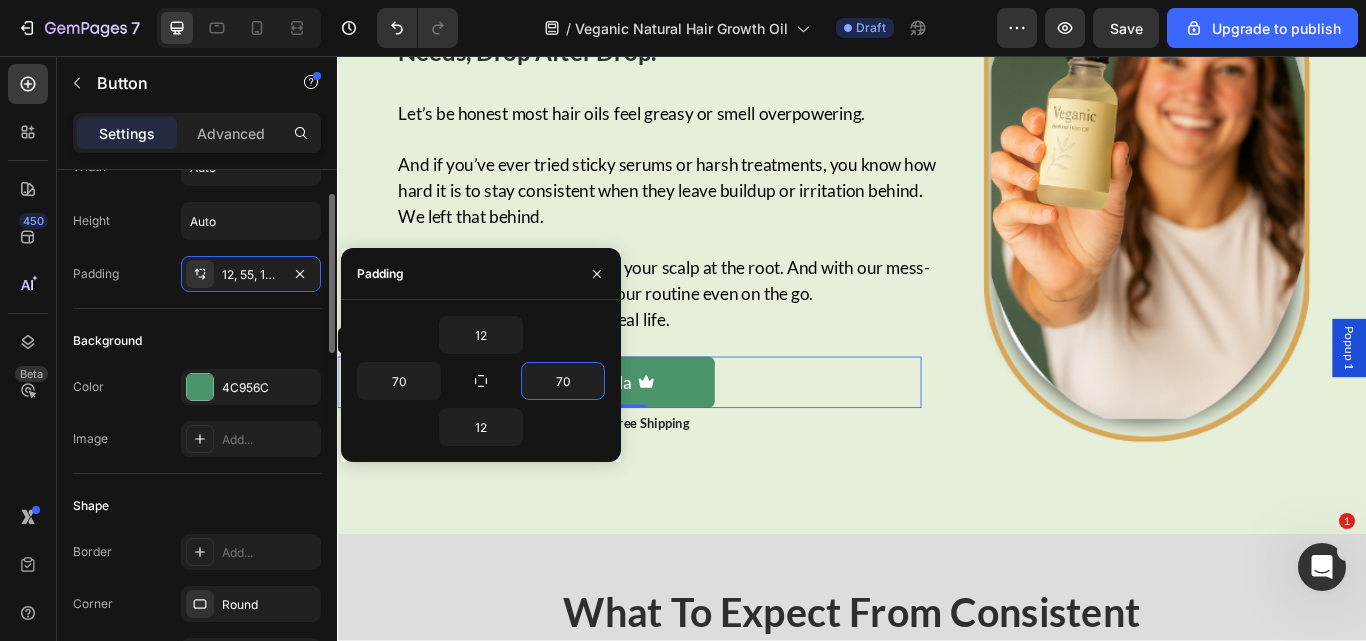 click on "Background" at bounding box center (197, 341) 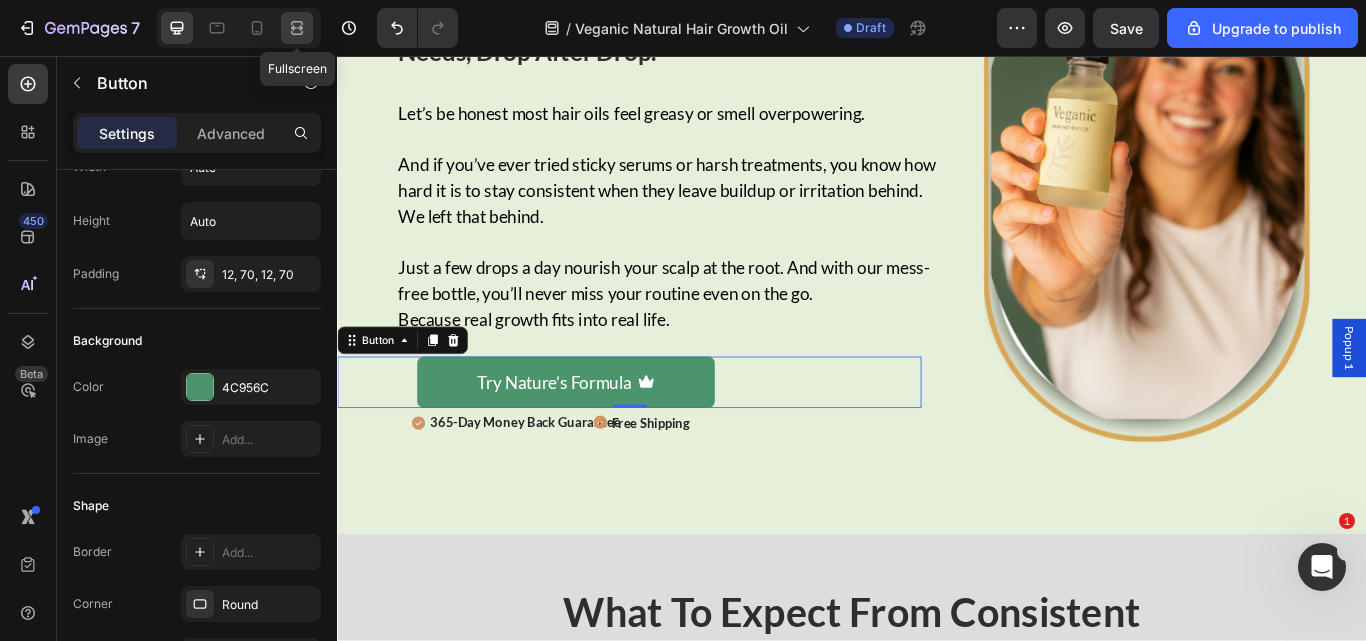 click 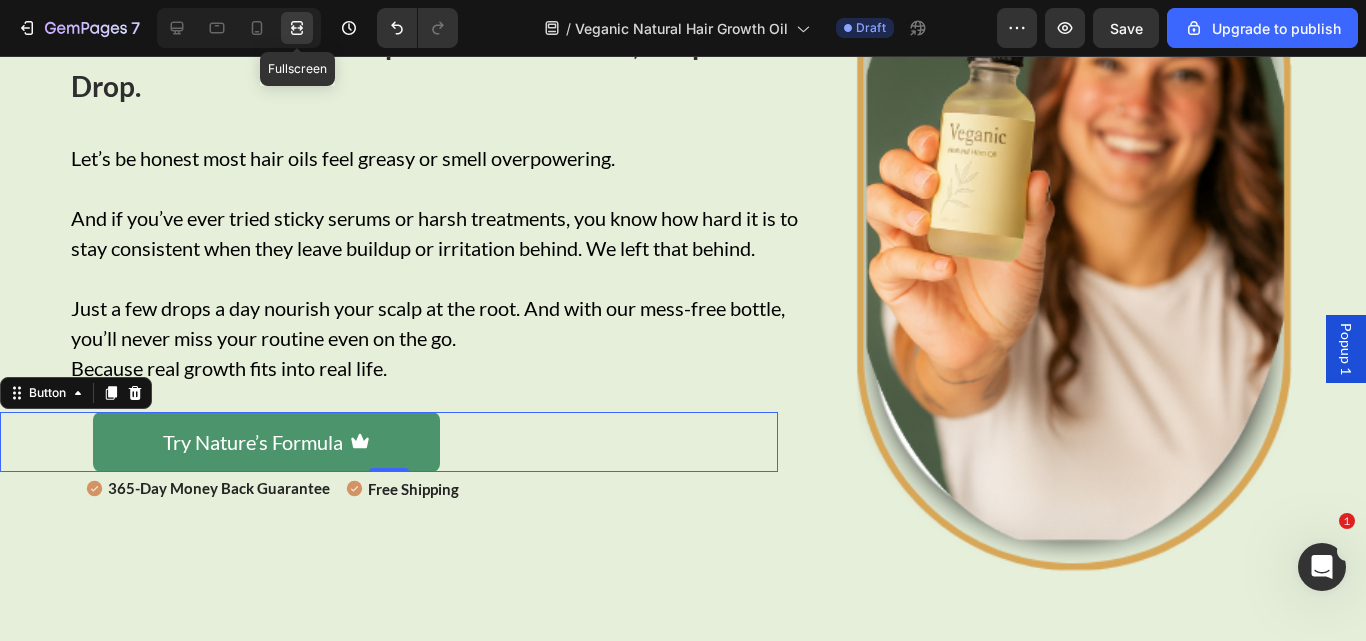 scroll, scrollTop: 3011, scrollLeft: 0, axis: vertical 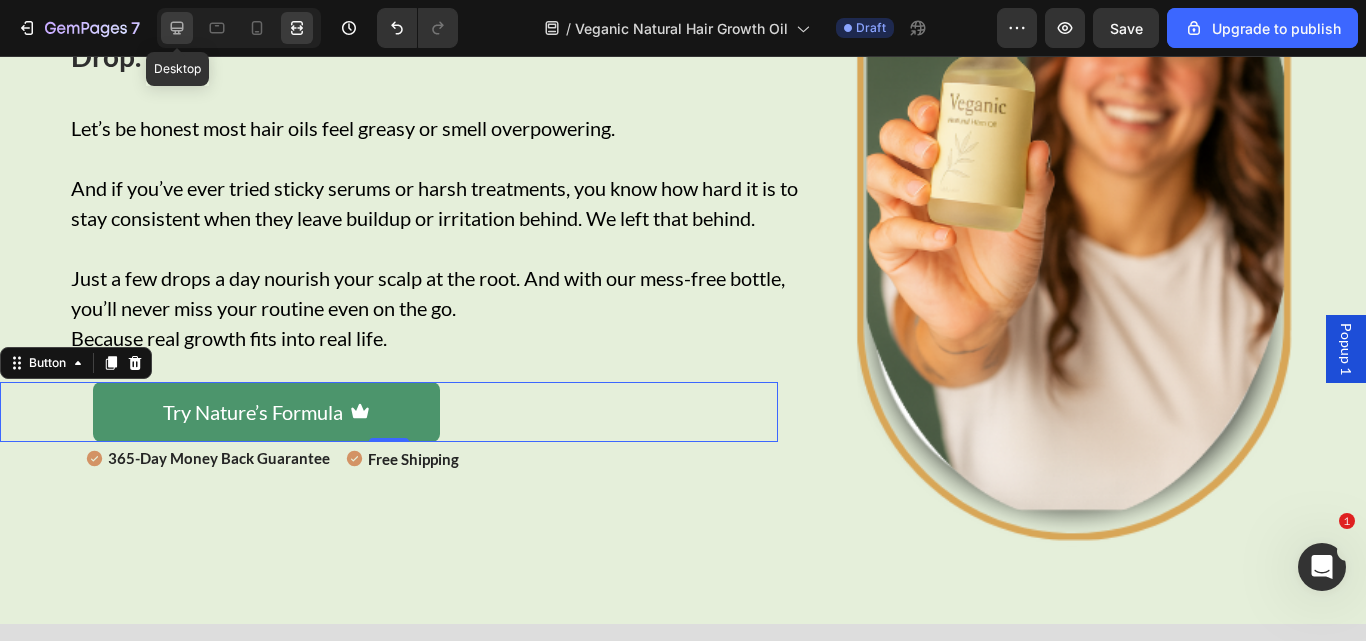 click 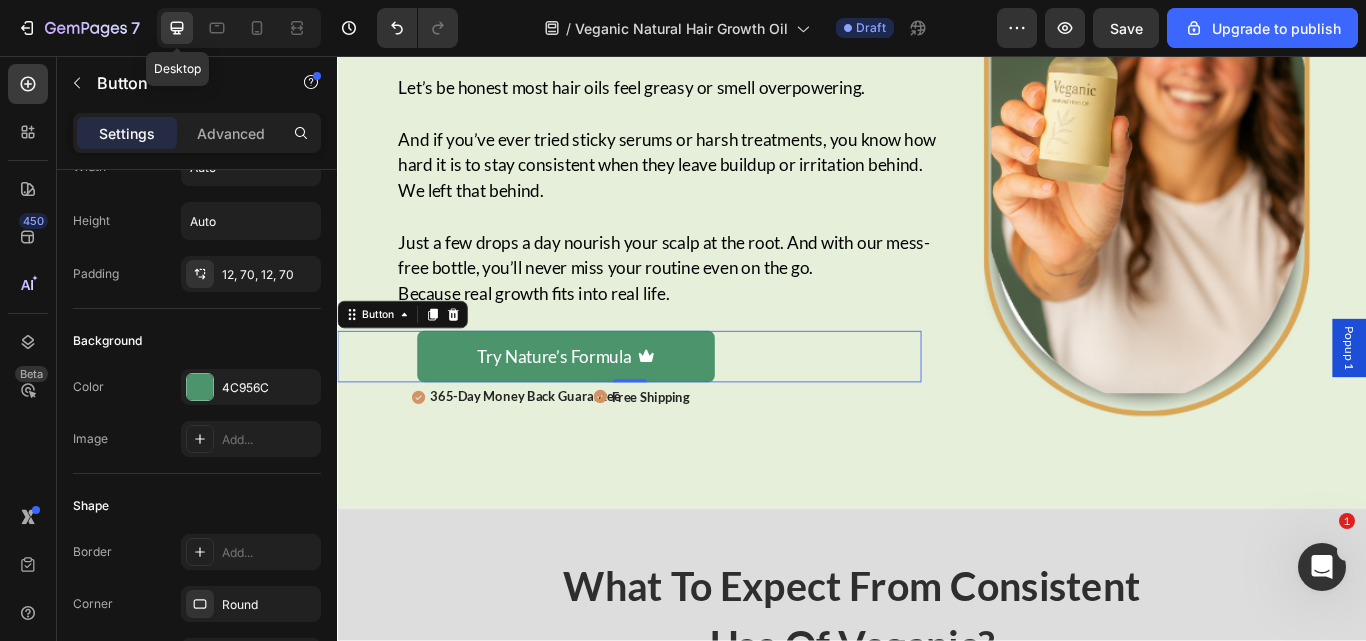 scroll, scrollTop: 2981, scrollLeft: 0, axis: vertical 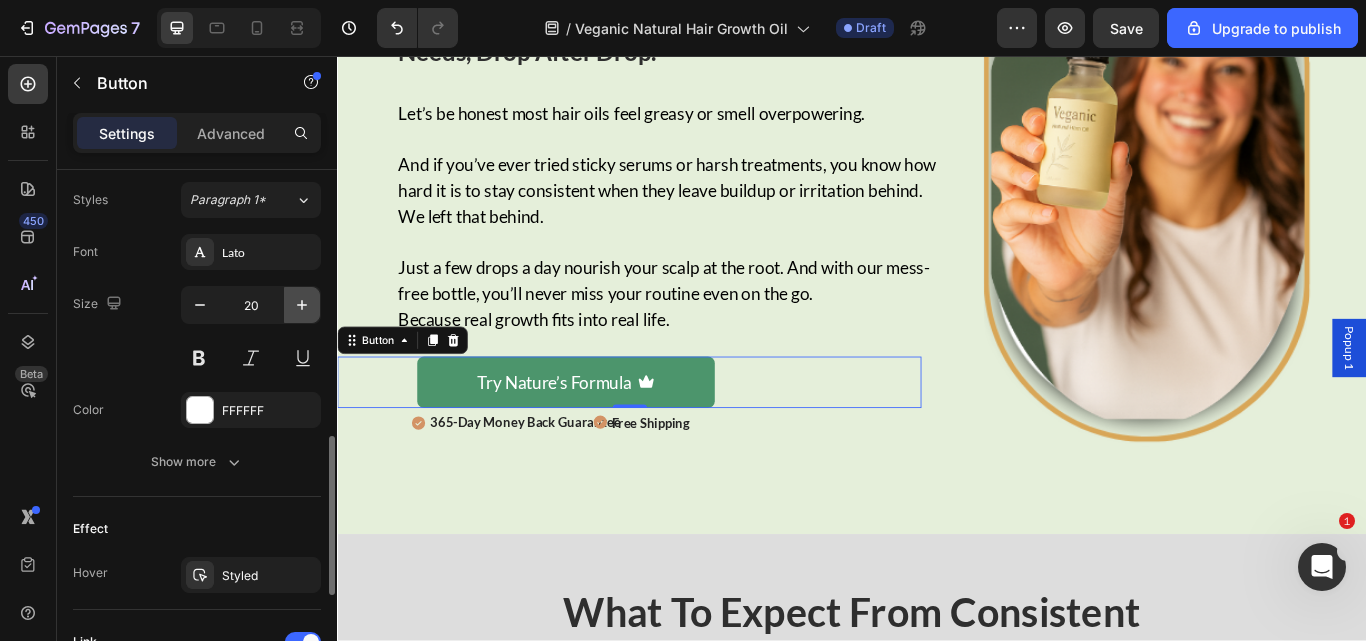 click 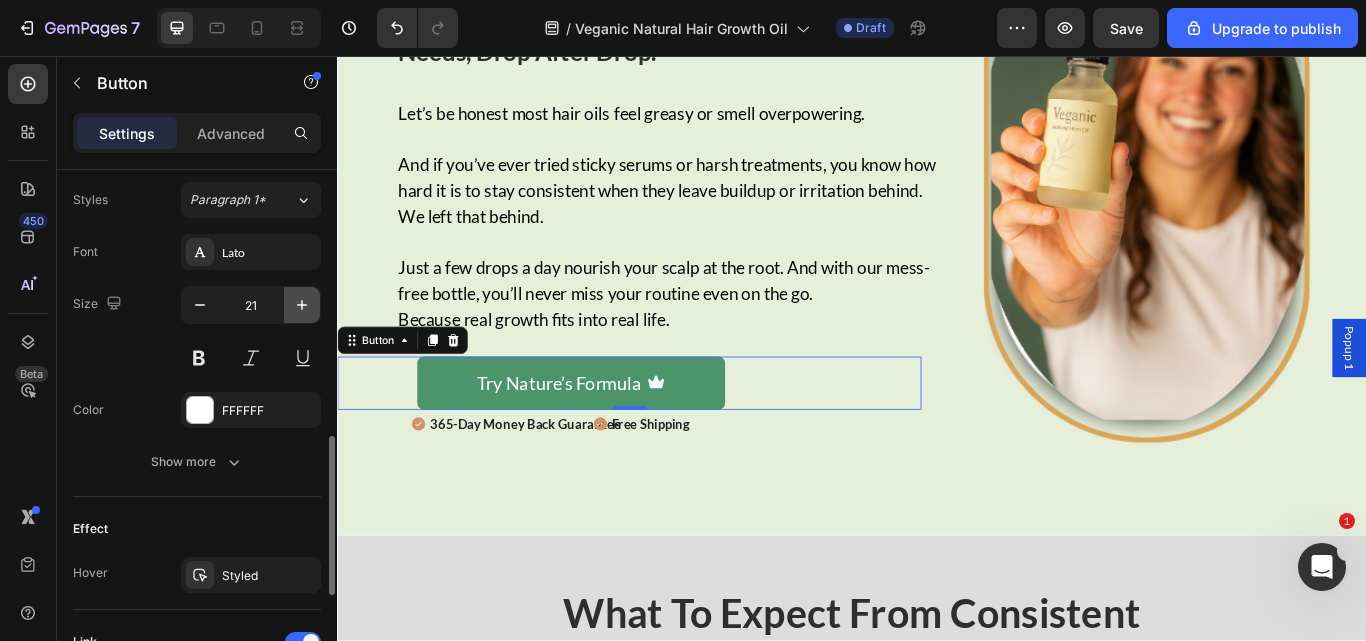 click 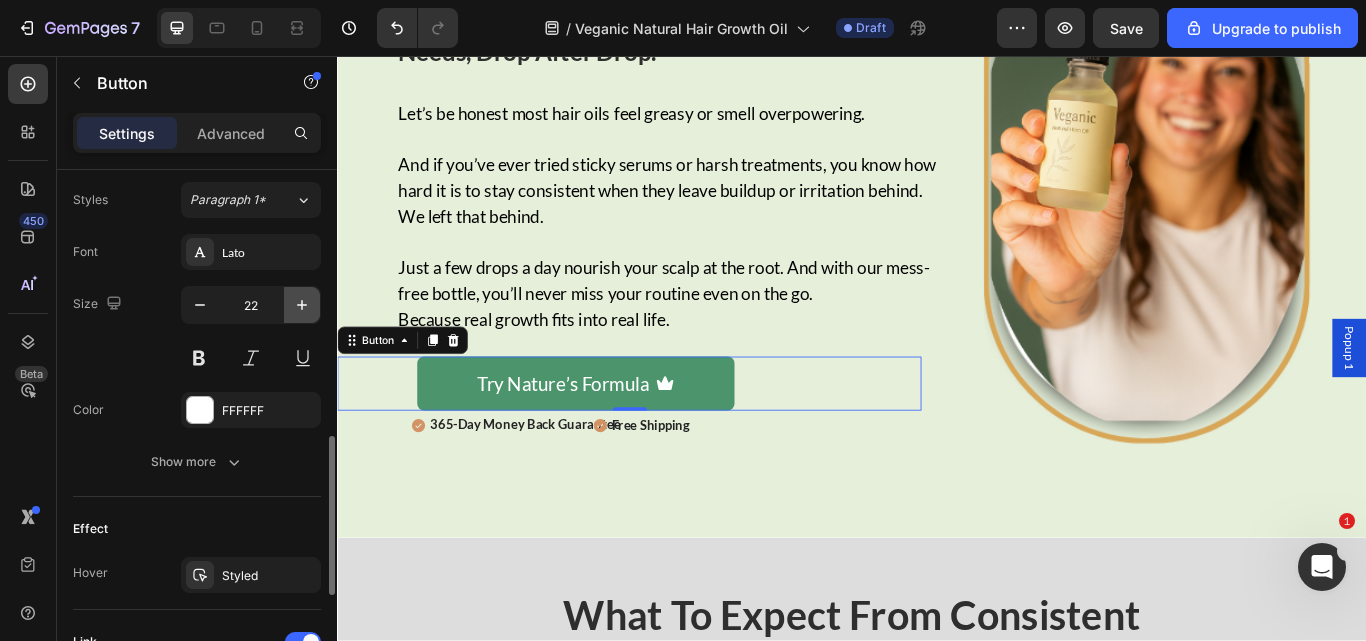 click 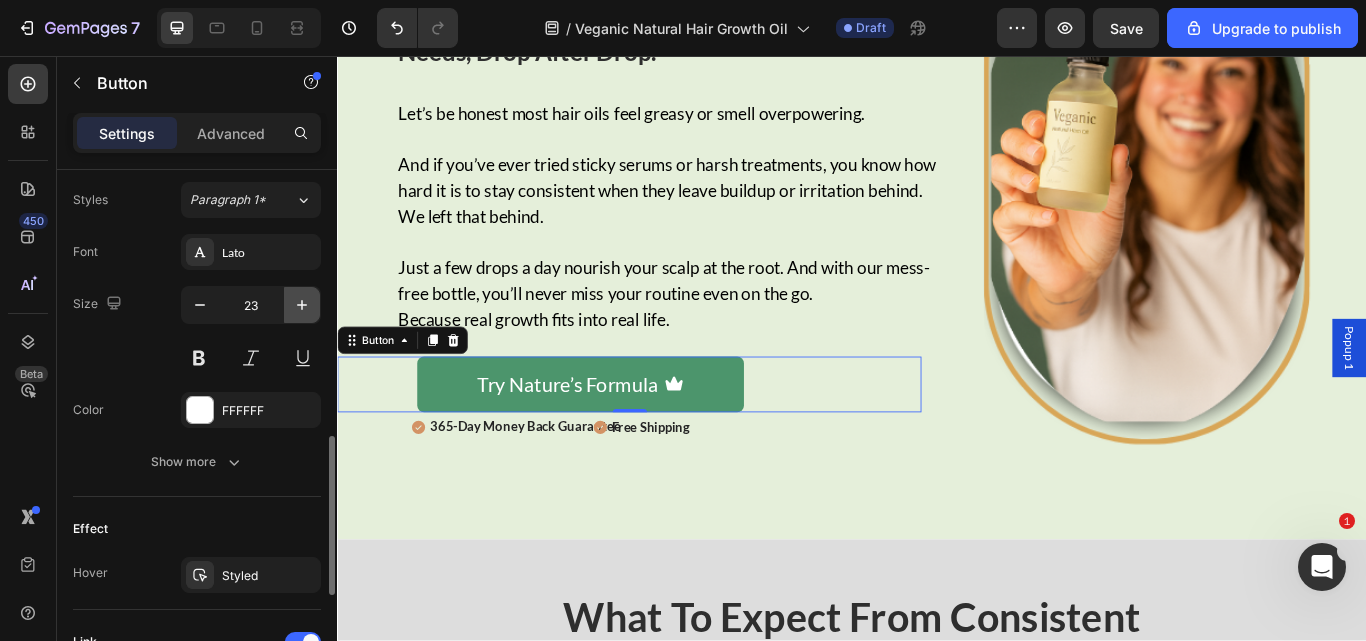 click 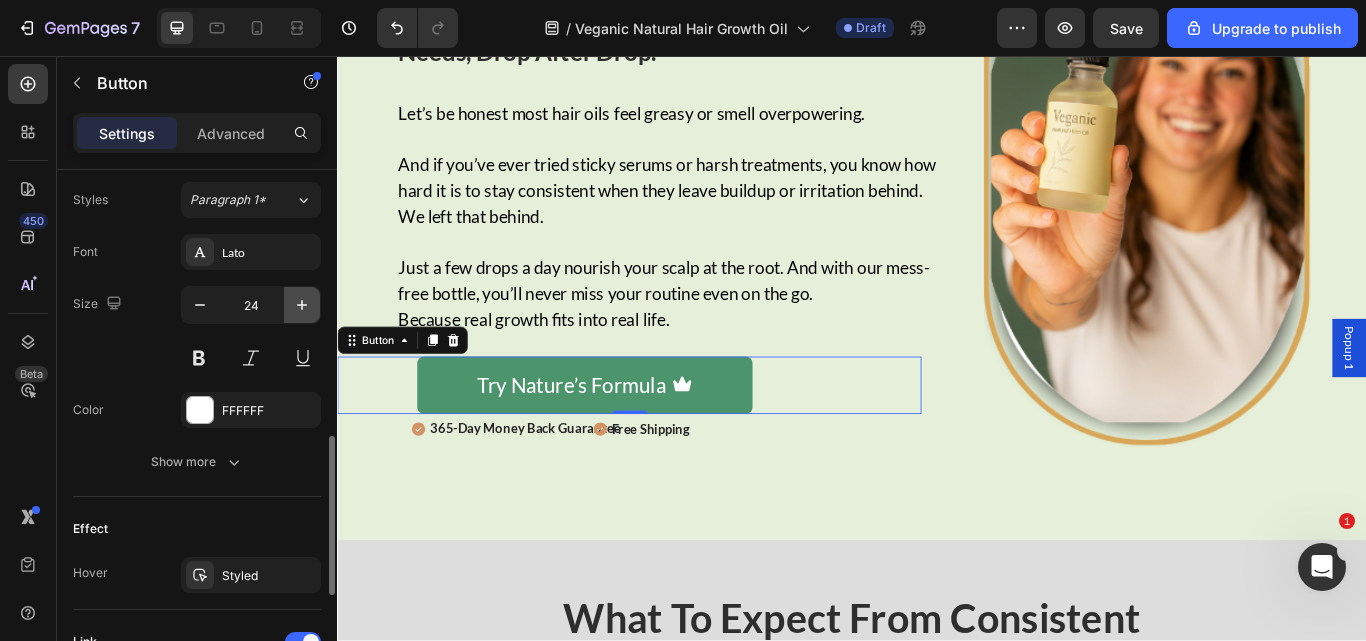 click 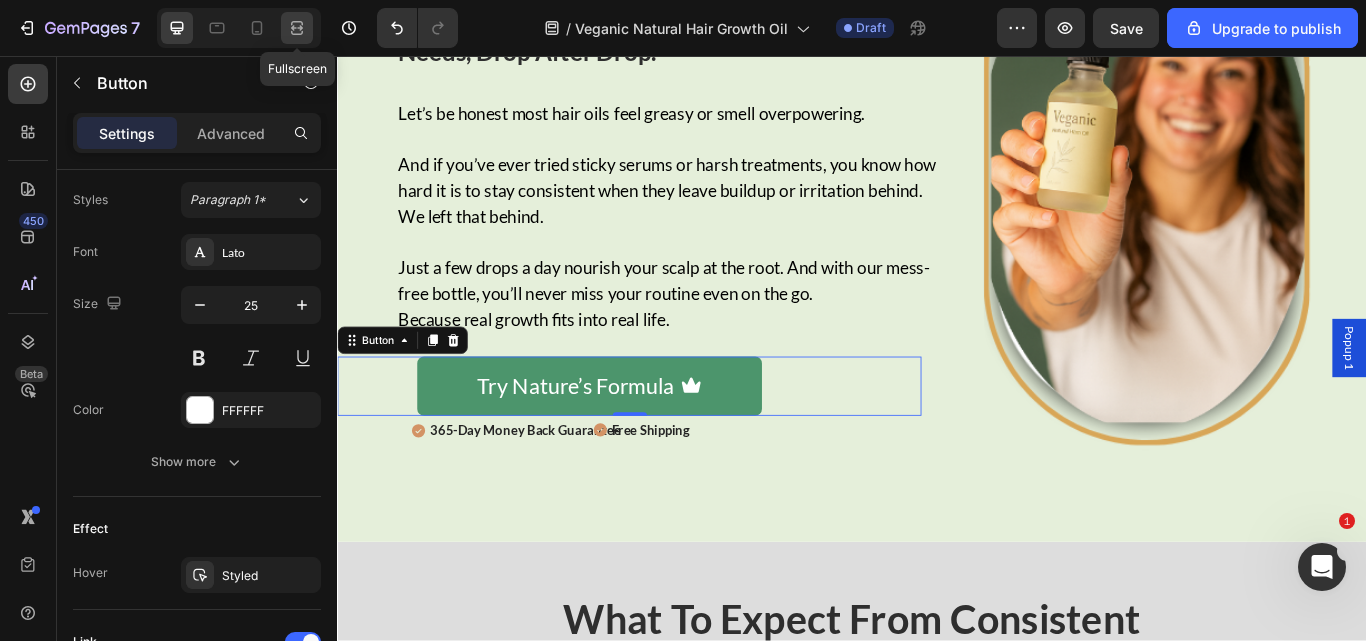 click 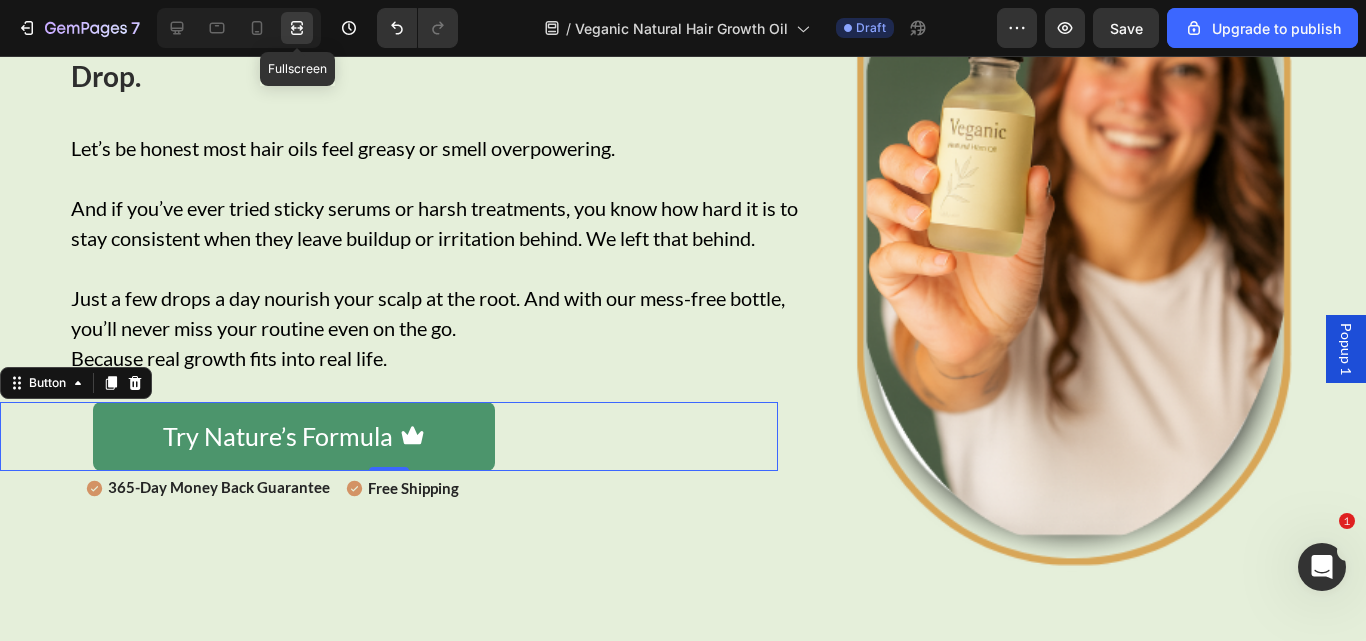 scroll, scrollTop: 3007, scrollLeft: 0, axis: vertical 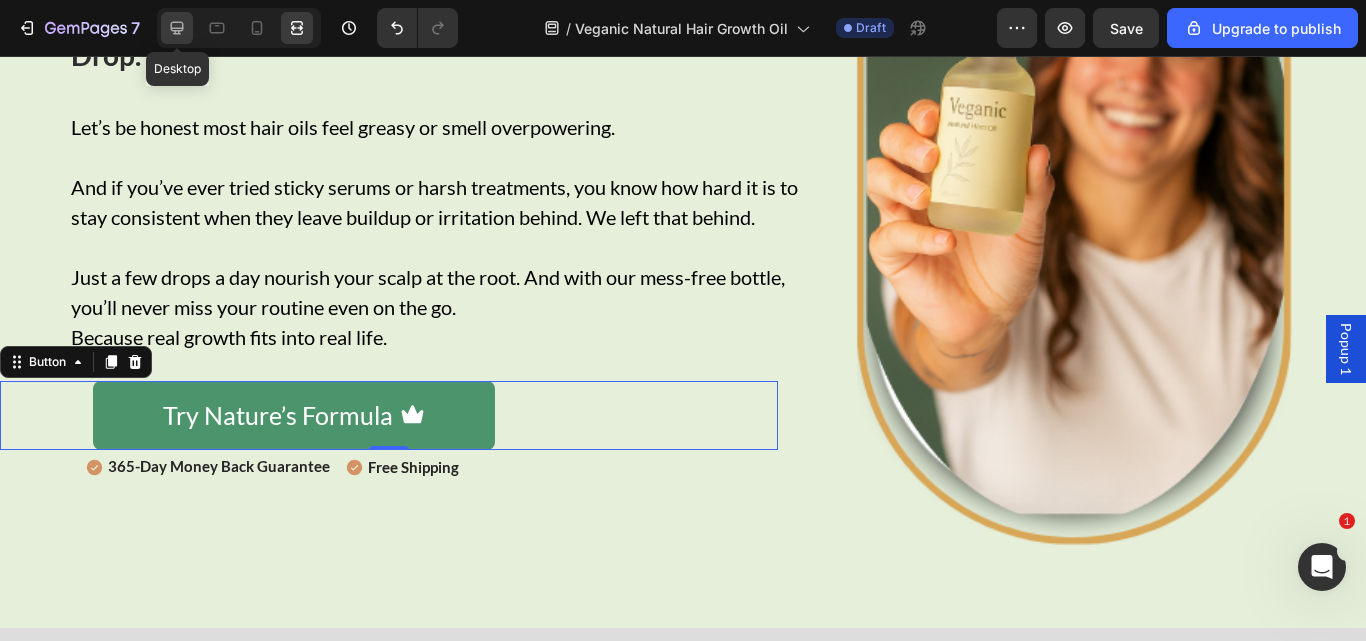 click 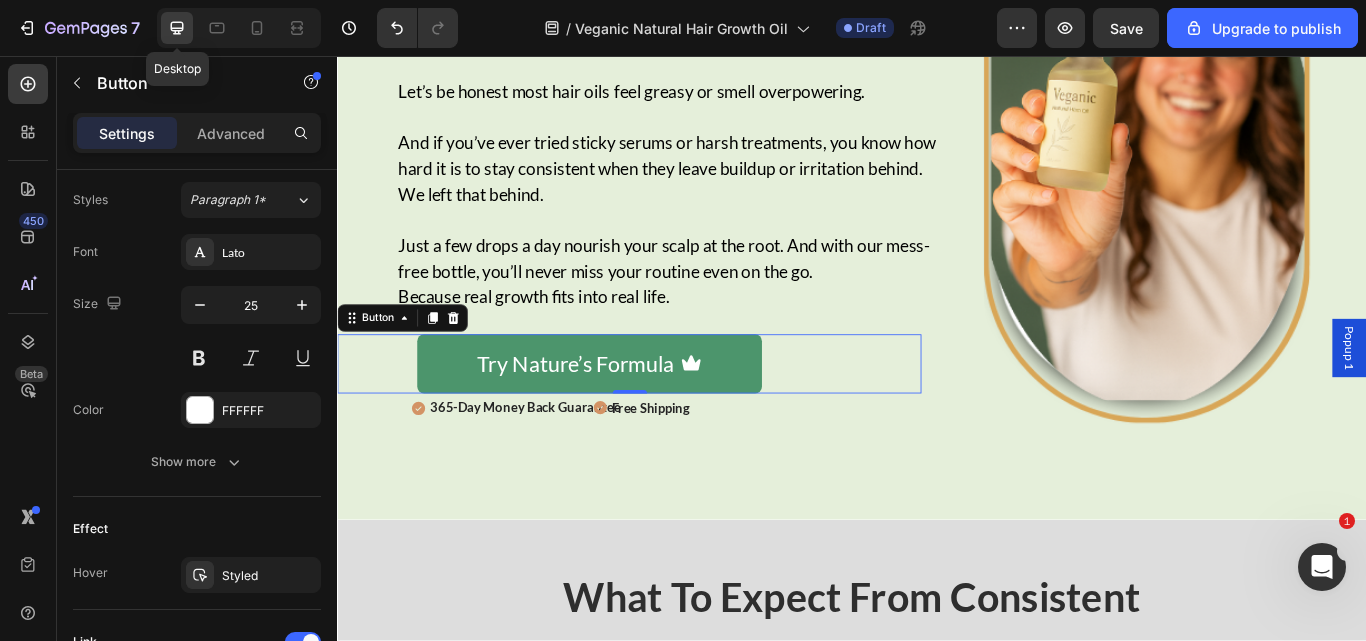 scroll, scrollTop: 2981, scrollLeft: 0, axis: vertical 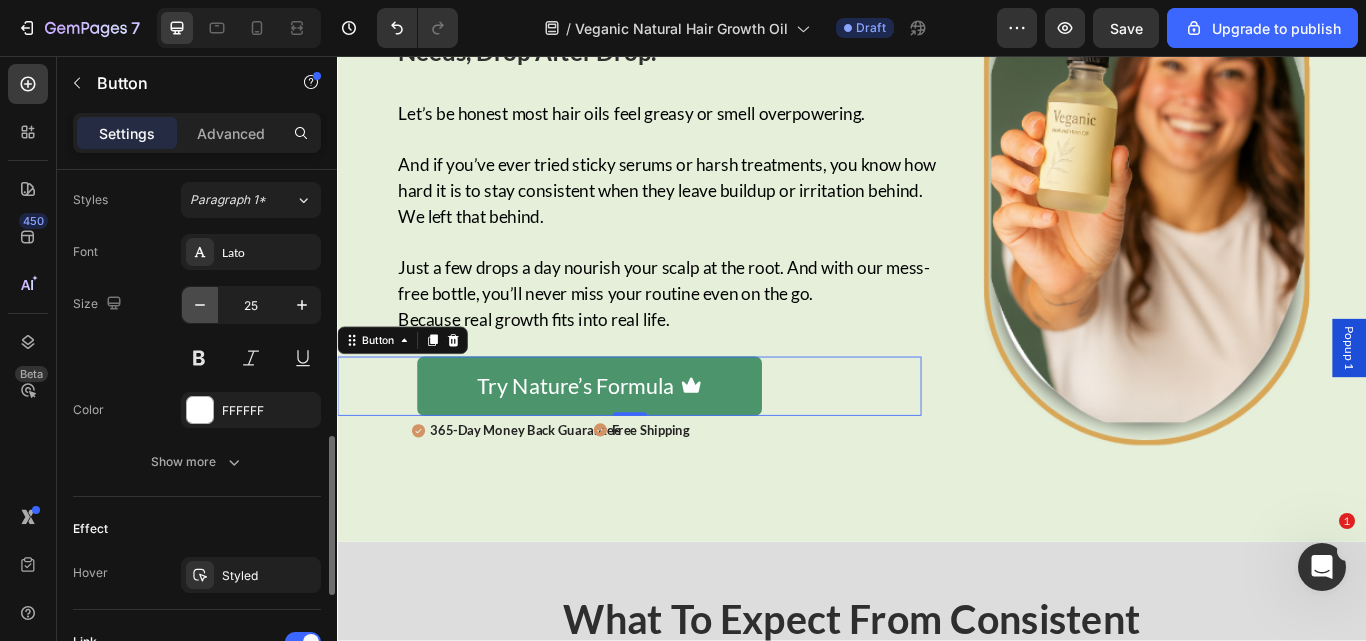click 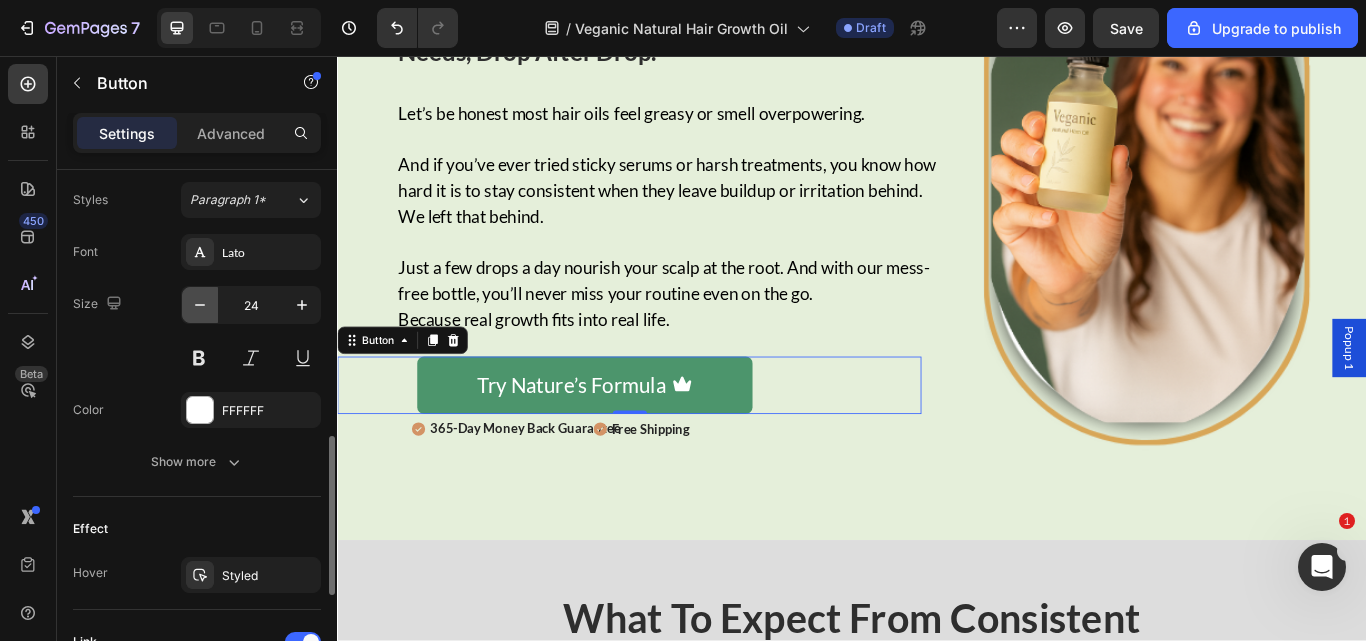 type on "23" 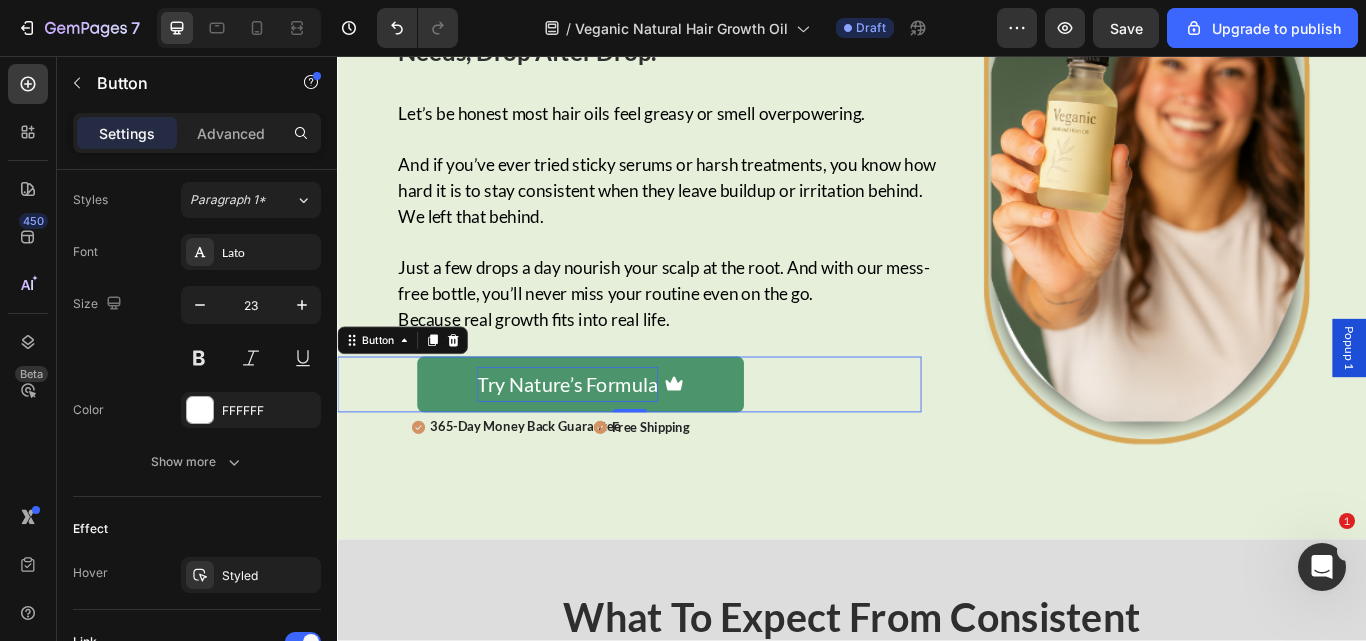 click on "Try Nature’s Formula" at bounding box center [605, 439] 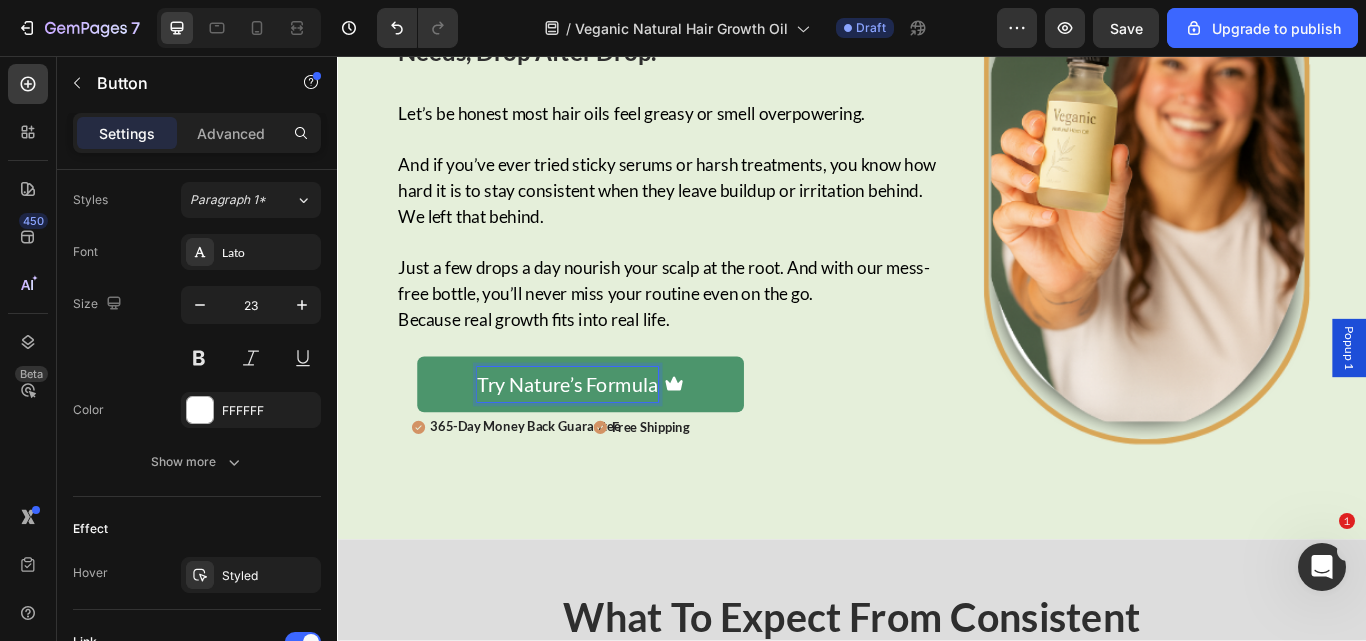 click on "Try Nature’s Formula" at bounding box center (605, 439) 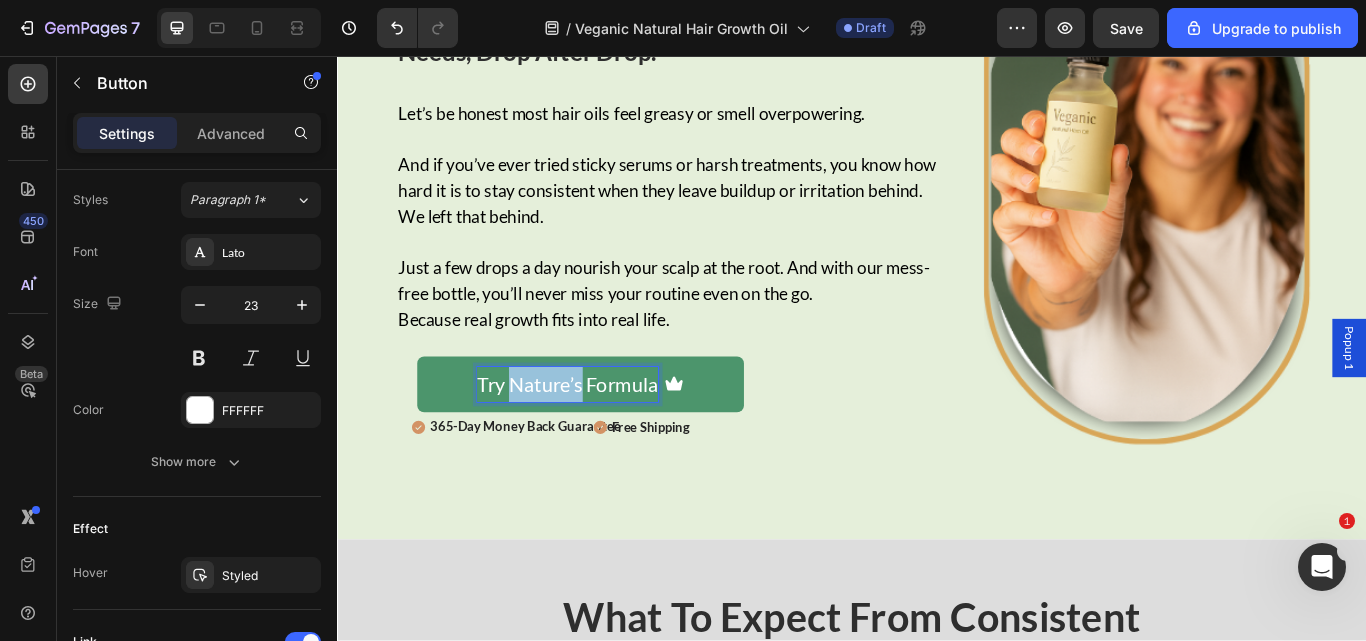 click on "Try Nature’s Formula" at bounding box center (605, 439) 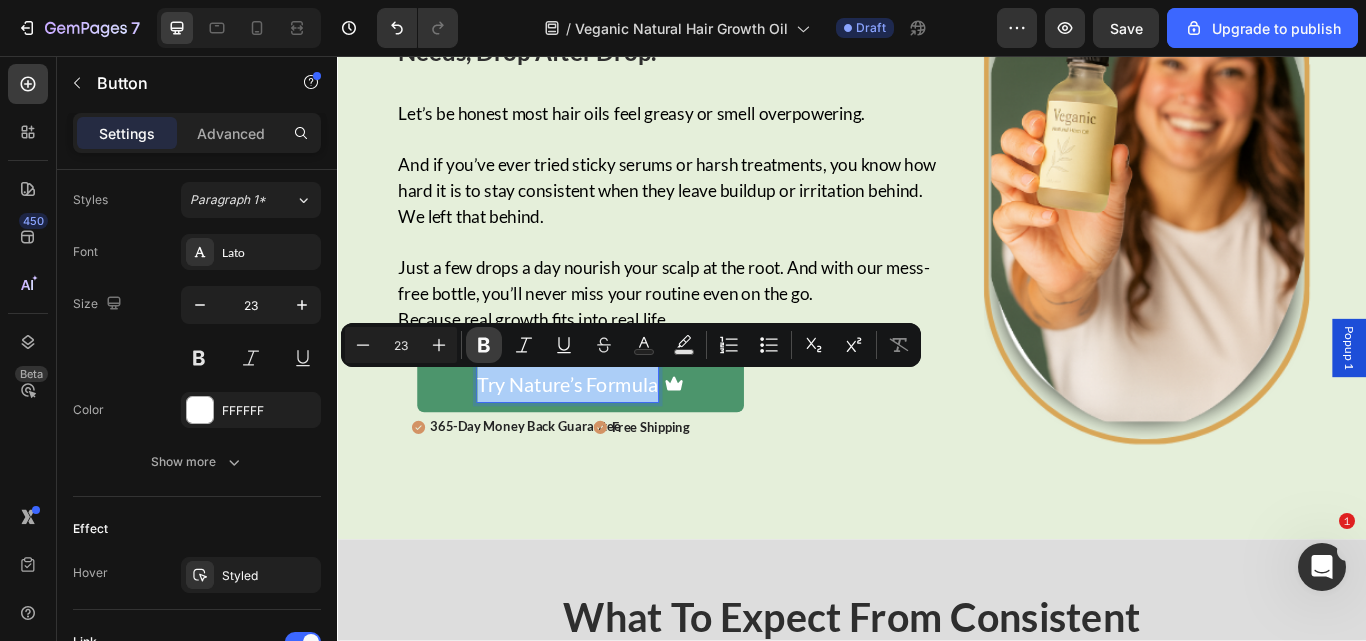 click 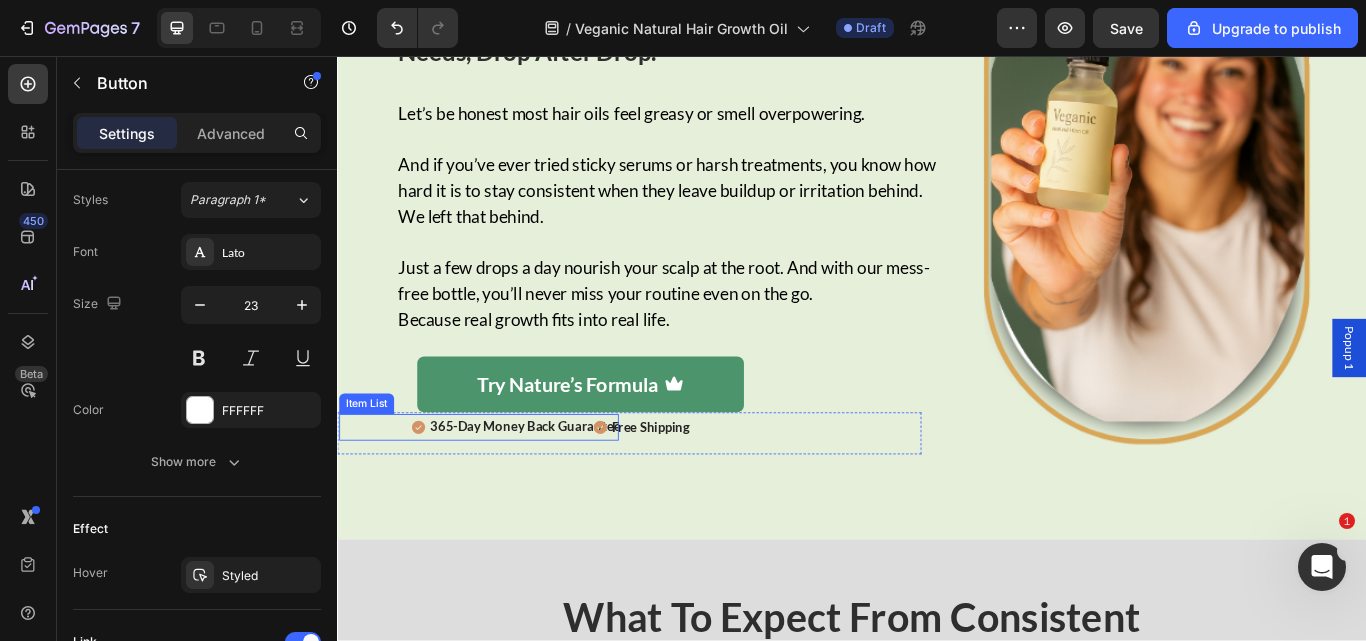 click on "365-Day Money Back Guarantee" at bounding box center [556, 488] 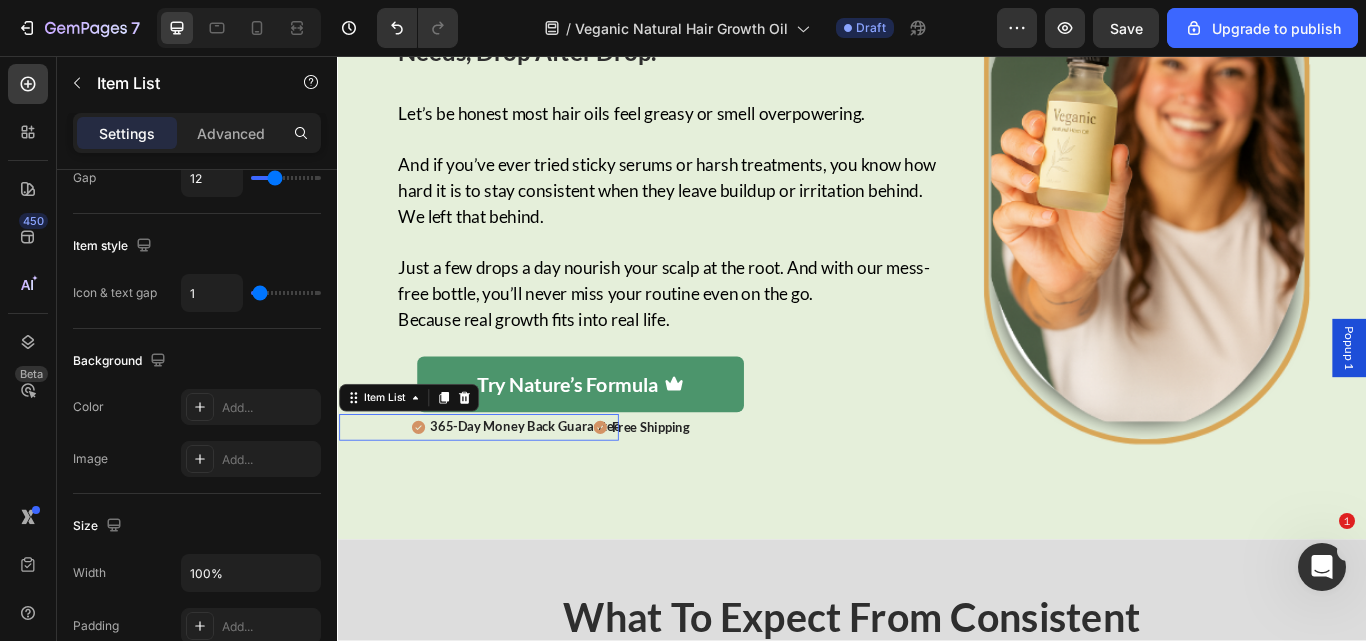 scroll, scrollTop: 0, scrollLeft: 0, axis: both 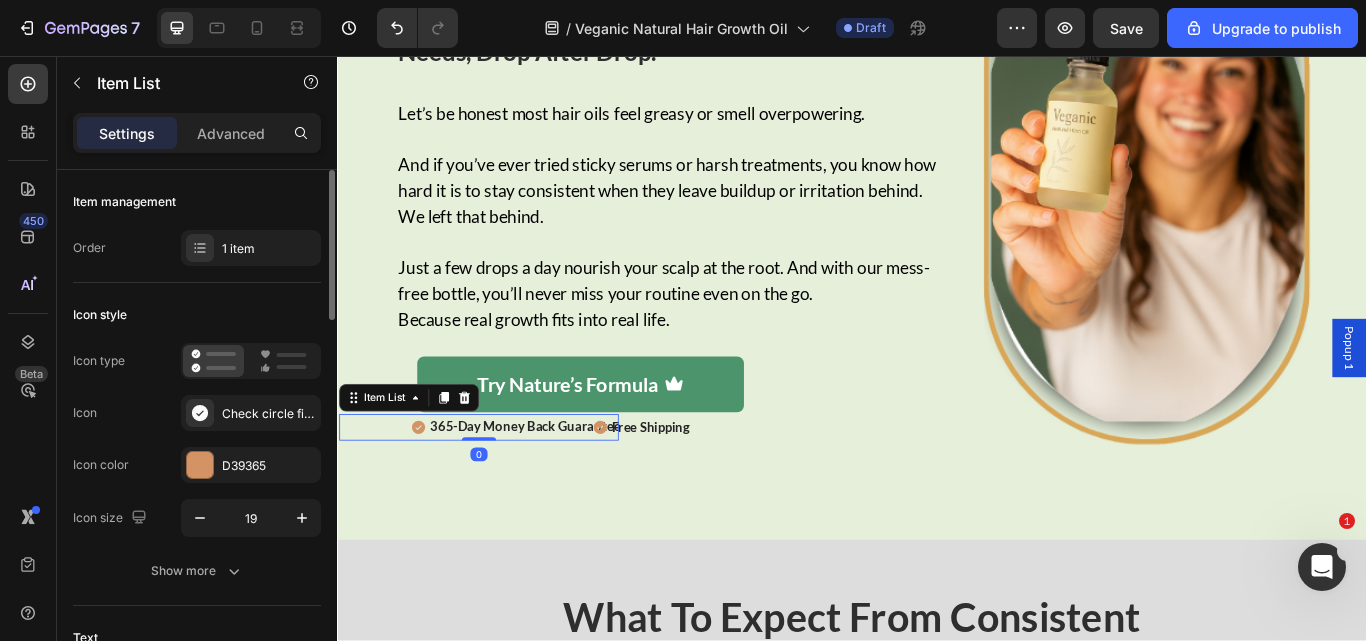click on "365-Day Money Back Guarantee" at bounding box center (556, 488) 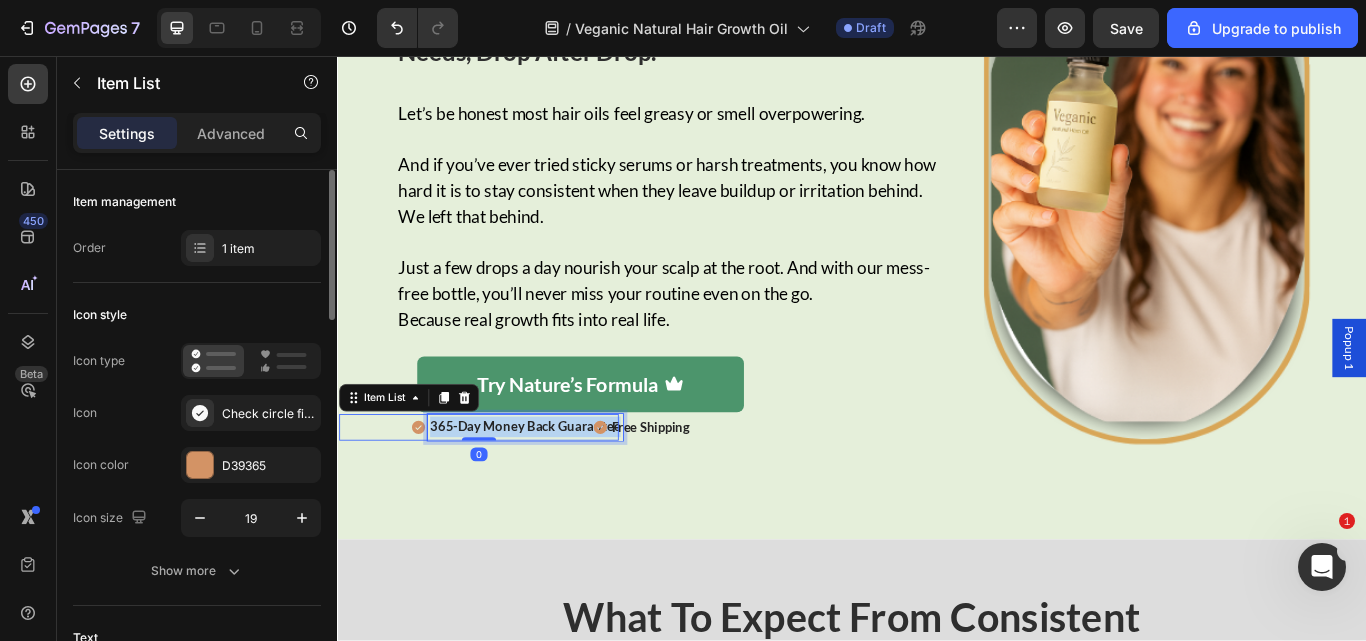 click on "365-Day Money Back Guarantee" at bounding box center [556, 488] 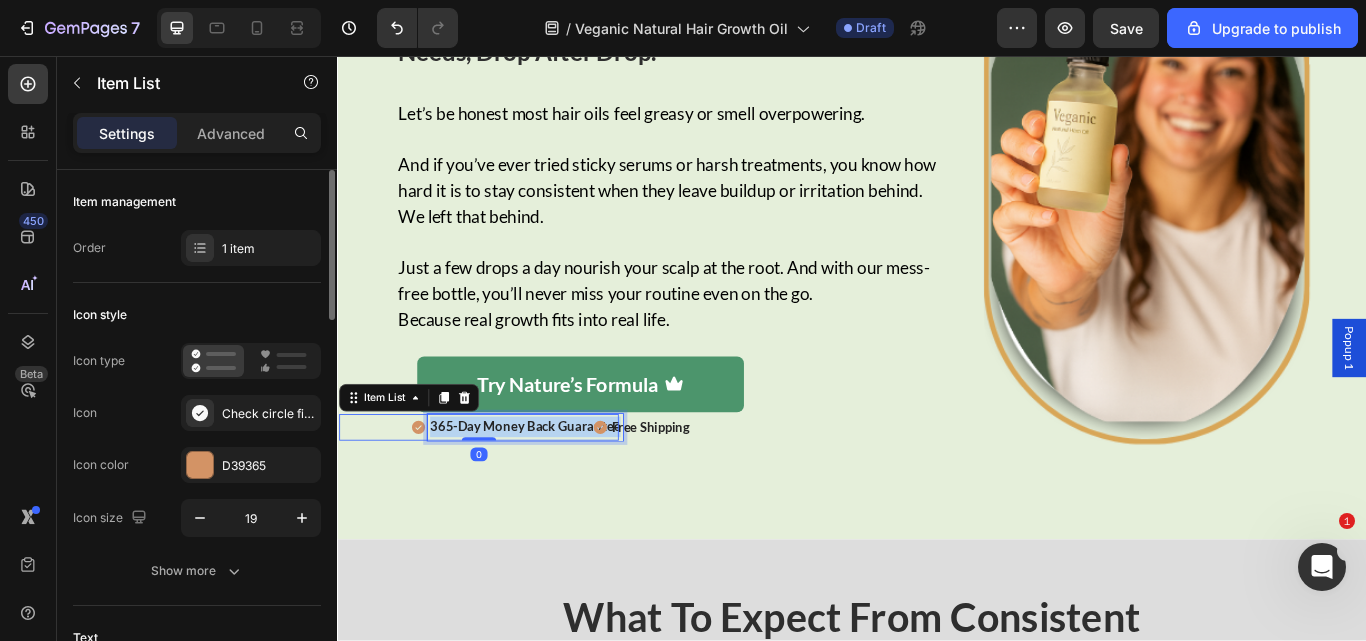 click on "365-Day Money Back Guarantee" at bounding box center (556, 488) 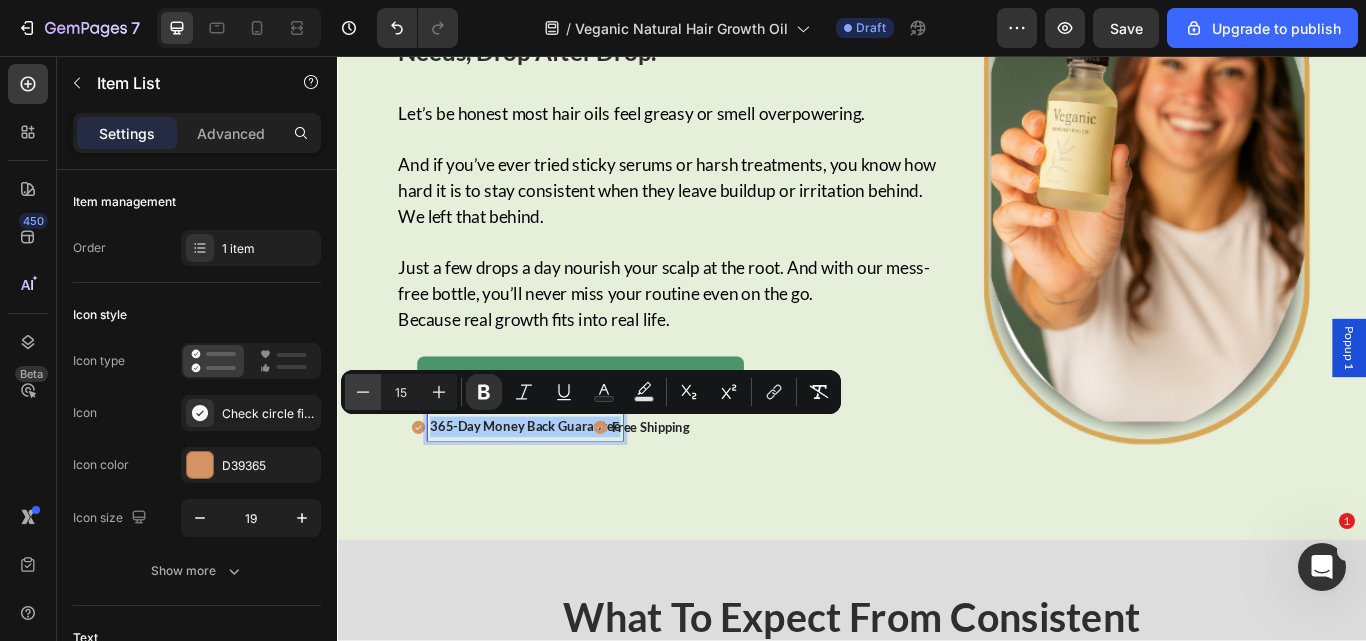 click 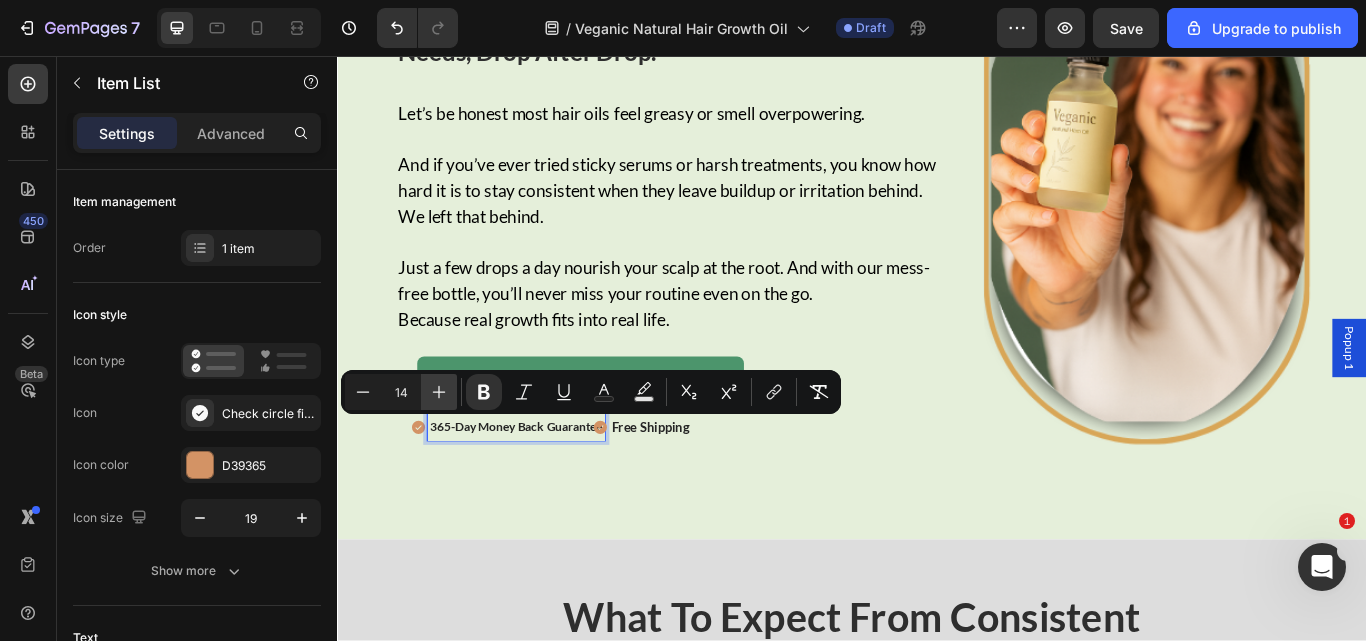 click 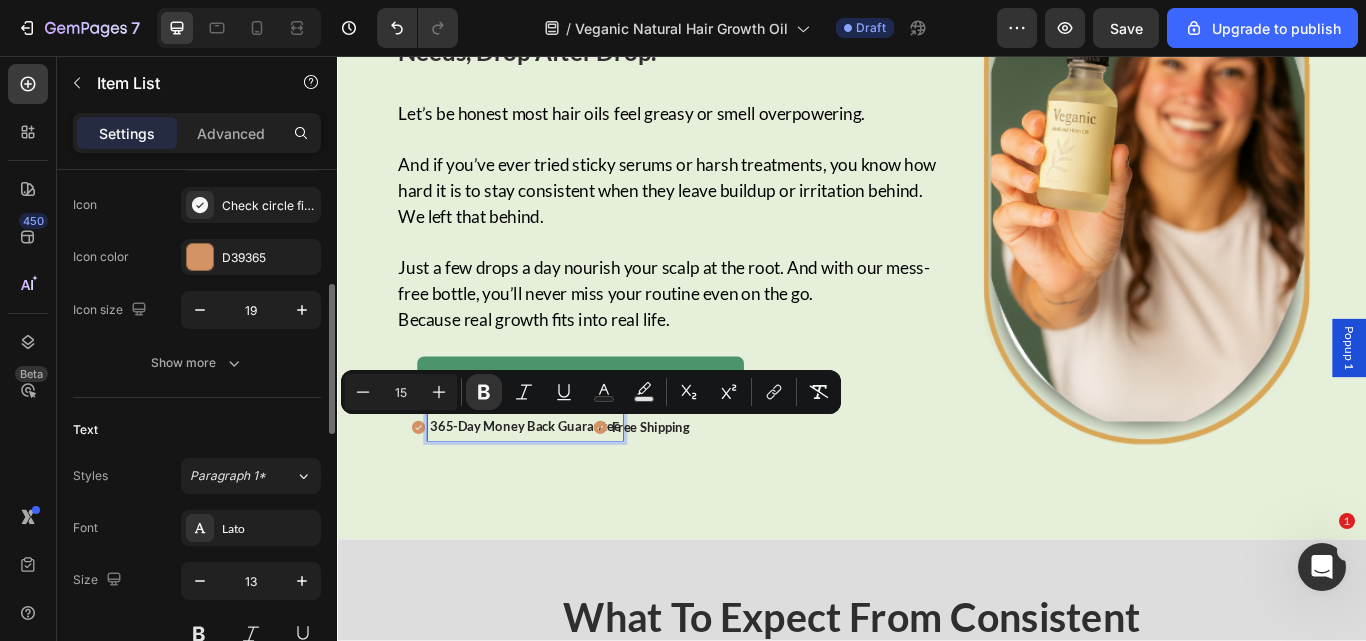scroll, scrollTop: 251, scrollLeft: 0, axis: vertical 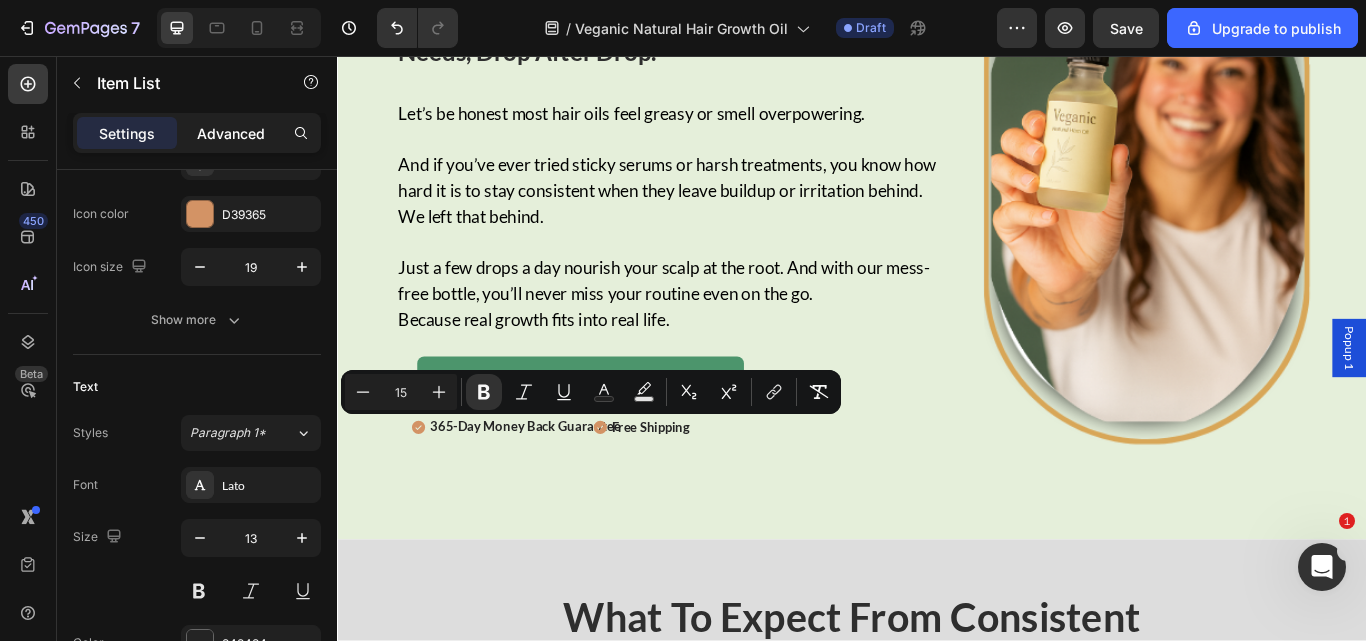 click on "Advanced" at bounding box center [231, 133] 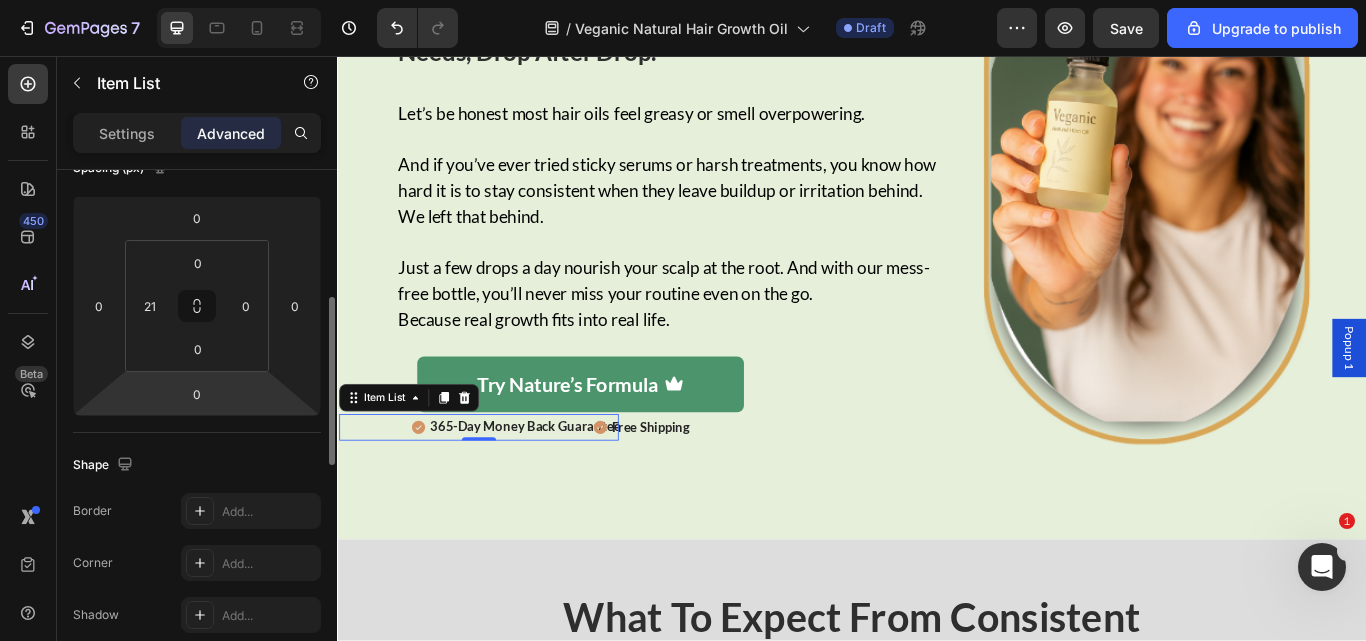 scroll, scrollTop: 289, scrollLeft: 0, axis: vertical 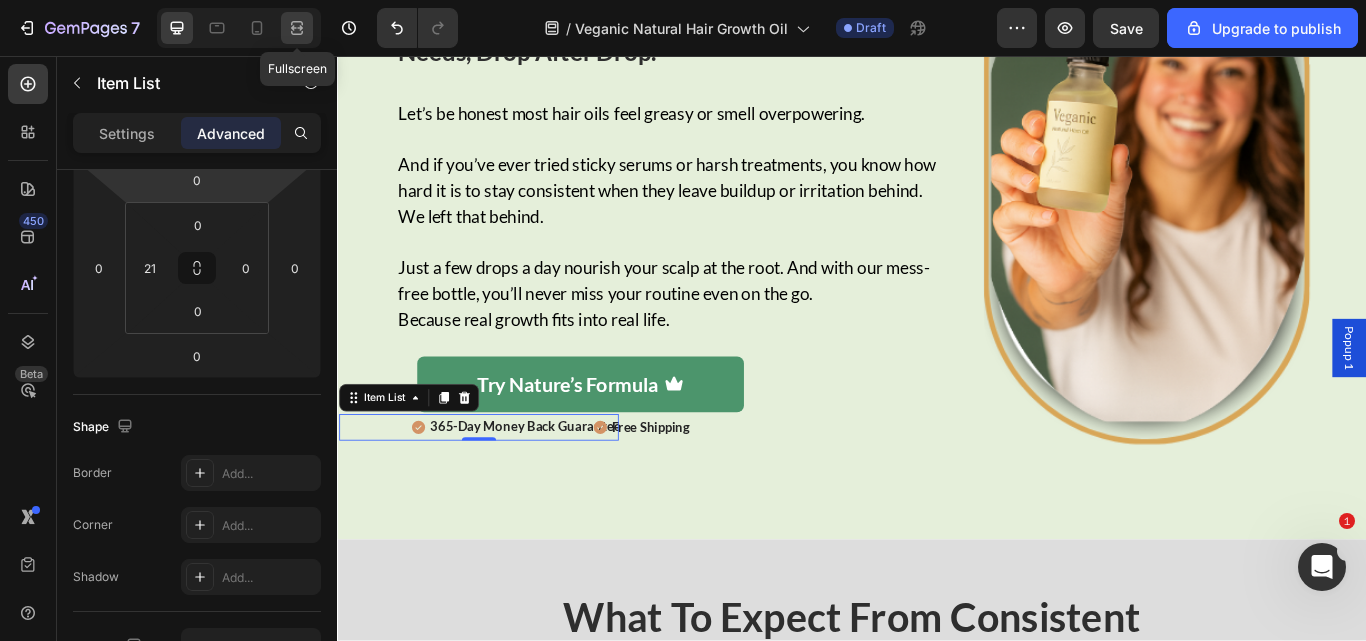 click 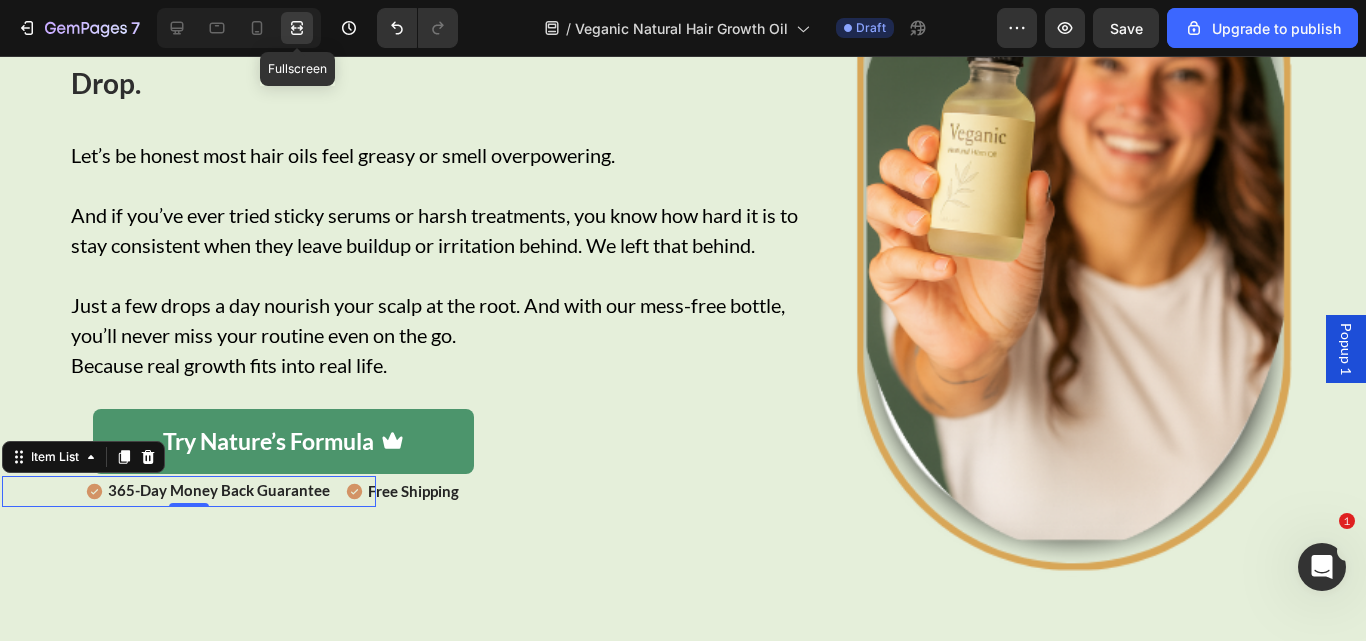 scroll, scrollTop: 3009, scrollLeft: 0, axis: vertical 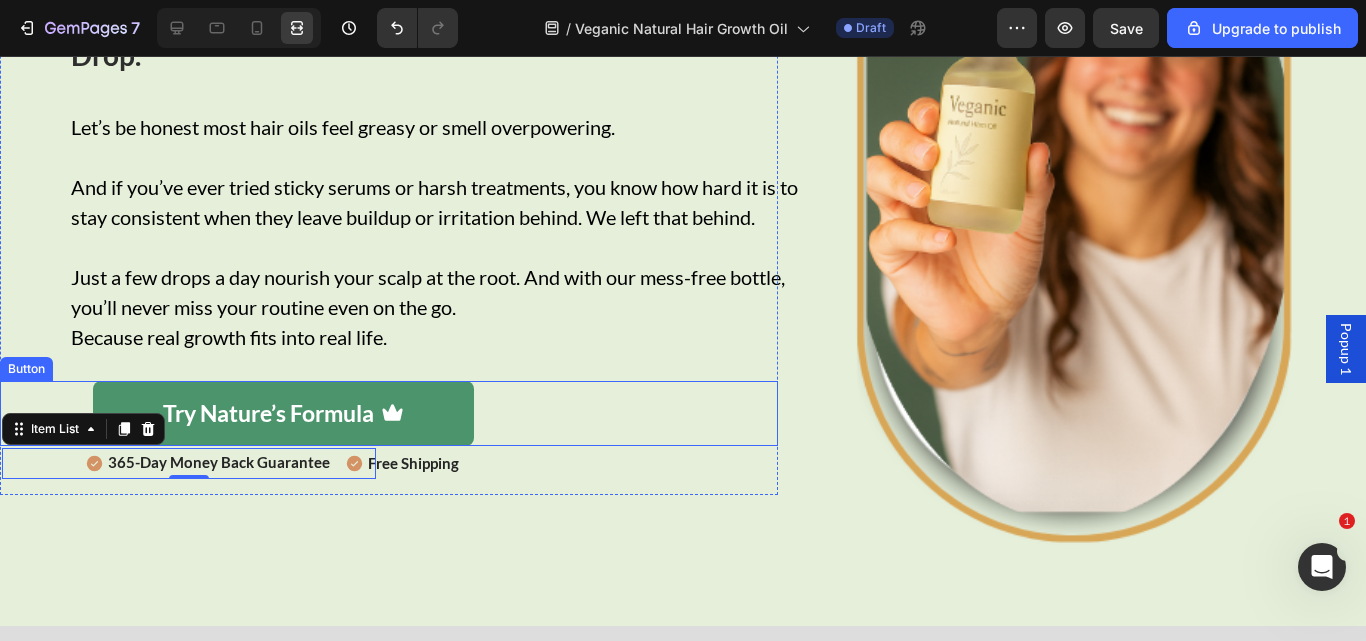 click on "Try Nature’s Formula Button" at bounding box center (389, 413) 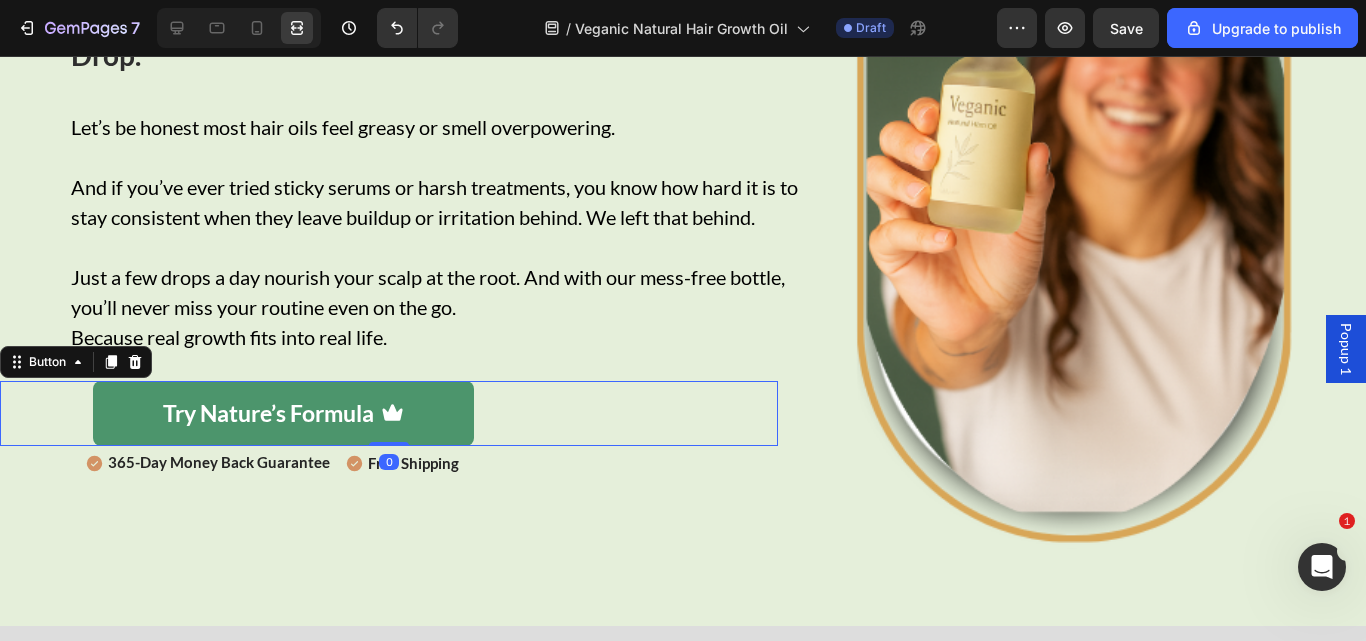 scroll, scrollTop: 0, scrollLeft: 0, axis: both 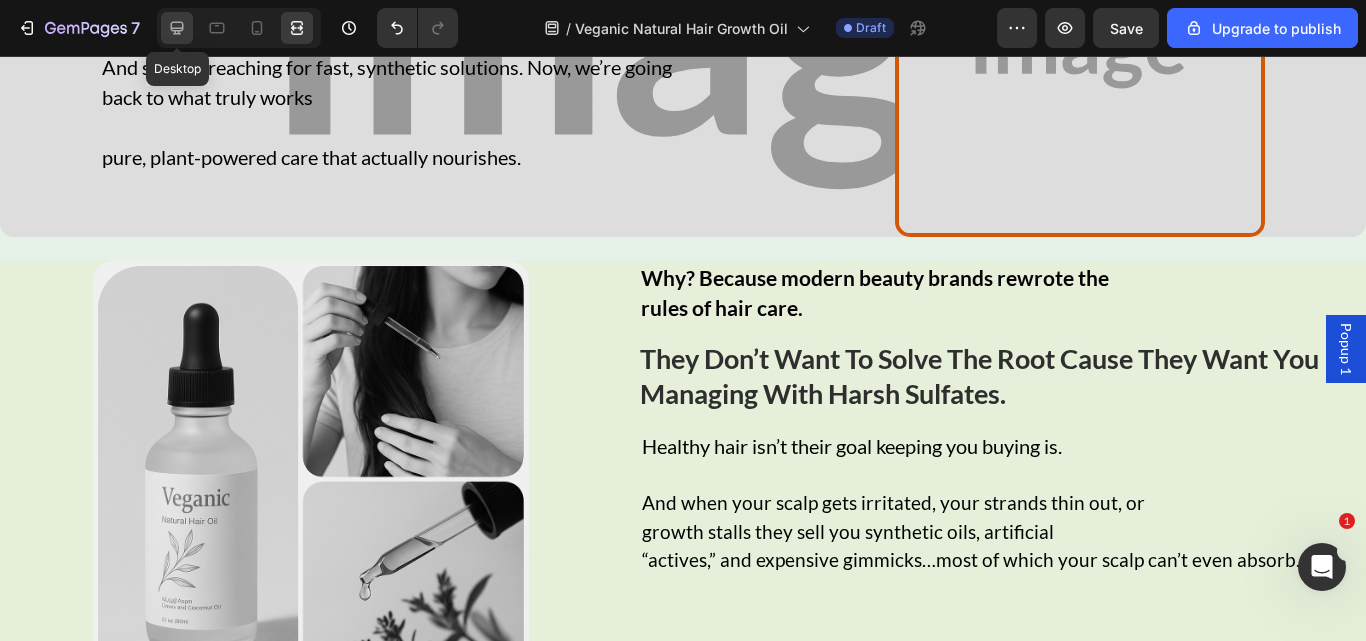 click 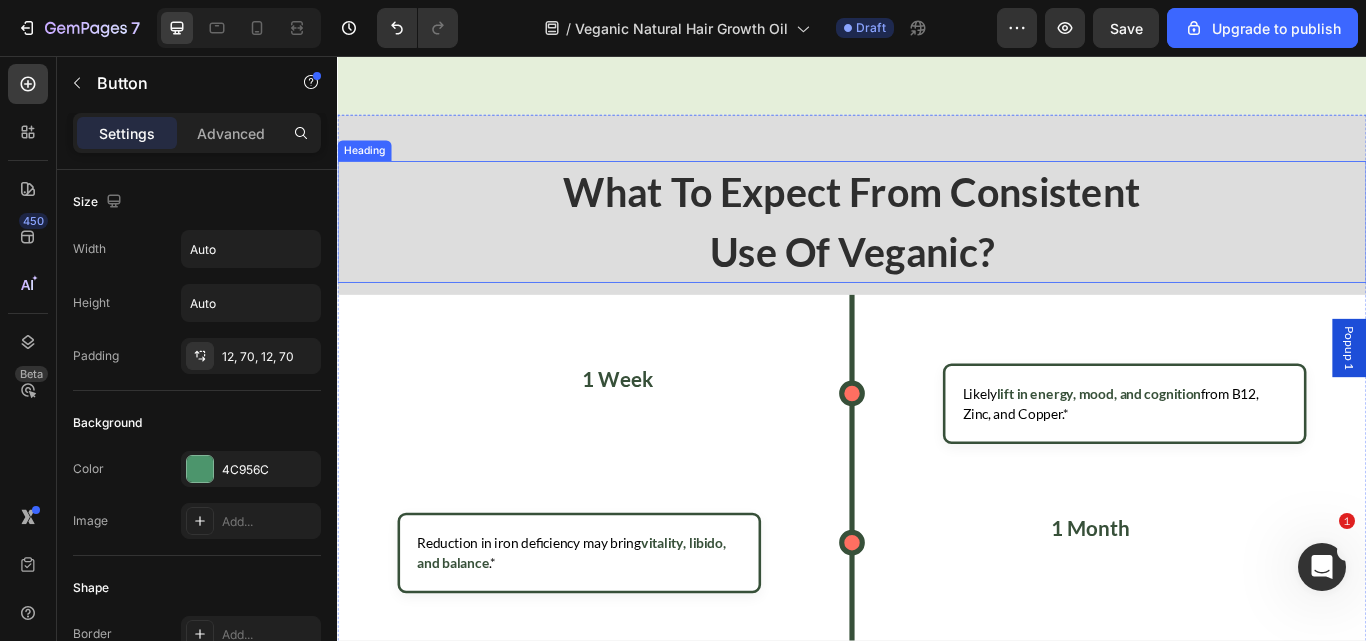scroll, scrollTop: 3444, scrollLeft: 0, axis: vertical 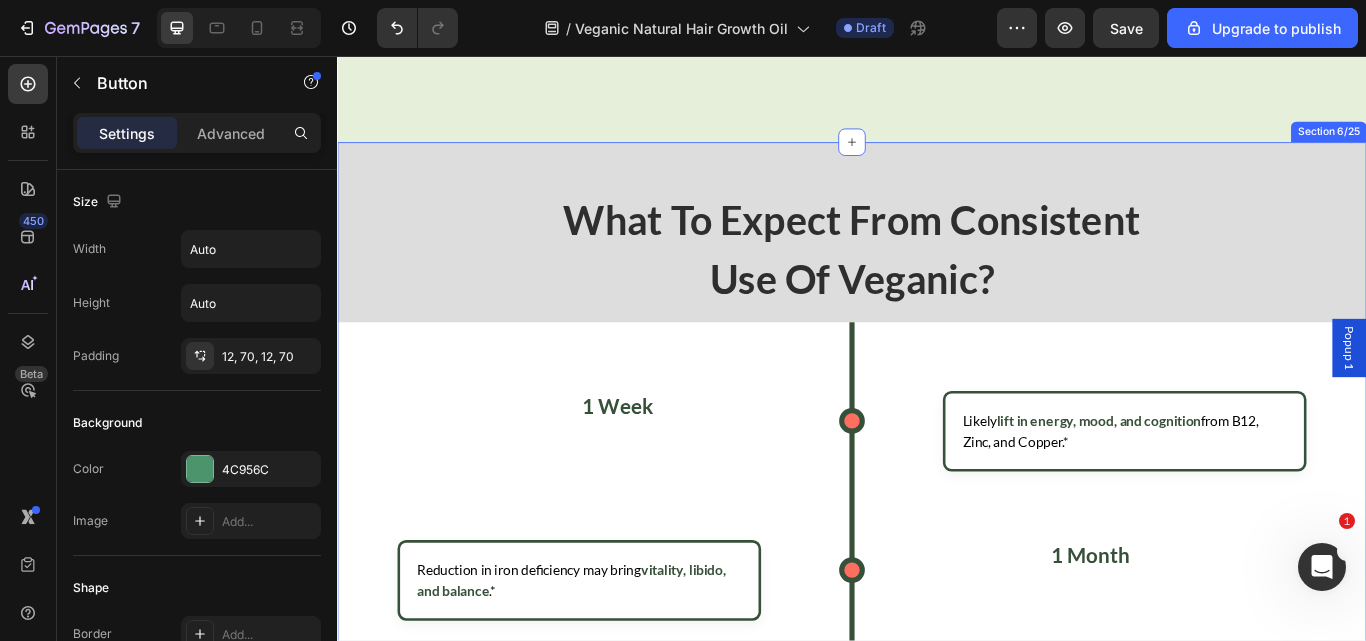 click on "what to expect from consistent  use of veganic? Heading what should i expect from consistent use of cured? Heading
1 Week
Likely  lift in energy, mood, and cognition  from B12, Zinc, and Copper.*
1 Month
Reduction in iron deficiency may bring  vitality, libido, and balance .*
2 Months
Organ nutrients deliver  immunity, mood, and energy benefits .*
3 Months
Clearer skin, reduced acne , and improved vision from natural Vitamin A.*
6 Months
Enhanced brain & muscle performance  from synergistic nutrients.*
12 Months
Balanced hormones, fewer cramps, and easier cycles  long-term.*
Custom Code
Row the science behind  veganic natural hair growth oil   Heading the science behind   veganic natural hair growth oil   Heading Text Block approved clinical trial:" at bounding box center (937, 1209) 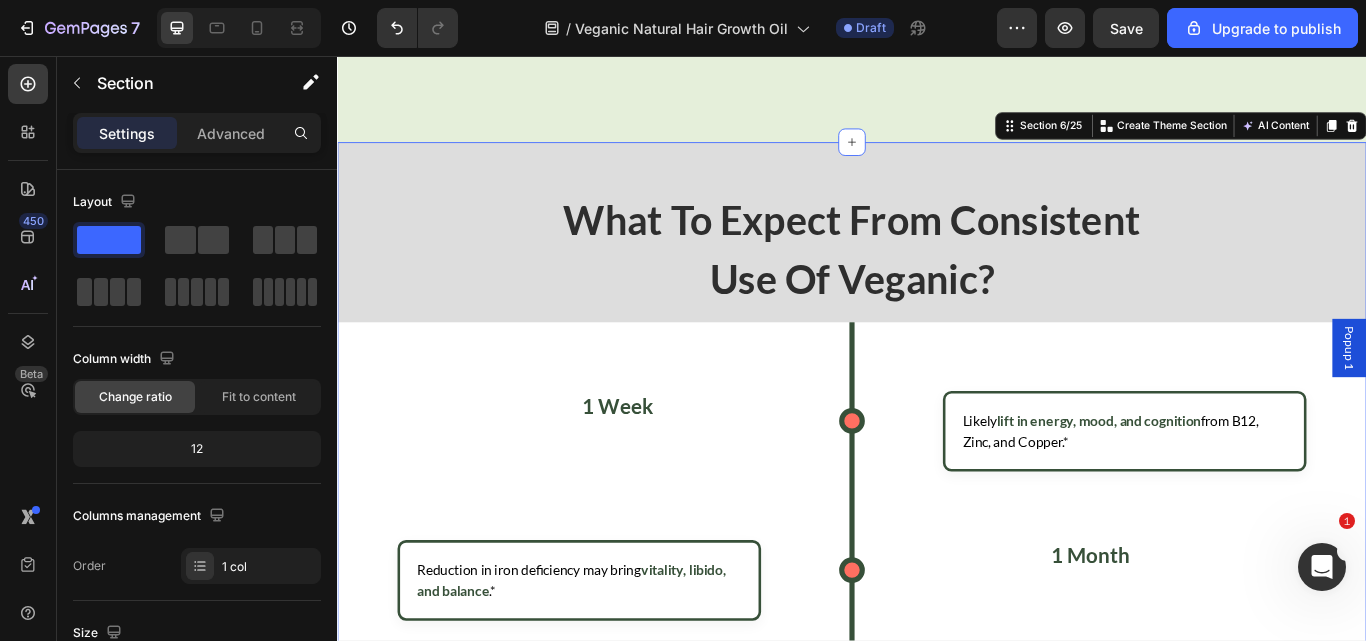 click on "what to expect from consistent  use of veganic? Heading what should i expect from consistent use of cured? Heading
1 Week
Likely  lift in energy, mood, and cognition  from B12, Zinc, and Copper.*
1 Month
Reduction in iron deficiency may bring  vitality, libido, and balance .*
2 Months
Organ nutrients deliver  immunity, mood, and energy benefits .*
3 Months
Clearer skin, reduced acne , and improved vision from natural Vitamin A.*
6 Months
Enhanced brain & muscle performance  from synergistic nutrients.*
12 Months
Balanced hormones, fewer cramps, and easier cycles  long-term.*
Custom Code
Row the science behind  veganic natural hair growth oil   Heading the science behind   veganic natural hair growth oil   Heading Text Block approved clinical trial:" at bounding box center [937, 1236] 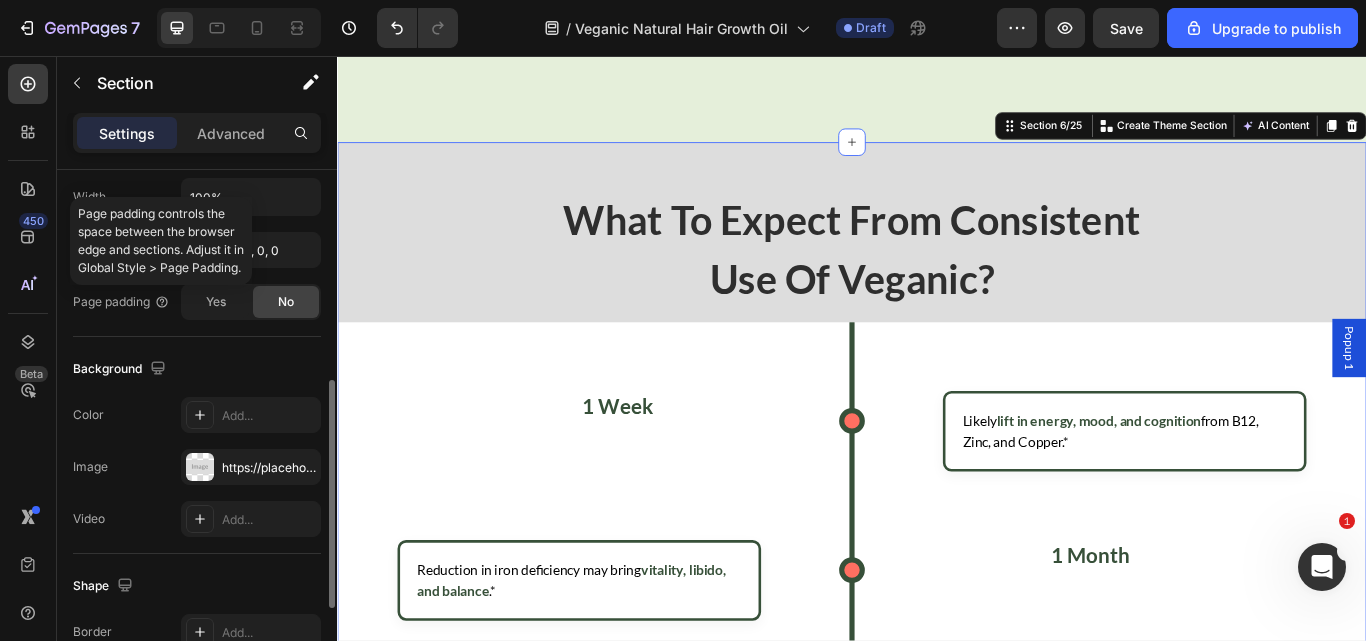 scroll, scrollTop: 484, scrollLeft: 0, axis: vertical 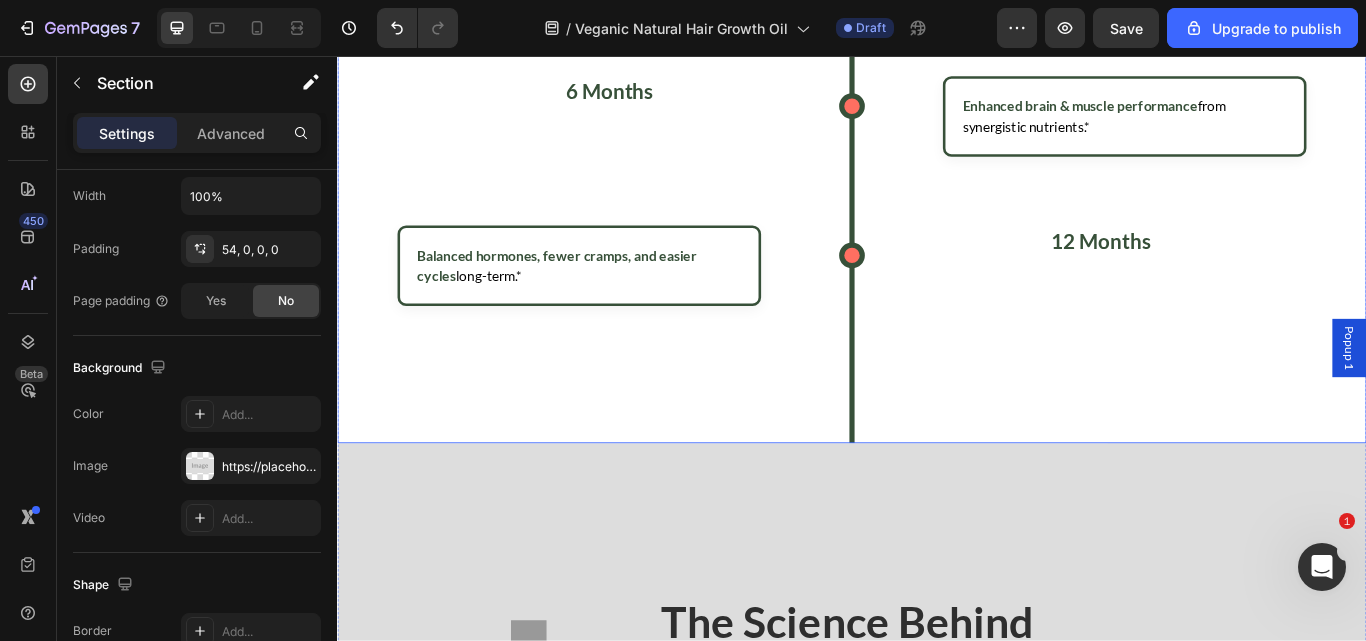 click on "1 Week
Likely  lift in energy, mood, and cognition  from B12, Zinc, and Copper.*
1 Month
Reduction in iron deficiency may bring  vitality, libido, and balance .*
2 Months
Organ nutrients deliver  immunity, mood, and energy benefits .*
3 Months
Clearer skin, reduced acne , and improved vision from natural Vitamin A.*
6 Months
Enhanced brain & muscle performance  from synergistic nutrients.*
12 Months
Balanced hormones, fewer cramps, and easier cycles  long-term.*" at bounding box center [937, -94] 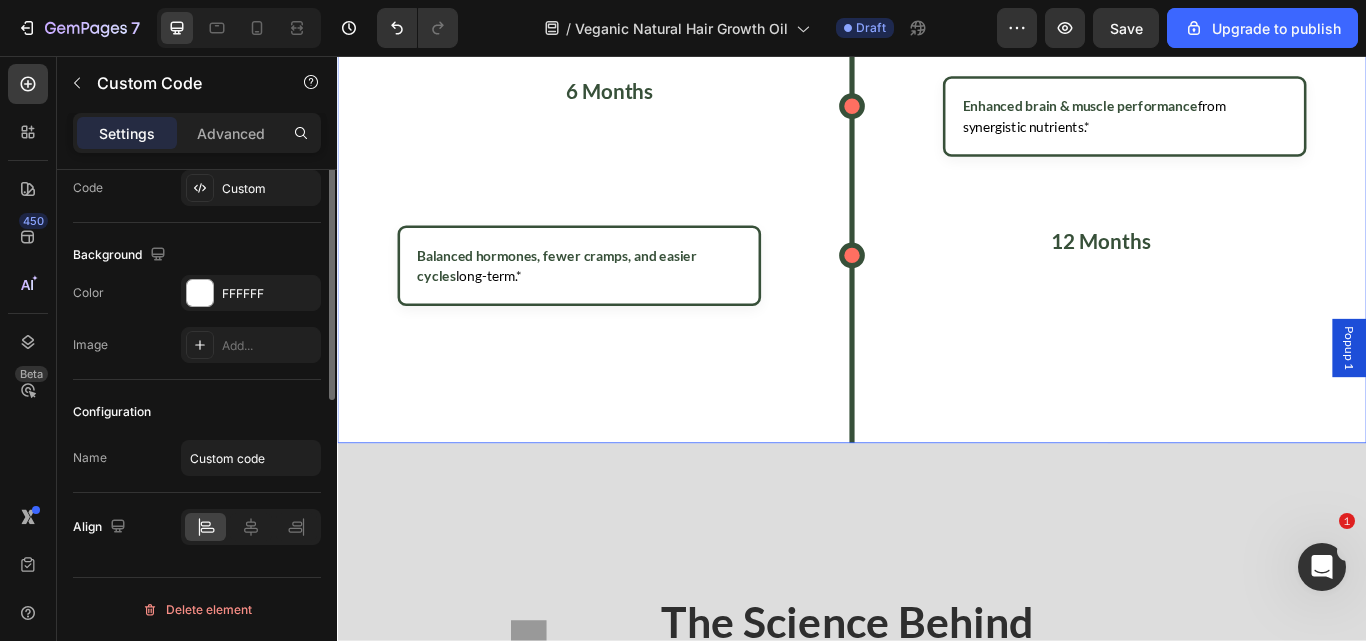 scroll, scrollTop: 0, scrollLeft: 0, axis: both 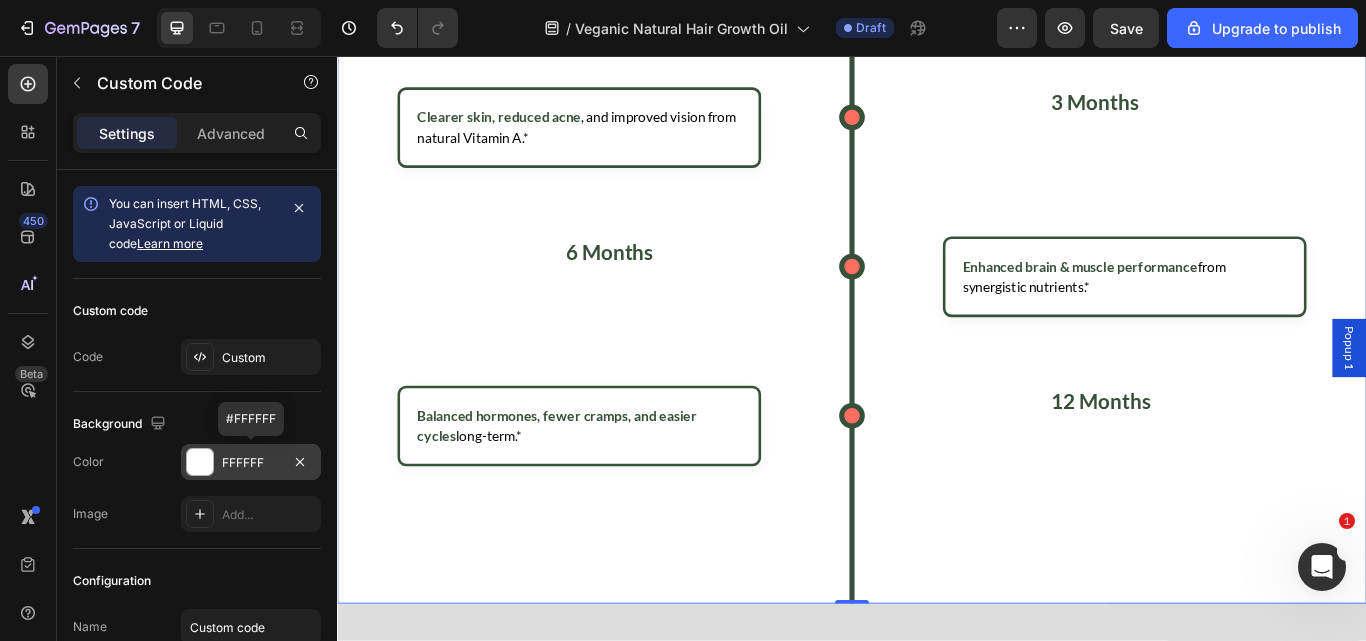 click on "FFFFFF" at bounding box center (251, 463) 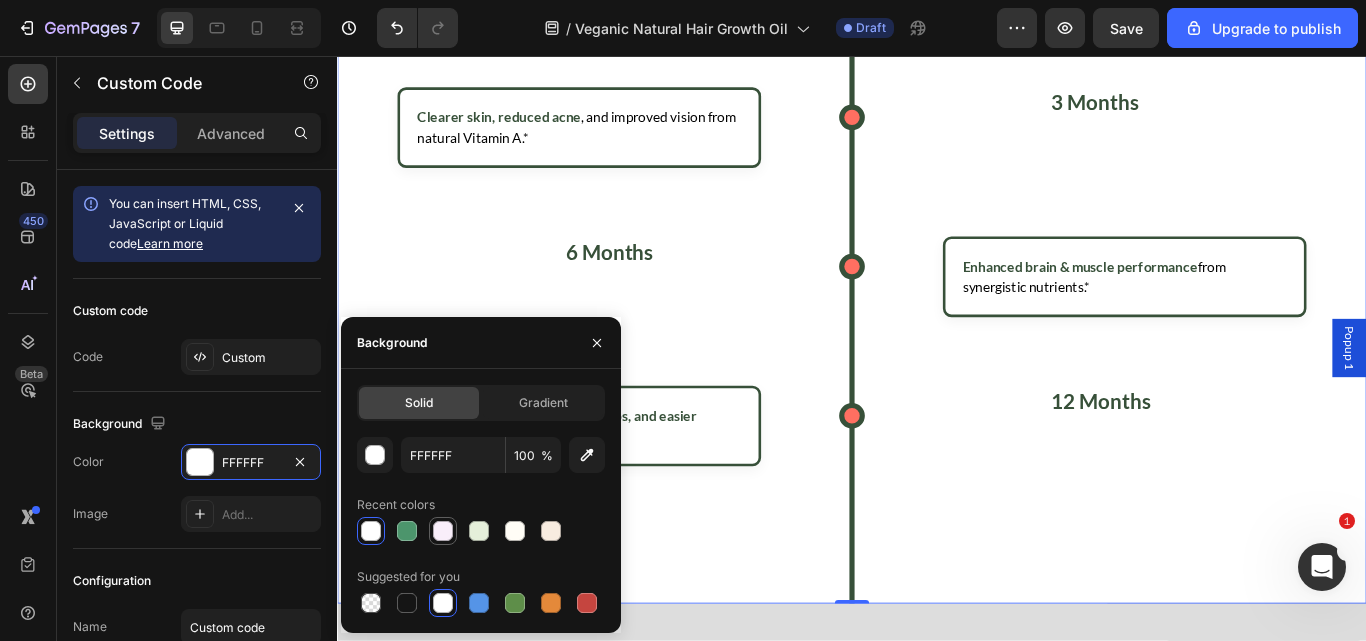 click at bounding box center [443, 531] 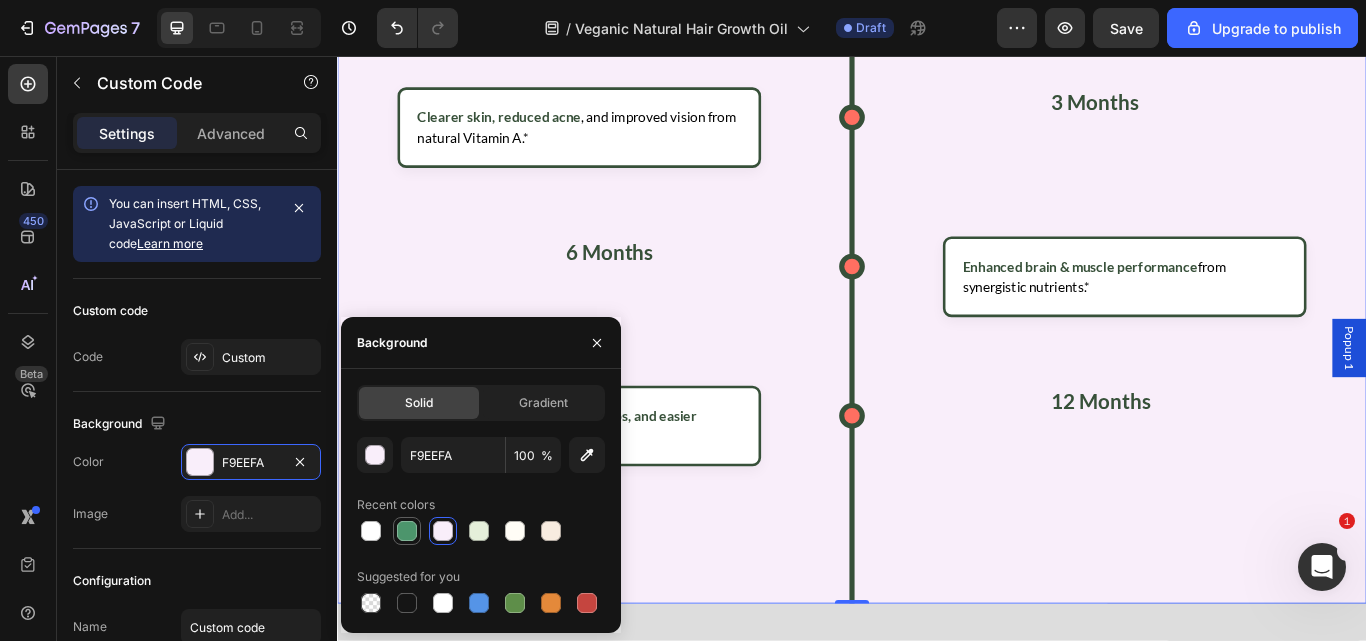 click at bounding box center [407, 531] 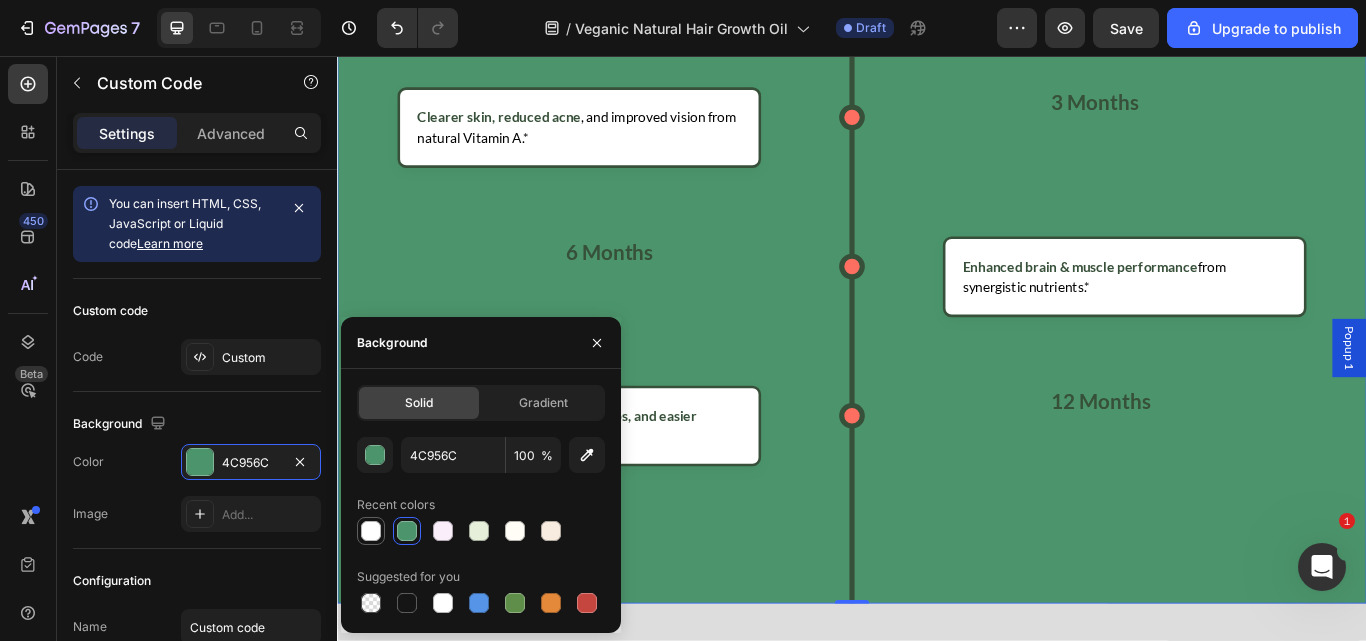 click at bounding box center (371, 531) 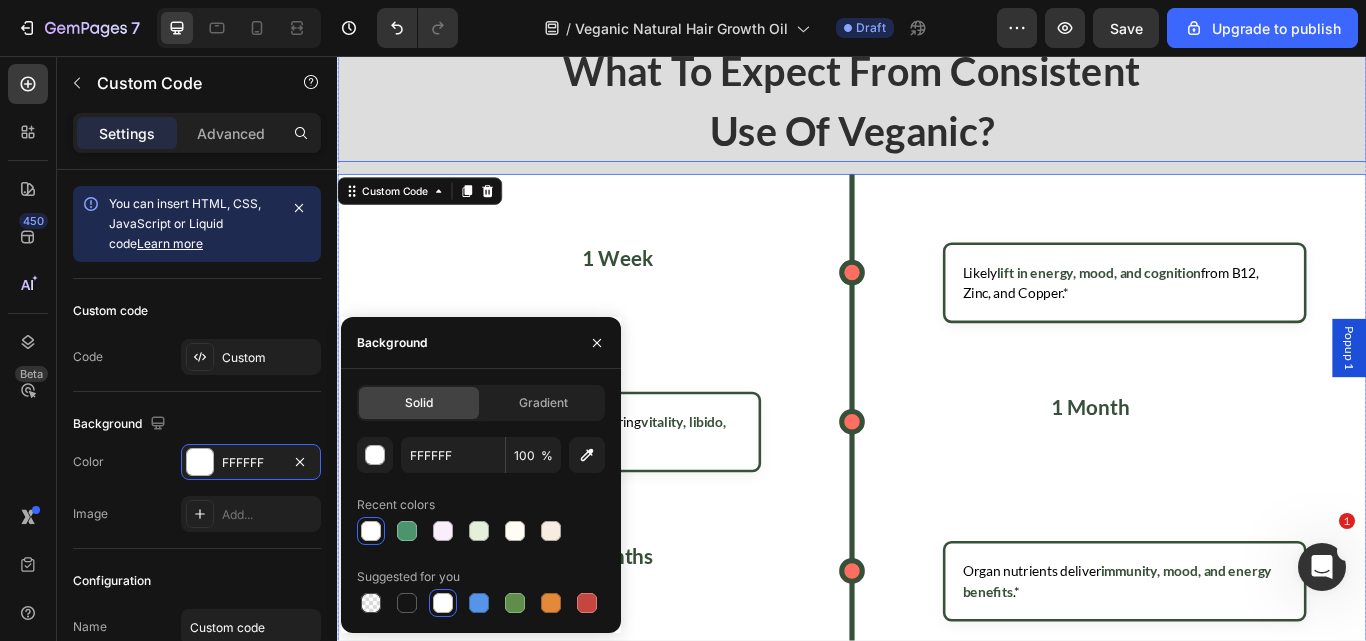 scroll, scrollTop: 3519, scrollLeft: 0, axis: vertical 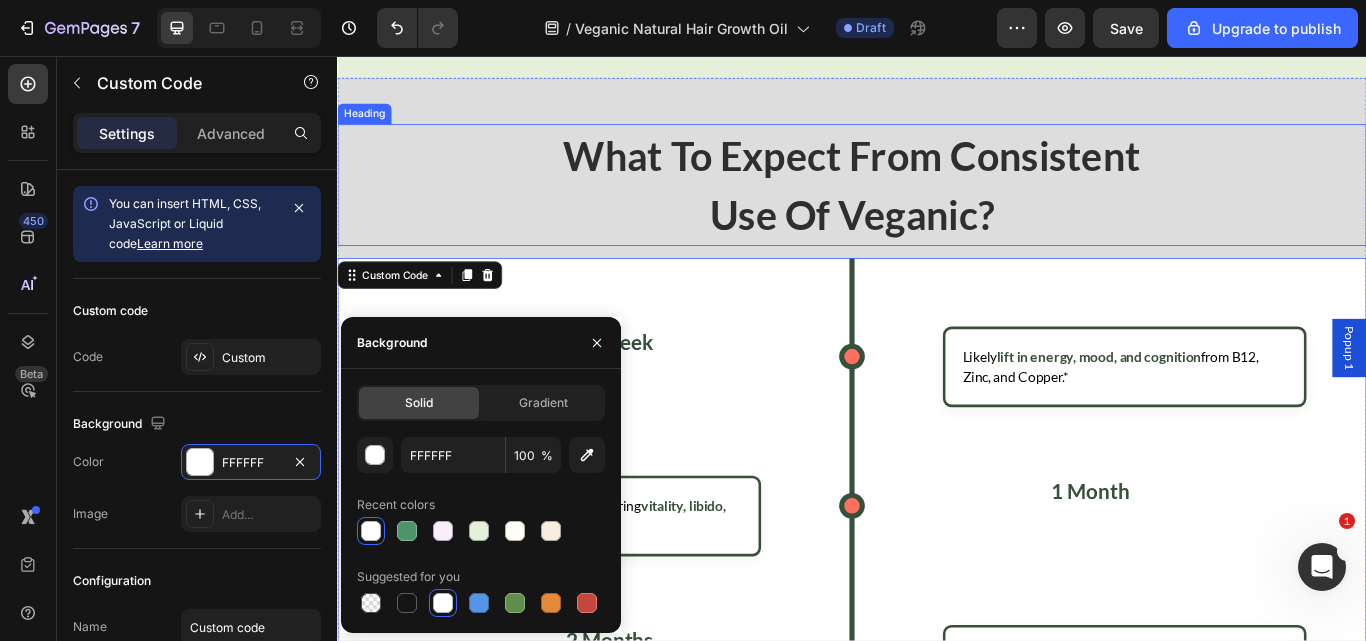 click on "what to expect from consistent  use of veganic?" at bounding box center (937, 207) 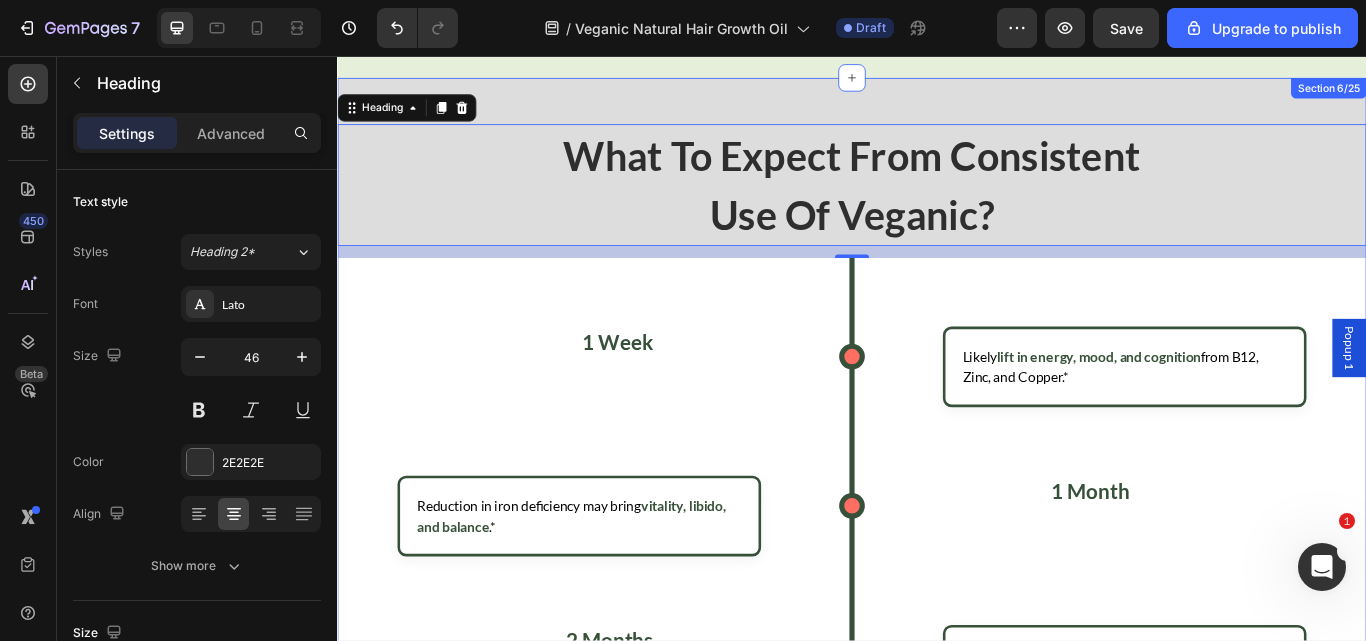 click on "what to expect from consistent  use of veganic? Heading   14 what should i expect from consistent use of cured? Heading
1 Week
Likely  lift in energy, mood, and cognition  from B12, Zinc, and Copper.*
1 Month
Reduction in iron deficiency may bring  vitality, libido, and balance .*
2 Months
Organ nutrients deliver  immunity, mood, and energy benefits .*
3 Months
Clearer skin, reduced acne , and improved vision from natural Vitamin A.*
6 Months
Enhanced brain & muscle performance  from synergistic nutrients.*
12 Months
Balanced hormones, fewer cramps, and easier cycles  long-term.*
Custom Code
Row the science behind  veganic natural hair growth oil   Heading the science behind   veganic natural hair growth oil   Heading Text Block Text Block +36.7%" at bounding box center [937, 1134] 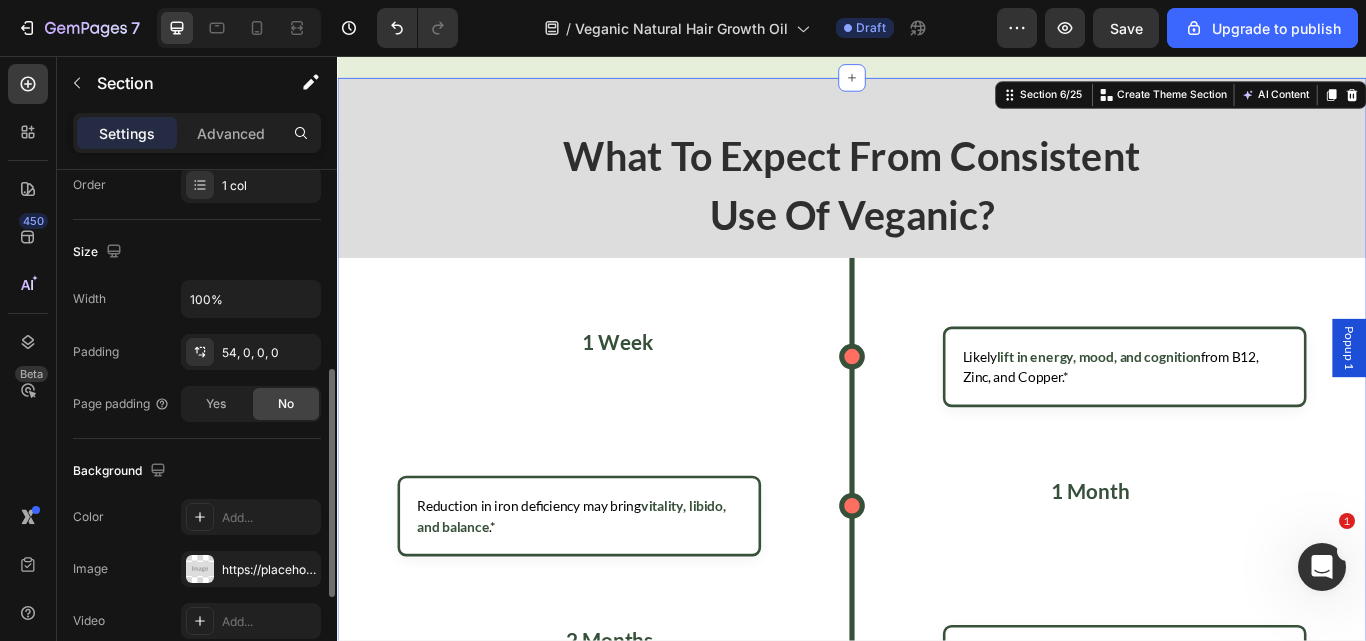scroll, scrollTop: 406, scrollLeft: 0, axis: vertical 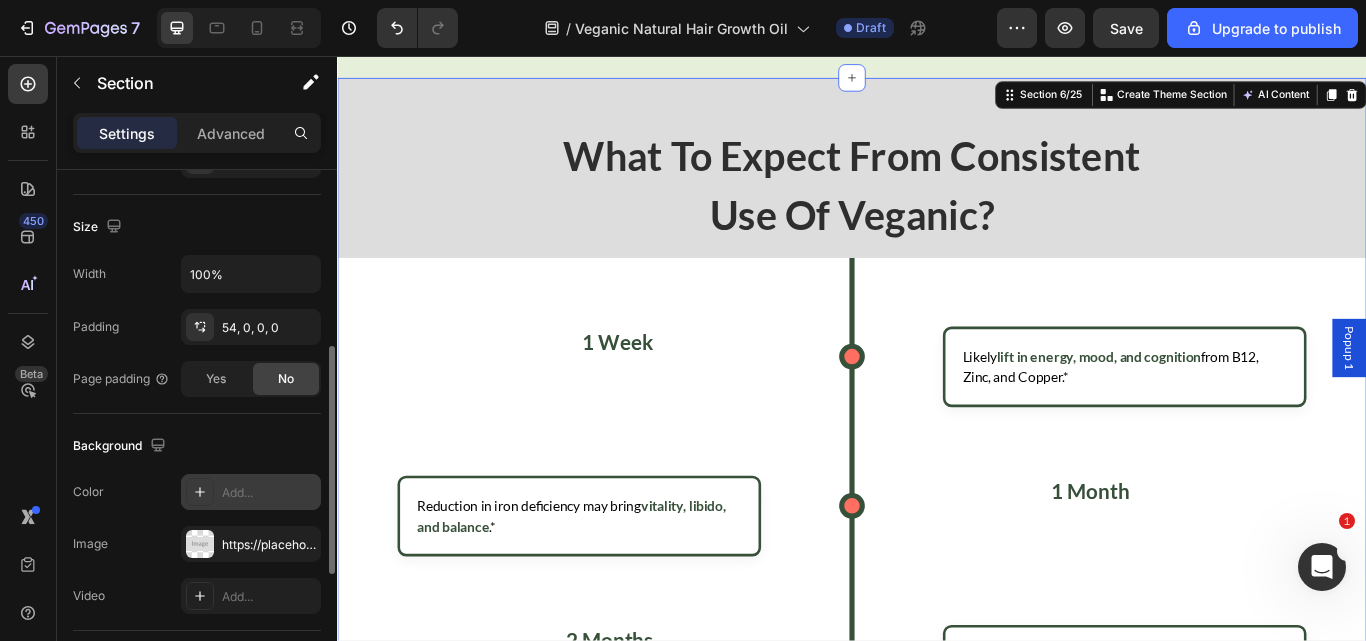 drag, startPoint x: 238, startPoint y: 490, endPoint x: 25, endPoint y: 233, distance: 333.79333 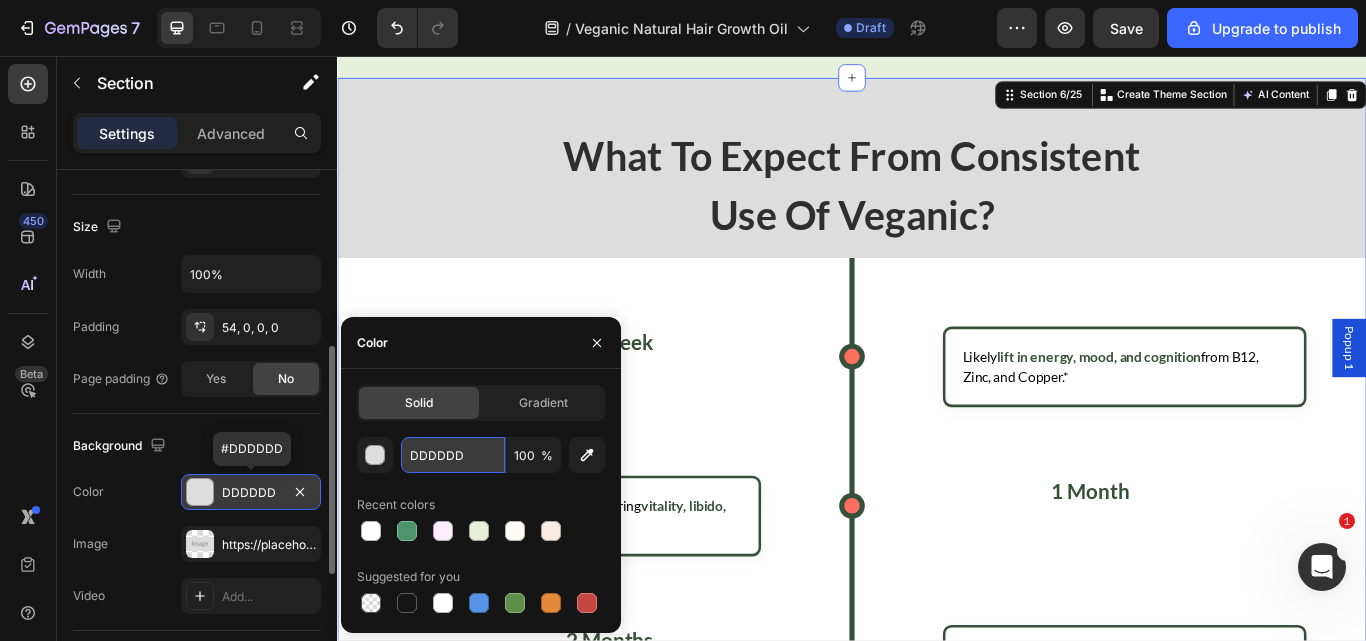 click on "DDDDDD" at bounding box center (453, 455) 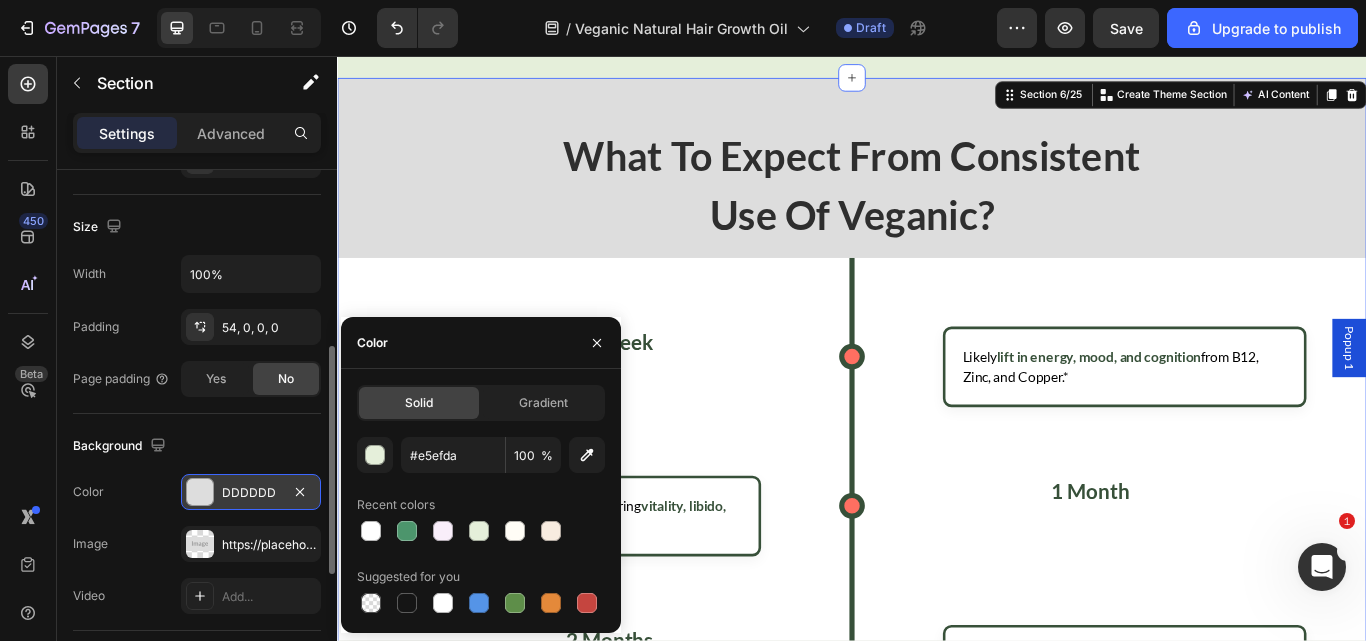 click on "Color DDDDDD" at bounding box center (197, 492) 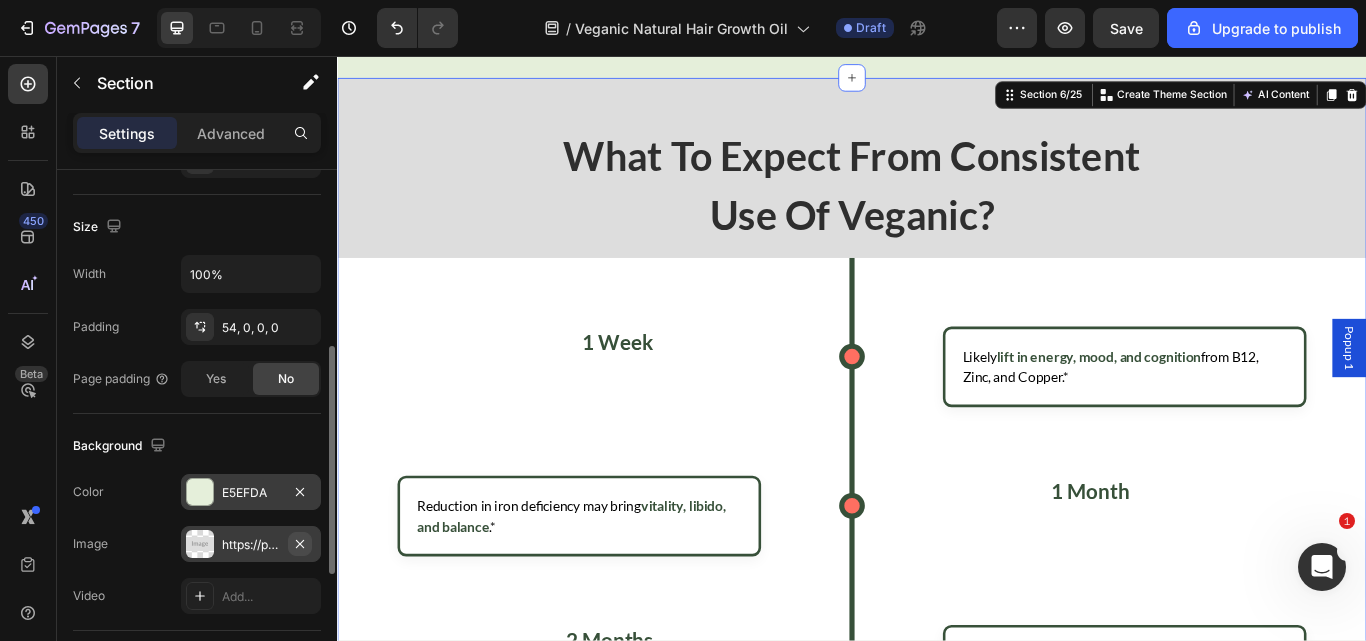 click 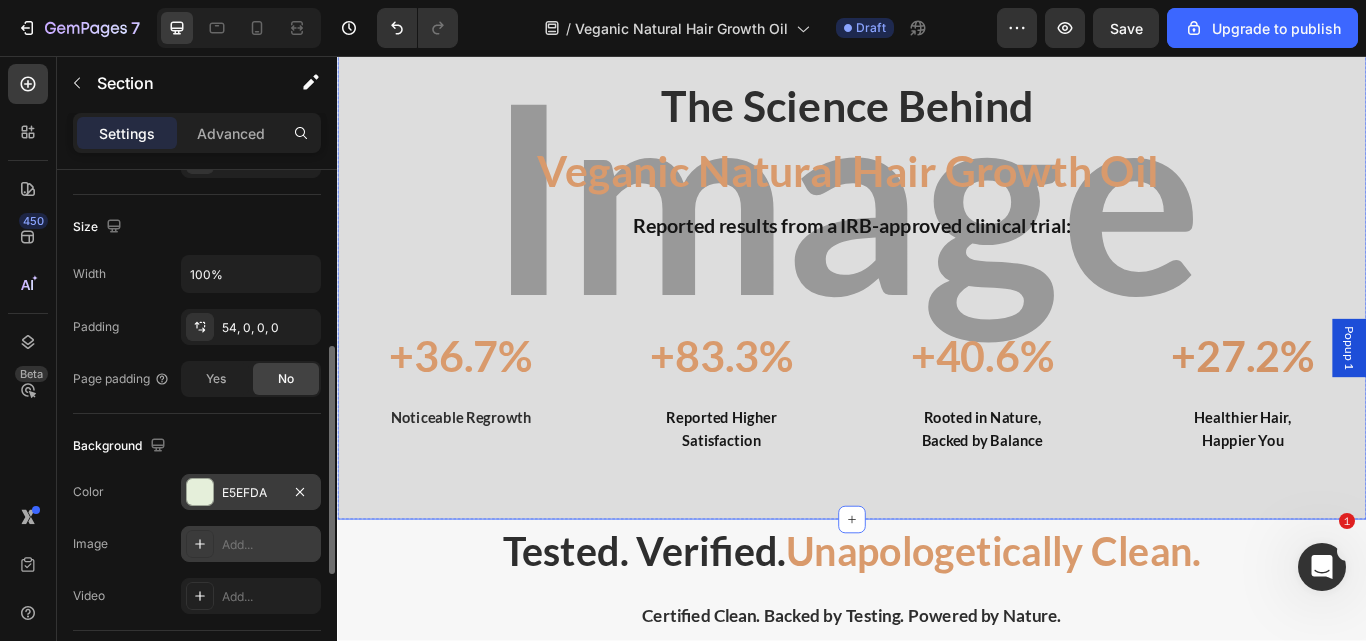 scroll, scrollTop: 5110, scrollLeft: 0, axis: vertical 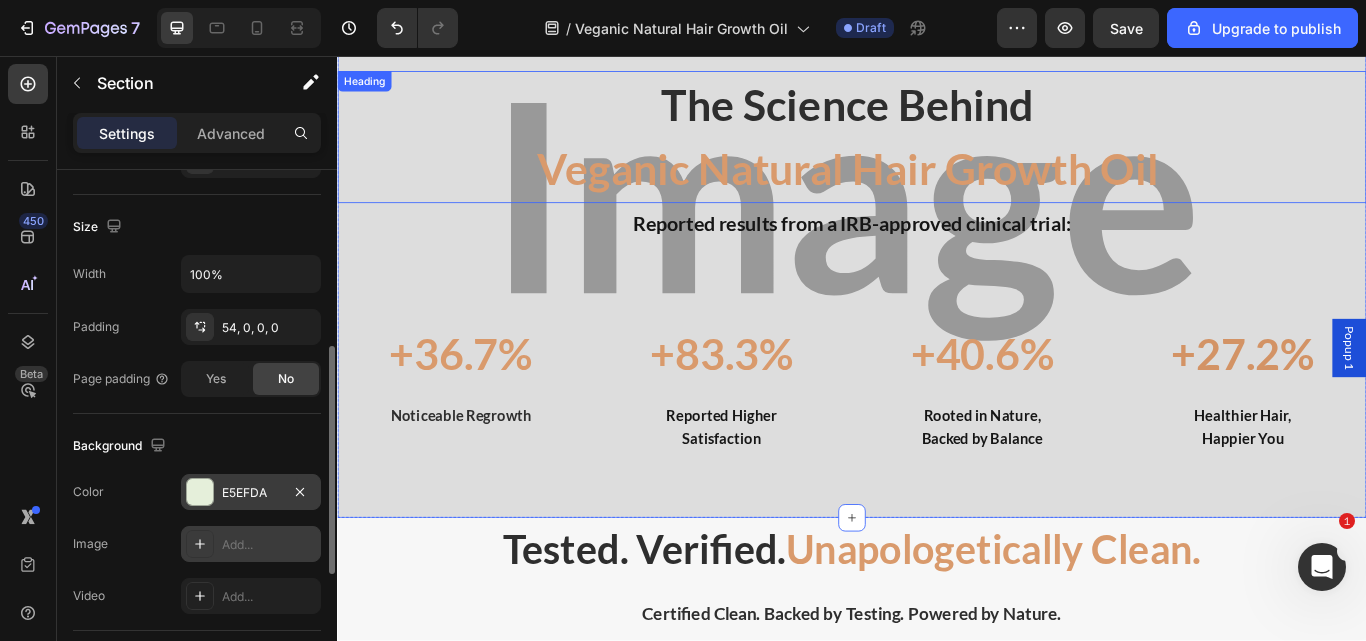 click on "veganic natural hair growth oil" at bounding box center [932, 188] 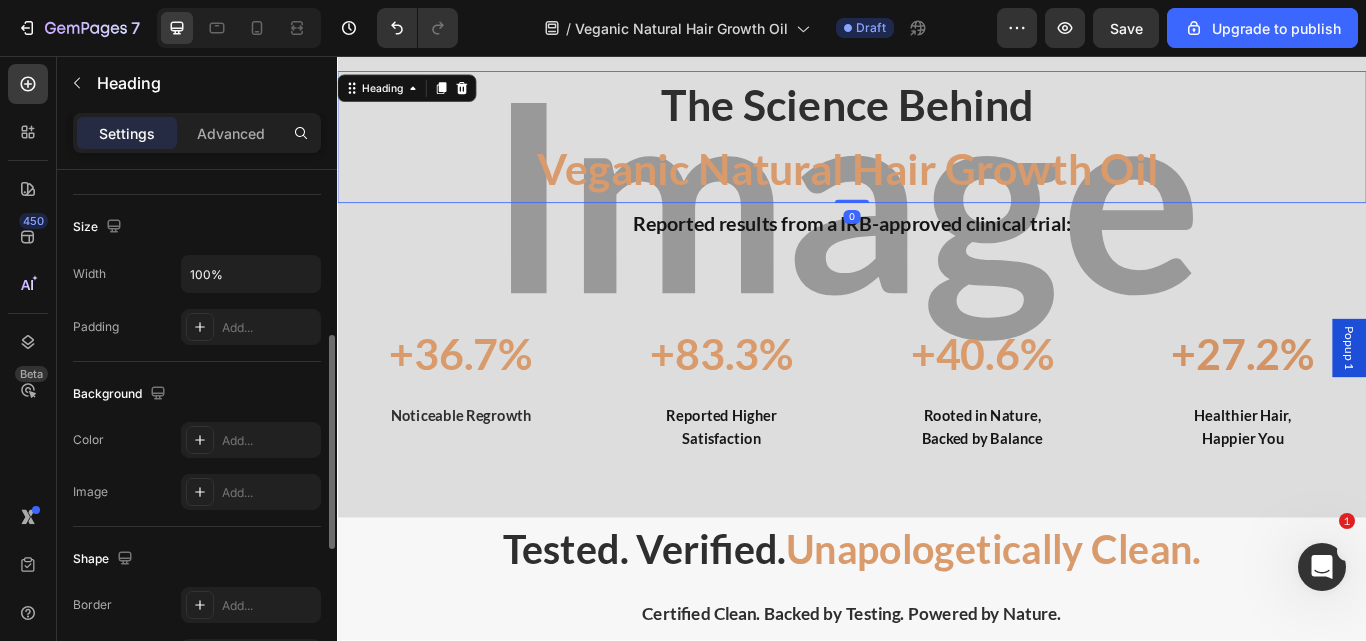 scroll, scrollTop: 0, scrollLeft: 0, axis: both 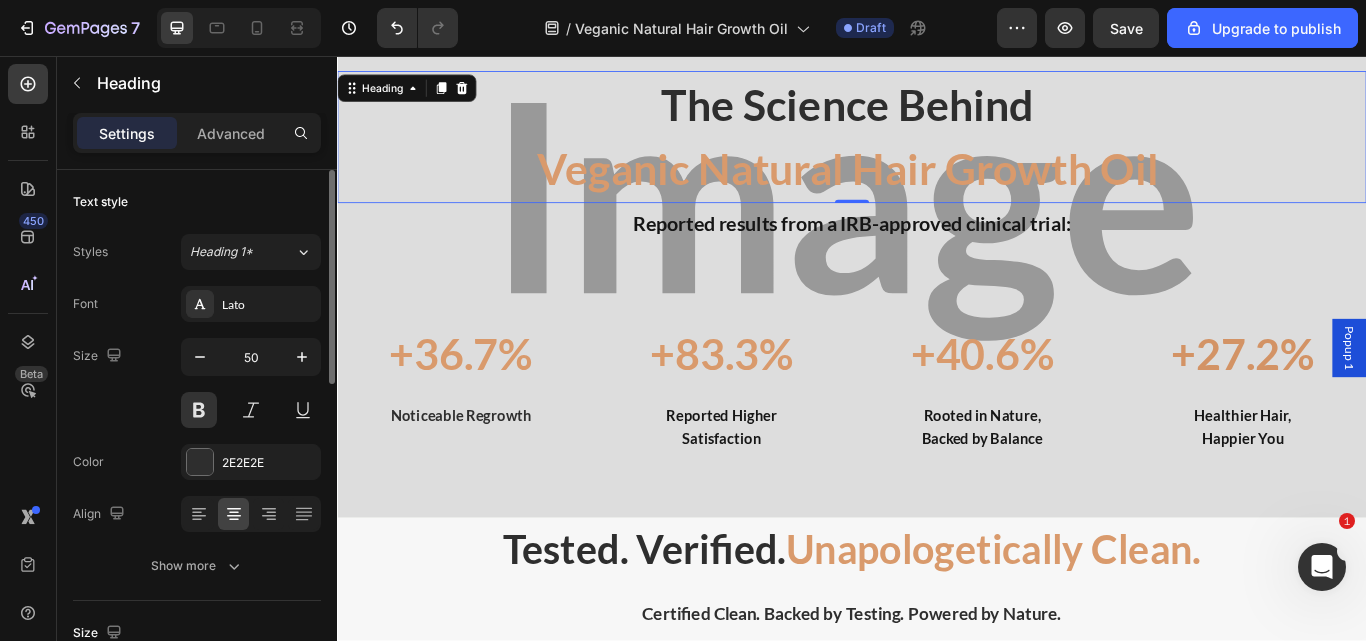 click on "the science behind   veganic natural hair growth oil" at bounding box center (937, 151) 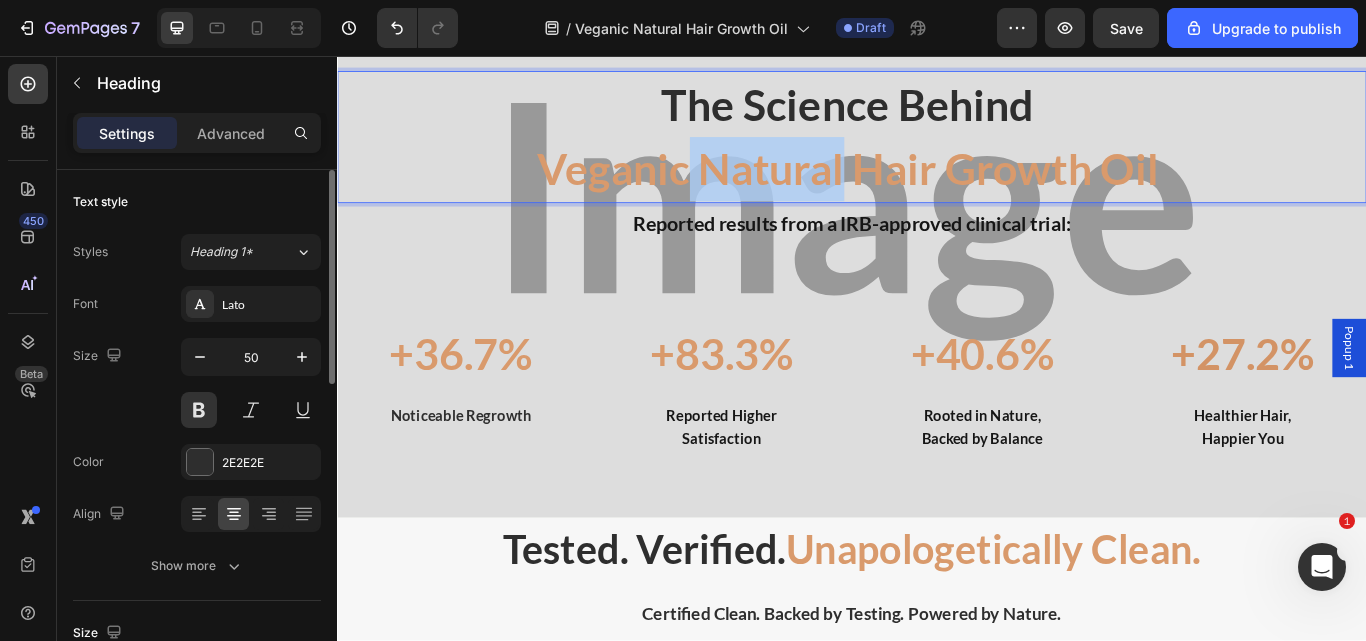 drag, startPoint x: 742, startPoint y: 179, endPoint x: 916, endPoint y: 172, distance: 174.14075 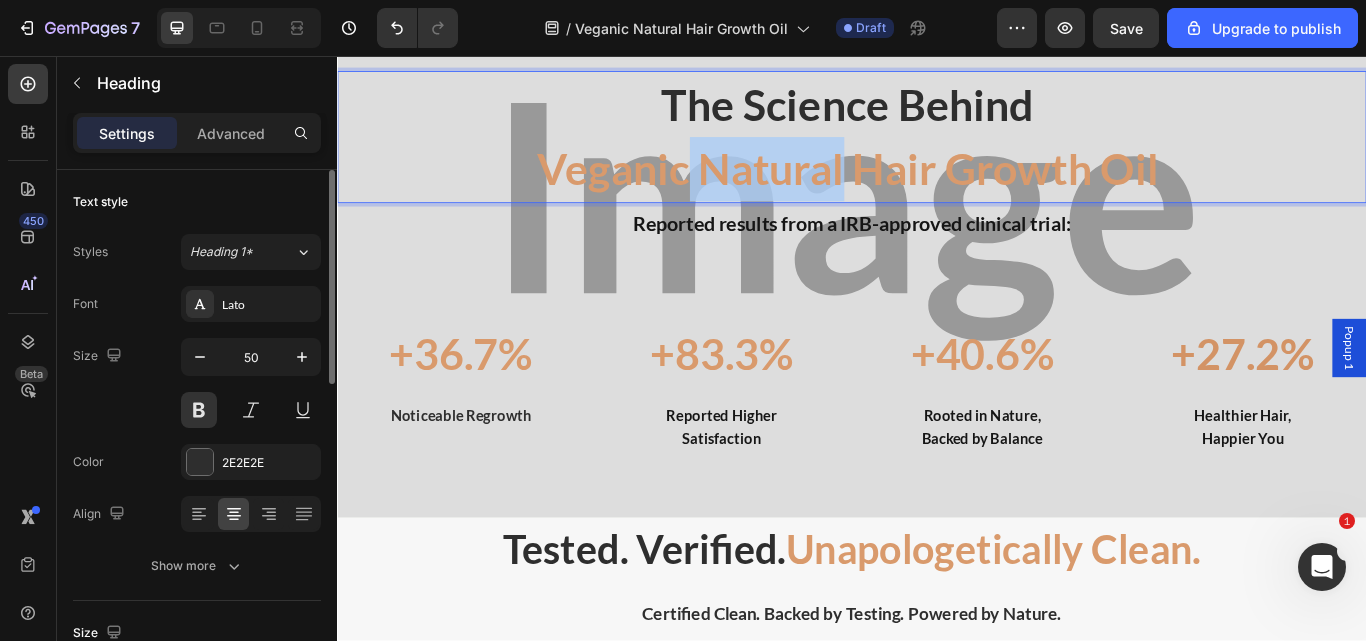 click on "veganic natural hair growth oil" at bounding box center [932, 188] 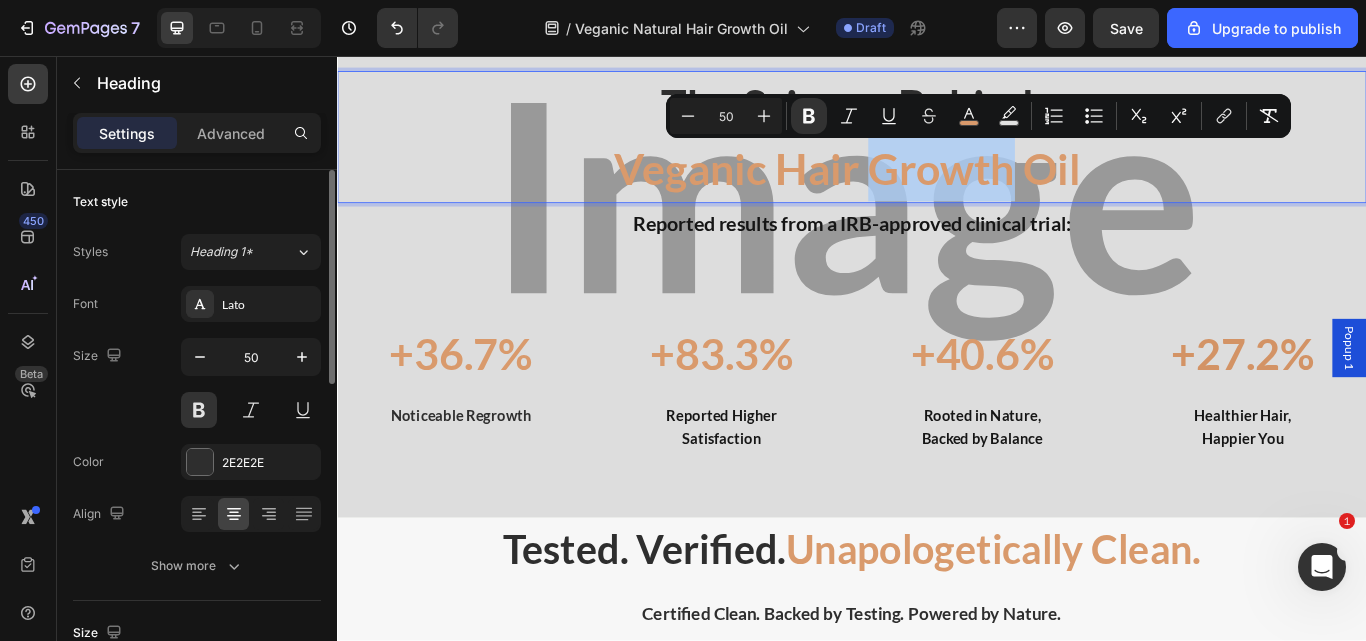 drag, startPoint x: 951, startPoint y: 179, endPoint x: 1119, endPoint y: 169, distance: 168.29736 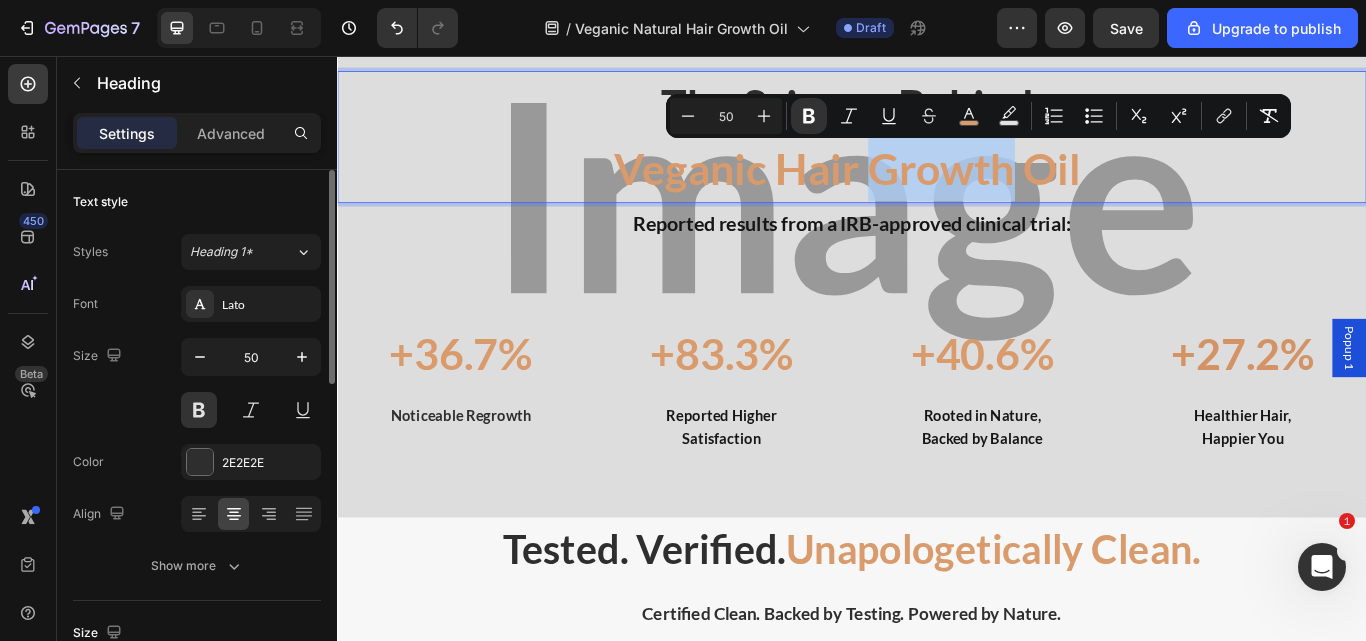 click on "veganic hair growth oil" at bounding box center [932, 188] 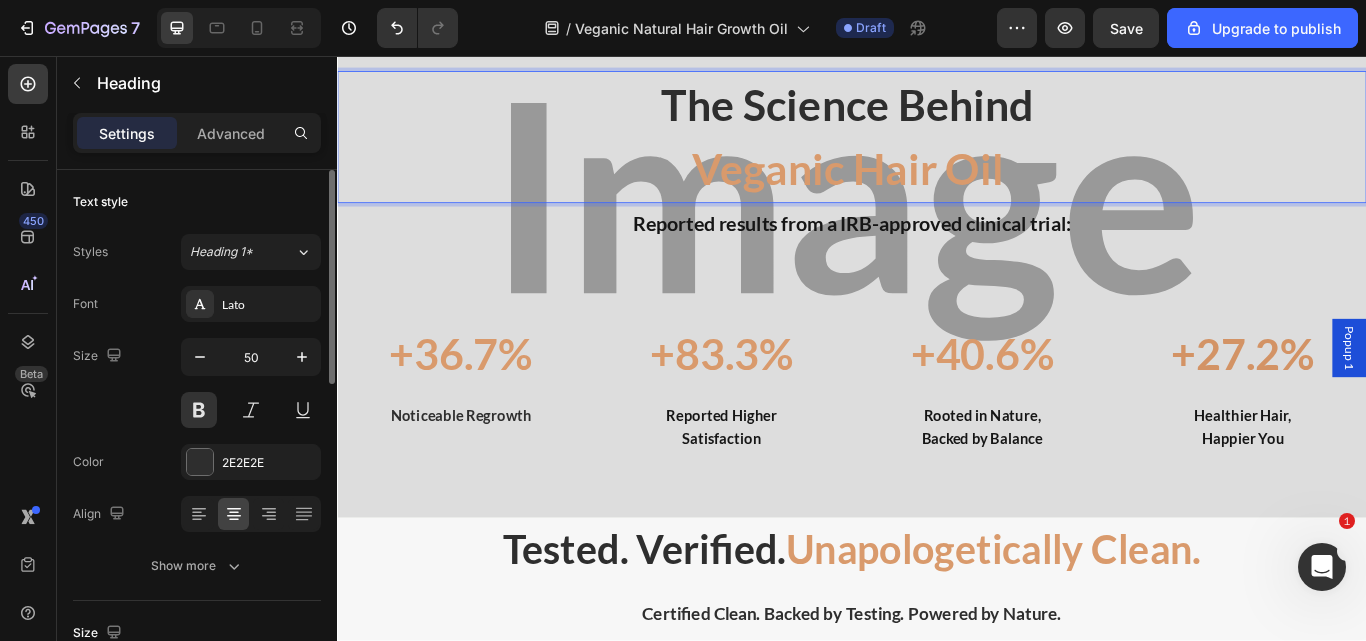 click on "the science behind   veganic hair oil" at bounding box center (937, 151) 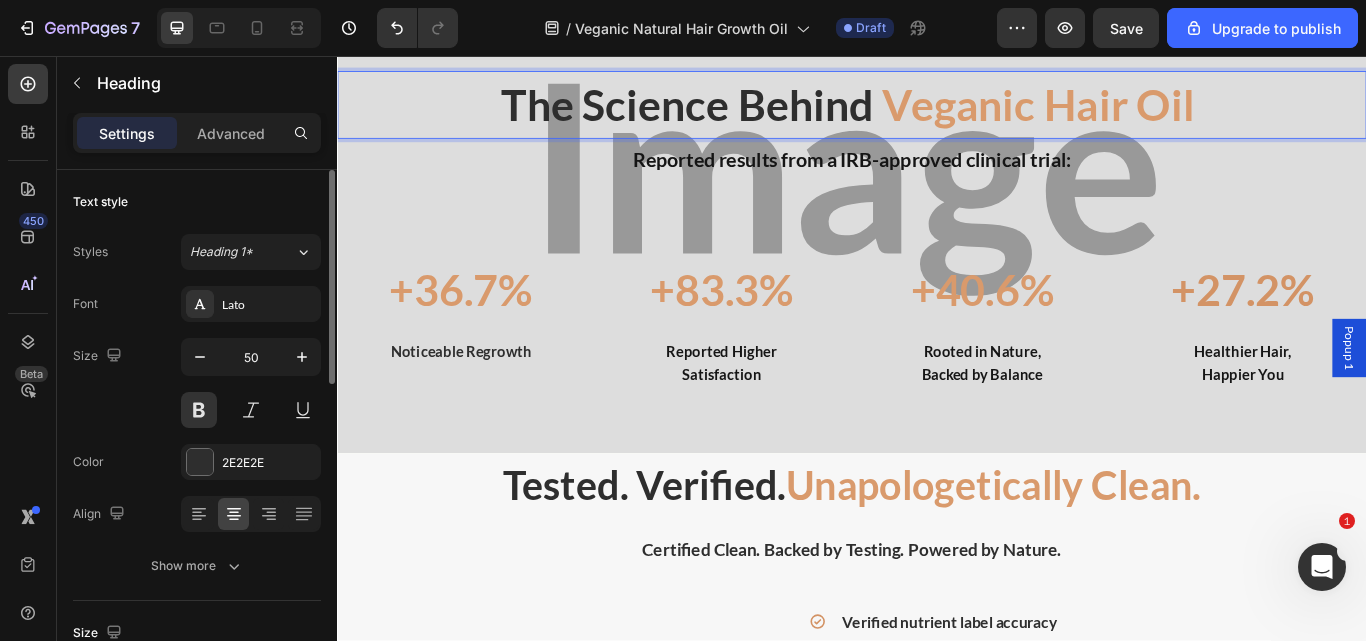 click on "the science behind   veganic hair oil" at bounding box center (937, 113) 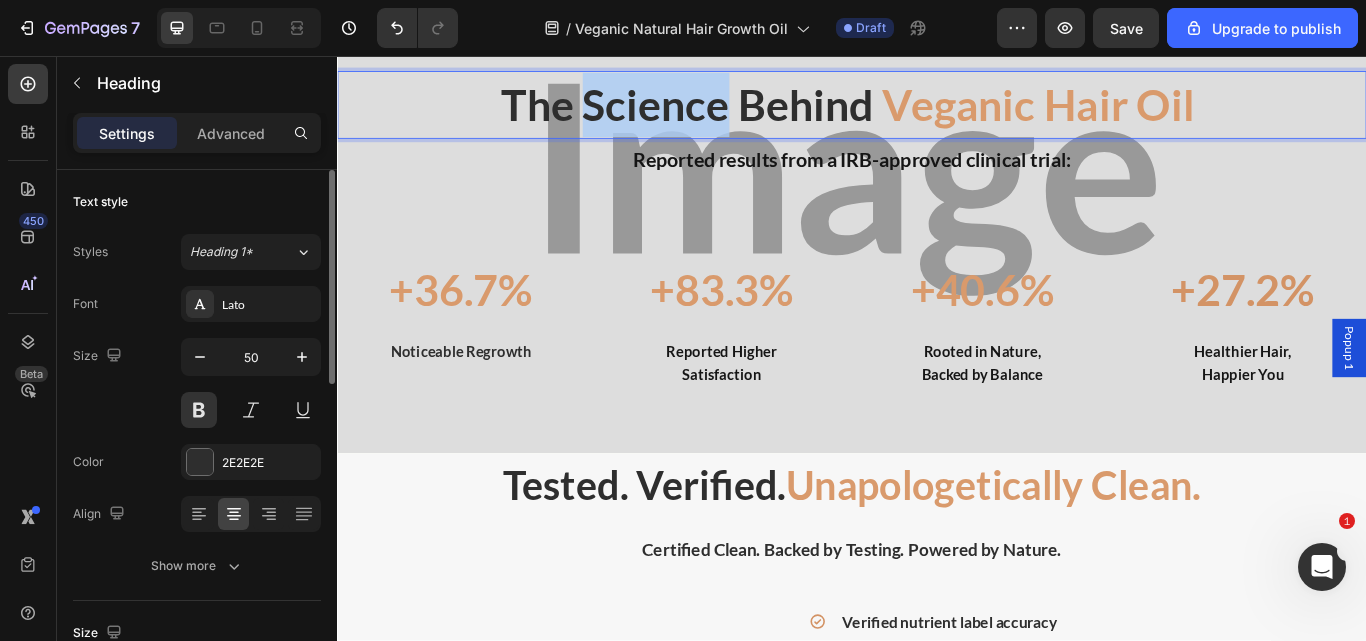 click on "the science behind   veganic hair oil" at bounding box center (937, 113) 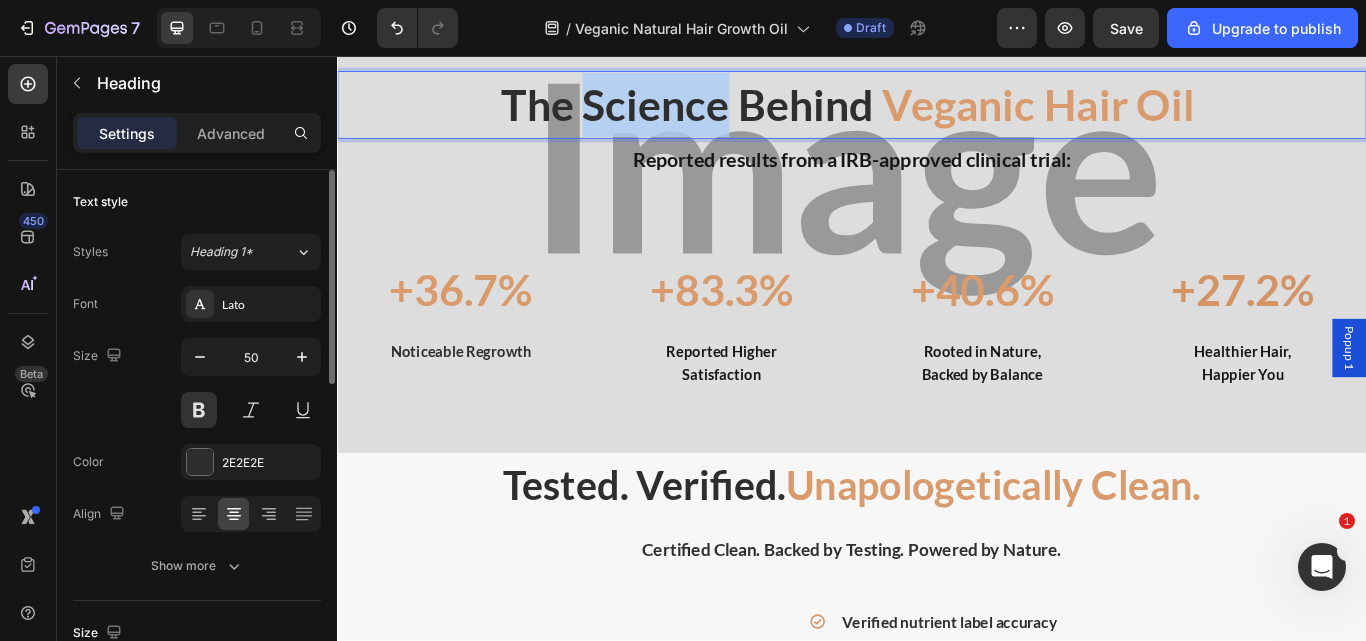 click on "the science behind   veganic hair oil" at bounding box center (937, 113) 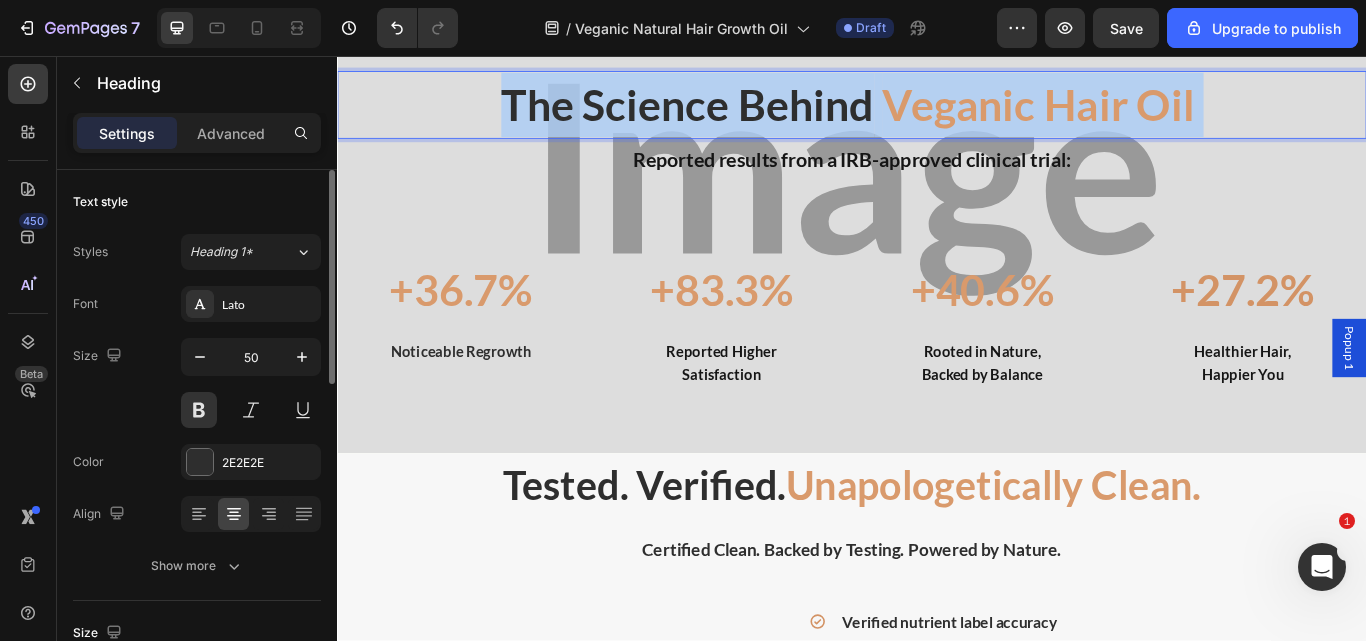 click on "the science behind   veganic hair oil" at bounding box center (937, 113) 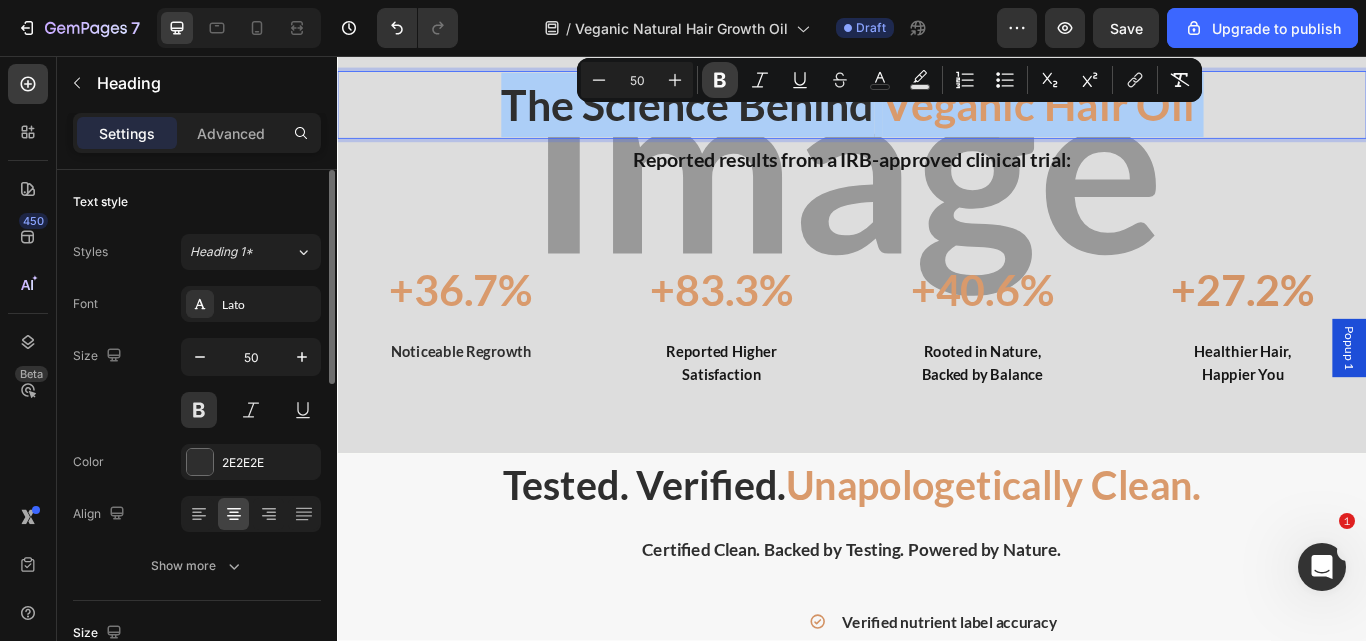 click 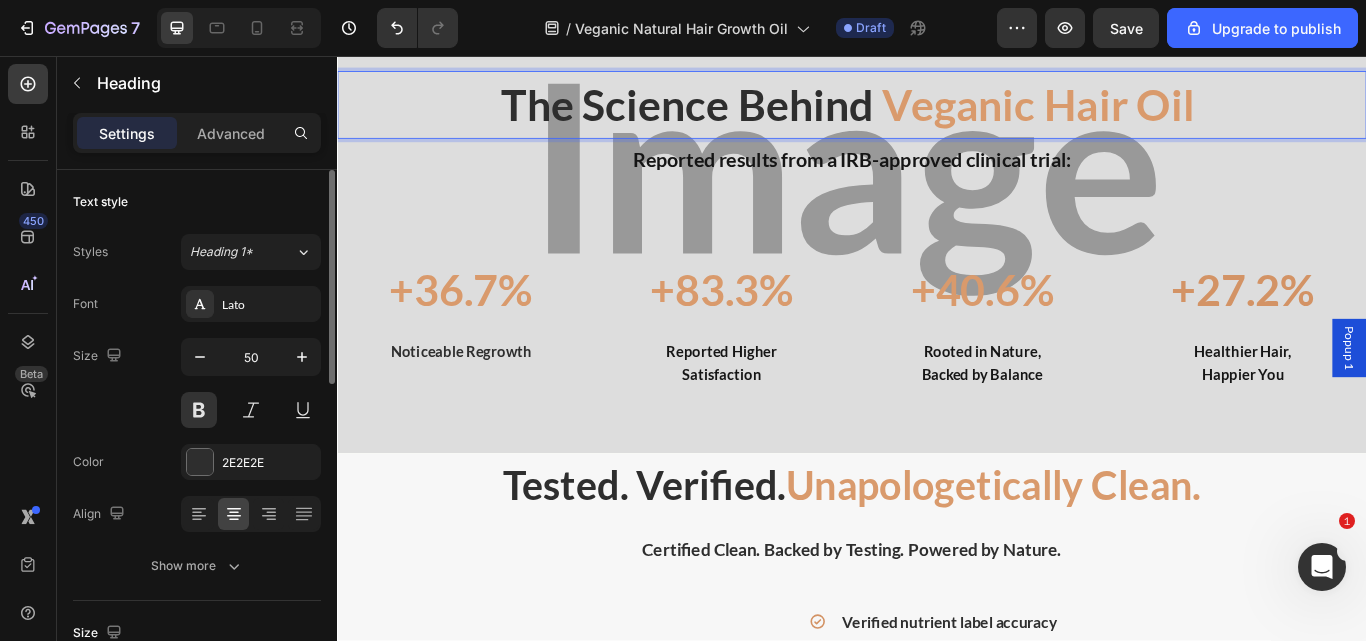 click on "the science behind   veganic hair oil" at bounding box center (937, 113) 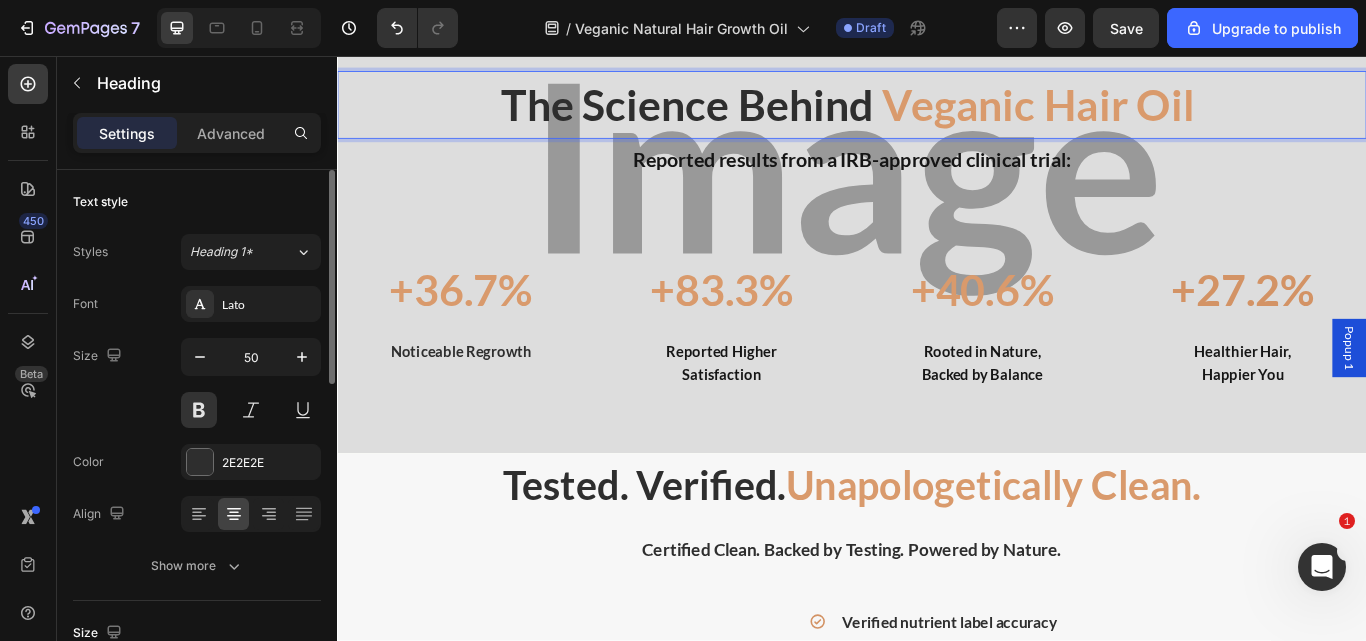 click on "the science behind   veganic hair oil" at bounding box center [937, 113] 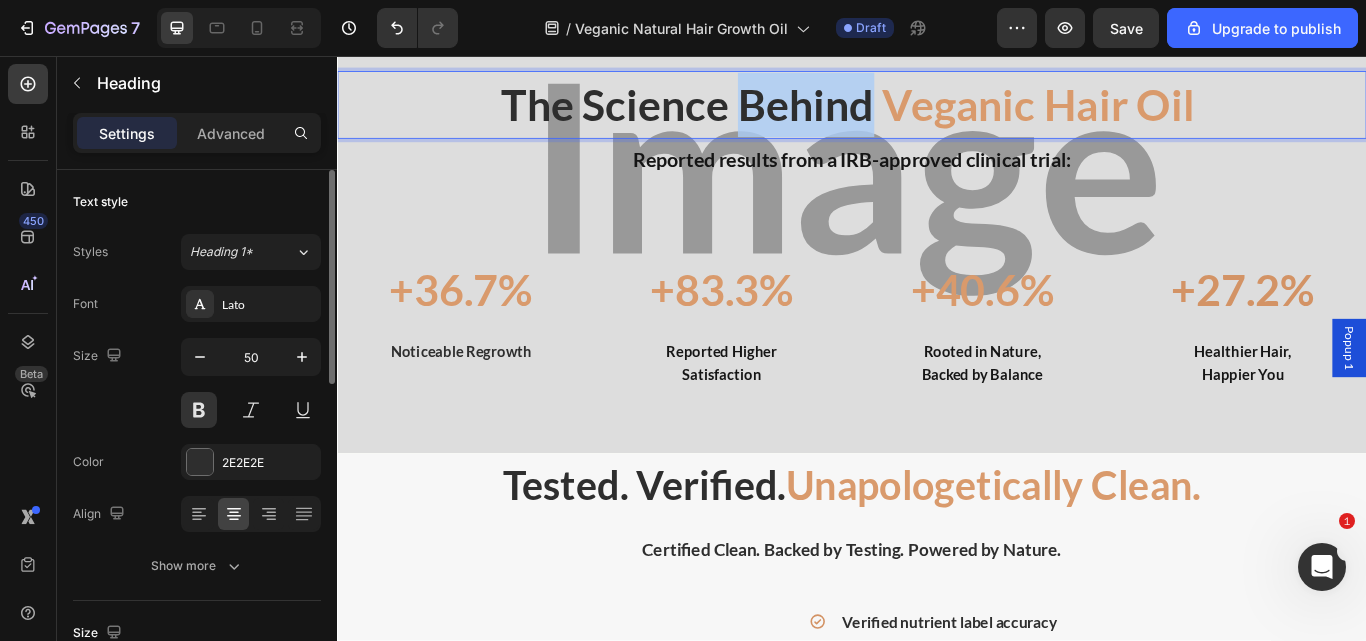 click on "the science behind   veganic hair oil" at bounding box center (937, 113) 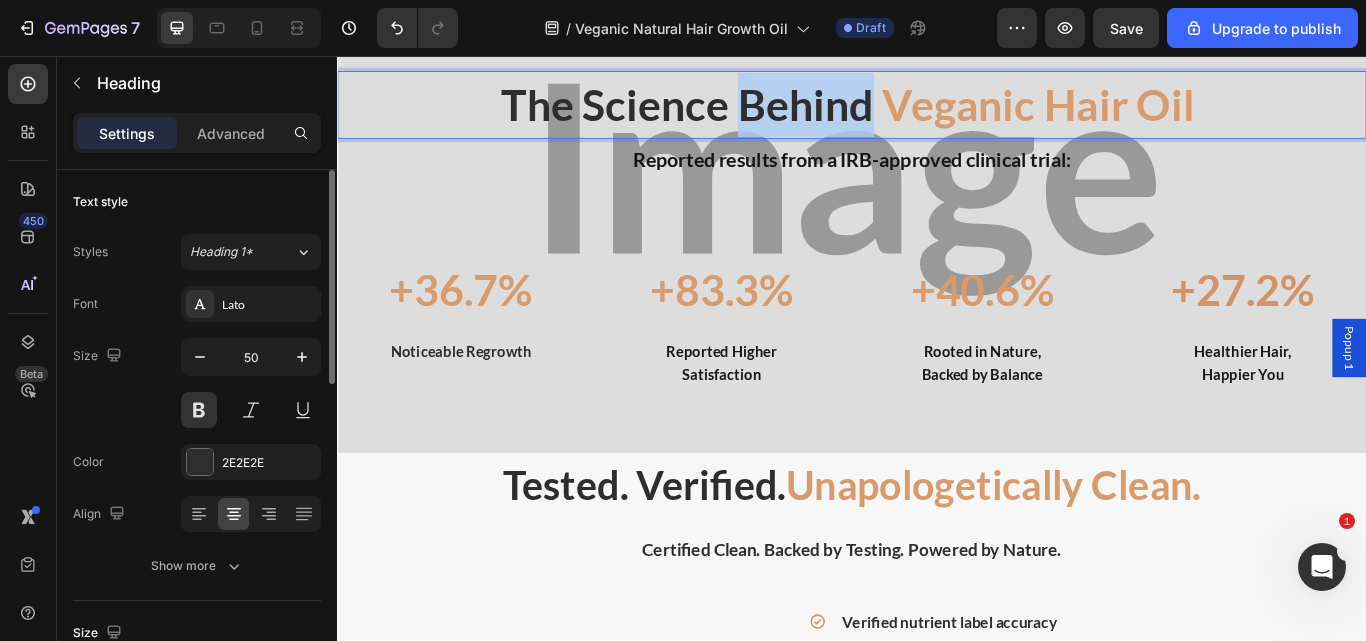 click on "the science behind   veganic hair oil" at bounding box center [937, 113] 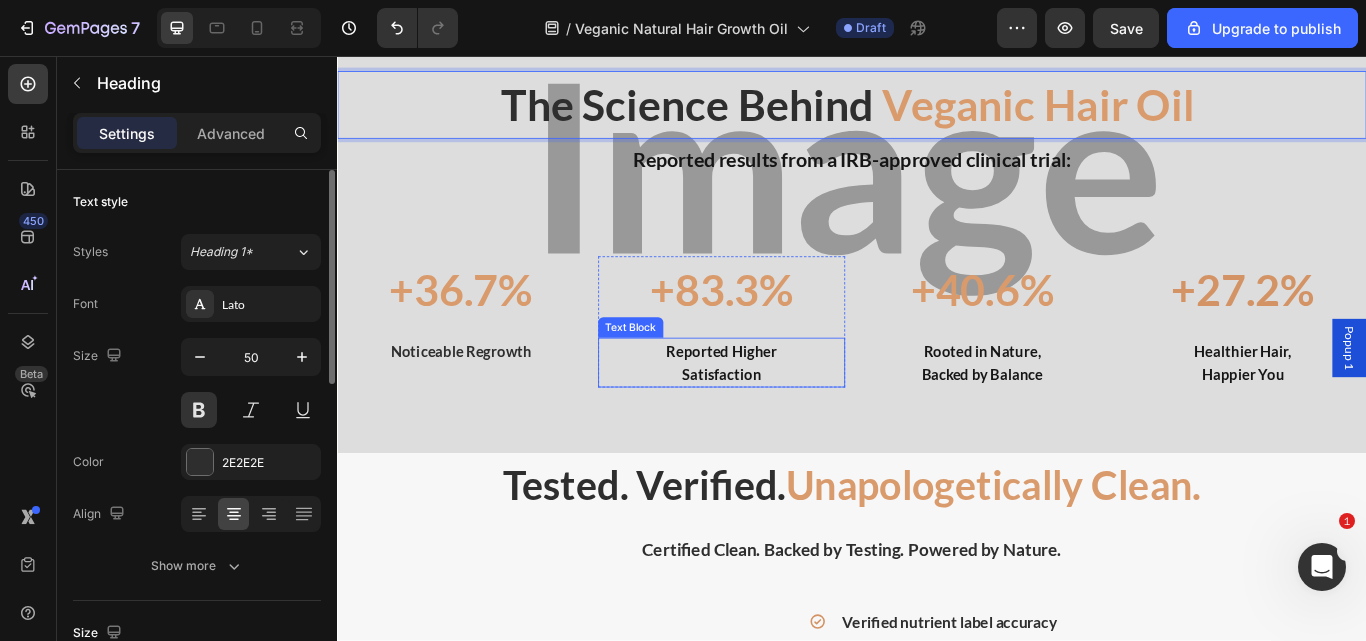 click on "Satisfaction" at bounding box center [785, 427] 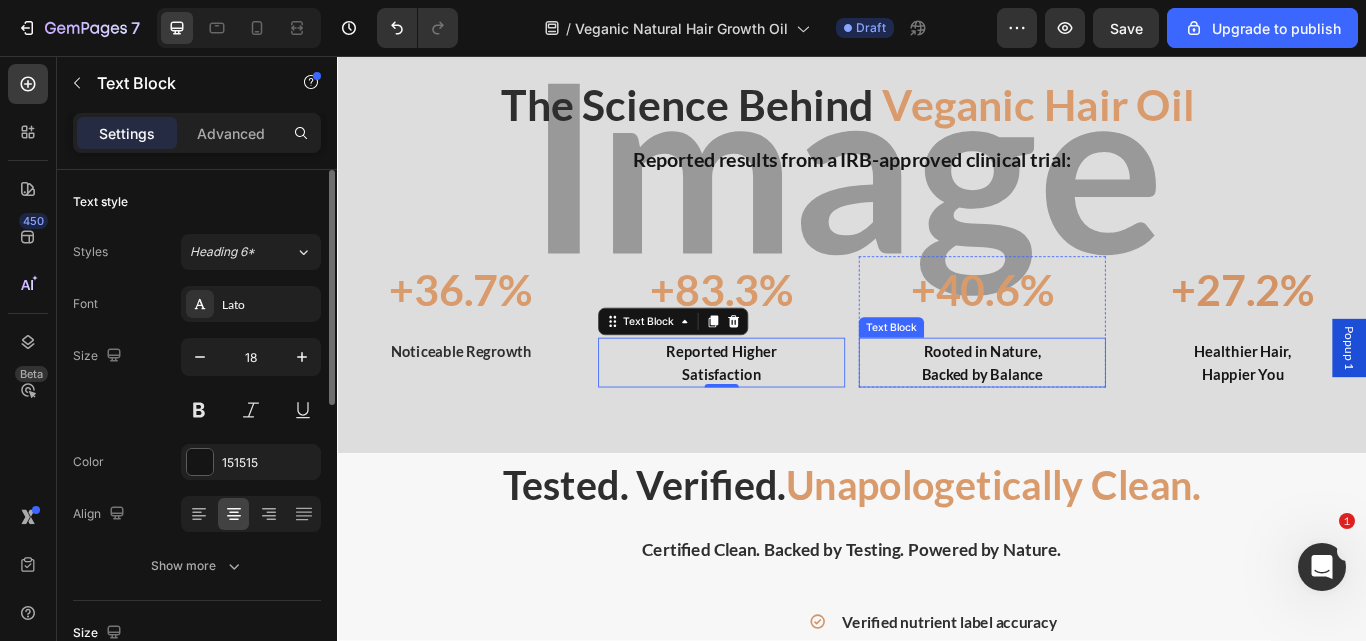 click on "Backed by Balance" at bounding box center (1089, 427) 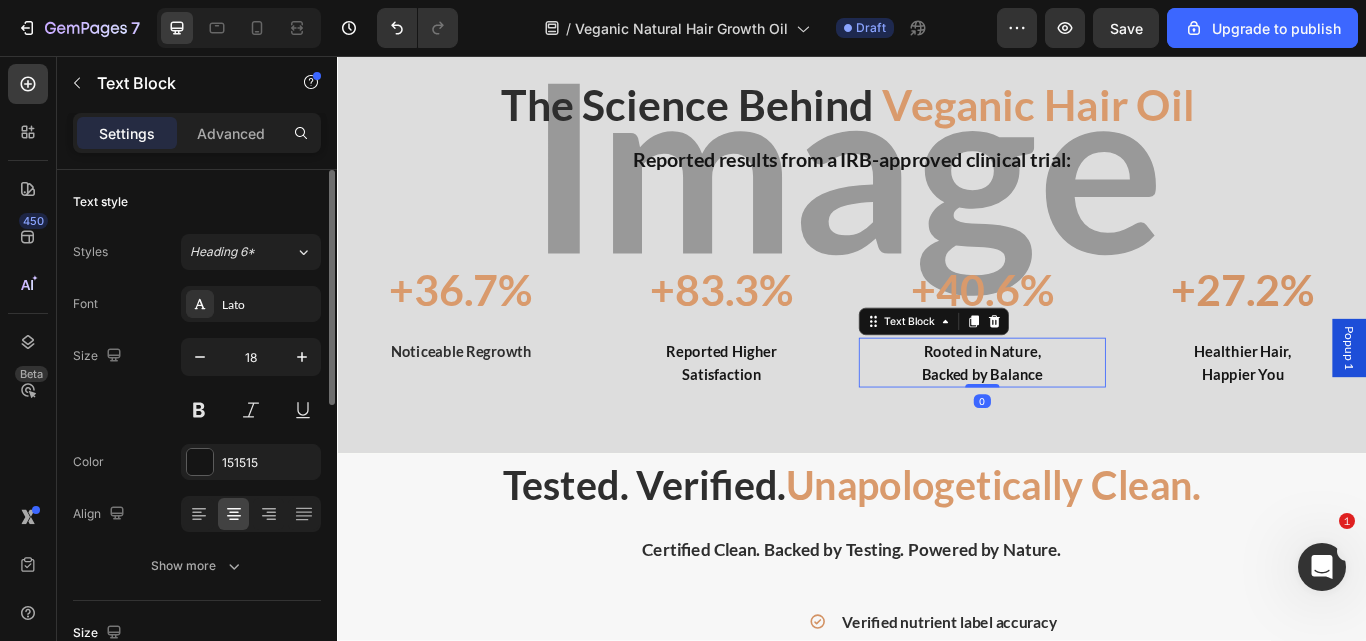 click on "Backed by Balance" at bounding box center (1089, 427) 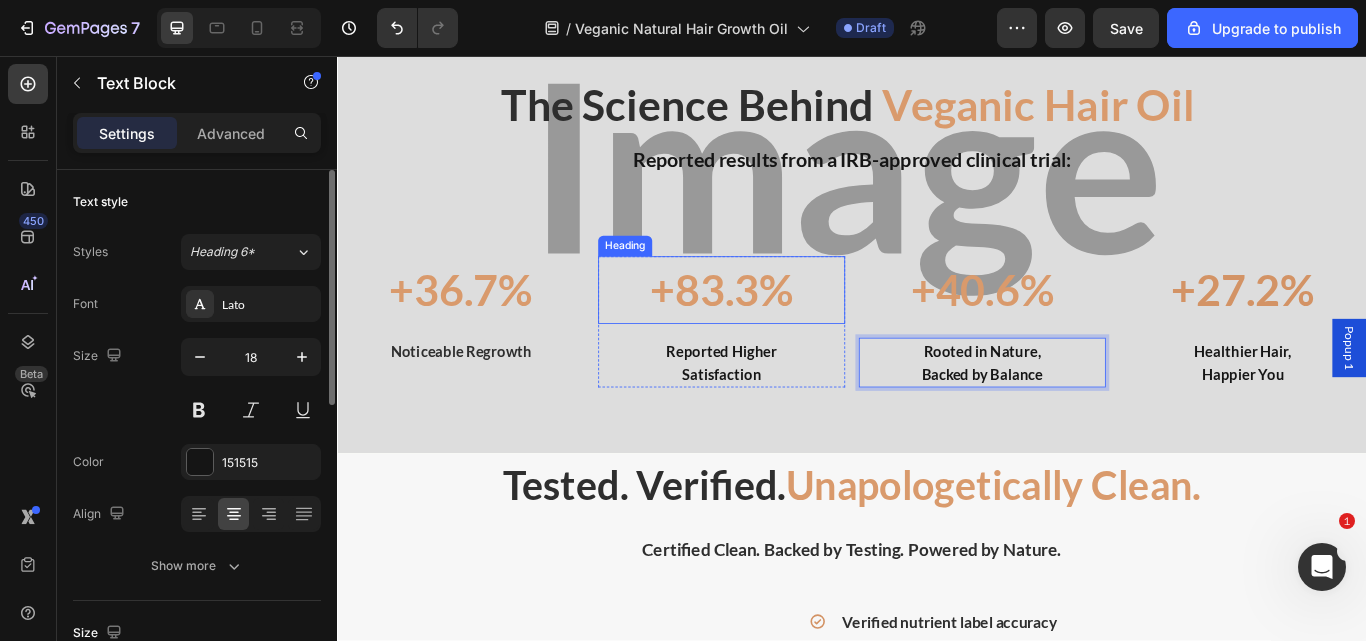 scroll, scrollTop: 5121, scrollLeft: 0, axis: vertical 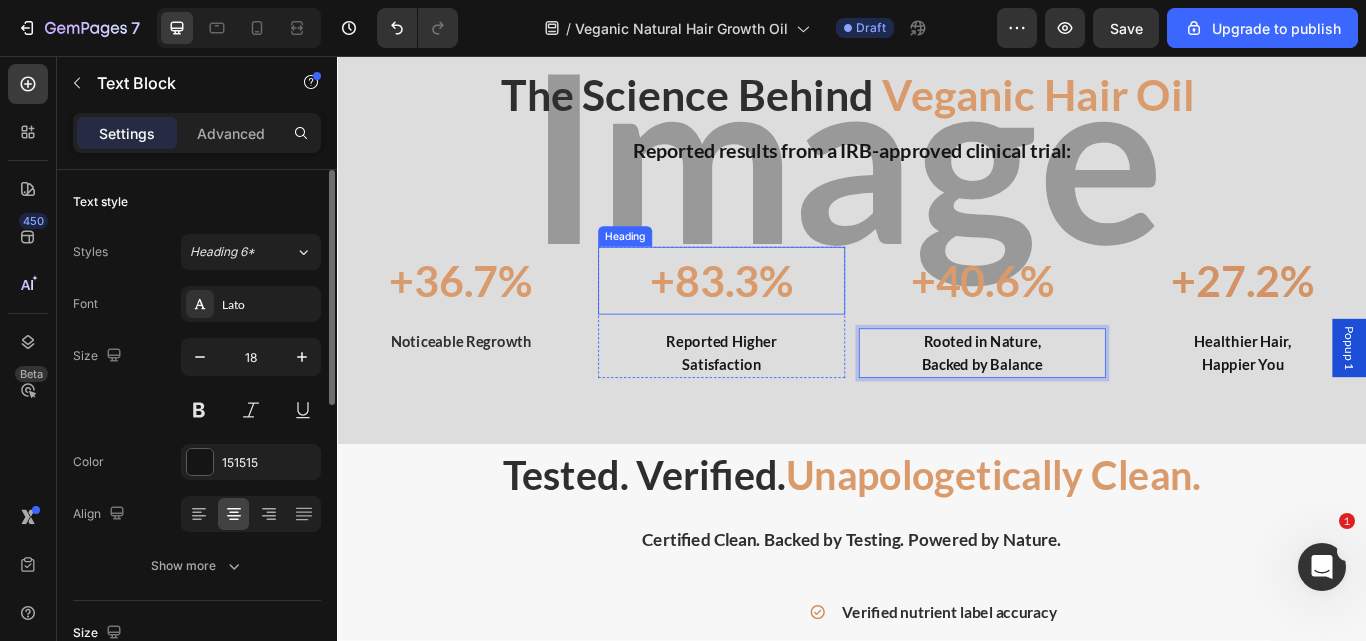 click on "+83.3%" at bounding box center [785, 318] 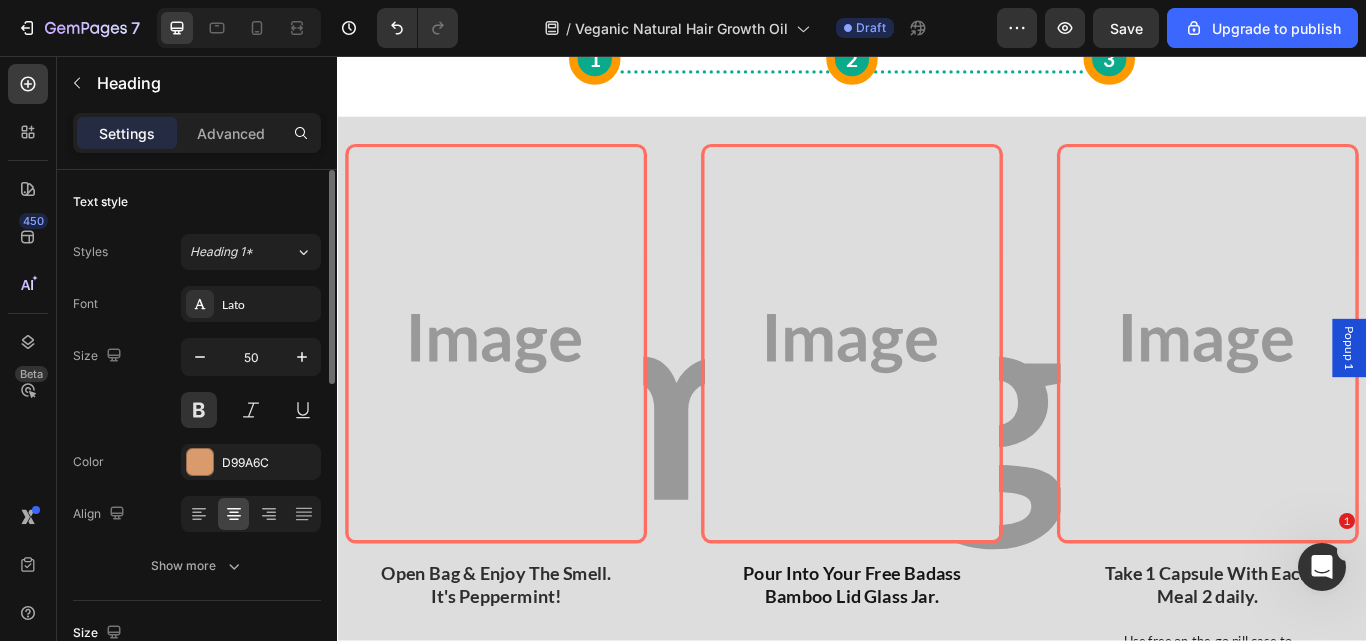 scroll, scrollTop: 6345, scrollLeft: 0, axis: vertical 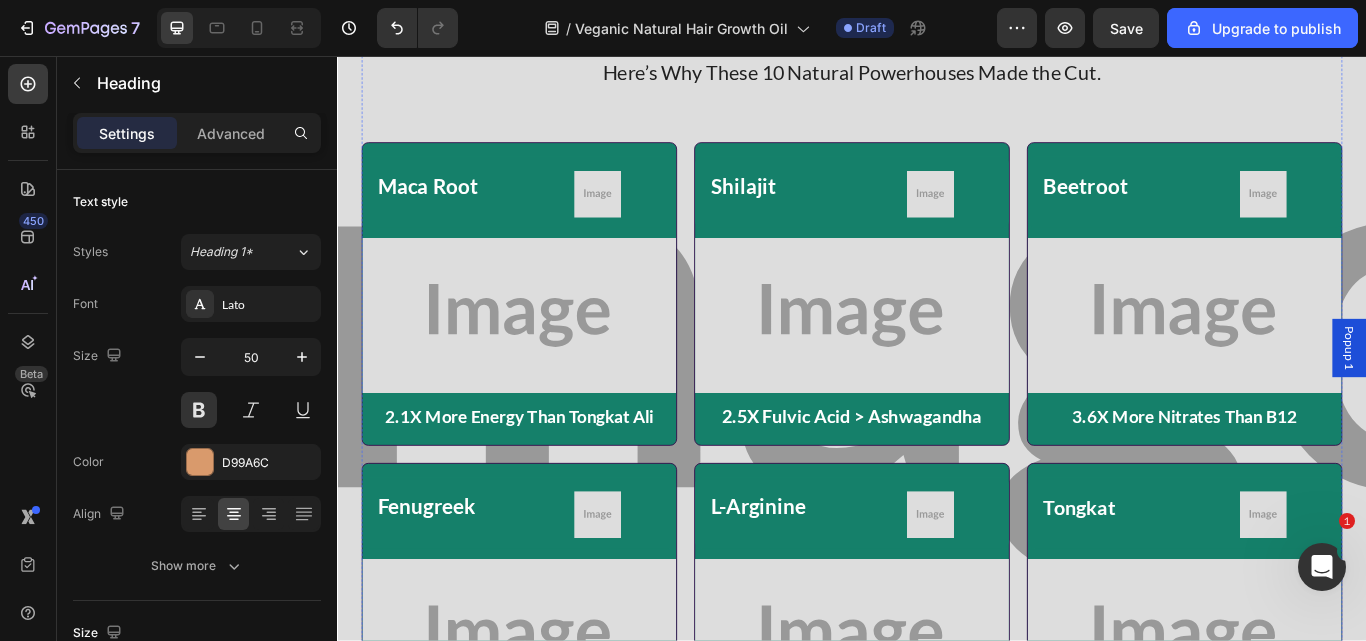 click on "veganic’s plant-powered hair blend is hands down the most  nutrient-dense natural formula for women’s hair health." at bounding box center [937, -60] 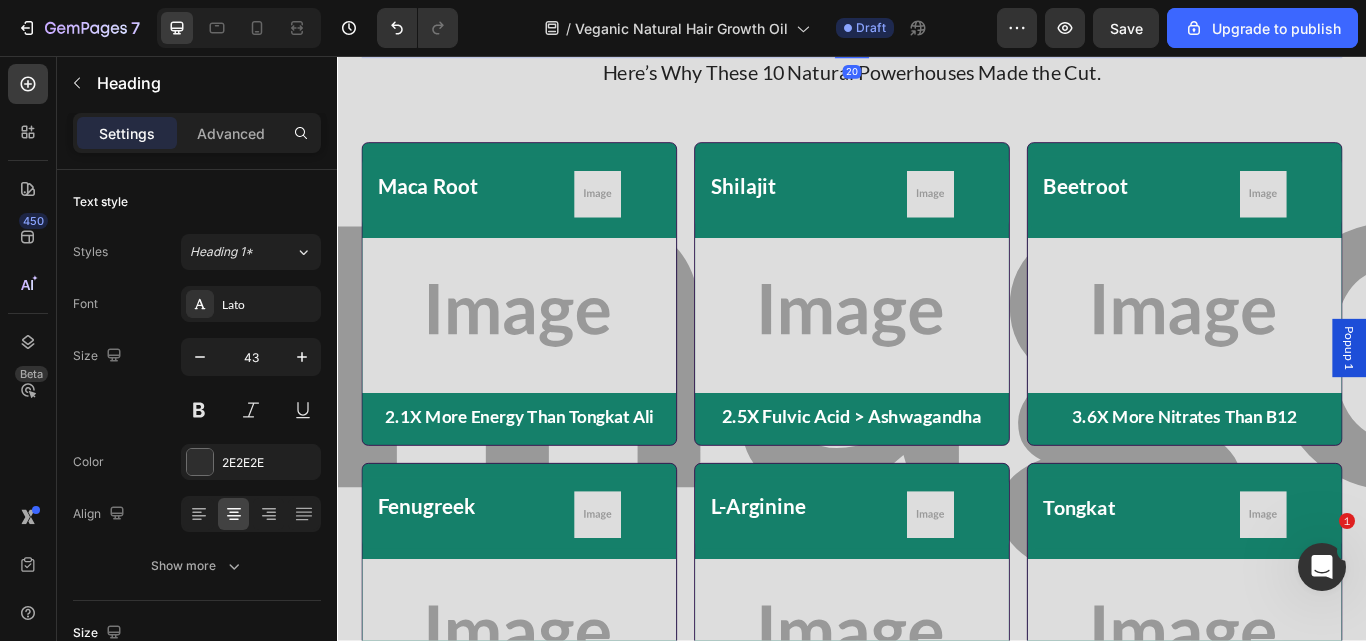 click on "veganic’s plant-powered hair blend is hands down the most  nutrient-dense natural formula for women’s hair health." at bounding box center [937, -60] 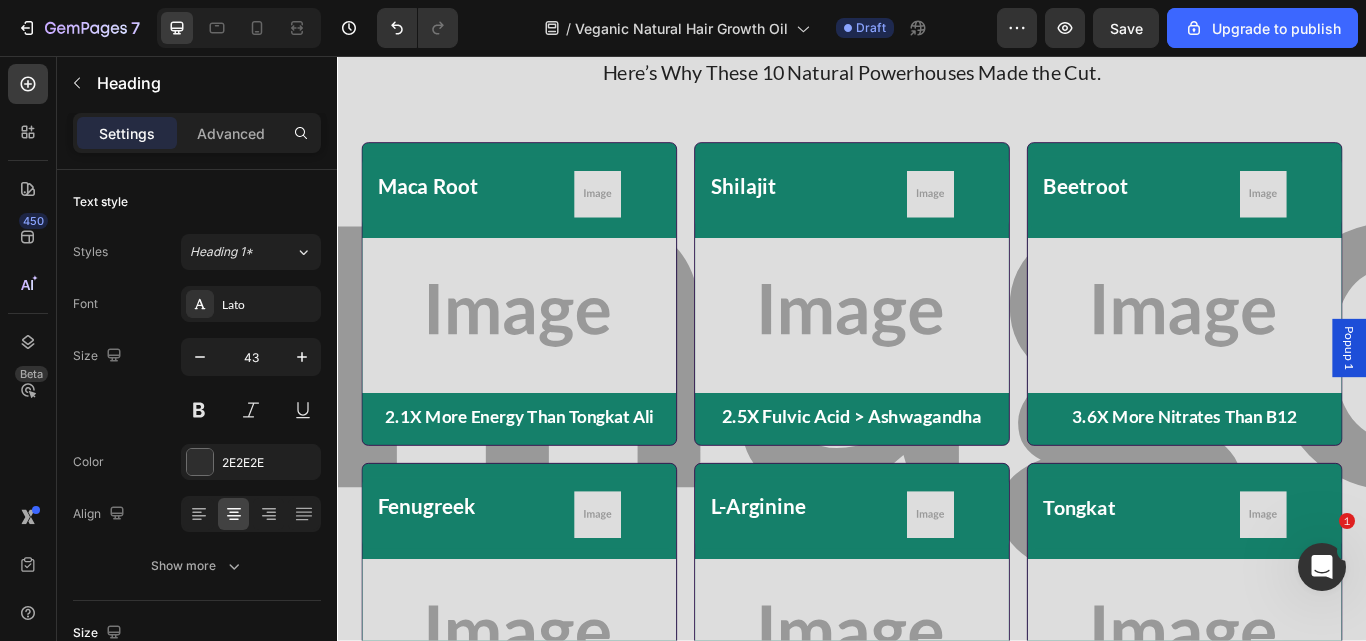 click on "veganic’s plant-powered hair blend is hands down  the most  nutrient-dense natural formula for women’s hair health." at bounding box center (937, -60) 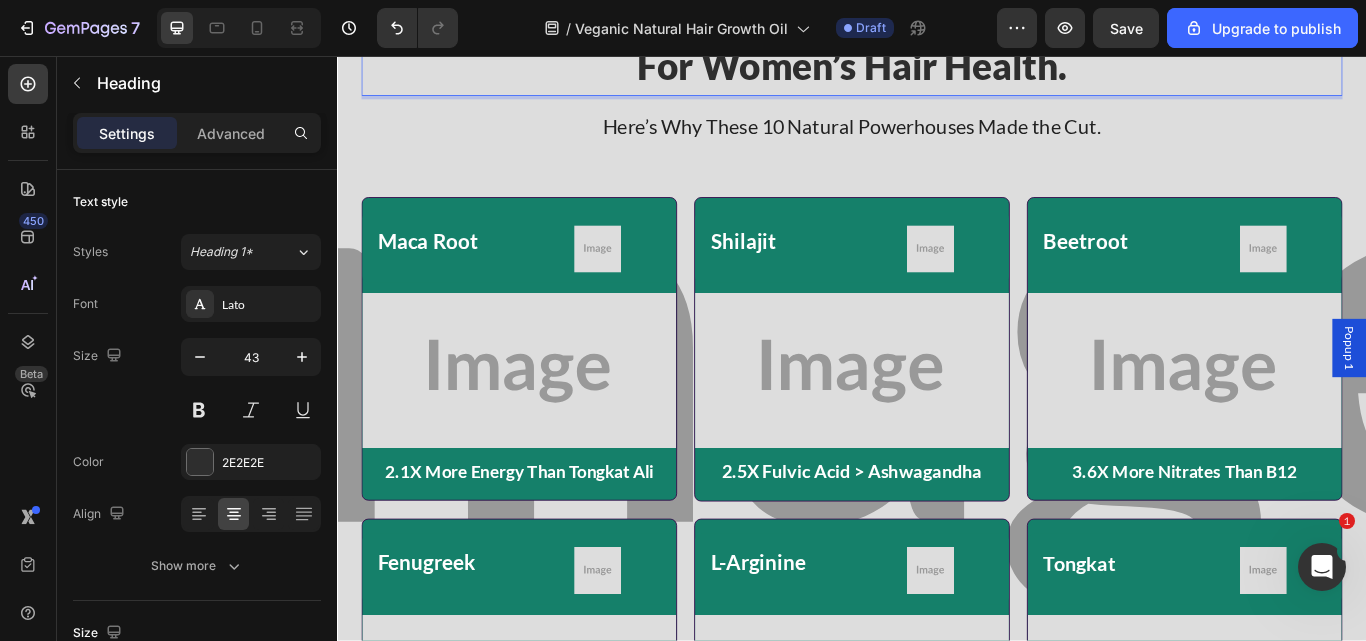 click on "veganic’s plant-powered hair blend is hands  down  the most  nutrient-dense natural formula  for women’s hair health." at bounding box center [937, -28] 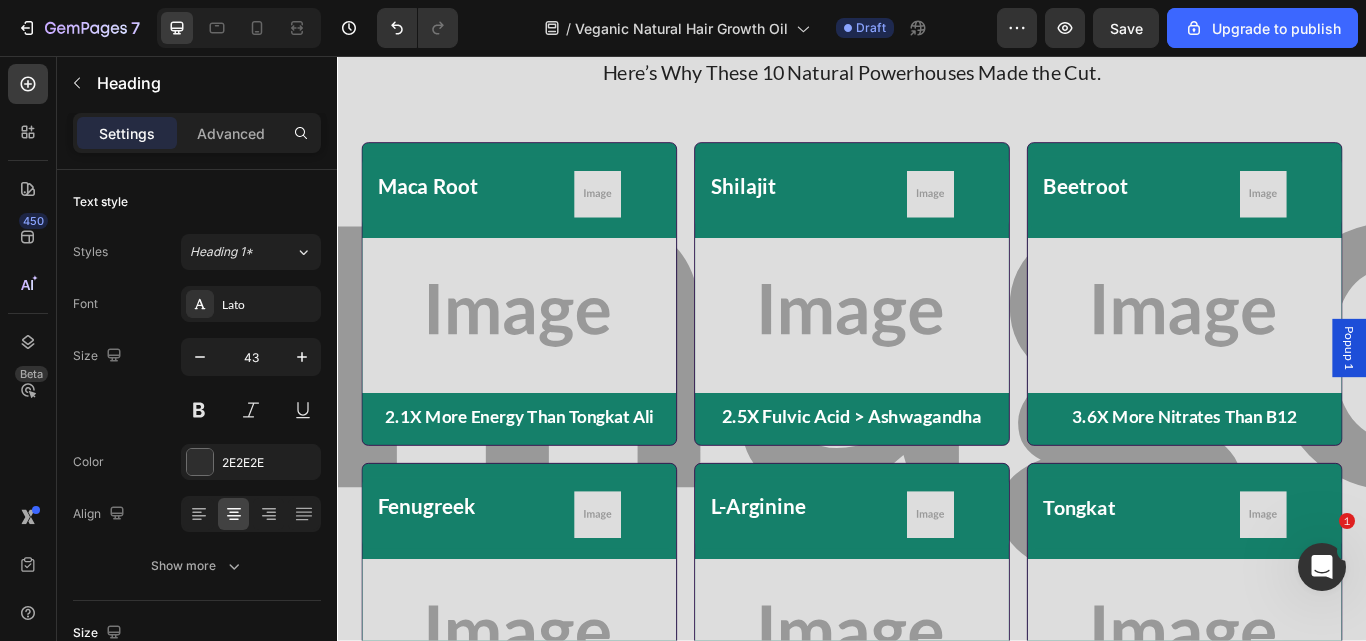 click on "veganic’s plant-powered hair blend is hands  down the most  nutrient-dense natural formula  for women’s hair health." at bounding box center [937, -60] 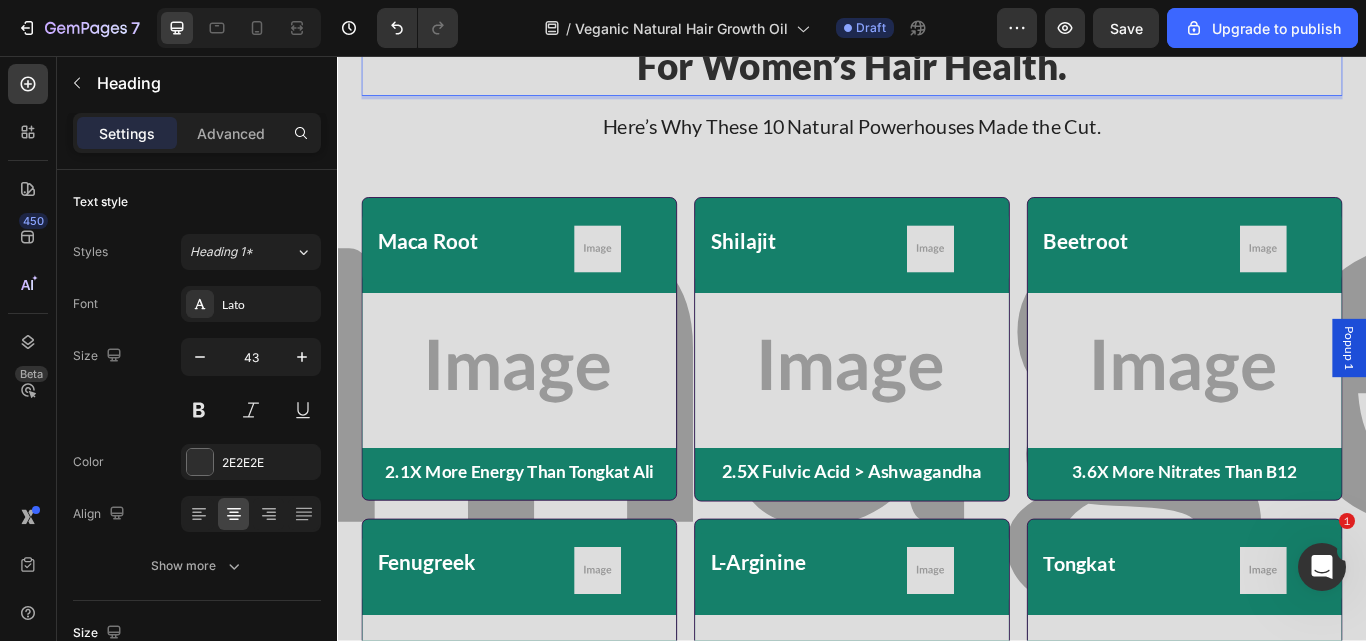 click on "veganic’s plant-powered hair blend is hands  down the most  nutrient-dense  natural  formula  for women’s hair health." at bounding box center [937, -28] 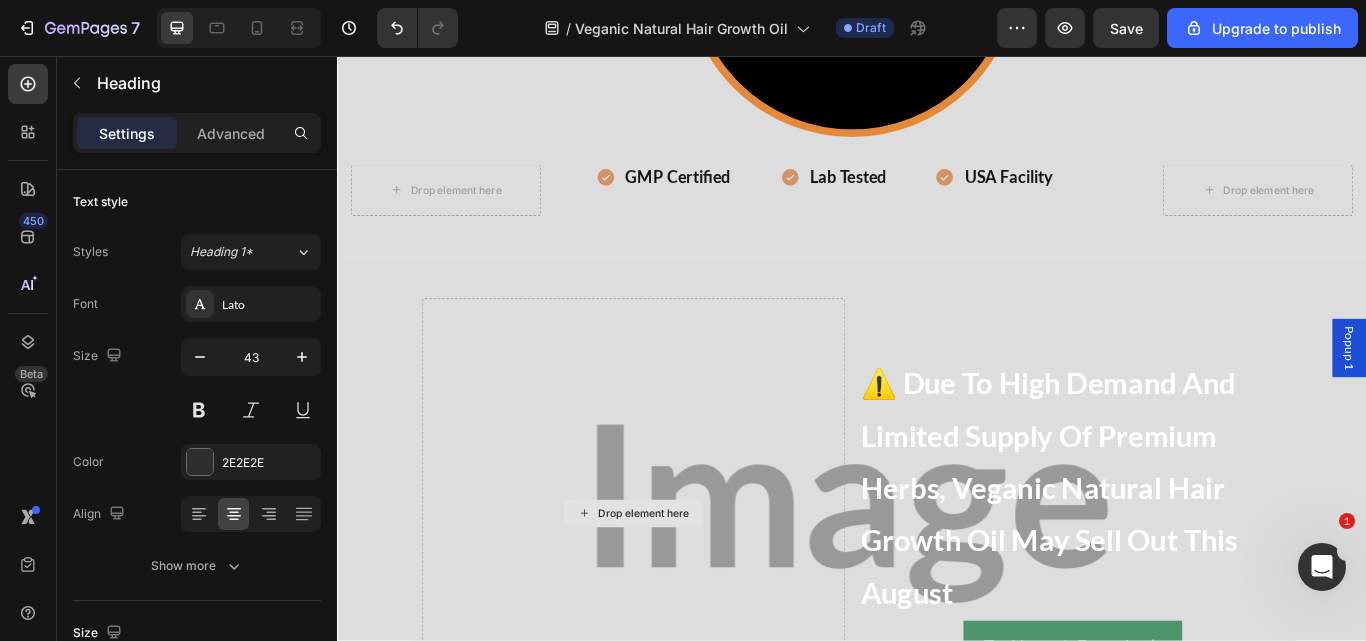scroll, scrollTop: 9636, scrollLeft: 0, axis: vertical 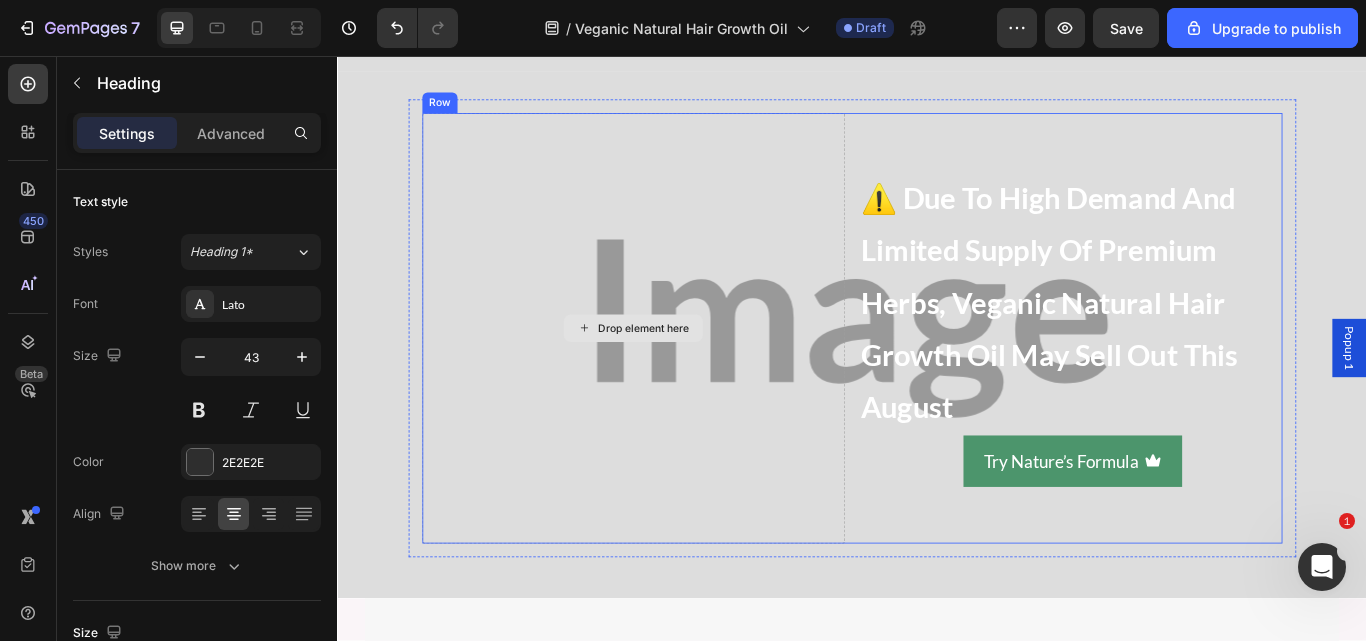 click on "Drop element here" at bounding box center (683, 374) 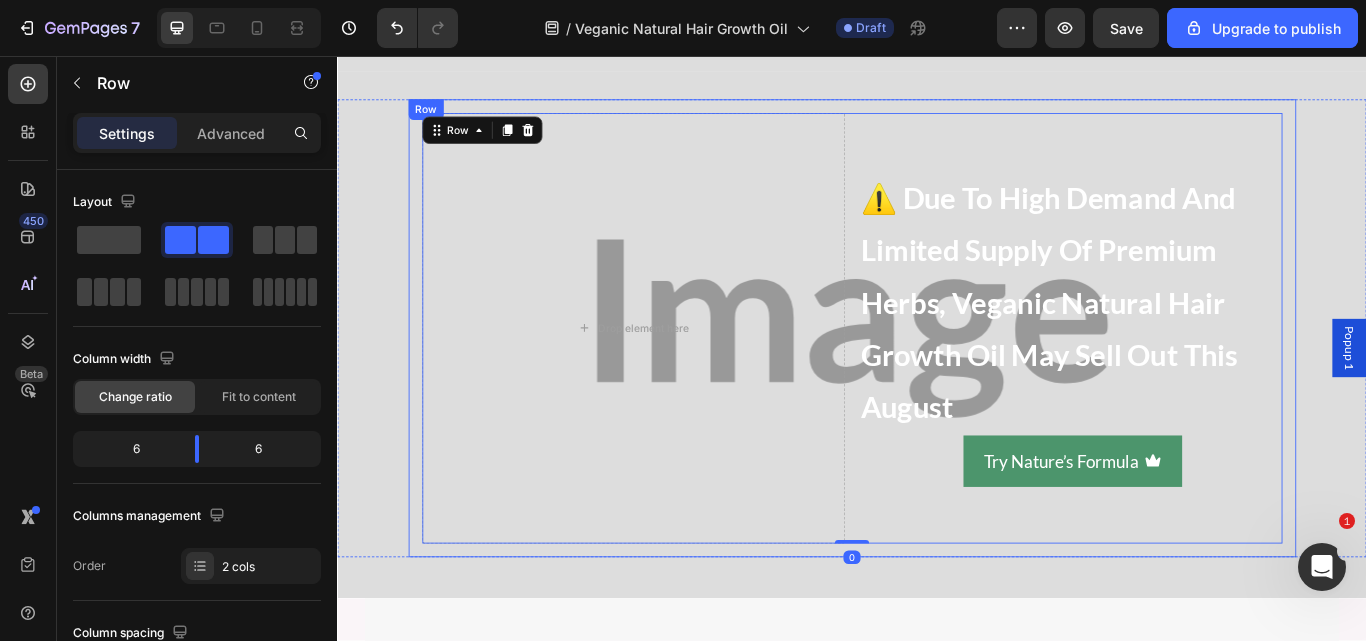 click on "Drop element here ⚠️ due to high demand and limited supply of premium herbs, veganic natural hair growth oil may sell out this august Heading
Try Nature’s Formula Button Row   0 Row" at bounding box center (937, 374) 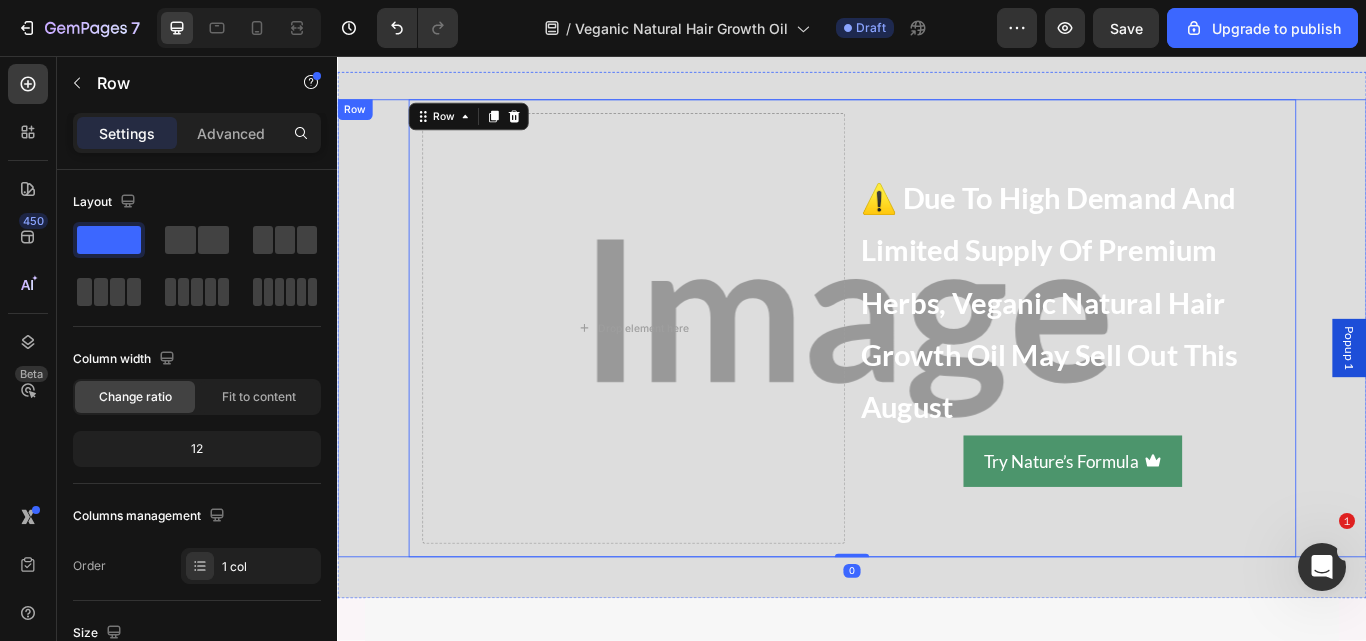 click on "Drop element here ⚠️ due to high demand and limited supply of premium herbs, veganic natural hair growth oil may sell out this august Heading
Try Nature’s Formula Button Row Row   0" at bounding box center (937, 374) 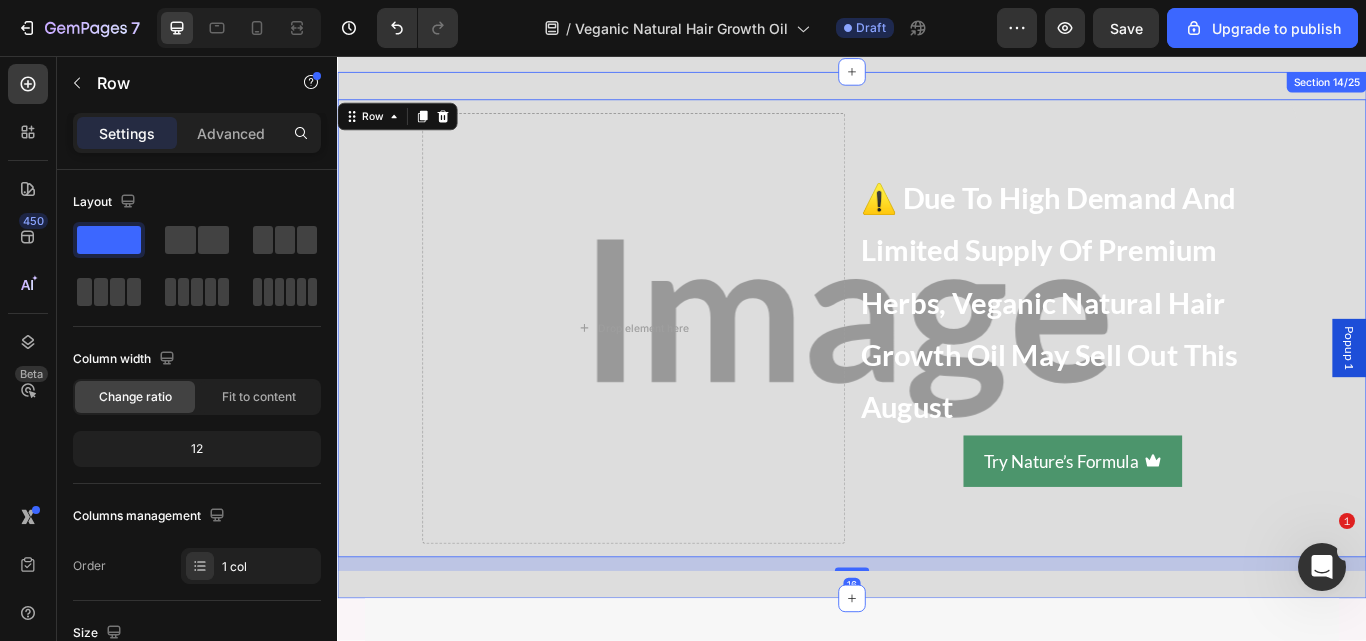 click on "Drop element here ⚠️ due to high demand and limited supply of premium herbs, veganic natural hair growth oil may sell out this august Heading
Try Nature’s Formula Button Row Row Row   16 Section 14/25" at bounding box center [937, 382] 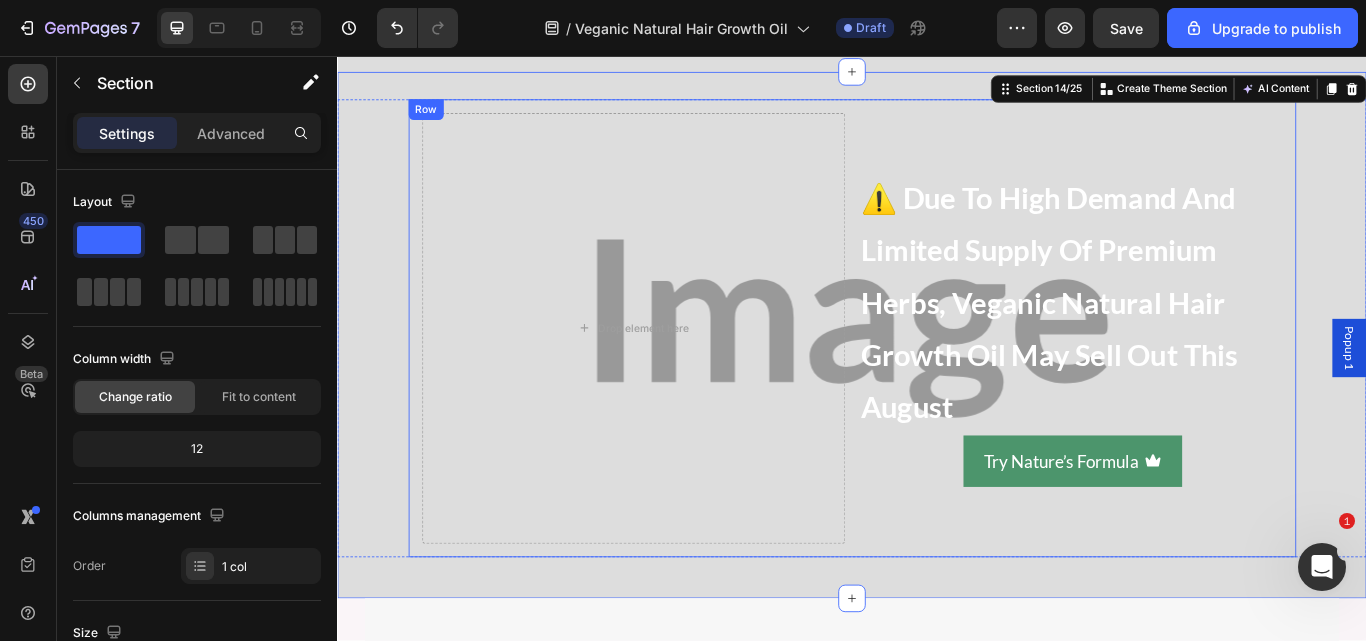 click on "Drop element here ⚠️ due to high demand and limited supply of premium herbs, veganic natural hair growth oil may sell out this august Heading
Try Nature’s Formula Button Row Row" at bounding box center [937, 374] 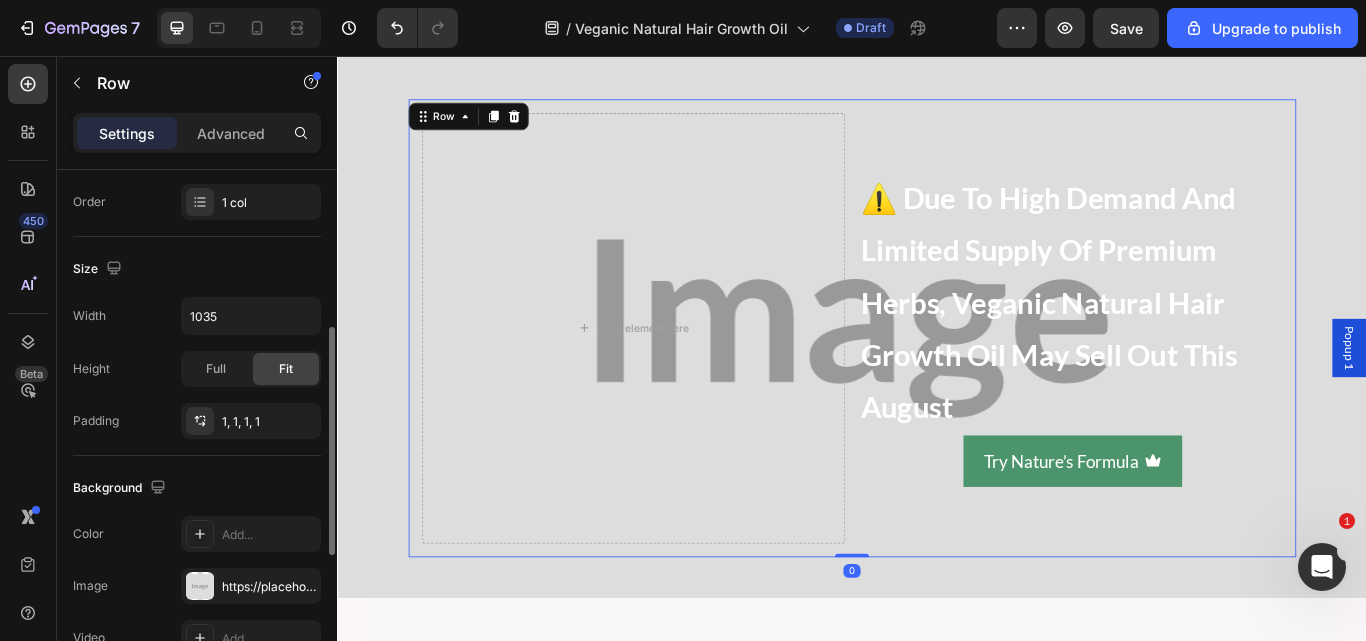 scroll, scrollTop: 365, scrollLeft: 0, axis: vertical 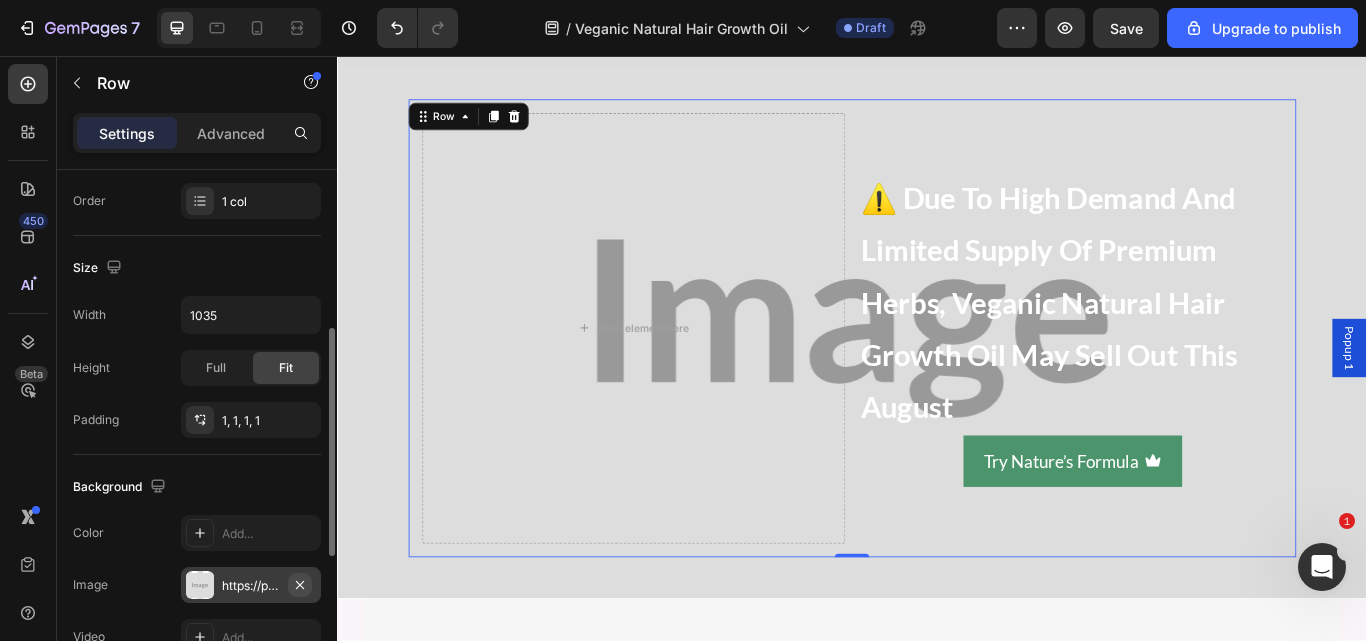 click 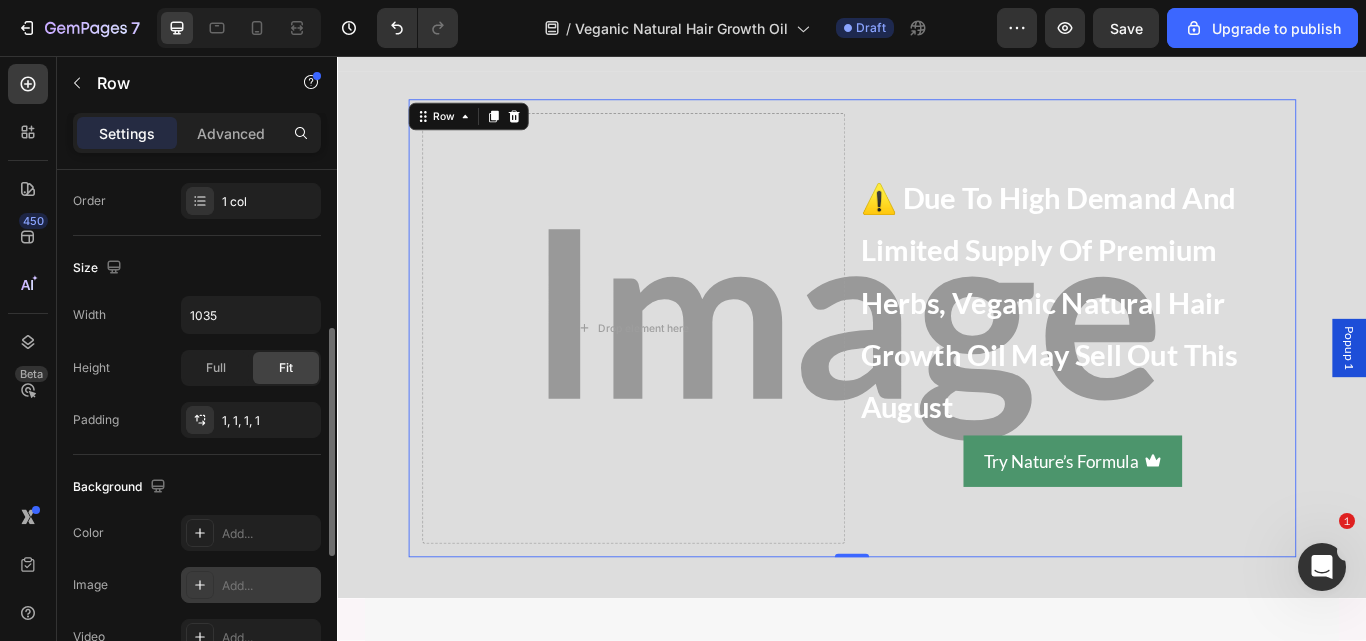 click on "Add..." at bounding box center (269, 586) 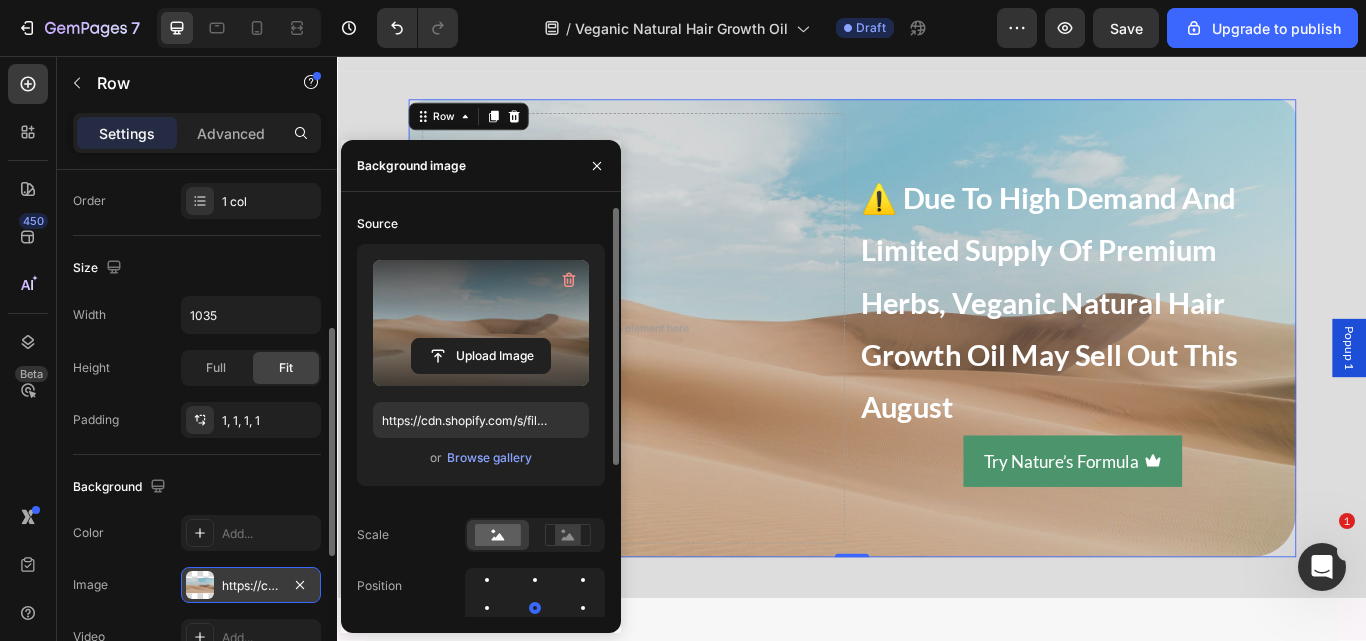 click at bounding box center [481, 323] 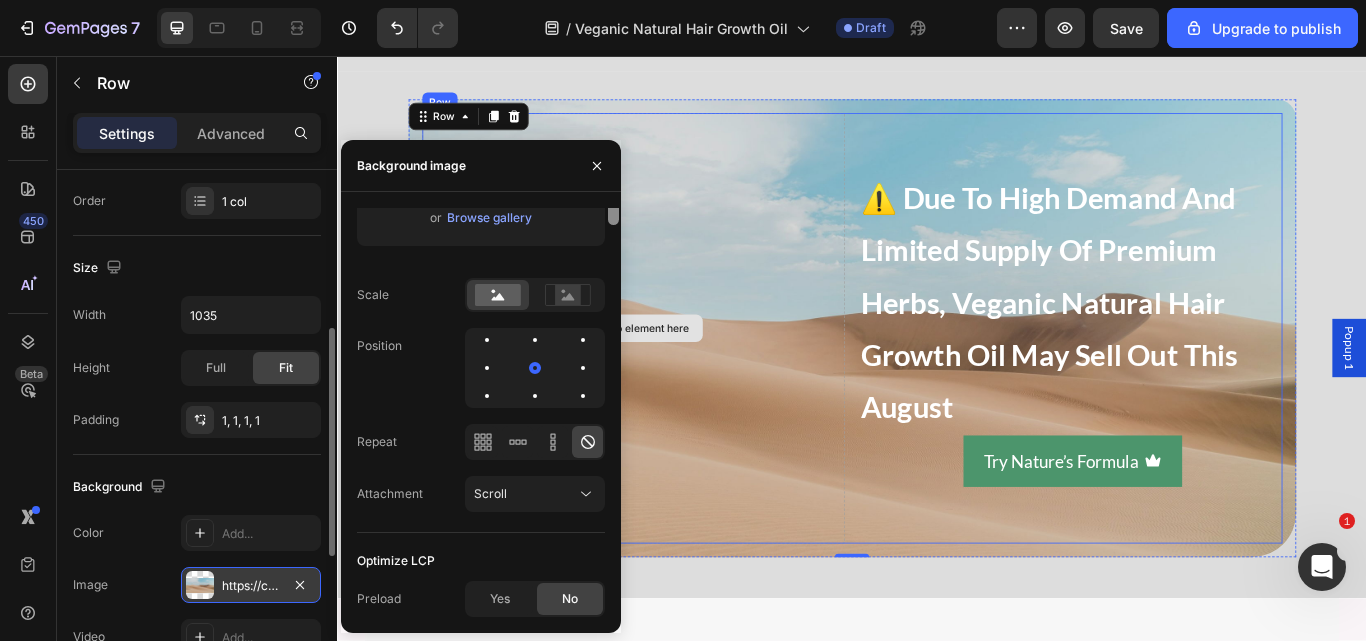 scroll, scrollTop: 0, scrollLeft: 0, axis: both 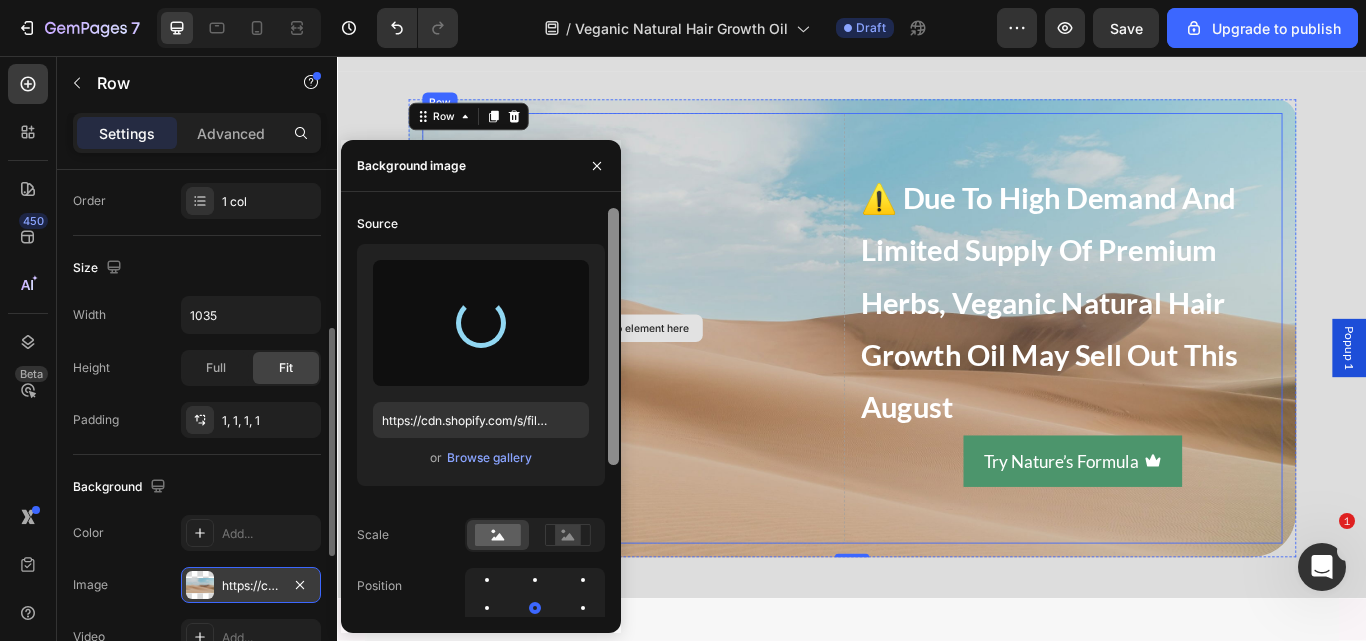 drag, startPoint x: 949, startPoint y: 406, endPoint x: 670, endPoint y: 276, distance: 307.80026 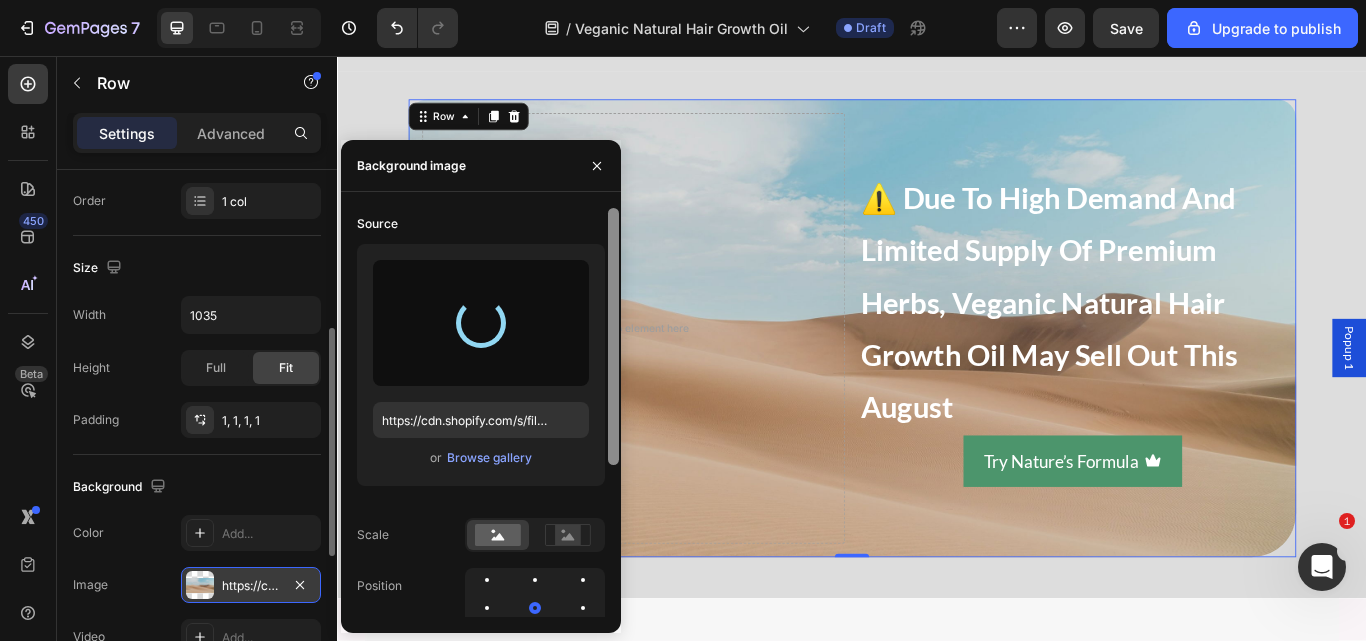 scroll, scrollTop: 240, scrollLeft: 0, axis: vertical 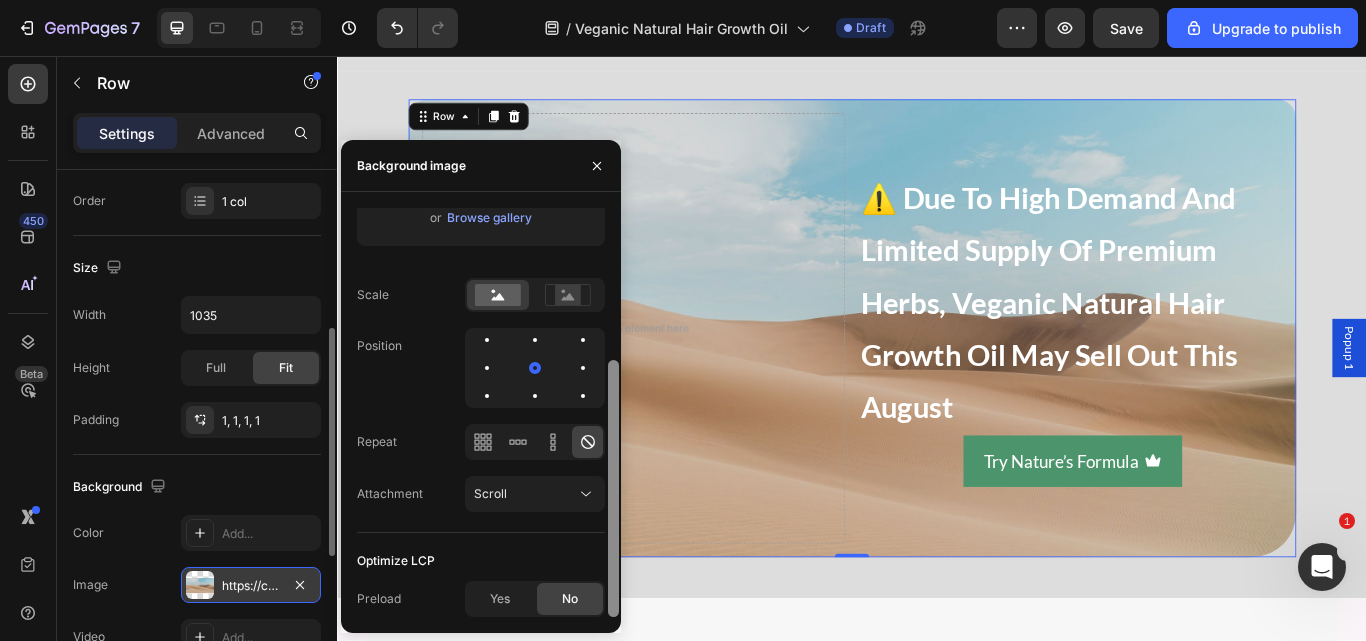 click on "Source https://cdn.shopify.com/s/files/1/2005/9307/files/background_settings.jpg or  Browse gallery  Scale Position Repeat Attachment Scroll Optimize LCP Preload Yes No" 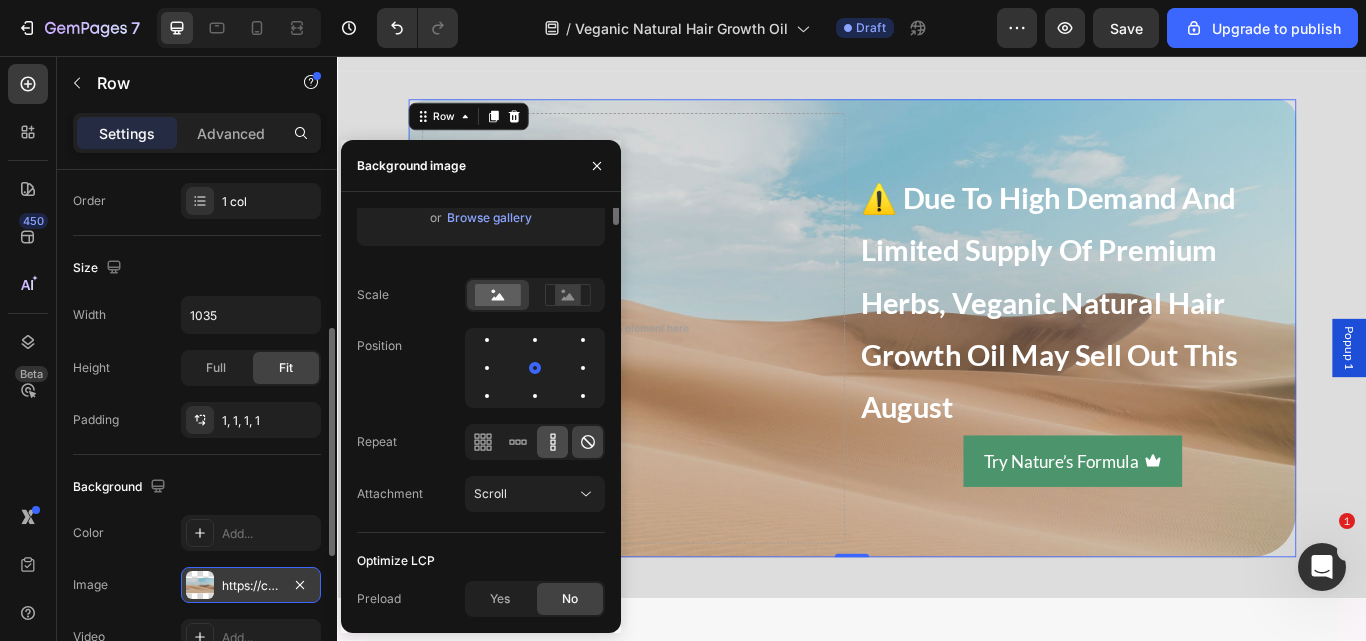 scroll, scrollTop: 0, scrollLeft: 0, axis: both 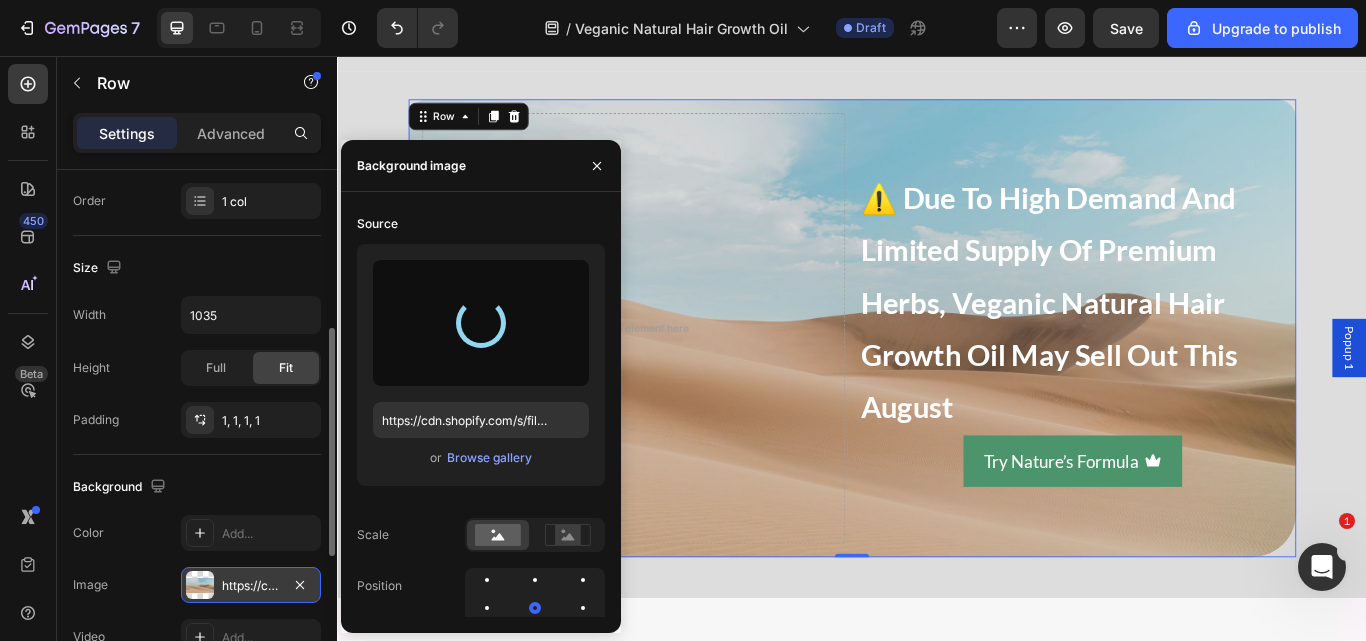 type on "https://cdn.shopify.com/s/files/1/0734/3702/0479/files/gempages_452710916551607394-4df2f40a-3341-4c4d-ac43-4ce2547505e2.png" 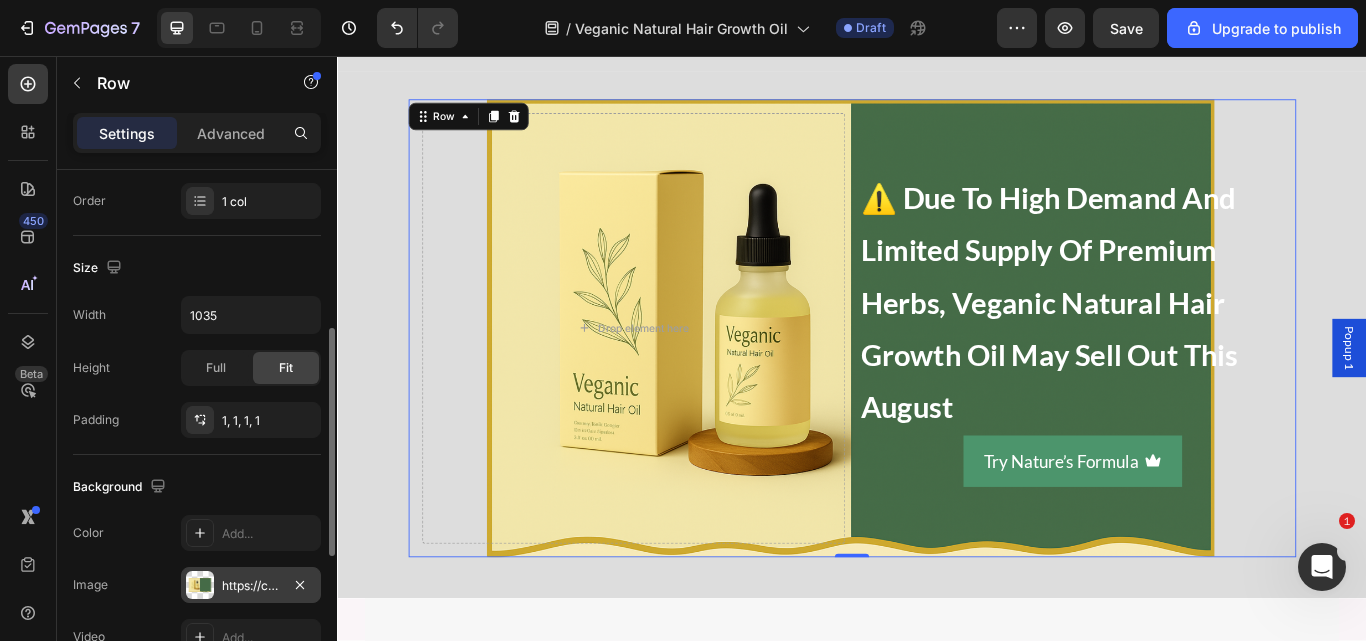 click on "Background The changes might be hidden by  the video. Color Add... Image https://cdn.shopify.com/s/files/1/0734/3702/0479/files/gempages_452710916551607394-4df2f40a-3341-4c4d-ac43-4ce2547505e2.png Video Add..." 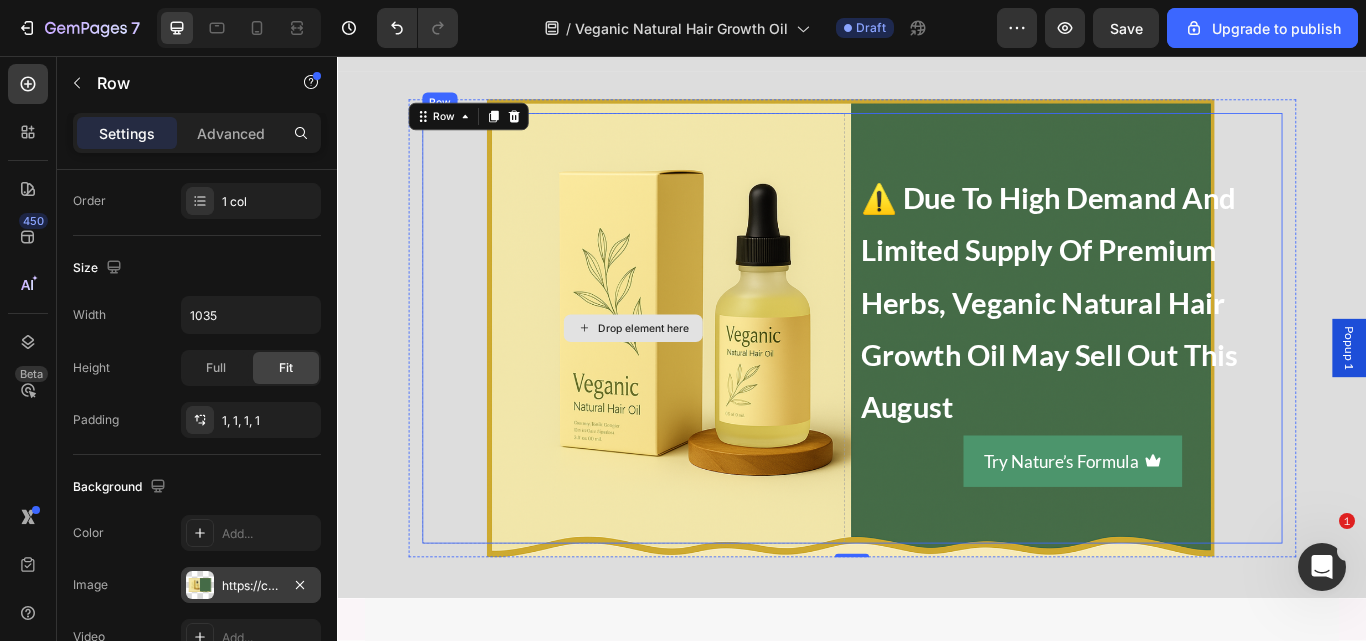 click on "Drop element here" at bounding box center [683, 374] 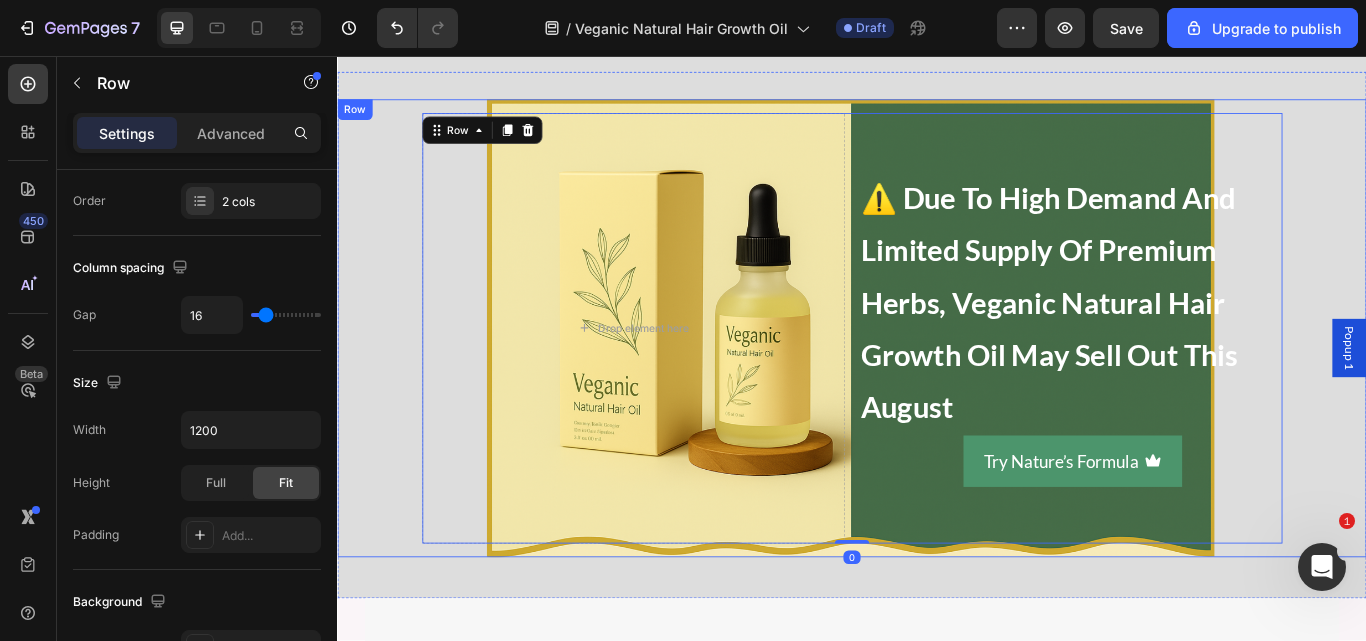 click on "Drop element here ⚠️ due to high demand and limited supply of premium herbs, veganic natural hair growth oil may sell out this august Heading
Try Nature’s Formula Button Row   0 Row" at bounding box center (937, 374) 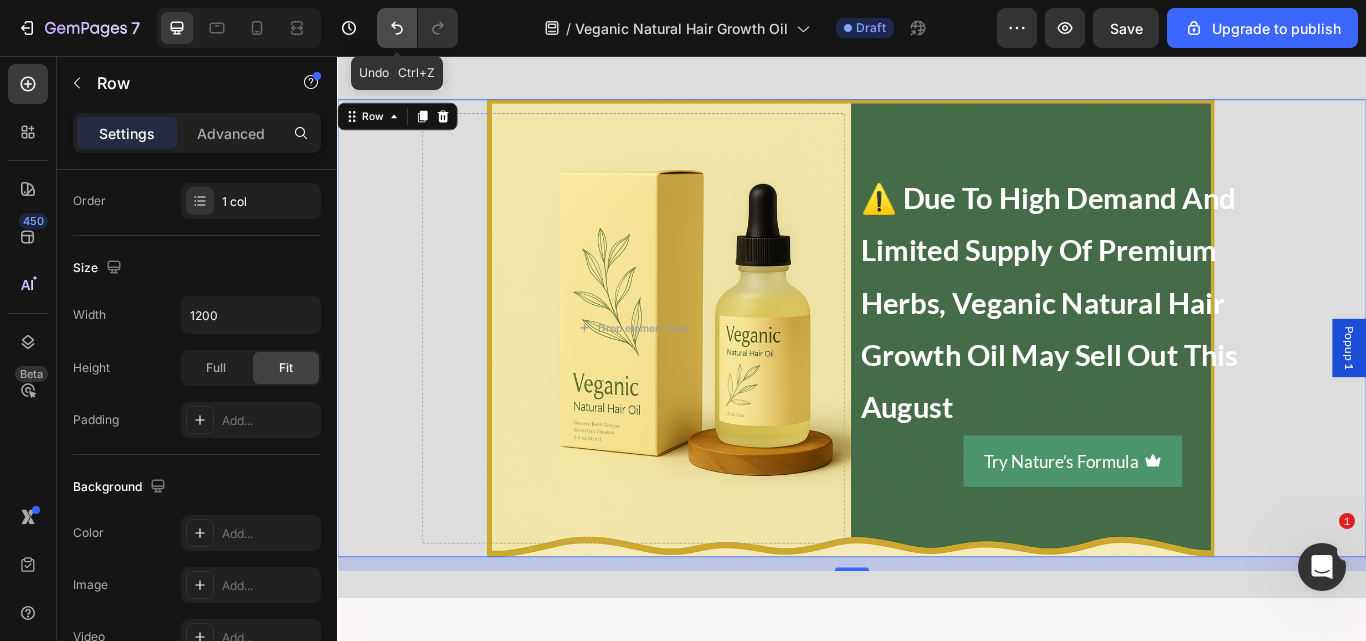 click 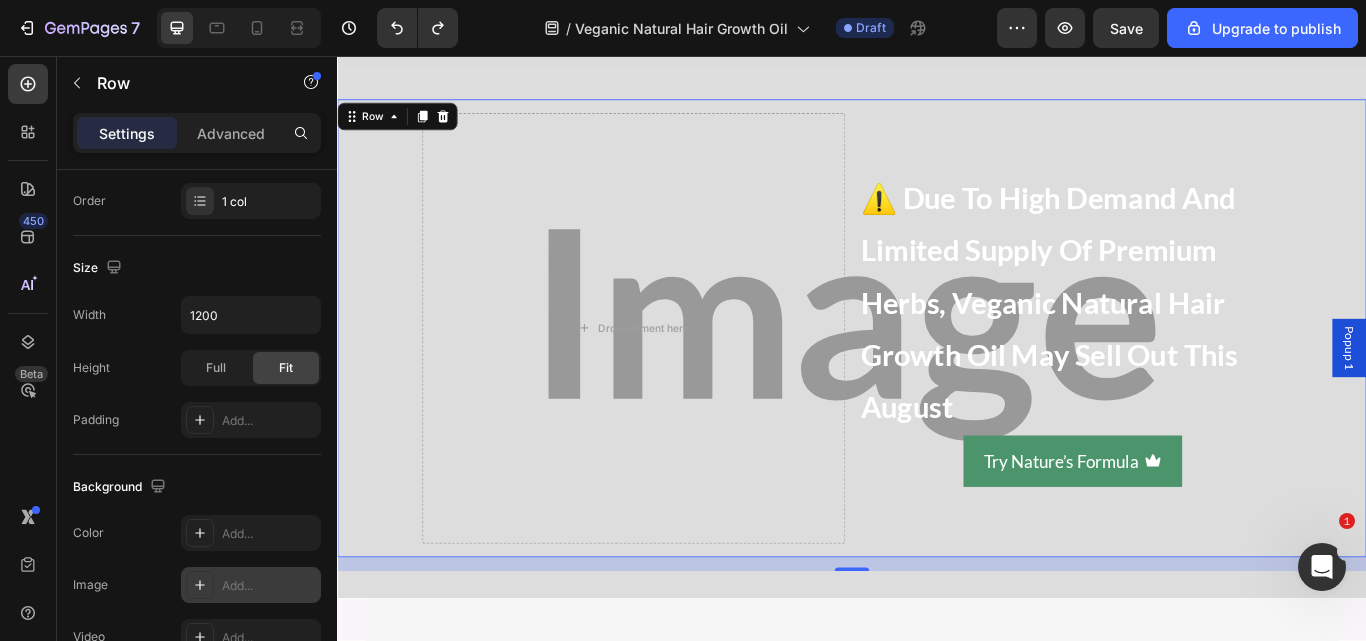 click on "Add..." at bounding box center (269, 586) 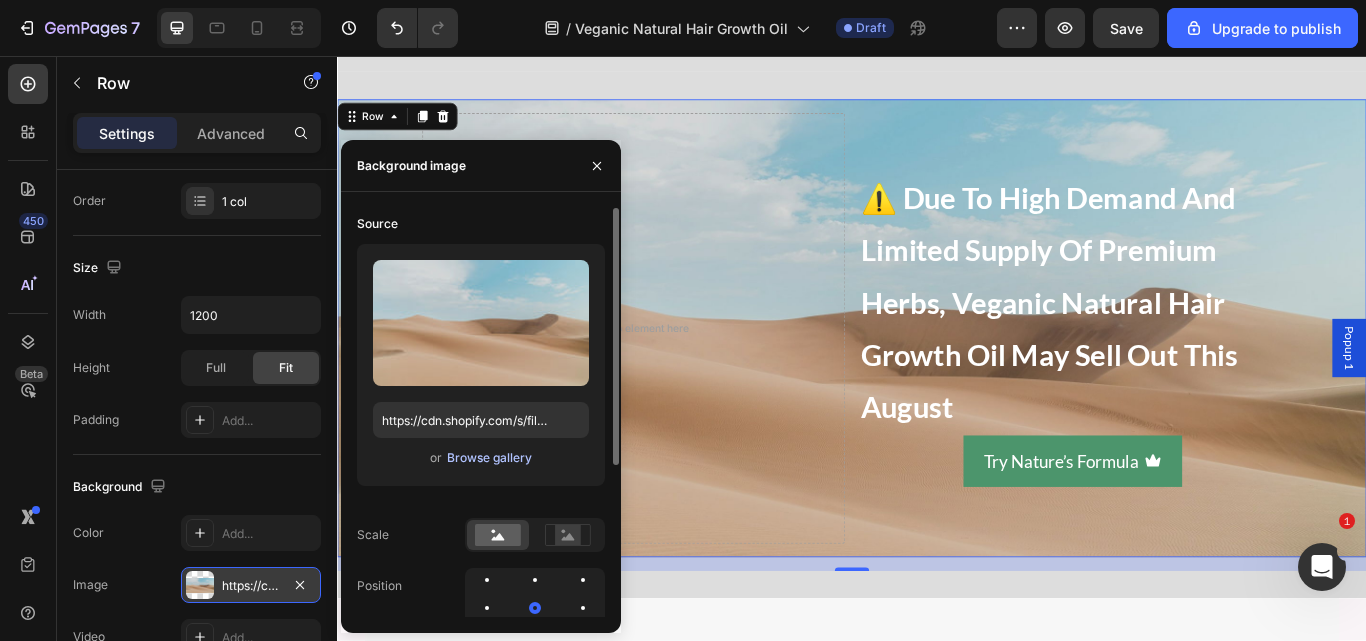 click on "Browse gallery" at bounding box center [489, 458] 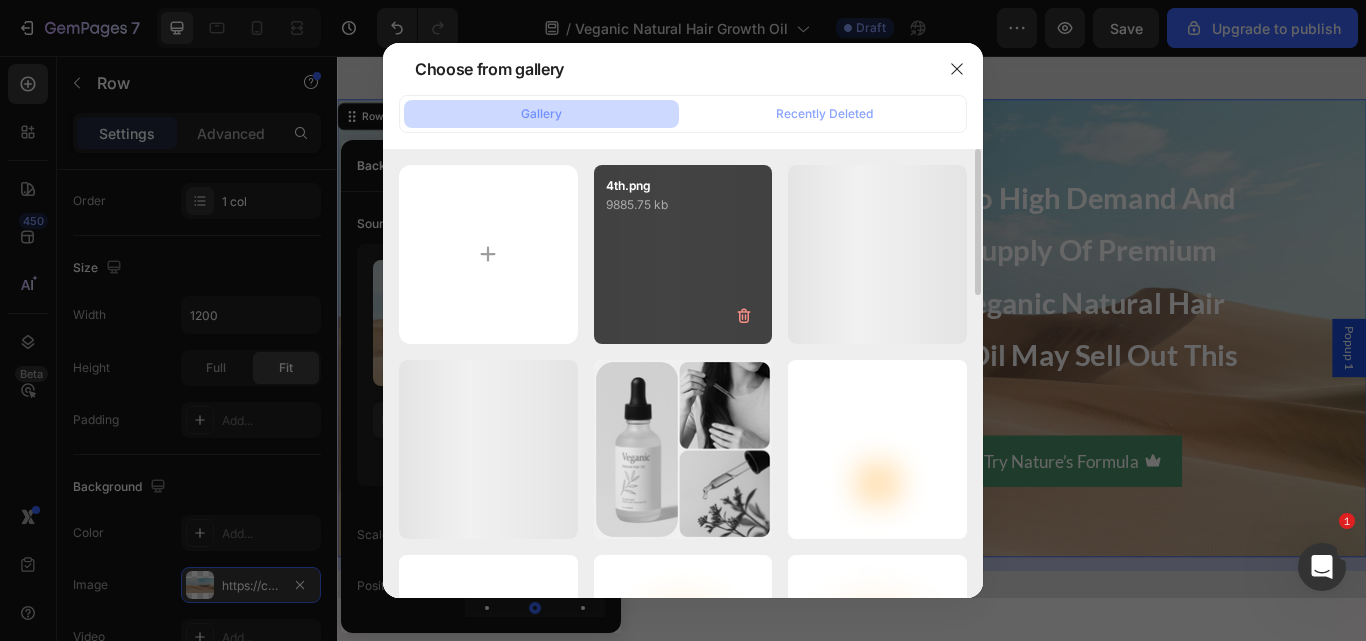 click on "4th.png 9885.75 kb" at bounding box center (683, 254) 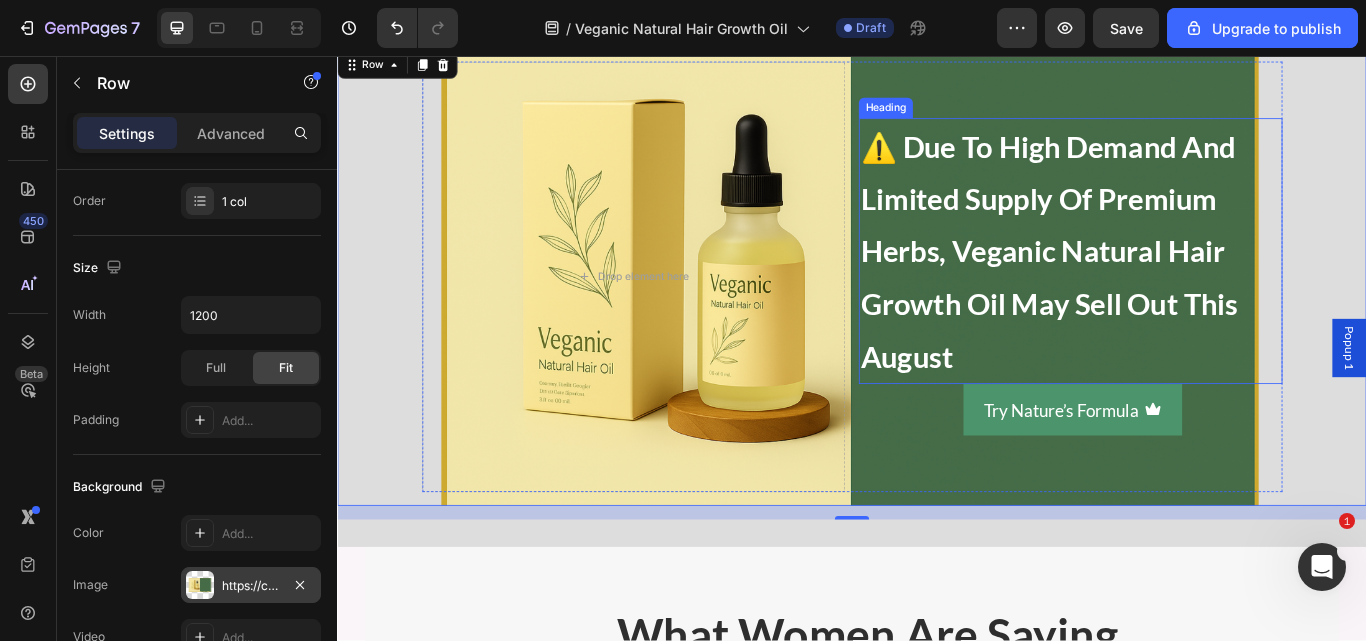 scroll, scrollTop: 9693, scrollLeft: 0, axis: vertical 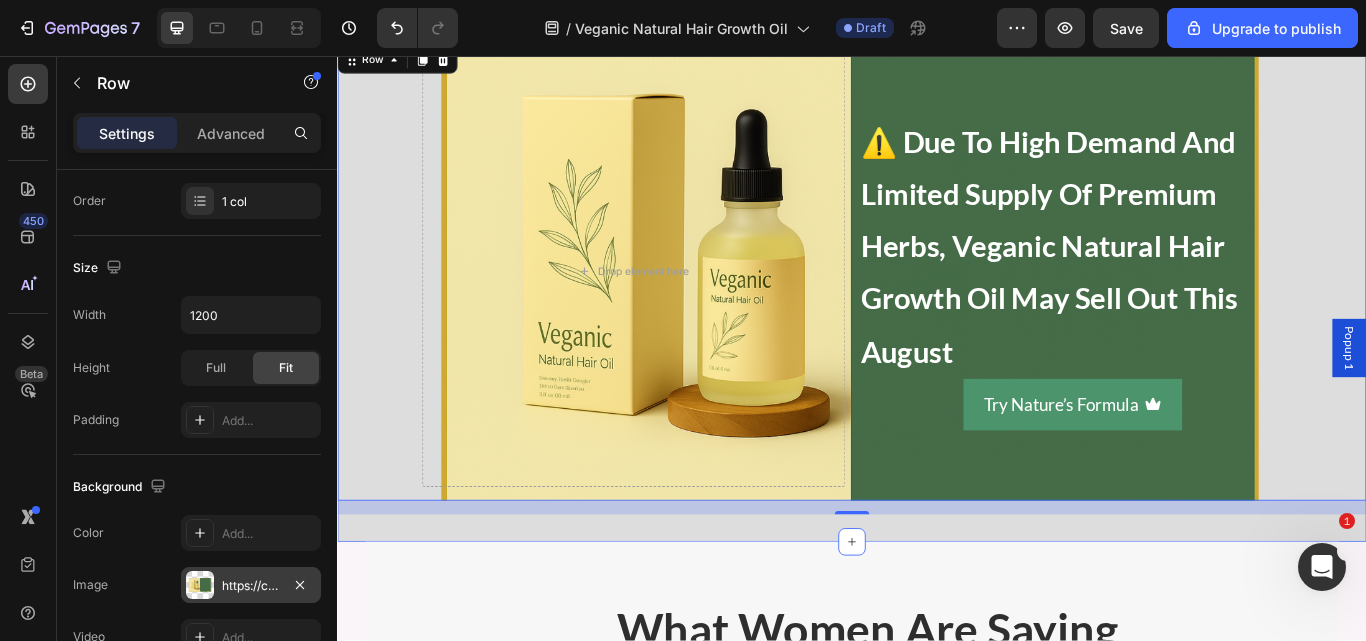 click on "Drop element here ⚠️ due to high demand and limited supply of premium herbs, veganic natural hair growth oil may sell out this august Heading
Try Nature’s Formula Button Row Row Row   16 Section 14/25" at bounding box center [937, 316] 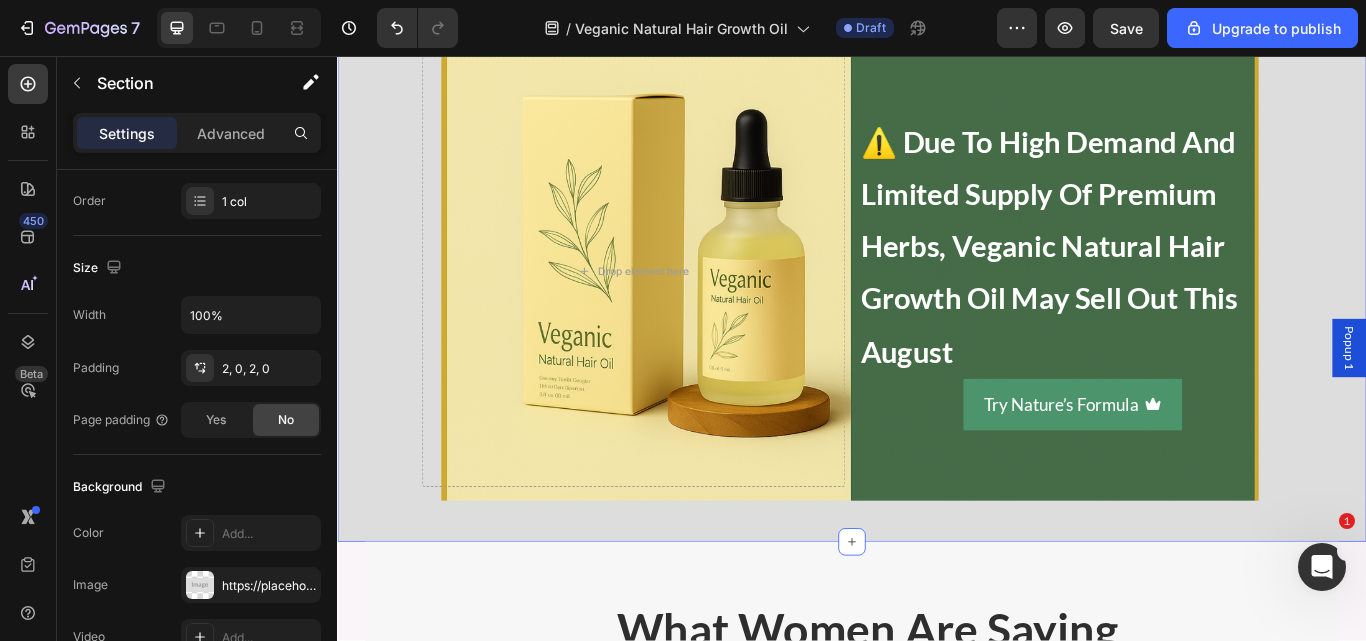 scroll, scrollTop: 0, scrollLeft: 0, axis: both 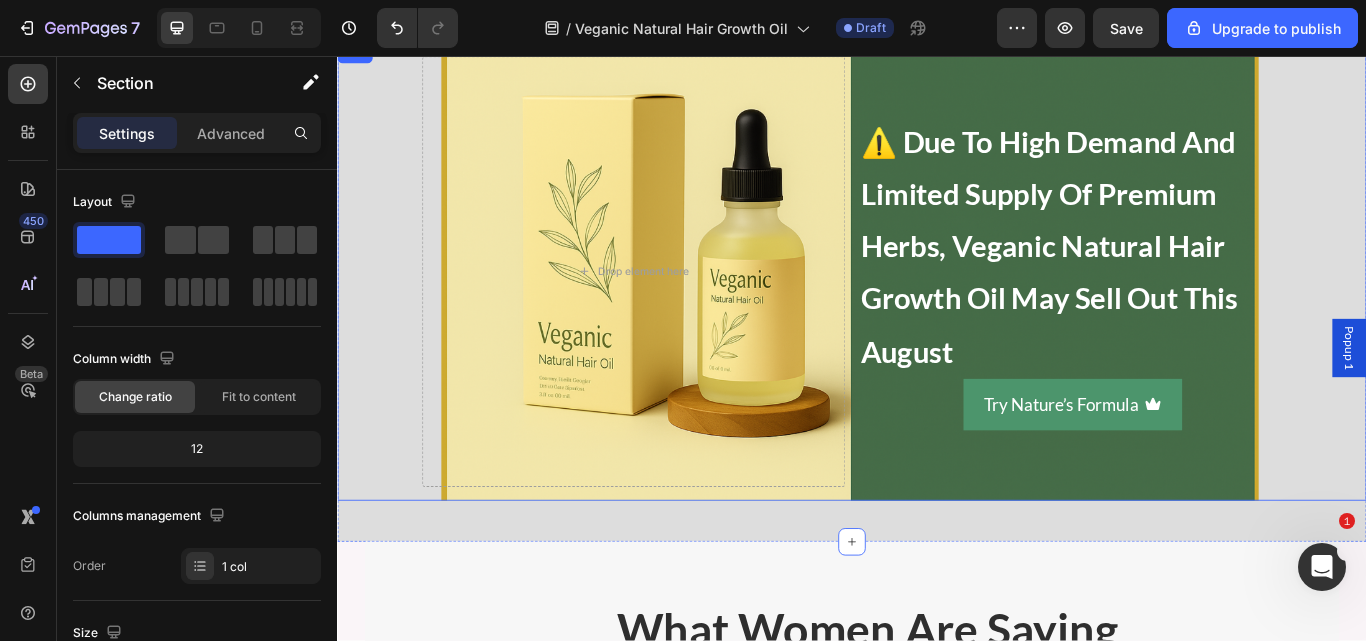 click on "Drop element here ⚠️ due to high demand and limited supply of premium herbs, veganic natural hair growth oil may sell out this august Heading
Try Nature’s Formula Button Row Row" at bounding box center (937, 308) 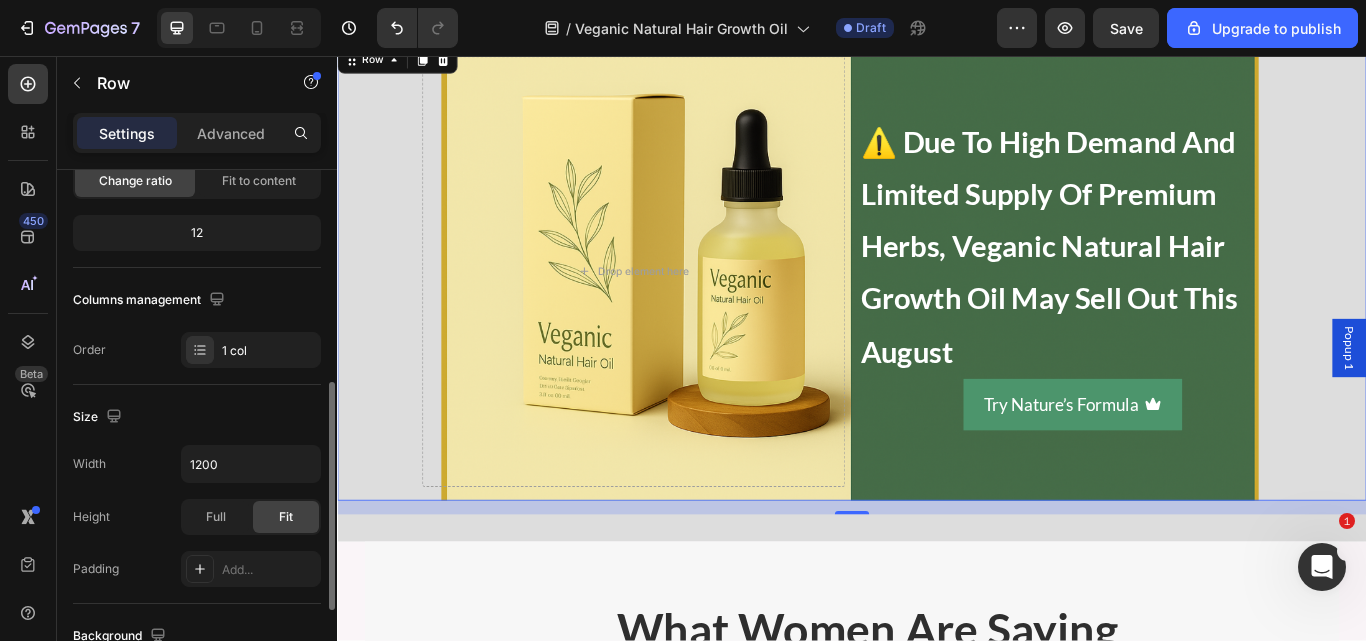 scroll, scrollTop: 301, scrollLeft: 0, axis: vertical 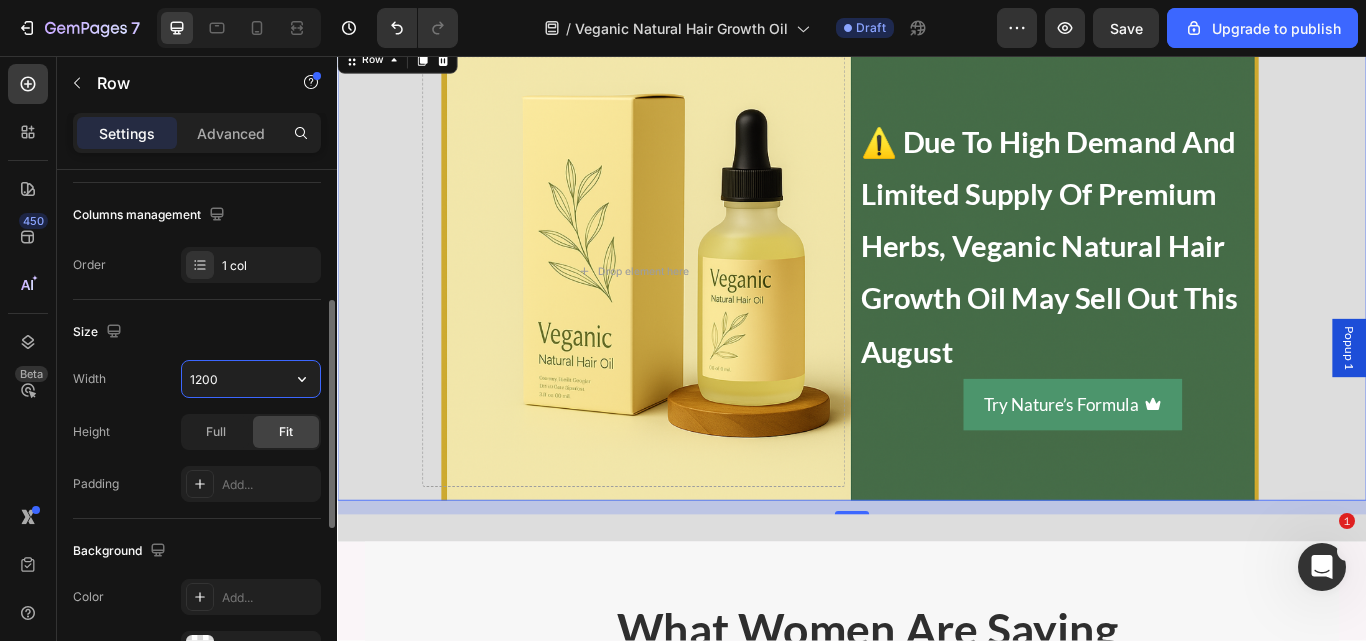 click on "1200" at bounding box center [251, 379] 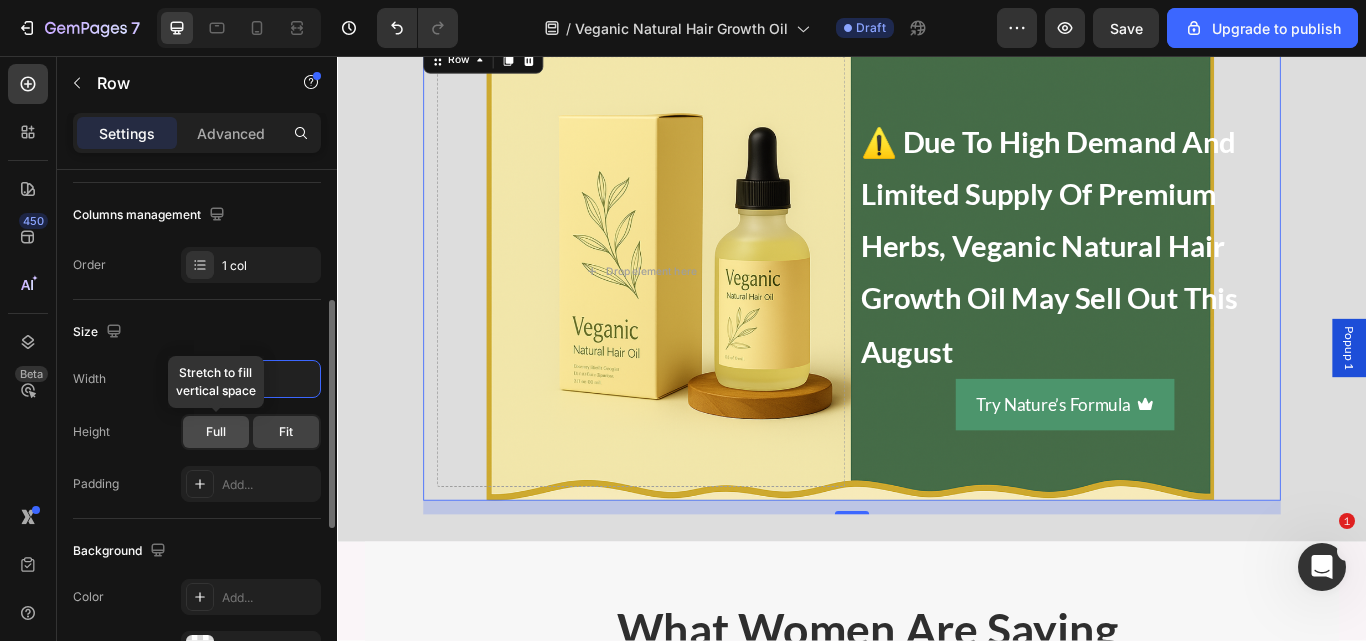 type on "1000" 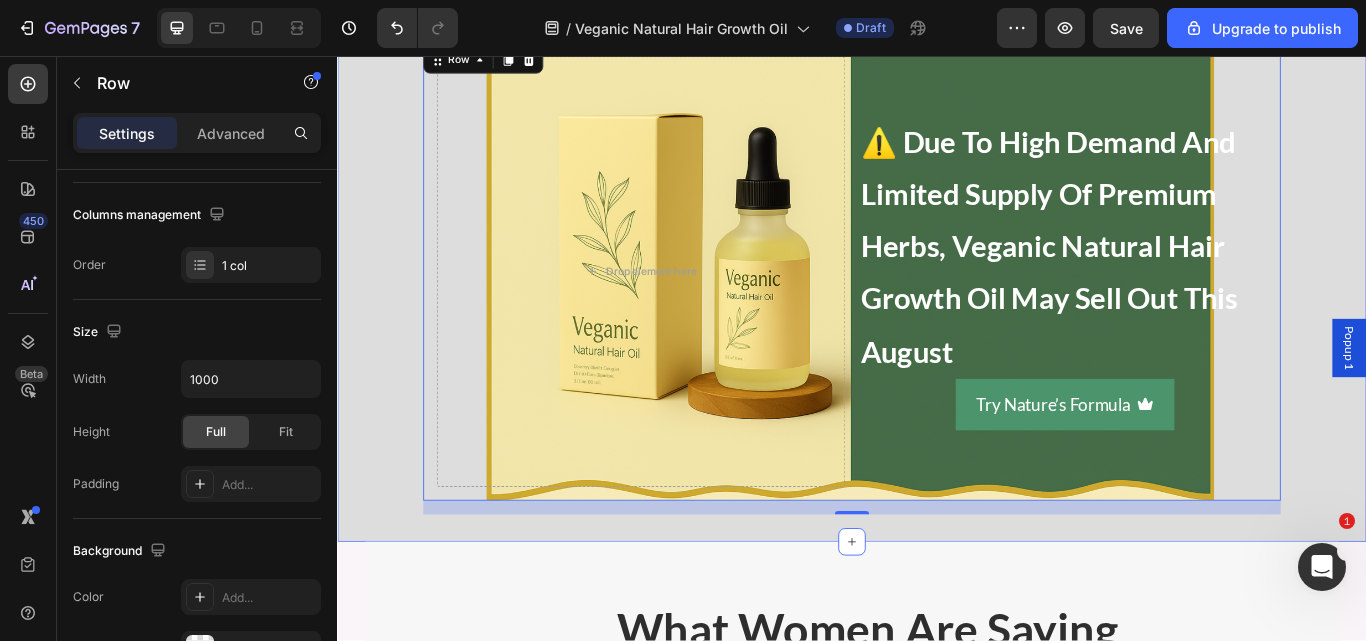 click on "Drop element here ⚠️ due to high demand and limited supply of premium herbs, veganic natural hair growth oil may sell out this august Heading
Try Nature’s Formula Button Row Row Row   16 Section 14/25" at bounding box center (937, 316) 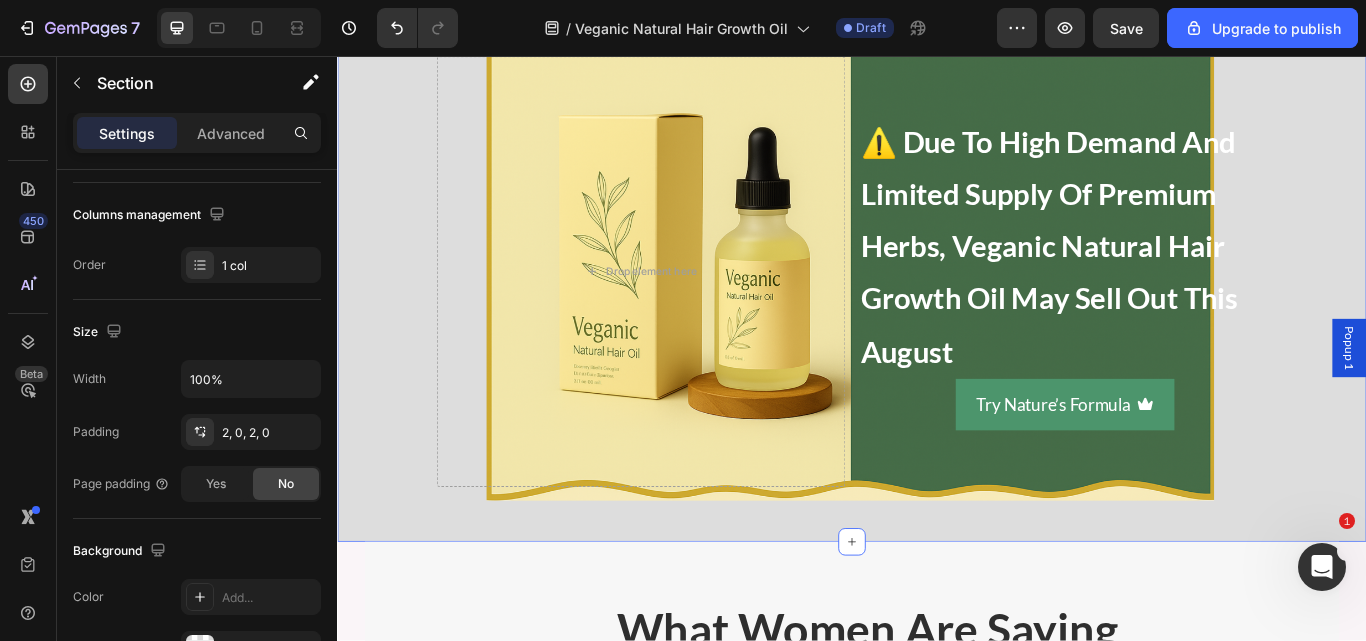 scroll, scrollTop: 0, scrollLeft: 0, axis: both 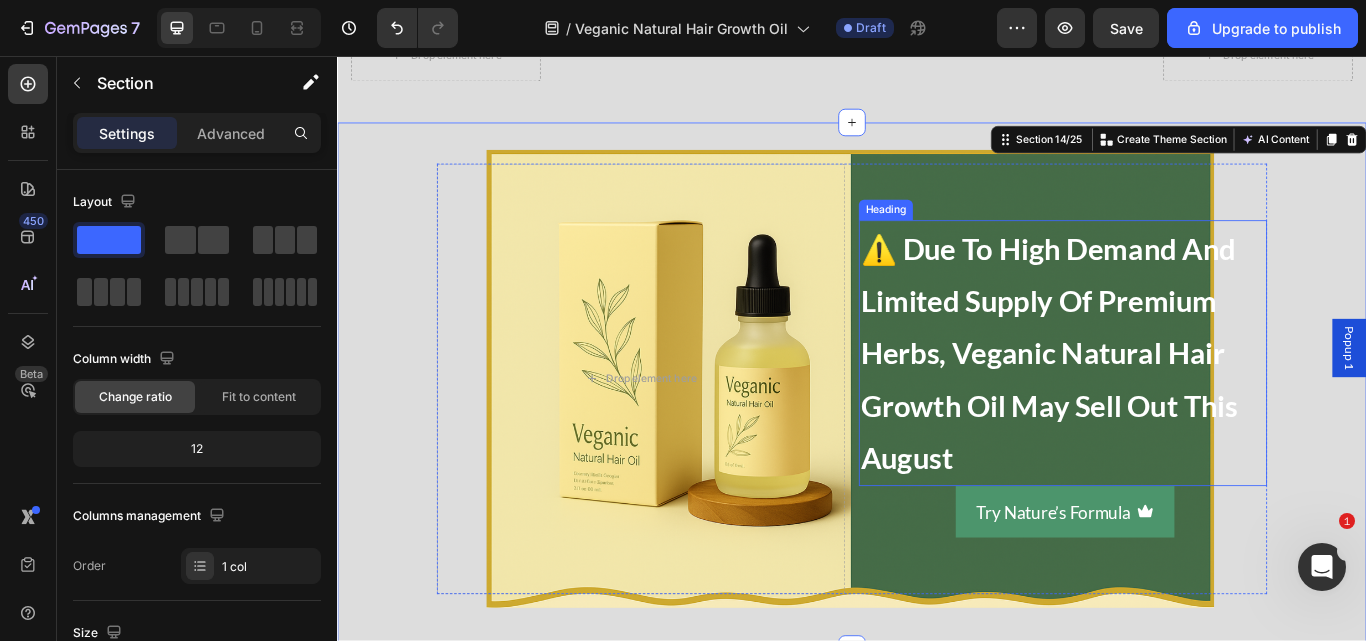 click on "⚠️ due to high demand and limited supply of premium herbs, veganic natural hair growth oil may sell out this august" at bounding box center [1183, 403] 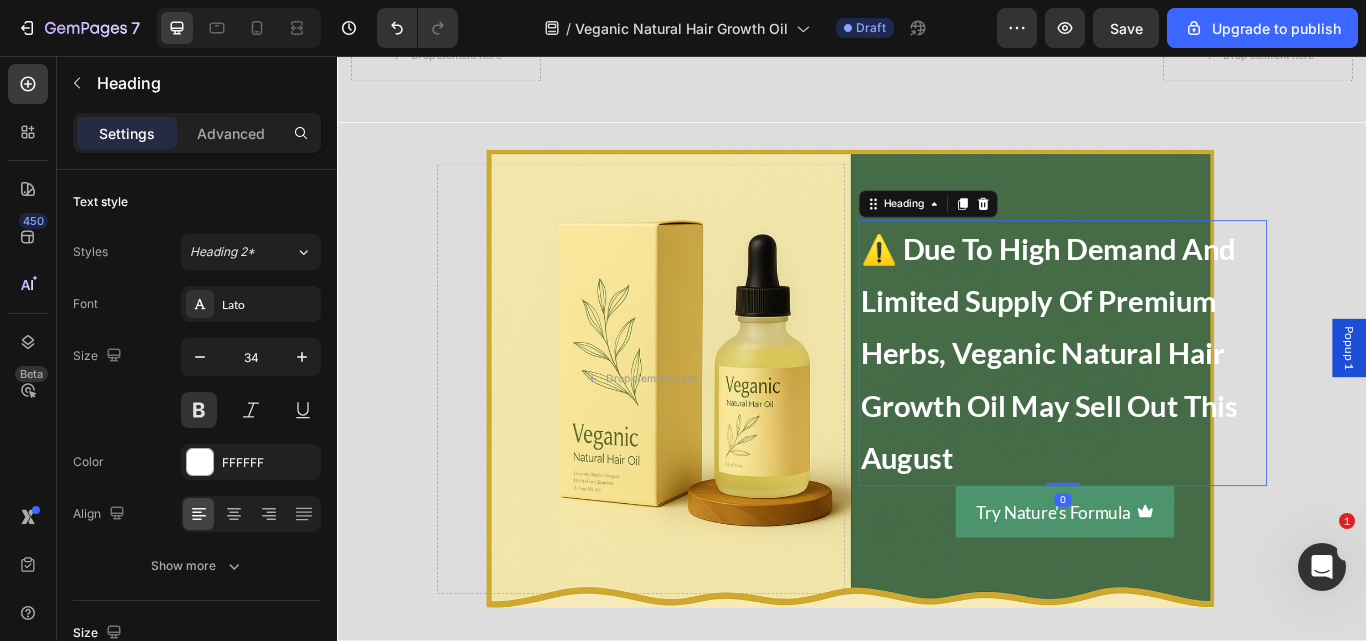 click on "⚠️ due to high demand and limited supply of premium herbs, veganic natural hair growth oil may sell out this august" at bounding box center [1183, 403] 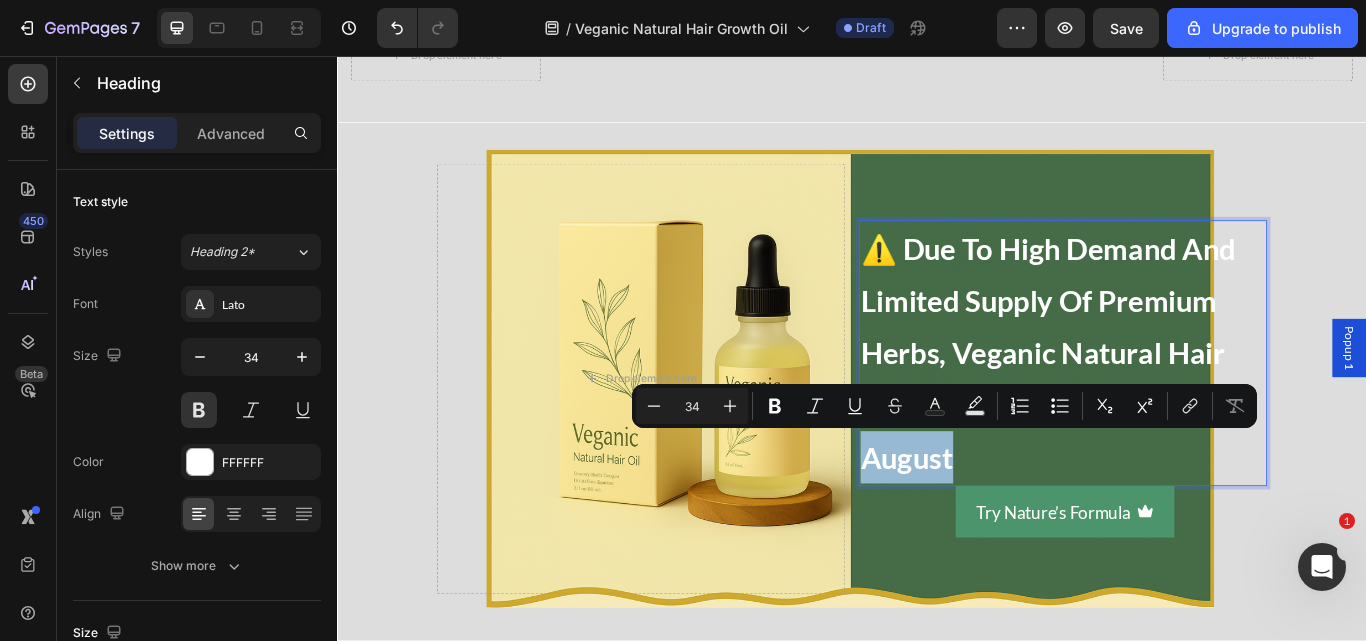drag, startPoint x: 945, startPoint y: 514, endPoint x: 1067, endPoint y: 514, distance: 122 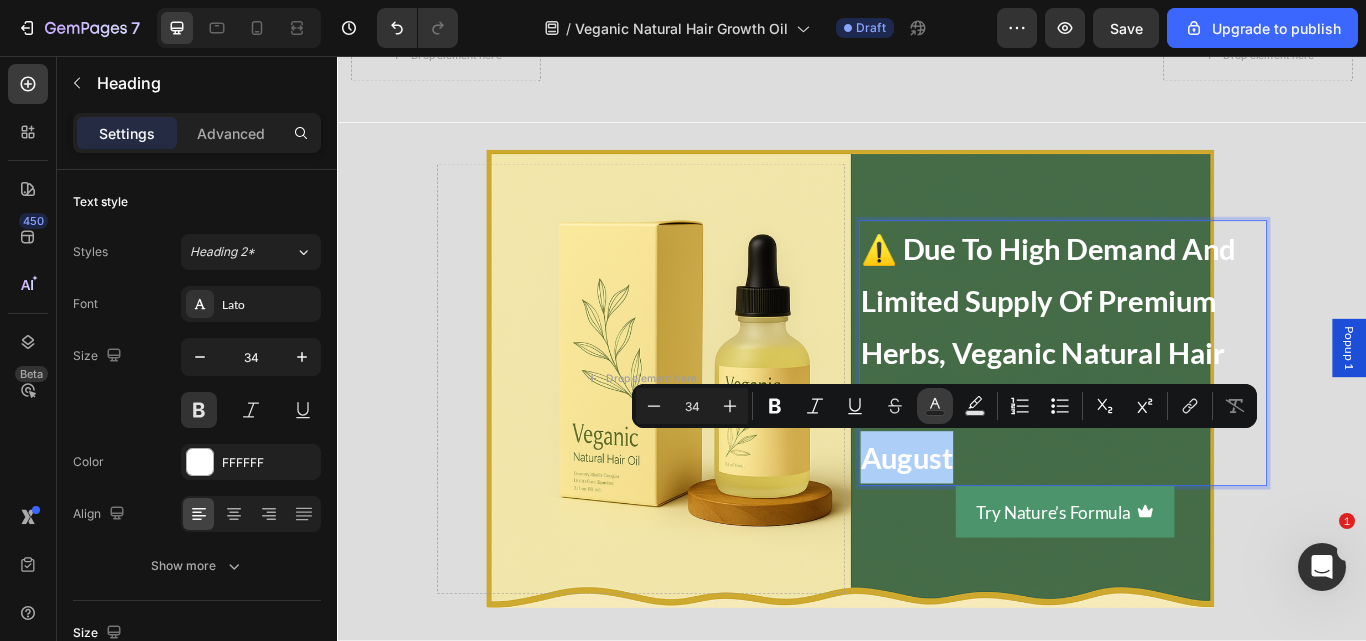 click 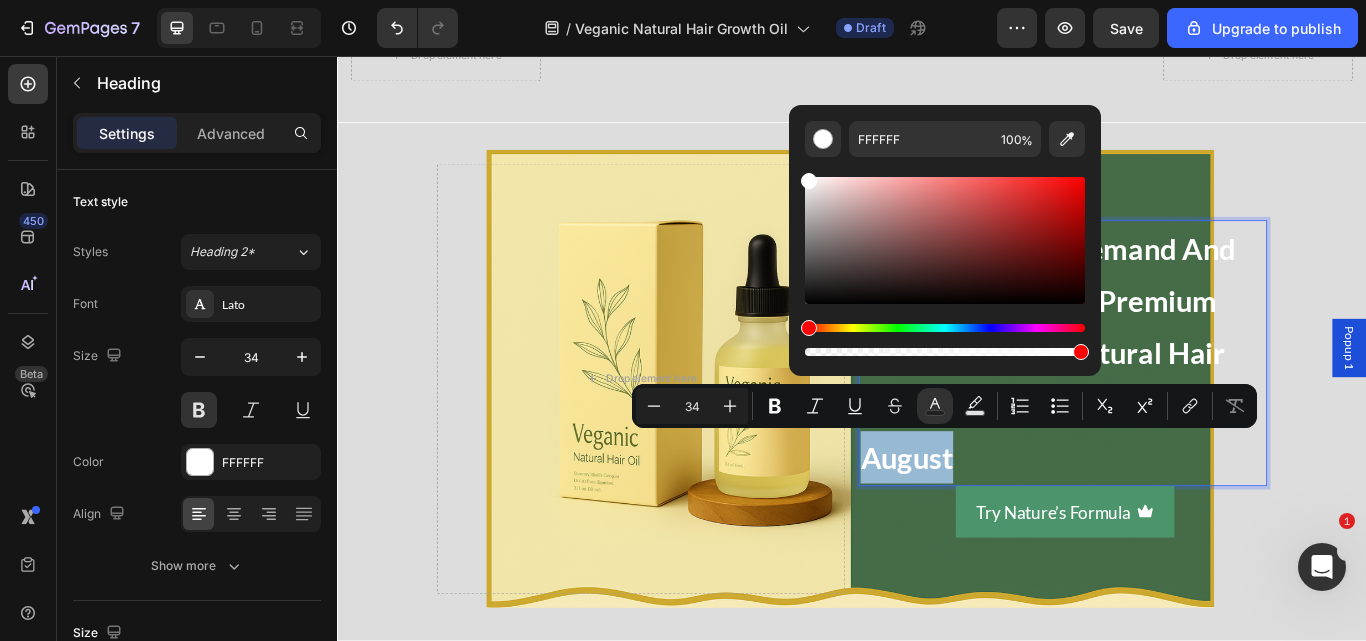 click on "⚠️ due to high demand and limited supply of premium herbs, veganic natural hair growth oil may sell out this august" at bounding box center (1183, 403) 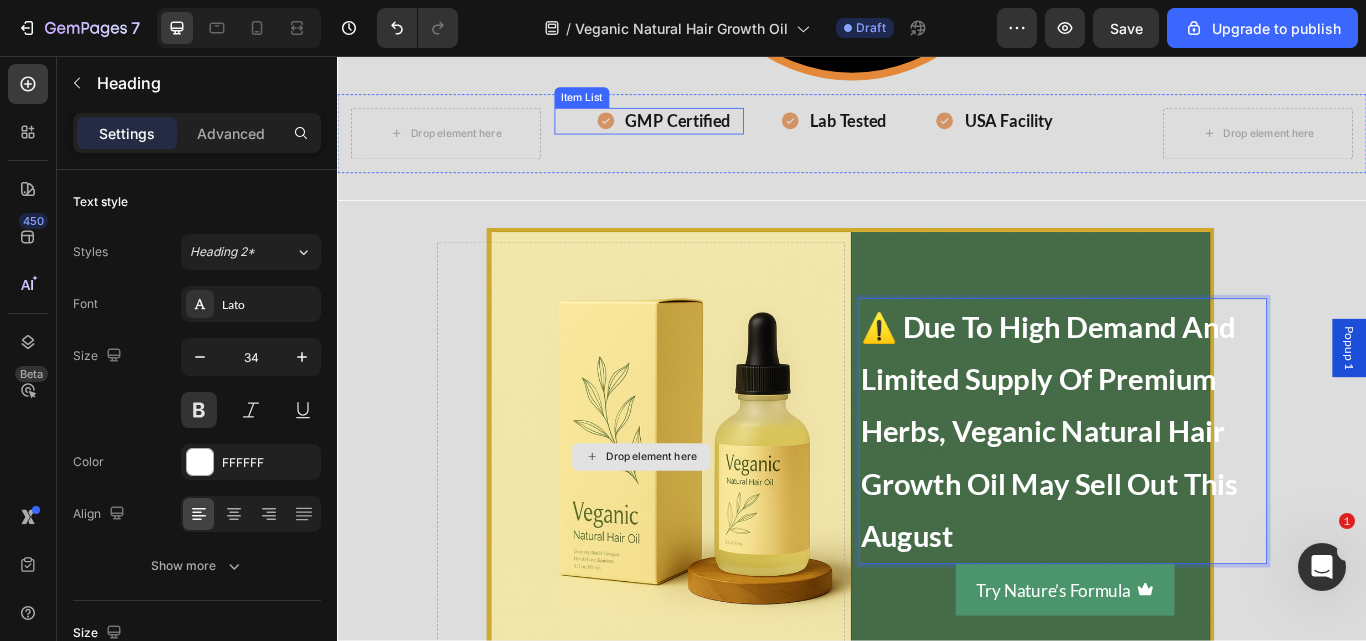 scroll, scrollTop: 9488, scrollLeft: 0, axis: vertical 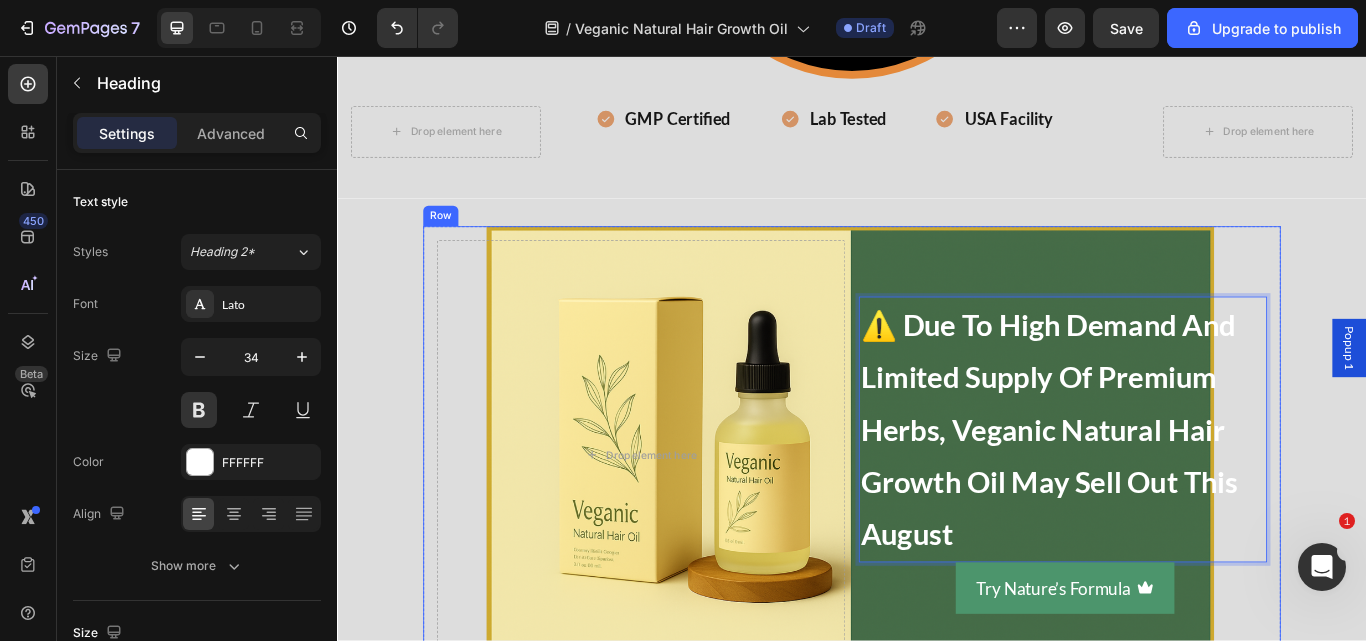 click on "Drop element here ⚠️ due to high demand and limited supply of premium herbs, veganic natural hair growth oil may sell out this august Heading   0
Try Nature’s Formula Button Row Row" at bounding box center [937, 522] 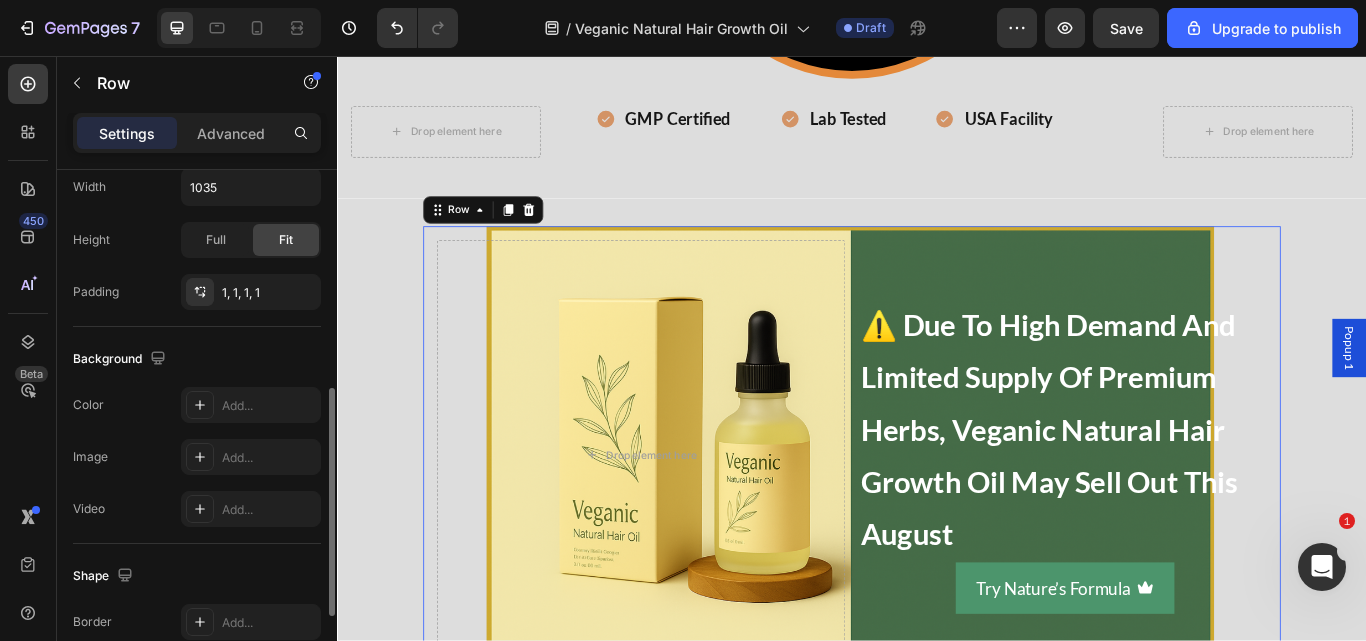 scroll, scrollTop: 496, scrollLeft: 0, axis: vertical 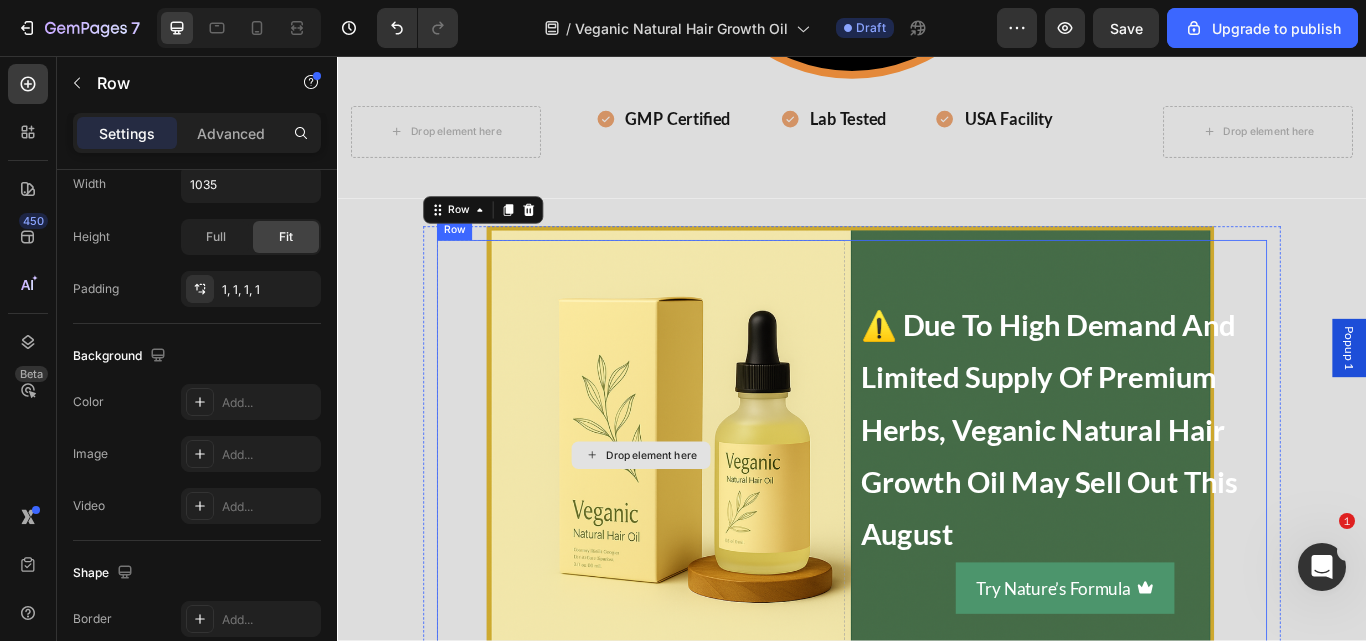 click on "Drop element here" at bounding box center (691, 522) 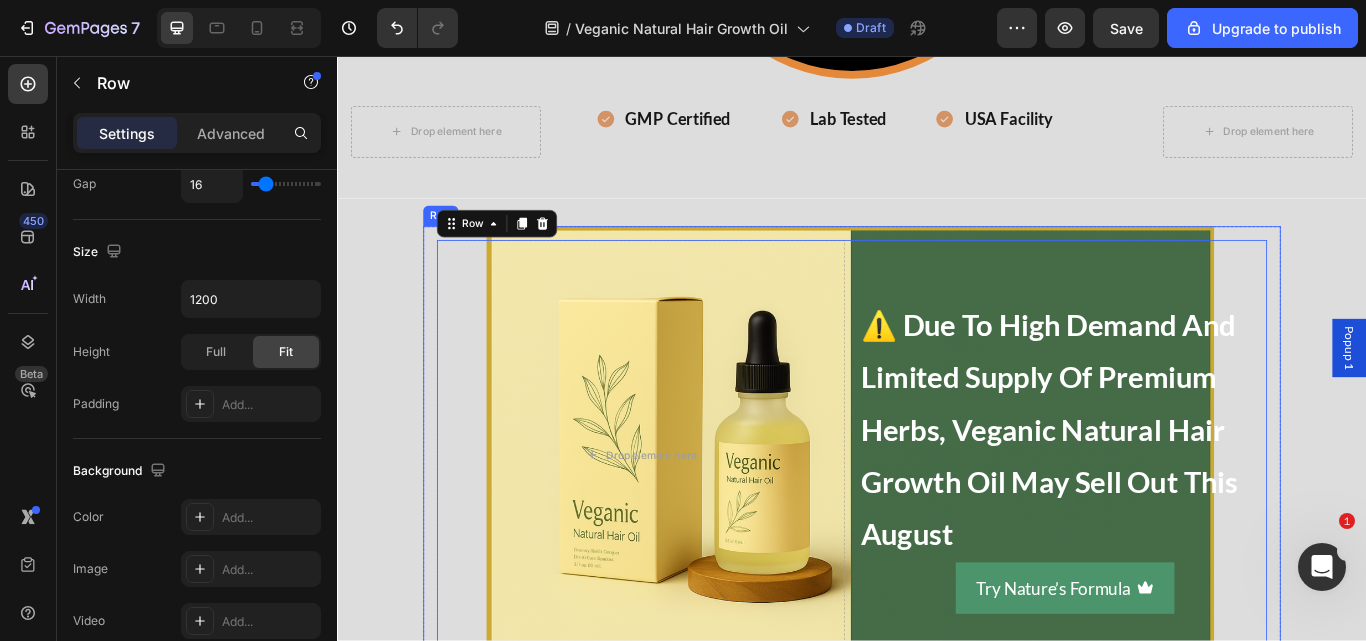 click on "Drop element here ⚠️ due to high demand and limited supply of premium herbs, veganic natural hair growth oil may sell out this august Heading
Try Nature’s Formula Button Row   0 Row" at bounding box center (937, 522) 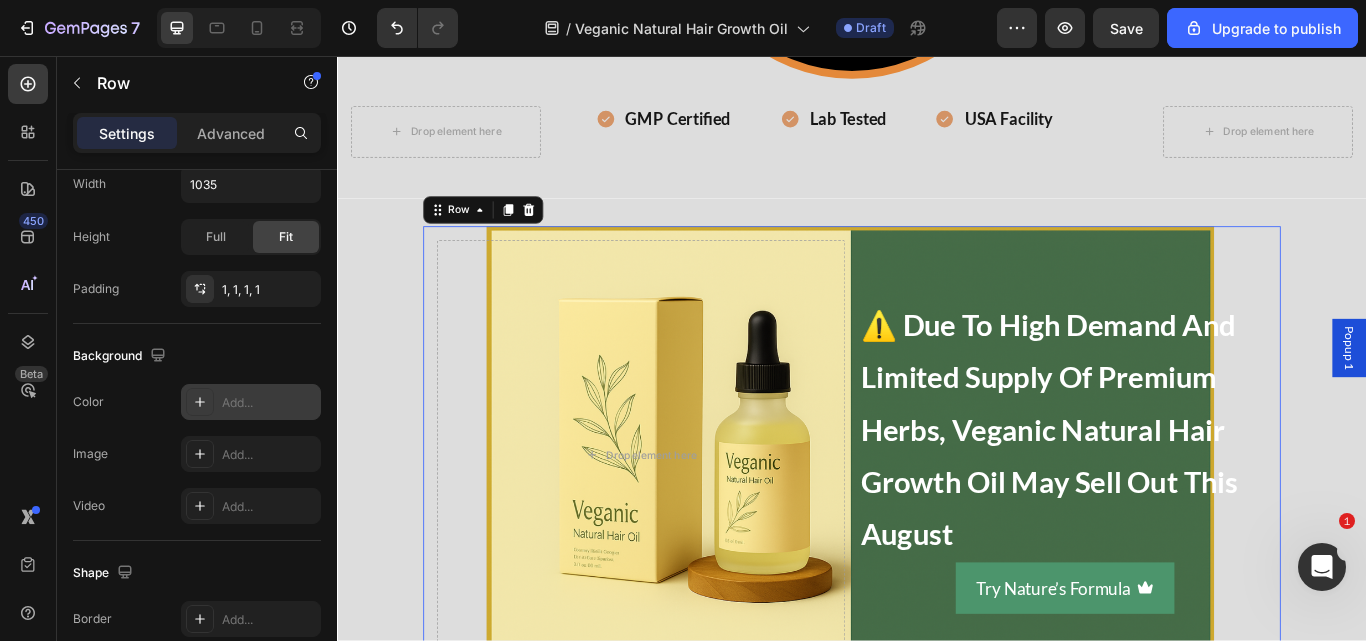 scroll, scrollTop: 692, scrollLeft: 0, axis: vertical 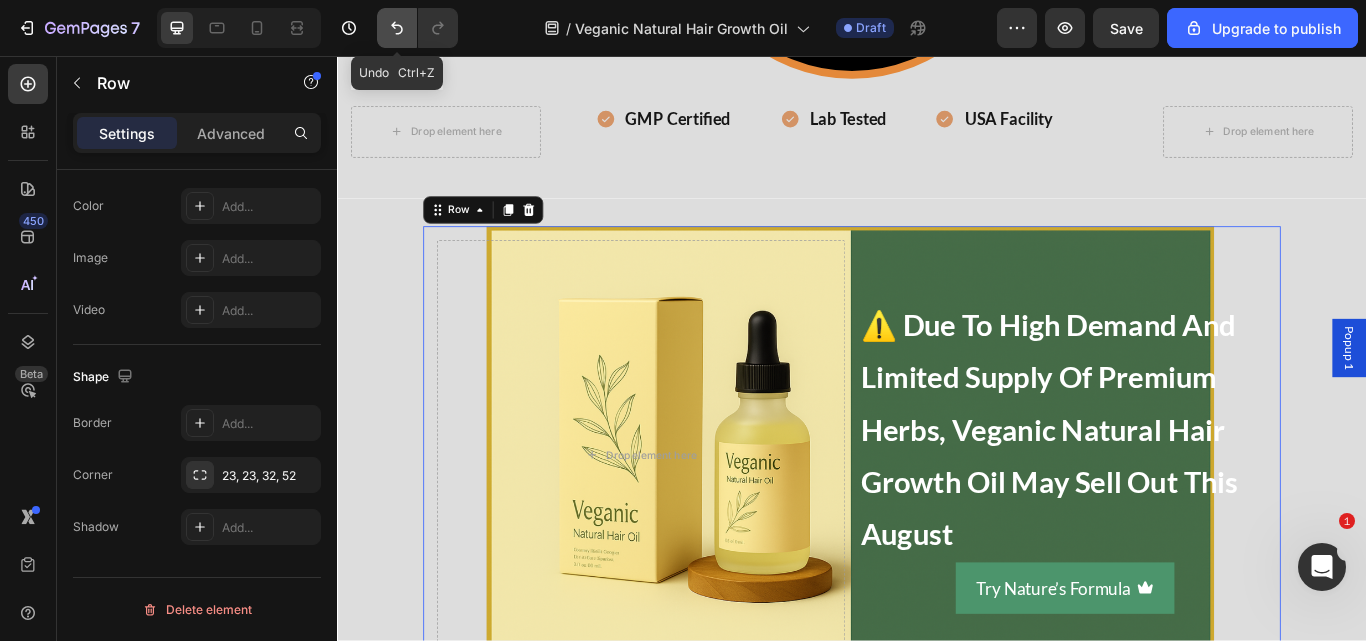 click 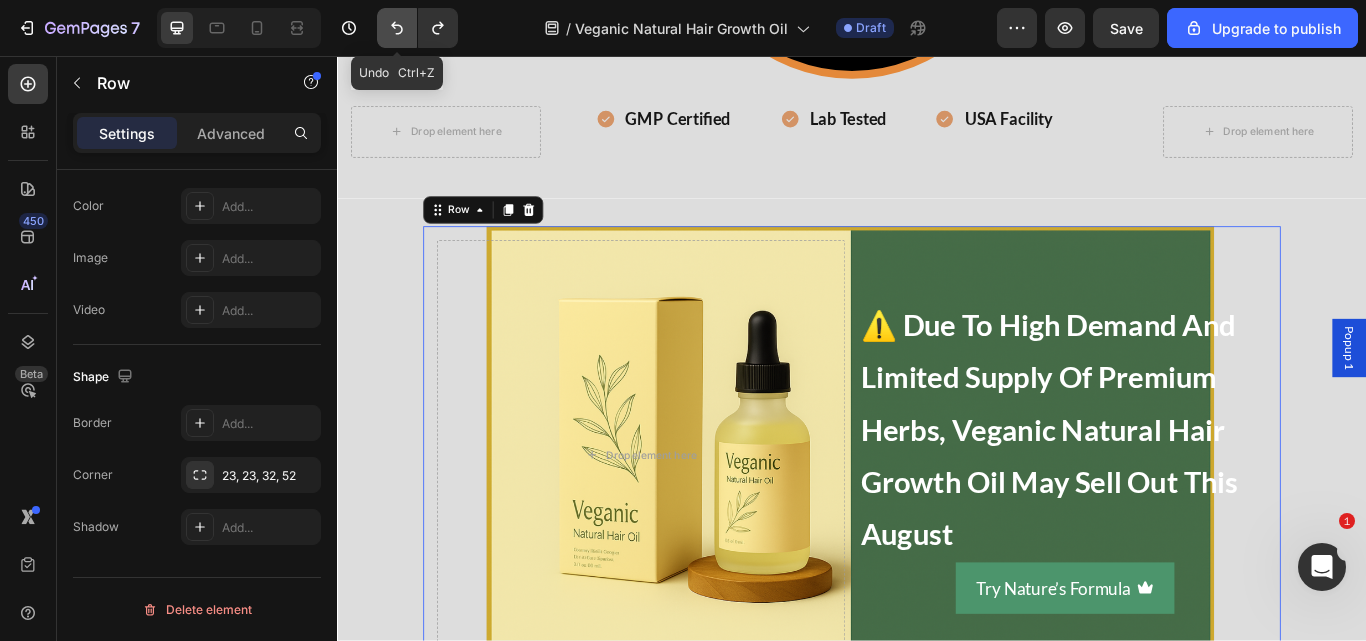 click 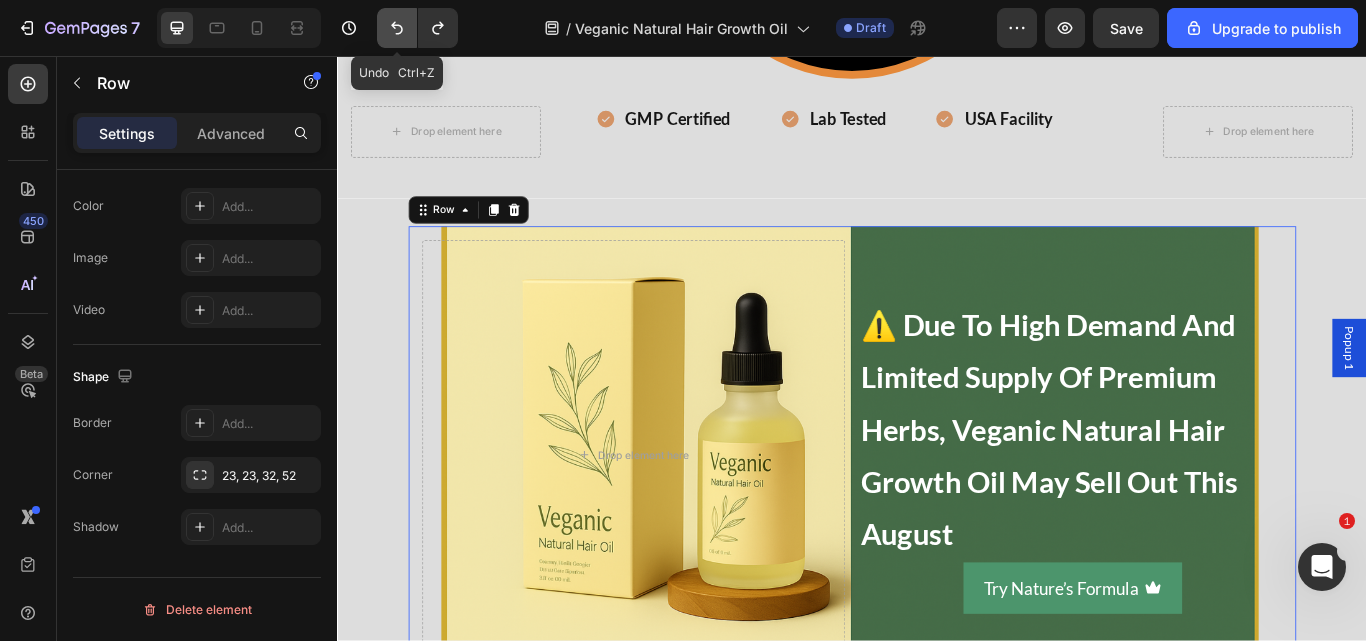 click 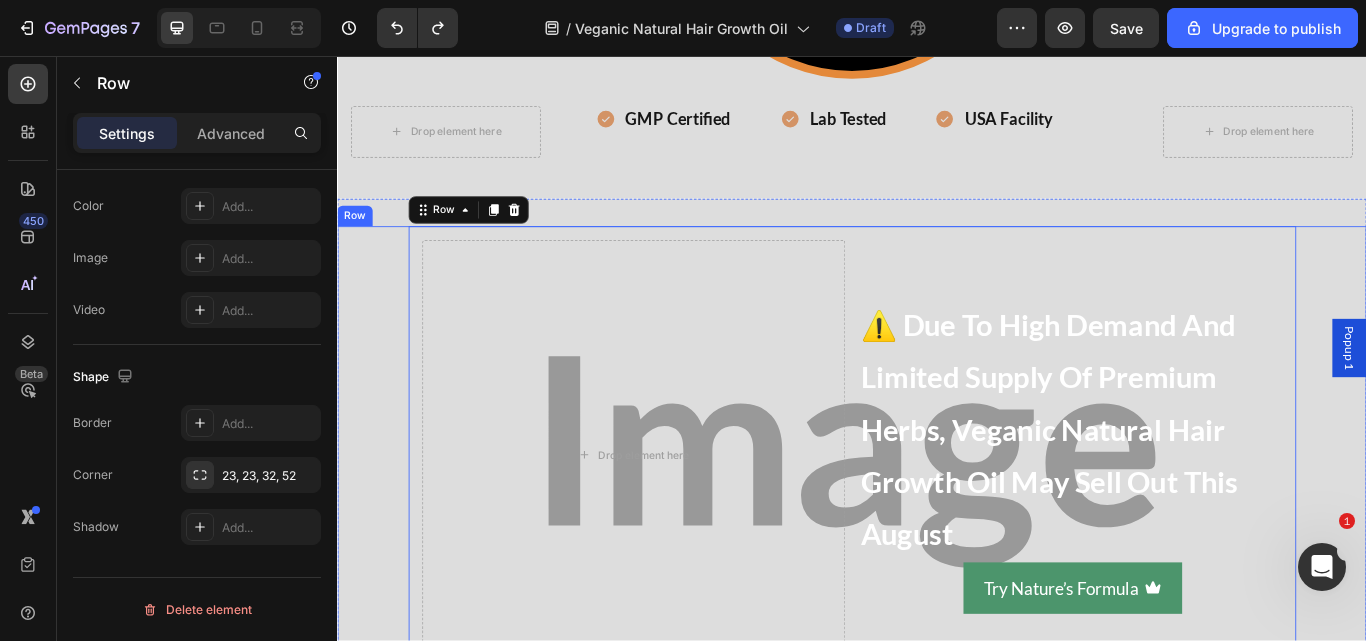 click on "Drop element here ⚠️ due to high demand and limited supply of premium herbs, veganic natural hair growth oil may sell out this august Heading
Try Nature’s Formula Button Row Row   0" at bounding box center (937, 522) 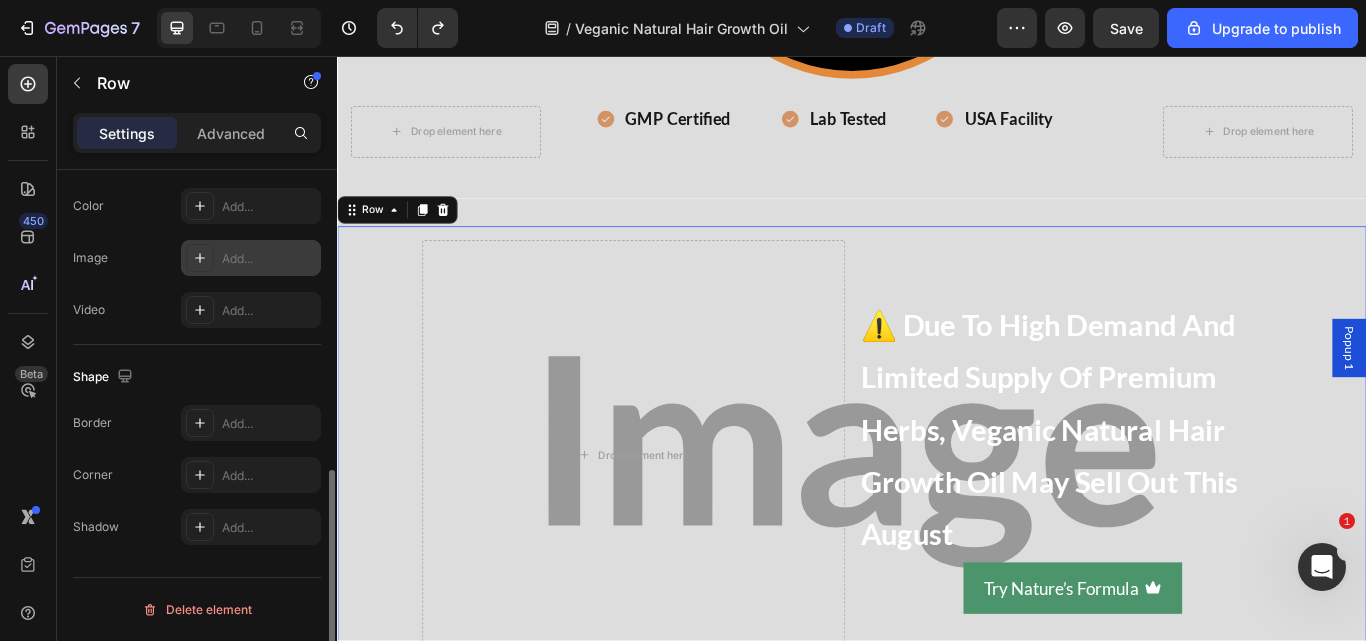 click on "Add..." at bounding box center [269, 259] 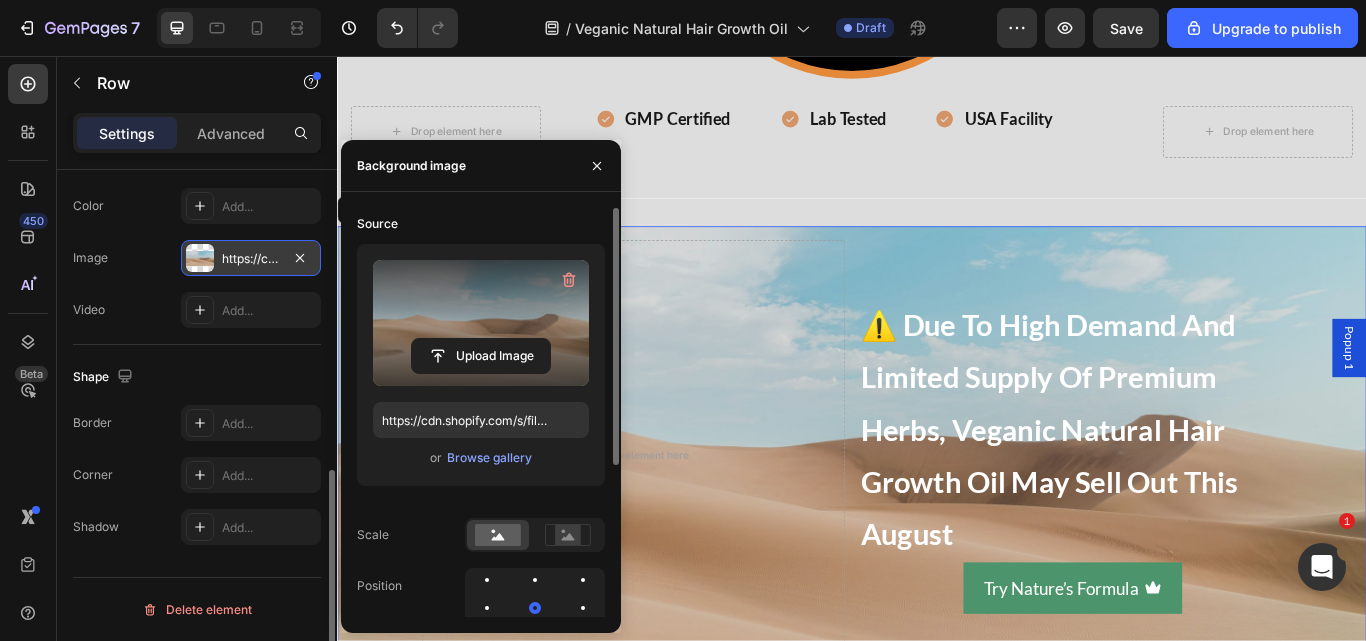 click at bounding box center [481, 323] 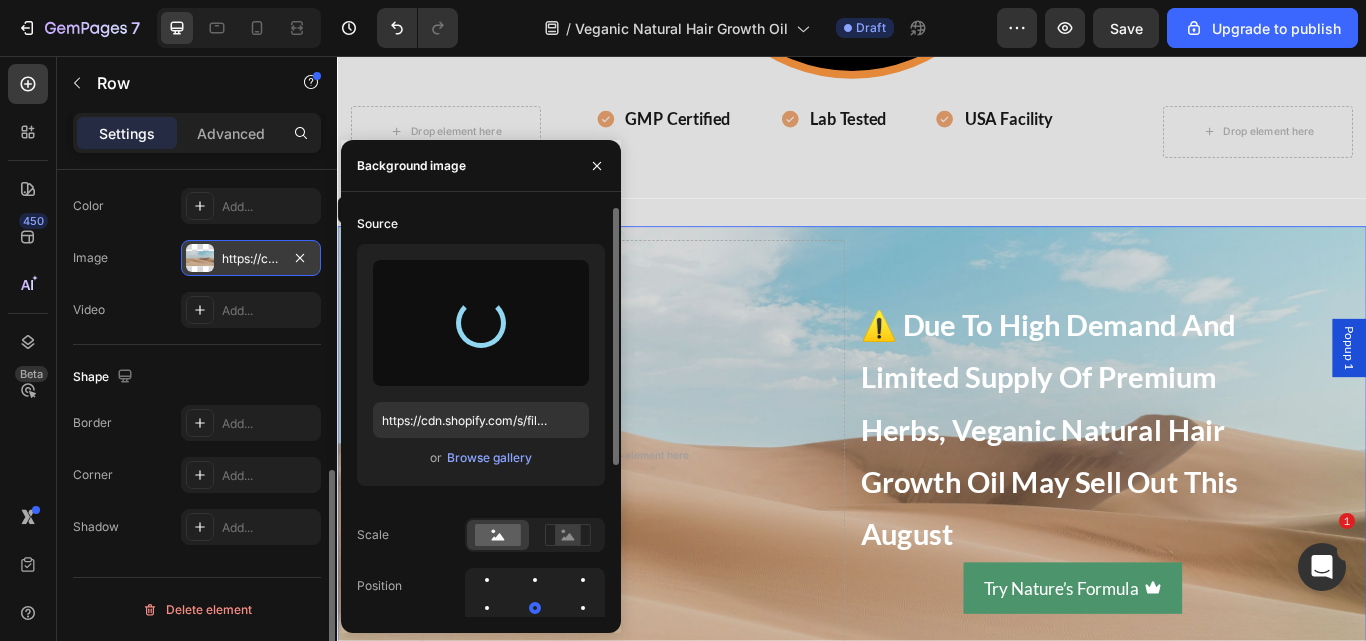 type on "https://cdn.shopify.com/s/files/1/0734/3702/0479/files/gempages_452710916551607394-daafbc2a-3644-4f7b-8337-2a65d14fc3c4.png" 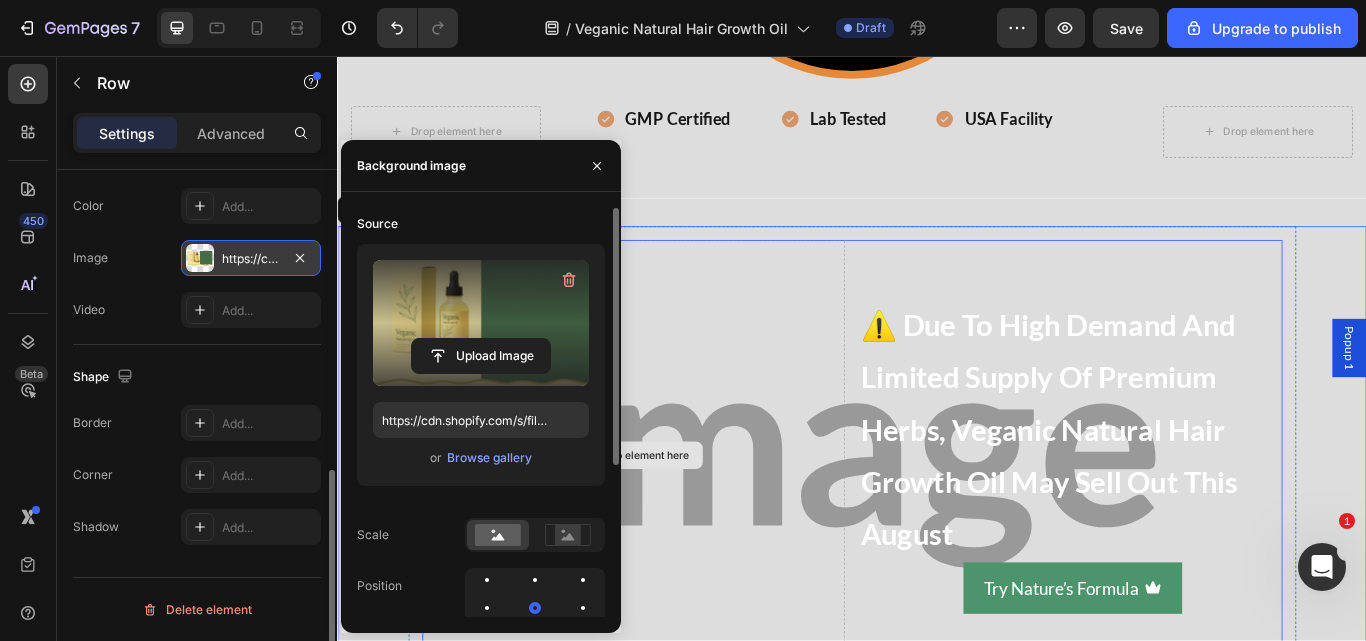 scroll, scrollTop: 9638, scrollLeft: 0, axis: vertical 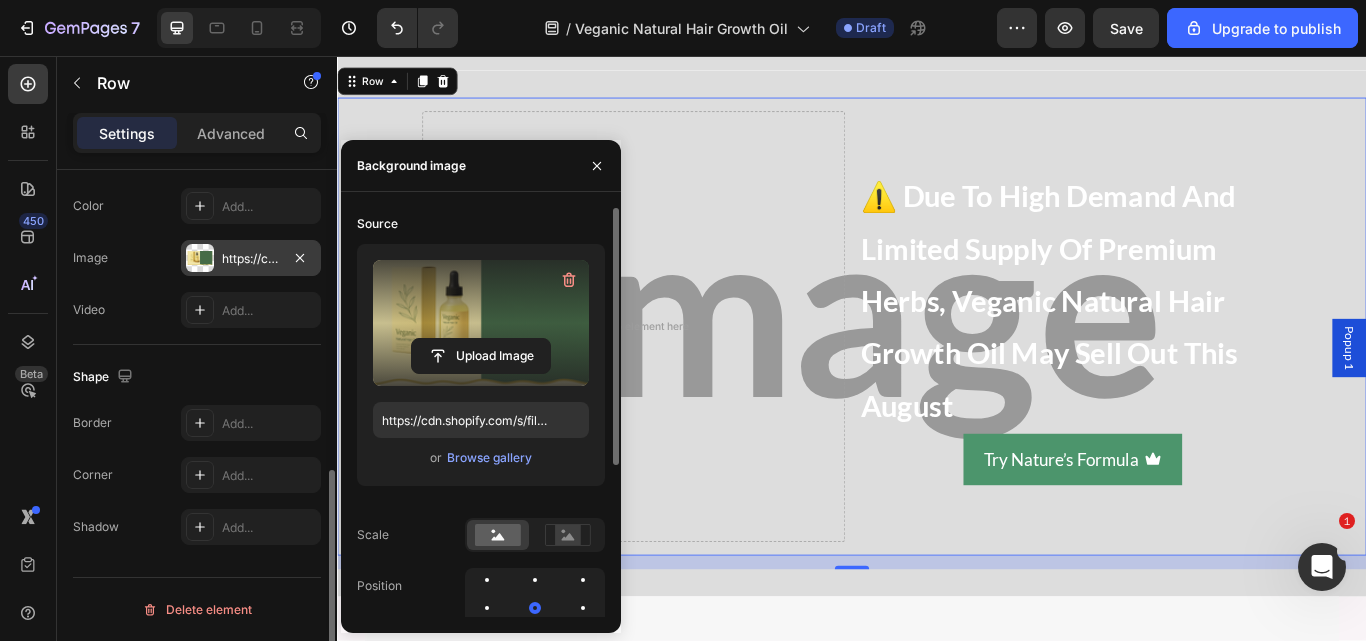 click on "16" at bounding box center (937, 671) 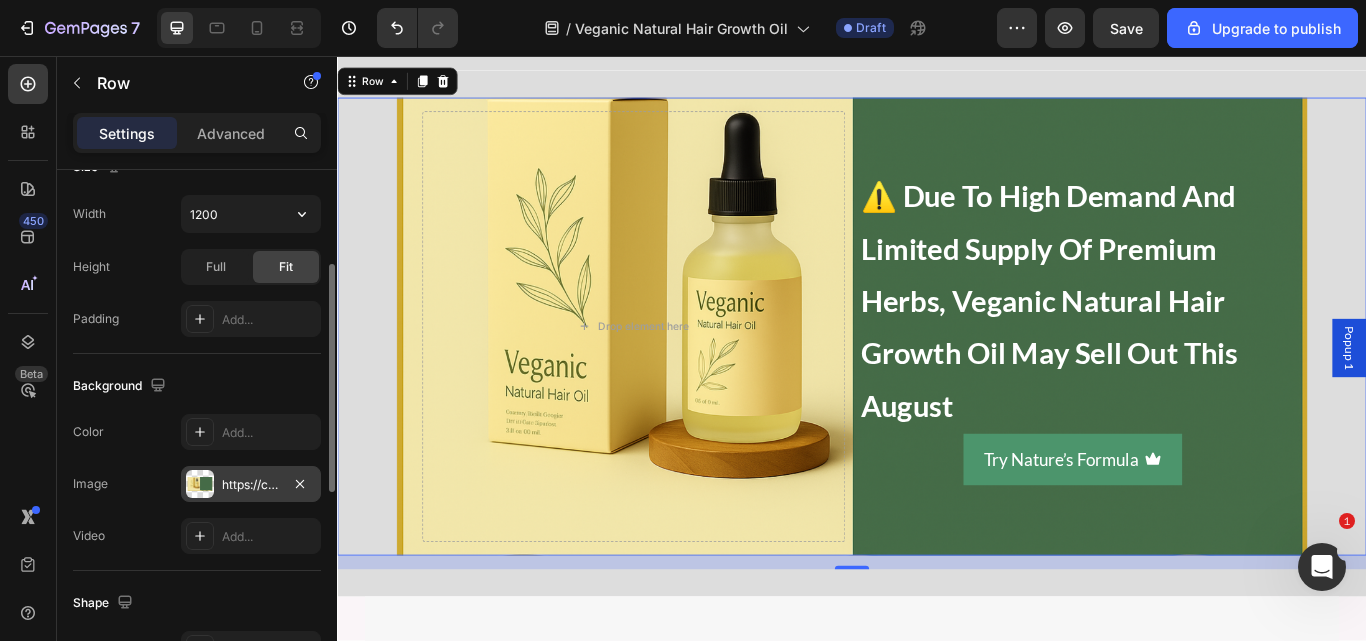 scroll, scrollTop: 390, scrollLeft: 0, axis: vertical 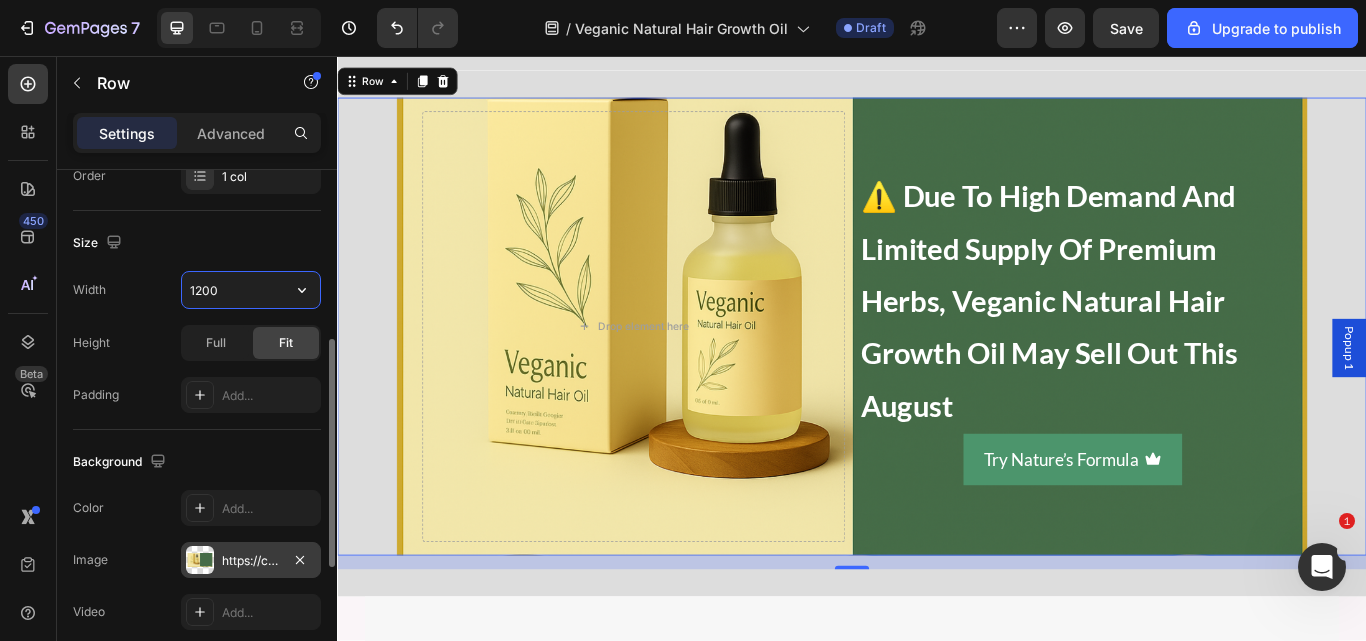 click on "1200" at bounding box center [251, 290] 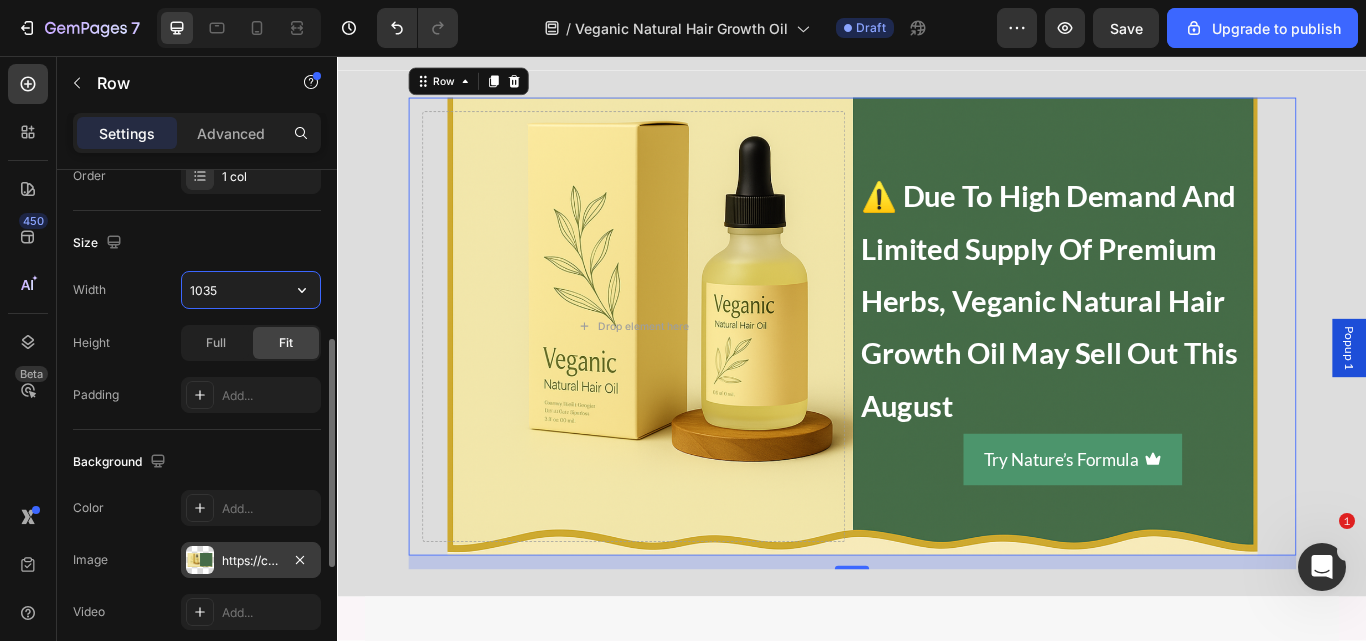 type on "1036" 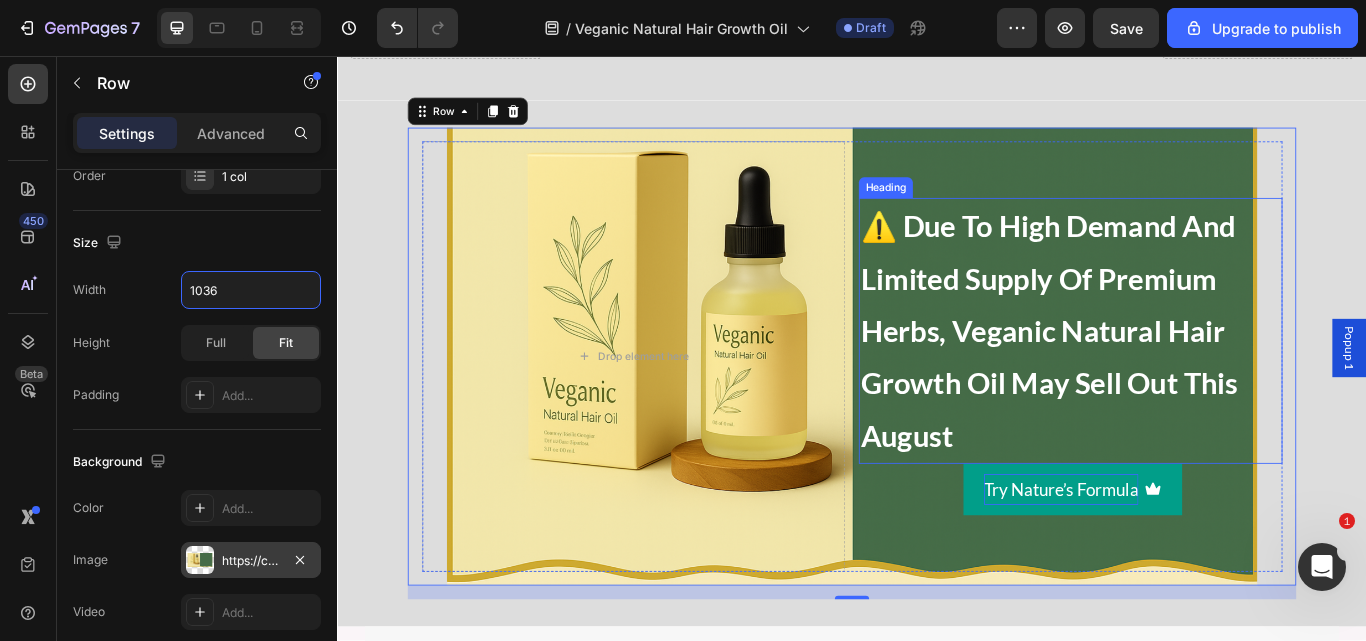 scroll, scrollTop: 9596, scrollLeft: 0, axis: vertical 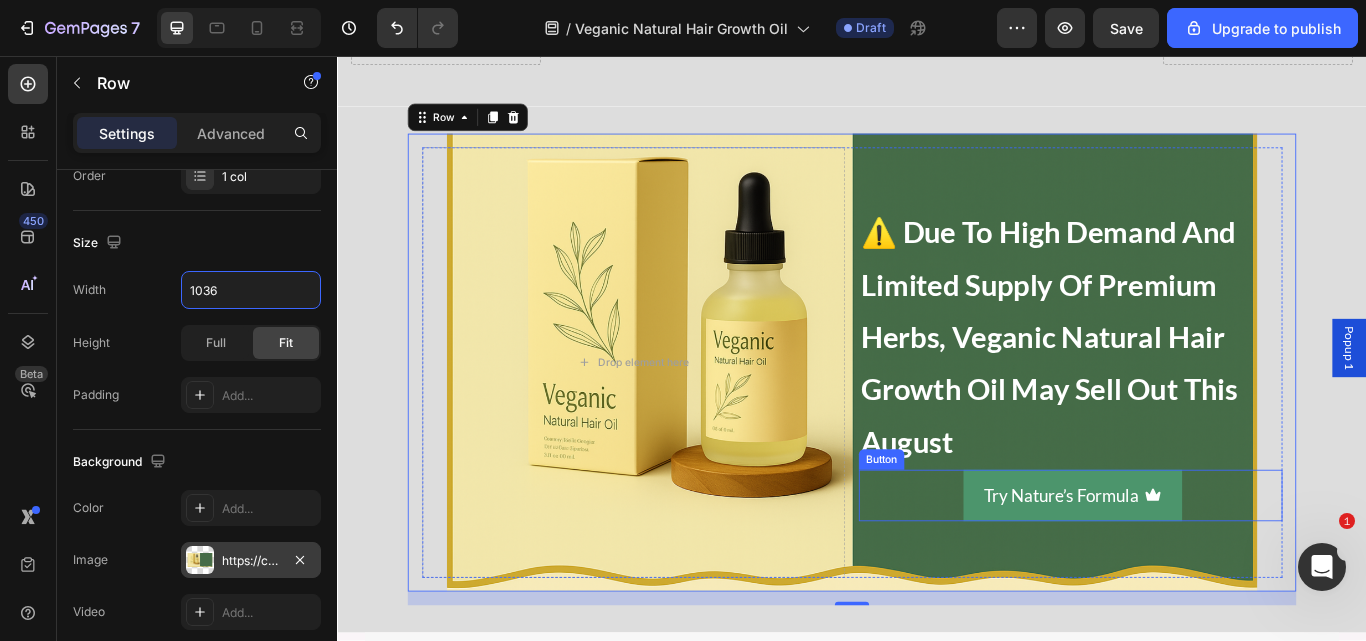 click on "Try Nature’s Formula Button" at bounding box center (1192, 569) 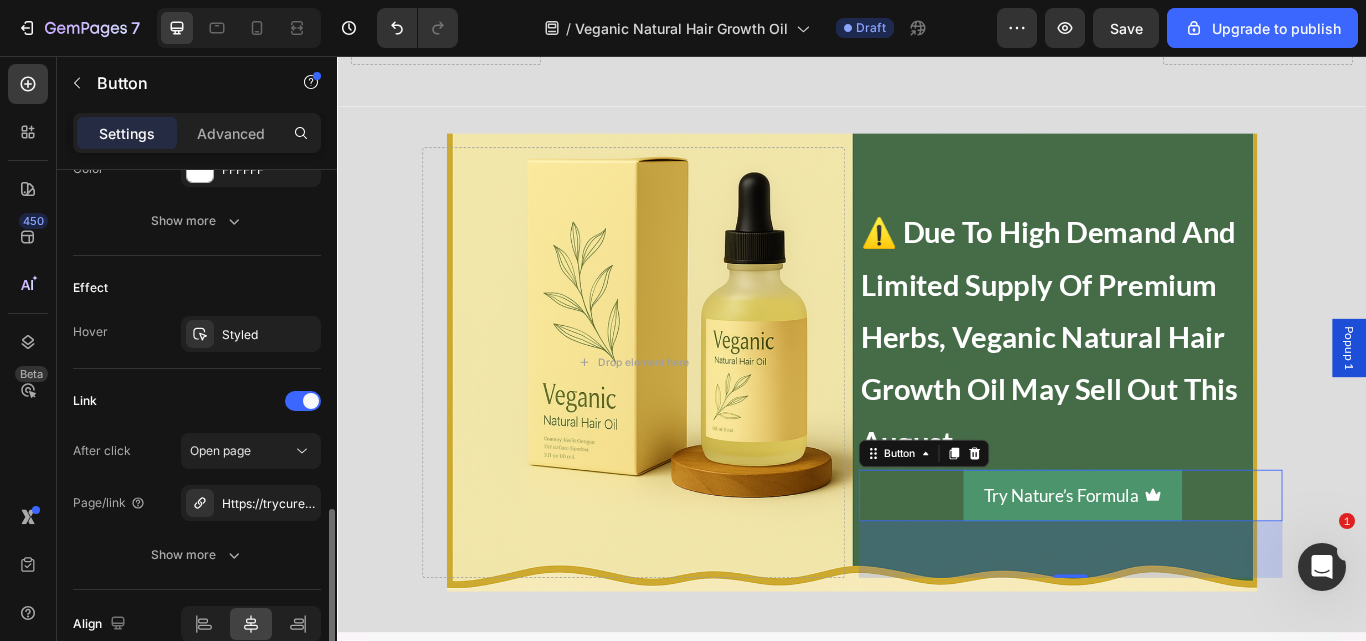 scroll, scrollTop: 1126, scrollLeft: 0, axis: vertical 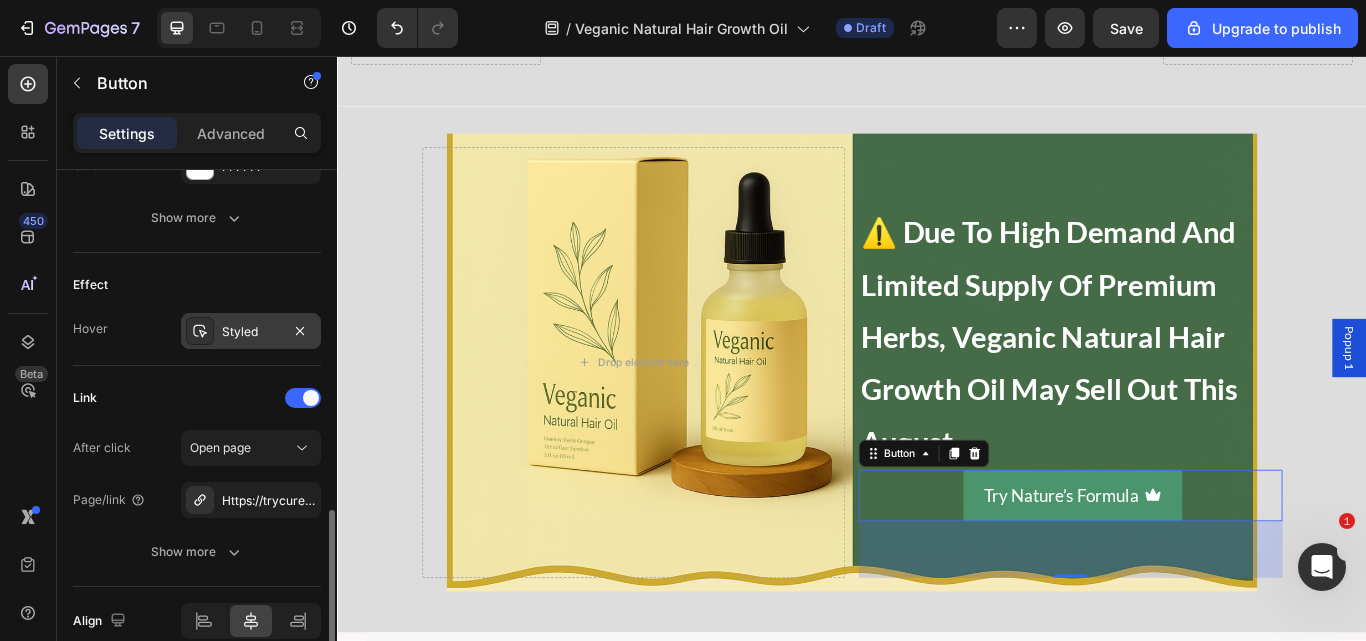 click on "Styled" at bounding box center [251, 332] 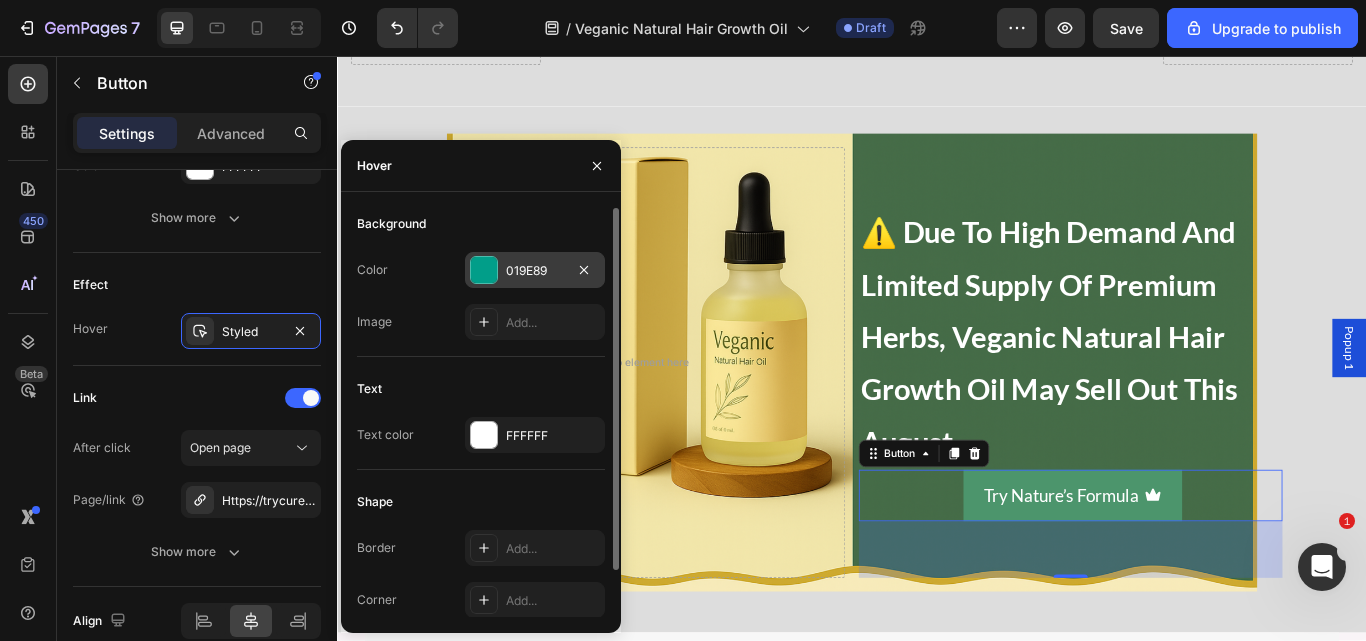 click at bounding box center [484, 270] 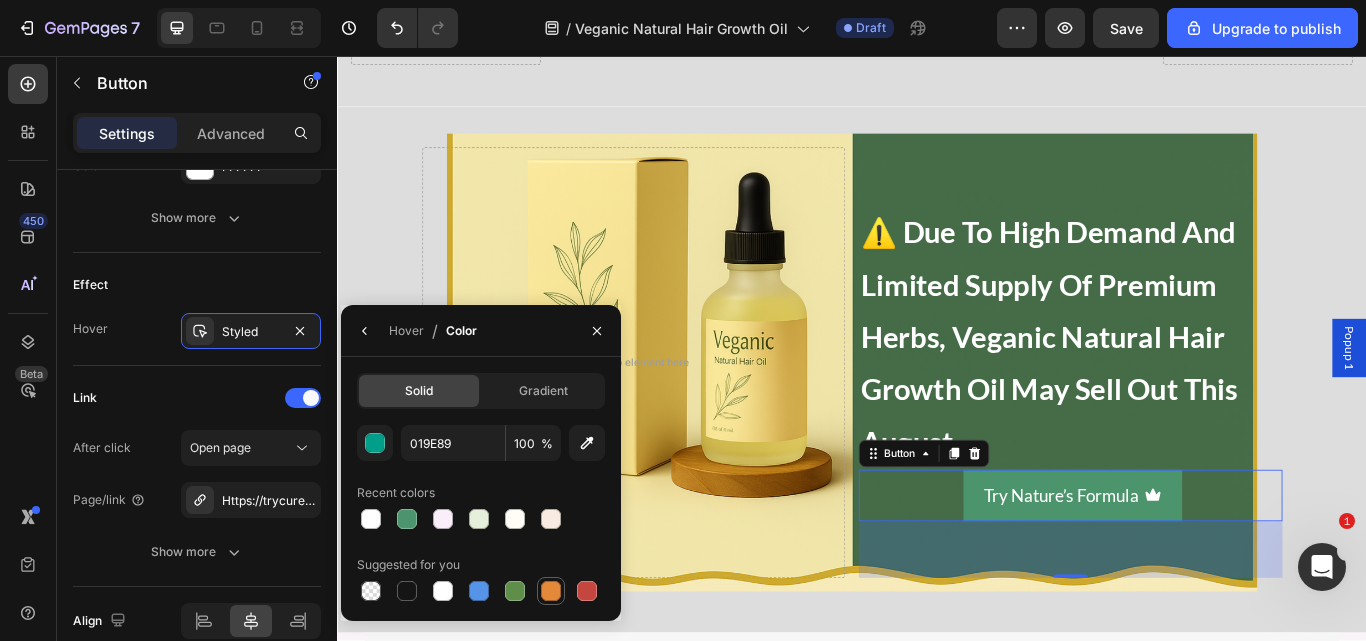 click at bounding box center [551, 591] 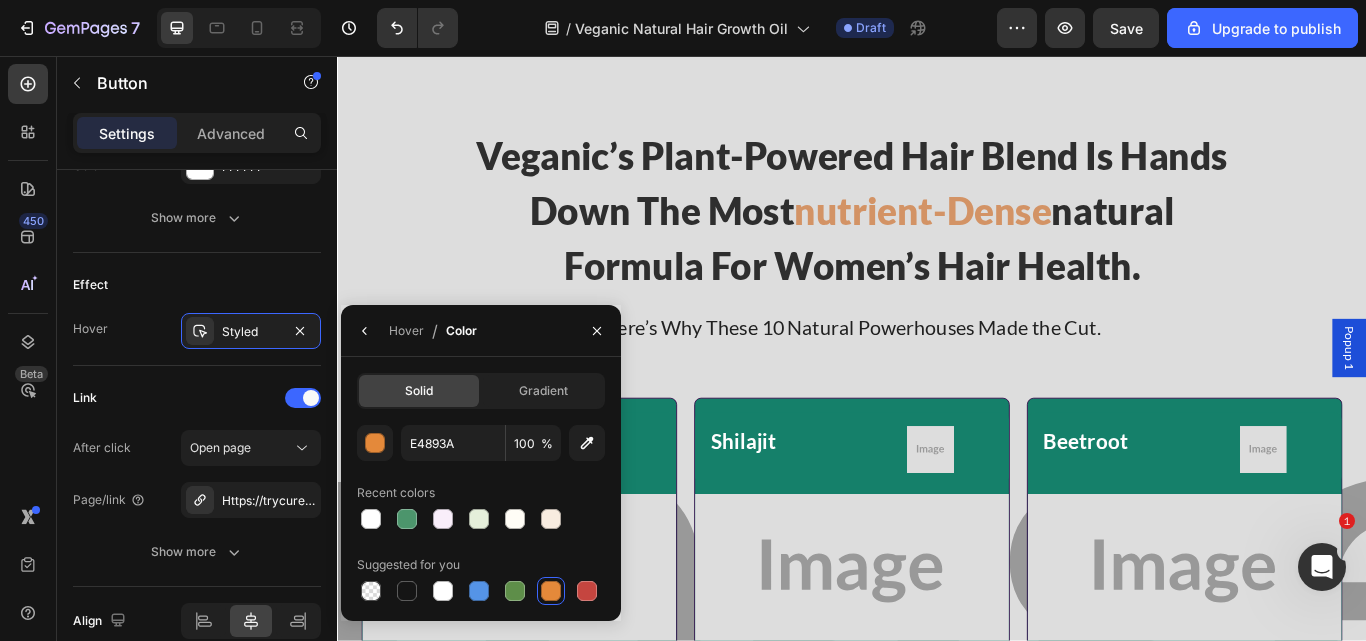 scroll, scrollTop: 6602, scrollLeft: 0, axis: vertical 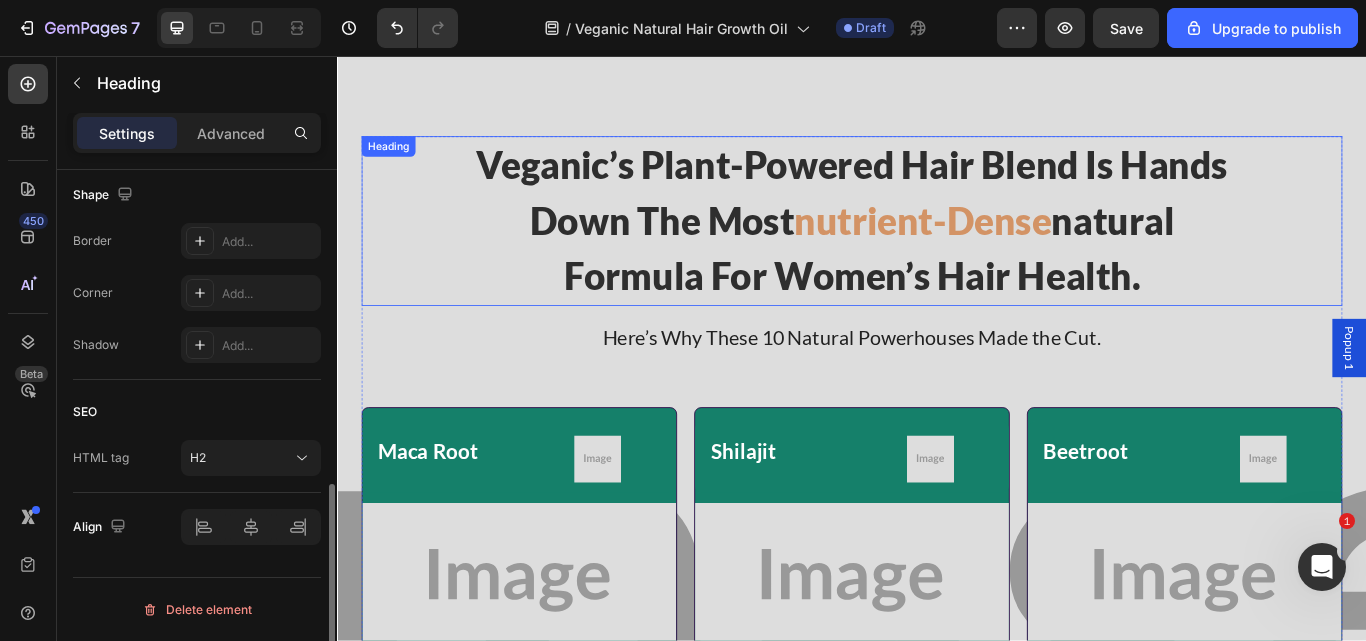 click on "nutrient-dense" at bounding box center (1020, 248) 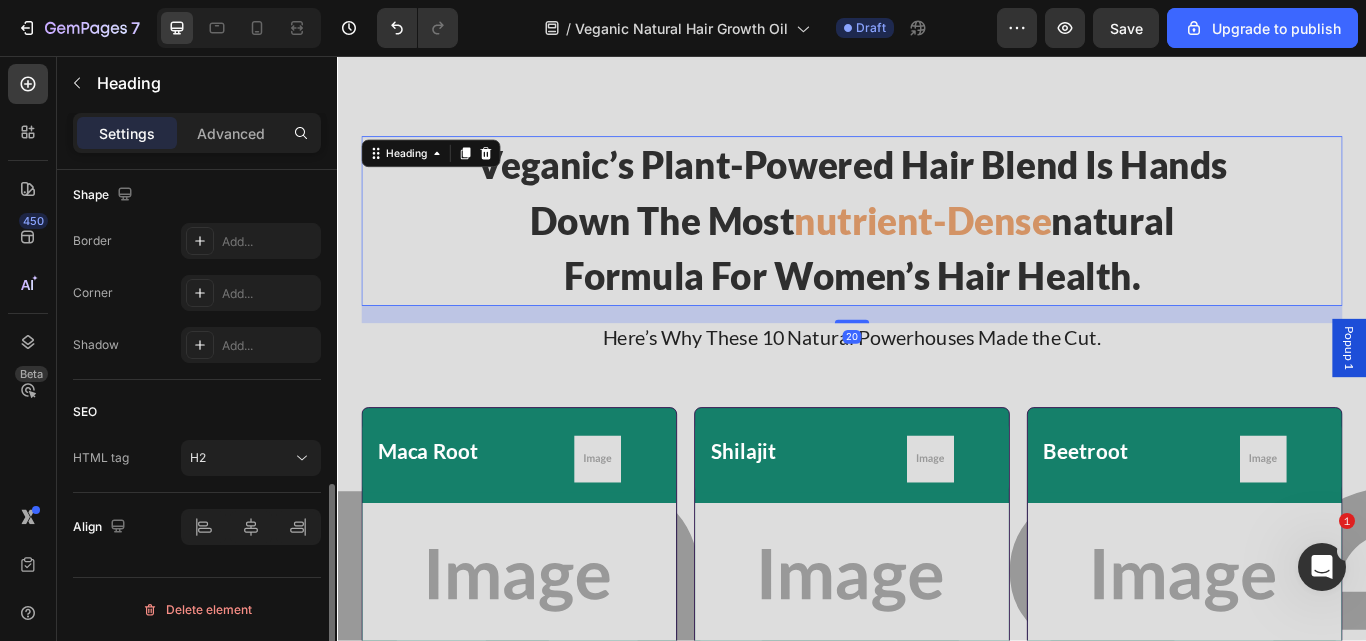 scroll, scrollTop: 0, scrollLeft: 0, axis: both 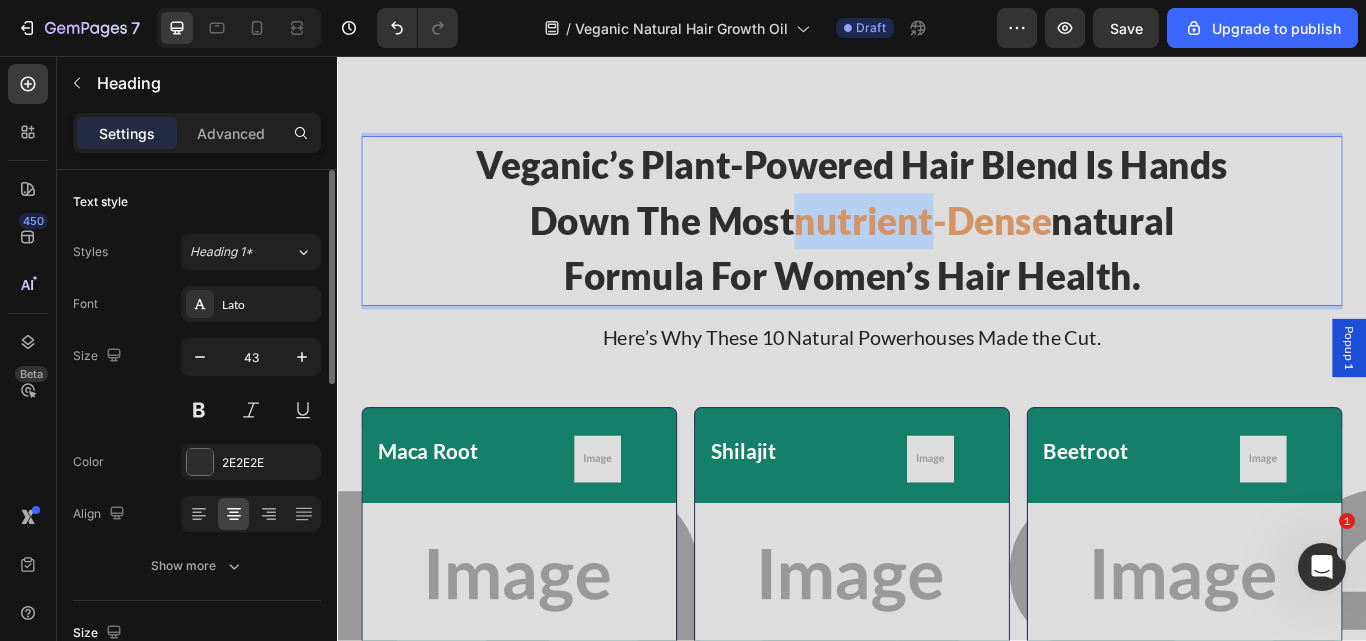 click on "nutrient-dense" at bounding box center [1020, 248] 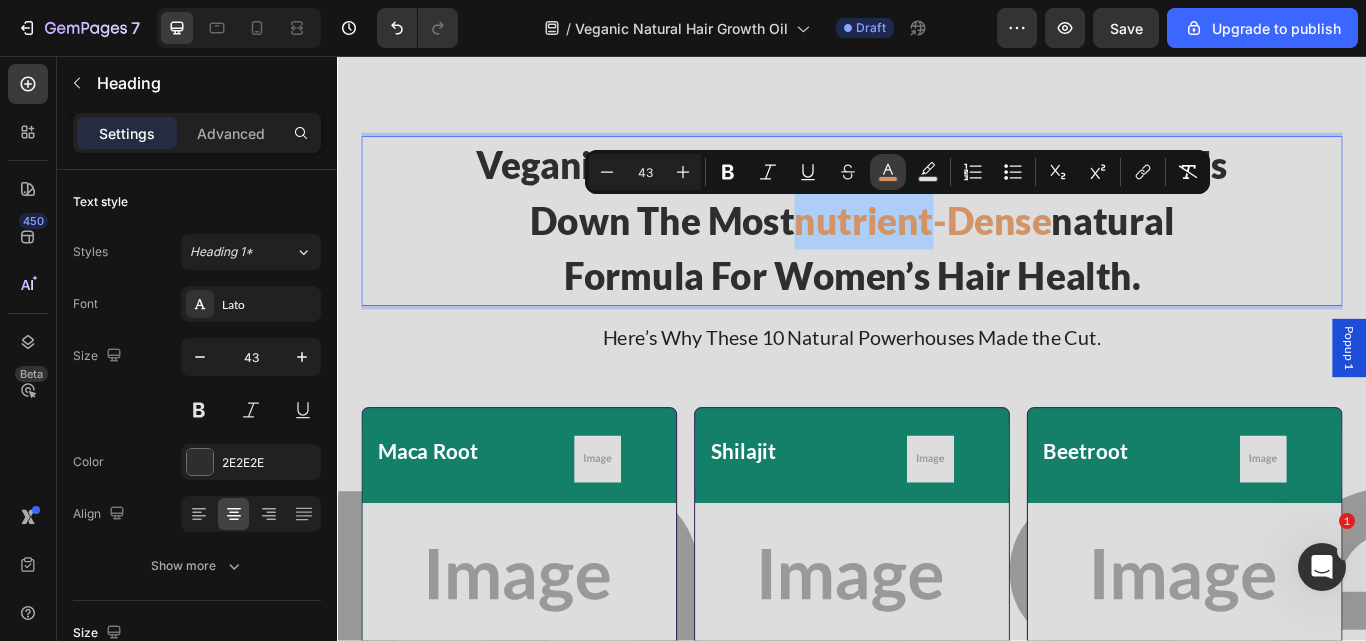 click 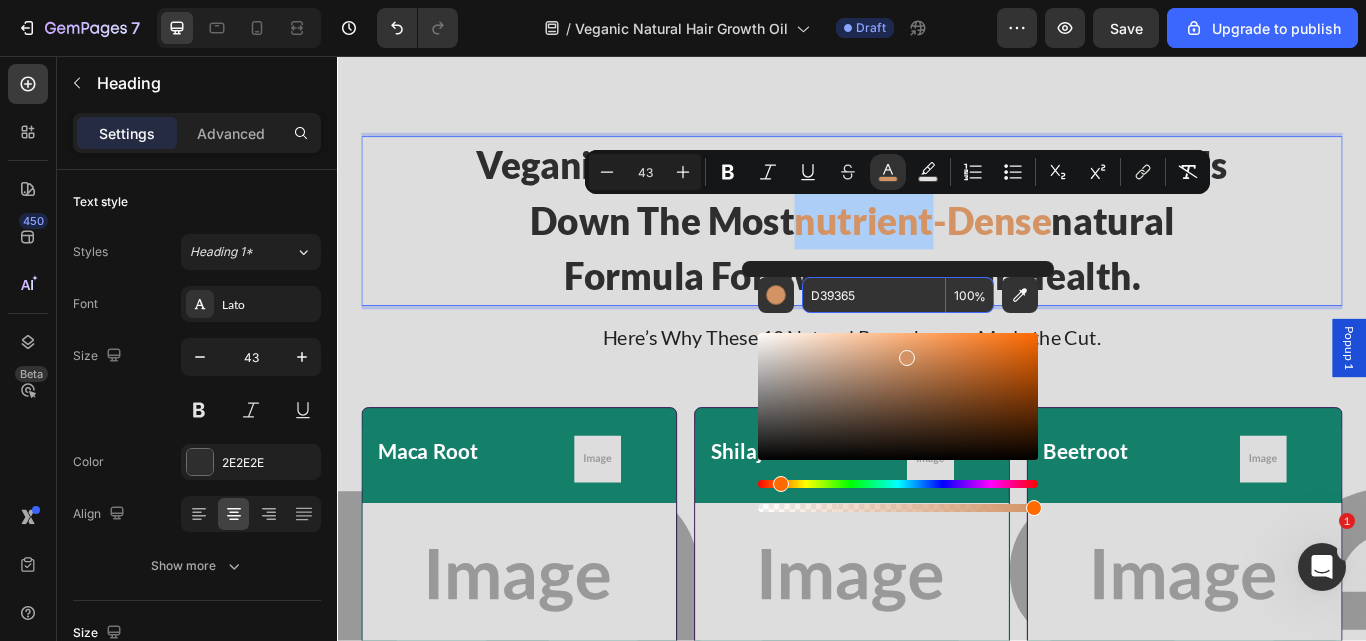 click on "D39365" at bounding box center [874, 295] 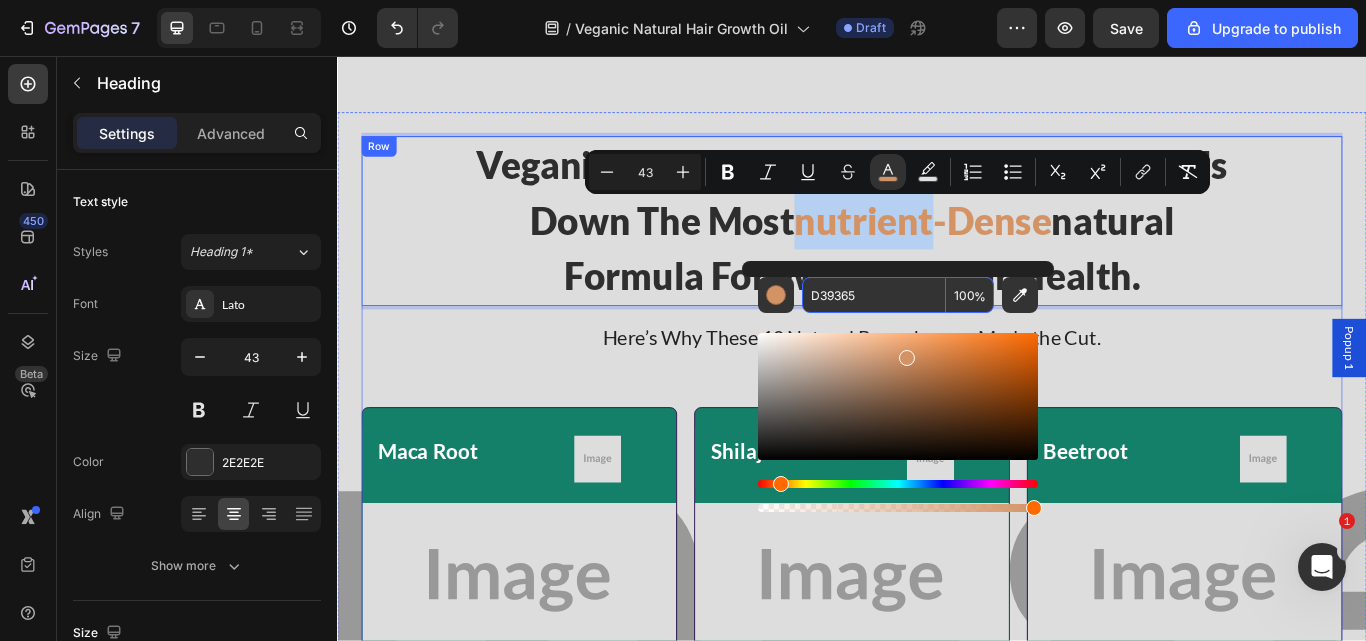 click on "veganic’s plant-powered hair blend is hands  down the most  nutrient-dense  natural  formula for women’s hair health. Heading   20 Here’s Why These 10 Natural Powerhouses Made the Cut. Heading Maca Root Heading Image Row Image 2.1X More Energy Than Tongkat Ali Text Block Row Shilajit Heading Image Row Image 2.5X Fulvic Acid > Ashwagandha Text Block Row Beetroot Heading Image Row Image 3.6X More Nitrates Than B12 Text Block Row Row Fenugreek Heading Image Row Image 2.9X More Saponins Than Black  Pepper Text Block Row L-Arginine Heading Image Row Image 4.7X MORE Nitric Oxide Is Support than Vitamin B12 Text Block Row Tongkat  Heading Image Row Image 3.3X MORE Testosterone Support than Panax Ginseng Text Block Row Row
Try Nature’s Formula Button
Drop element here 365-Day Money Back Guarantee Item List Free Shipping Item List
Drop element here Row" at bounding box center [937, 762] 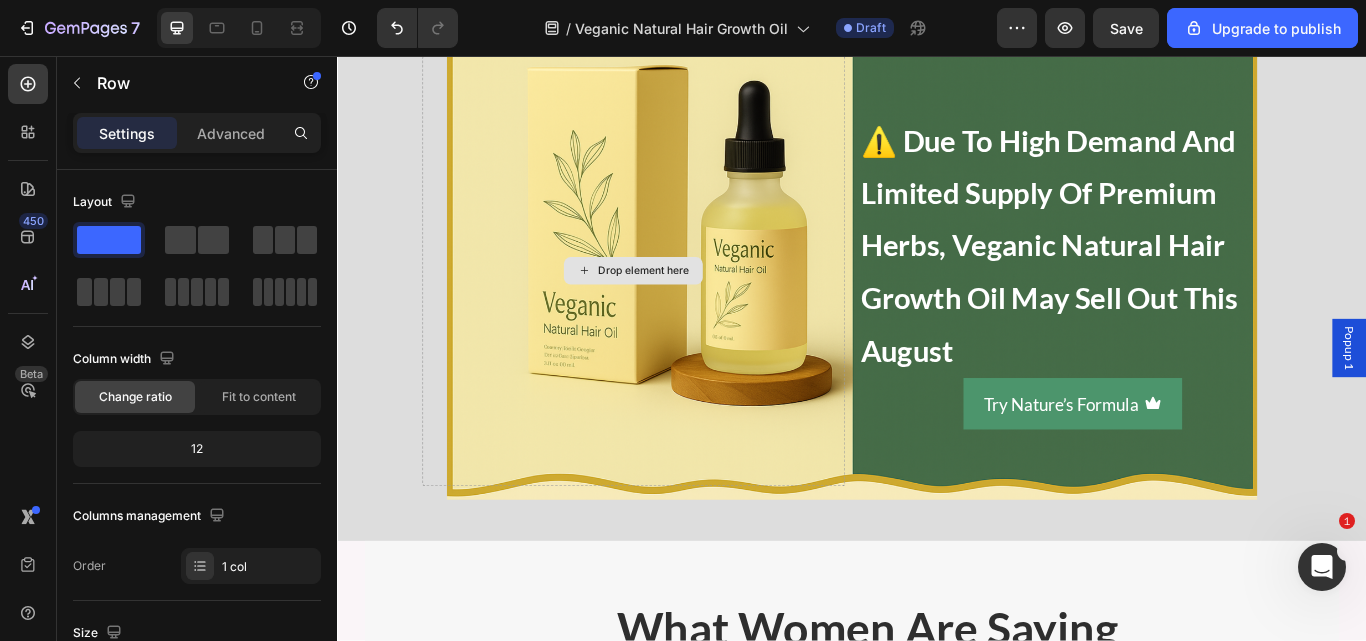 scroll, scrollTop: 9182, scrollLeft: 0, axis: vertical 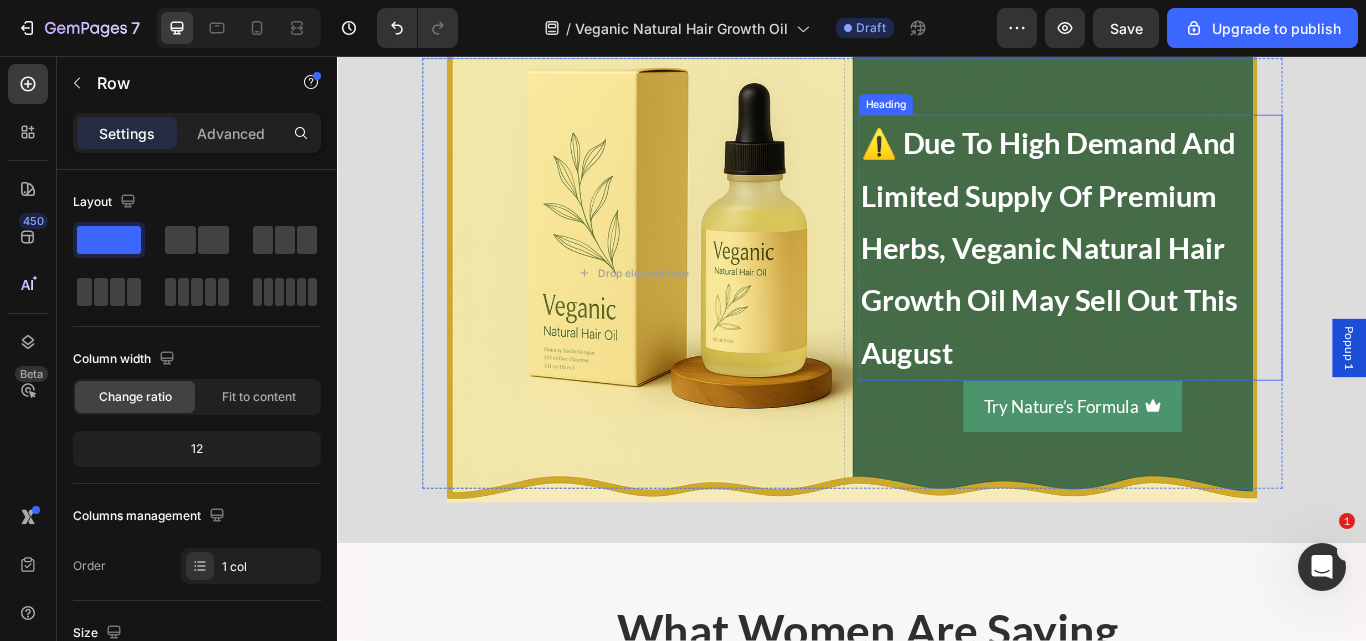 click on "⚠️ due to high demand and limited supply of premium herbs, veganic natural hair growth oil may sell out this august" at bounding box center (1192, 280) 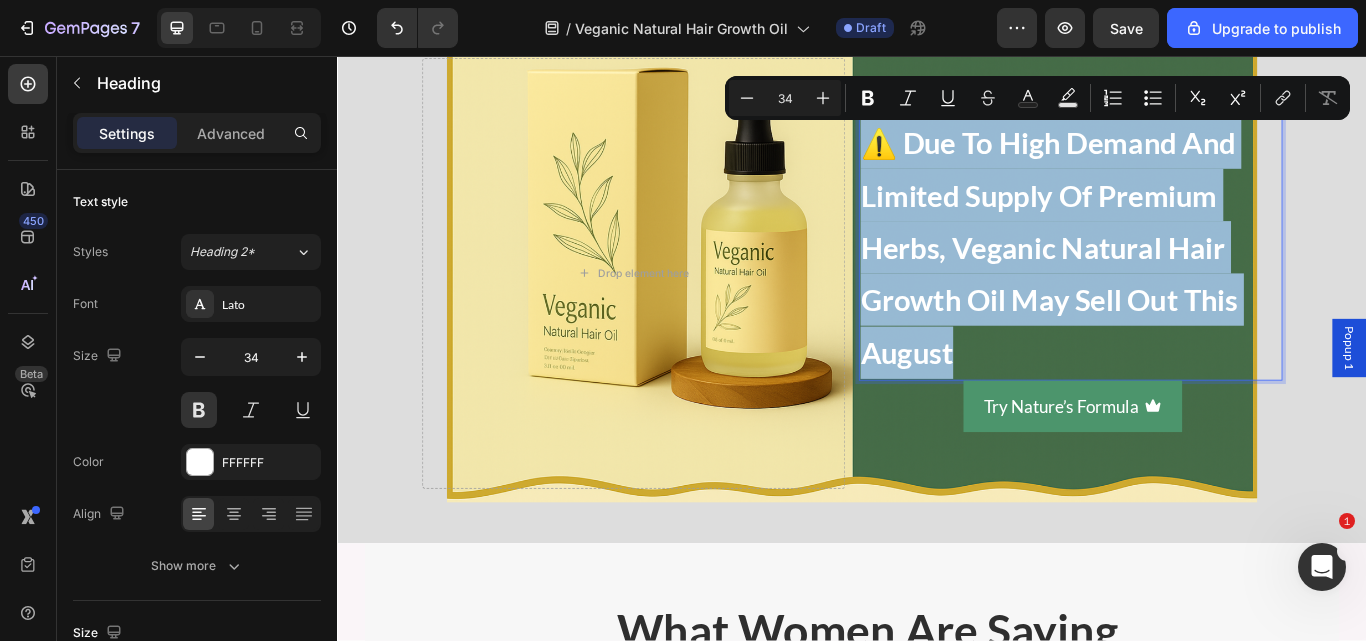 click on "⚠️ due to high demand and limited supply of premium herbs, veganic natural hair growth oil may sell out this august" at bounding box center [1192, 280] 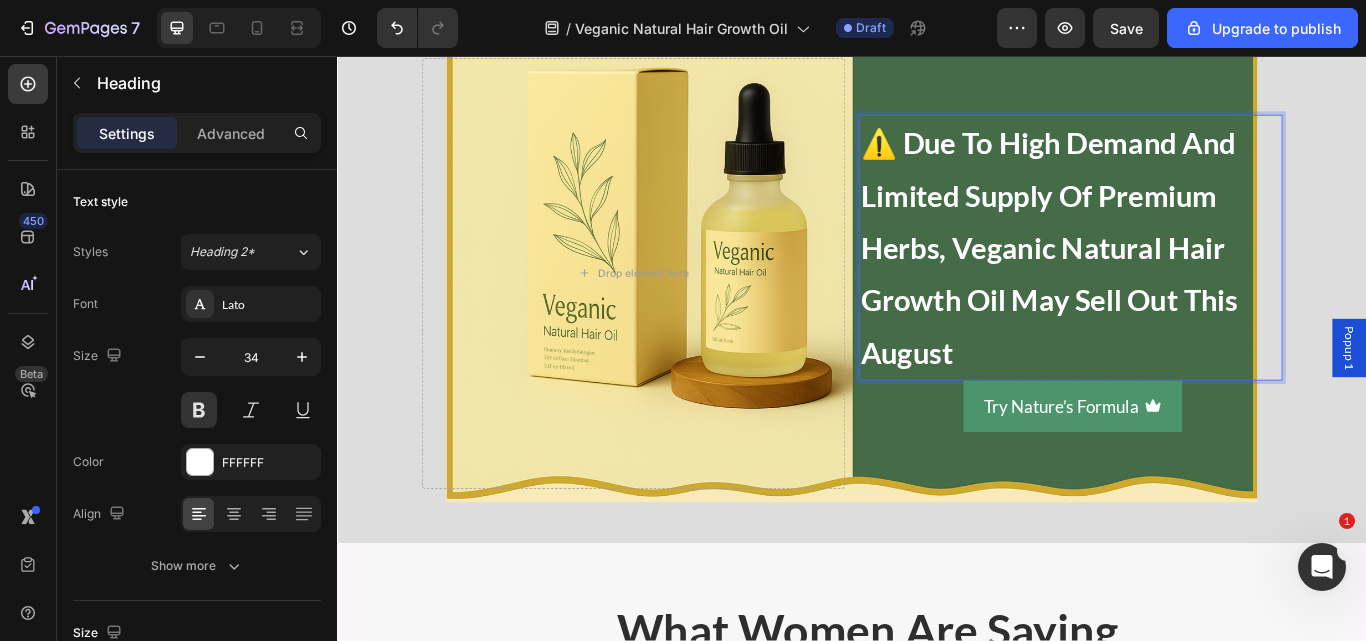 click on "⚠️ due to high demand and limited supply of premium herbs, veganic natural hair growth oil may sell out this august" at bounding box center [1192, 280] 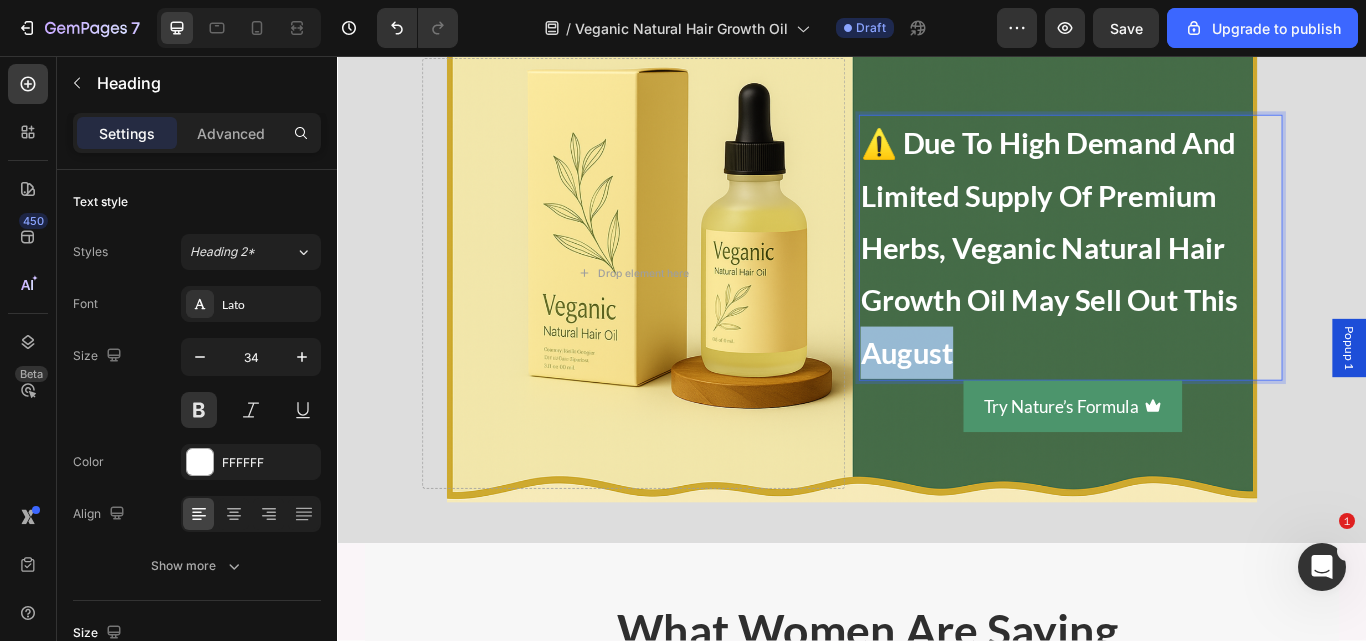 click on "⚠️ due to high demand and limited supply of premium herbs, veganic natural hair growth oil may sell out this august" at bounding box center [1192, 280] 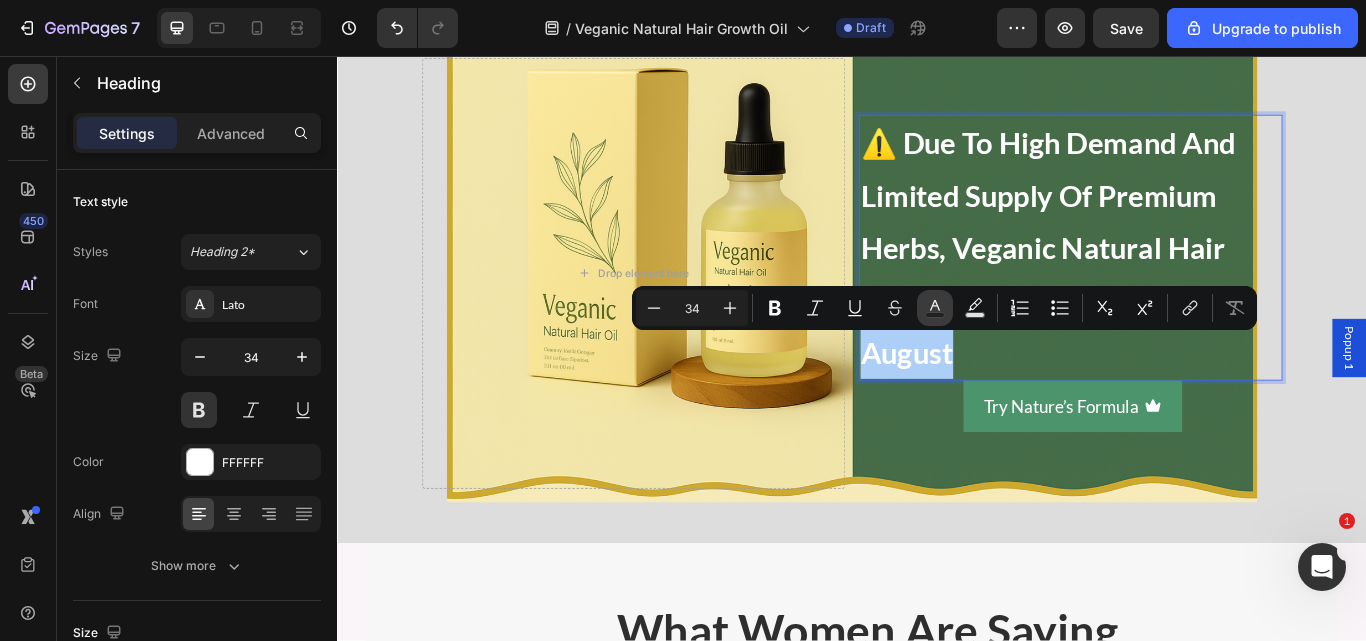 click 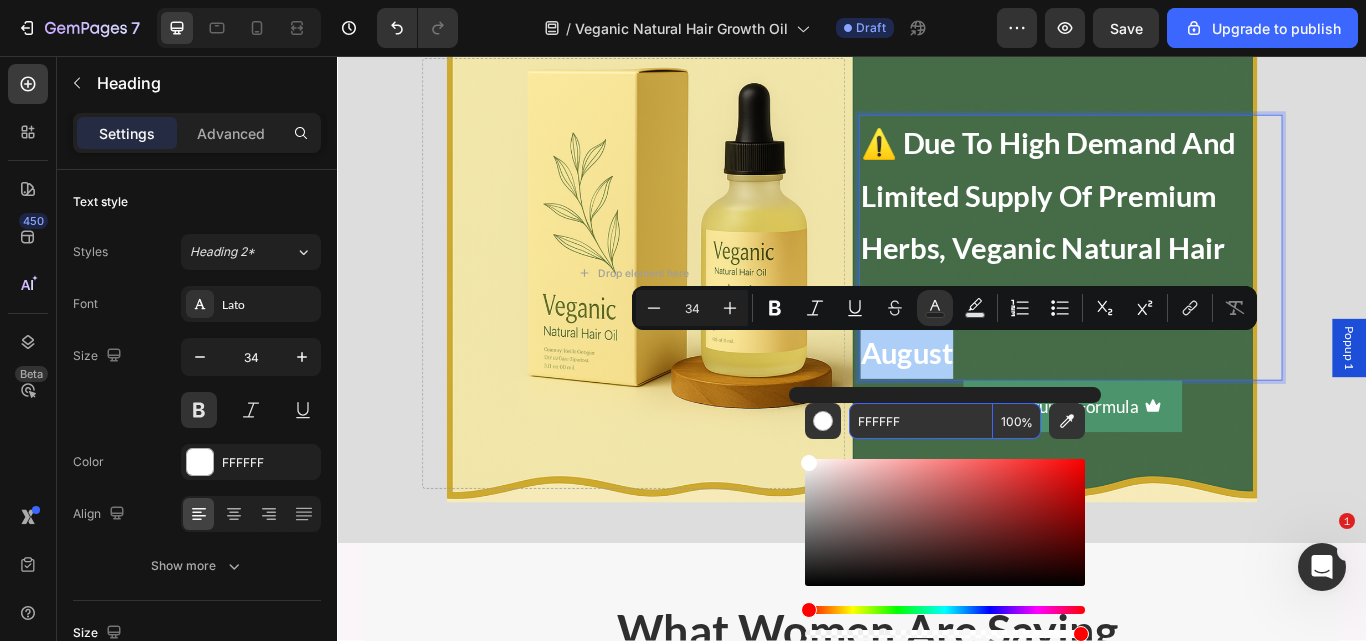 click on "FFFFFF" at bounding box center [921, 421] 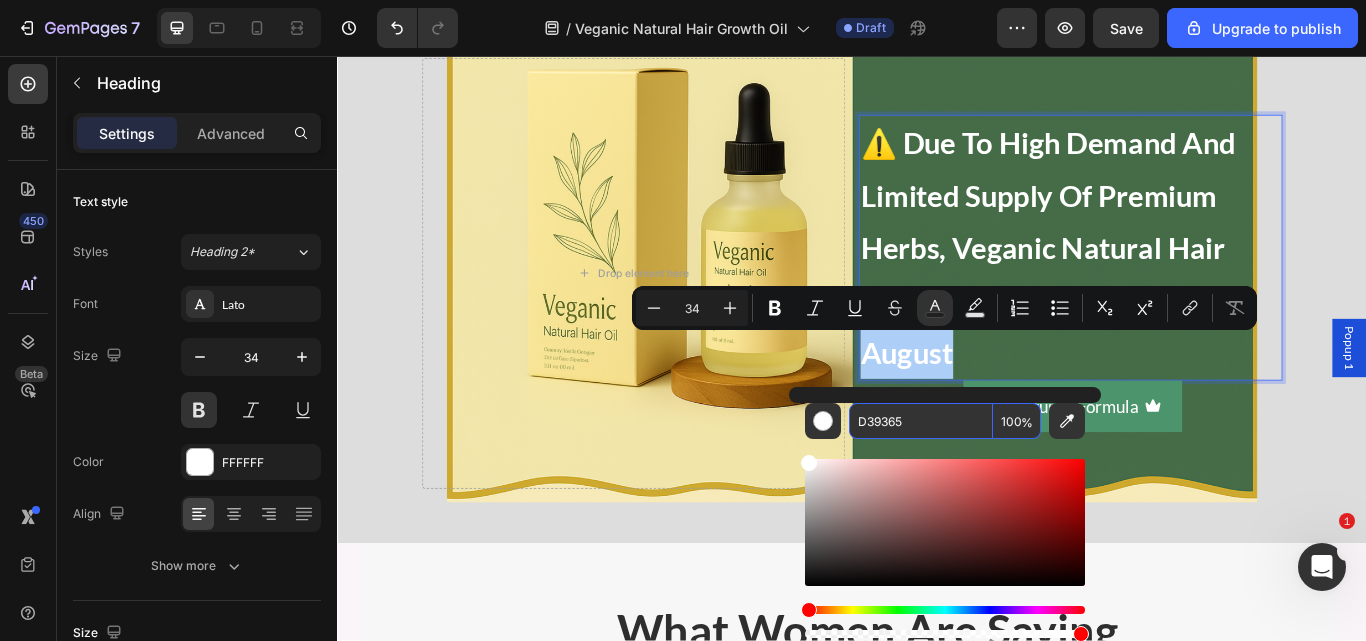 type on "D39365" 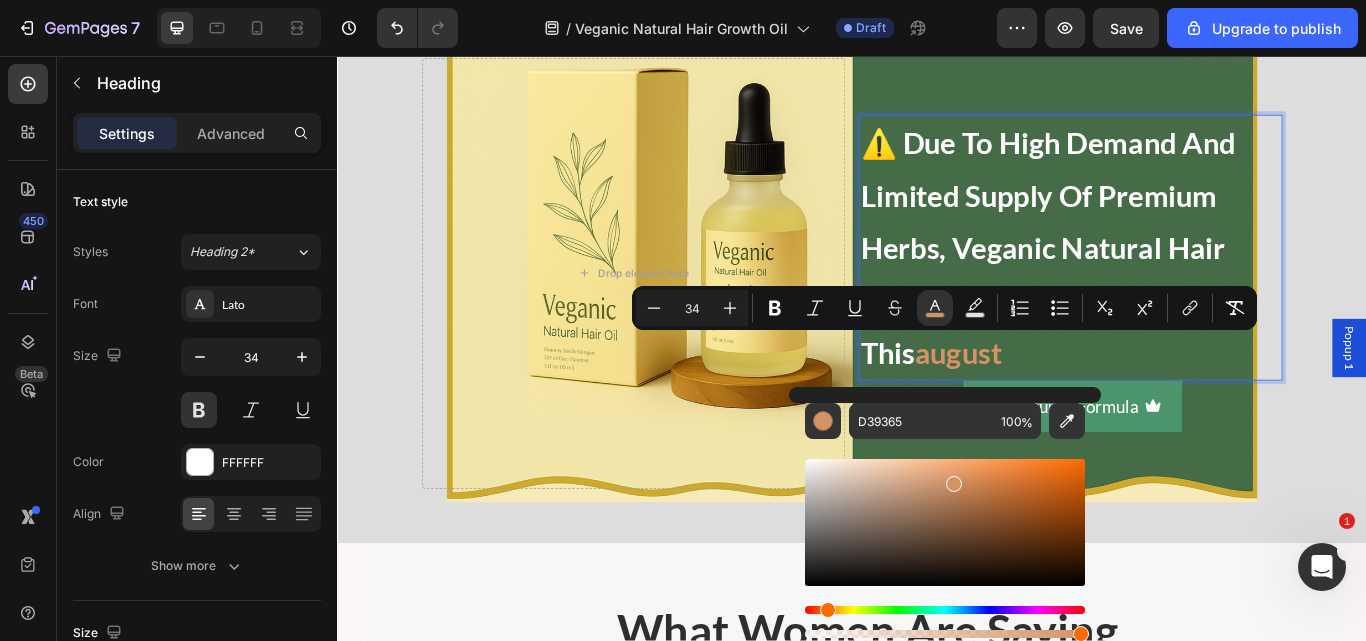 click on "⚠️ due to high demand and limited supply of premium herbs, veganic natural hair growth oil may sell out this  august" at bounding box center [1192, 280] 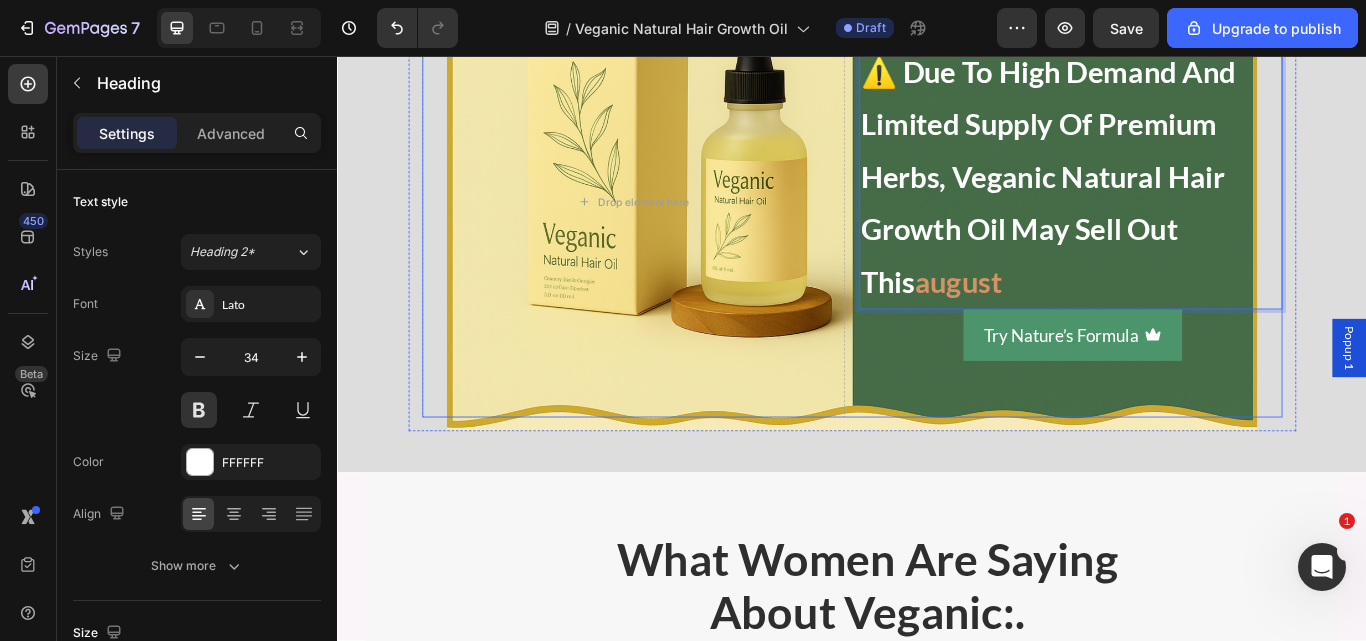 scroll, scrollTop: 9293, scrollLeft: 0, axis: vertical 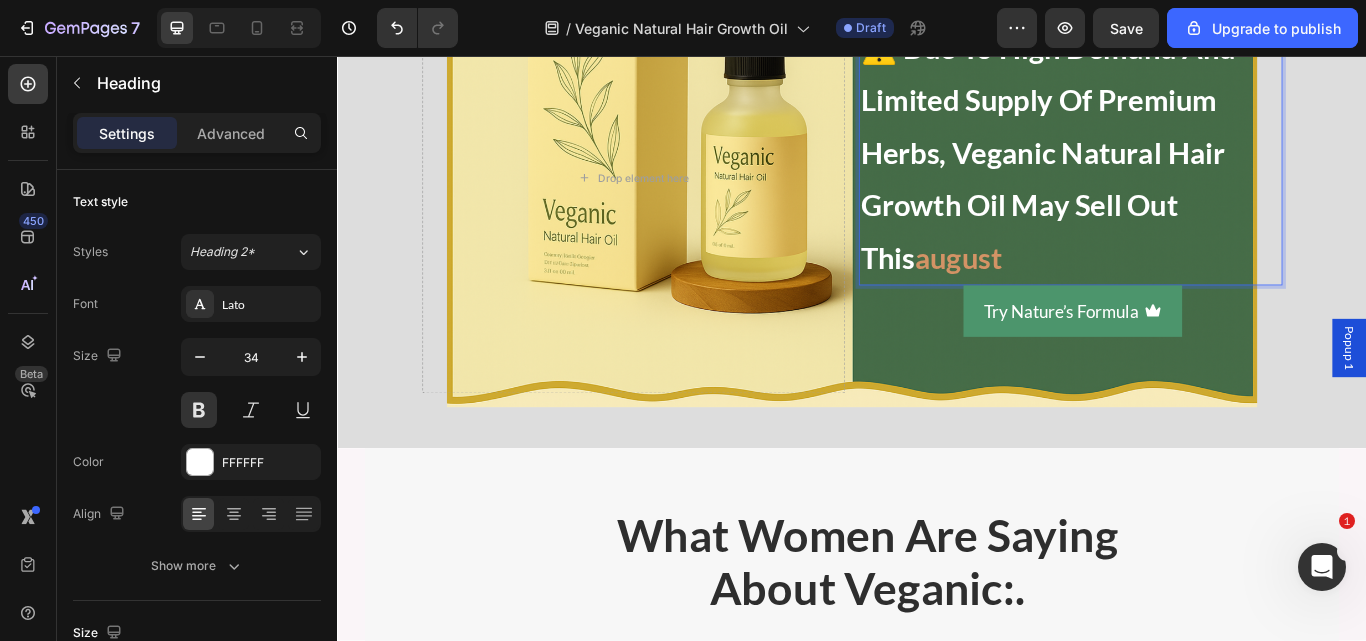 click on "august" at bounding box center (1061, 291) 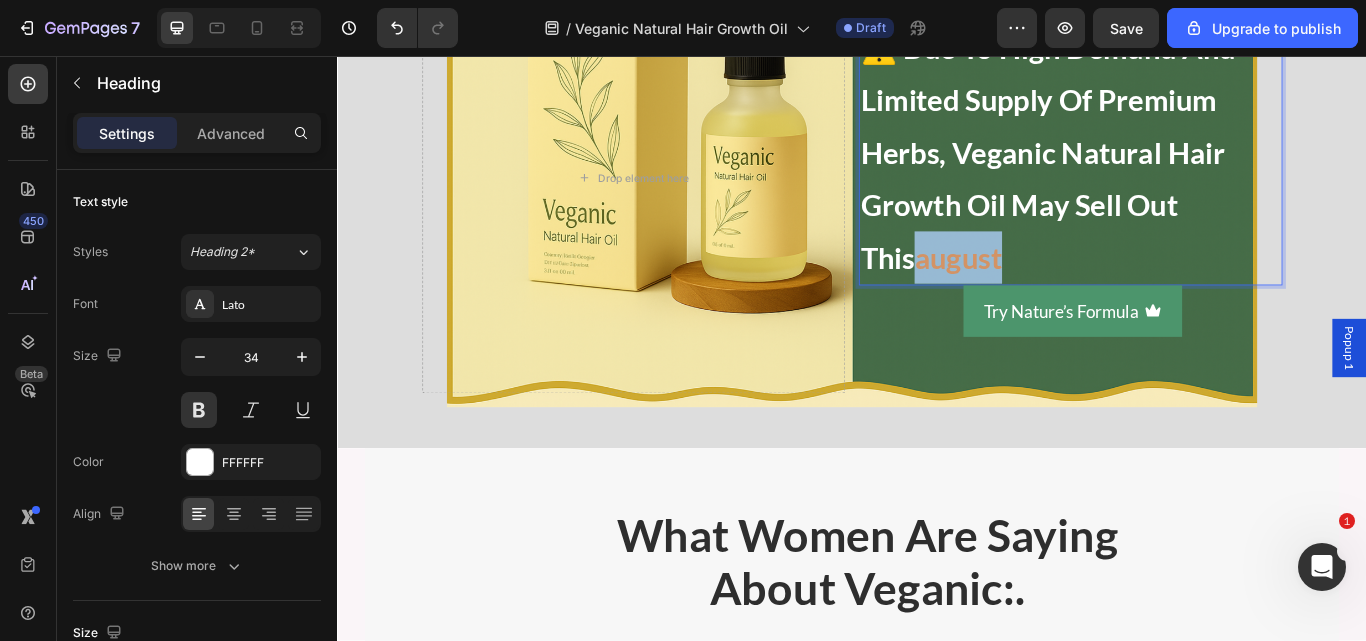 click on "august" at bounding box center [1061, 291] 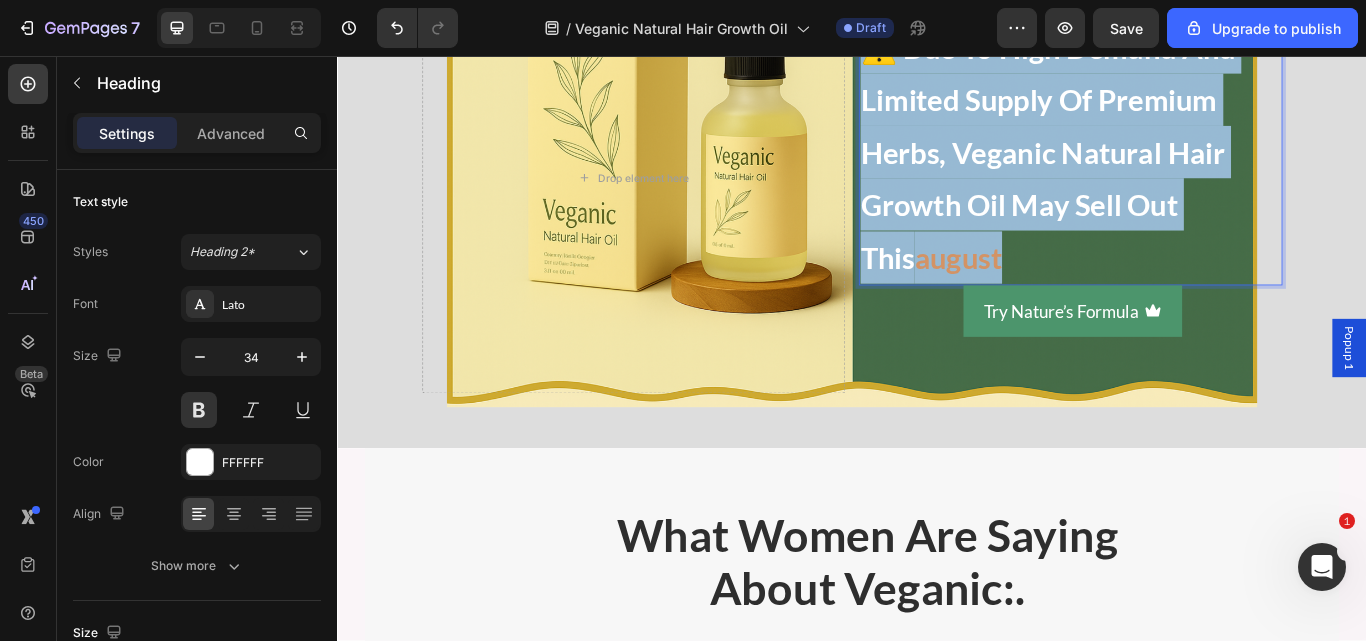 click on "august" at bounding box center (1061, 291) 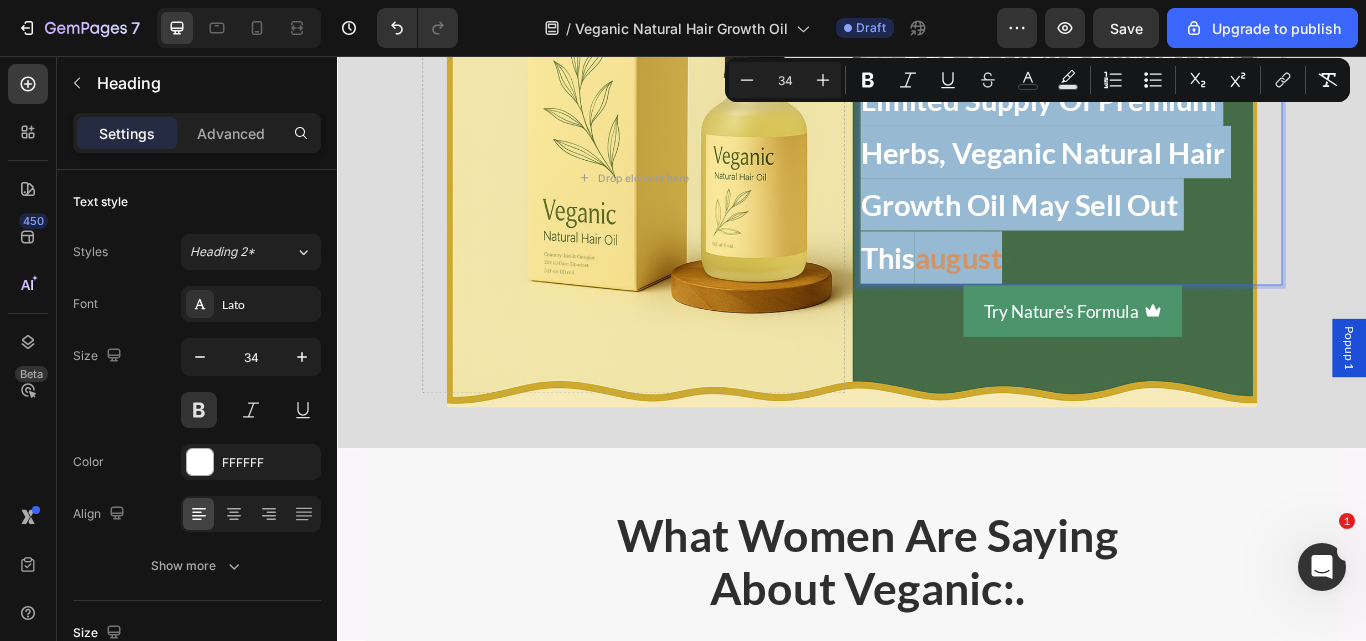 click on "august" at bounding box center (1061, 291) 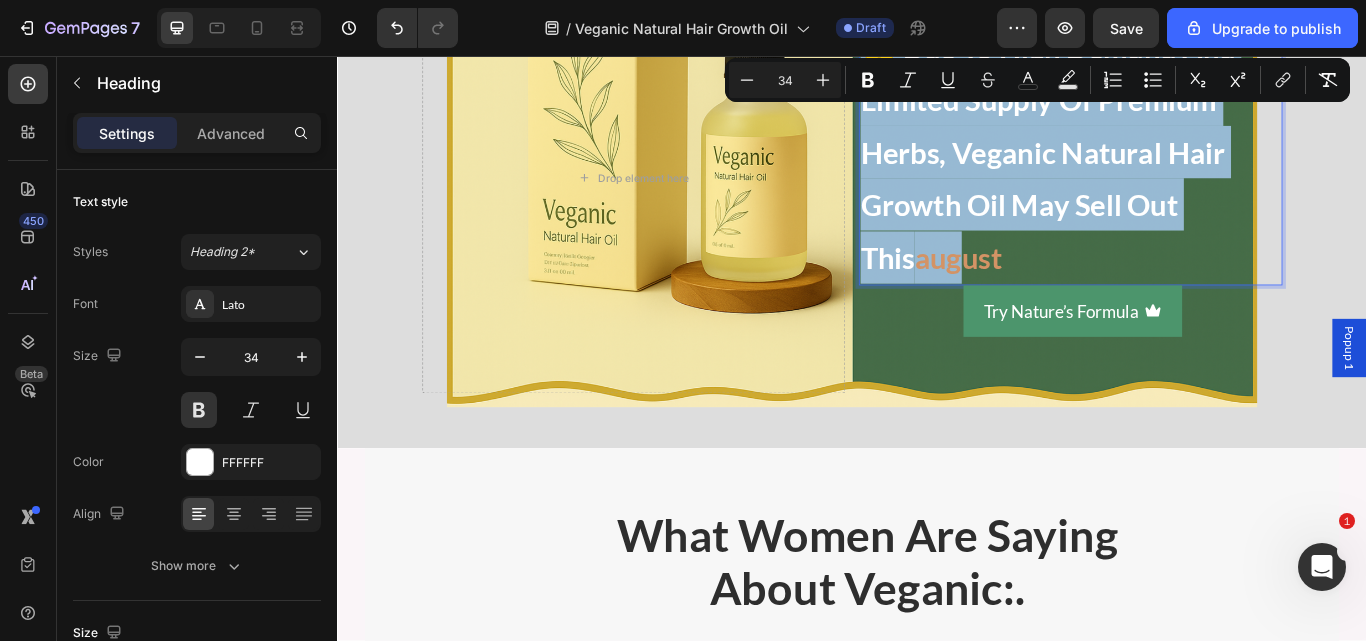 click on "august" at bounding box center (1061, 291) 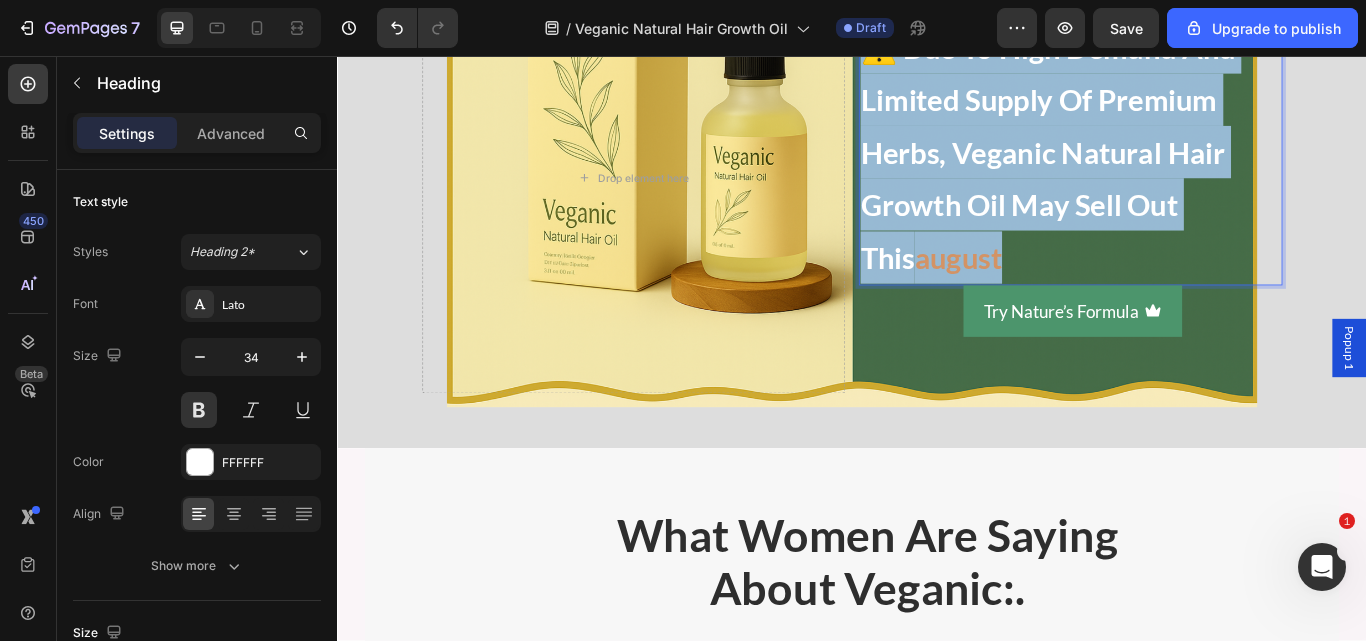 click on "august" at bounding box center (1061, 291) 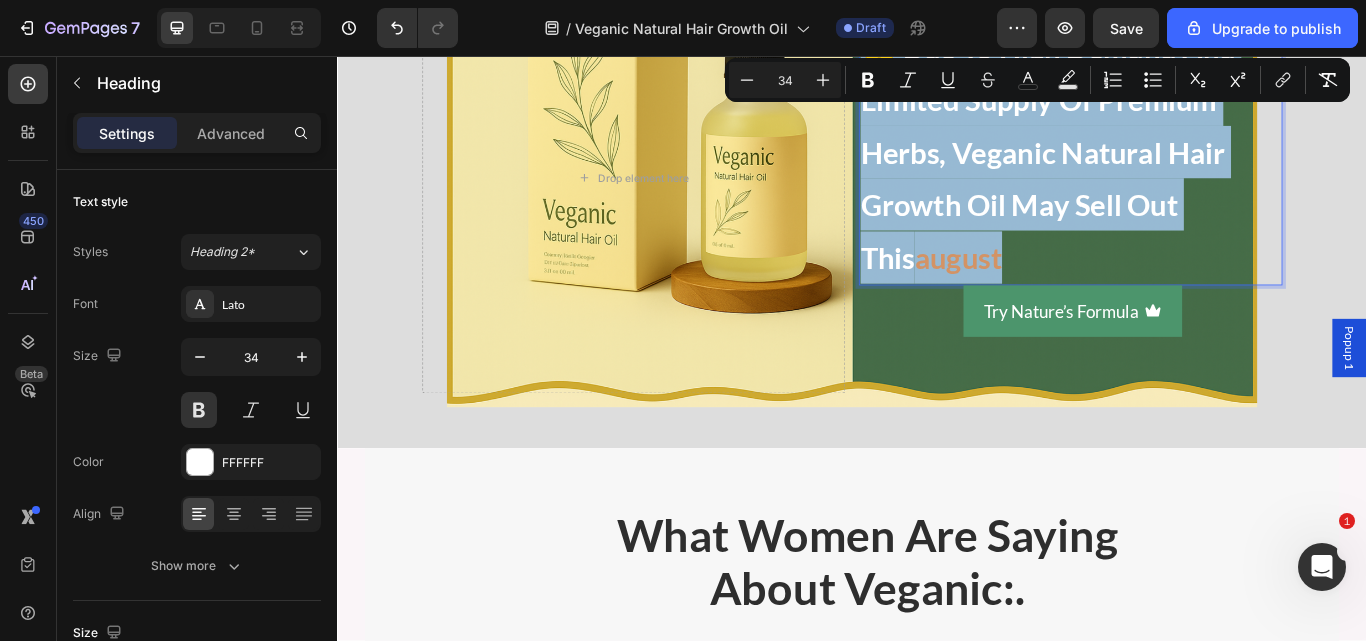 click on "august" at bounding box center (1061, 291) 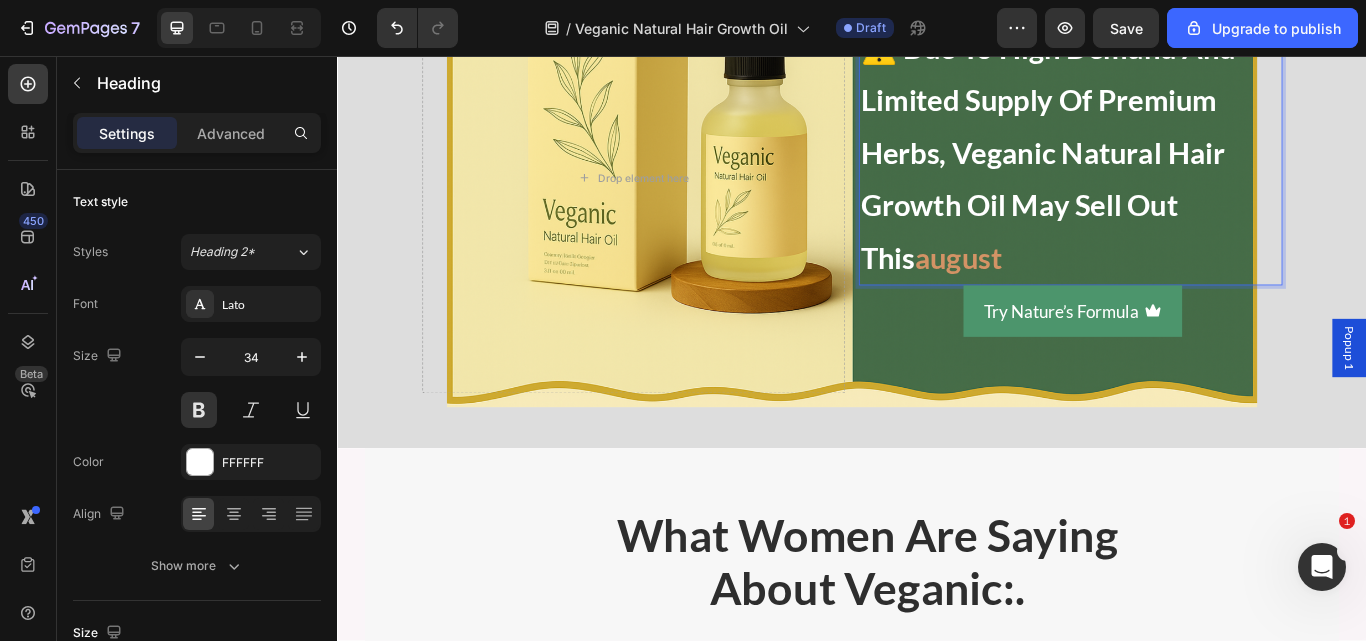 click on "august" at bounding box center (1061, 291) 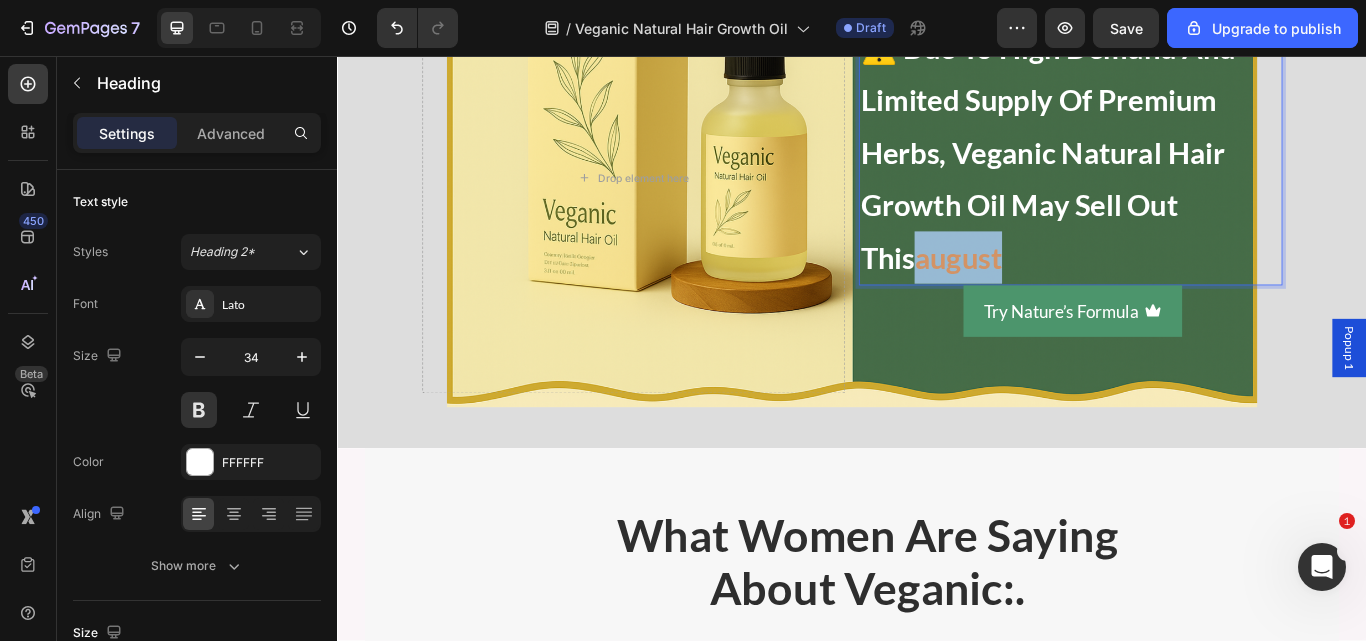 click on "august" at bounding box center [1061, 291] 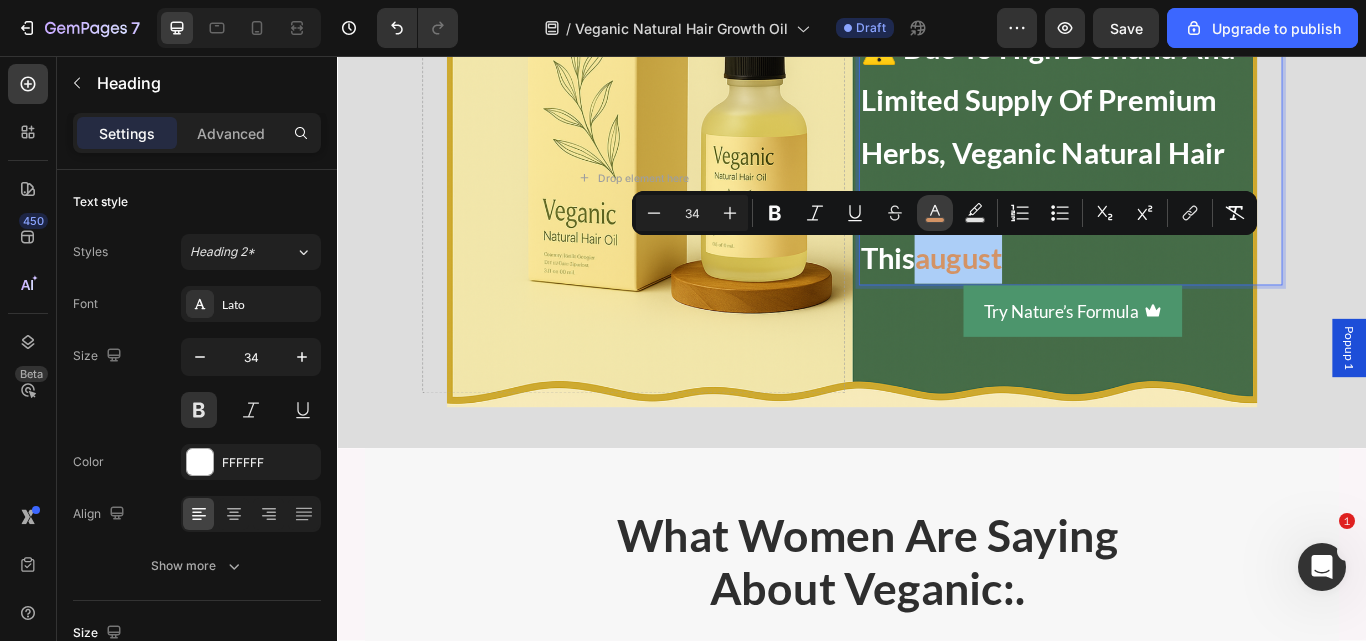 click on "color" at bounding box center (935, 213) 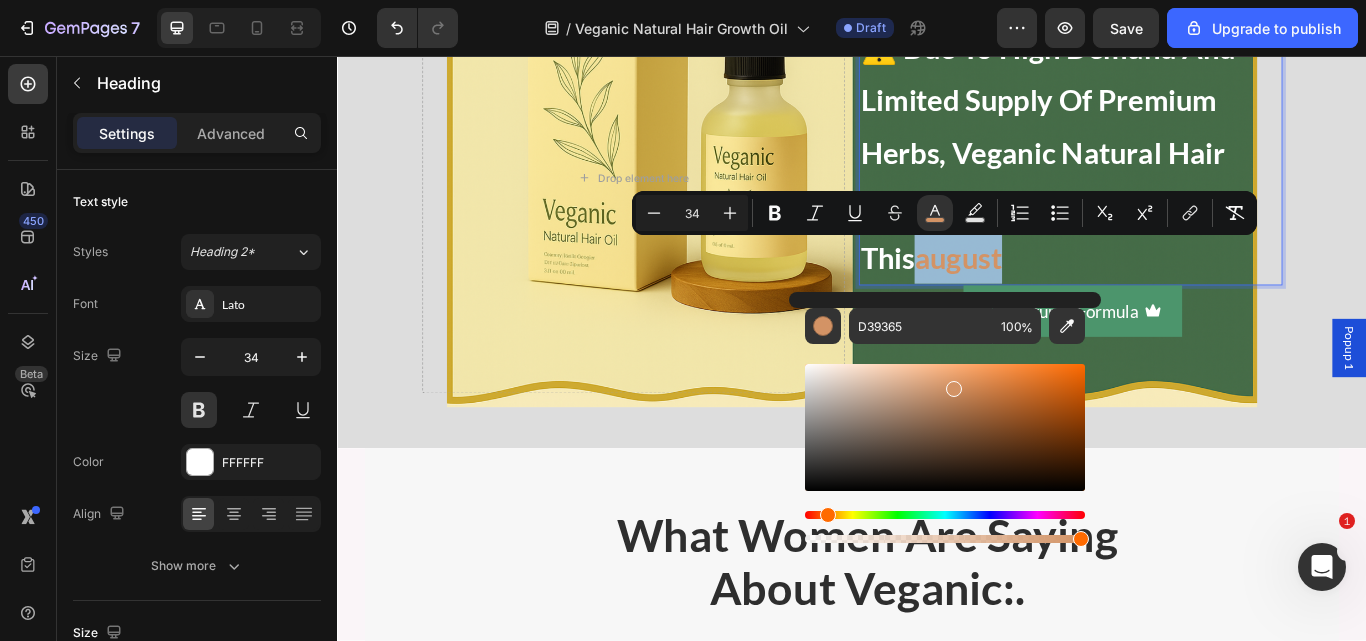 click at bounding box center (945, 427) 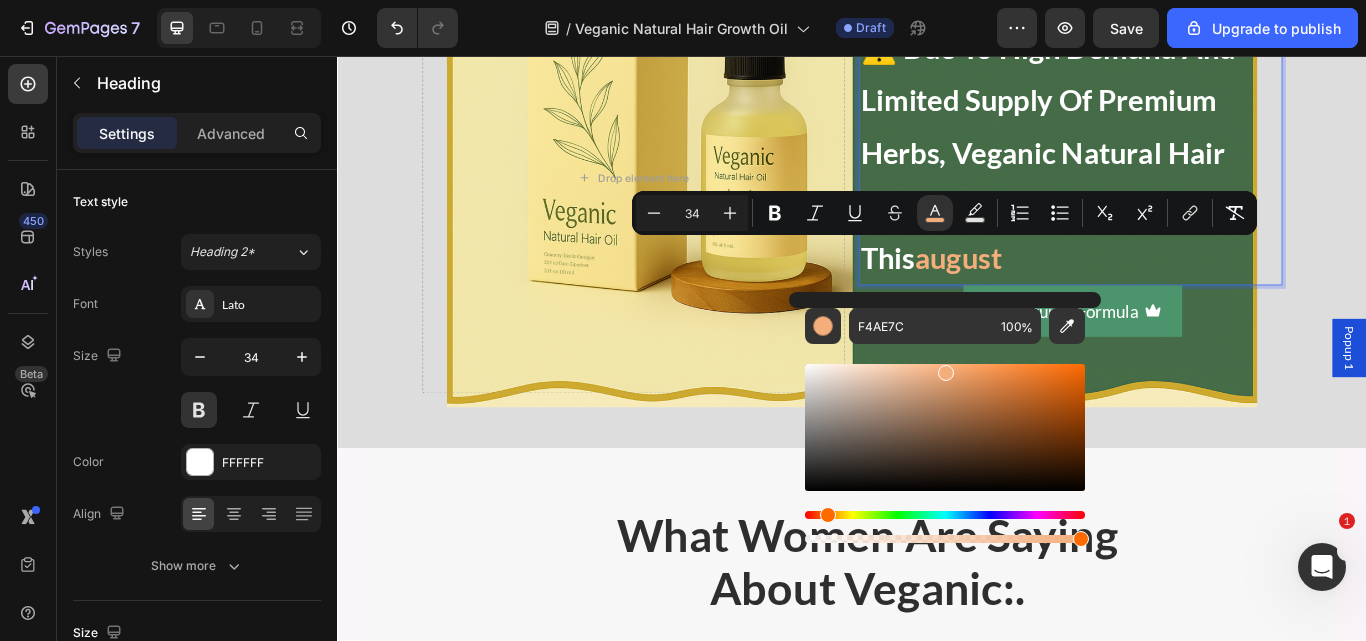 click on "⚠️ due to high demand and limited supply of premium herbs, veganic natural hair growth oil may sell out this  august" at bounding box center [1192, 169] 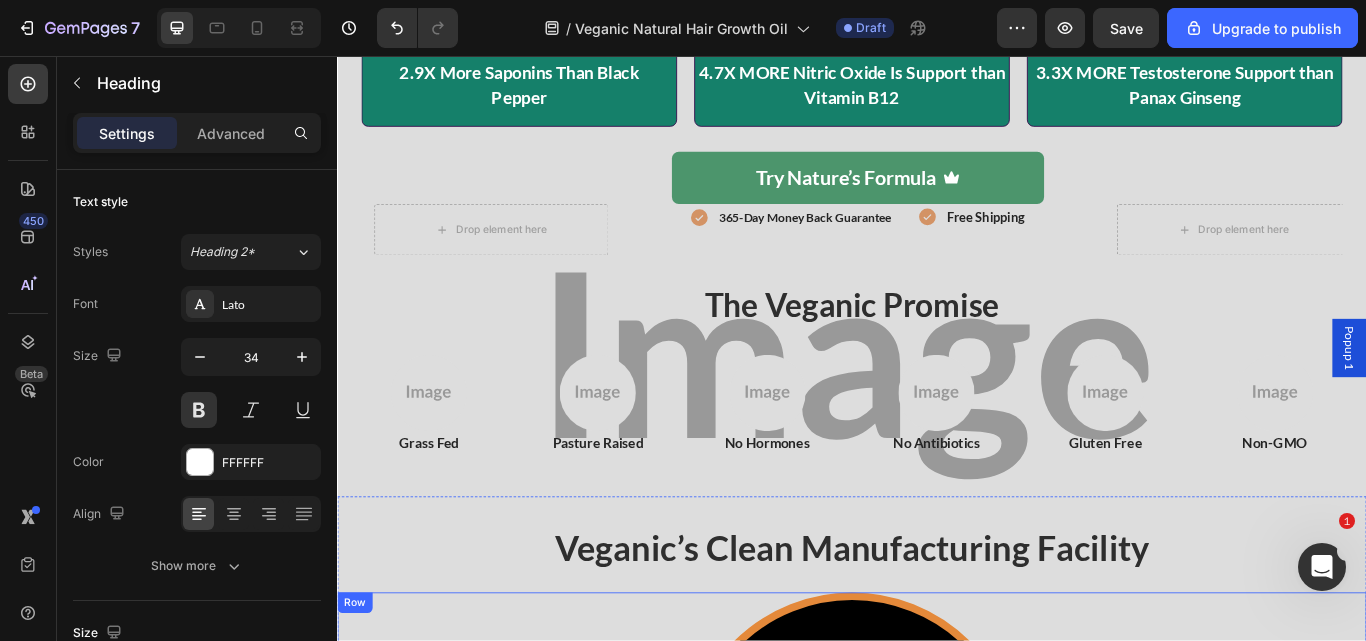 scroll, scrollTop: 7642, scrollLeft: 0, axis: vertical 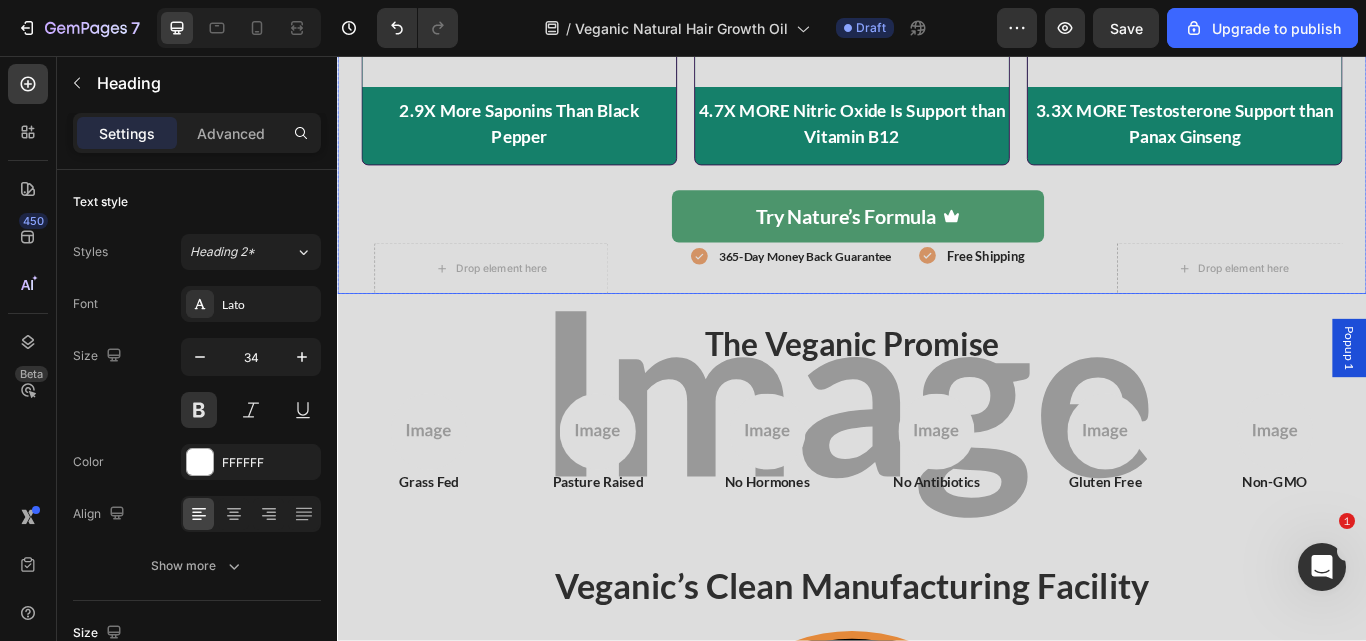 click on "veganic’s plant-powered hair blend is hands  down the most  nutrient-dense  natural  formula for women’s hair health. Heading Here’s Why These 10 Natural Powerhouses Made the Cut. Heading Maca Root Heading Image Row Image 2.1X More Energy Than Tongkat Ali Text Block Row Shilajit Heading Image Row Image 2.5X Fulvic Acid > Ashwagandha Text Block Row Beetroot Heading Image Row Image 3.6X More Nitrates Than B12 Text Block Row Row Fenugreek Heading Image Row Image 2.9X More Saponins Than Black  Pepper Text Block Row L-Arginine Heading Image Row Image 4.7X MORE Nitric Oxide Is Support than Vitamin B12 Text Block Row Tongkat  Heading Image Row Image 3.3X MORE Testosterone Support than Panax Ginseng Text Block Row Row
Try Nature’s Formula Button
Drop element here 365-Day Money Back Guarantee Item List Free Shipping Item List
Drop element here Row Row Hero Banner" at bounding box center (937, -292) 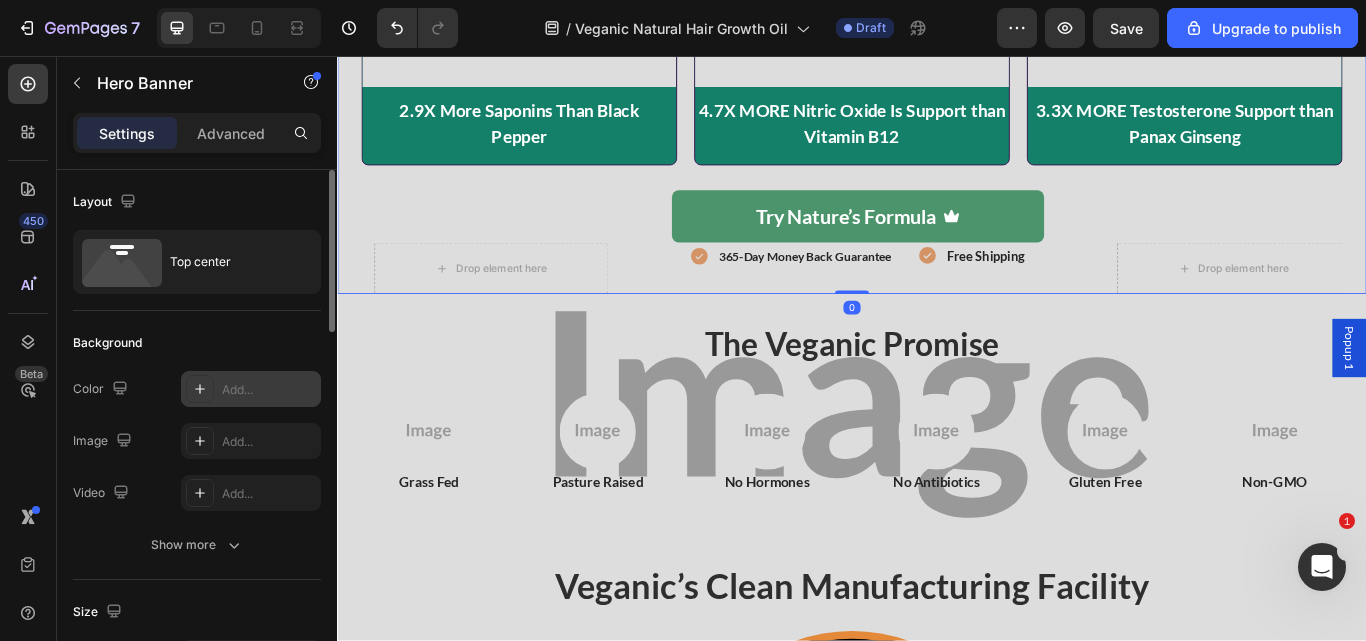 drag, startPoint x: 241, startPoint y: 398, endPoint x: 432, endPoint y: 679, distance: 339.76758 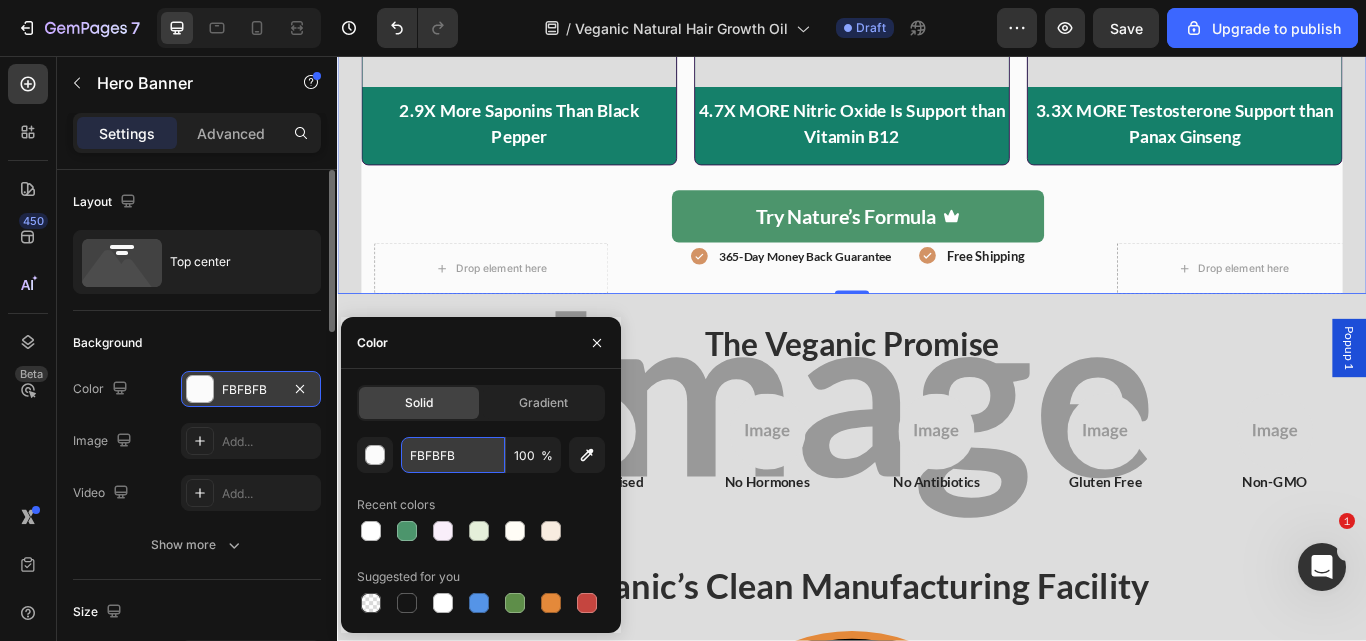 click on "FBFBFB" at bounding box center (453, 455) 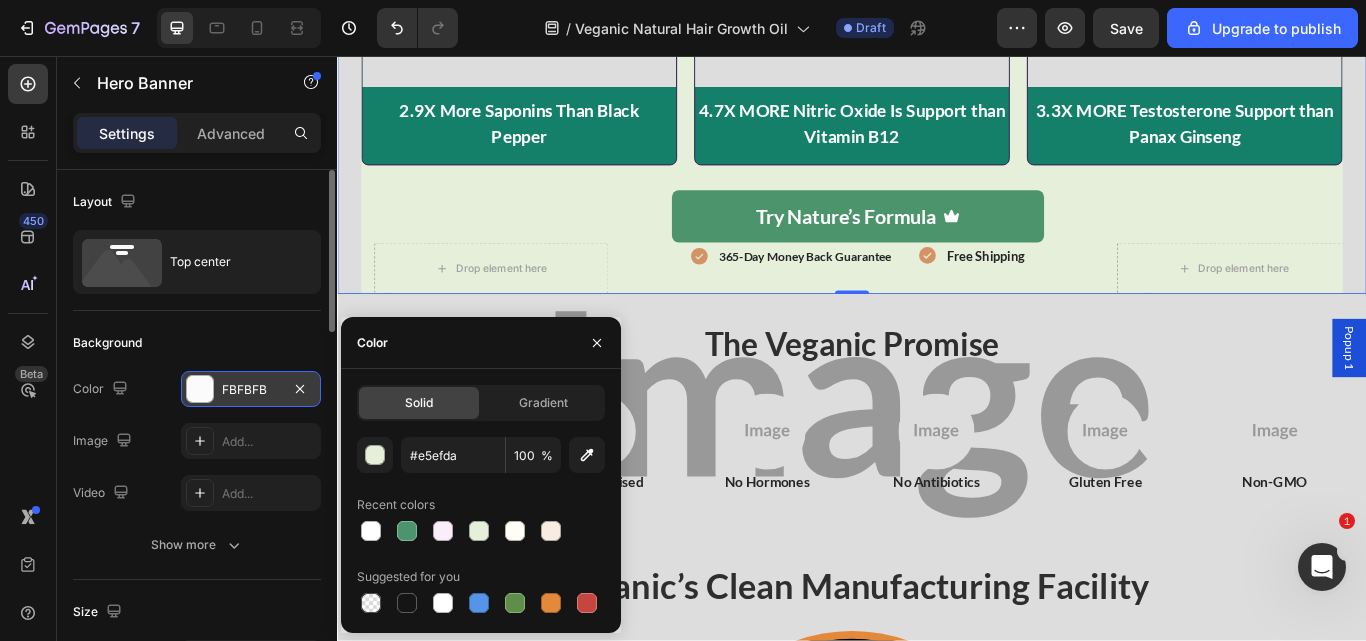click on "veganic’s plant-powered hair blend is hands  down the most  nutrient-dense  natural  formula for women’s hair health. Heading Here’s Why These 10 Natural Powerhouses Made the Cut. Heading Maca Root Heading Image Row Image 2.1X More Energy Than Tongkat Ali Text Block Row Shilajit Heading Image Row Image 2.5X Fulvic Acid > Ashwagandha Text Block Row Beetroot Heading Image Row Image 3.6X More Nitrates Than B12 Text Block Row Row Fenugreek Heading Image Row Image 2.9X More Saponins Than Black  Pepper Text Block Row L-Arginine Heading Image Row Image 4.7X MORE Nitric Oxide Is Support than Vitamin B12 Text Block Row Tongkat  Heading Image Row Image 3.3X MORE Testosterone Support than Panax Ginseng Text Block Row Row
Try Nature’s Formula Button
Drop element here 365-Day Money Back Guarantee Item List Free Shipping Item List
Drop element here Row Row Hero Banner   0" at bounding box center [937, -292] 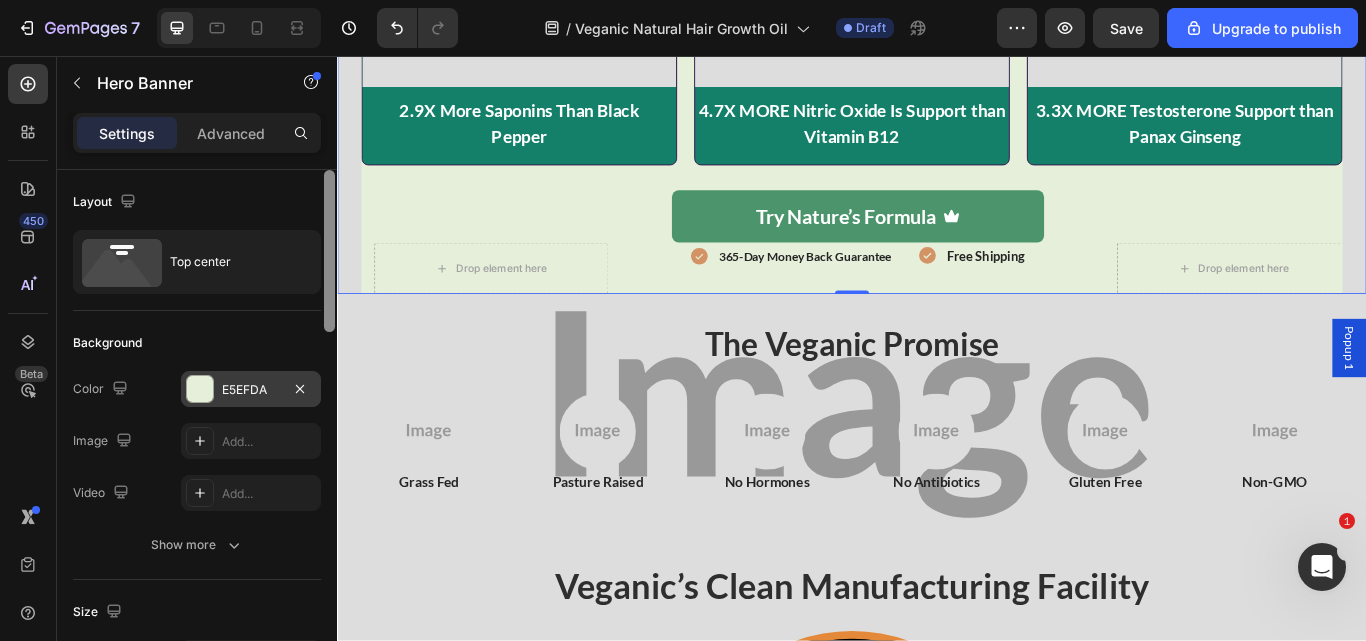 click at bounding box center (329, 434) 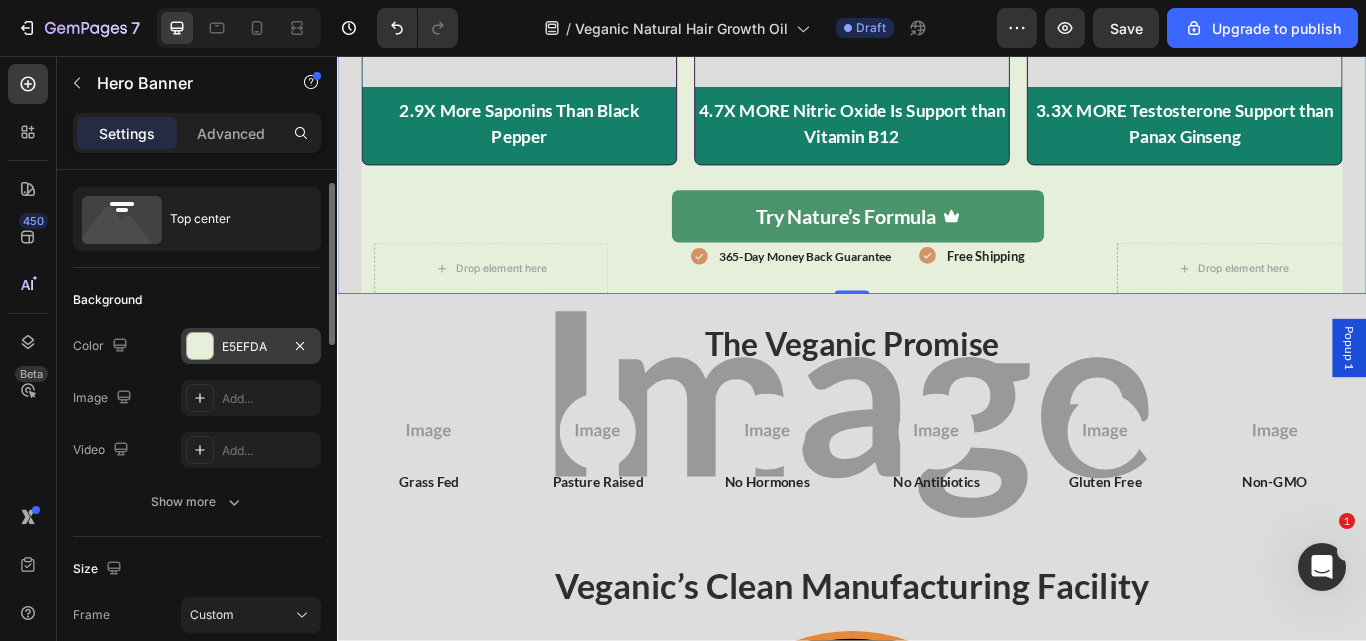 scroll, scrollTop: 0, scrollLeft: 0, axis: both 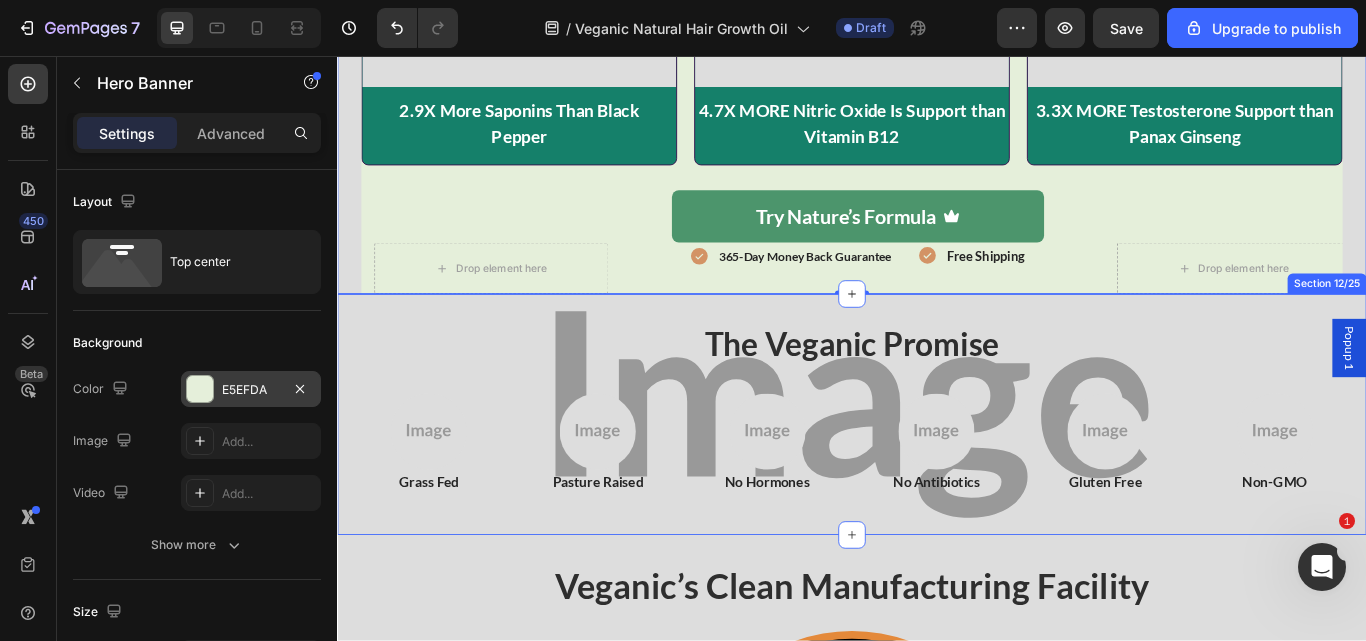 click on "veganic’s plant-powered hair blend is hands down the most  nutrient-dense natural formula for women’s hair health. Heading Here’s Why These 10 Natural Powerhouse Made the Cut. Heading Image Maca Root Heading Image Row Image 2.1X More Energy Than Tongkat Ali Text Block Row Shilajit Heading Image Row Image 2.5X Fulvic Acid > Ashwagandha Text Block Row Beetroot Heading Image Row Image 3.6X More Nitrates Than B12 Text Block Row FenuGreek Heading Image Row Image 2.9X More Saponins Than Black Pepper Text Block Row L-Arginine Heading Image Row Image 2.9X More Saponins Than Black Pepper Text Block Row
Try Nature’s Formula Button 365-Day Guarantee Item List Free Shipping Item List Row Row Row   the veganic promise Heading Row Image Grass Fed Text Block Image Pasture Raised Text Block Image No Hormones Text Block Row Image No Antibiotics Text Block Image Gluten Free Text Block Image No Hormones Text Block Row Row Image Grass Fed Text Block Image Pasture Raised Text Block Image No Hormones Row" at bounding box center [937, 474] 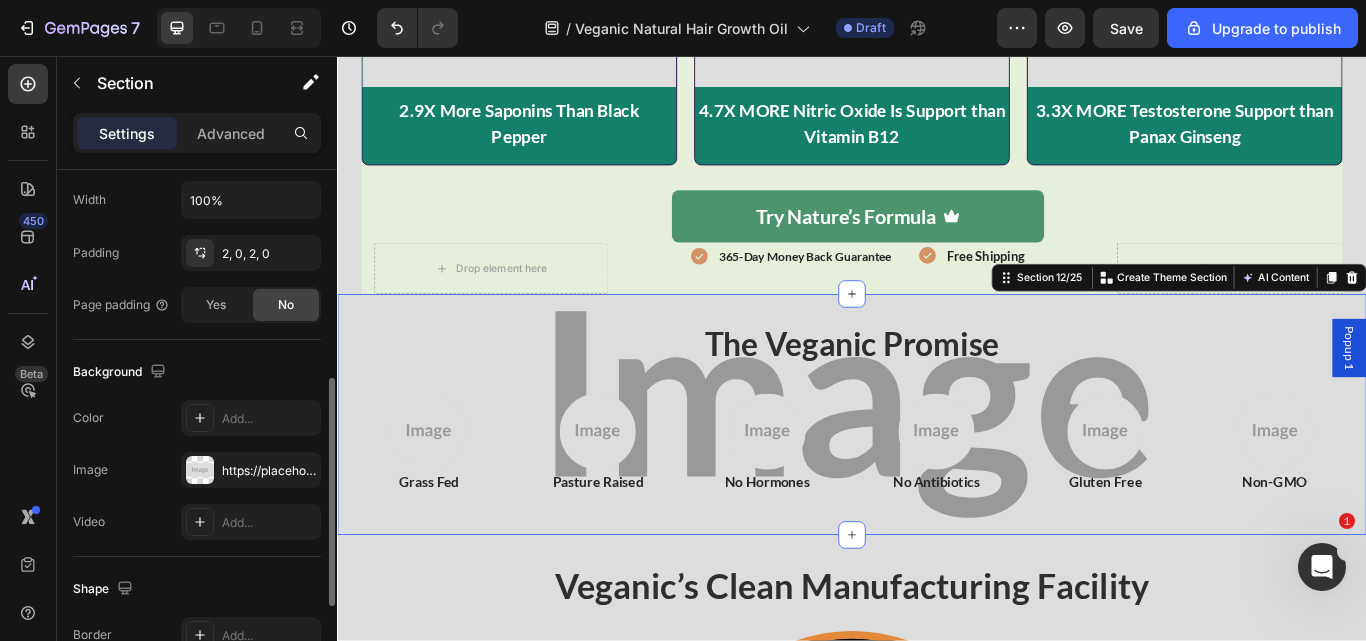 scroll, scrollTop: 481, scrollLeft: 0, axis: vertical 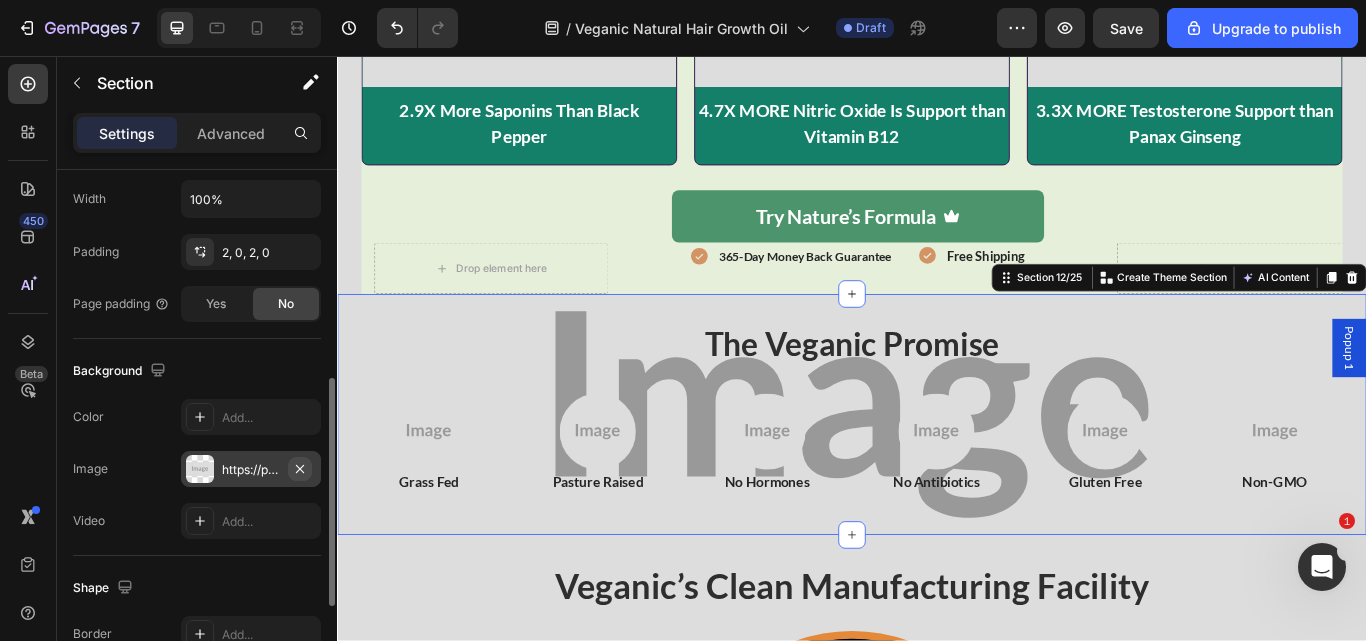 click 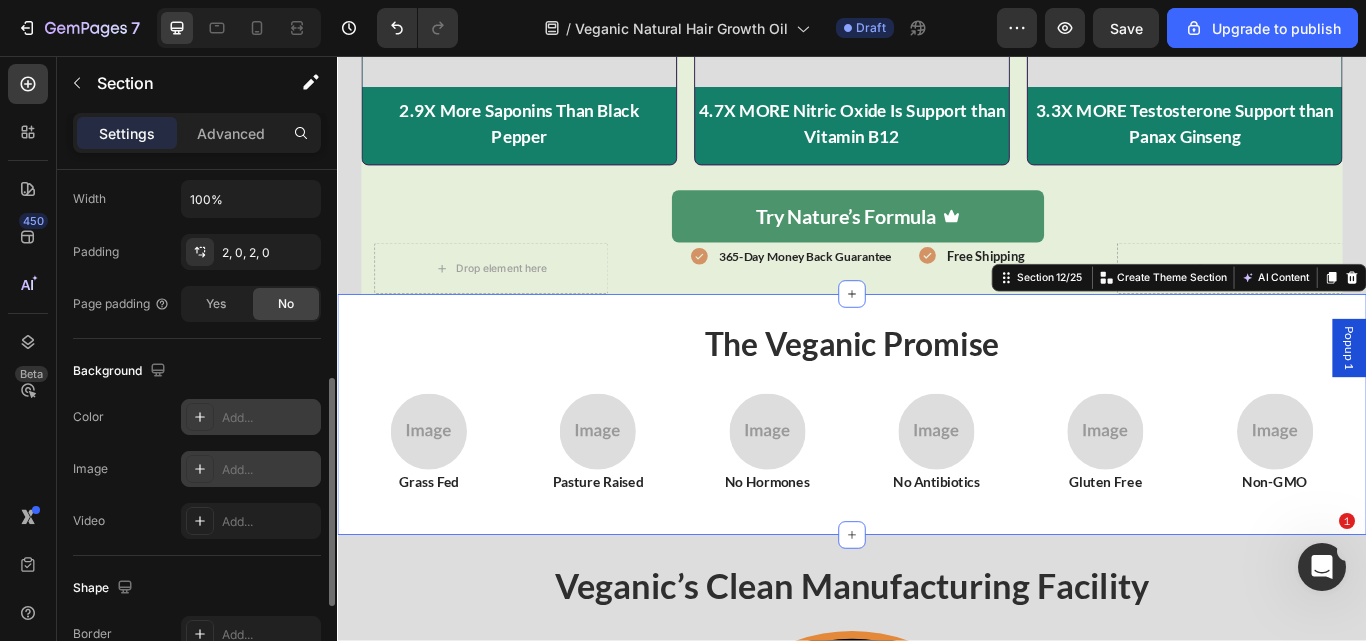 click on "Add..." at bounding box center (269, 418) 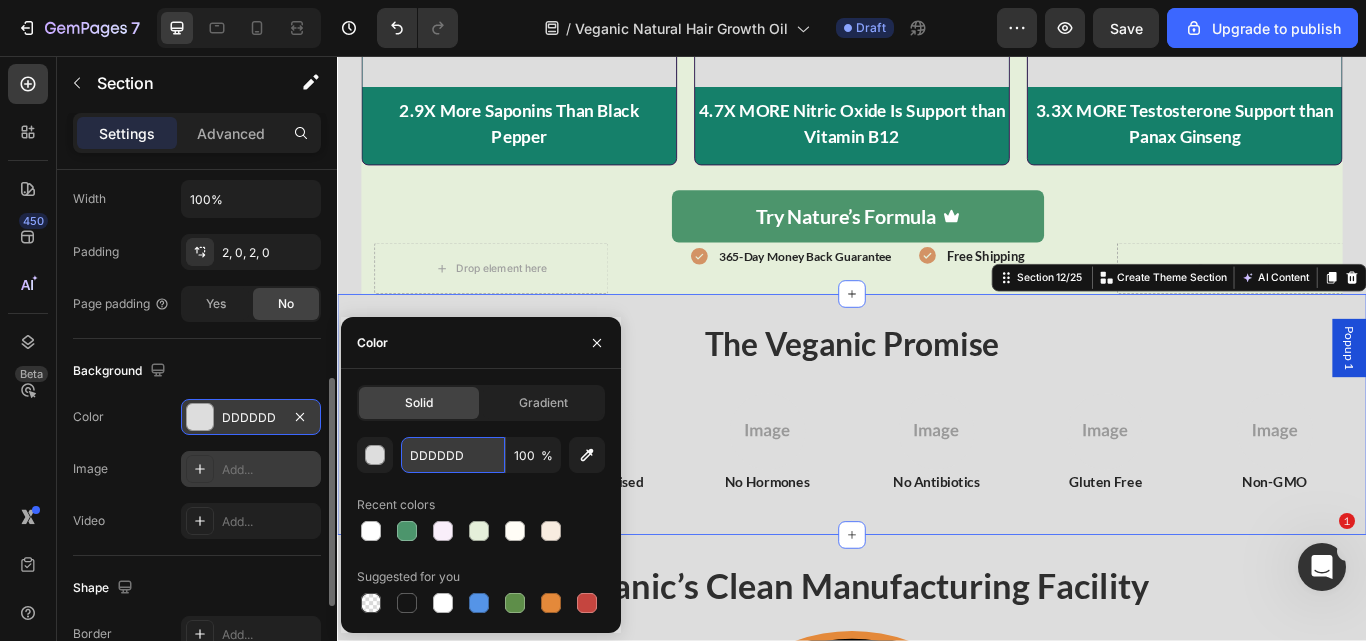 click on "DDDDDD" at bounding box center (453, 455) 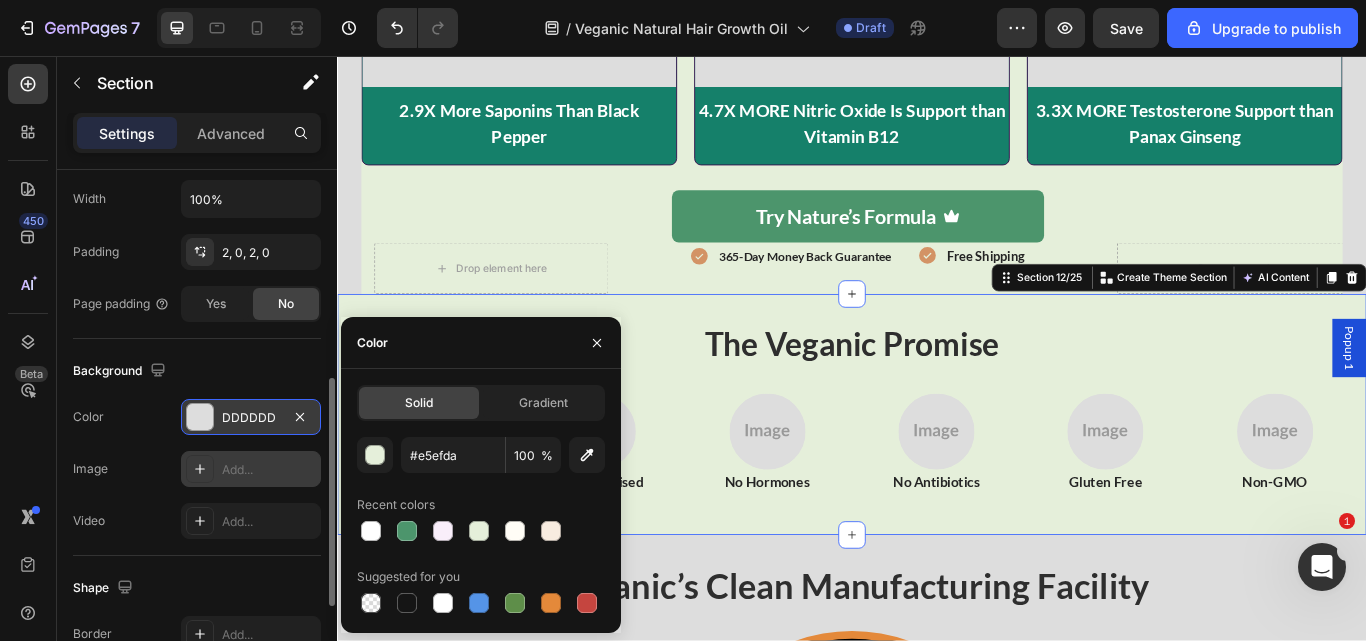 click on "veganic’s plant-powered hair blend is hands down the most  nutrient-dense natural formula for women’s hair health. Heading Here’s Why These 10 Natural Powerhouse Made the Cut. Heading Image Maca Root Heading Image Row Image 2.1X More Energy Than Tongkat Ali Text Block Row Shilajit Heading Image Row Image 2.5X Fulvic Acid > Ashwagandha Text Block Row Beetroot Heading Image Row Image 3.6X More Nitrates Than B12 Text Block Row FenuGreek Heading Image Row Image 2.9X More Saponins Than Black Pepper Text Block Row L-Arginine Heading Image Row Image 2.9X More Saponins Than Black Pepper Text Block Row
Try Nature’s Formula Button 365-Day Guarantee Item List Free Shipping Item List Row Row Row   the veganic promise Heading Row Image Grass Fed Text Block Image Pasture Raised Text Block Image No Hormones Text Block Row Image No Antibiotics Text Block Image Gluten Free Text Block Image No Hormones Text Block Row Row Image Grass Fed Text Block Image Pasture Raised Text Block Image No Hormones Row" at bounding box center (937, 474) 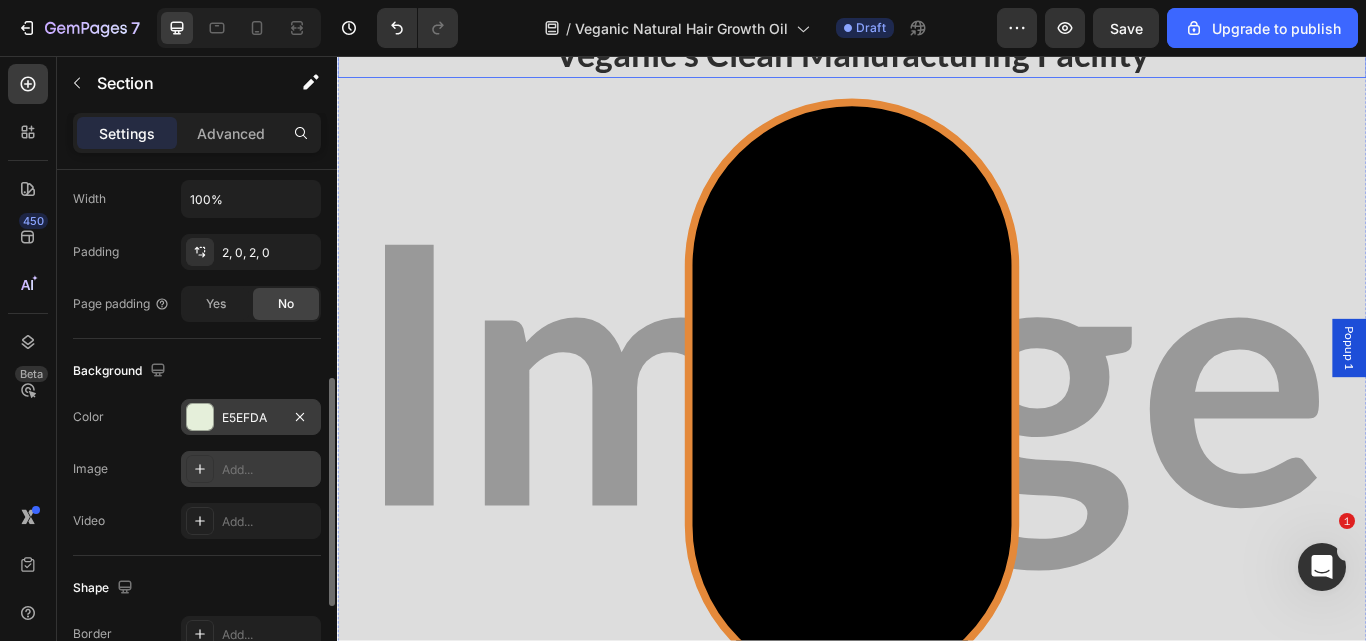 scroll, scrollTop: 8115, scrollLeft: 0, axis: vertical 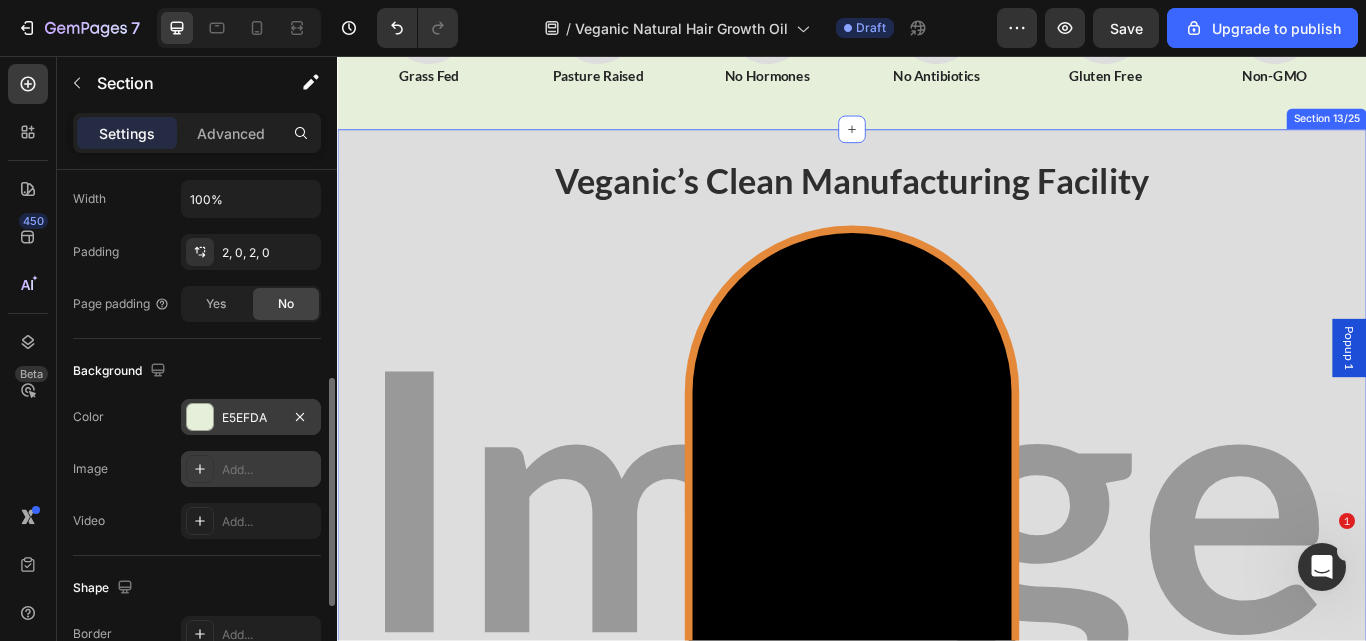 click on "veganic’s clean manufacturing facility Heading Veganic’s Clean Manufacturing Facility Heading Video Certified Item List Tested Item List USA Facility Item List Row Row Image ⚠️ due to high demand and limited ingredient supply, alpha gummies are at risk of selling out this july. Heading
Try Nature’s Formula Button Row Row
Drop element here GMP Certified Item List Lab Tested Item List USA Facility Item List
Drop element here Row Section 13/25" at bounding box center [937, 614] 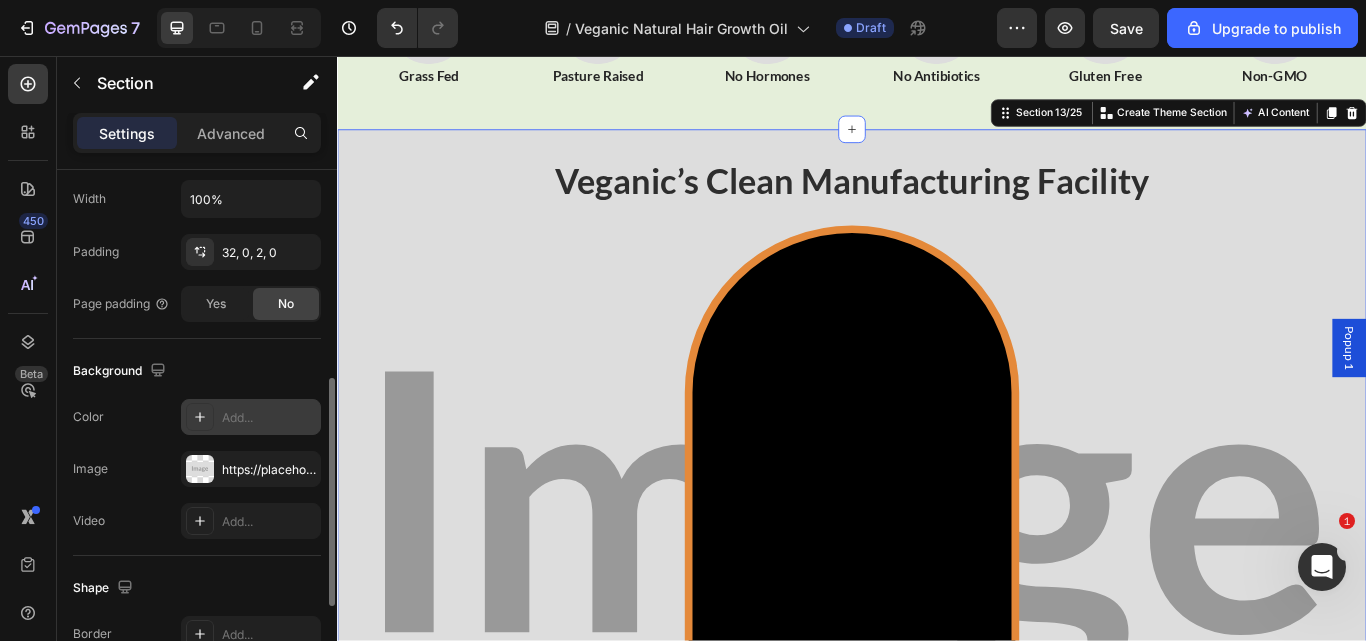 click on "Add..." at bounding box center [269, 418] 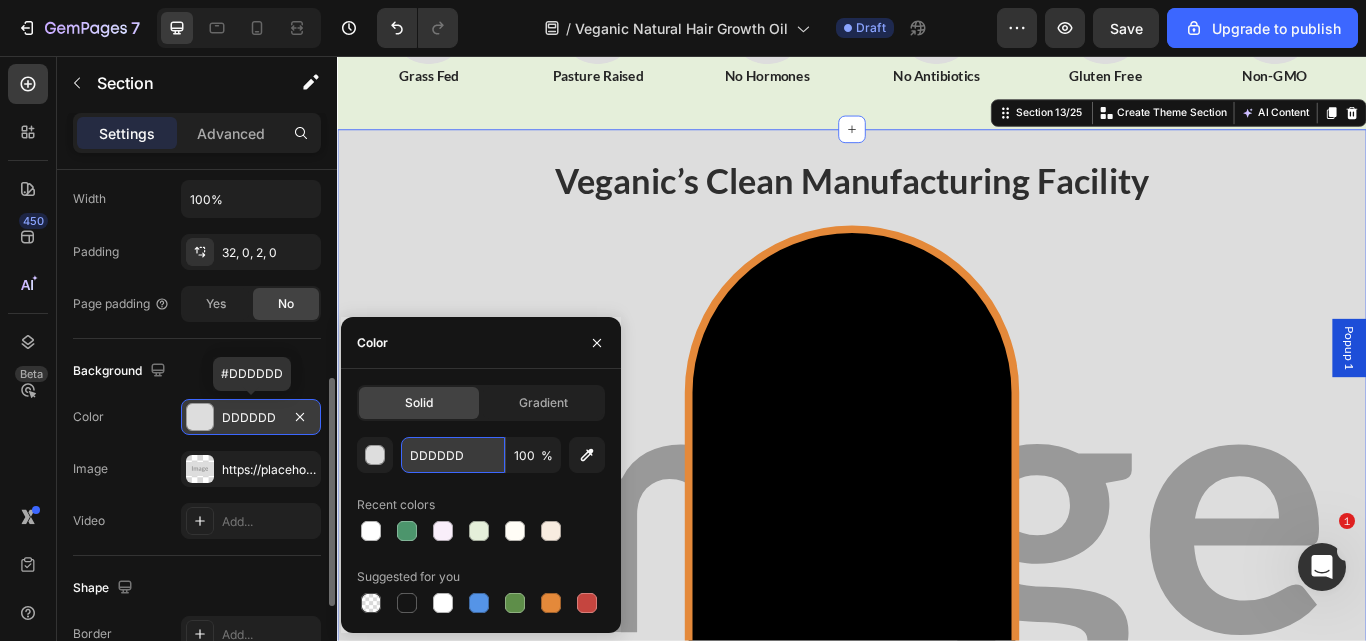 click on "DDDDDD" at bounding box center (453, 455) 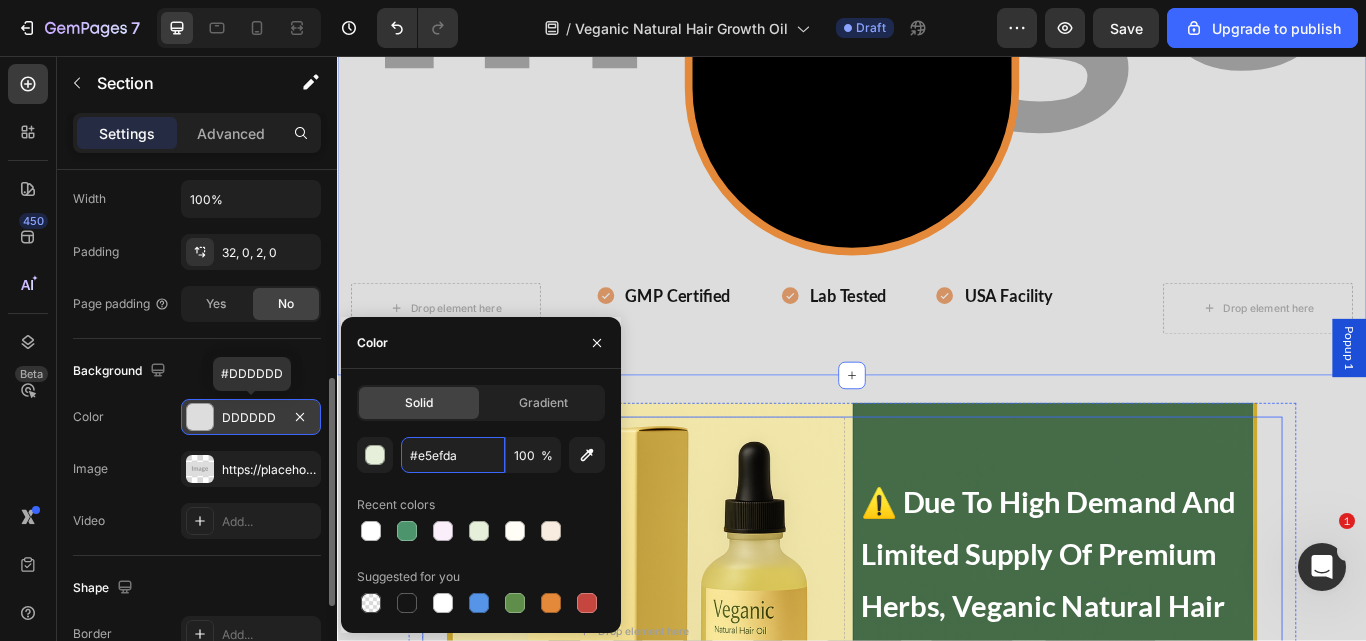 scroll, scrollTop: 8914, scrollLeft: 0, axis: vertical 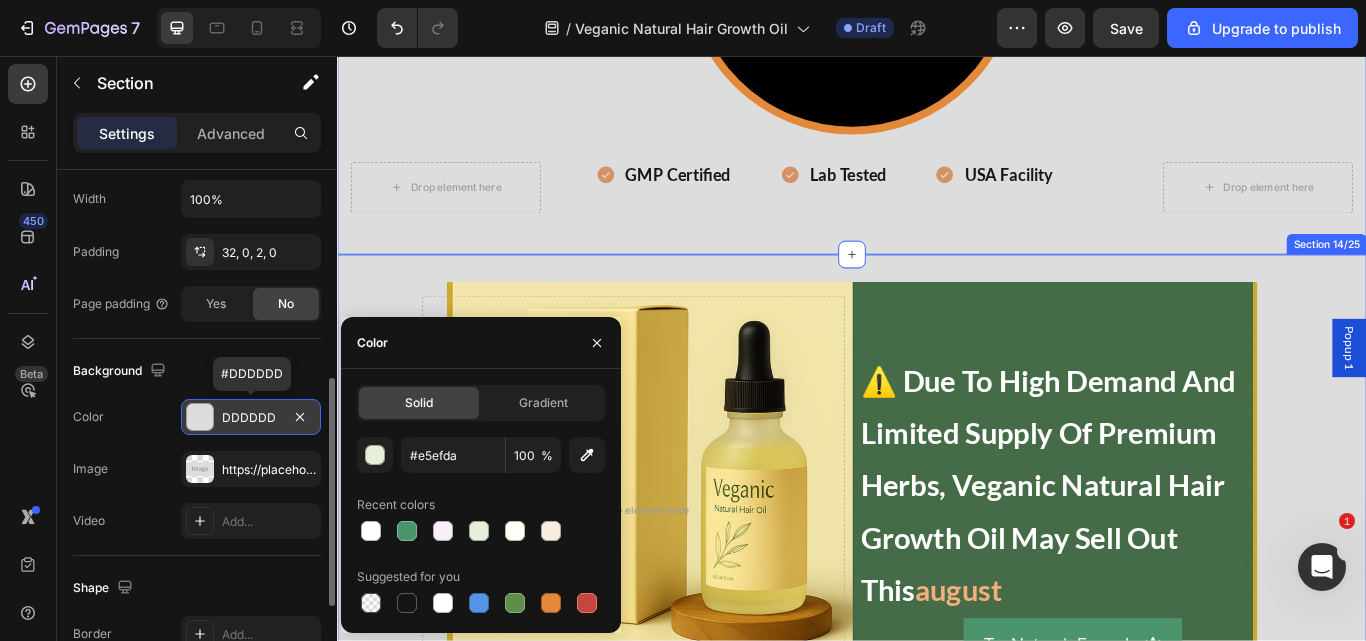 click on "Drop element here ⚠️ due to high demand and limited supply of premium herbs, veganic natural hair growth oil may sell out this  august Heading
Try Nature’s Formula Button Row Row Row Section 14/25" at bounding box center (937, 595) 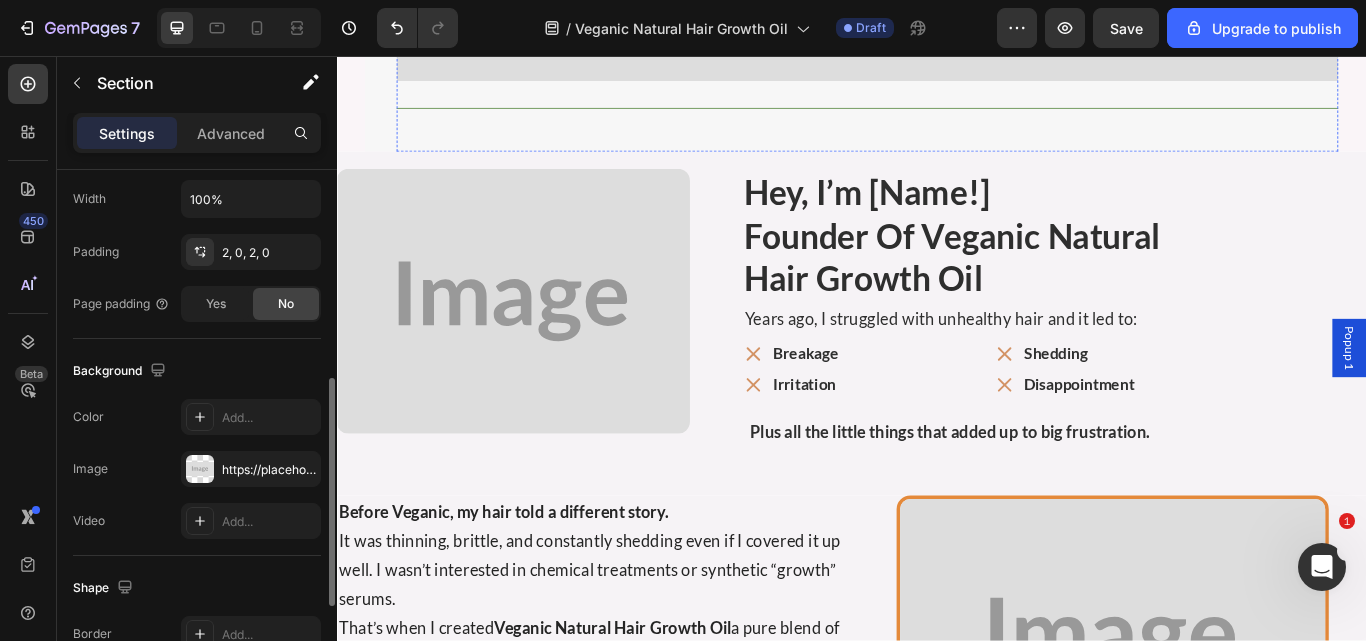 scroll, scrollTop: 11620, scrollLeft: 0, axis: vertical 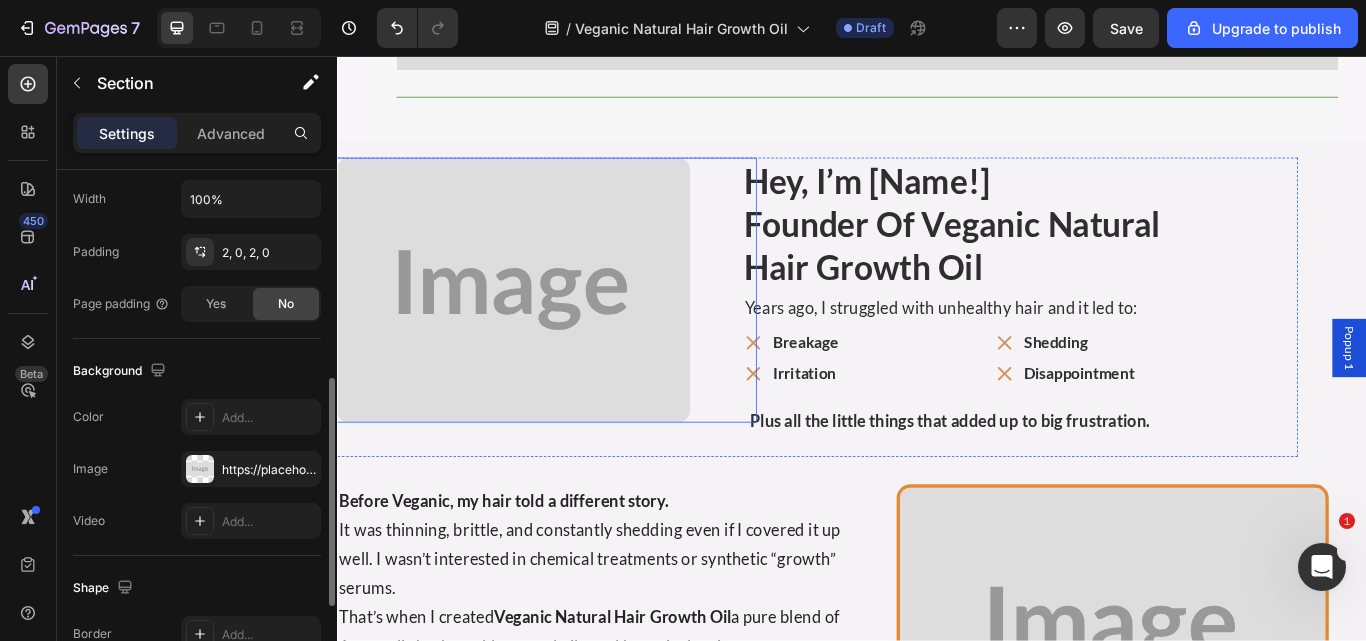 click at bounding box center [542, 329] 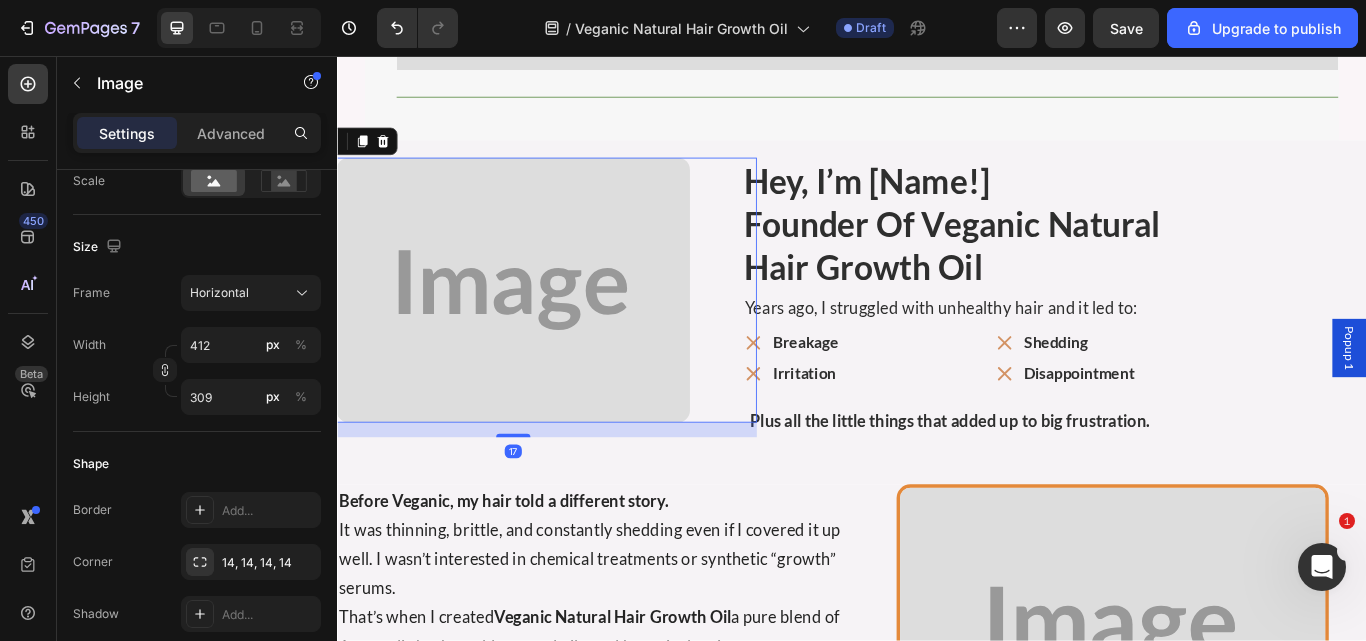 scroll, scrollTop: 0, scrollLeft: 0, axis: both 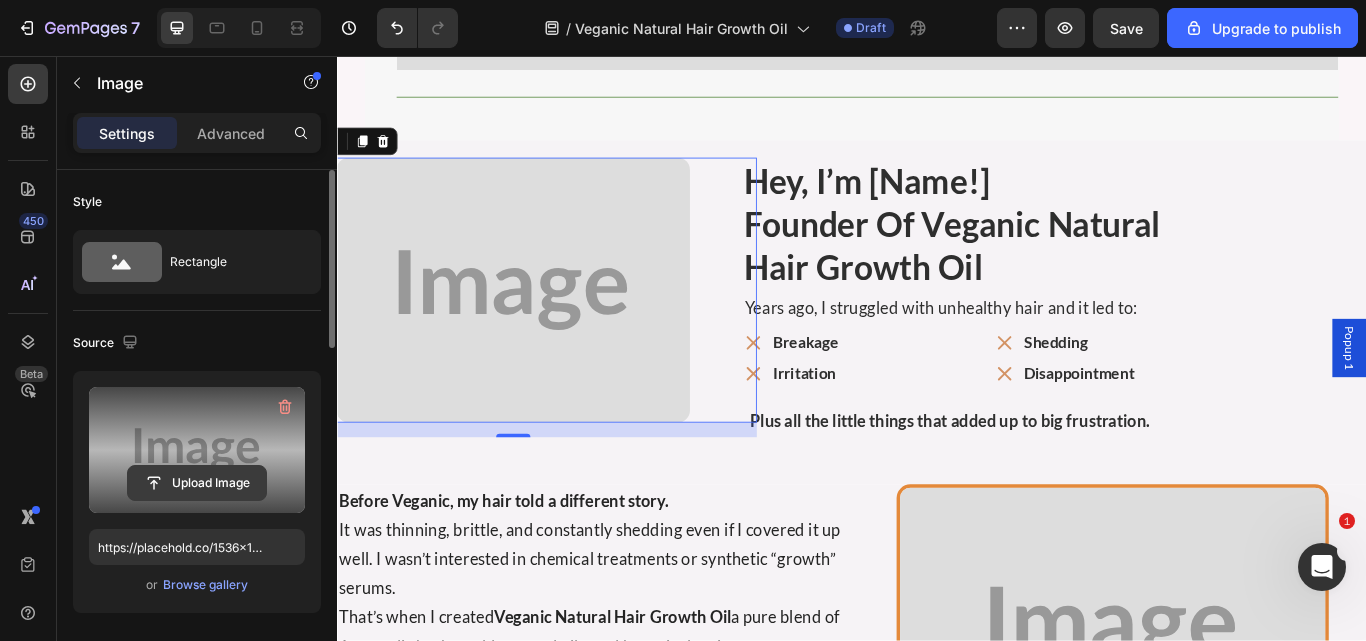 click 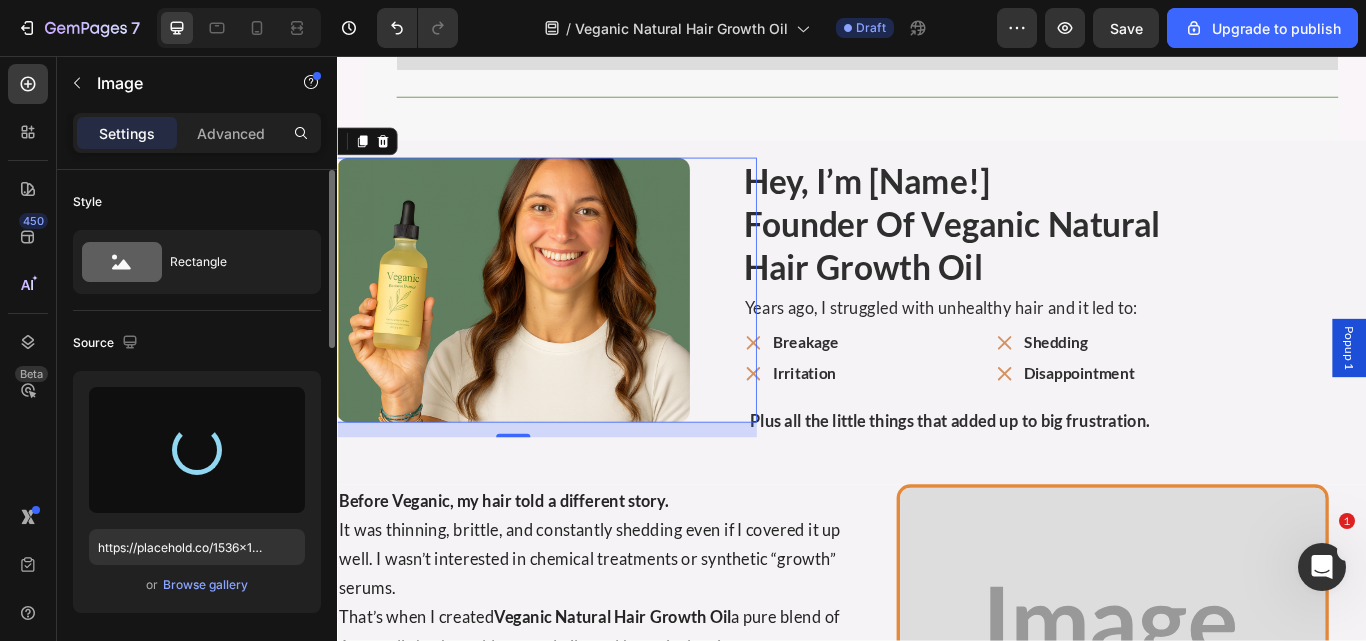 type on "https://cdn.shopify.com/s/files/1/0734/3702/0479/files/gempages_452710916551607394-ea12c25d-0b01-495e-8480-b53bc73427f9.png" 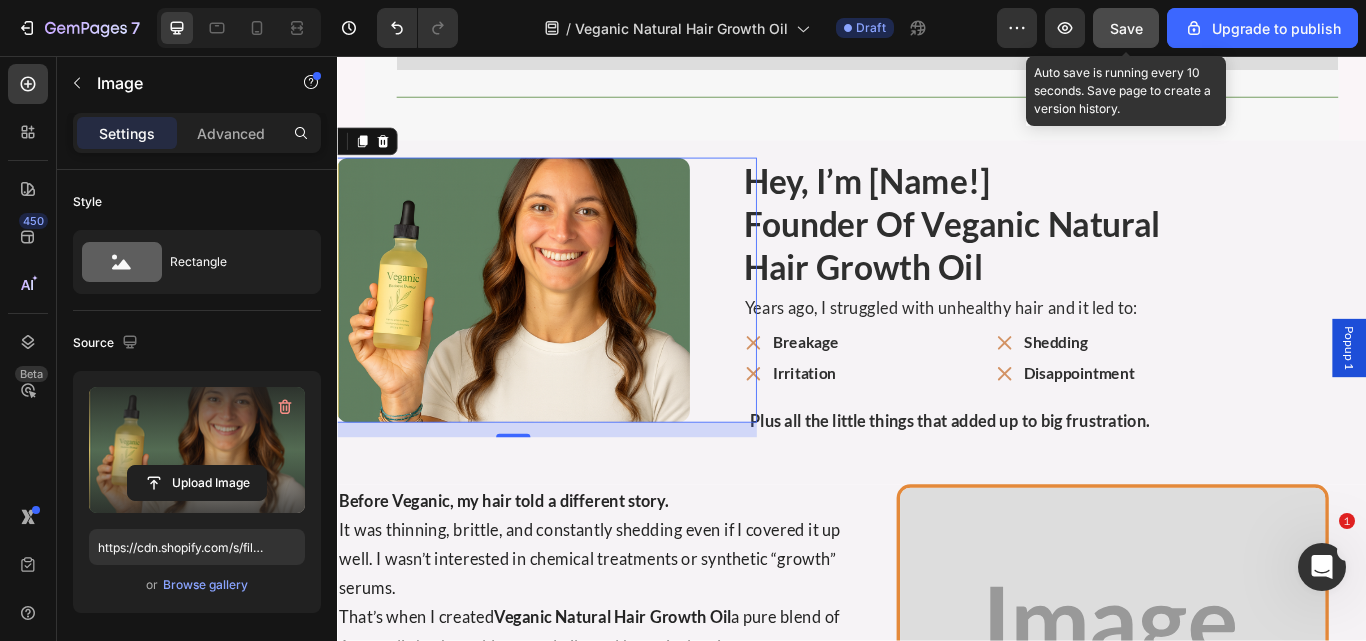 click on "Save" 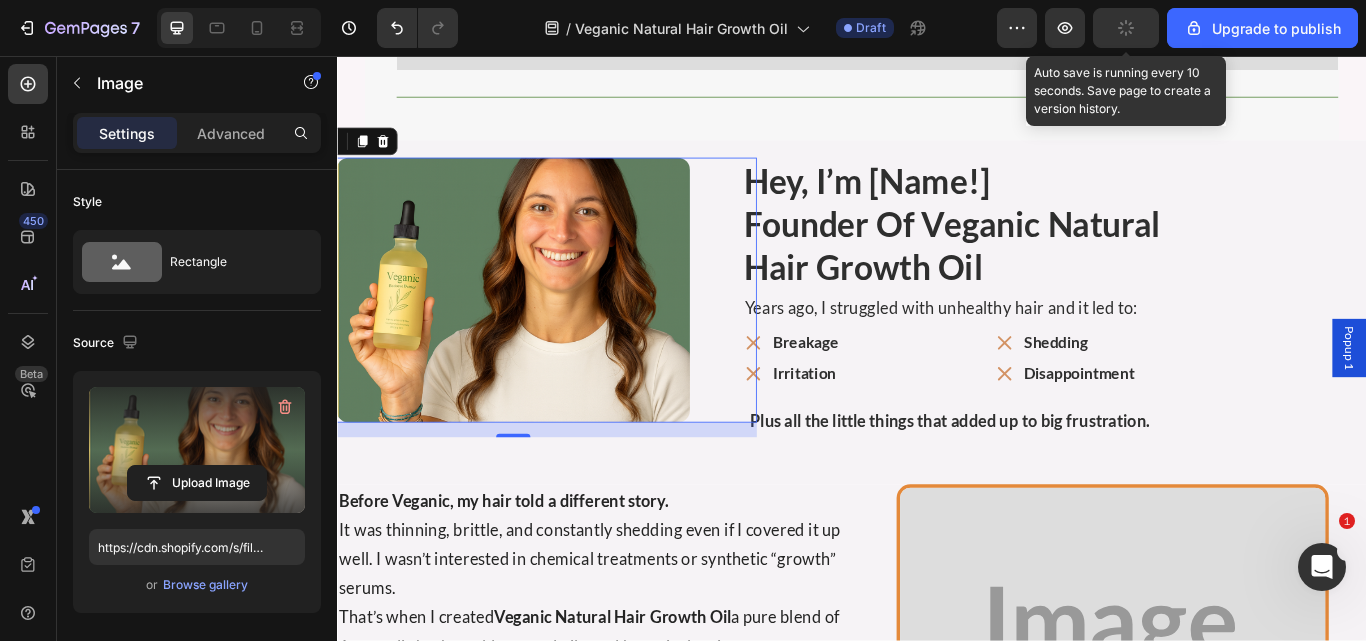 click 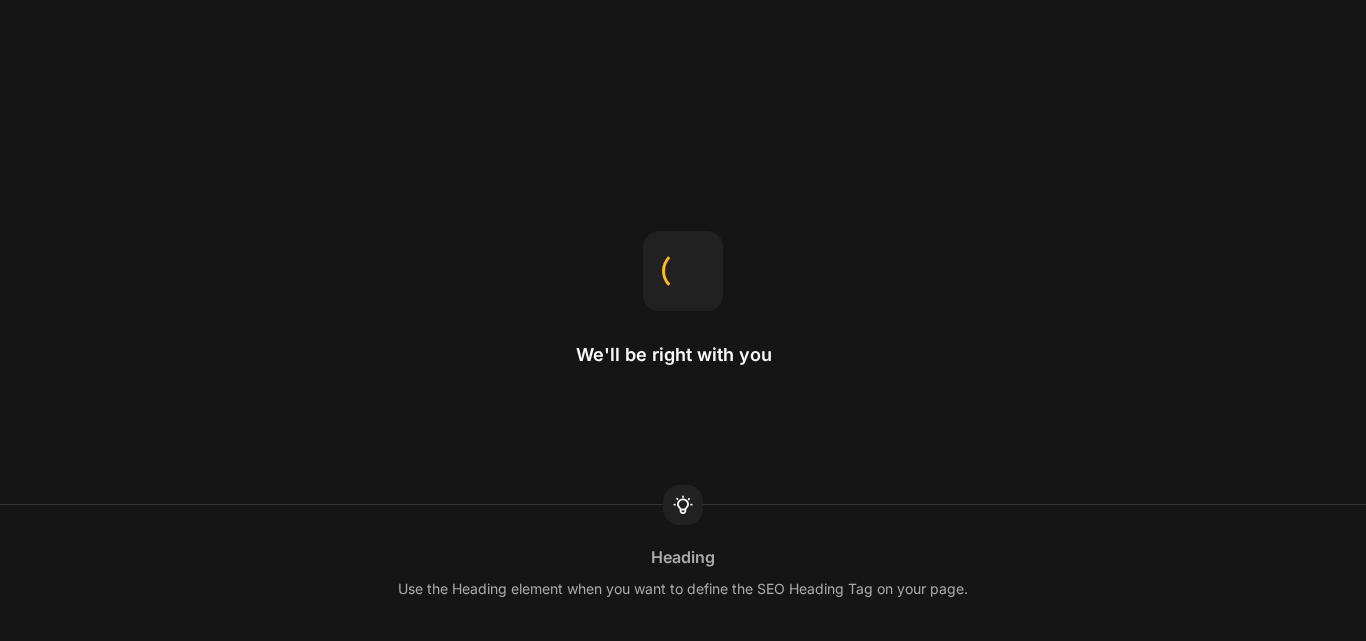 scroll, scrollTop: 0, scrollLeft: 0, axis: both 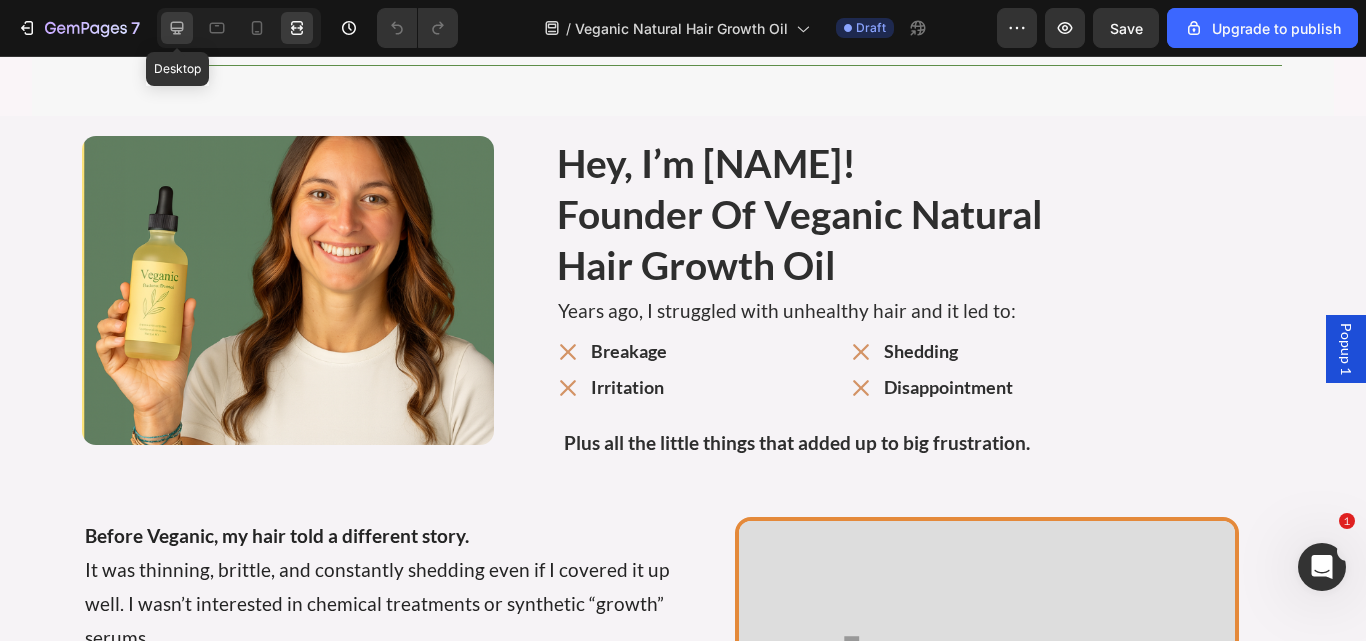 click 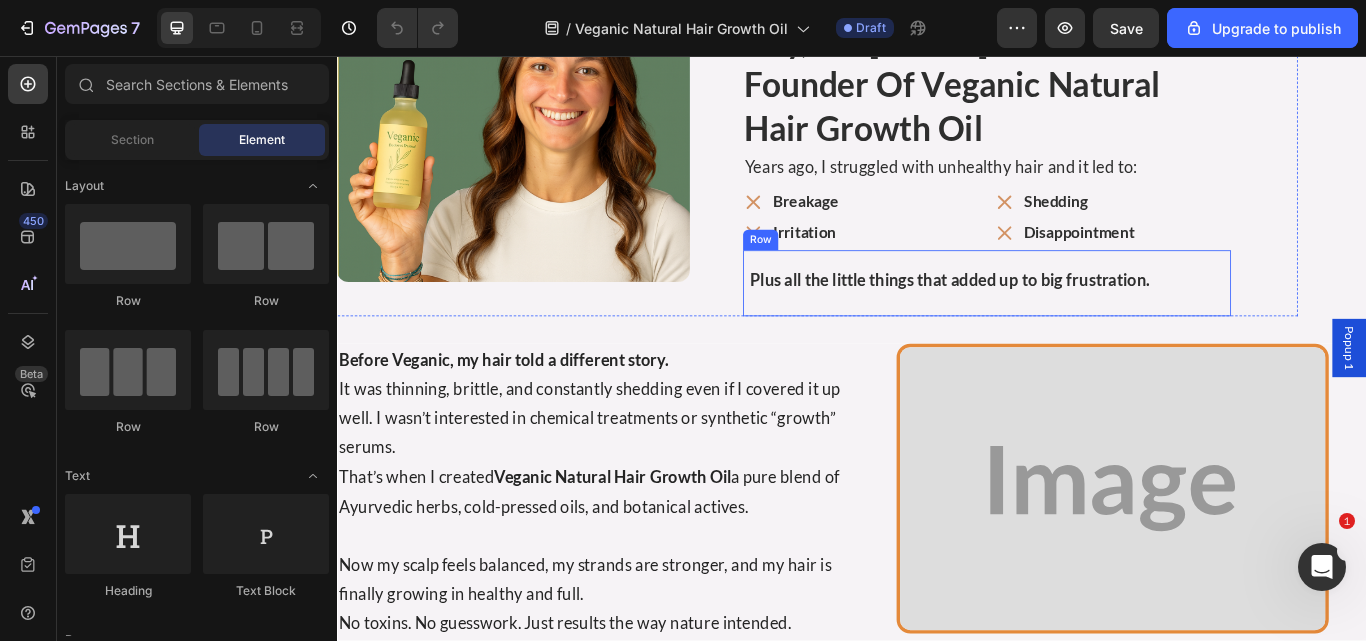scroll, scrollTop: 12313, scrollLeft: 0, axis: vertical 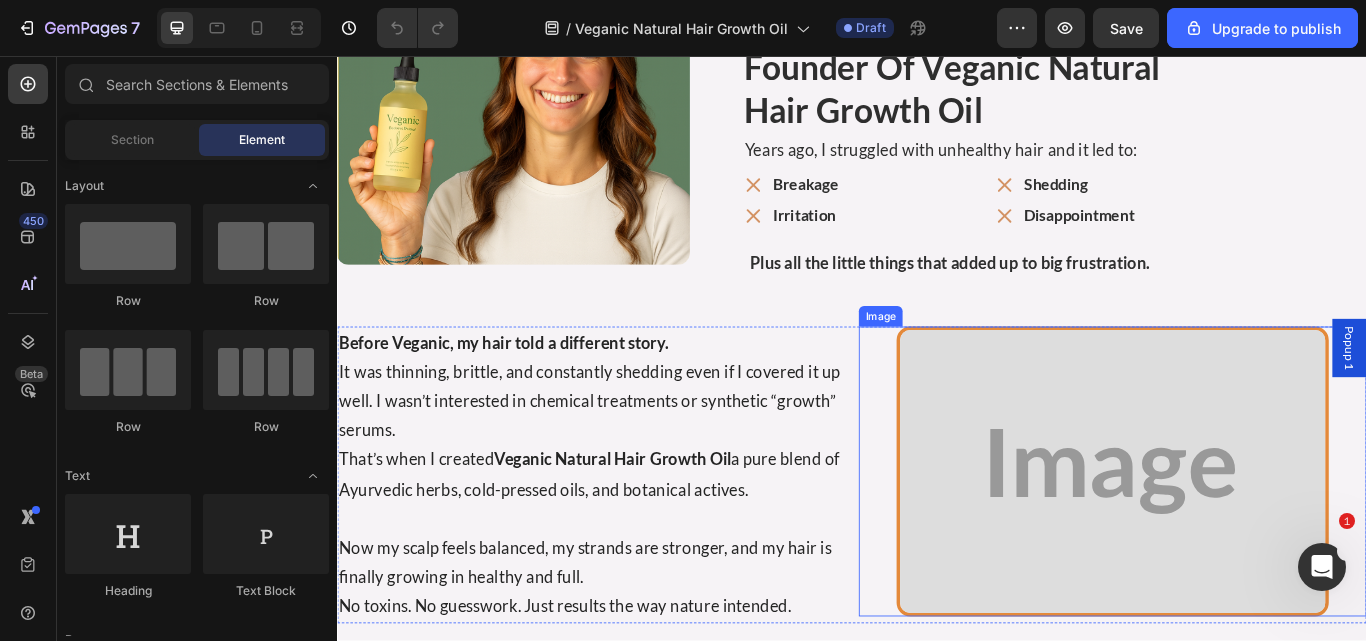 click at bounding box center [1240, 541] 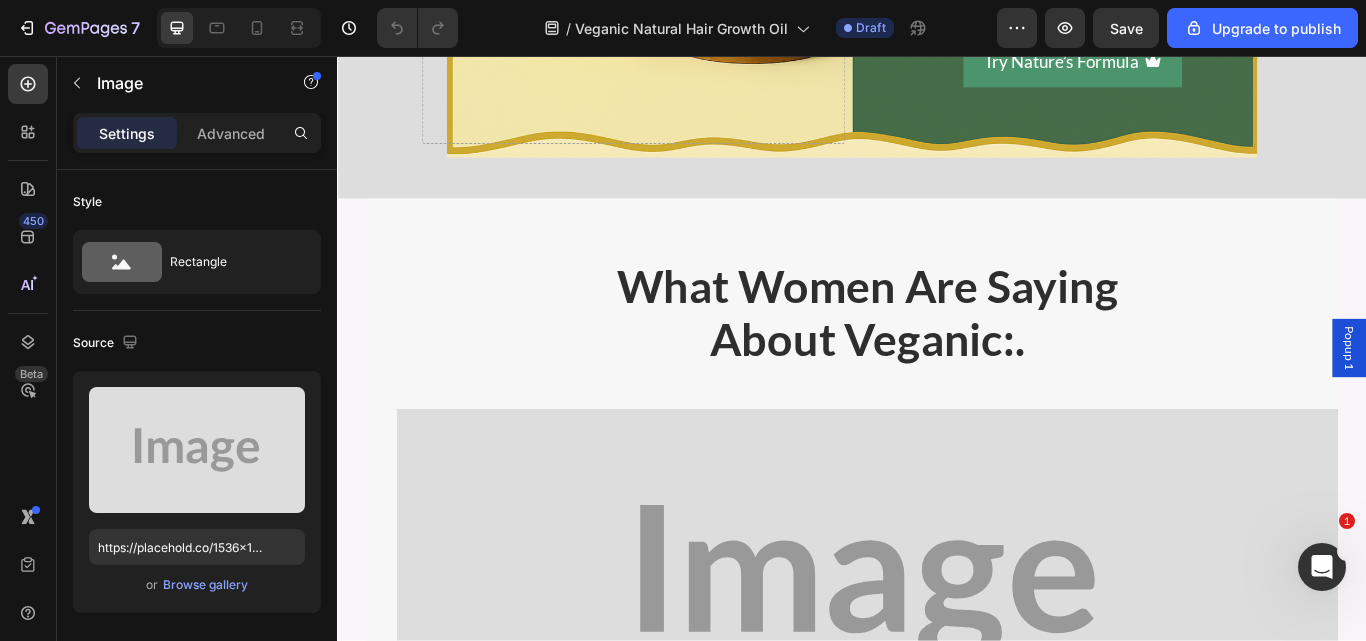 scroll, scrollTop: 10157, scrollLeft: 0, axis: vertical 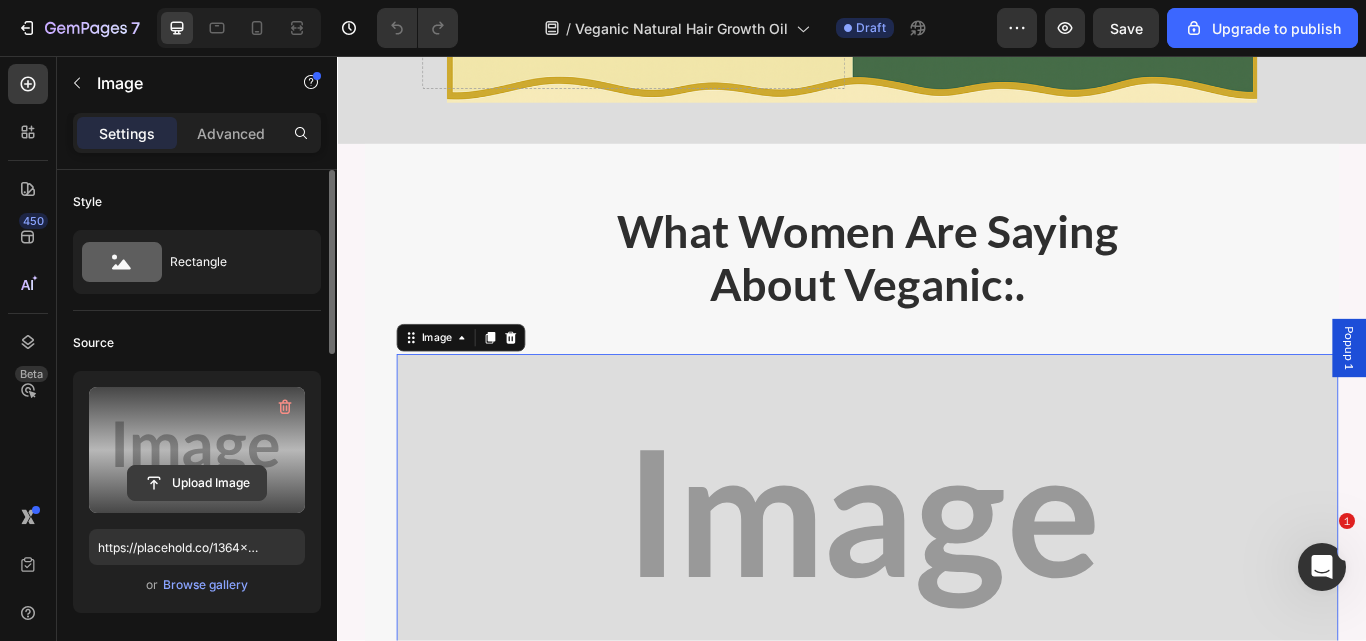 click on "Upload Image" at bounding box center (197, 483) 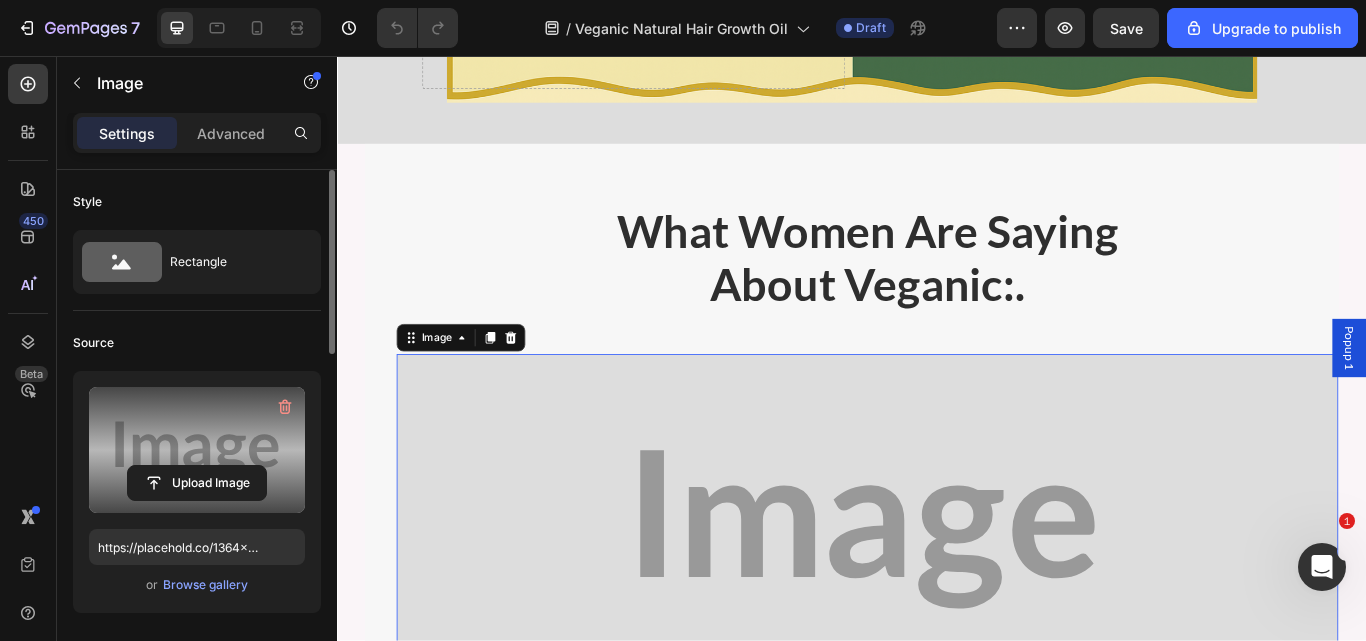 click at bounding box center (197, 450) 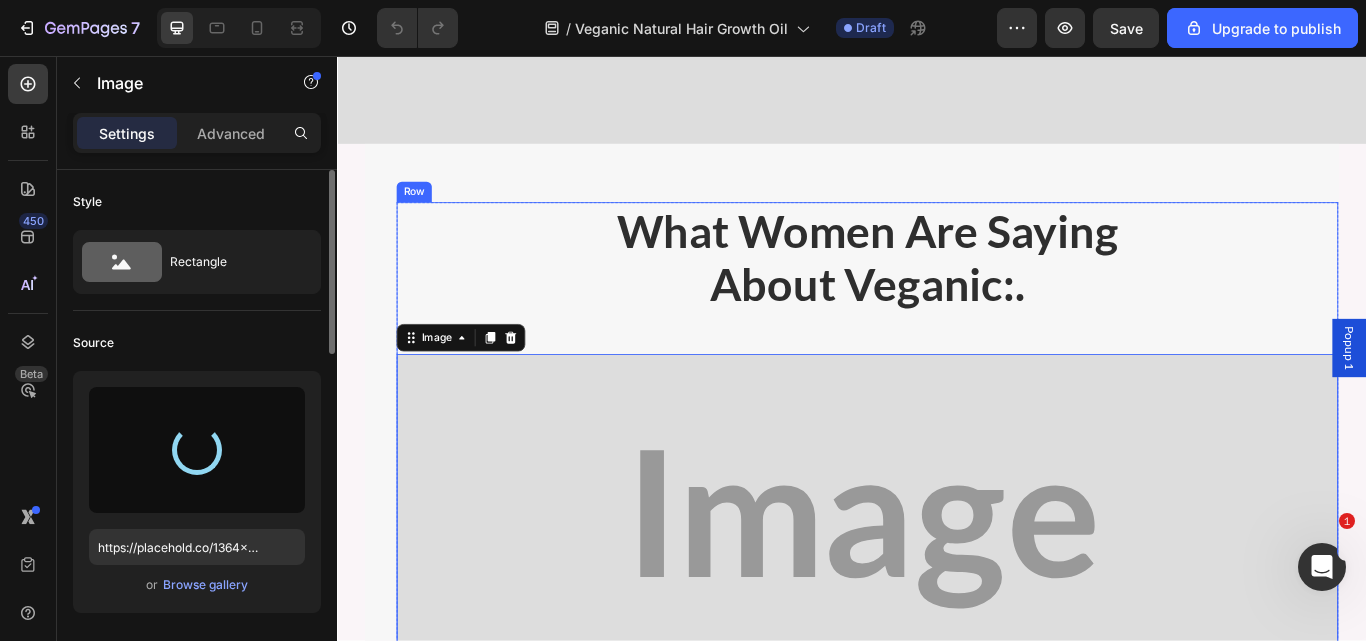 scroll, scrollTop: 10307, scrollLeft: 0, axis: vertical 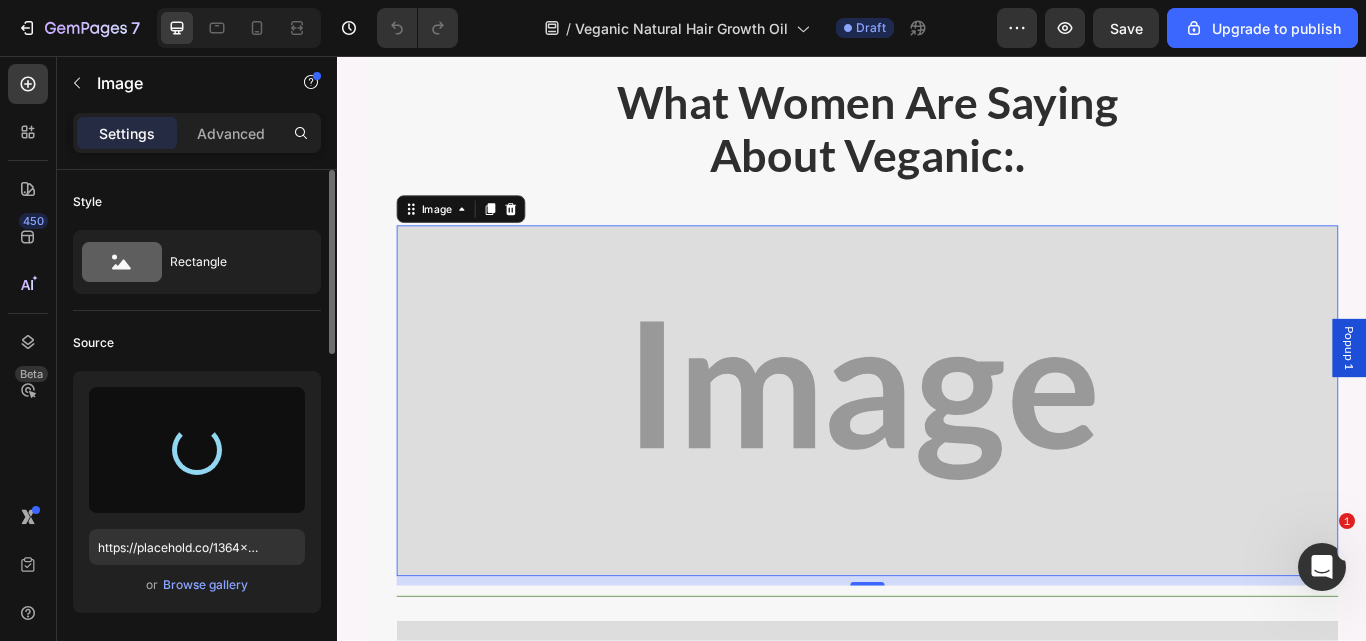 type on "https://cdn.shopify.com/s/files/1/0734/3702/0479/files/gempages_452710916551607394-9854a328-873e-4cf9-b38b-032f7acd6949.webp" 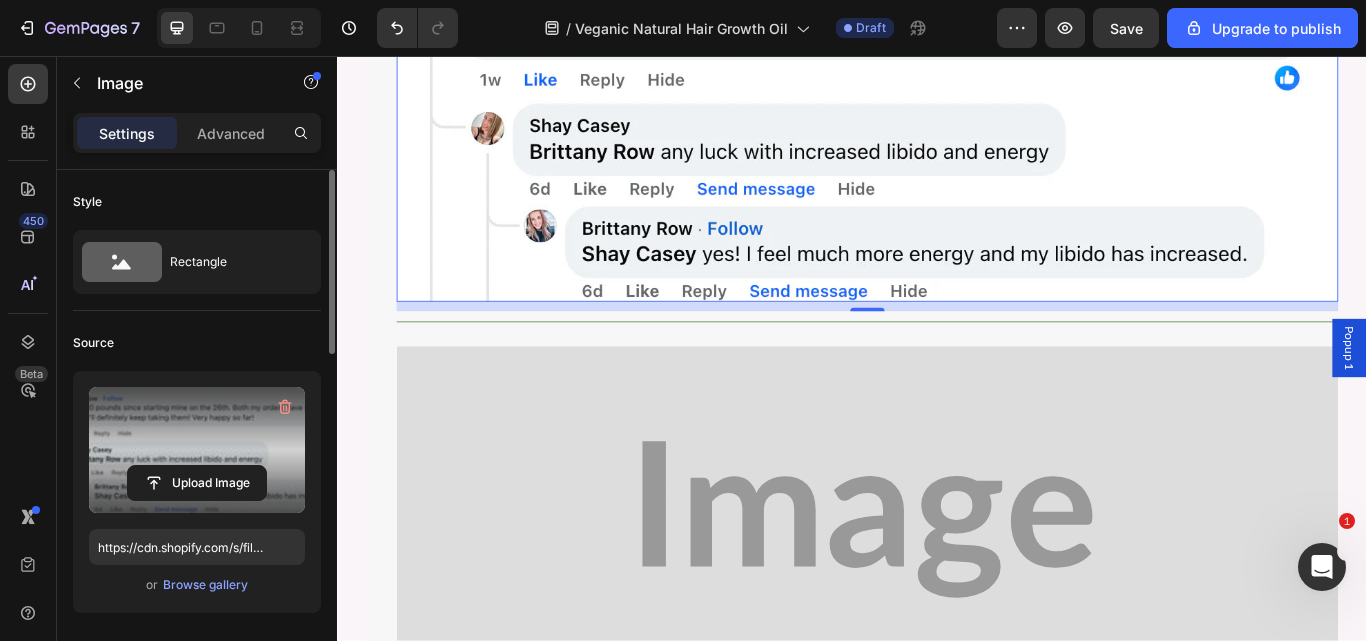 scroll, scrollTop: 10827, scrollLeft: 0, axis: vertical 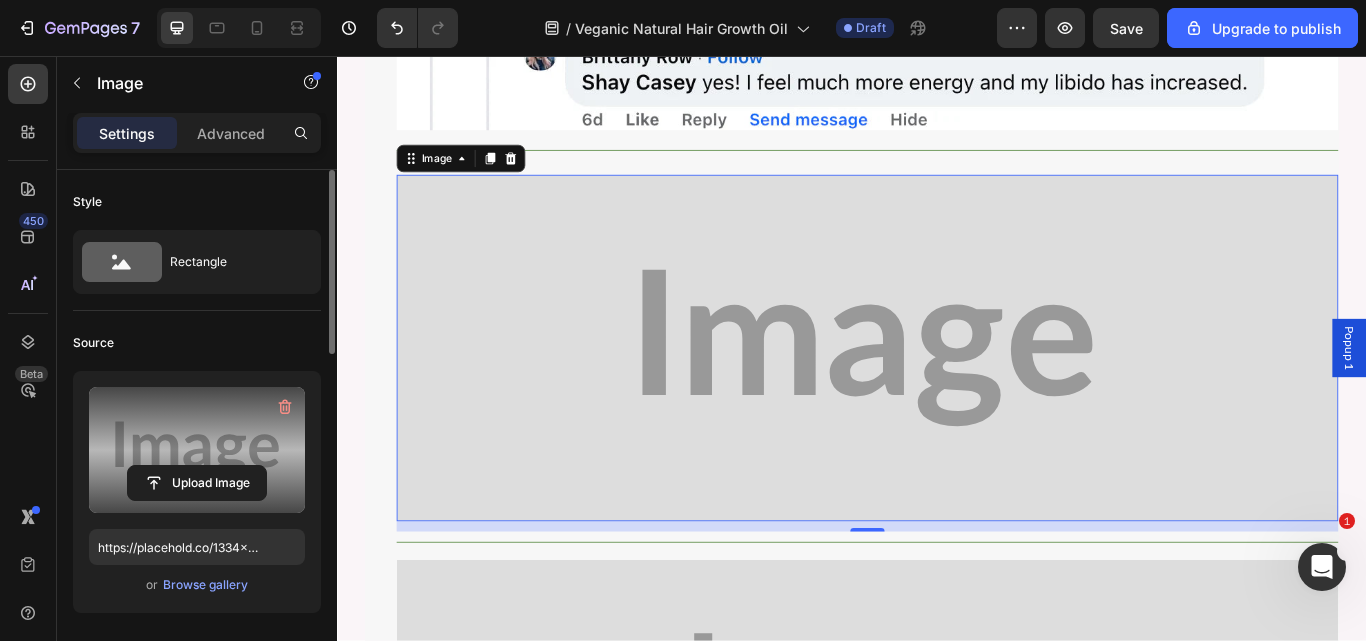 click at bounding box center [197, 450] 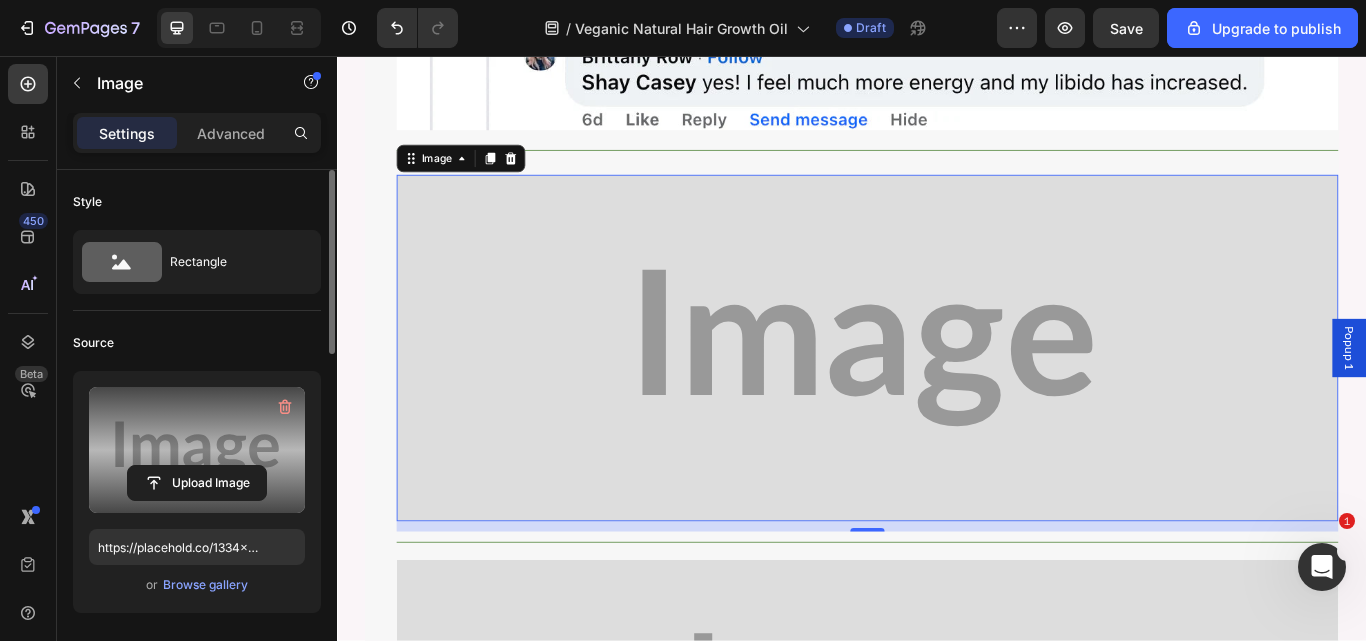 click 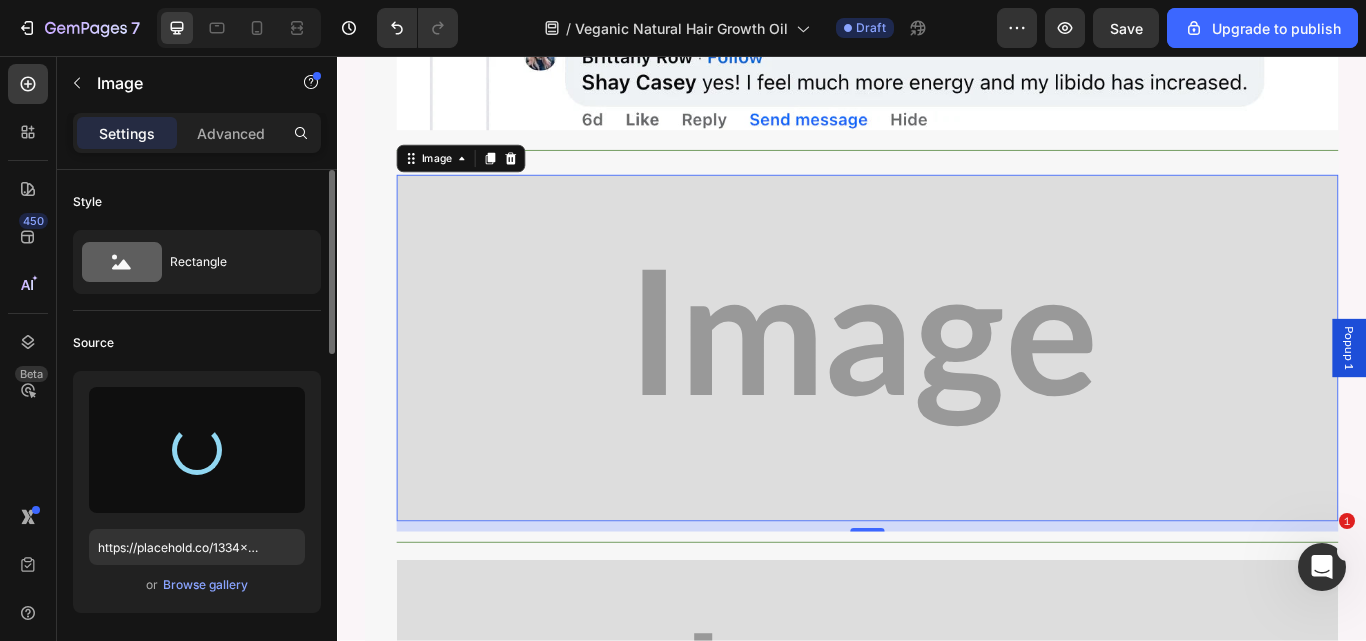 type on "https://cdn.shopify.com/s/files/1/0734/3702/0479/files/gempages_452710916551607394-6e472a58-401c-4c9e-a36d-2a4bfaba1d47.webp" 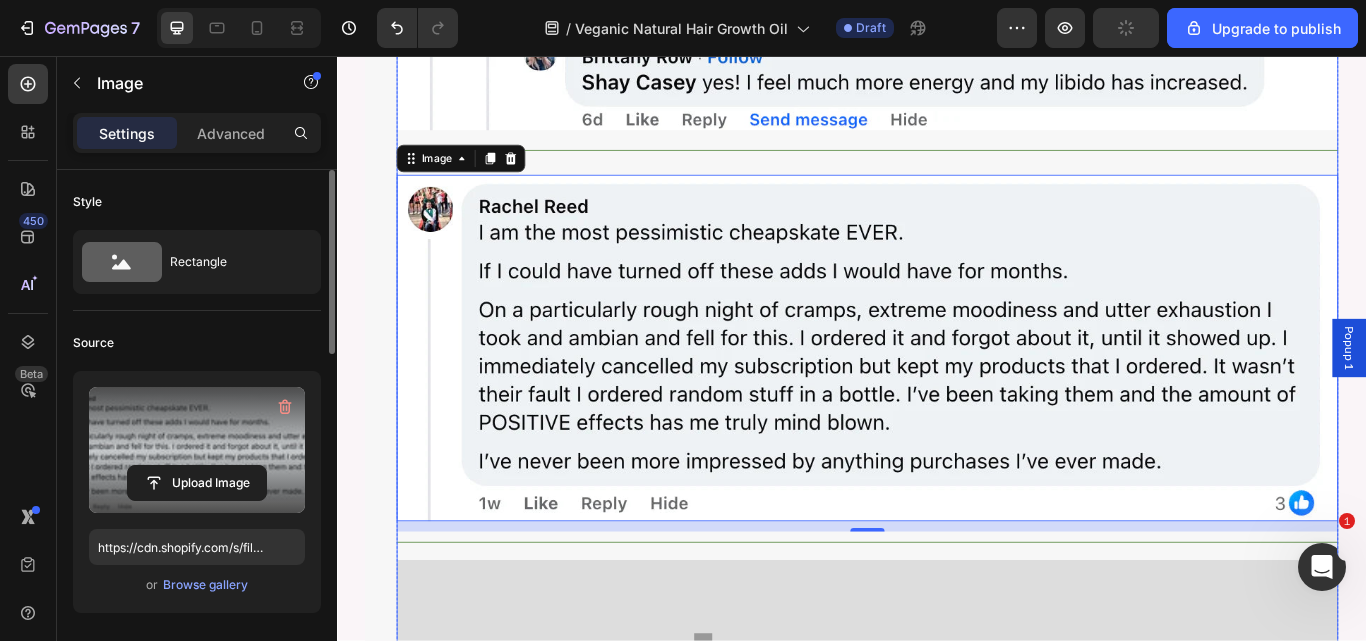 scroll, scrollTop: 11194, scrollLeft: 0, axis: vertical 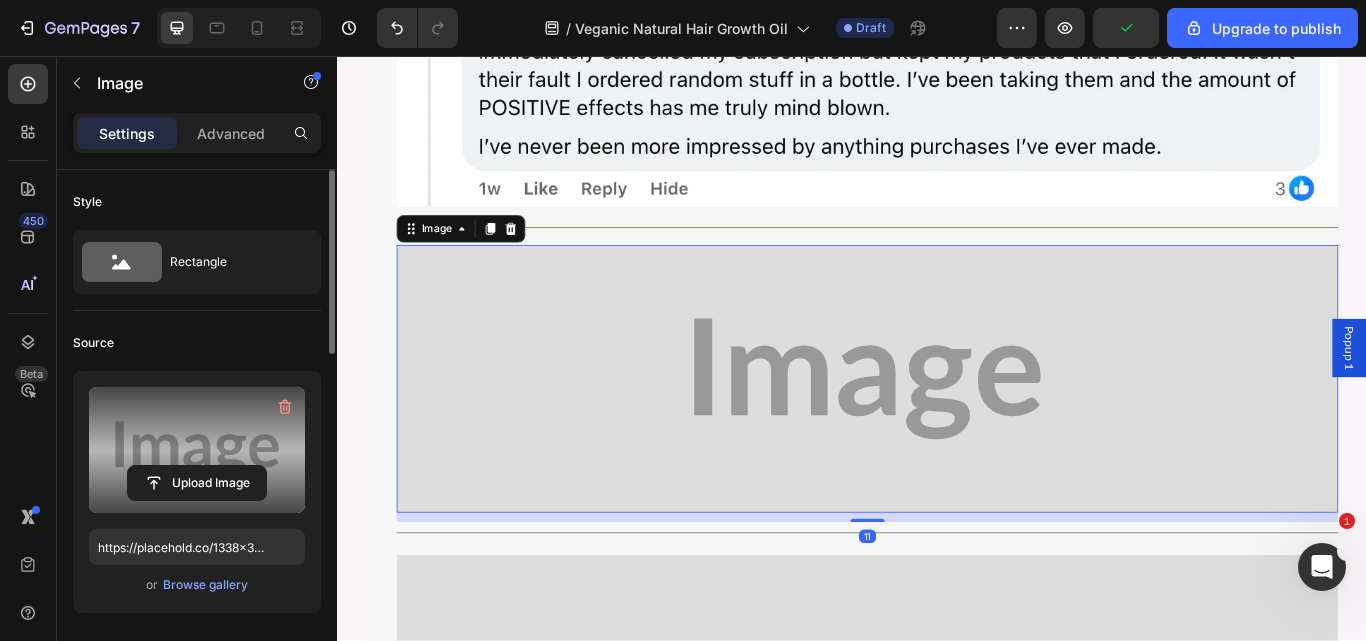 click at bounding box center [197, 450] 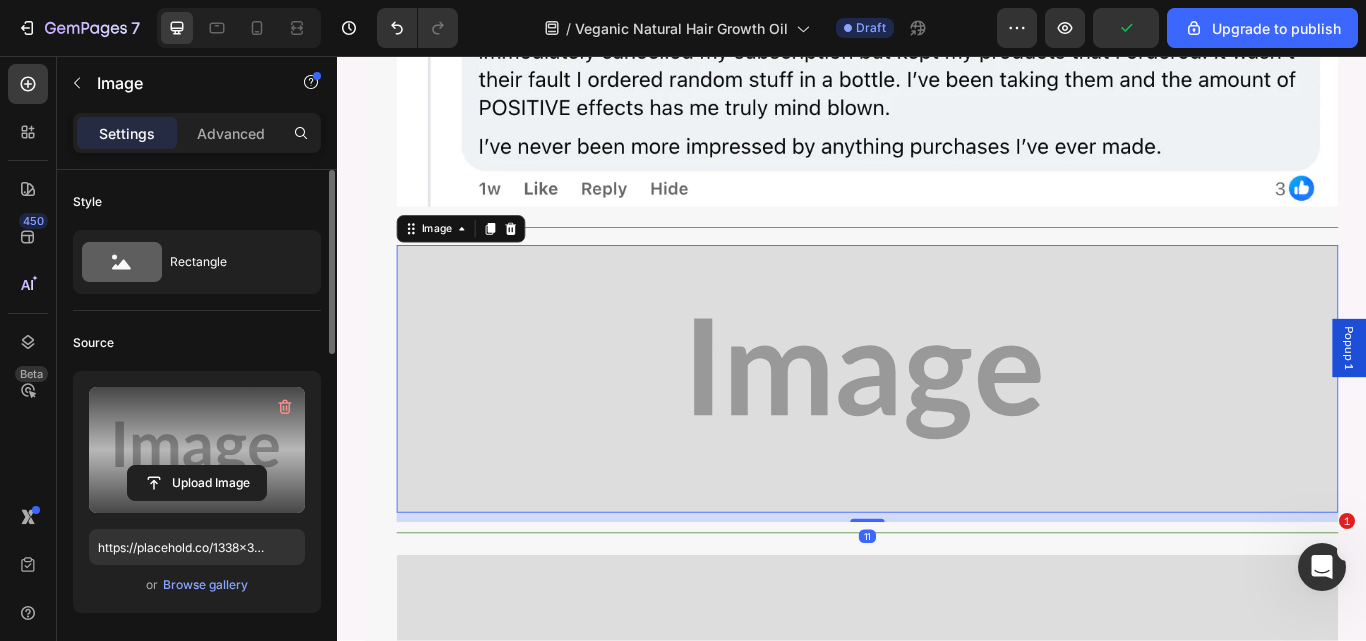 click 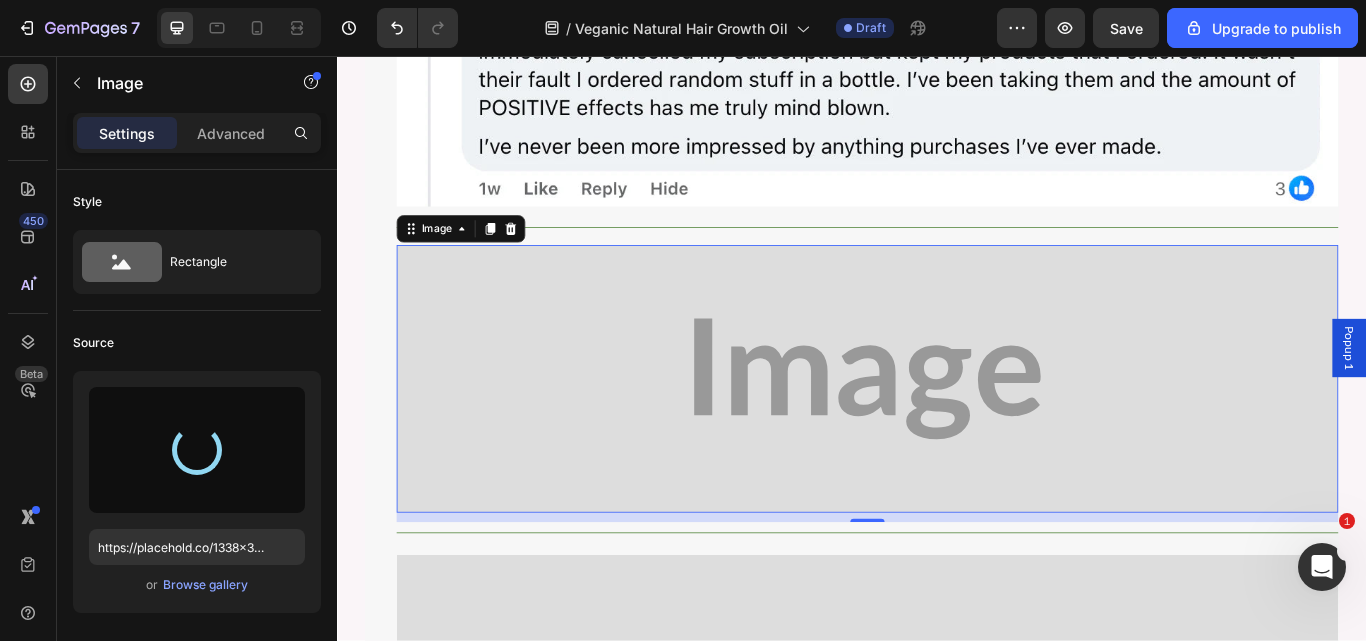 type on "https://cdn.shopify.com/s/files/1/0734/3702/0479/files/gempages_452710916551607394-256060dc-3536-4cc5-a14a-dc022d692211.webp" 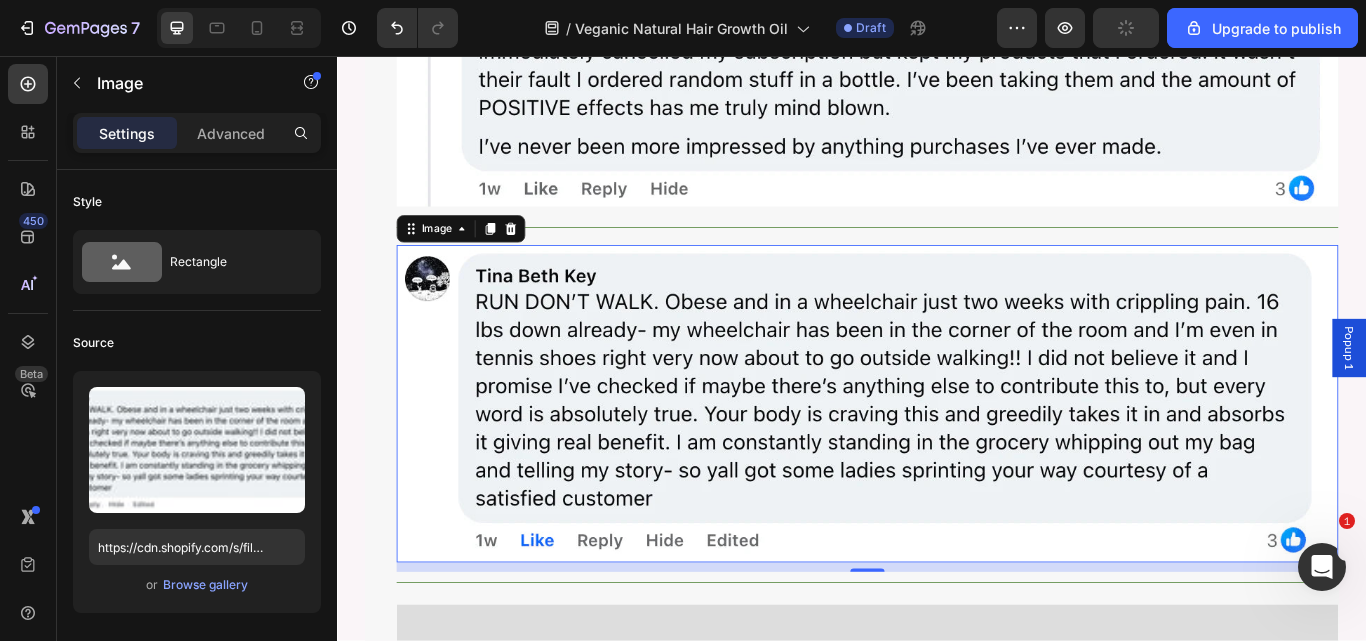 scroll, scrollTop: 11525, scrollLeft: 0, axis: vertical 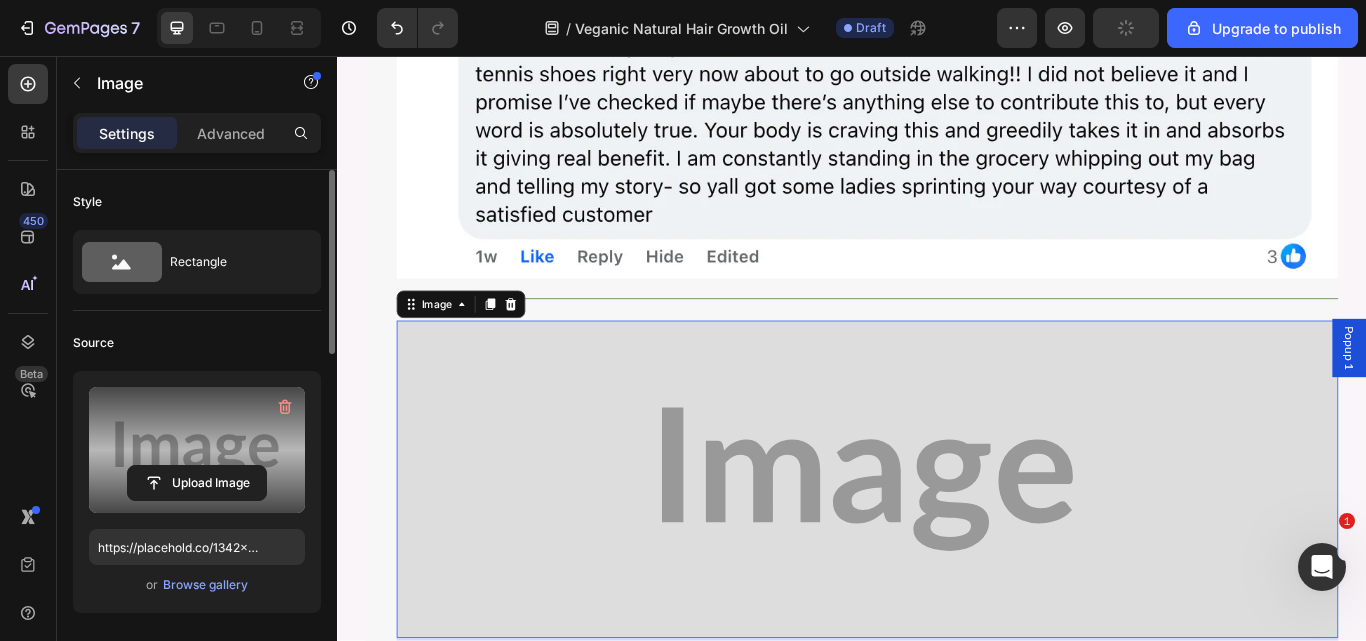 click at bounding box center [197, 450] 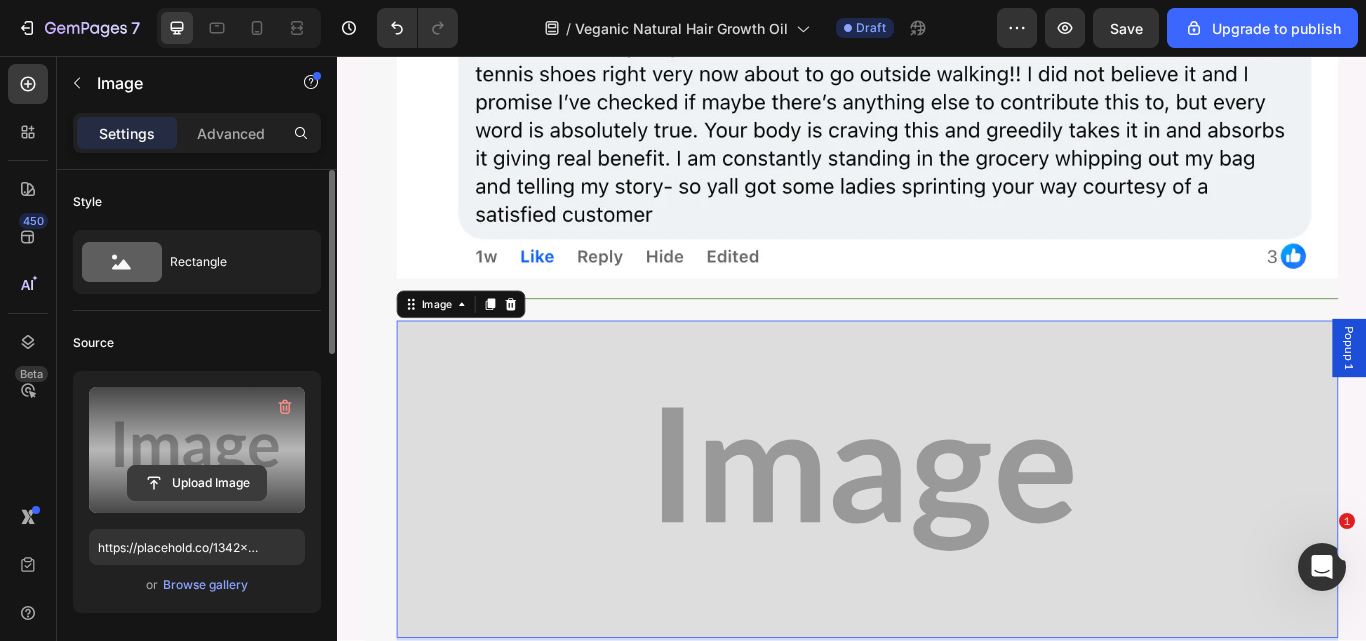 click 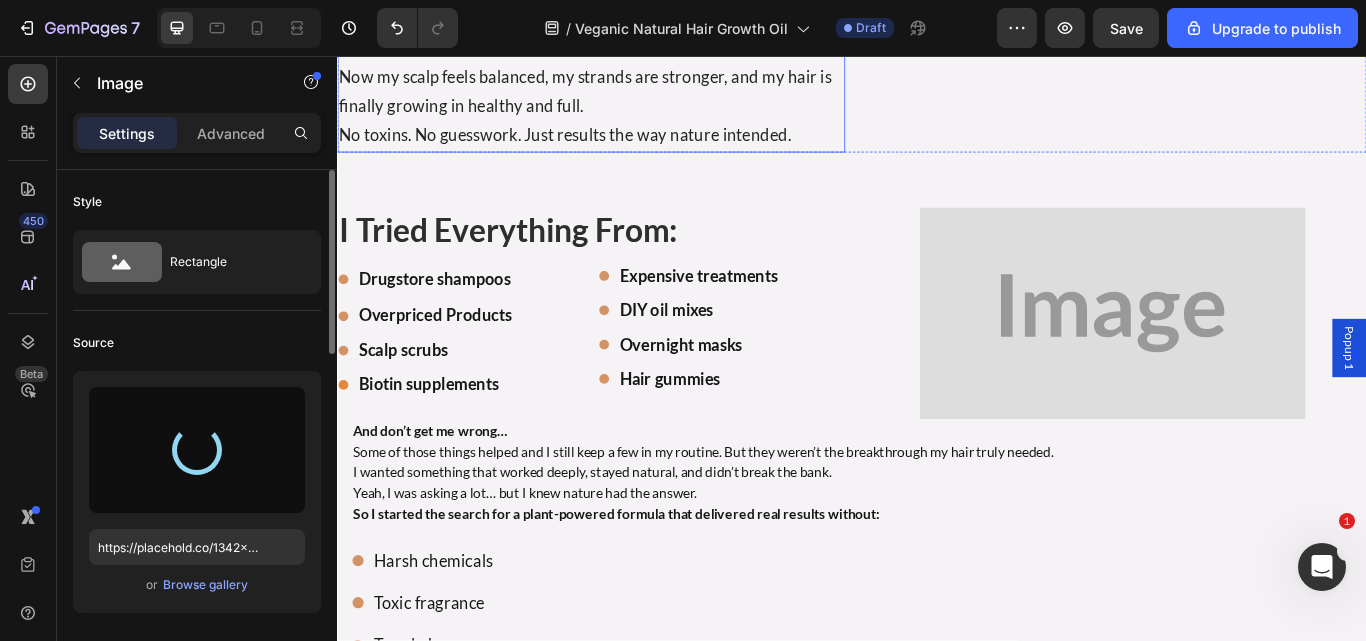 scroll, scrollTop: 12925, scrollLeft: 0, axis: vertical 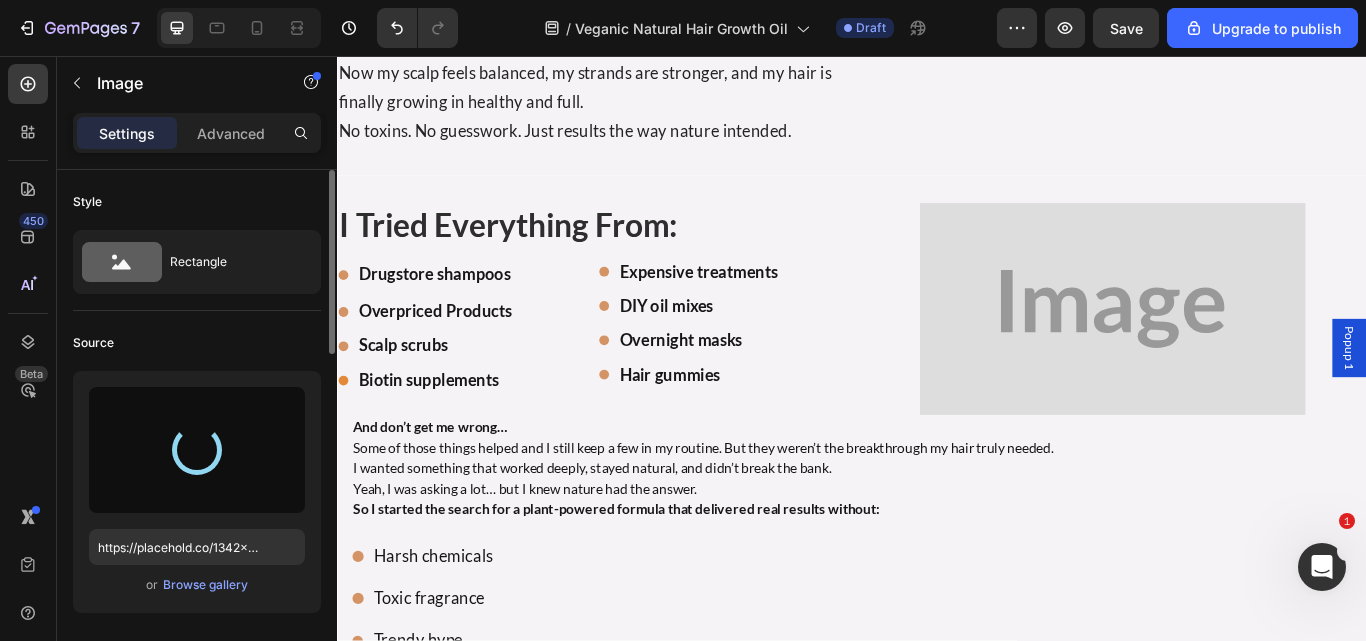 type on "https://cdn.shopify.com/s/files/1/0734/3702/0479/files/gempages_452710916551607394-dd6e4af5-0e19-4bee-983b-f657e37e6ca2.webp" 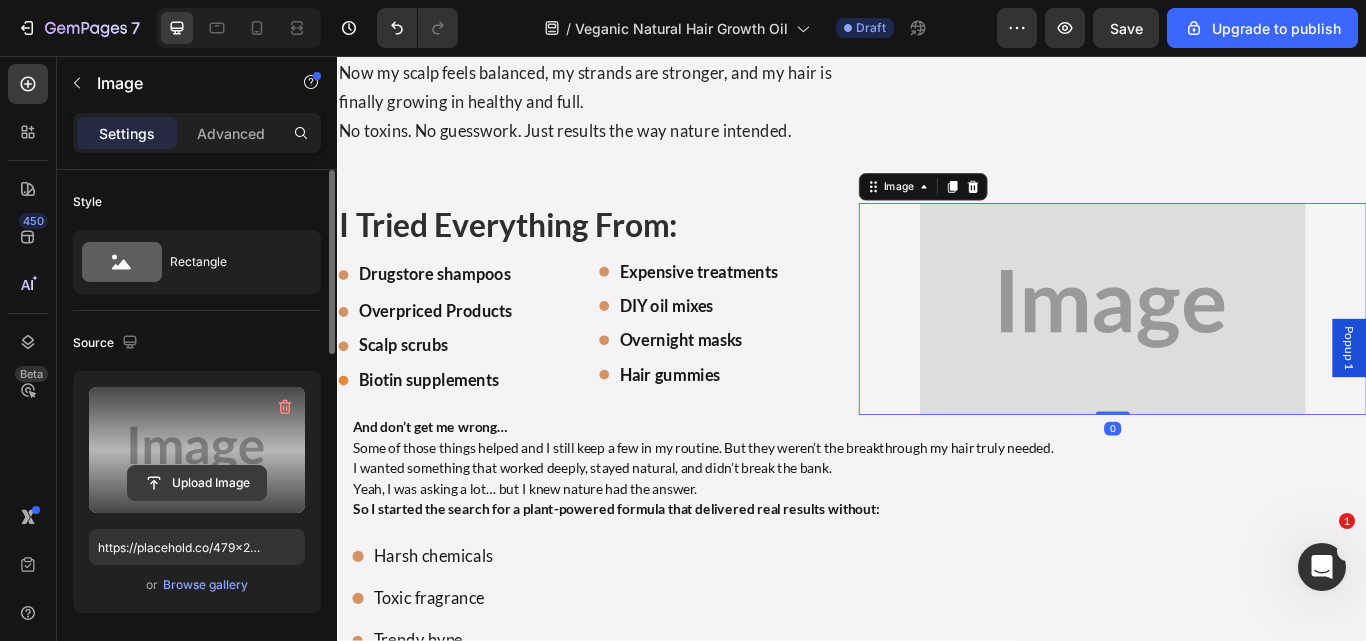 click 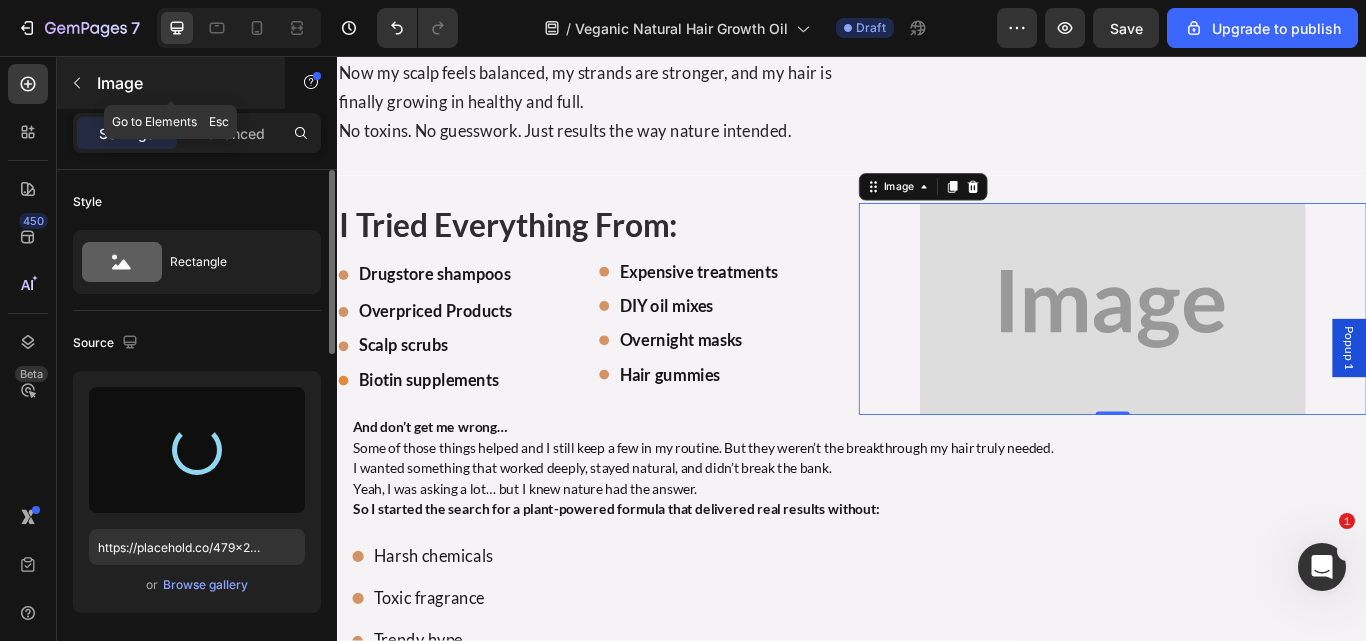 type on "https://cdn.shopify.com/s/files/1/0734/3702/0479/files/gempages_452710916551607394-db823676-b345-4ad5-8a46-947b8d769f15.png" 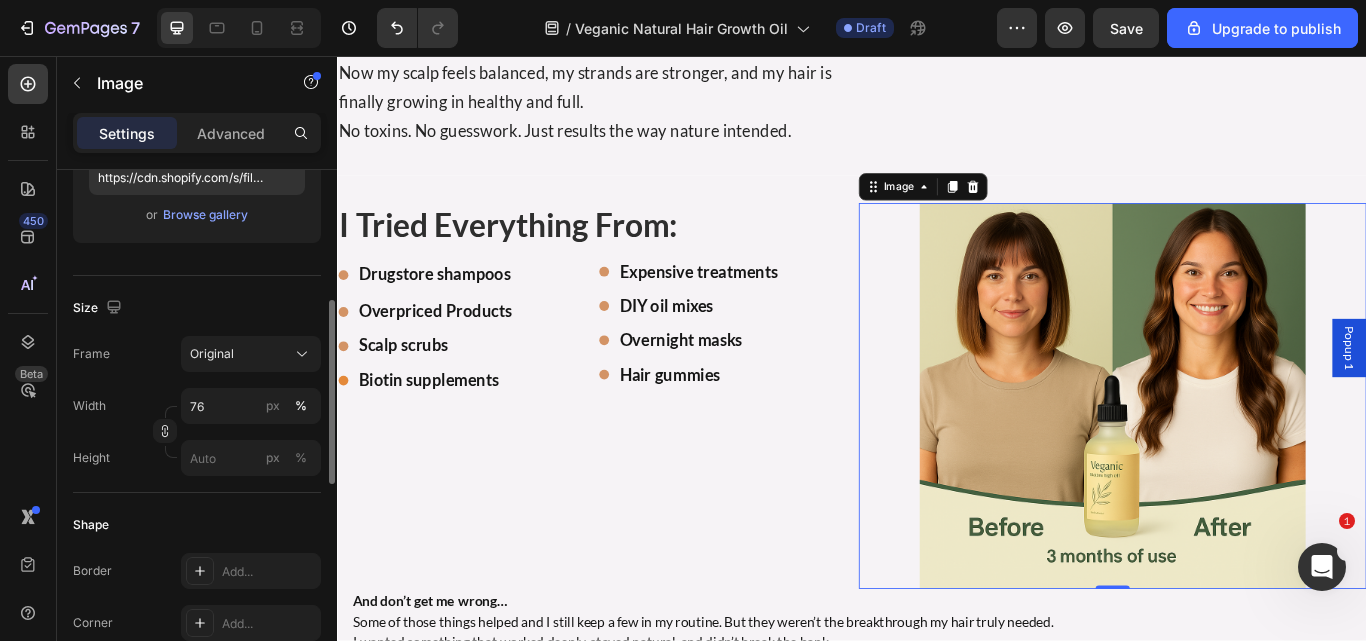 scroll, scrollTop: 371, scrollLeft: 0, axis: vertical 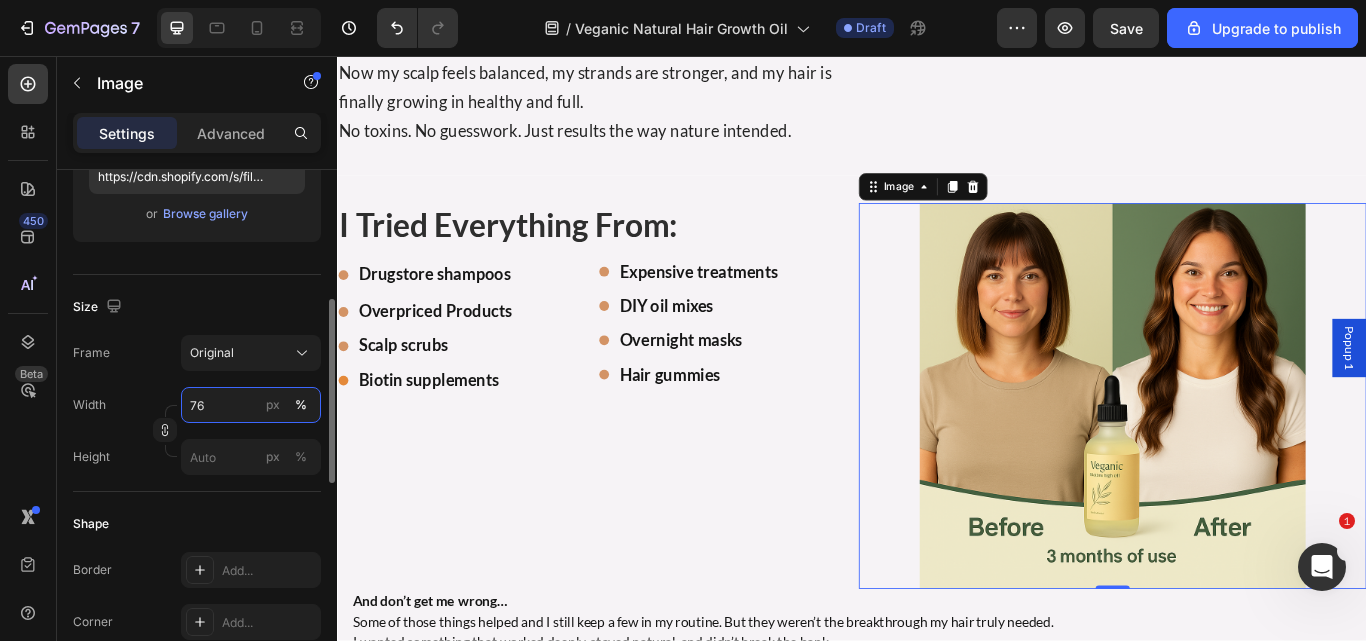 click on "76" at bounding box center [251, 405] 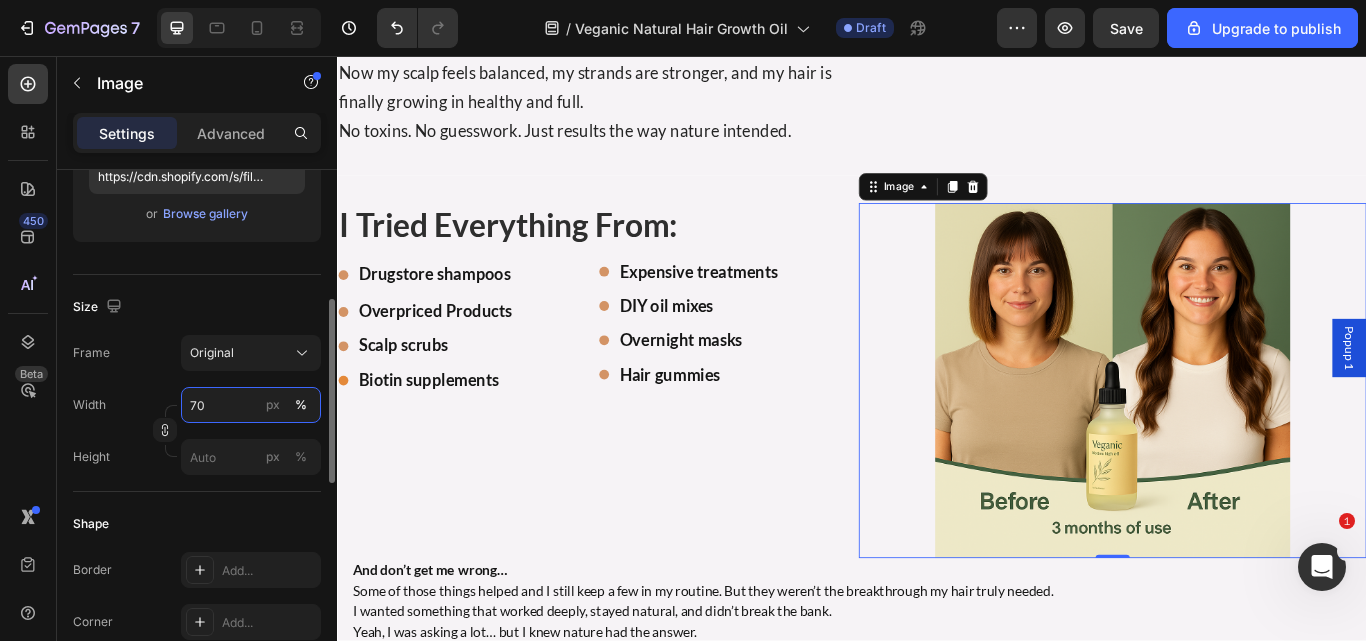 click on "70" at bounding box center [251, 405] 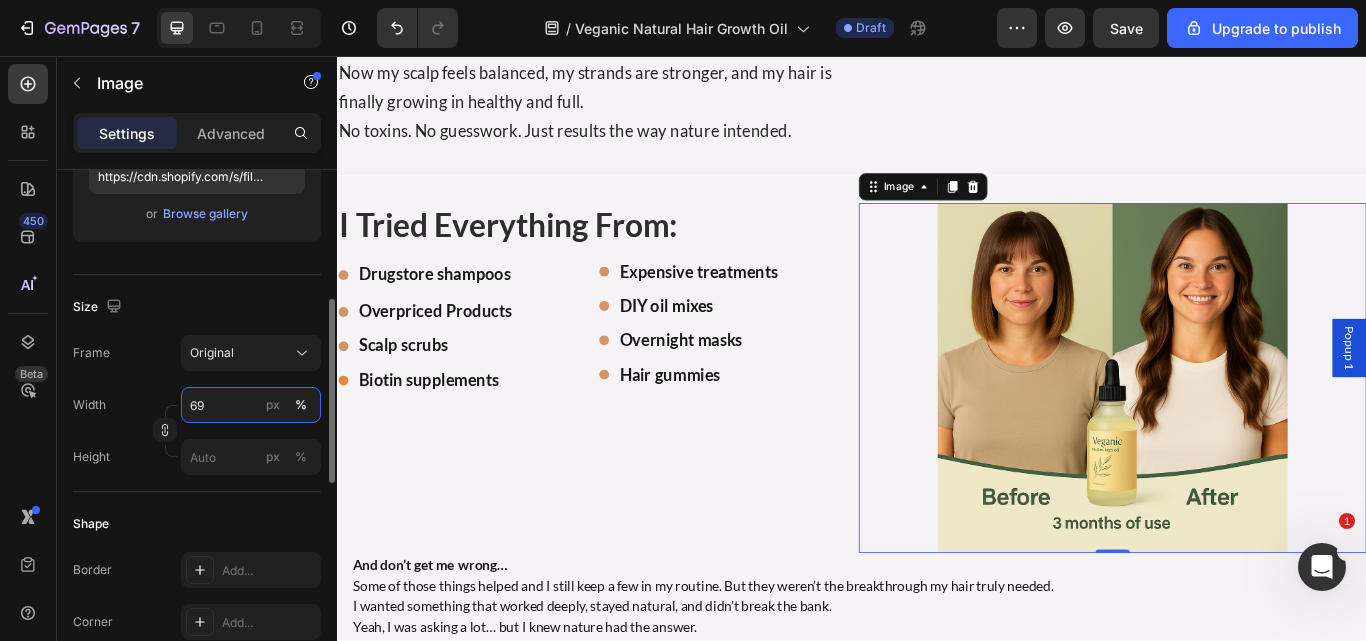 type on "68" 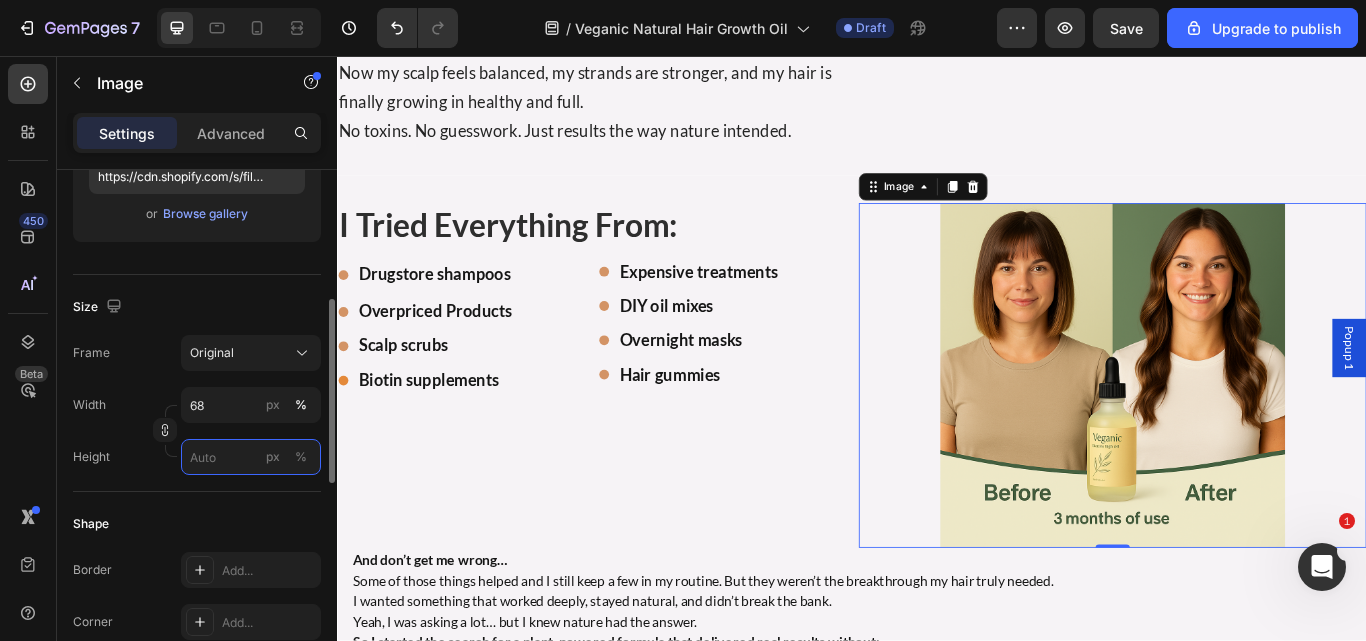 click on "px %" at bounding box center [251, 457] 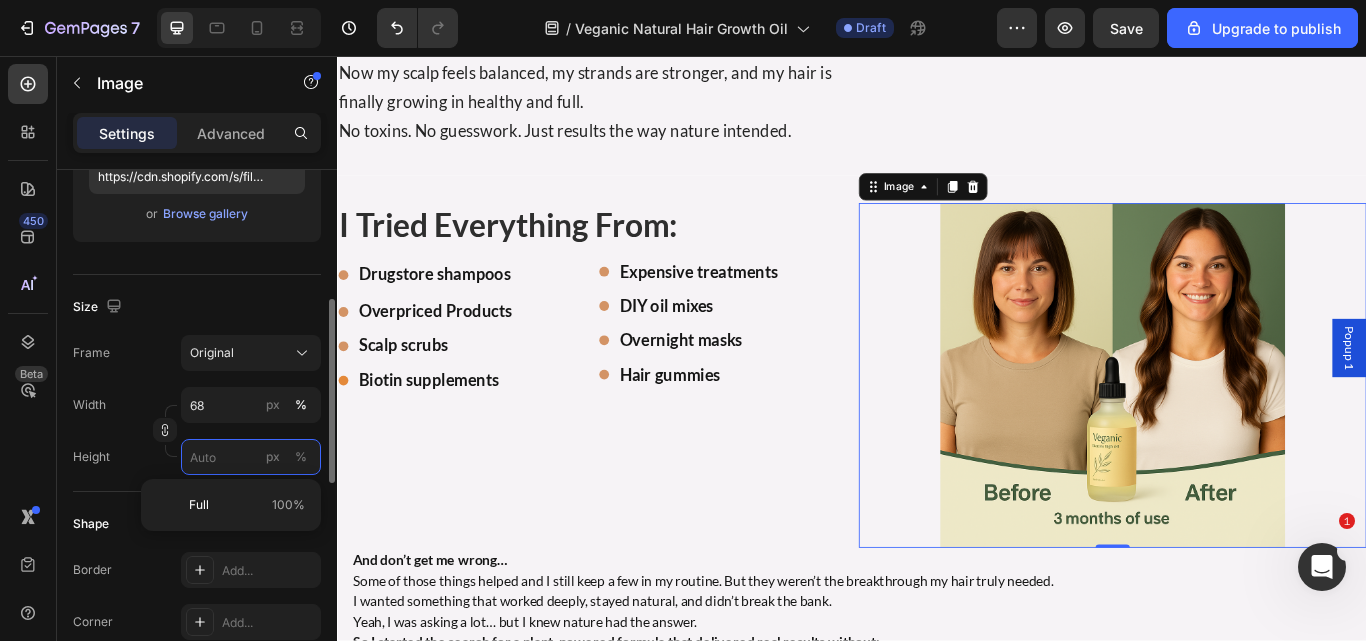 type 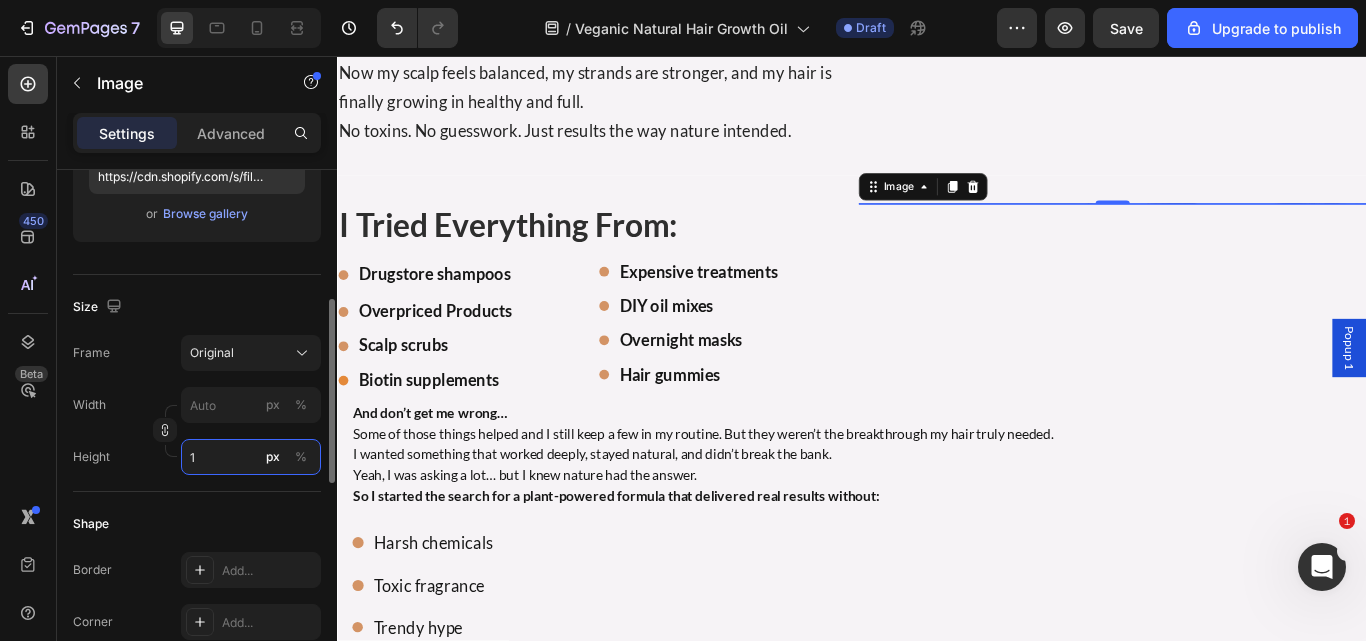 click on "1" at bounding box center (251, 457) 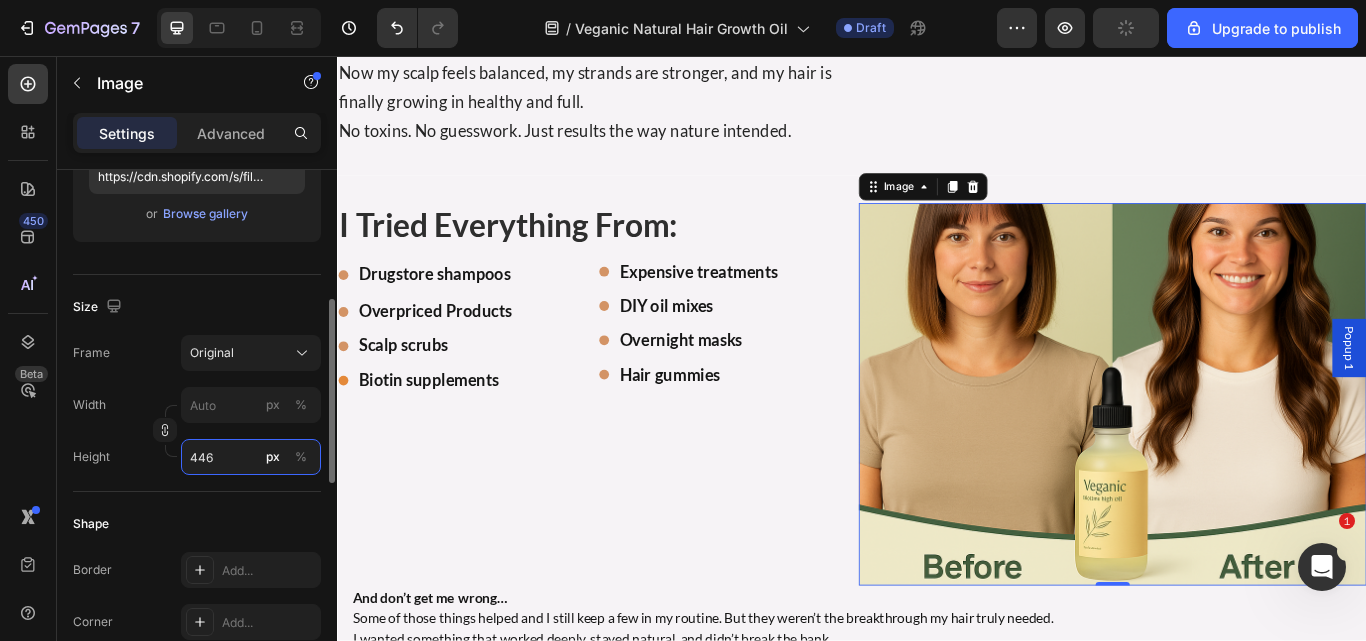 type on "445" 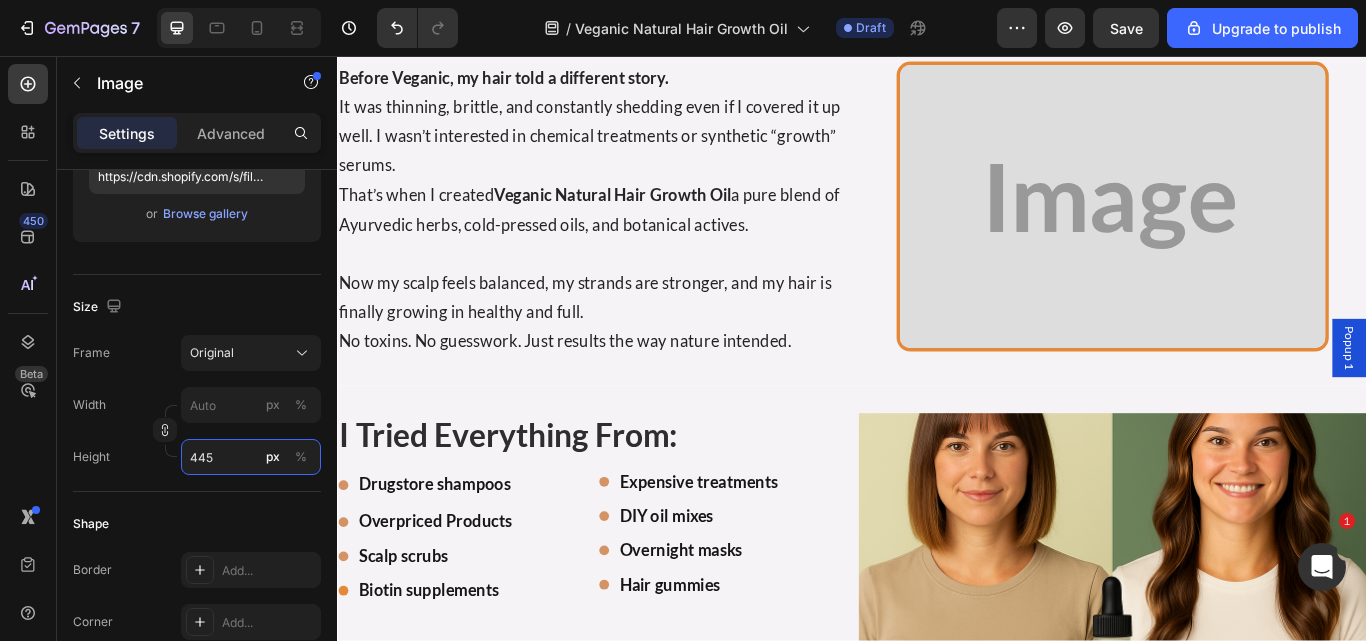 scroll, scrollTop: 12756, scrollLeft: 0, axis: vertical 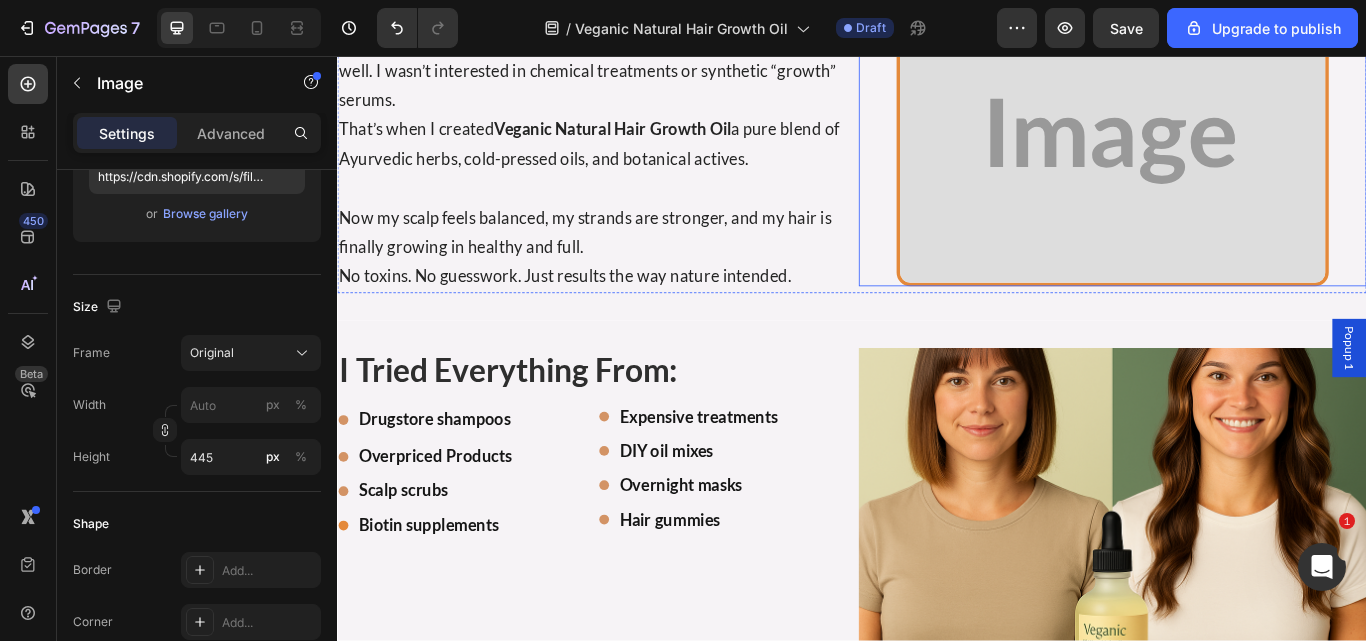 click at bounding box center (1240, 156) 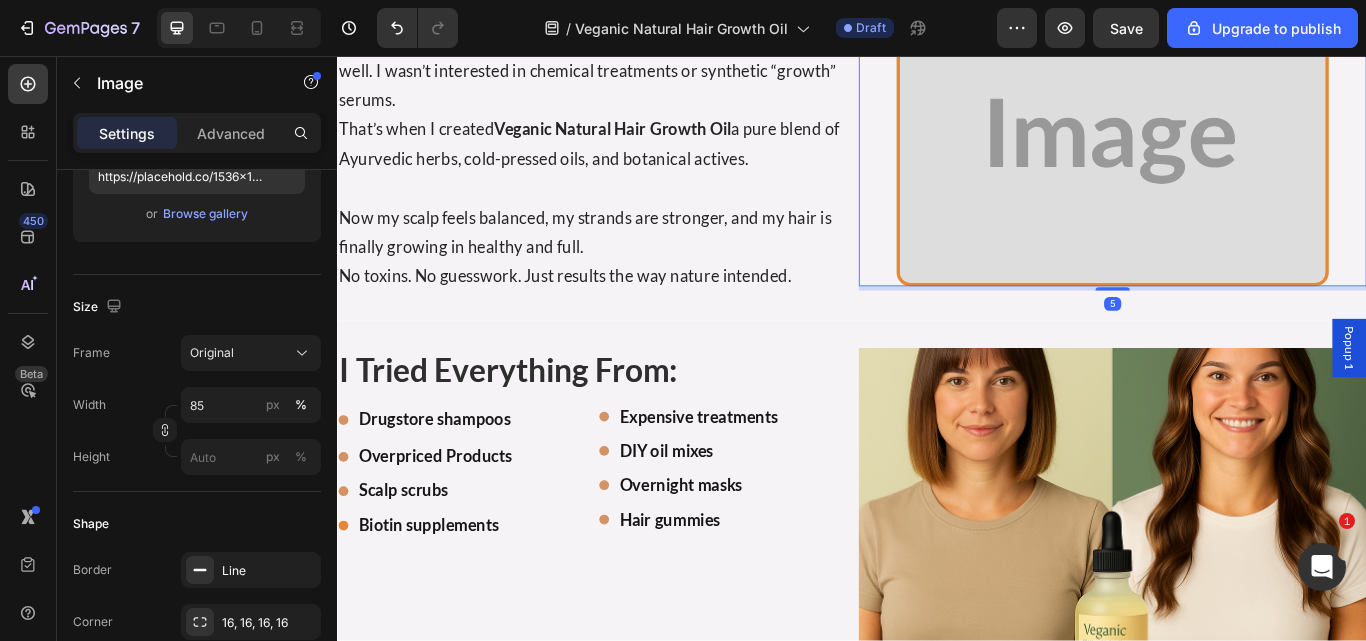 scroll, scrollTop: 12630, scrollLeft: 0, axis: vertical 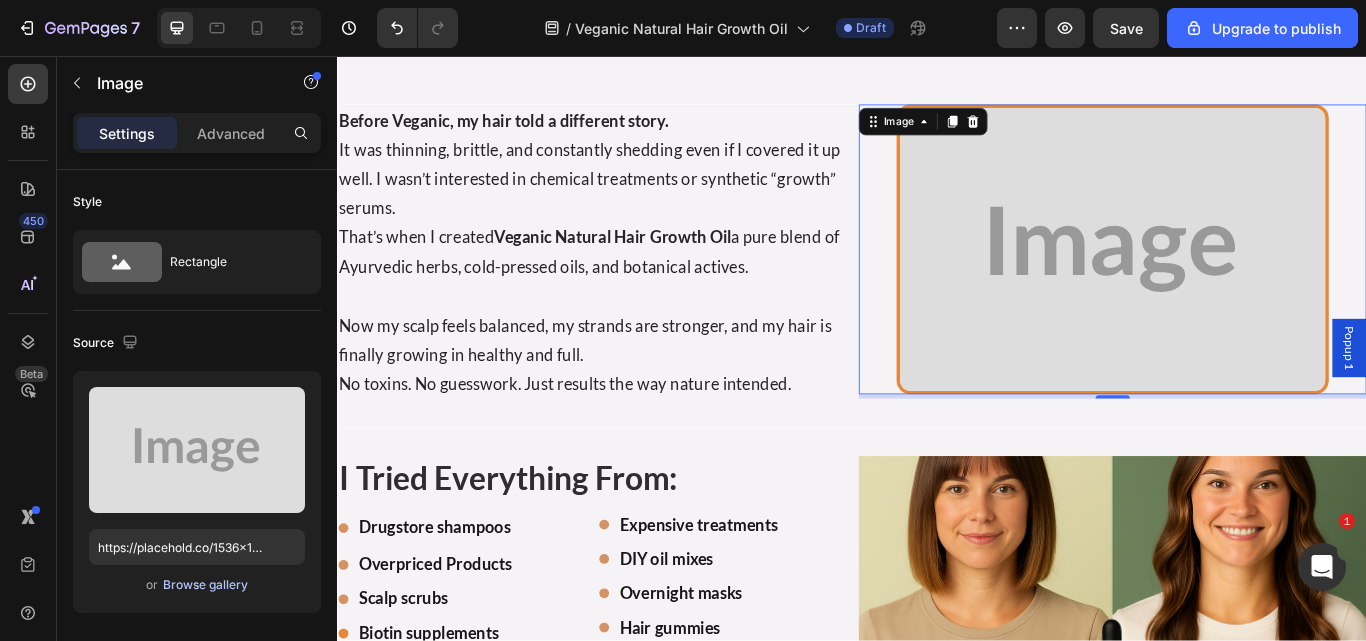 click on "Browse gallery" at bounding box center (205, 585) 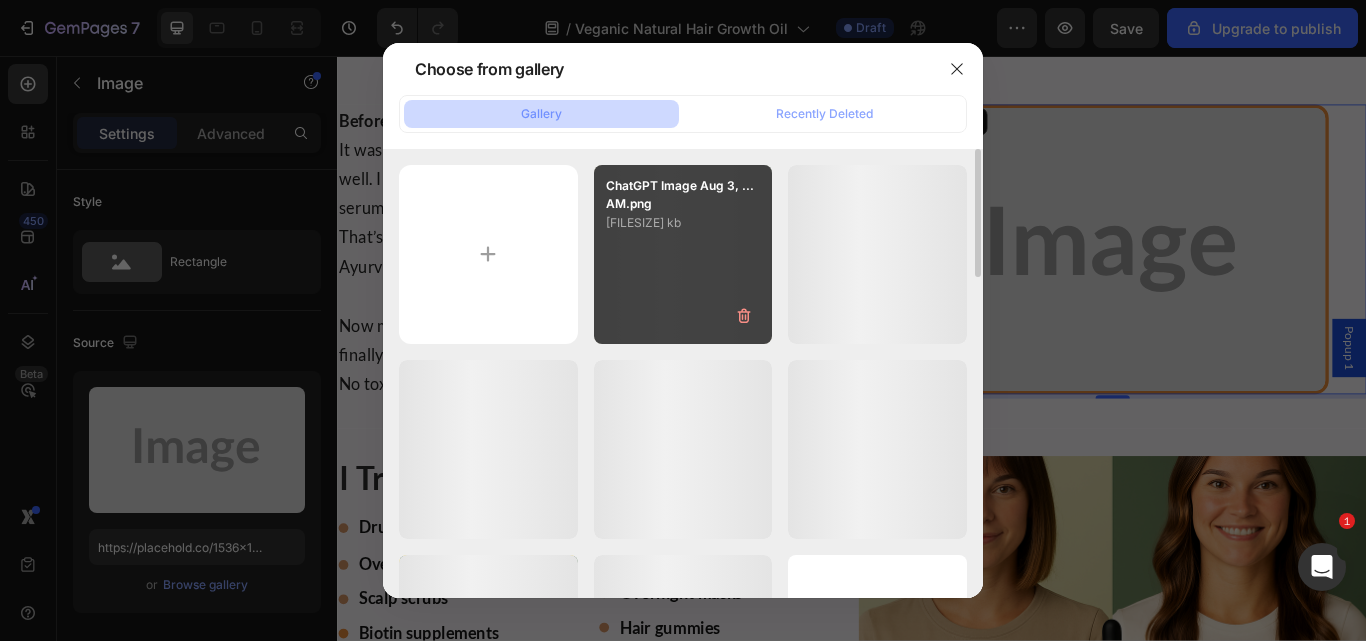 click on "ChatGPT Image Aug 3, ...AM.png 1645.64 kb" at bounding box center [683, 254] 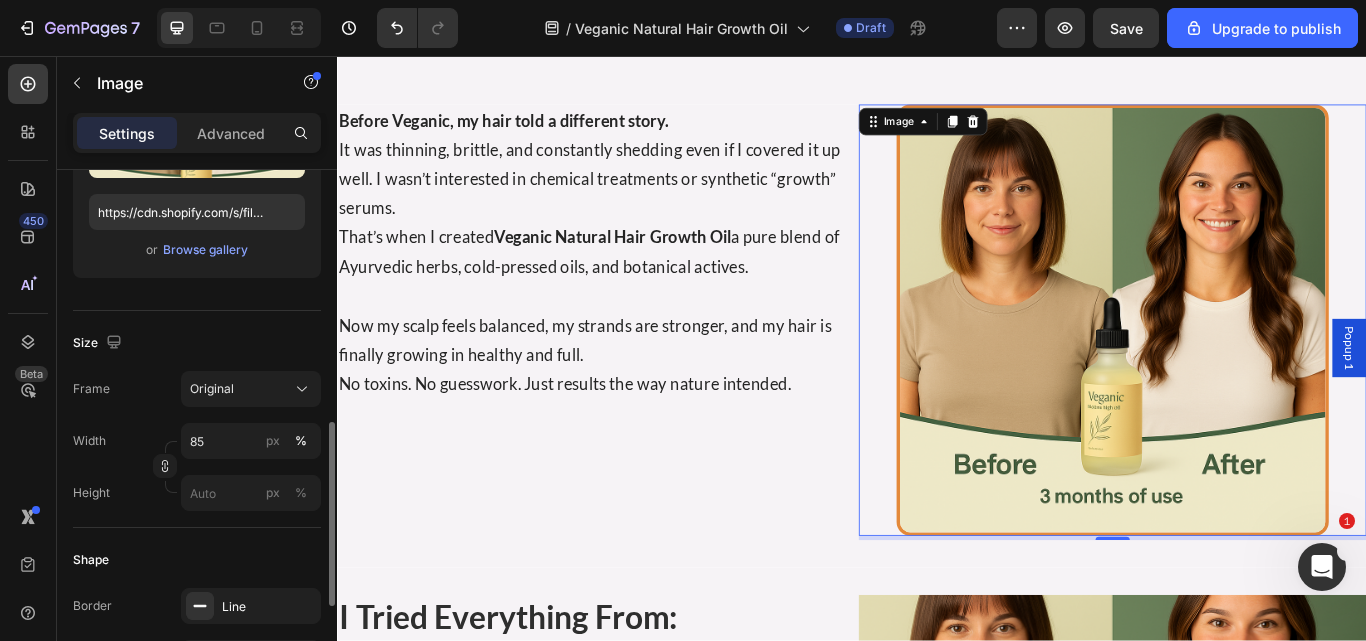 scroll, scrollTop: 443, scrollLeft: 0, axis: vertical 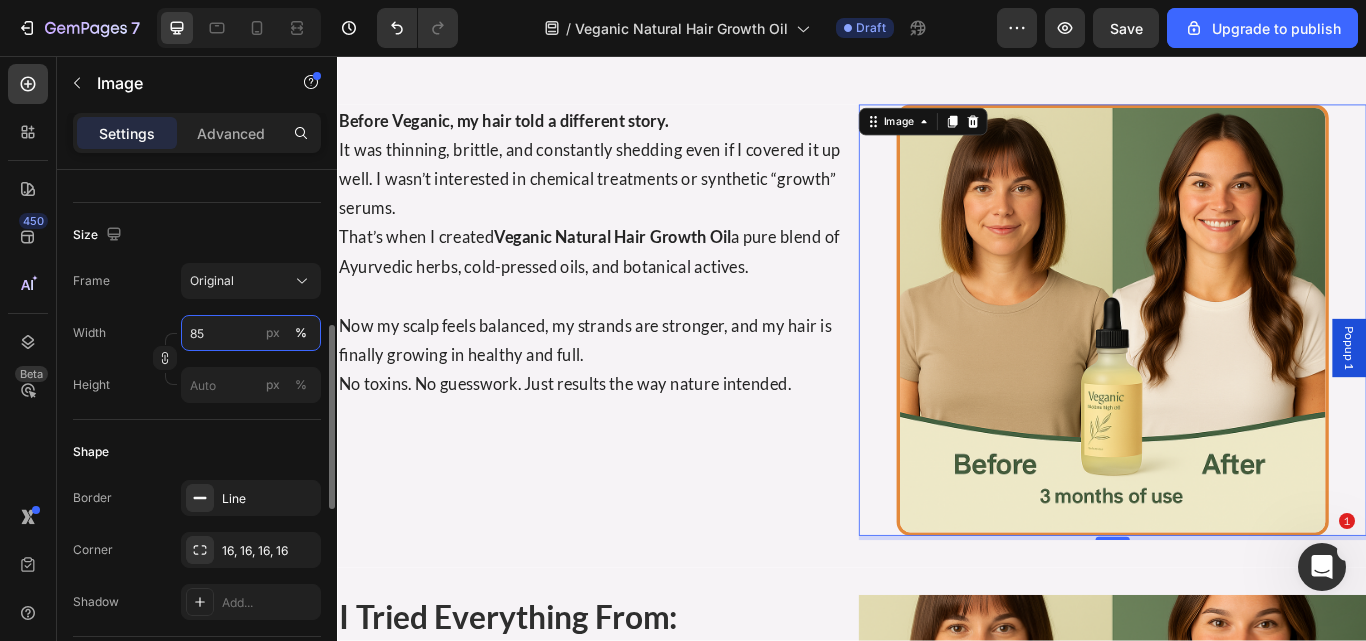 click on "85" at bounding box center (251, 333) 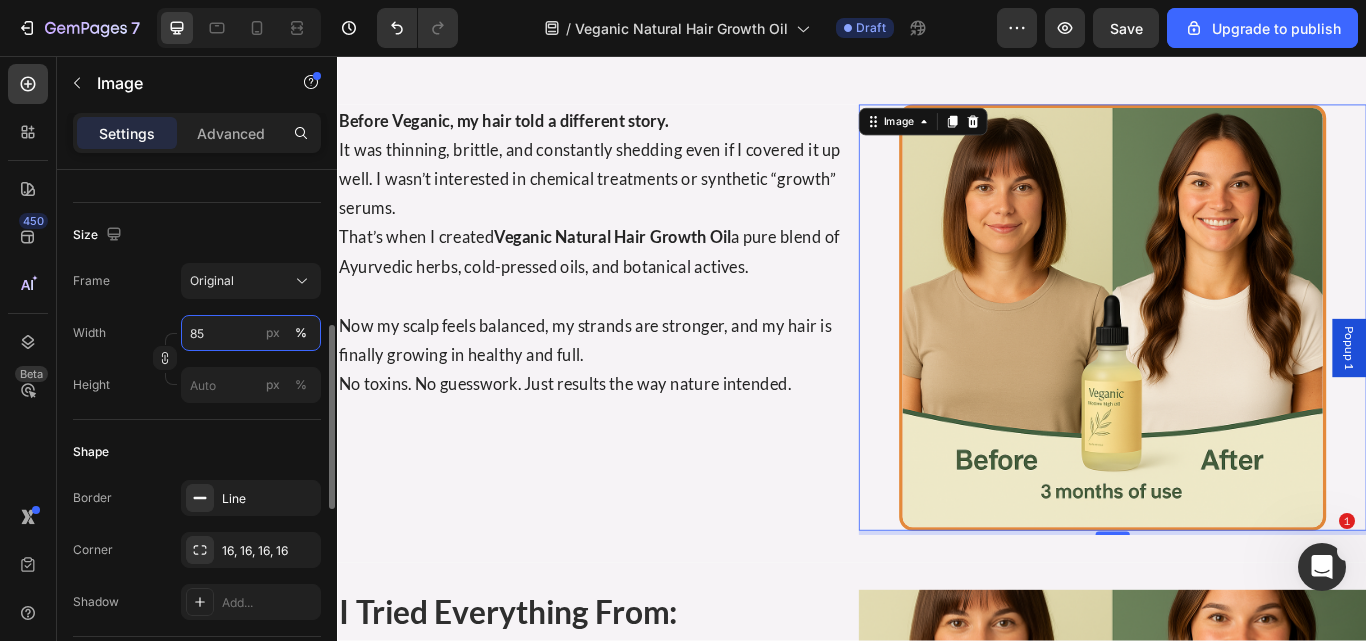 type on "84" 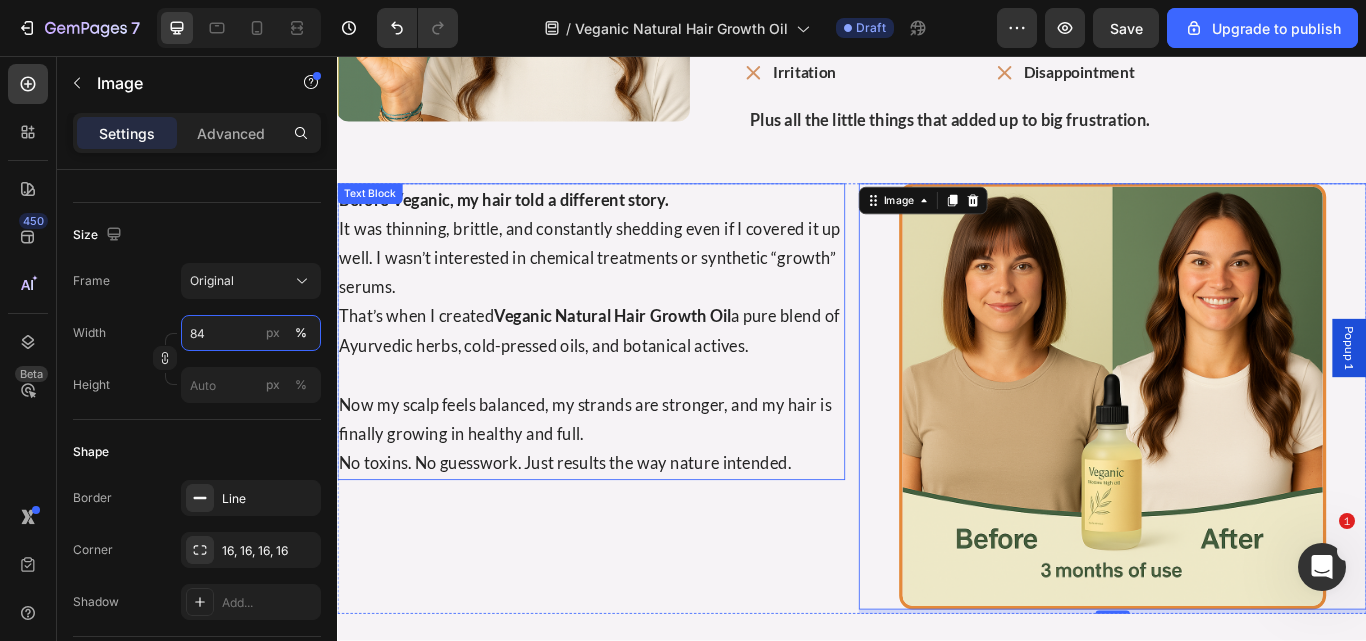 scroll, scrollTop: 12547, scrollLeft: 0, axis: vertical 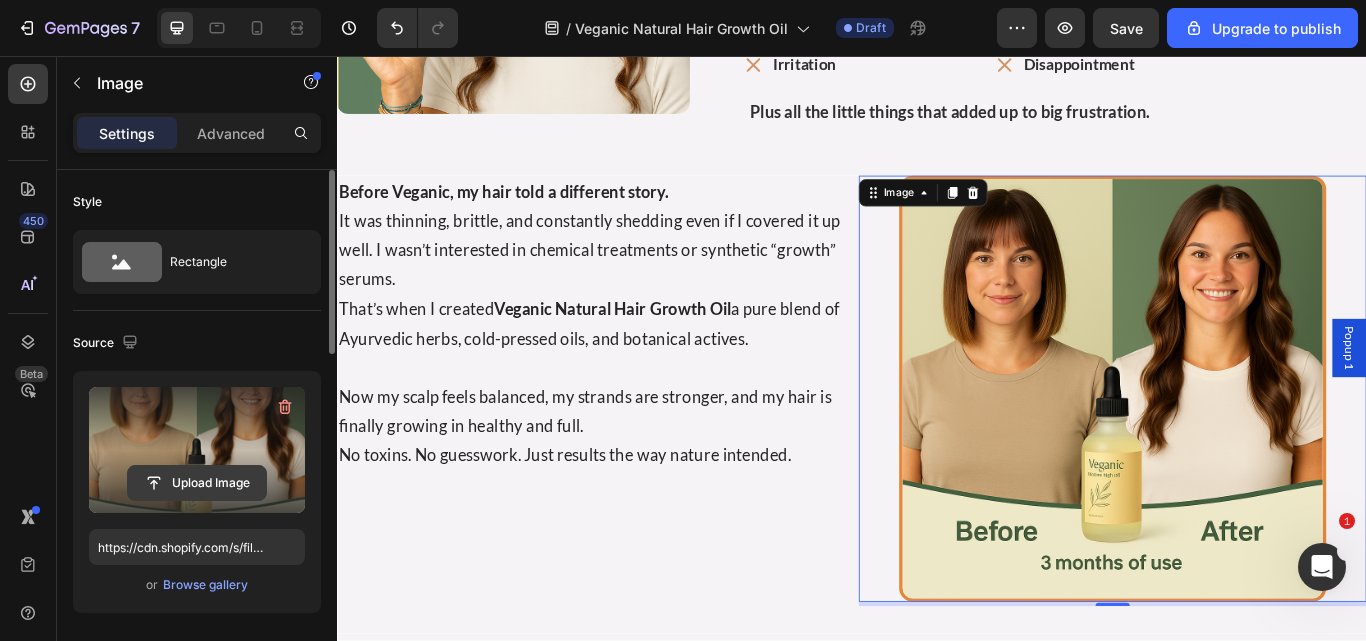 click 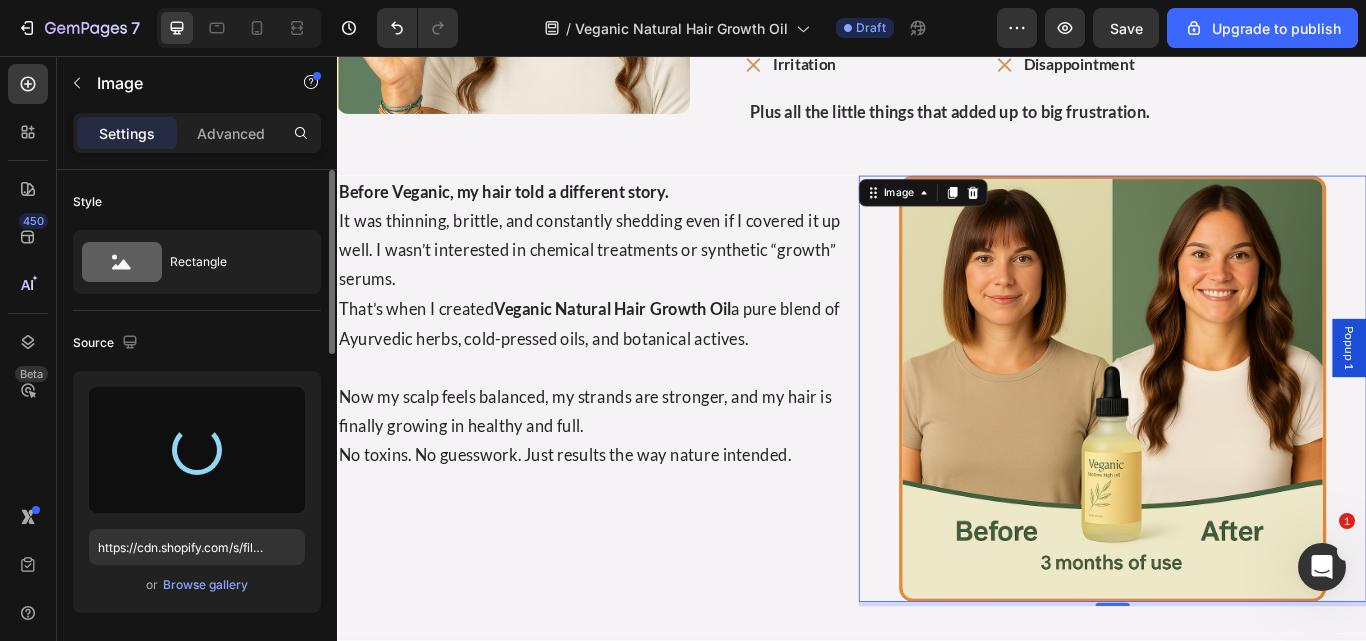 type on "https://cdn.shopify.com/s/files/1/0734/3702/0479/files/gempages_452710916551607394-486c662c-aa2c-4ef8-aeb3-280ed68b6b59.png" 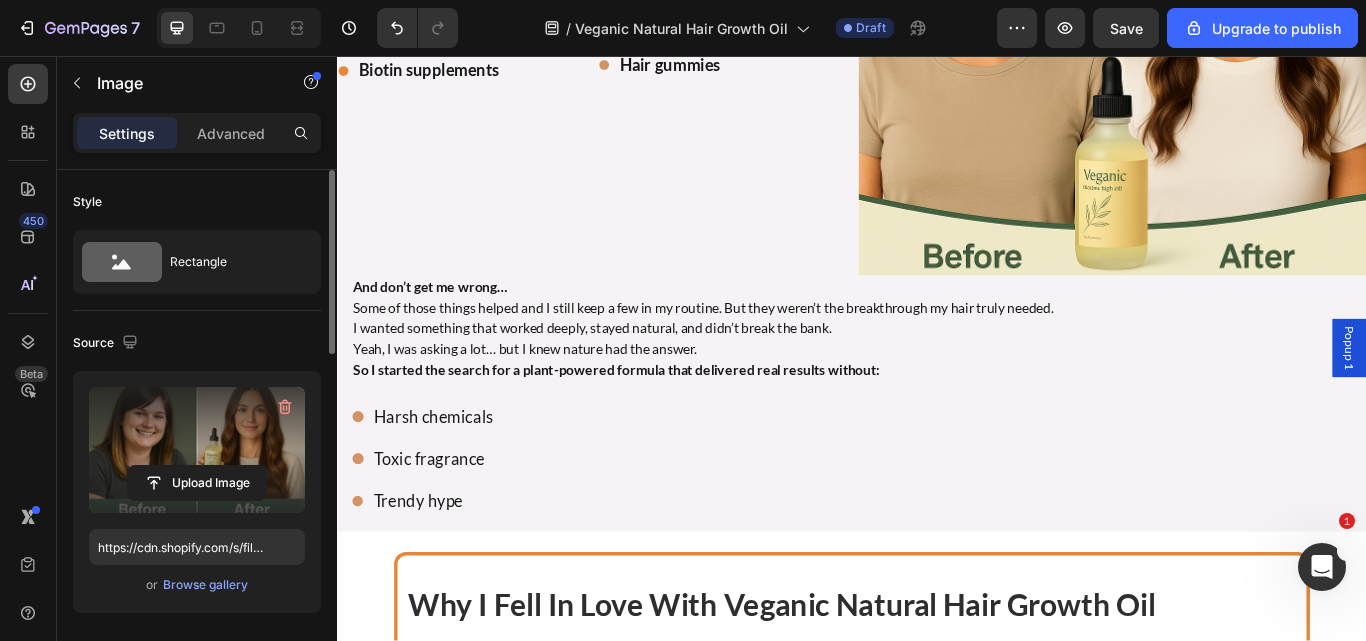 scroll, scrollTop: 13287, scrollLeft: 0, axis: vertical 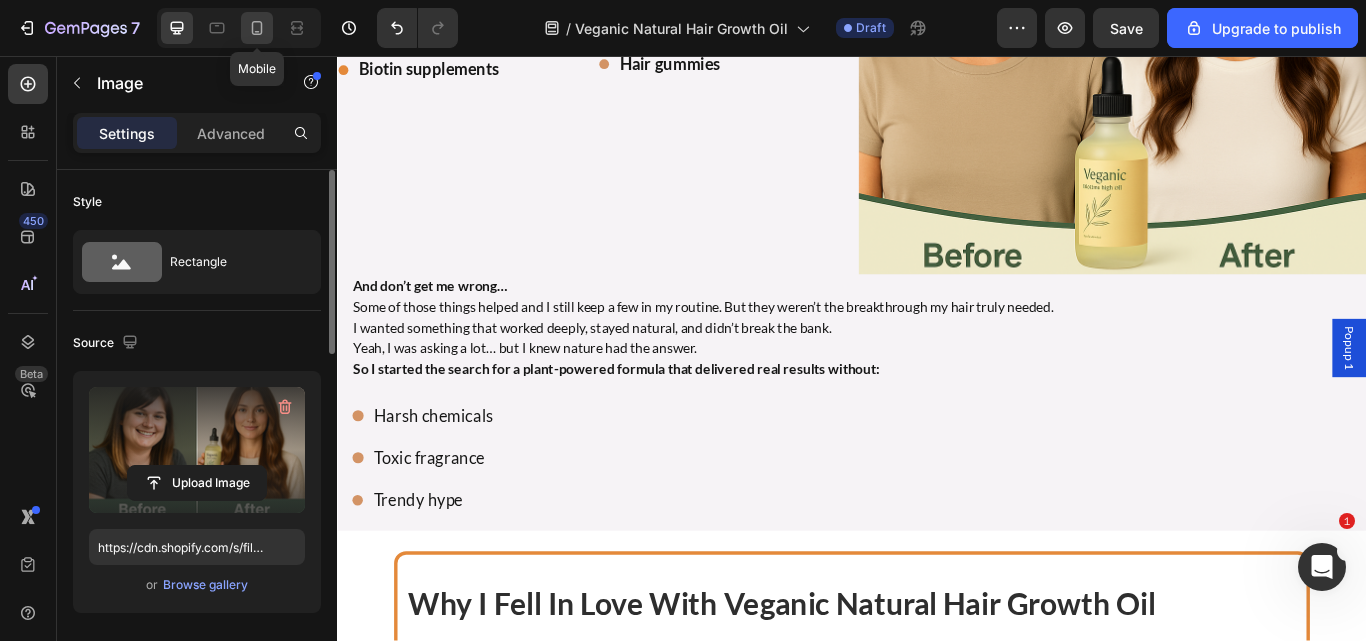 click 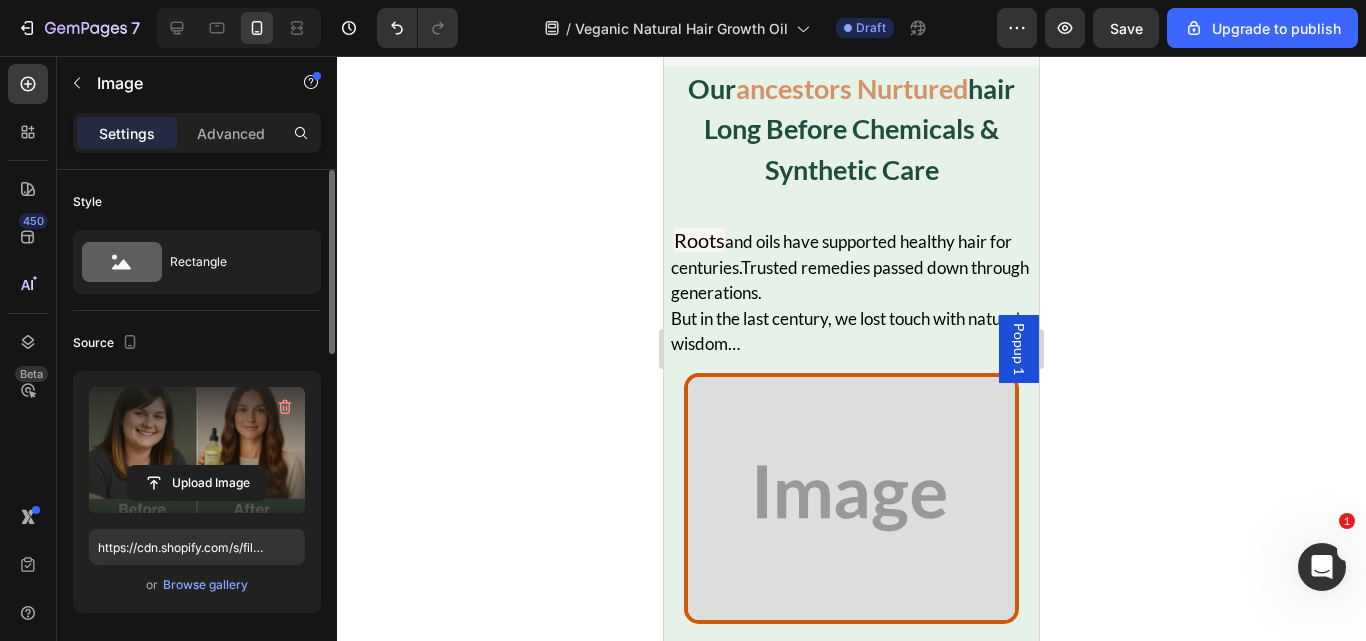 scroll, scrollTop: 978, scrollLeft: 0, axis: vertical 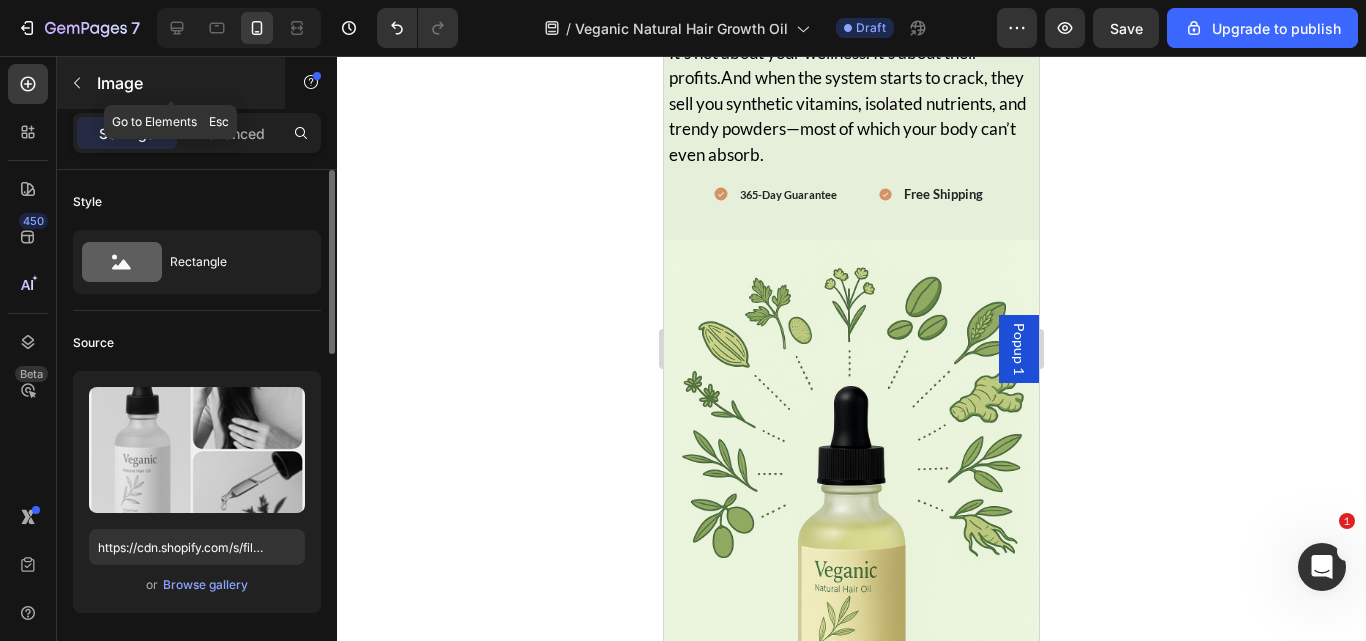 click at bounding box center (77, 83) 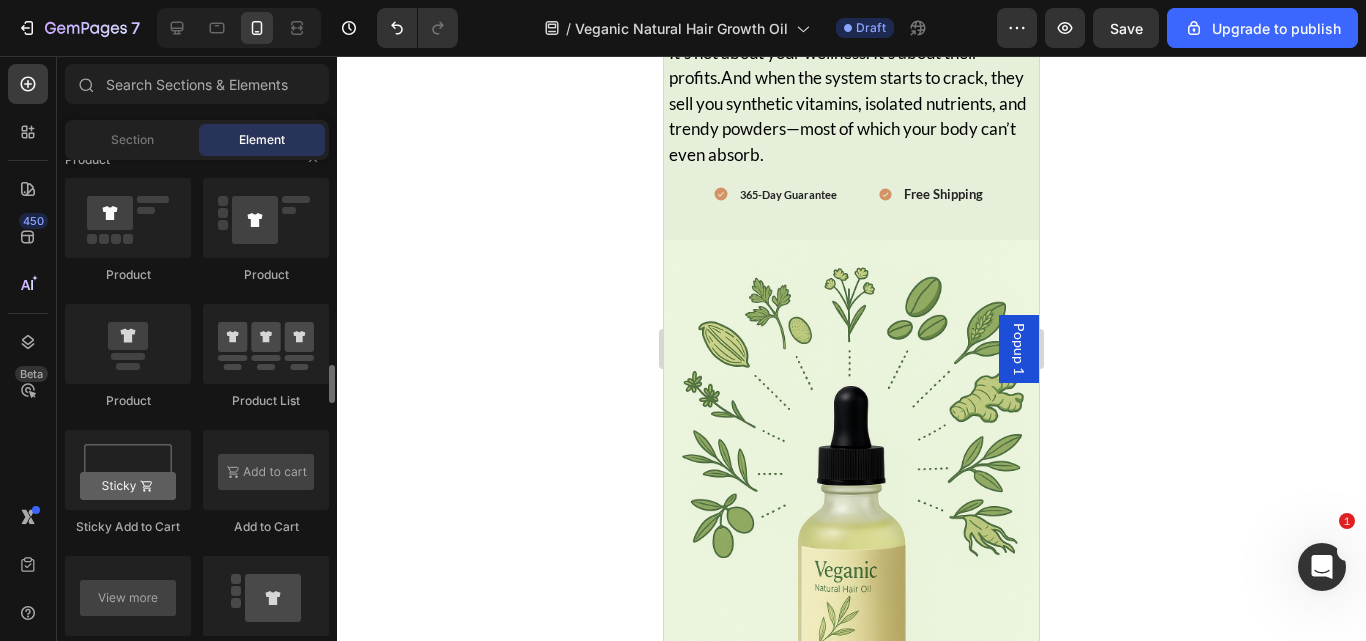 scroll, scrollTop: 2571, scrollLeft: 0, axis: vertical 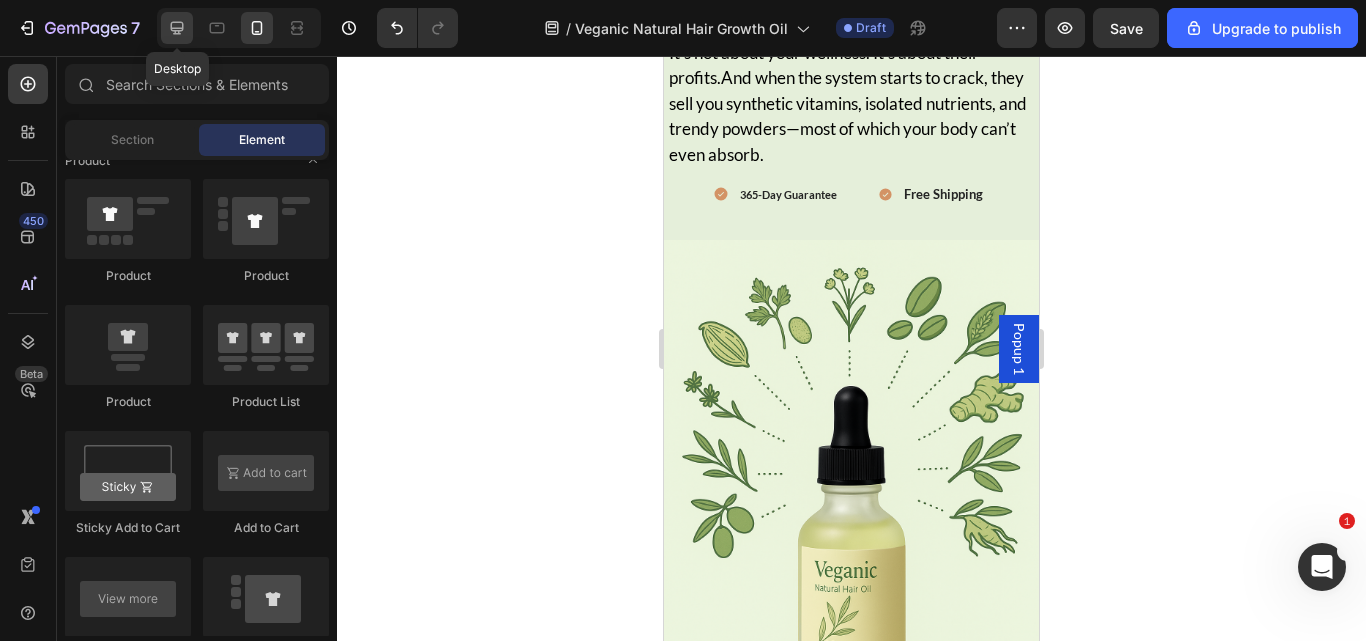 click 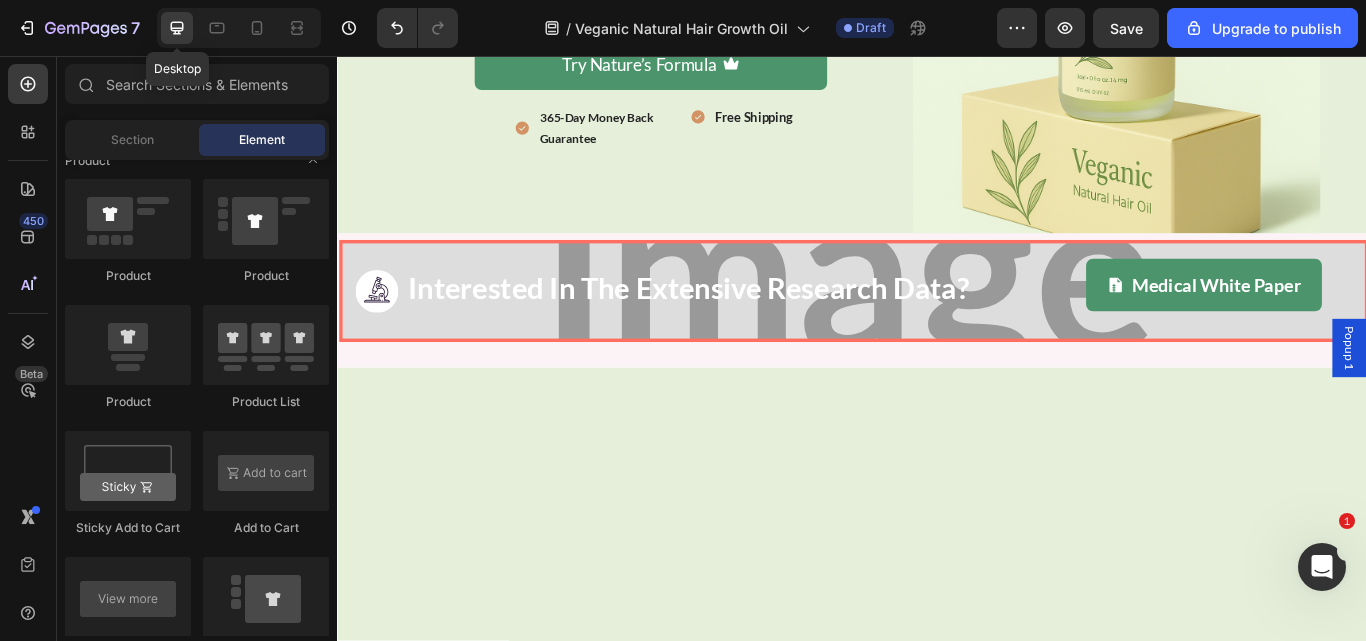 scroll, scrollTop: 2341, scrollLeft: 0, axis: vertical 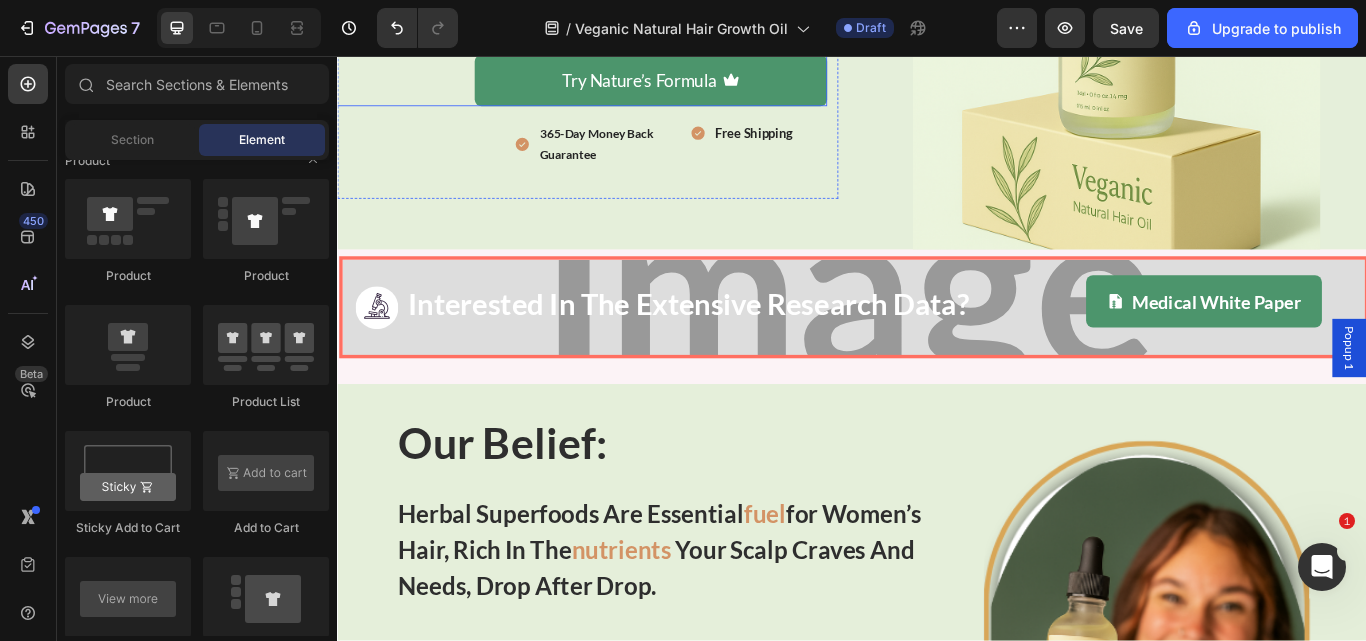 click on "Try Nature’s Formula Button" at bounding box center [616, 85] 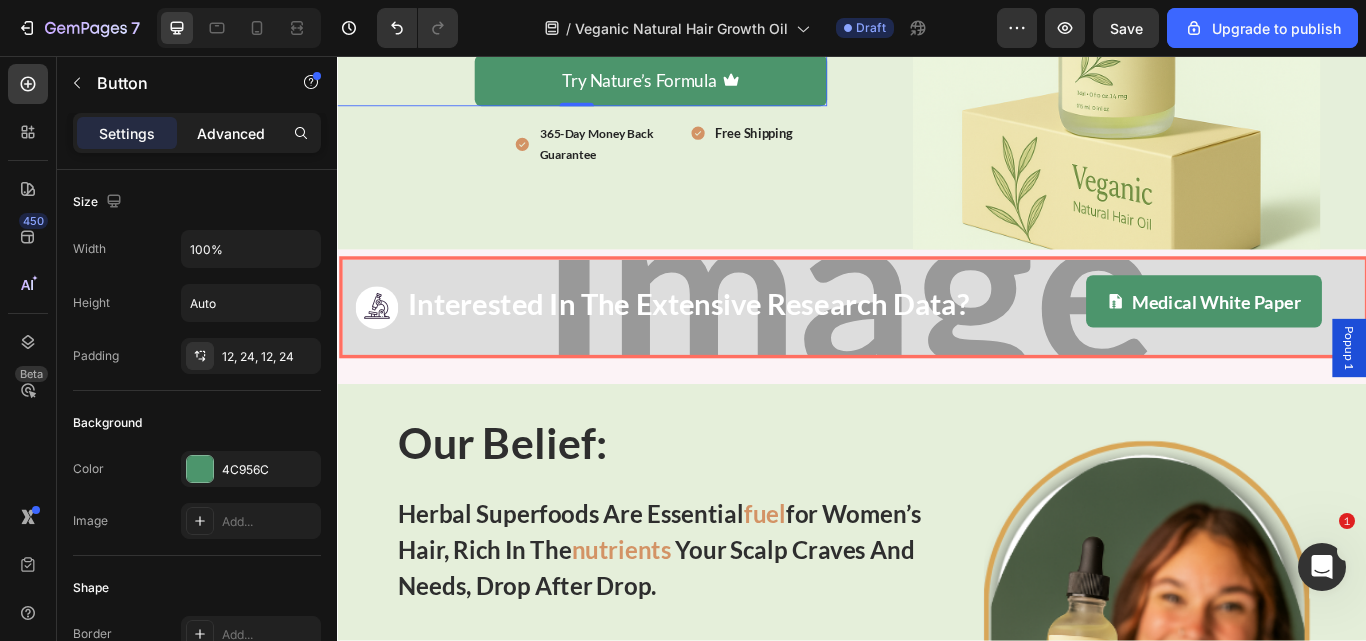 click on "Advanced" at bounding box center (231, 133) 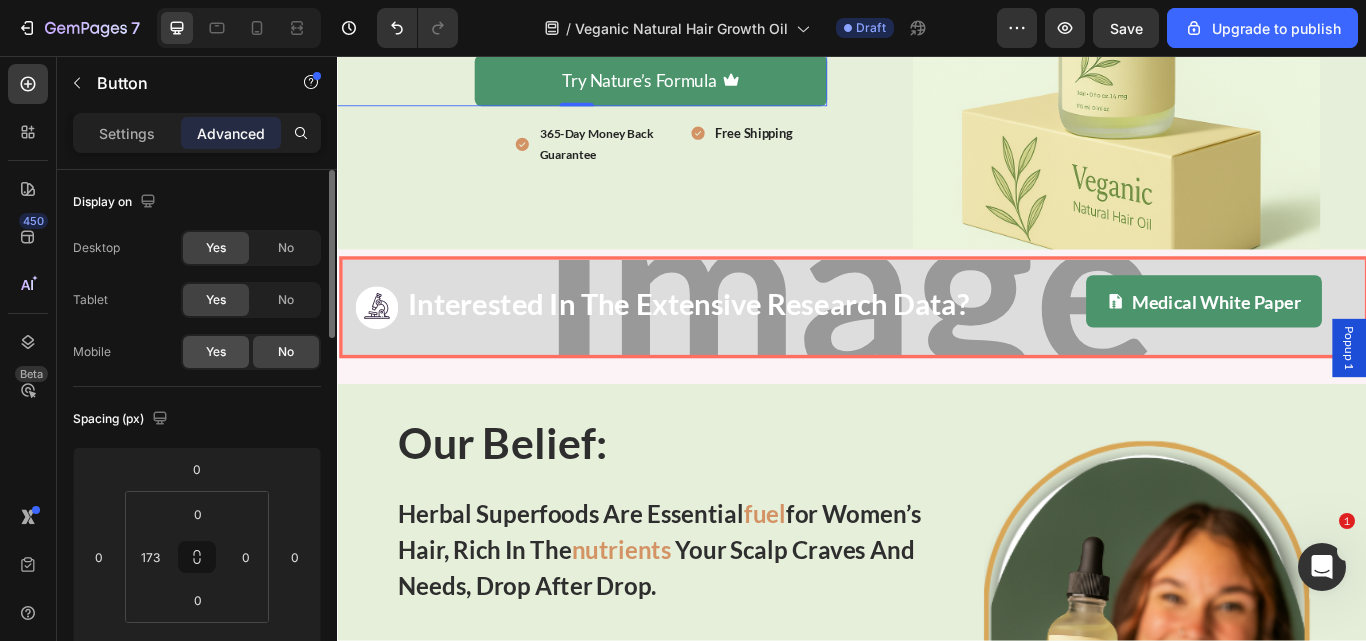 click on "Yes" 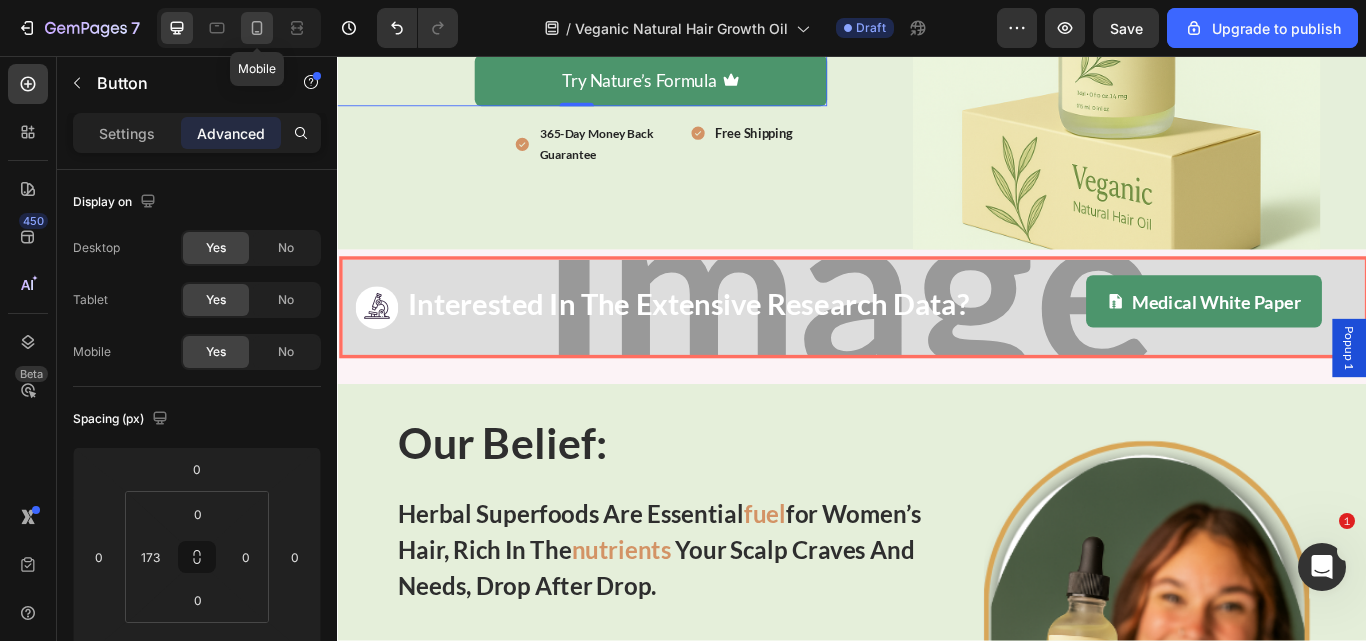 click 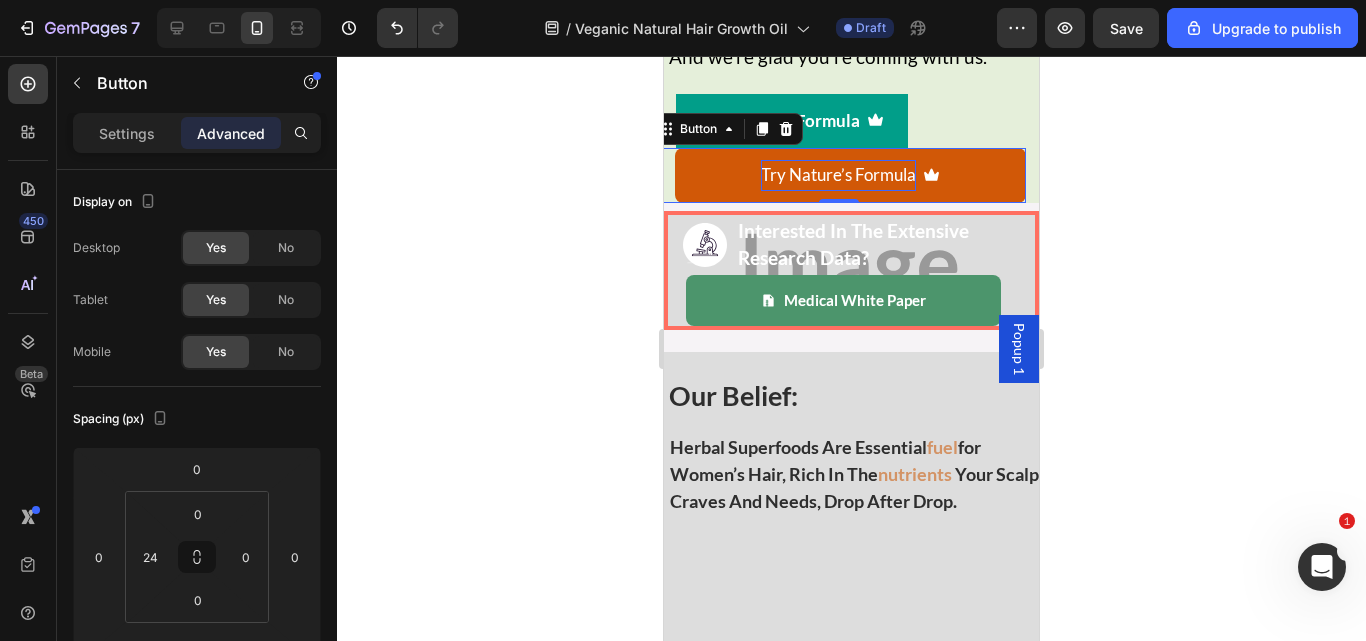 scroll, scrollTop: 2801, scrollLeft: 0, axis: vertical 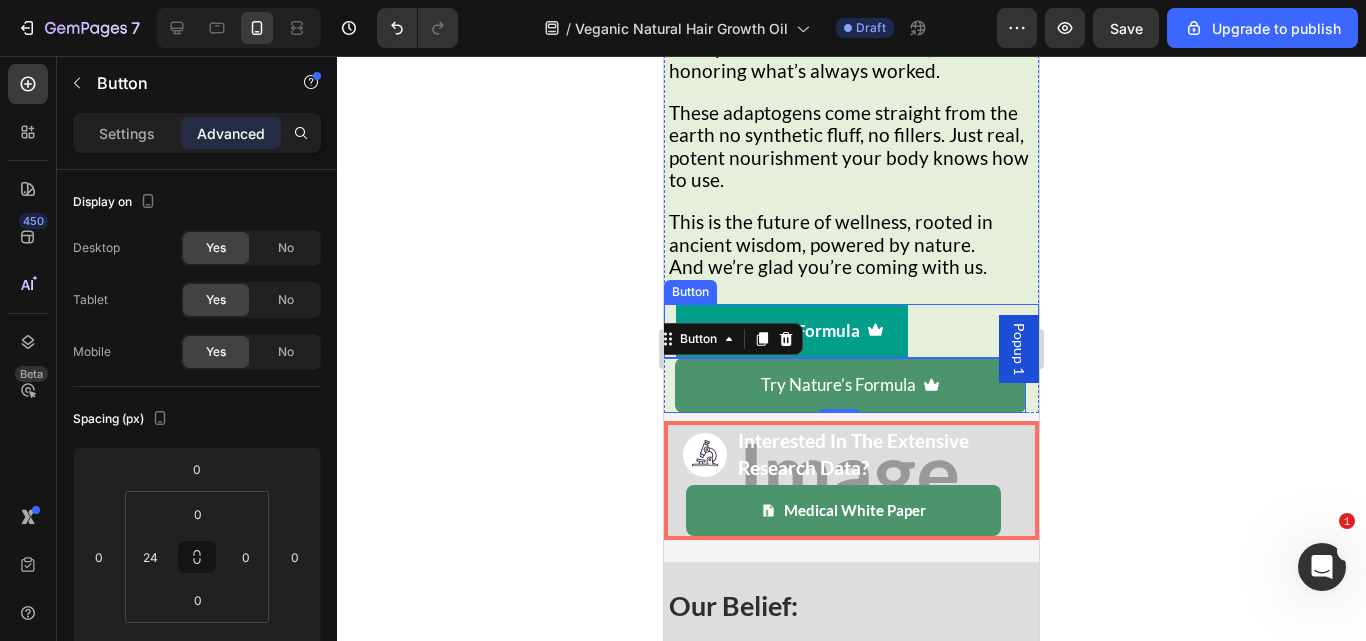 click on "Try Nature’s Formula Button" at bounding box center (851, 331) 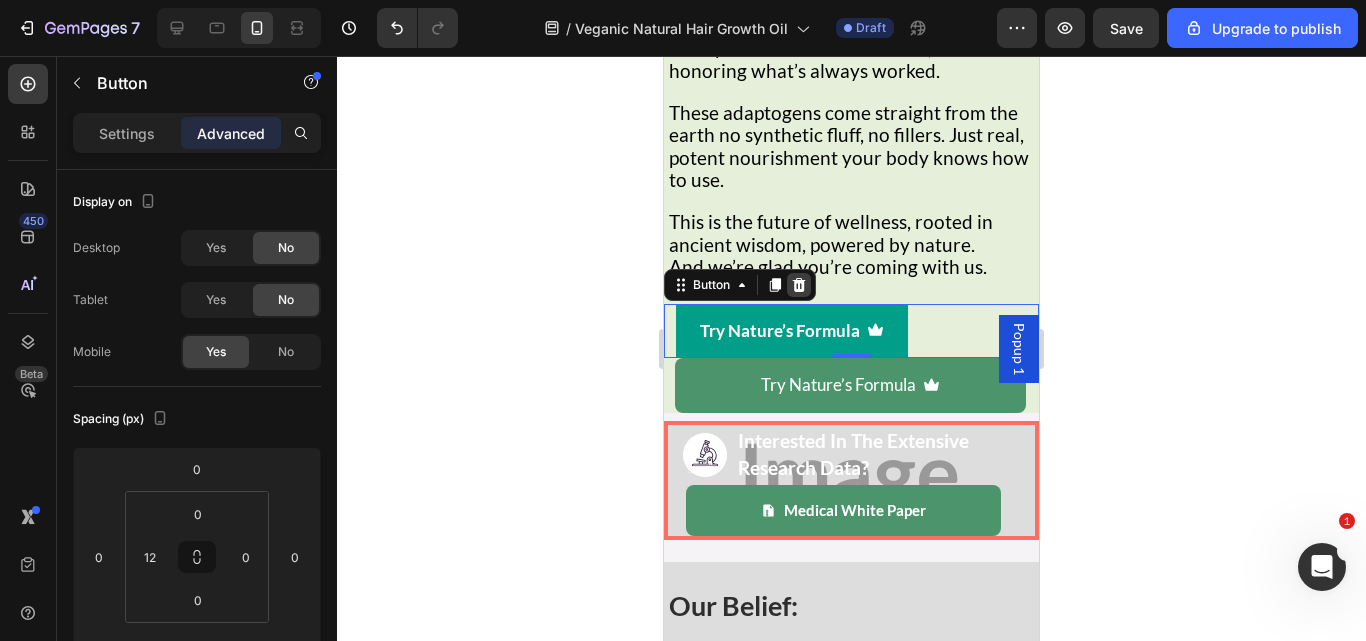 click 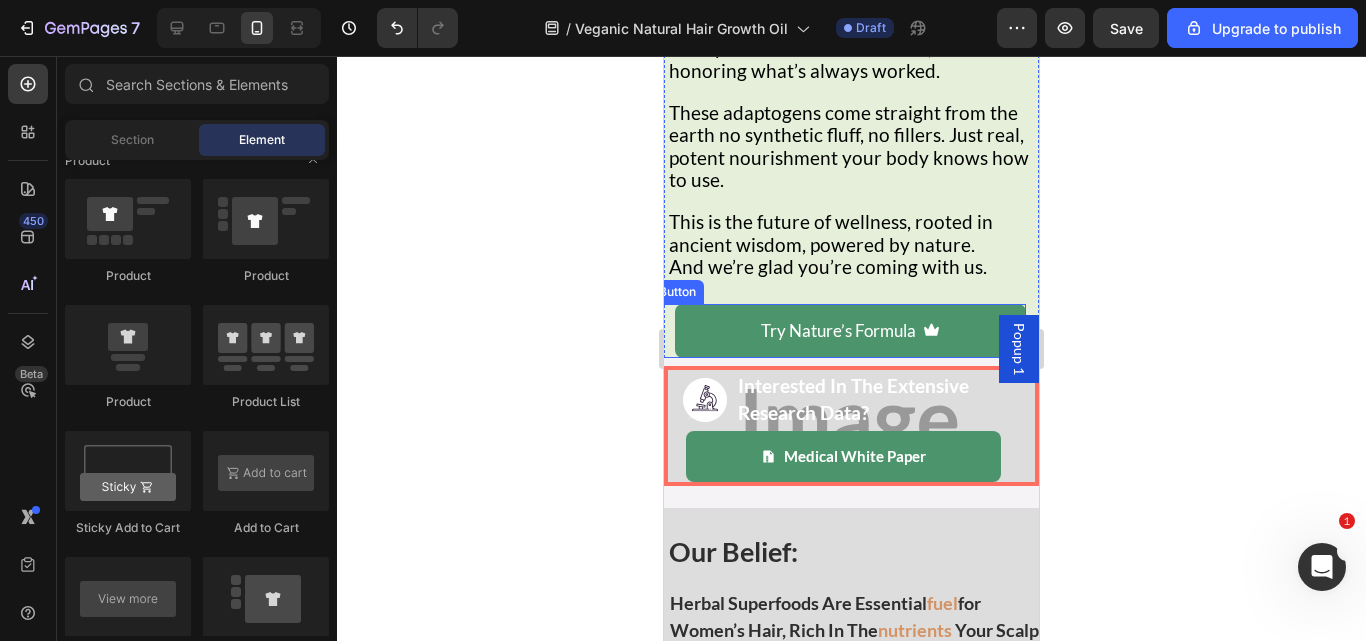 click on "Try Nature’s Formula Button" at bounding box center (838, 331) 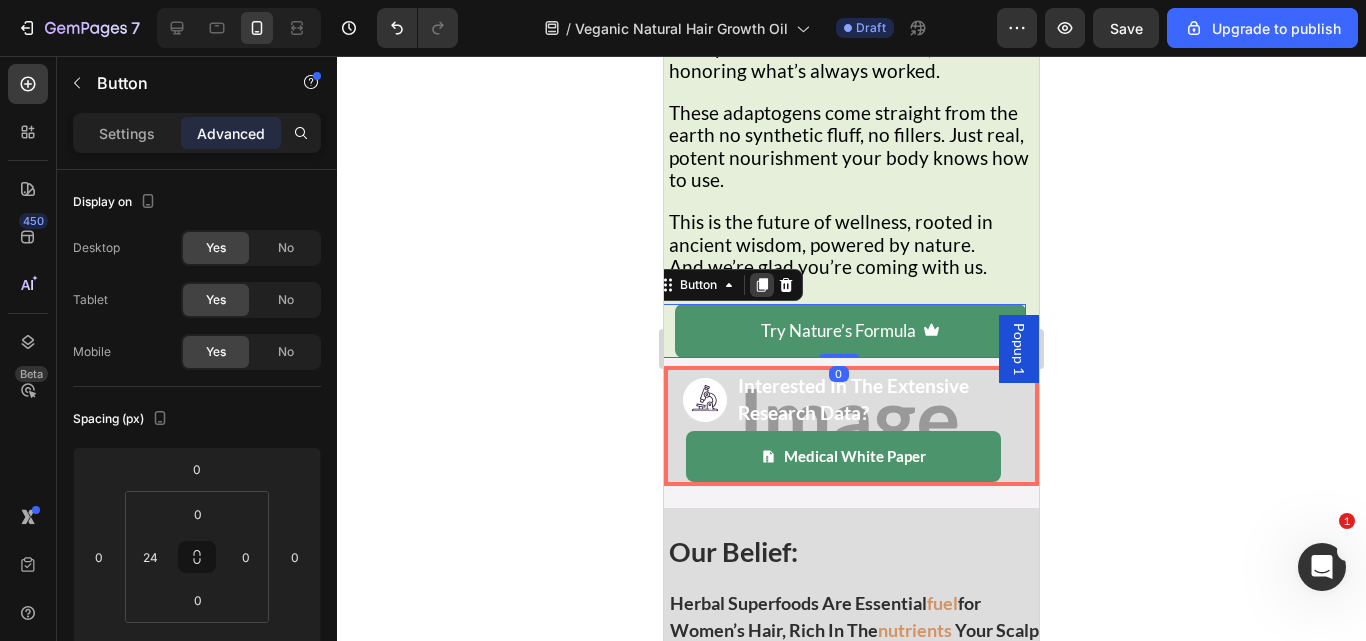 click 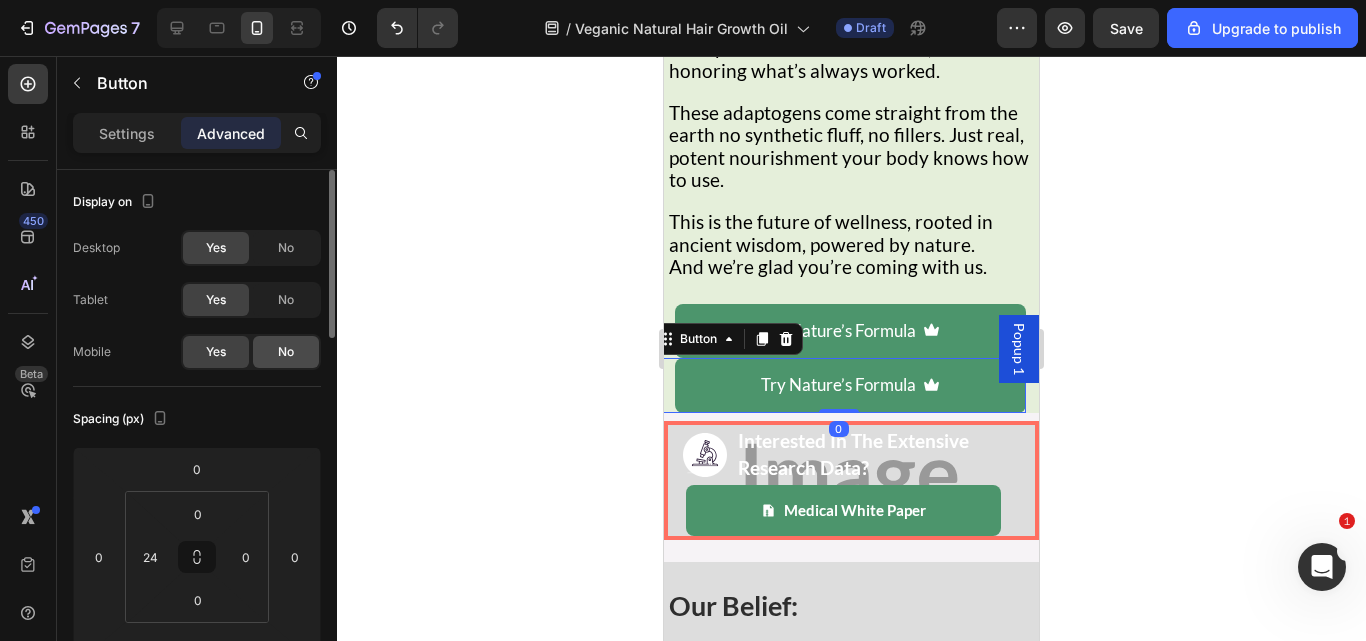 click on "No" 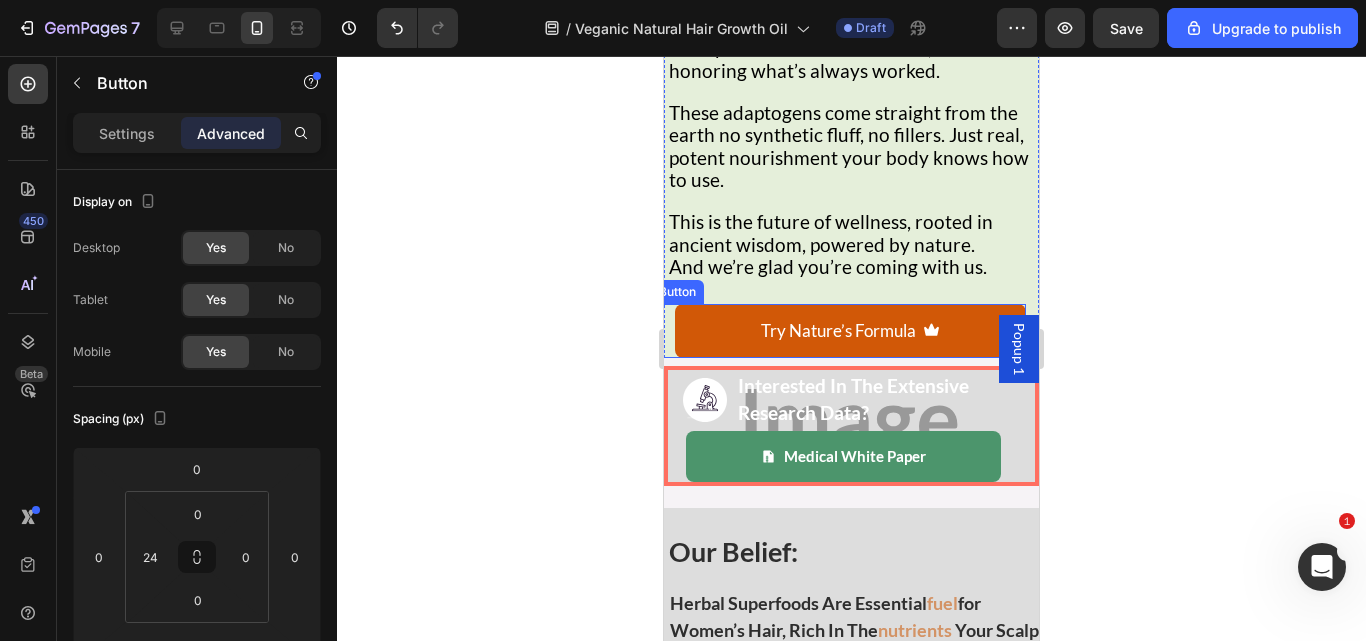 click on "Try Nature’s Formula" at bounding box center [850, 331] 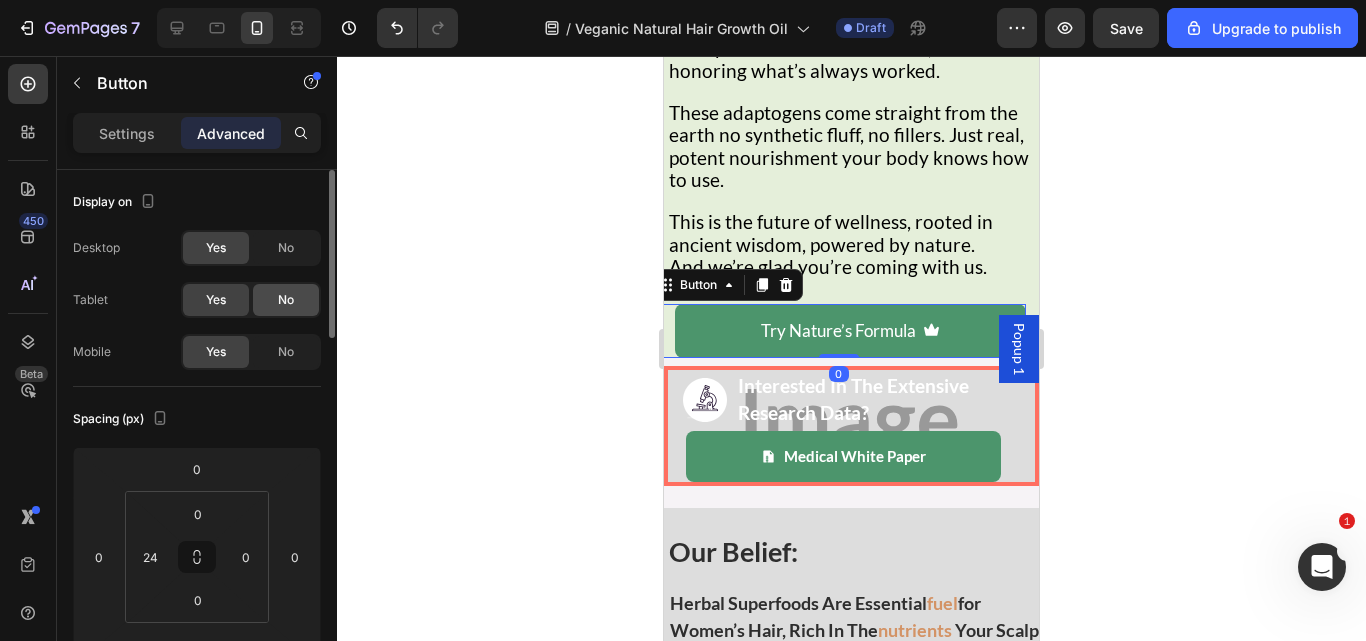 click on "No" 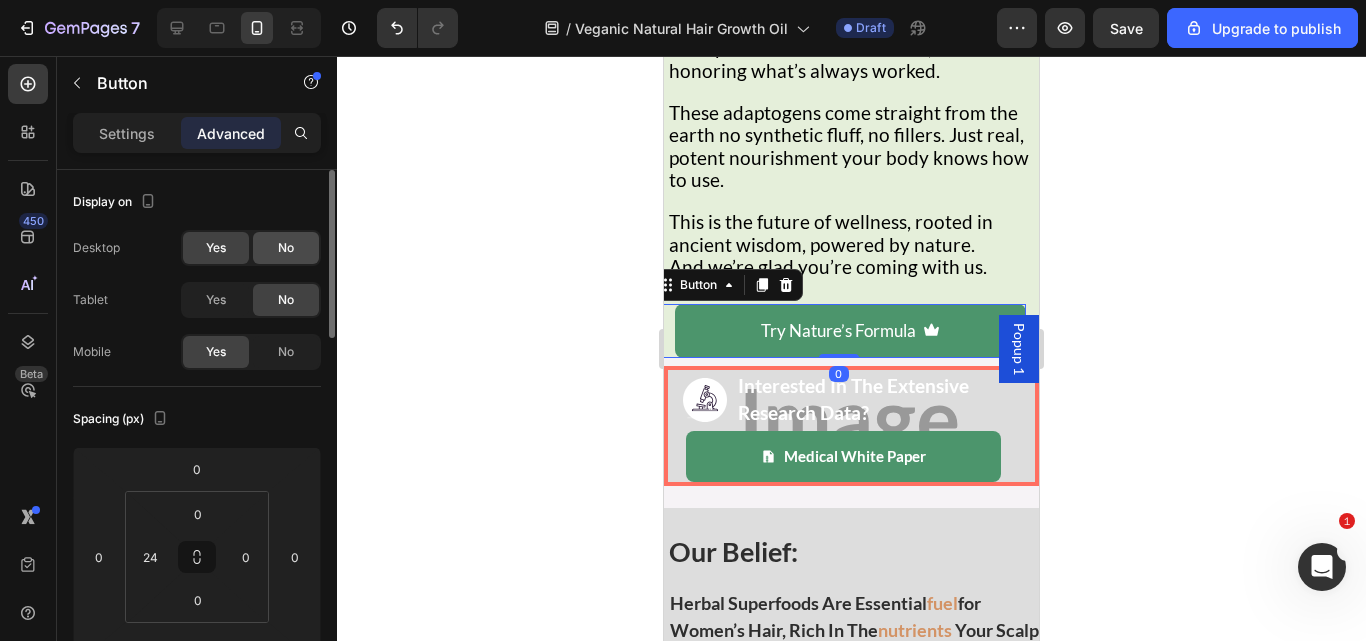 click on "No" 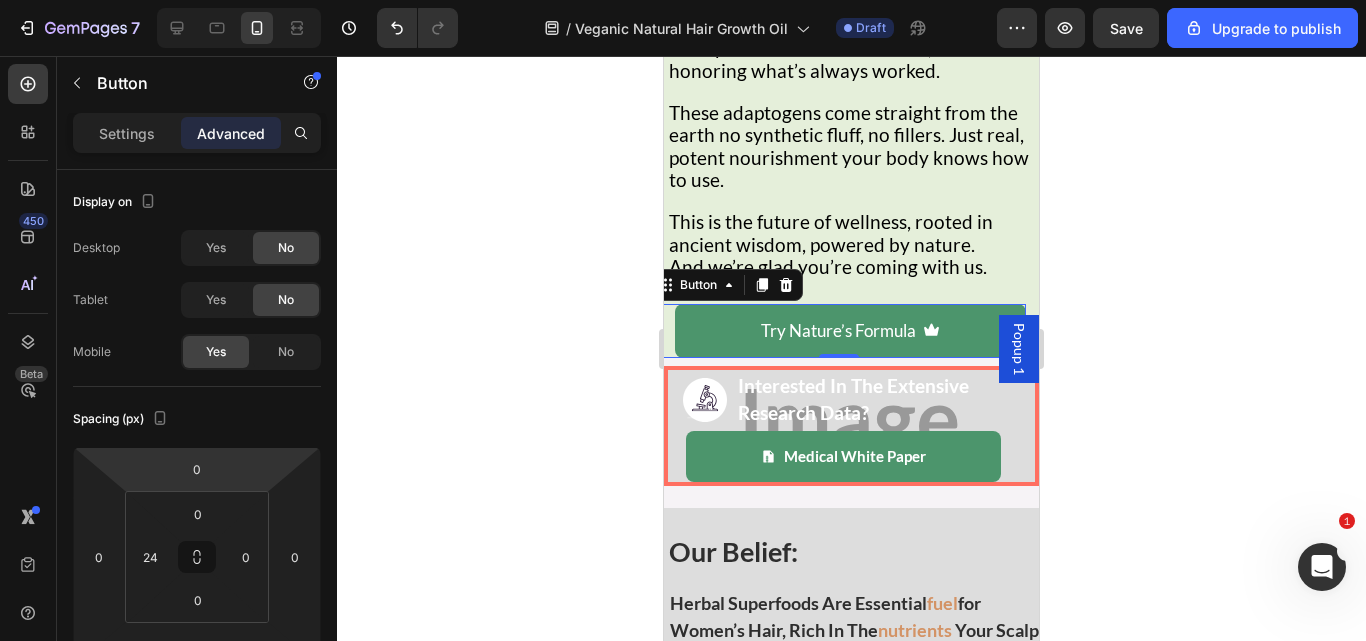 scroll, scrollTop: 1128, scrollLeft: 0, axis: vertical 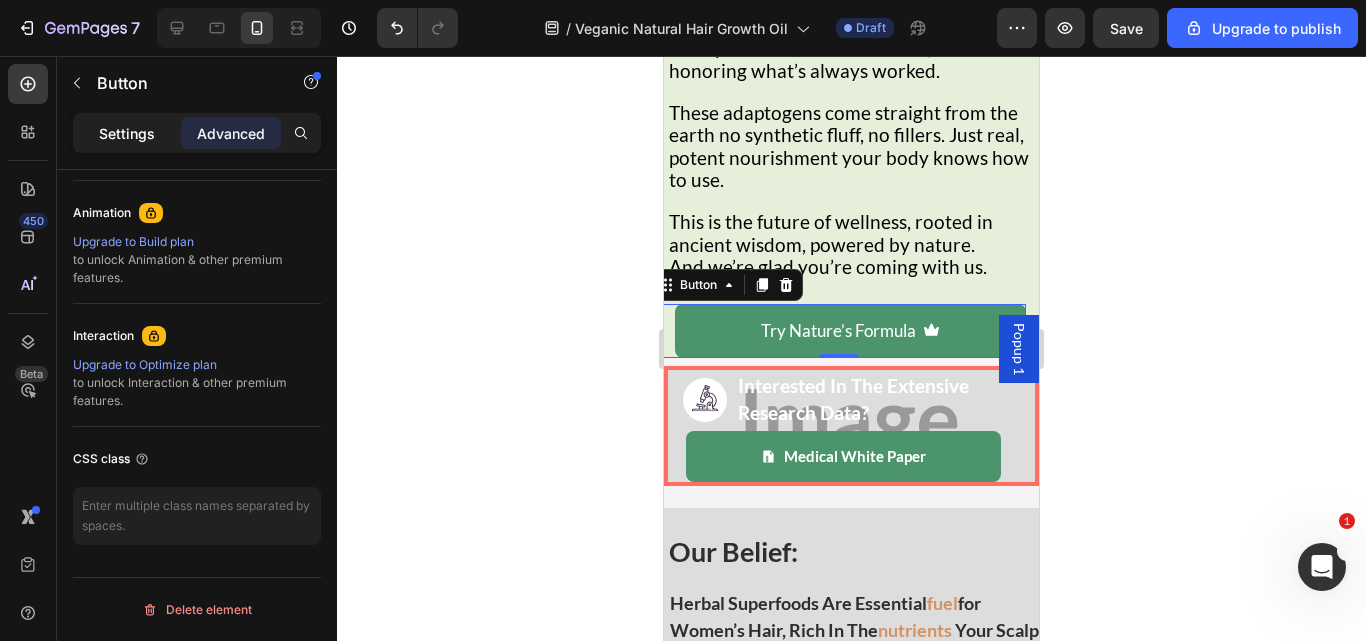 click on "Settings" 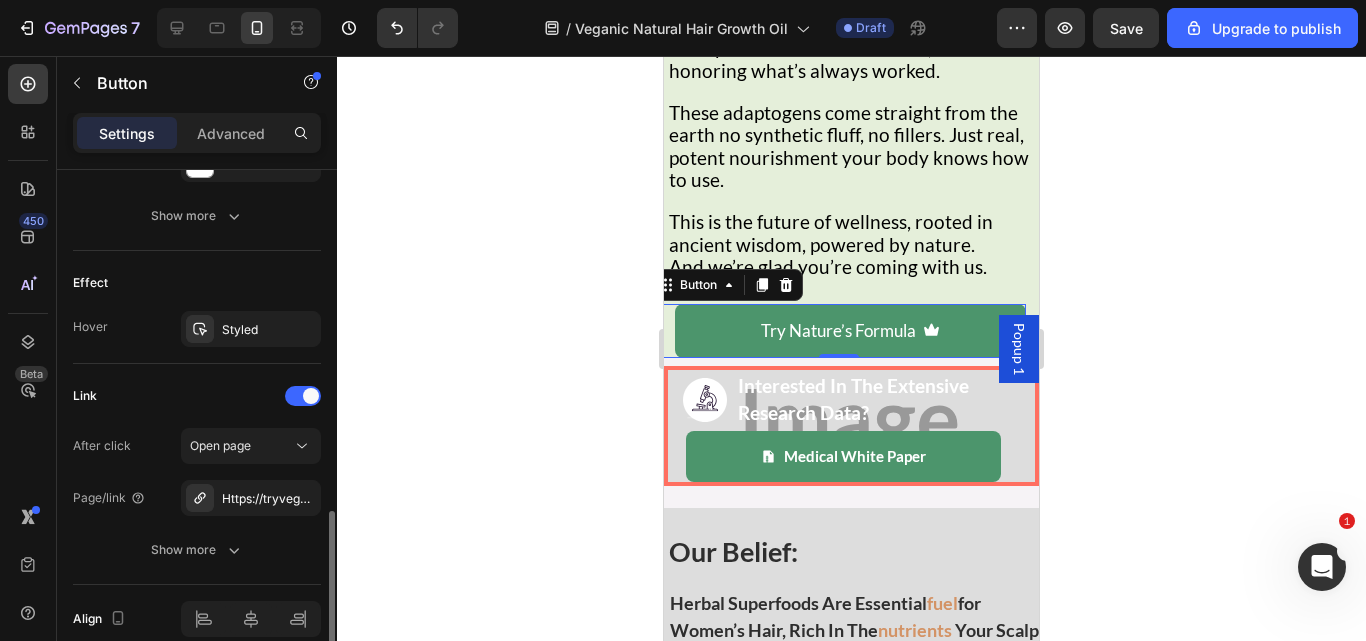scroll, scrollTop: 1220, scrollLeft: 0, axis: vertical 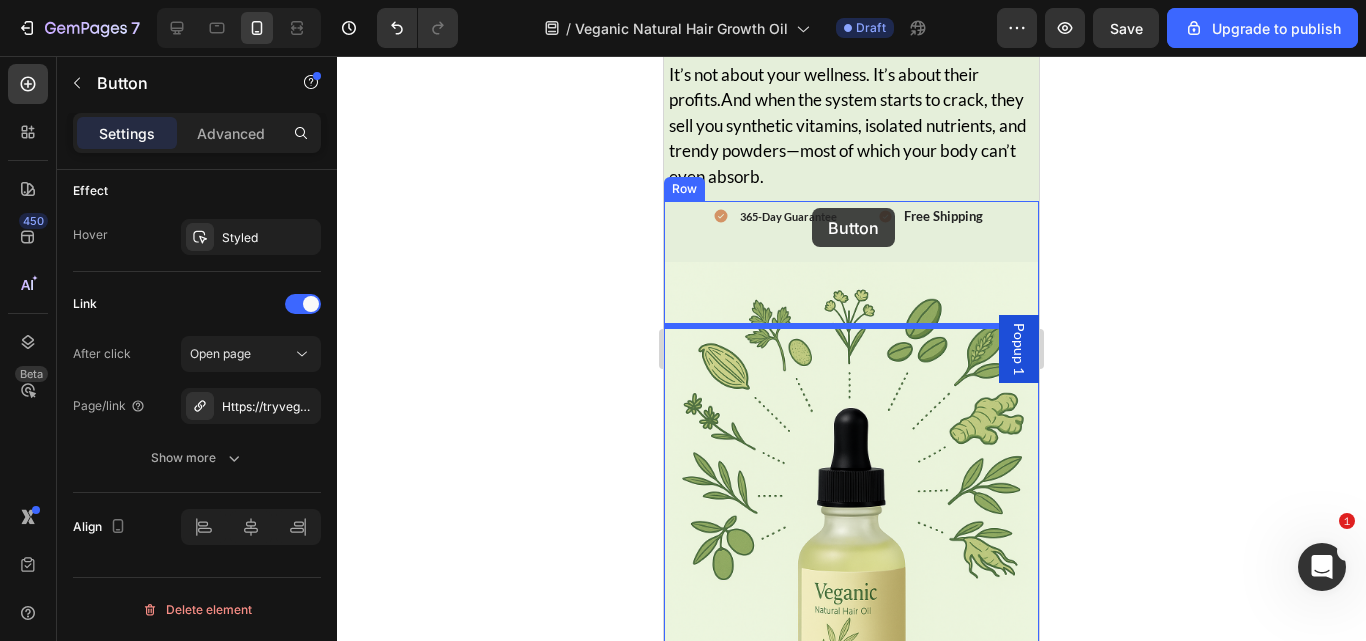 drag, startPoint x: 701, startPoint y: 256, endPoint x: 812, endPoint y: 208, distance: 120.93387 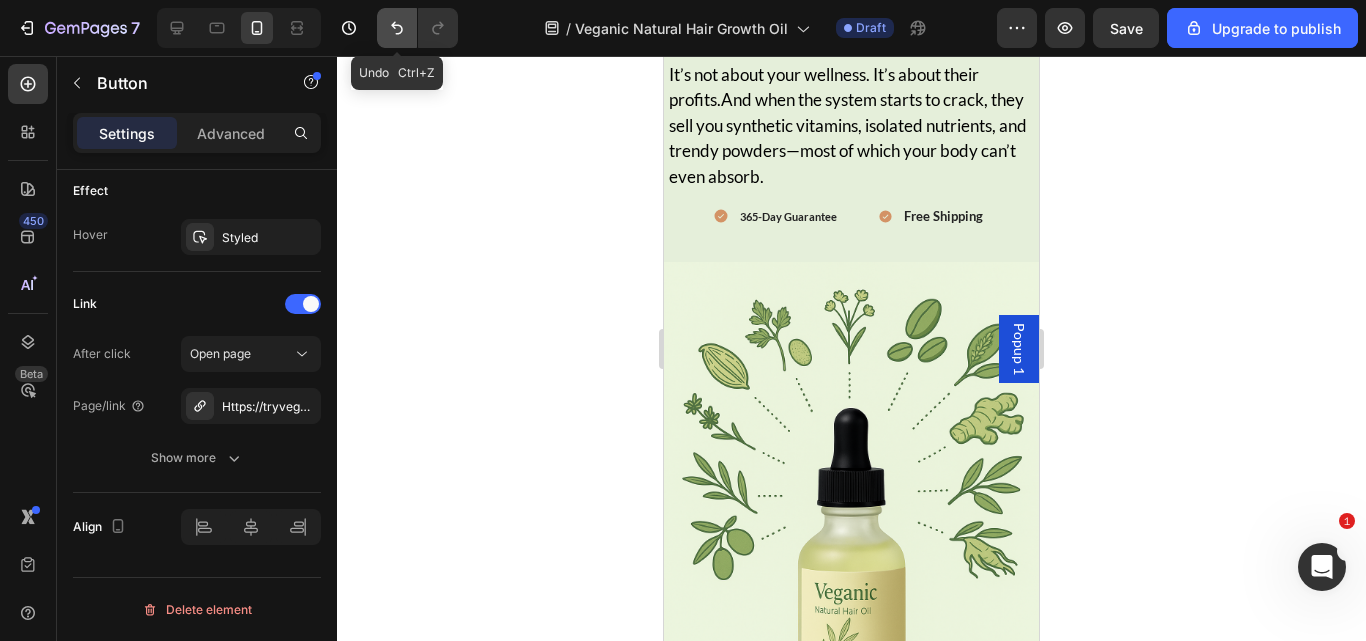 click 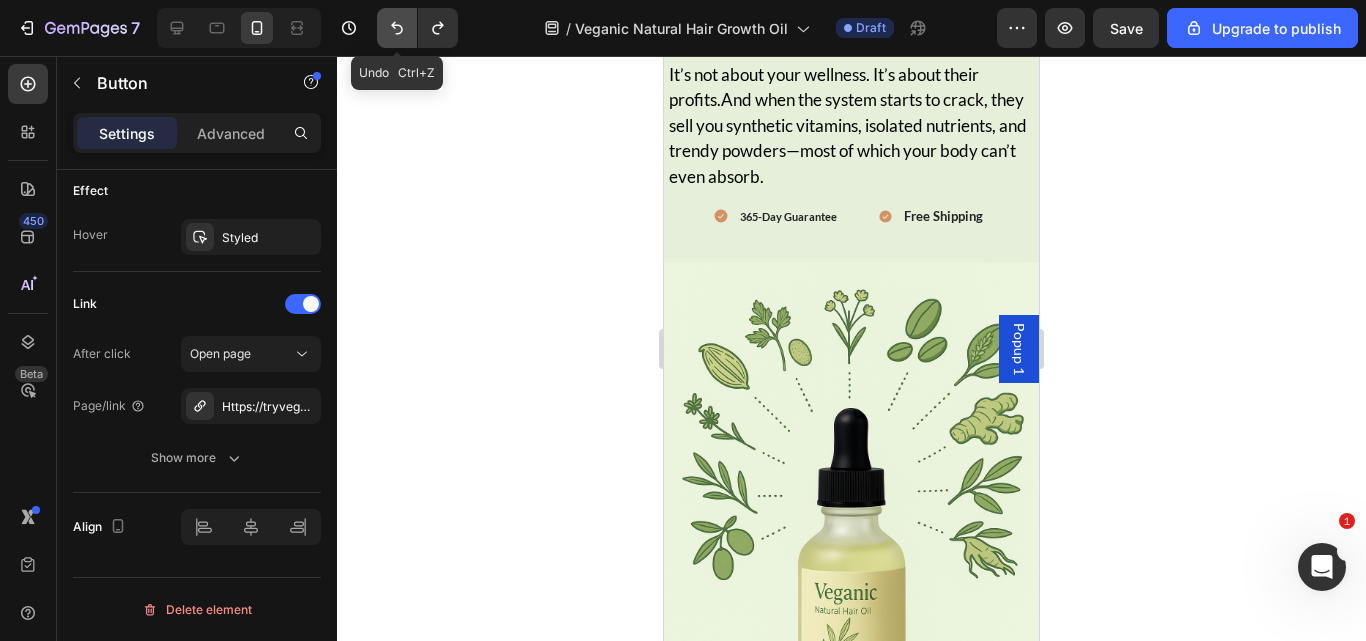 click 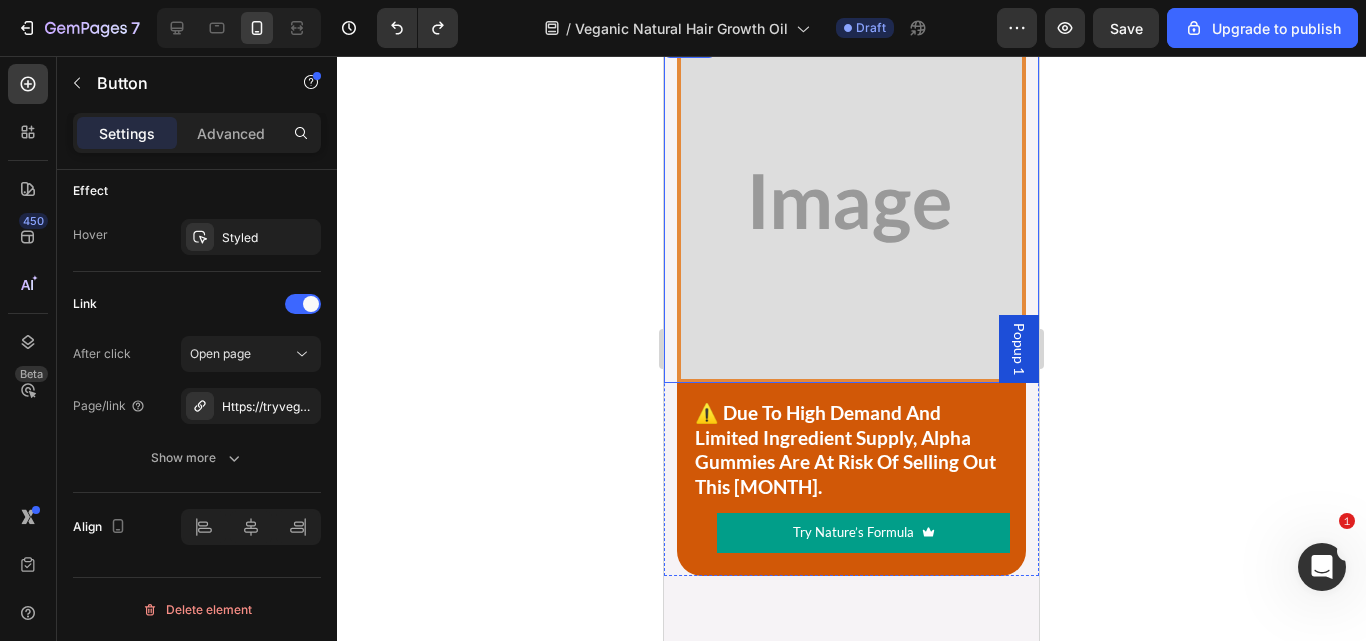 scroll, scrollTop: 12965, scrollLeft: 0, axis: vertical 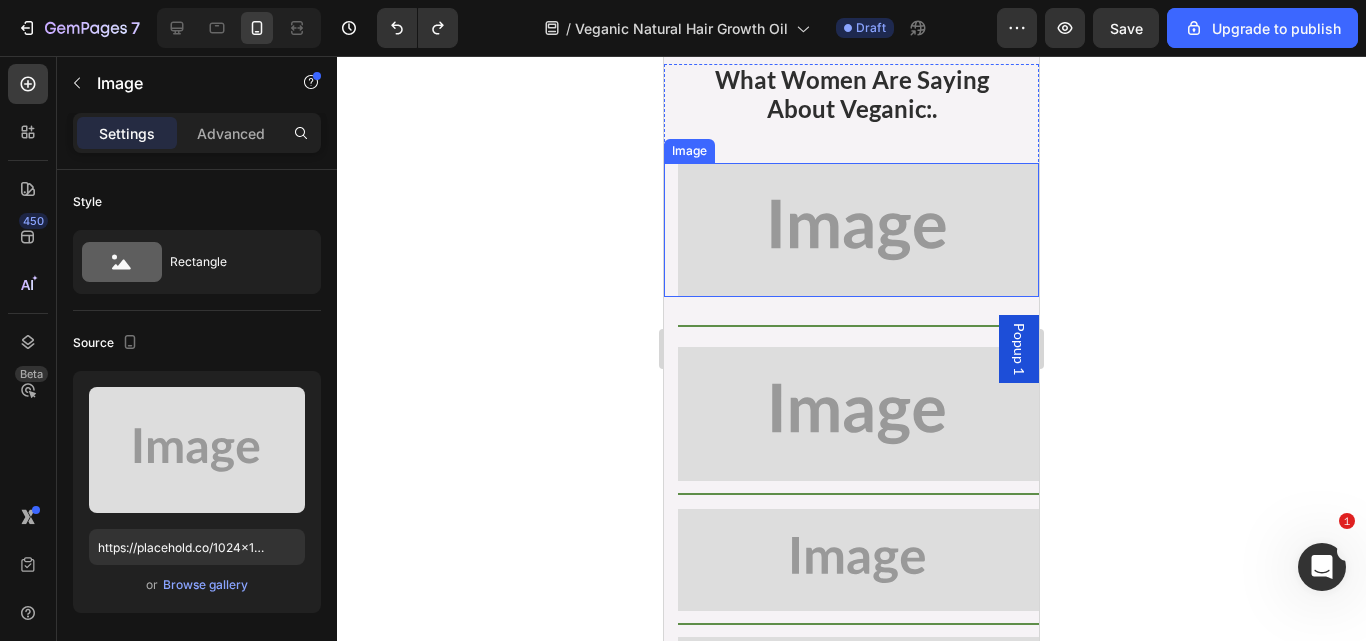 click at bounding box center [858, 230] 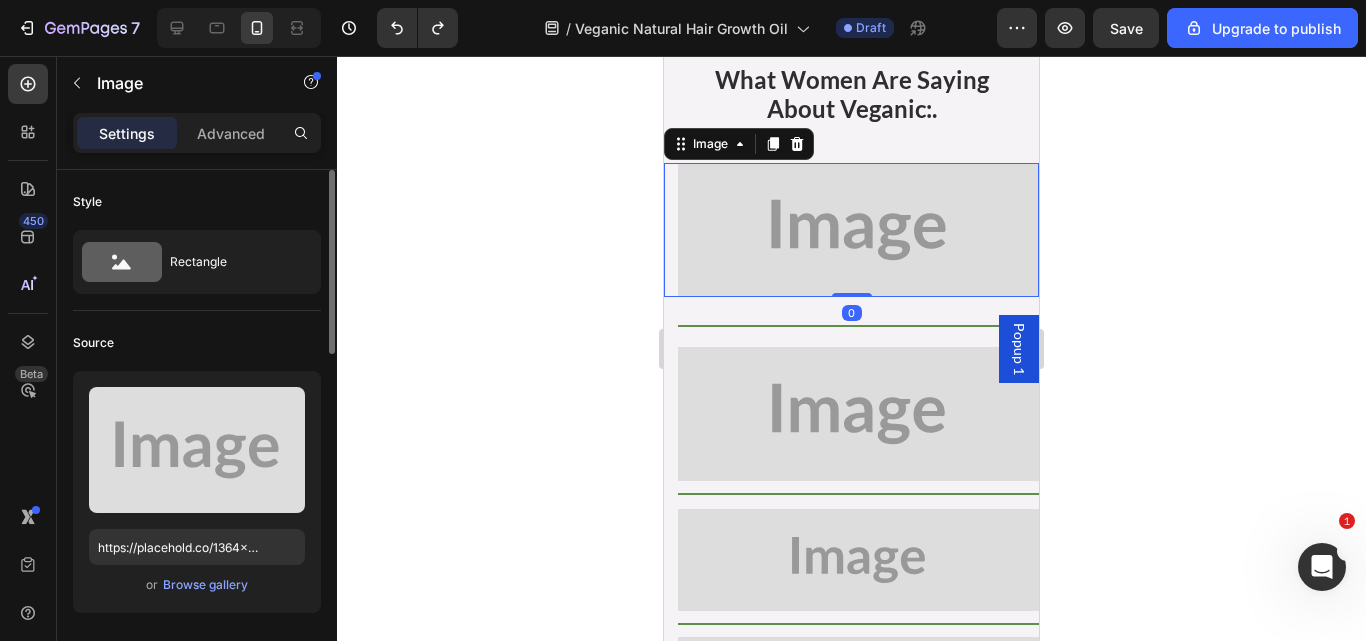 click on "or  Browse gallery" at bounding box center (197, 585) 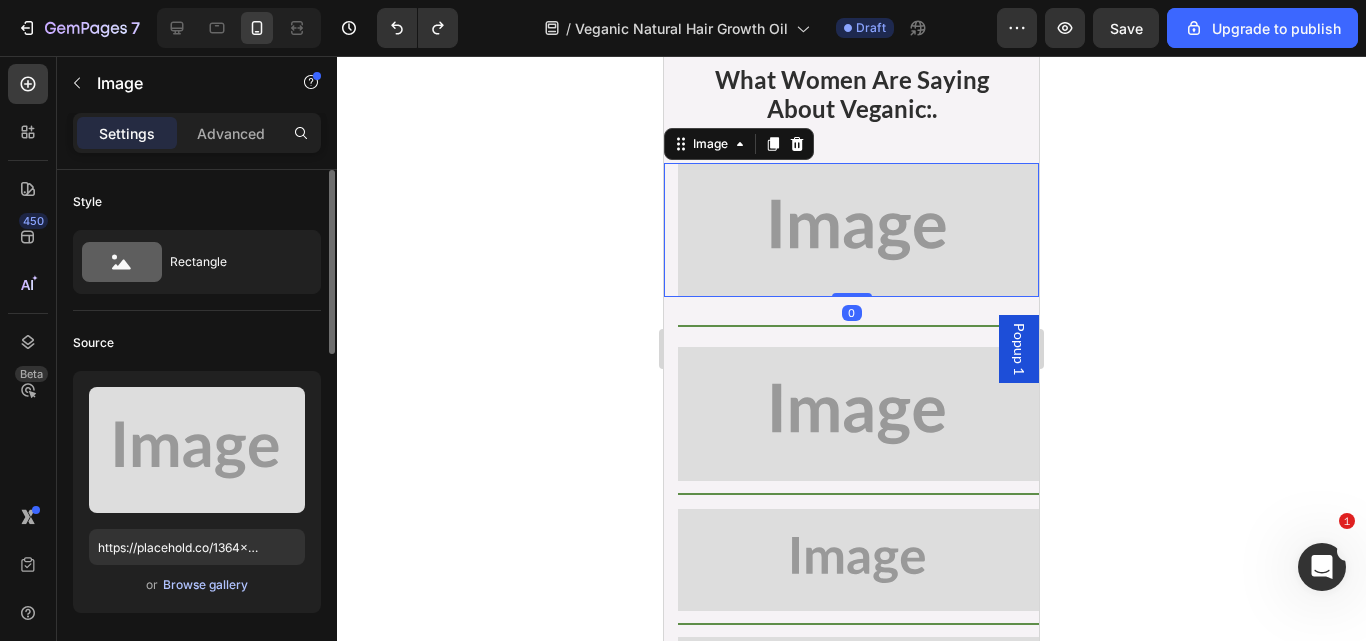 click on "Browse gallery" at bounding box center [205, 585] 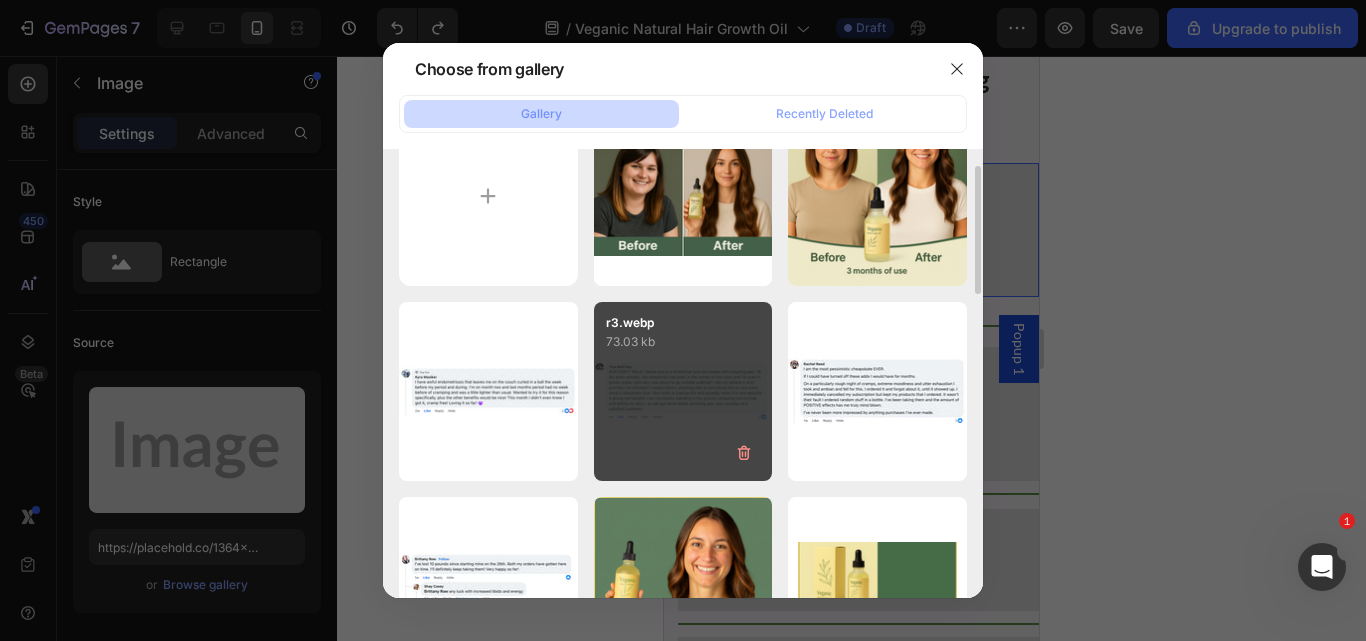 scroll, scrollTop: 60, scrollLeft: 0, axis: vertical 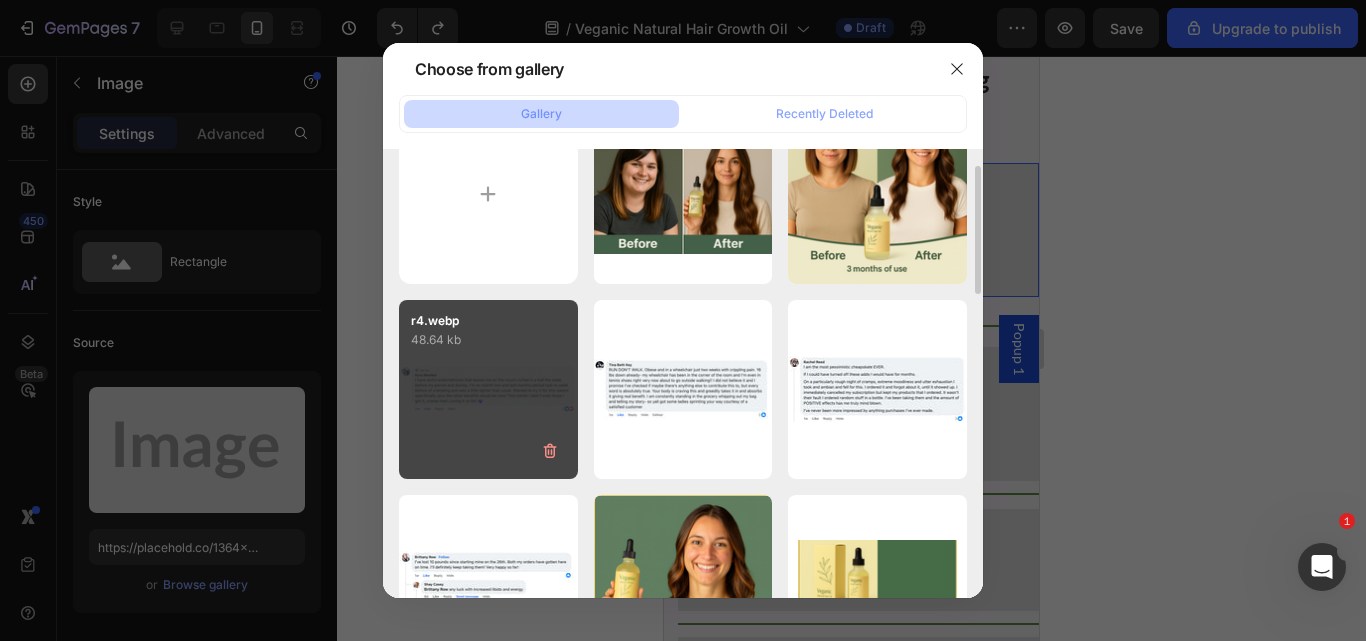 click on "r4.webp [FILESIZE] kb" at bounding box center (488, 389) 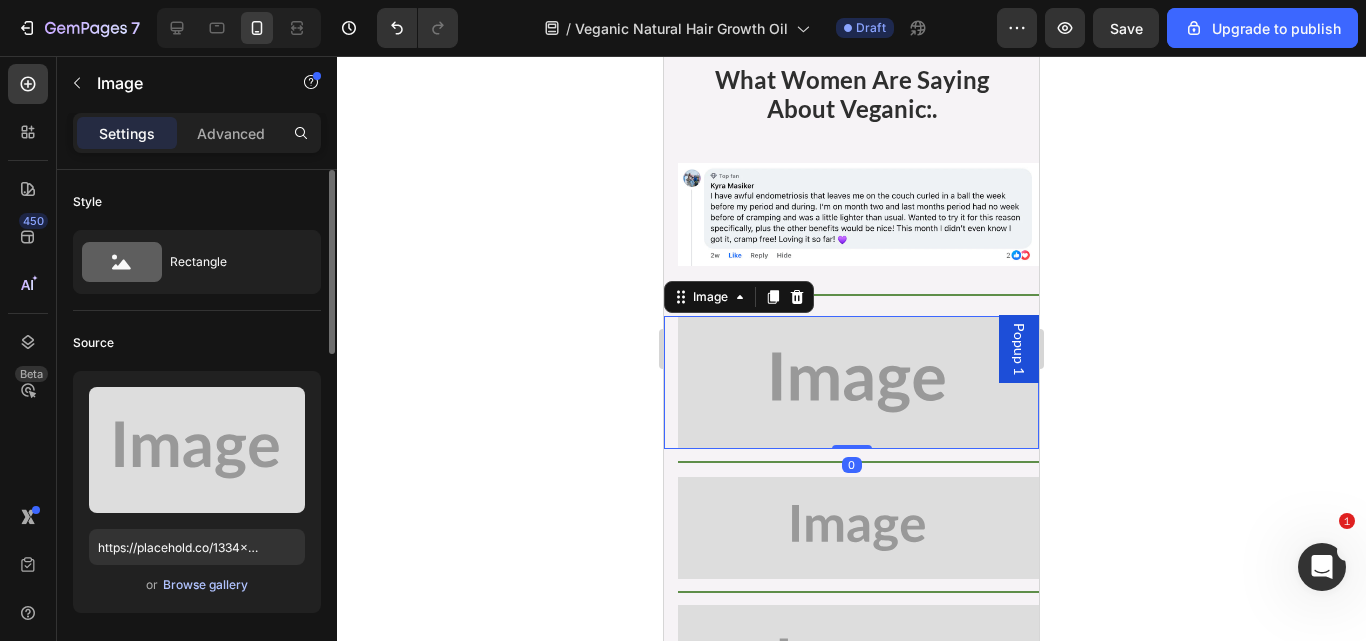 click on "Browse gallery" at bounding box center [205, 585] 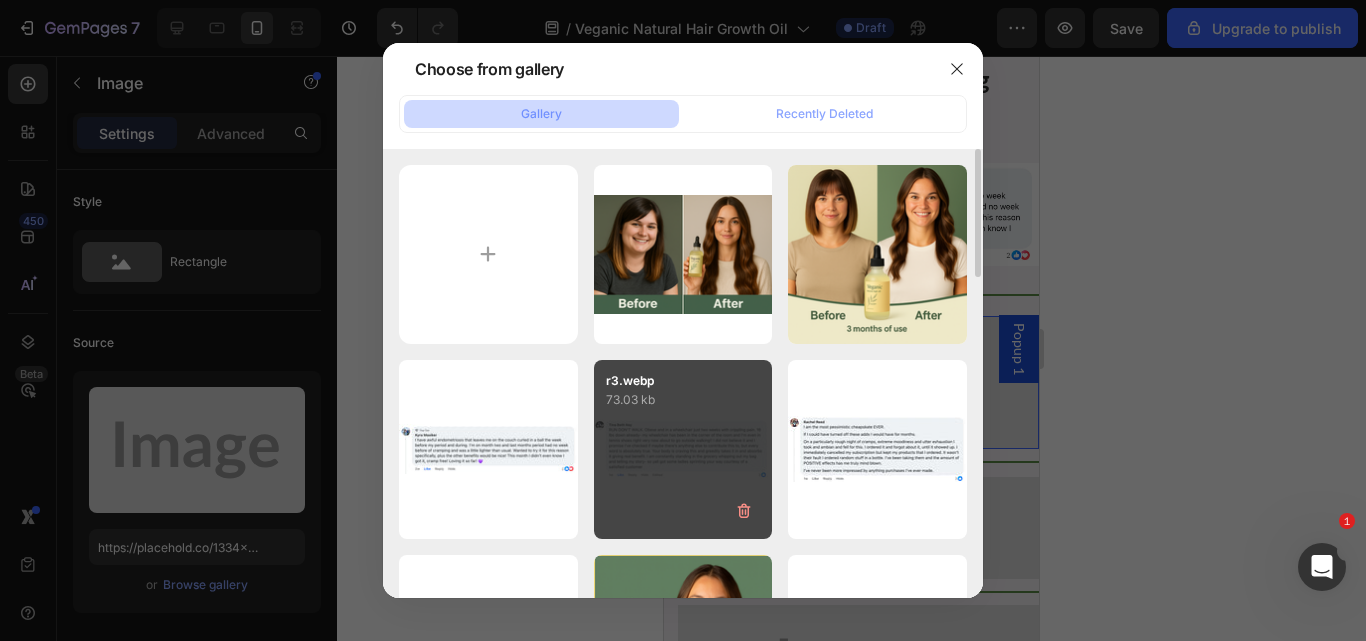 click on "r3.webp 73.03 kb" at bounding box center [683, 449] 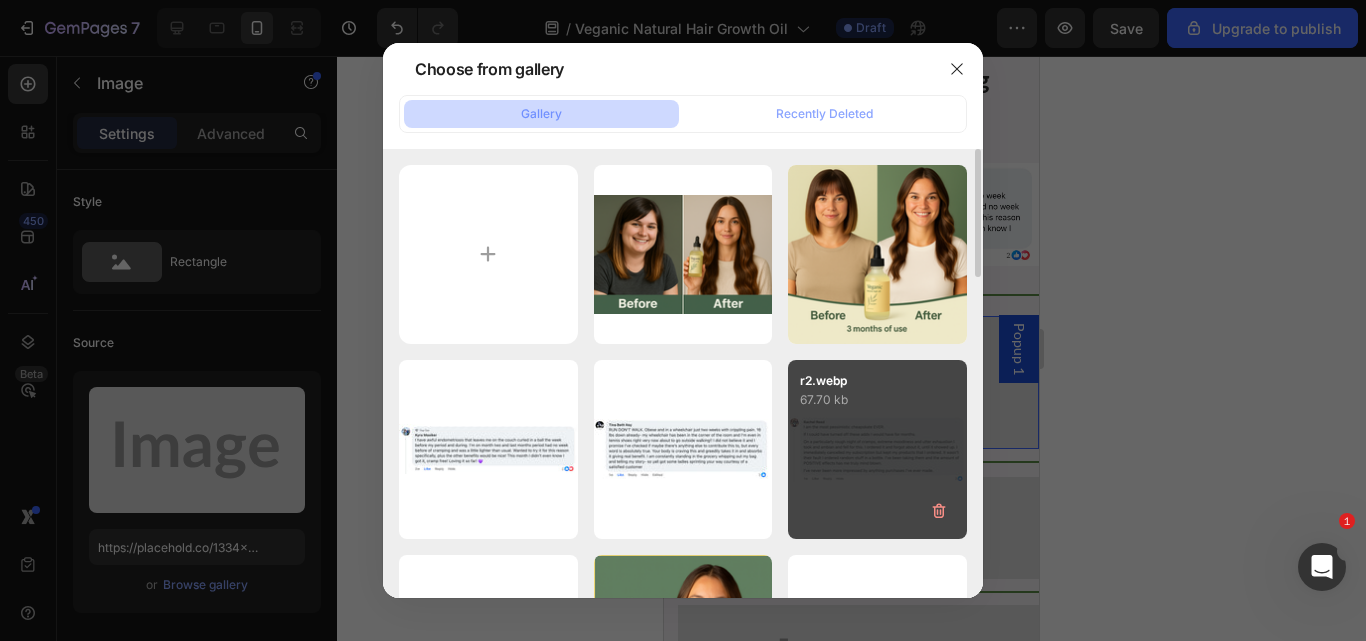 type on "https://cdn.shopify.com/s/files/1/0734/3702/0479/files/gempages_452710916551607394-256060dc-3536-4cc5-a14a-dc022d692211.webp" 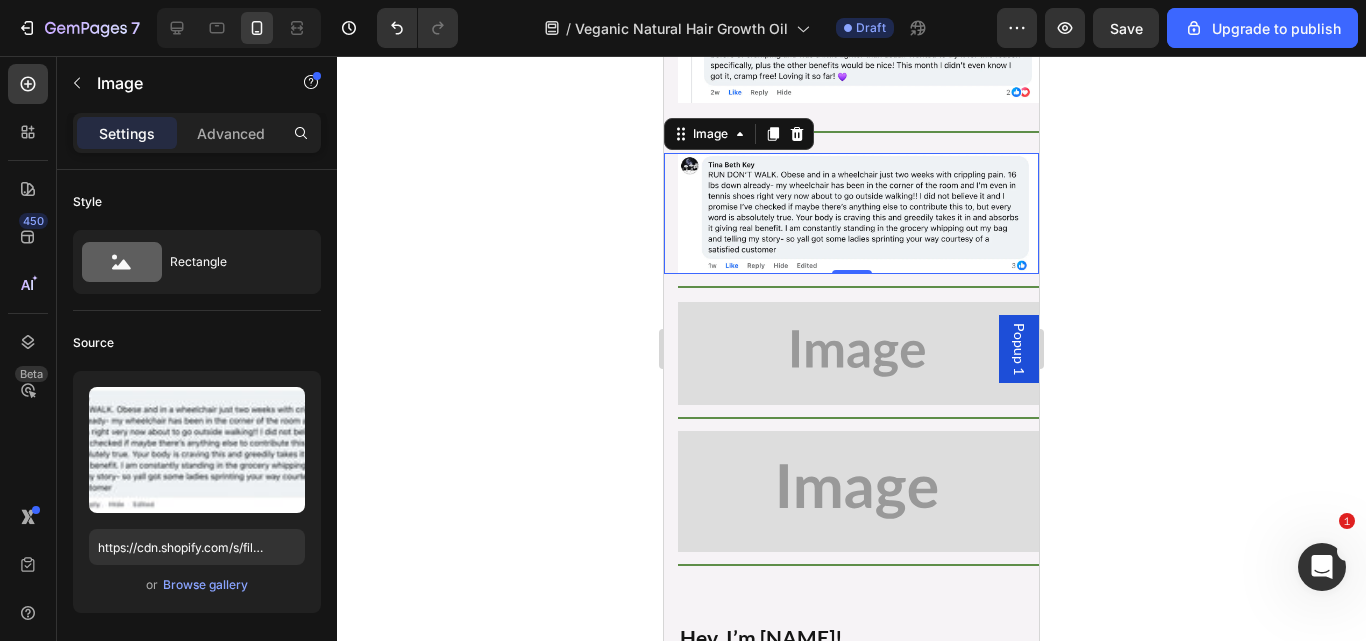 scroll, scrollTop: 13670, scrollLeft: 0, axis: vertical 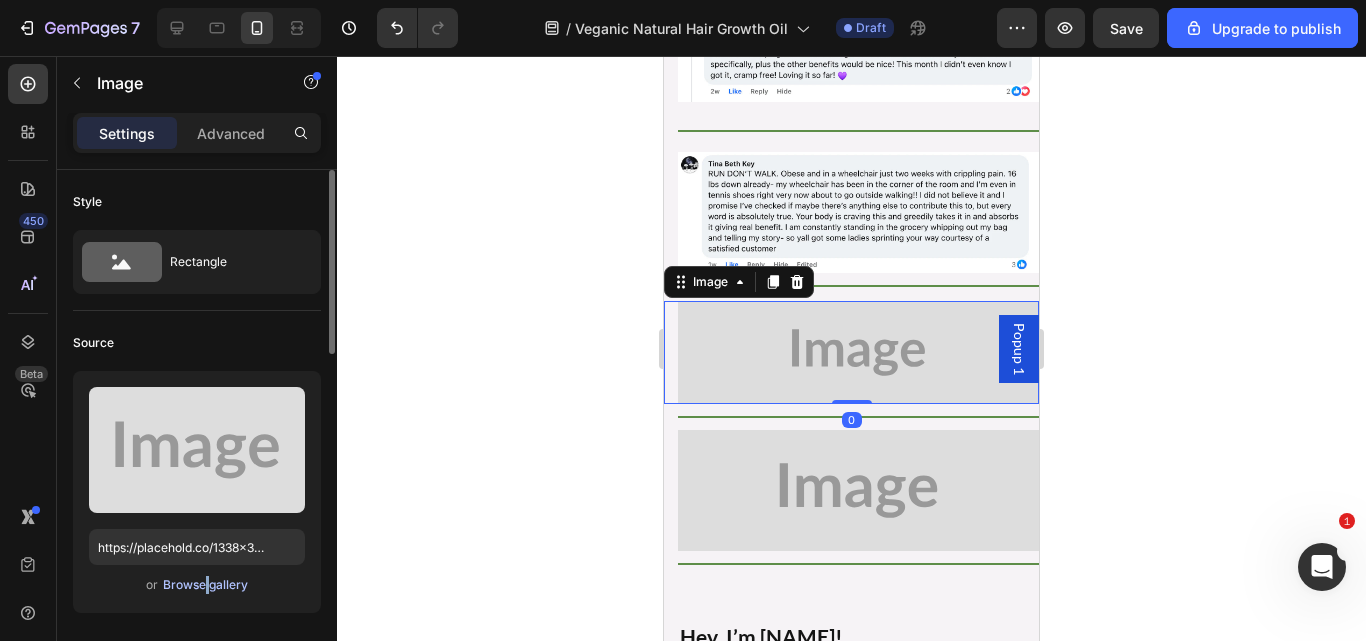 drag, startPoint x: 198, startPoint y: 595, endPoint x: 208, endPoint y: 589, distance: 11.661903 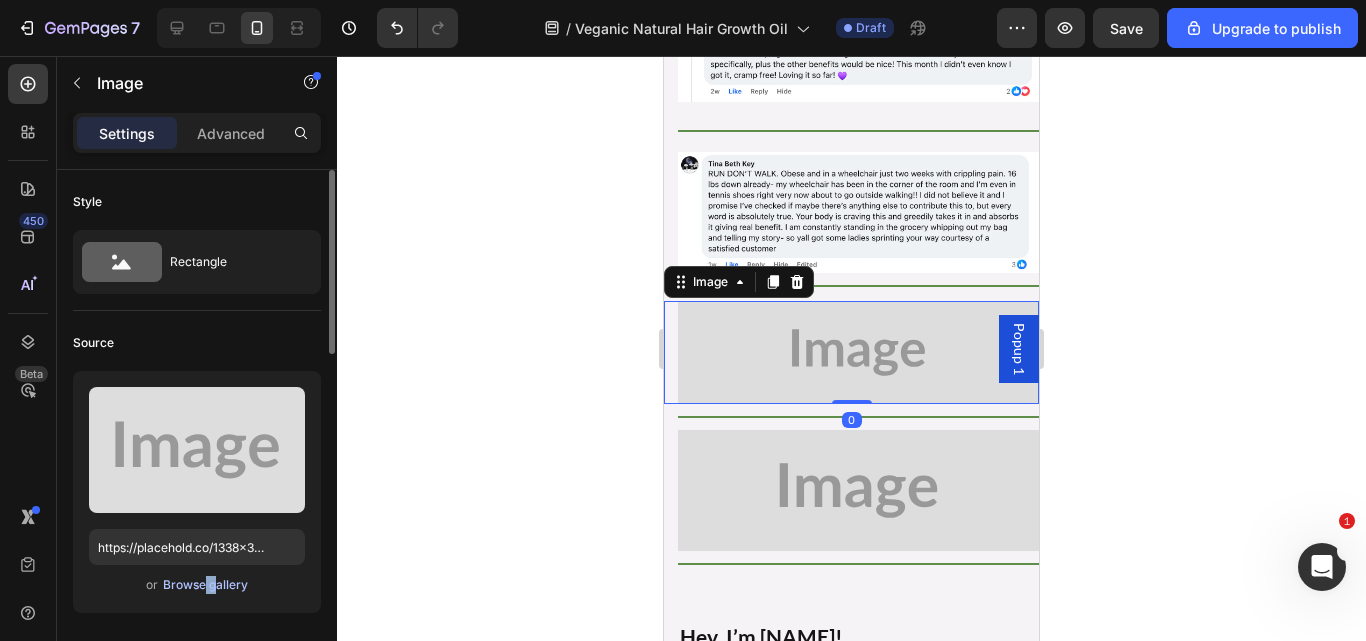 click on "Browse gallery" at bounding box center [205, 585] 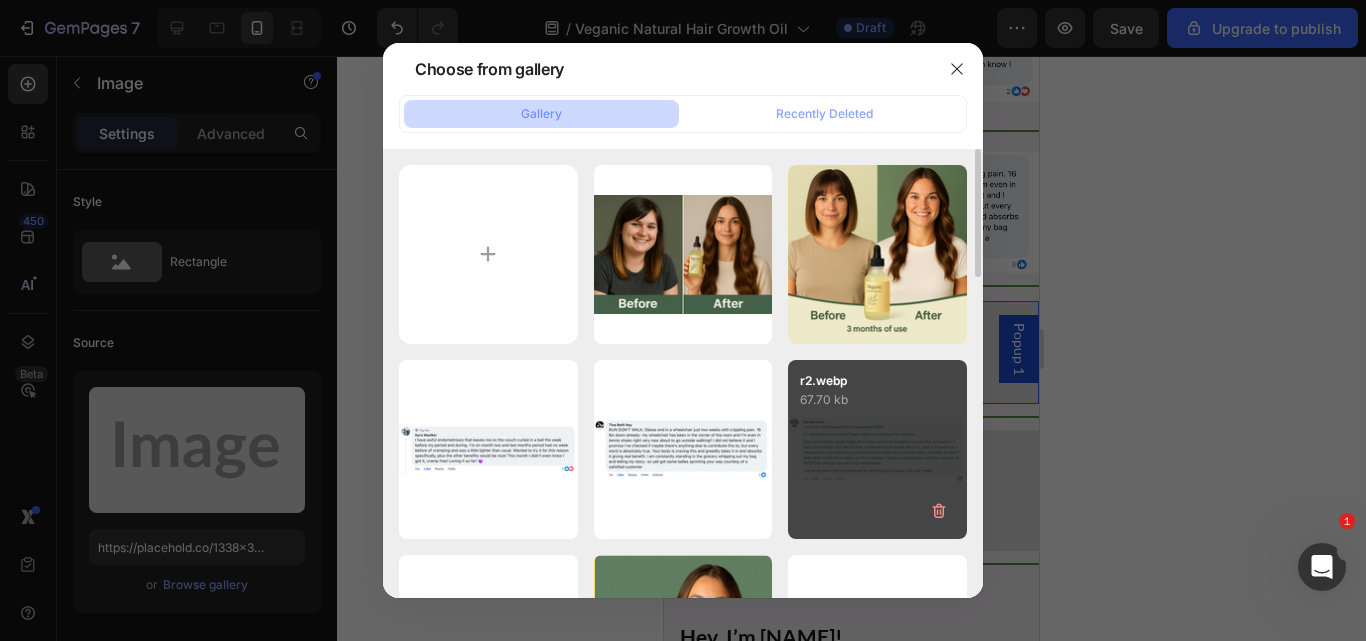 click on "r2.webp [FILESIZE] kb" at bounding box center (877, 449) 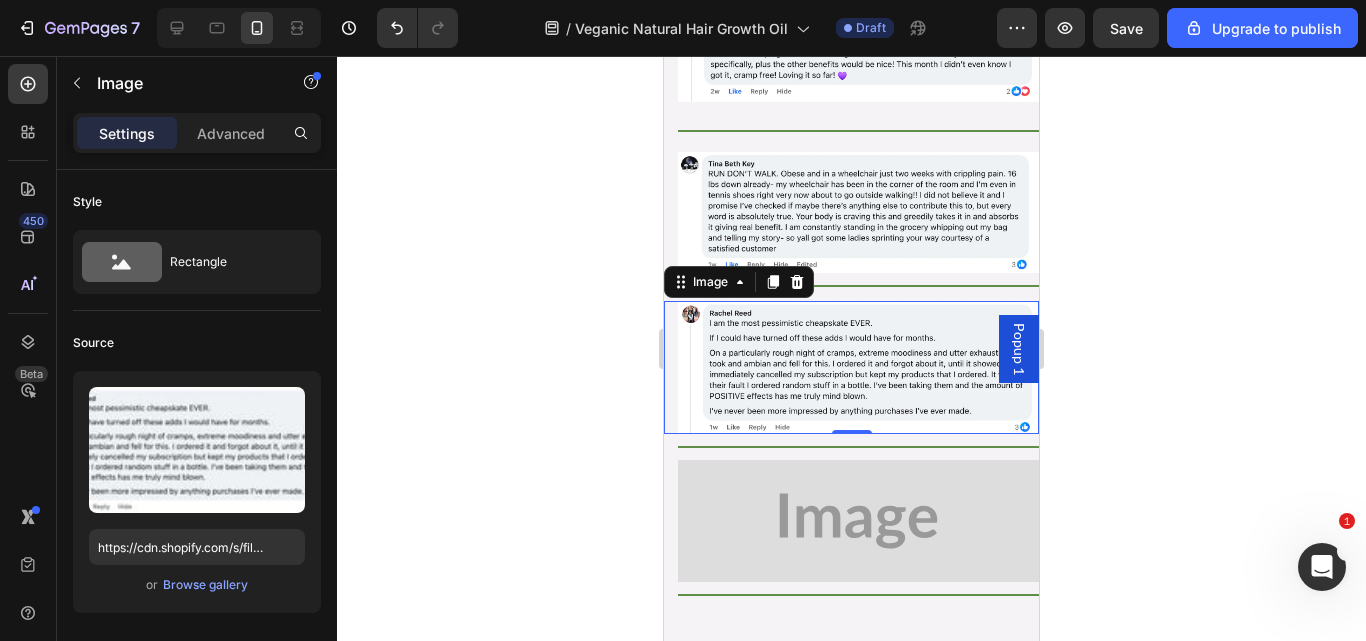 scroll, scrollTop: 13807, scrollLeft: 0, axis: vertical 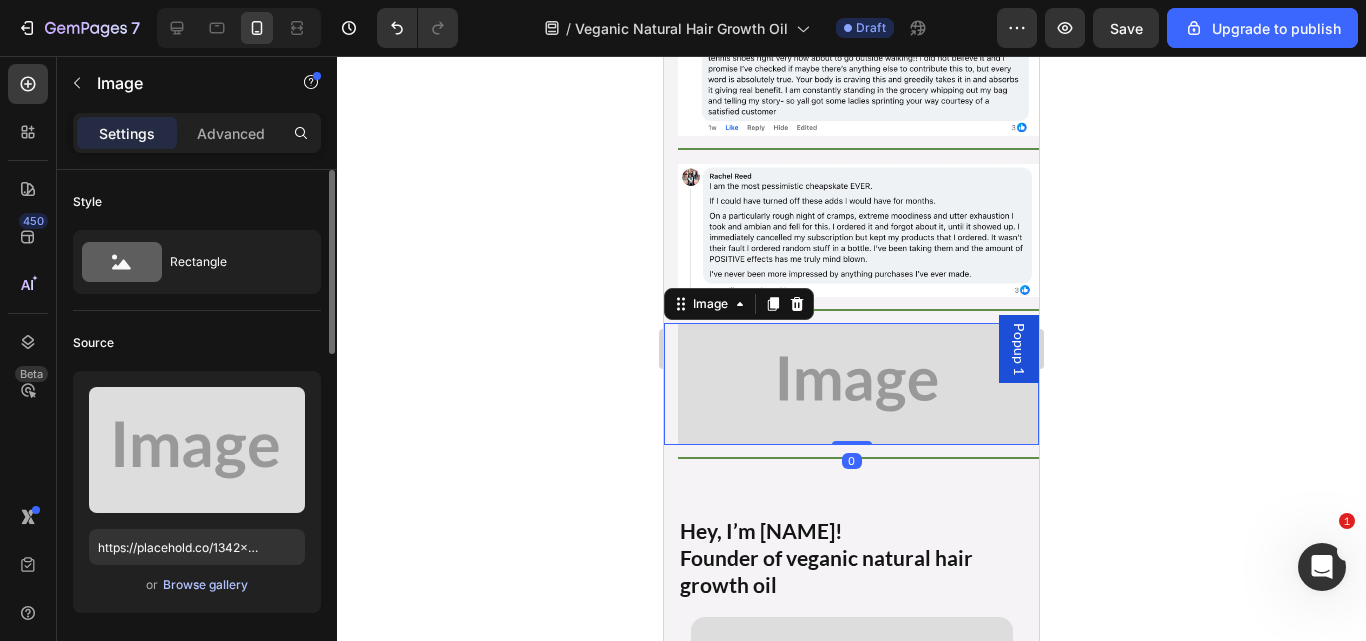 click on "Browse gallery" at bounding box center [205, 585] 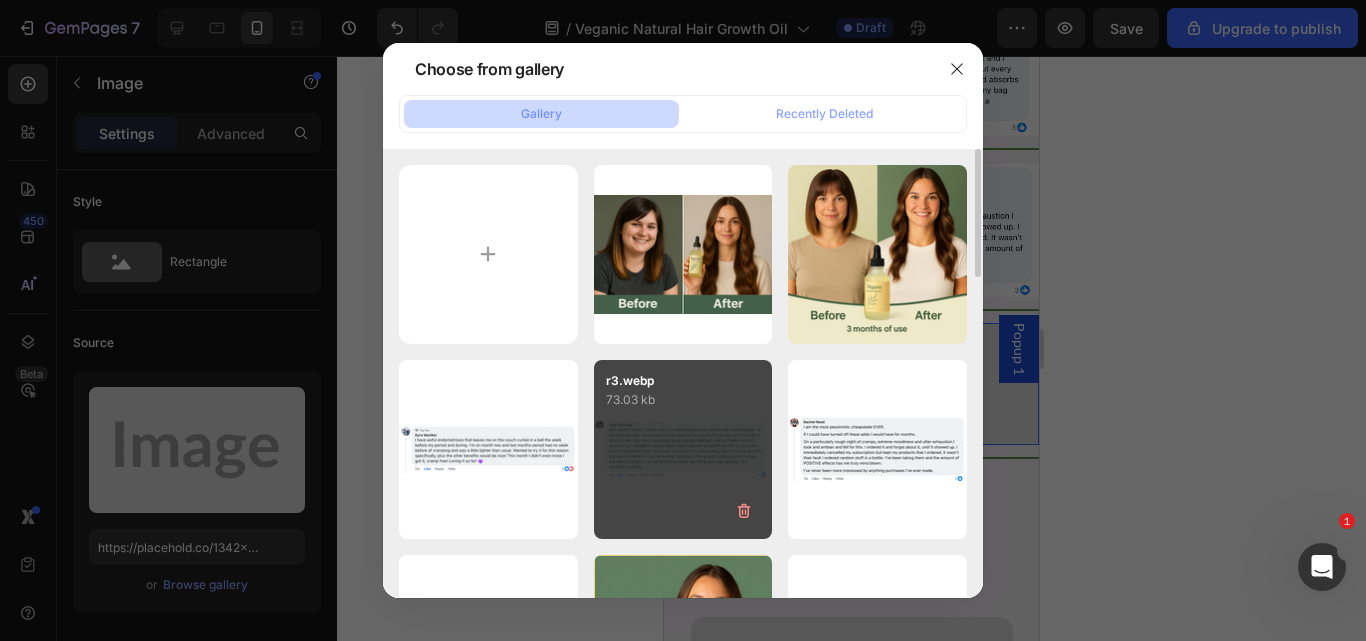 scroll, scrollTop: 196, scrollLeft: 0, axis: vertical 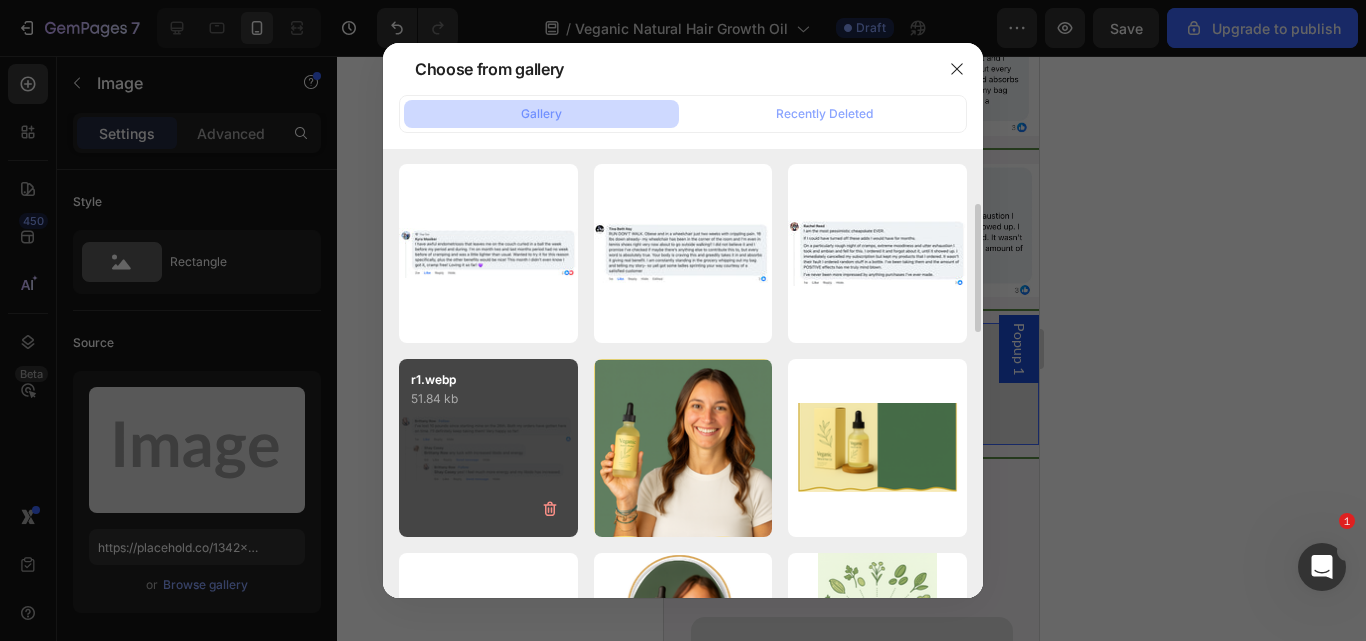 click on "r1.webp [FILESIZE] kb" at bounding box center [488, 448] 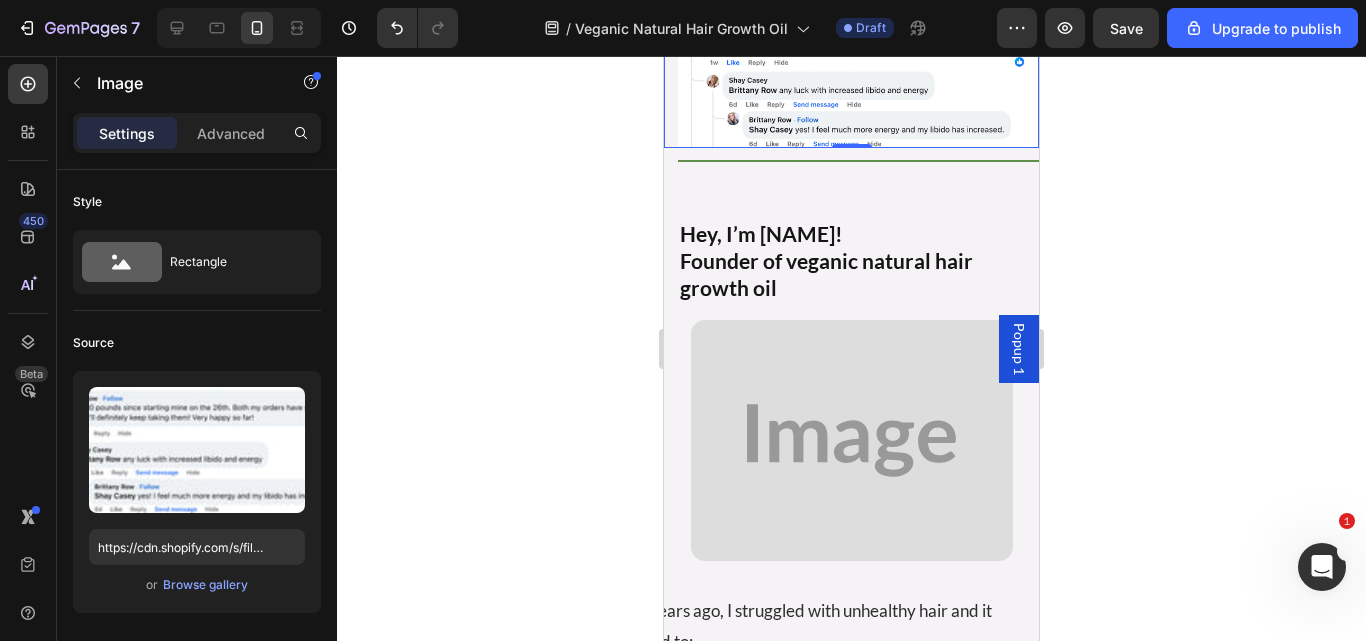 scroll, scrollTop: 14134, scrollLeft: 0, axis: vertical 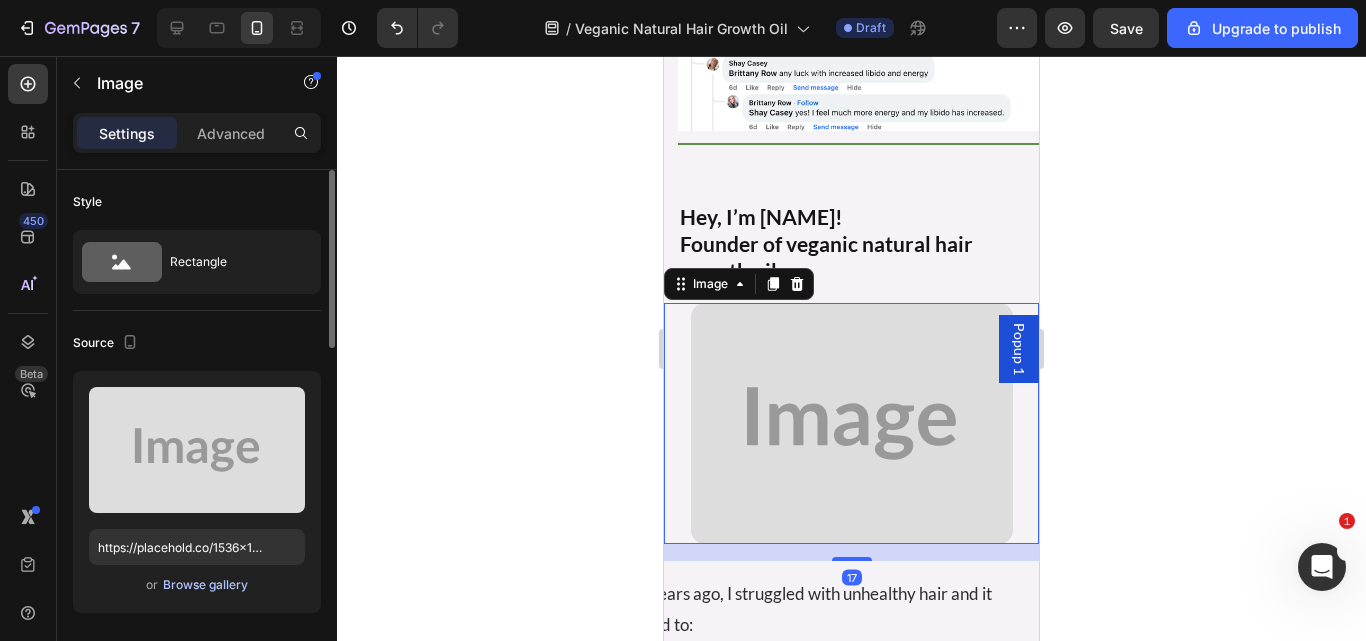 click on "Browse gallery" at bounding box center (205, 585) 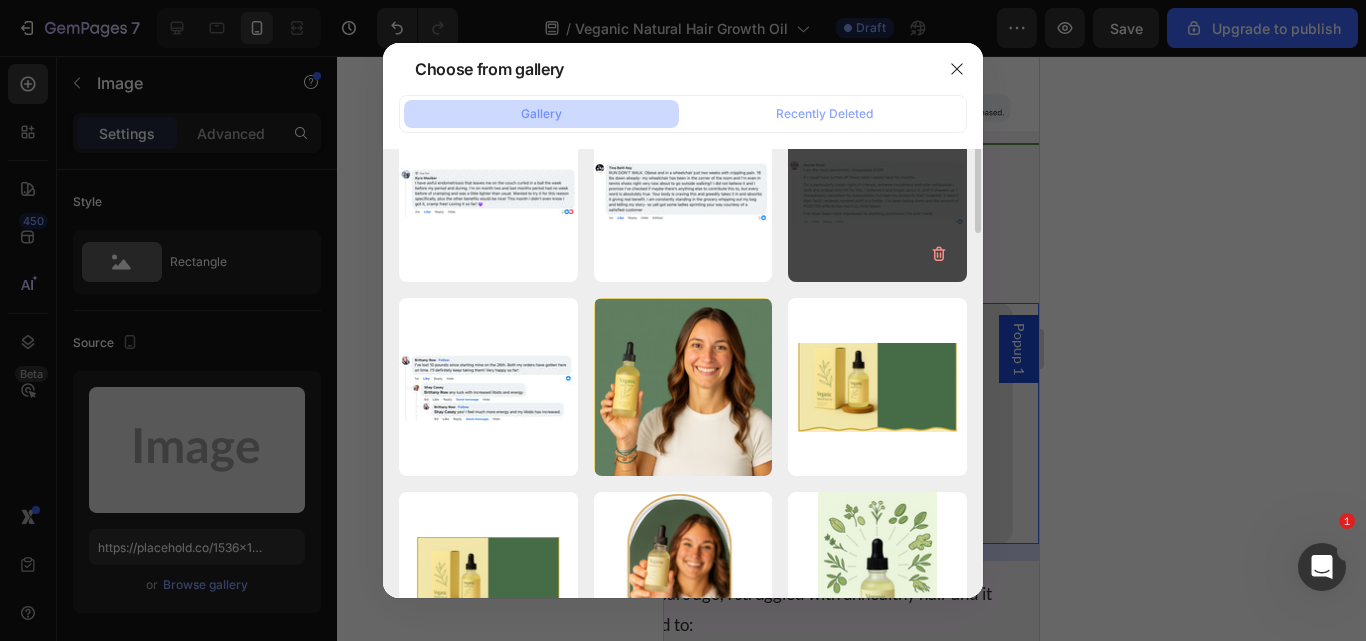 scroll, scrollTop: 261, scrollLeft: 0, axis: vertical 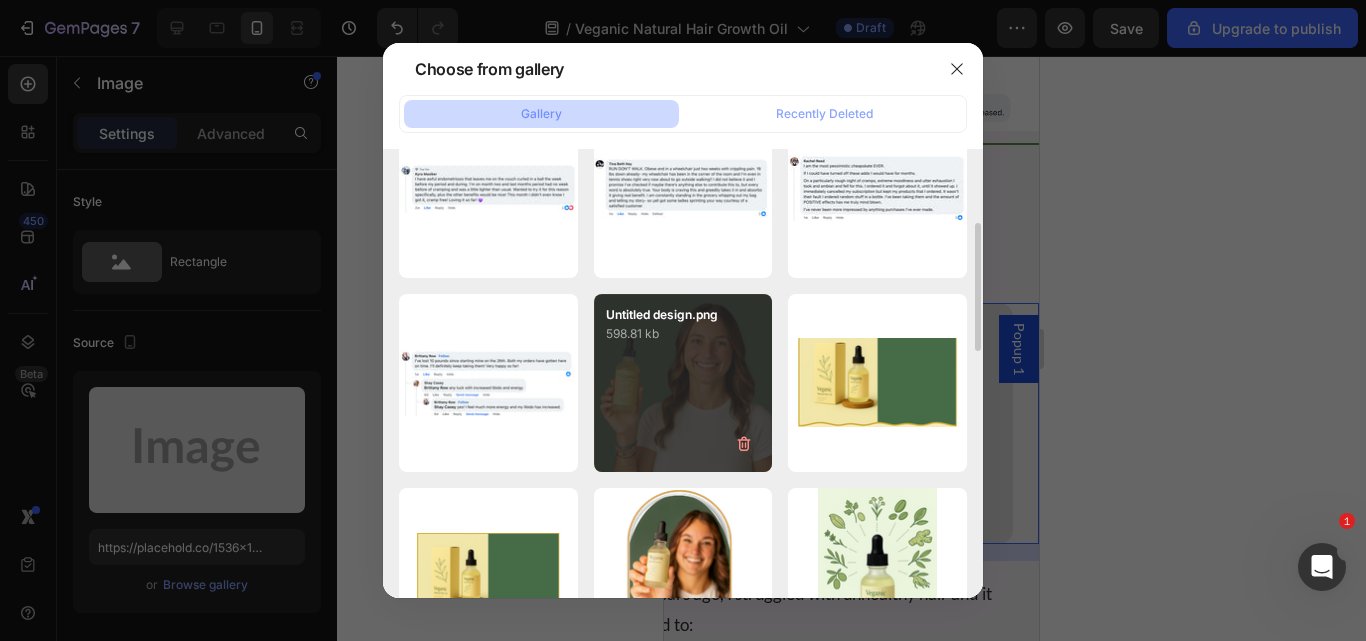 click on "Untitled design.png 598.81 kb" at bounding box center [683, 383] 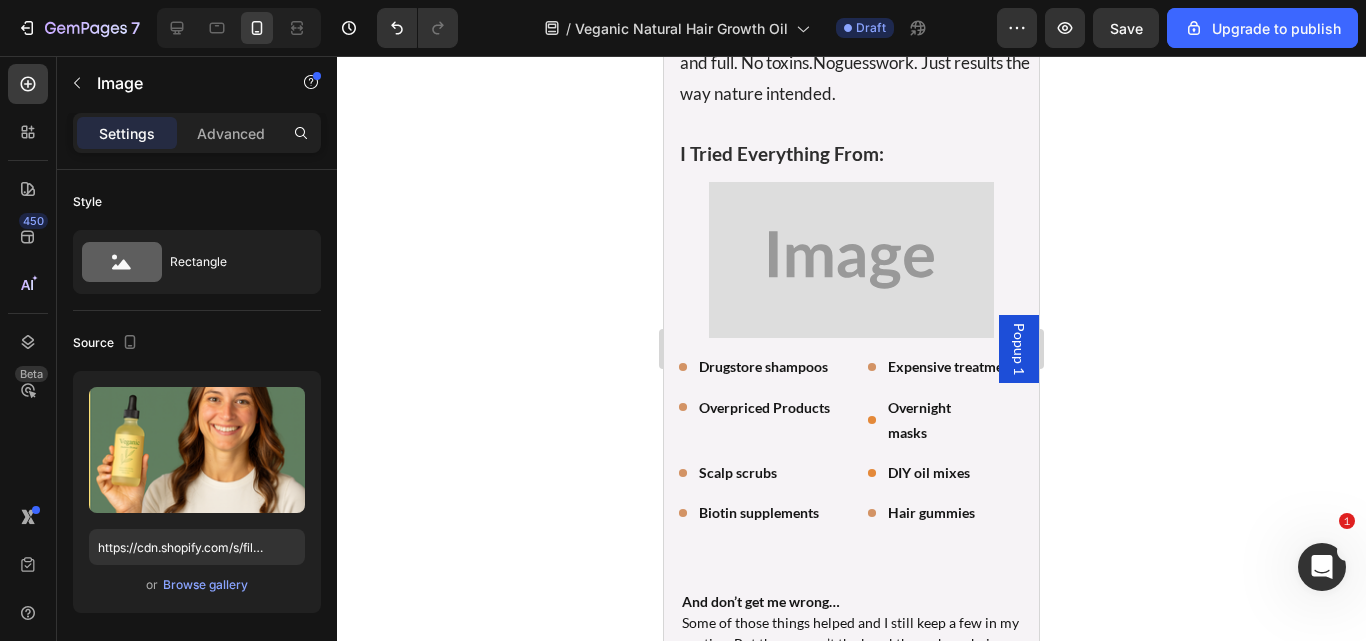 scroll, scrollTop: 15316, scrollLeft: 0, axis: vertical 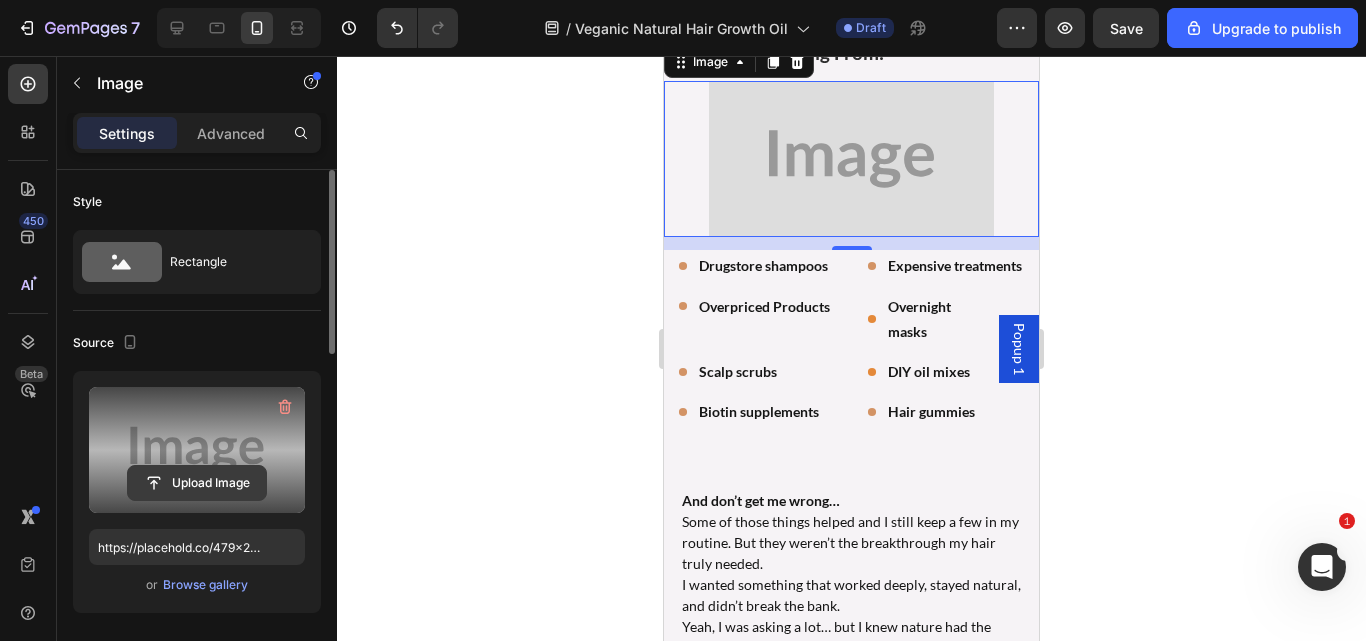 click 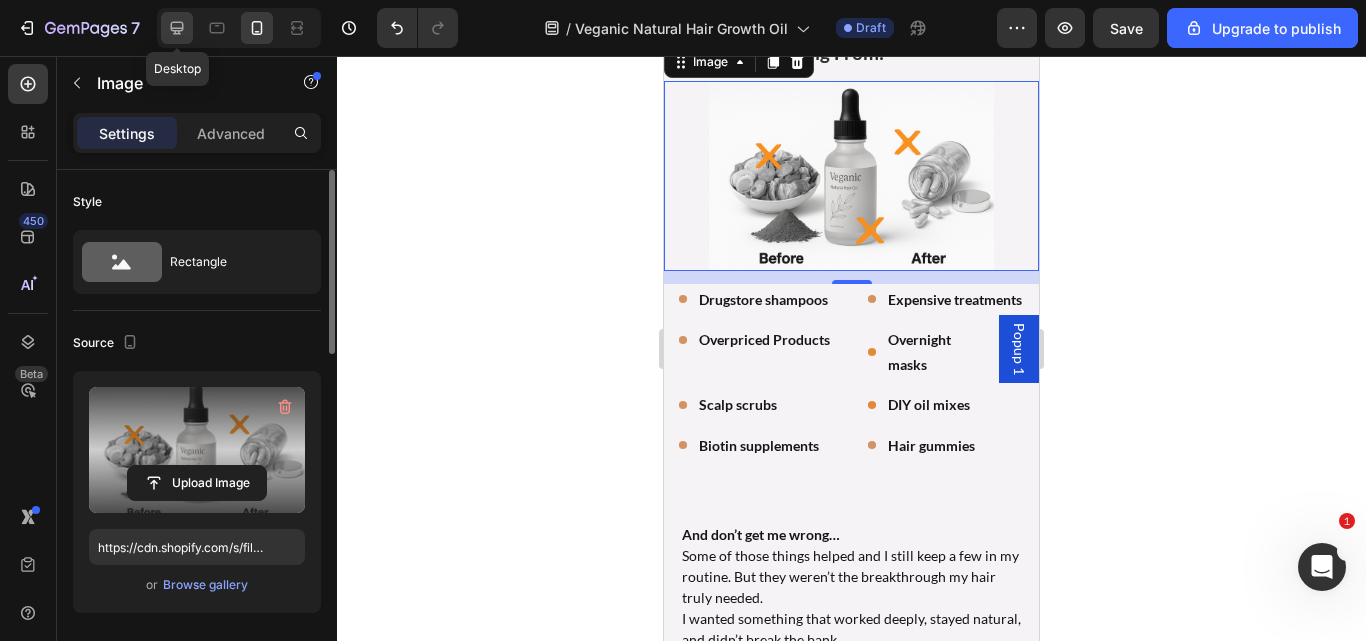 click 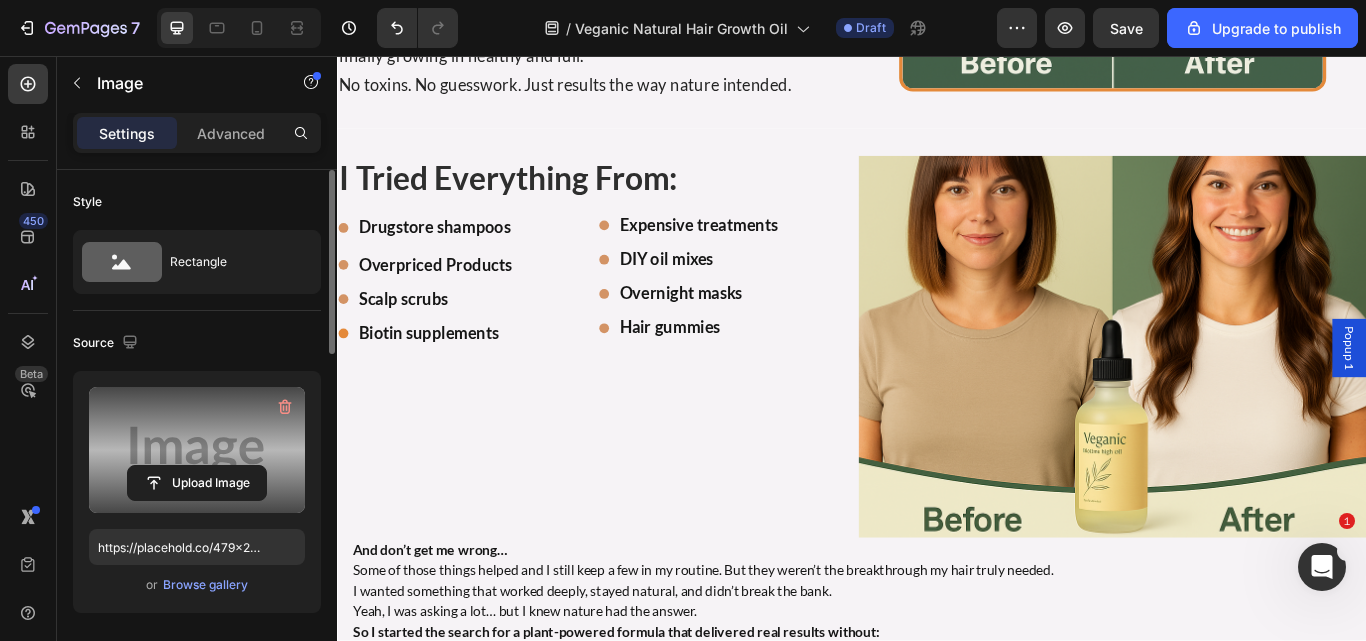 scroll, scrollTop: 18424, scrollLeft: 0, axis: vertical 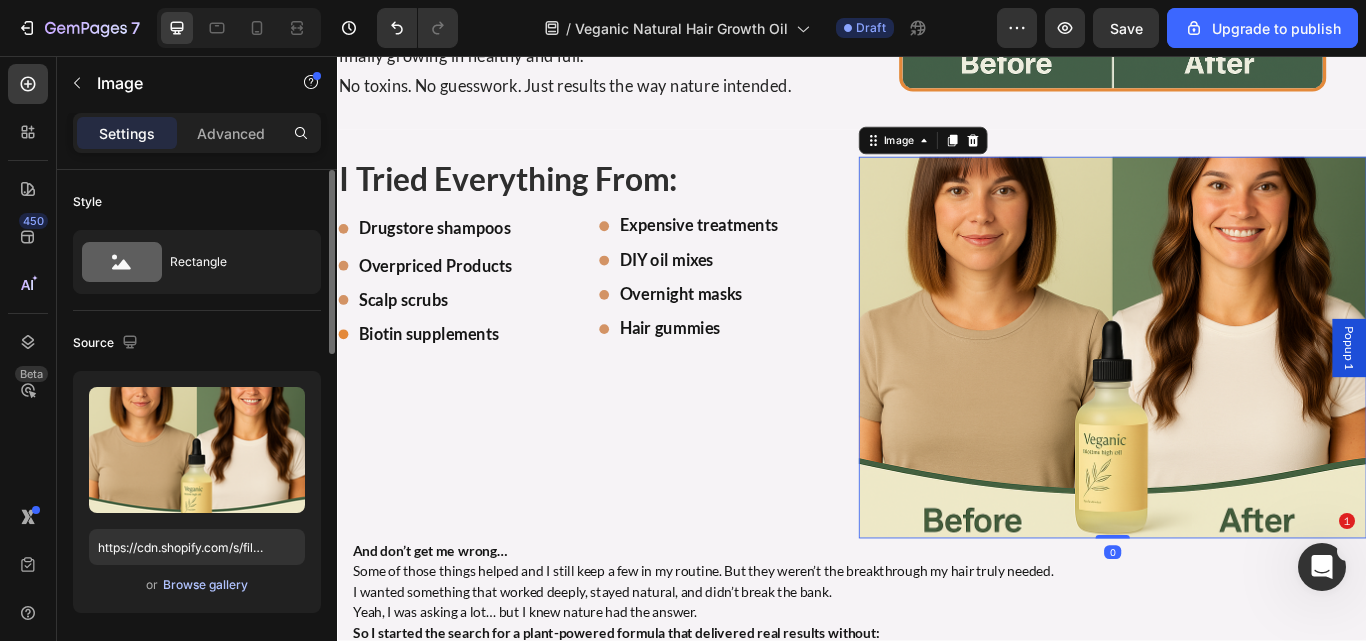 click on "Browse gallery" at bounding box center [205, 585] 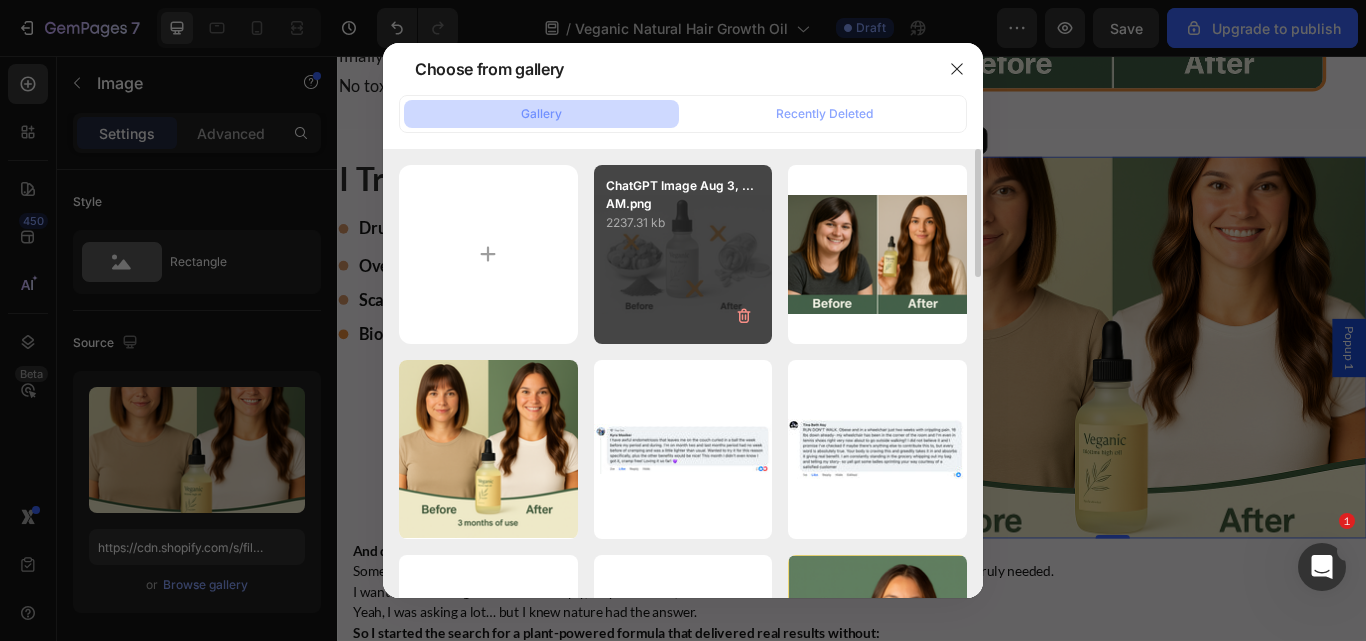 click on "2237.31 kb" at bounding box center [683, 223] 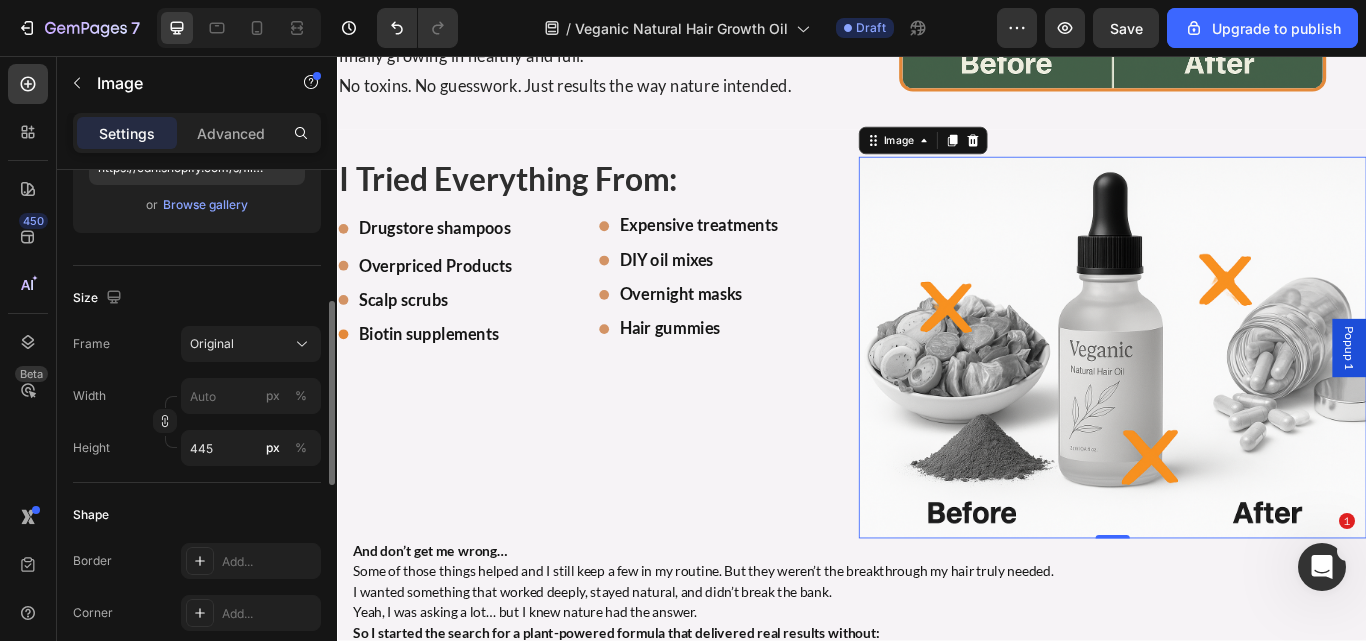 scroll, scrollTop: 380, scrollLeft: 0, axis: vertical 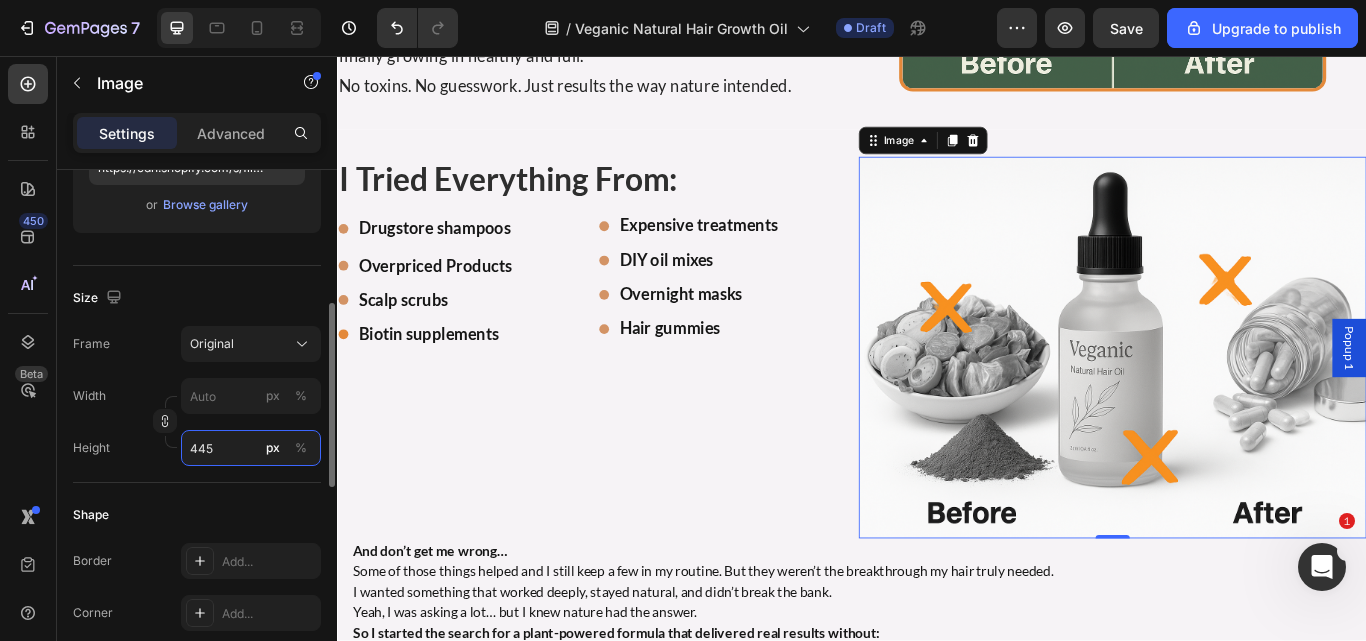 click on "445" at bounding box center (251, 448) 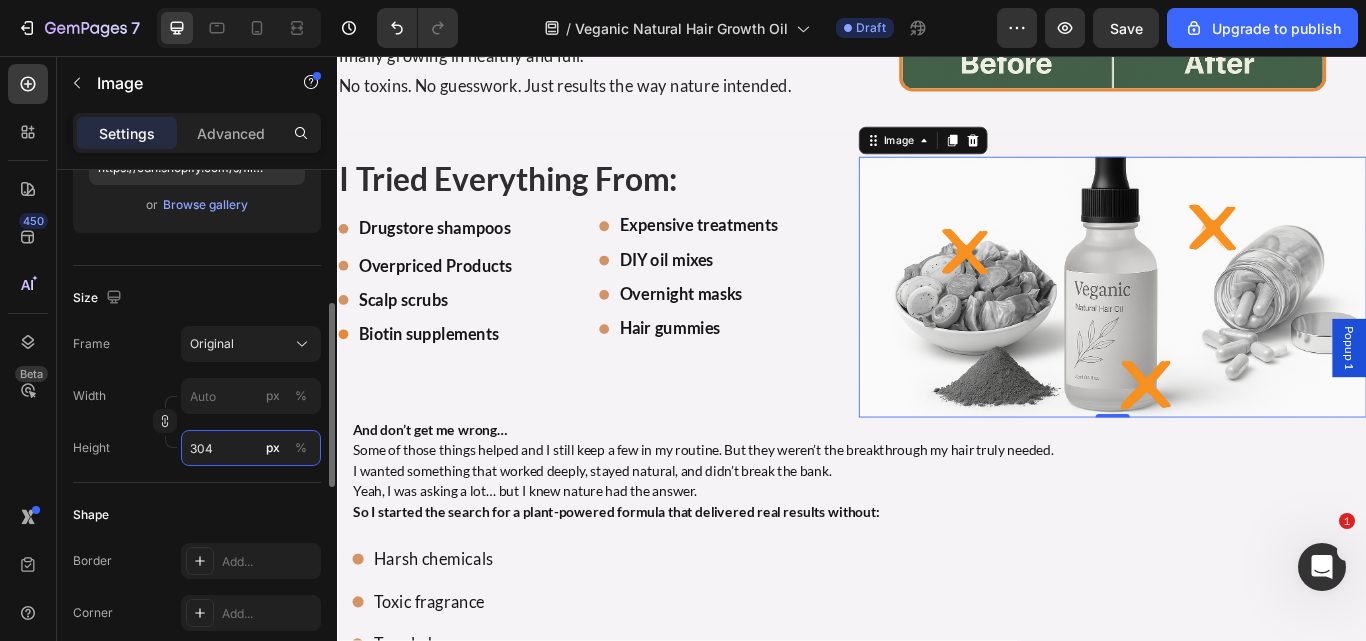 type on "305" 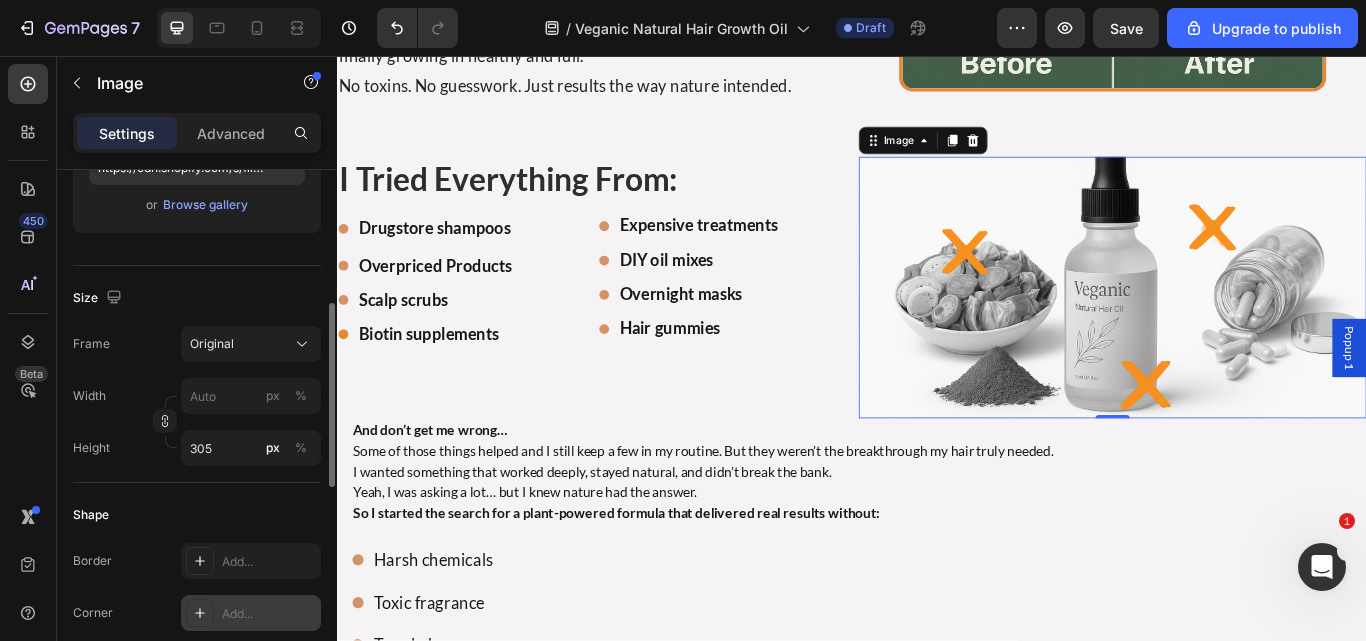 click on "Add..." at bounding box center [269, 614] 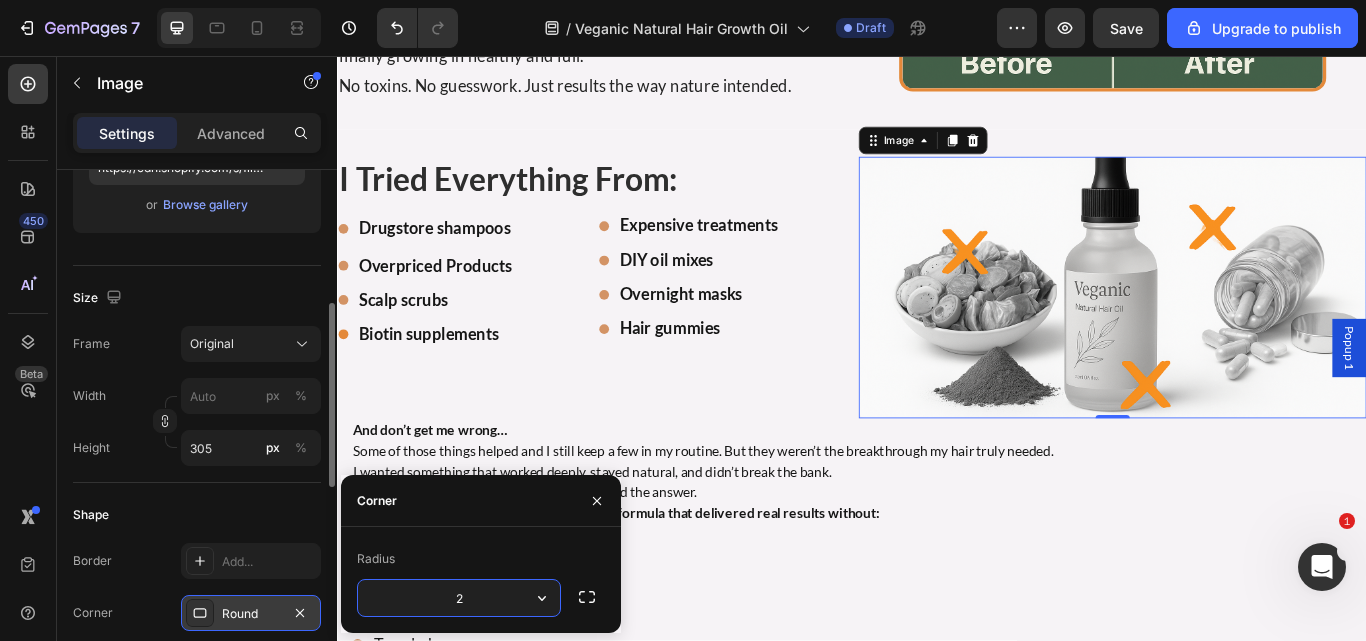 type on "22" 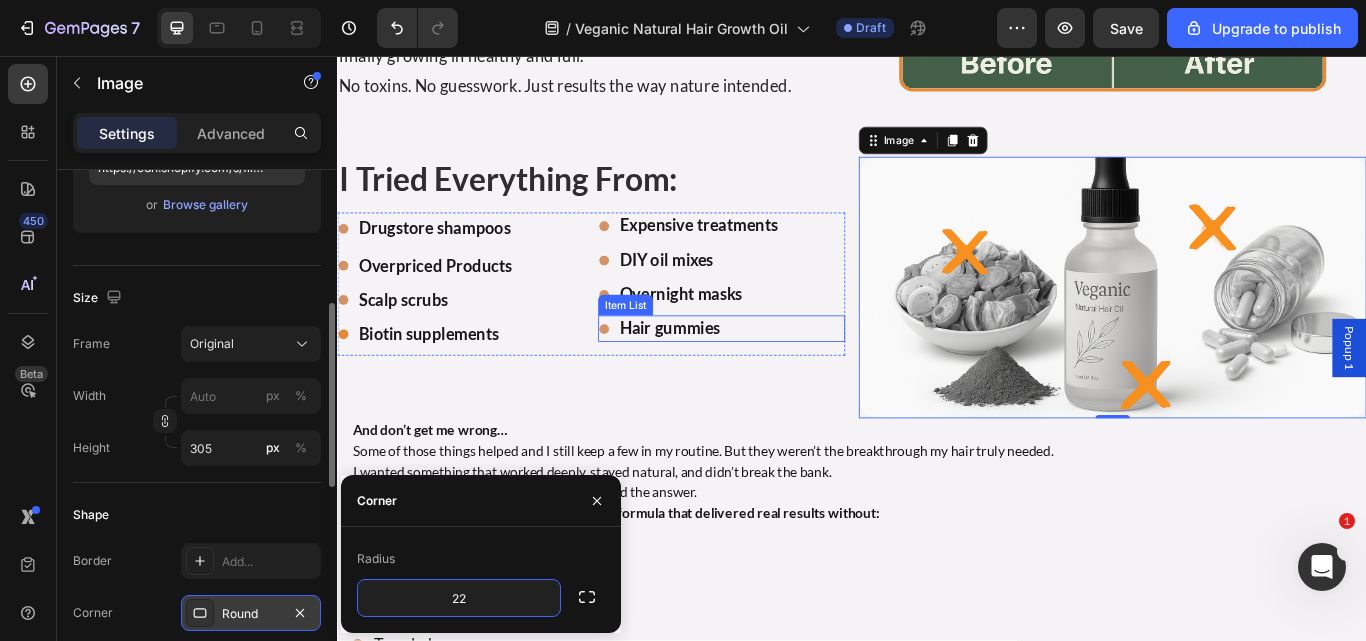 click on "Hair gummies" at bounding box center (785, 374) 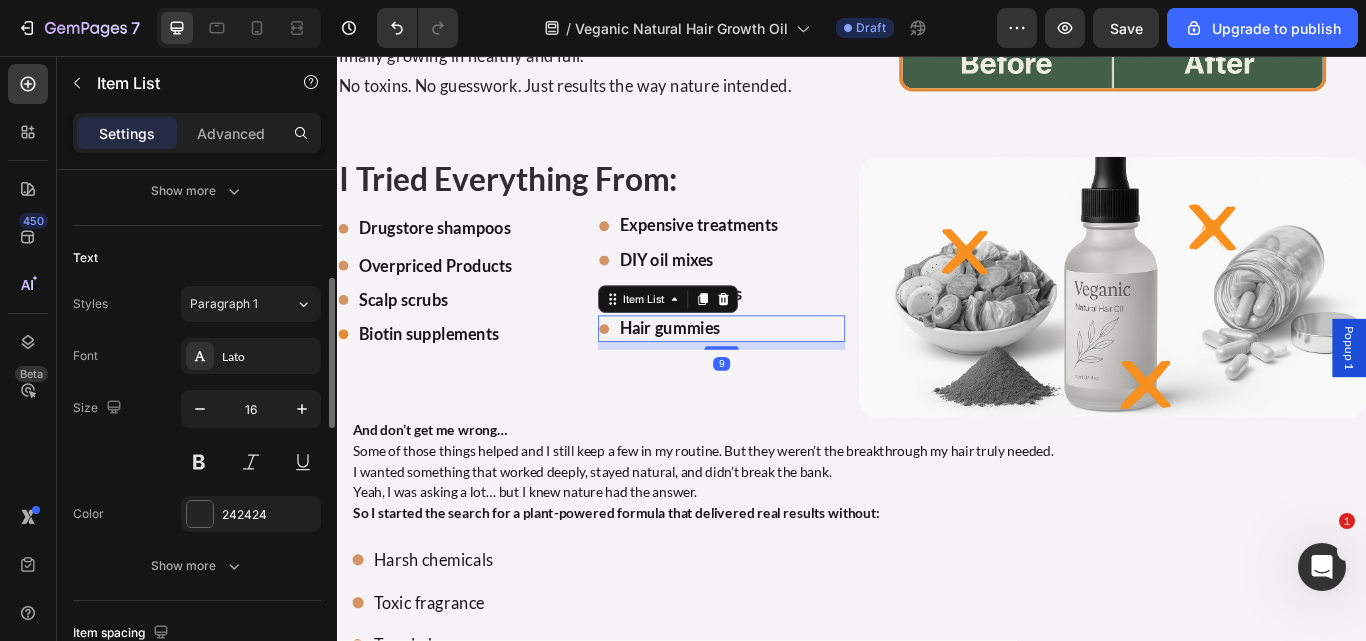 scroll, scrollTop: 0, scrollLeft: 0, axis: both 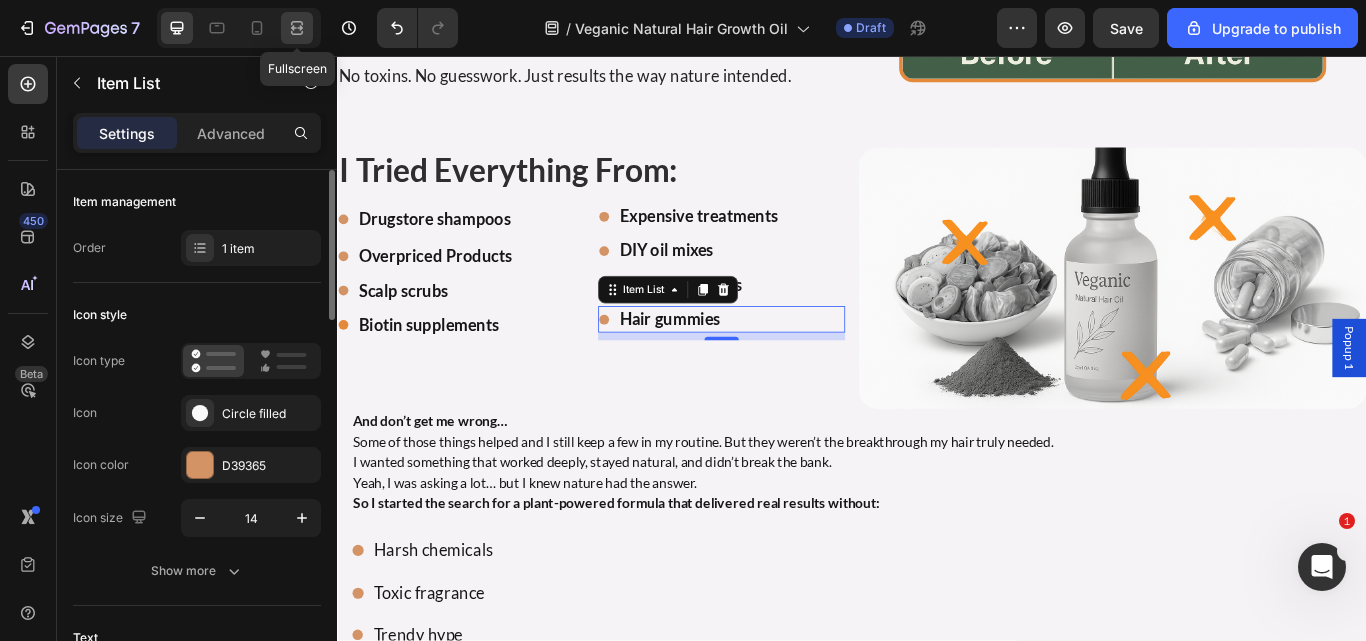 click 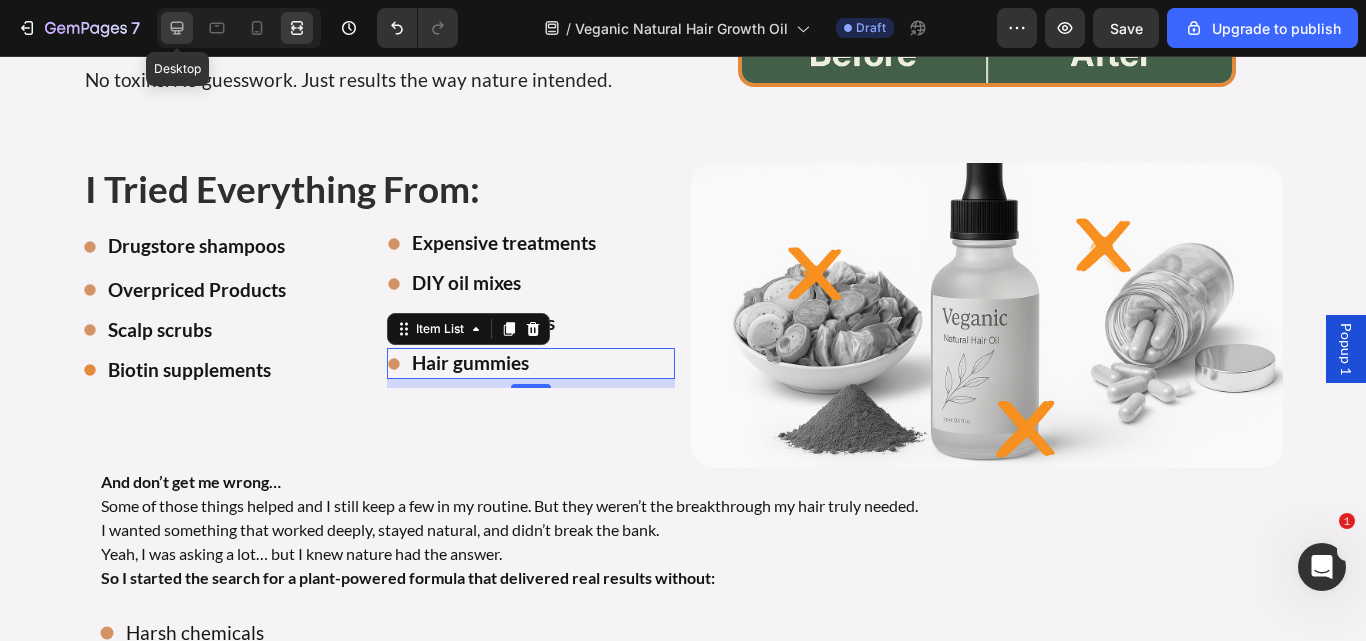 click 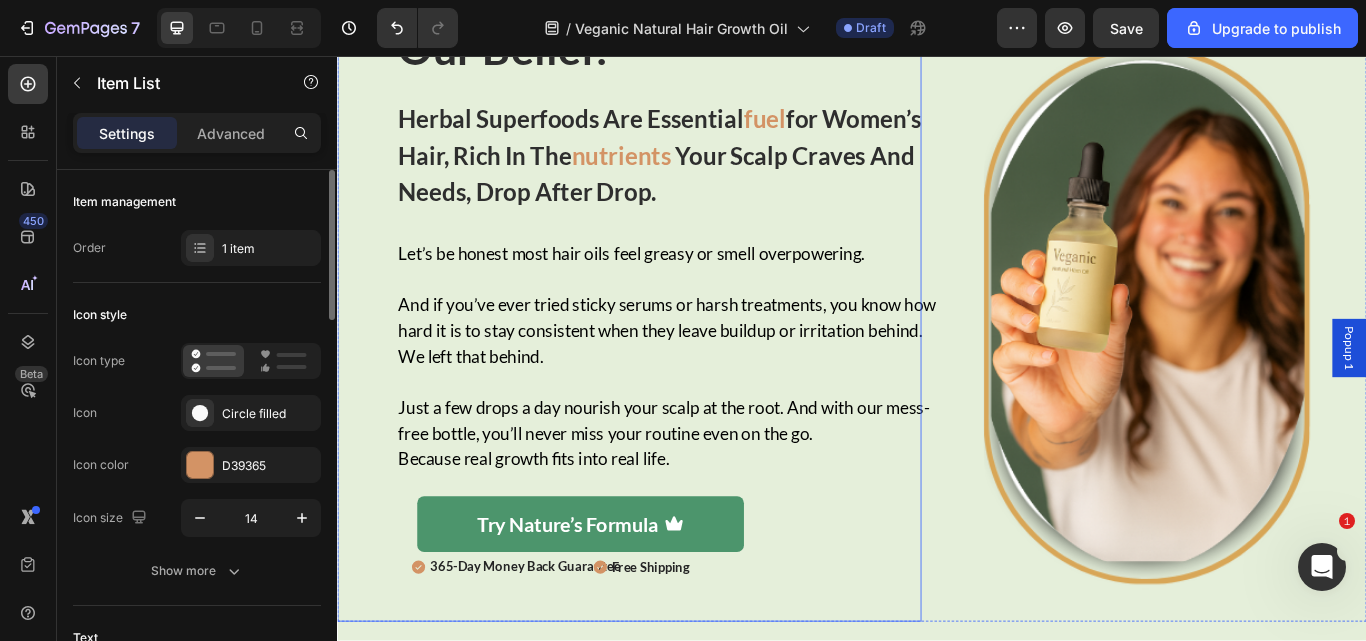 scroll, scrollTop: 3512, scrollLeft: 0, axis: vertical 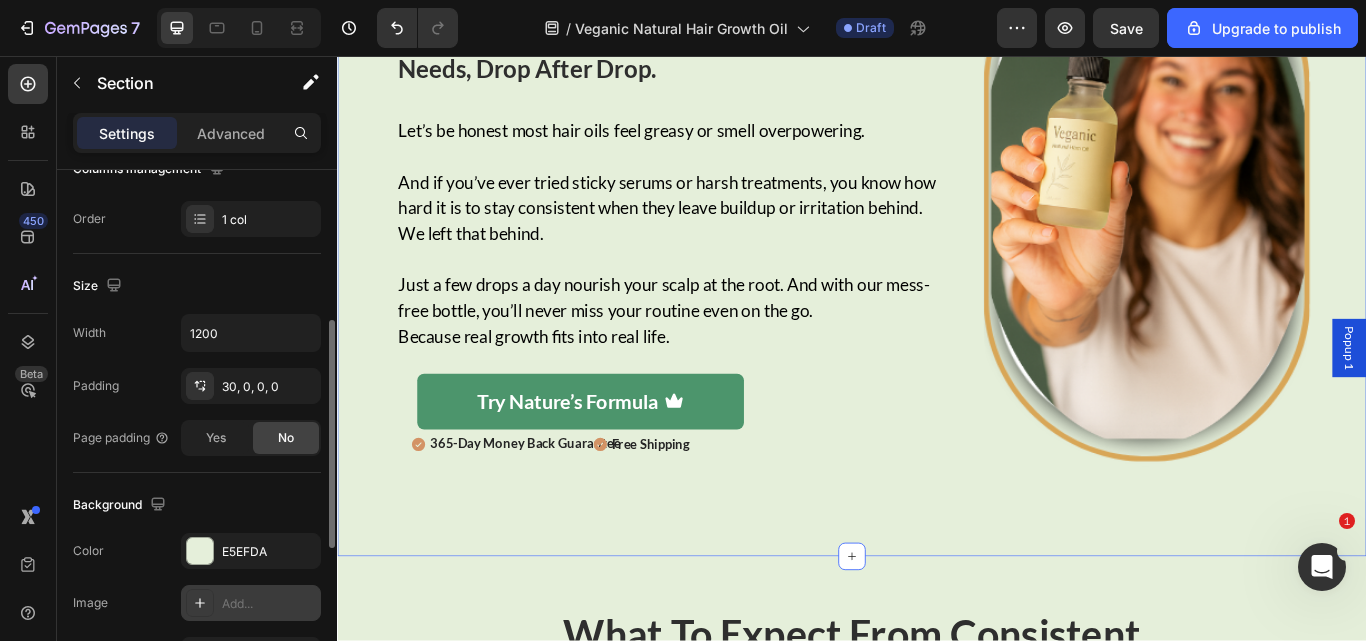 click on "Add..." at bounding box center (269, 604) 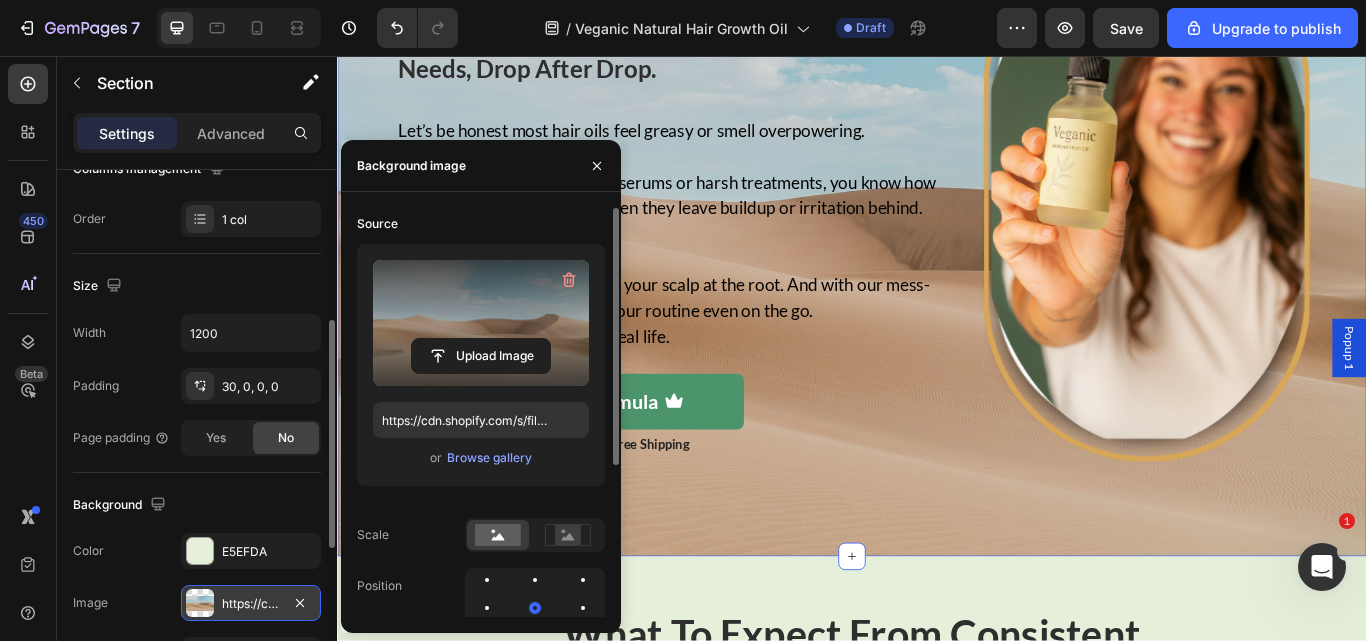 click at bounding box center [481, 323] 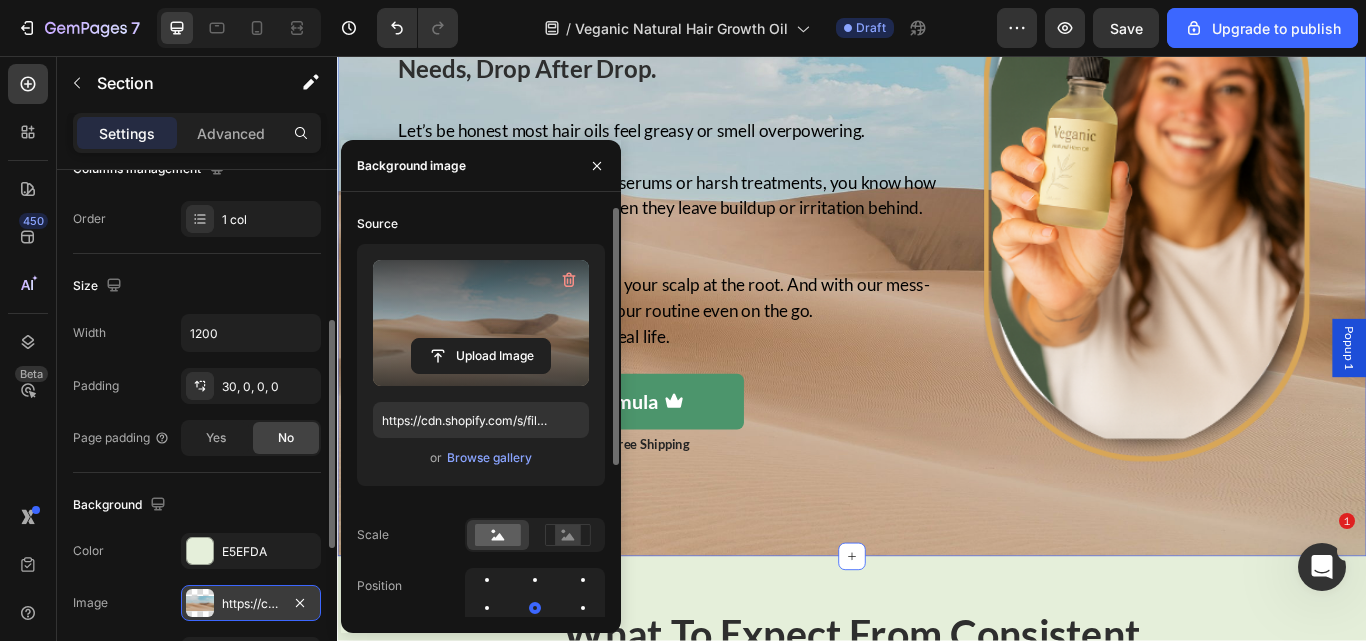 click 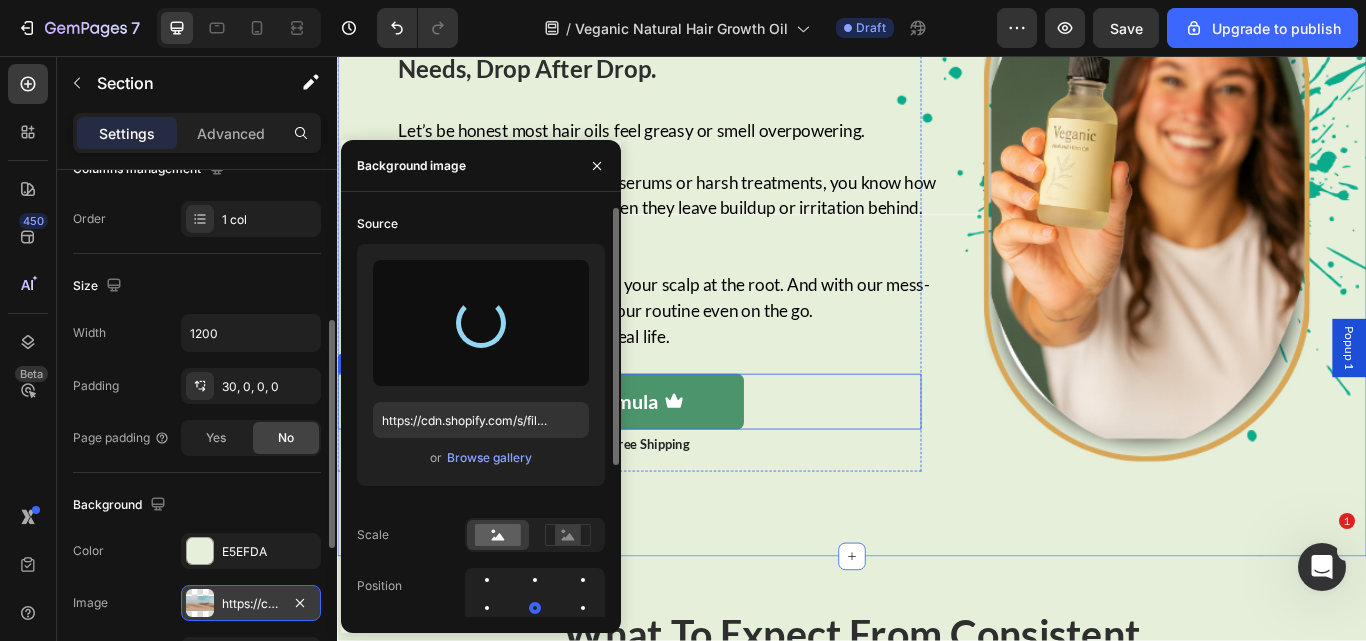 type on "https://cdn.shopify.com/s/files/1/0734/3702/0479/files/gempages_452710916551607394-e57e467c-63b1-4af9-a533-985a37006214.png" 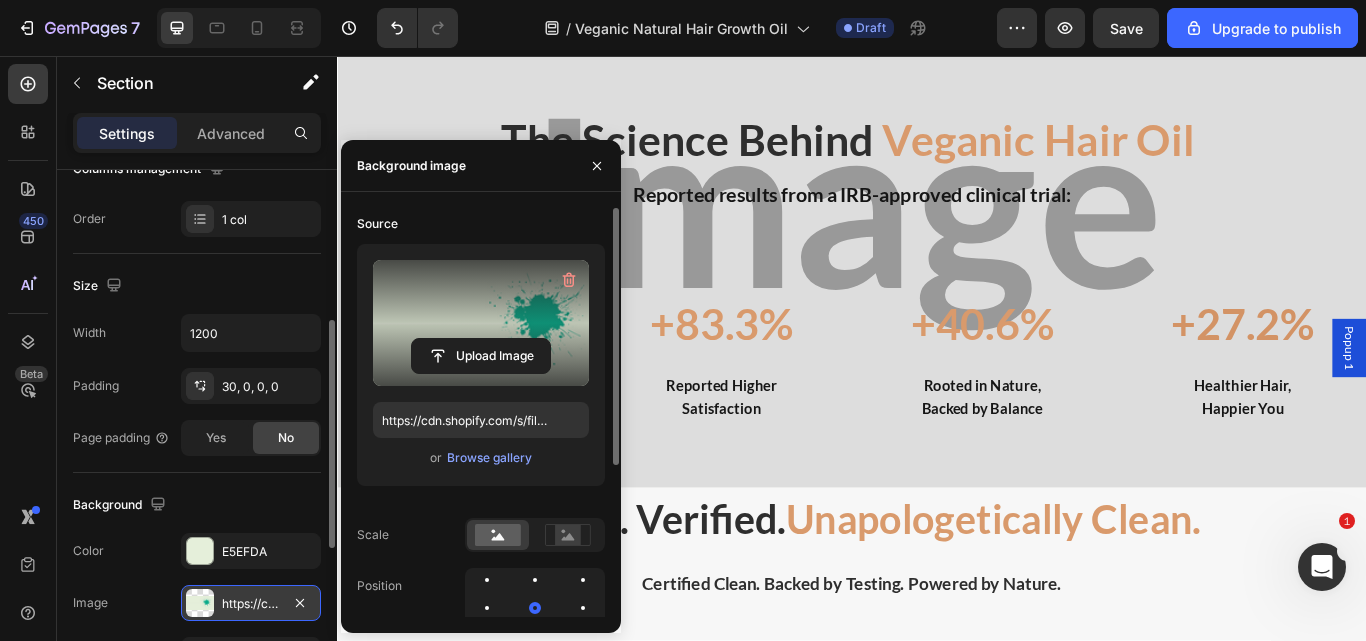 scroll, scrollTop: 5574, scrollLeft: 0, axis: vertical 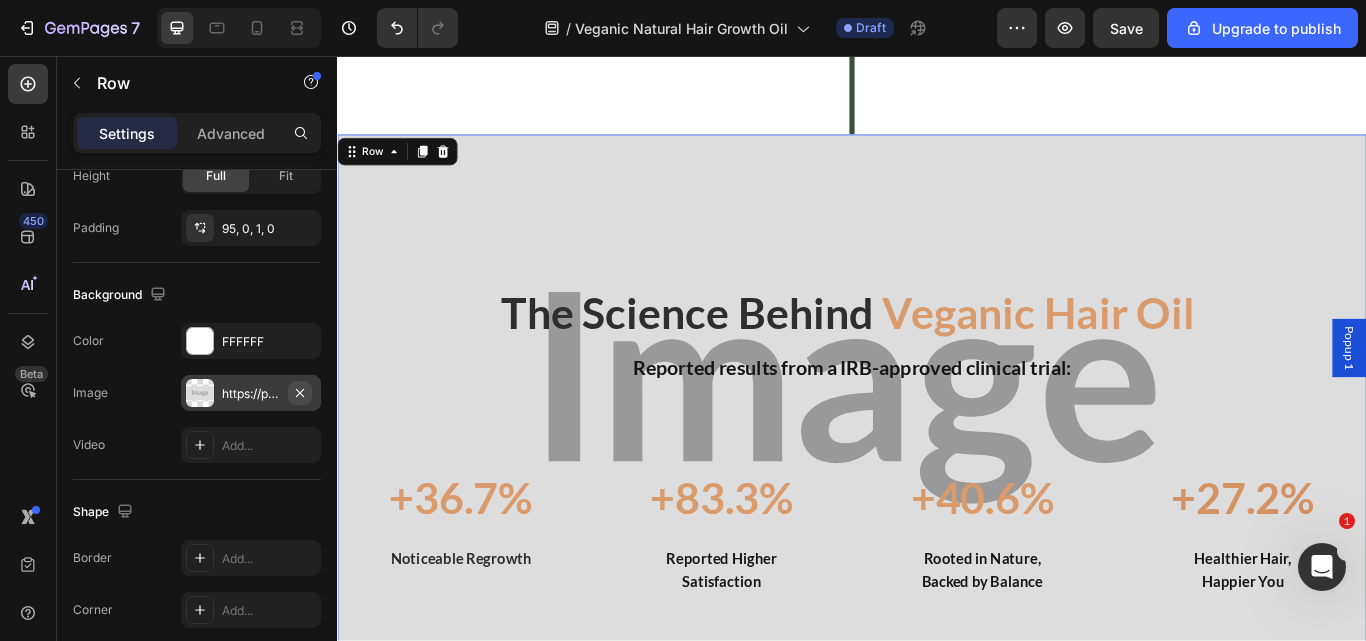 click 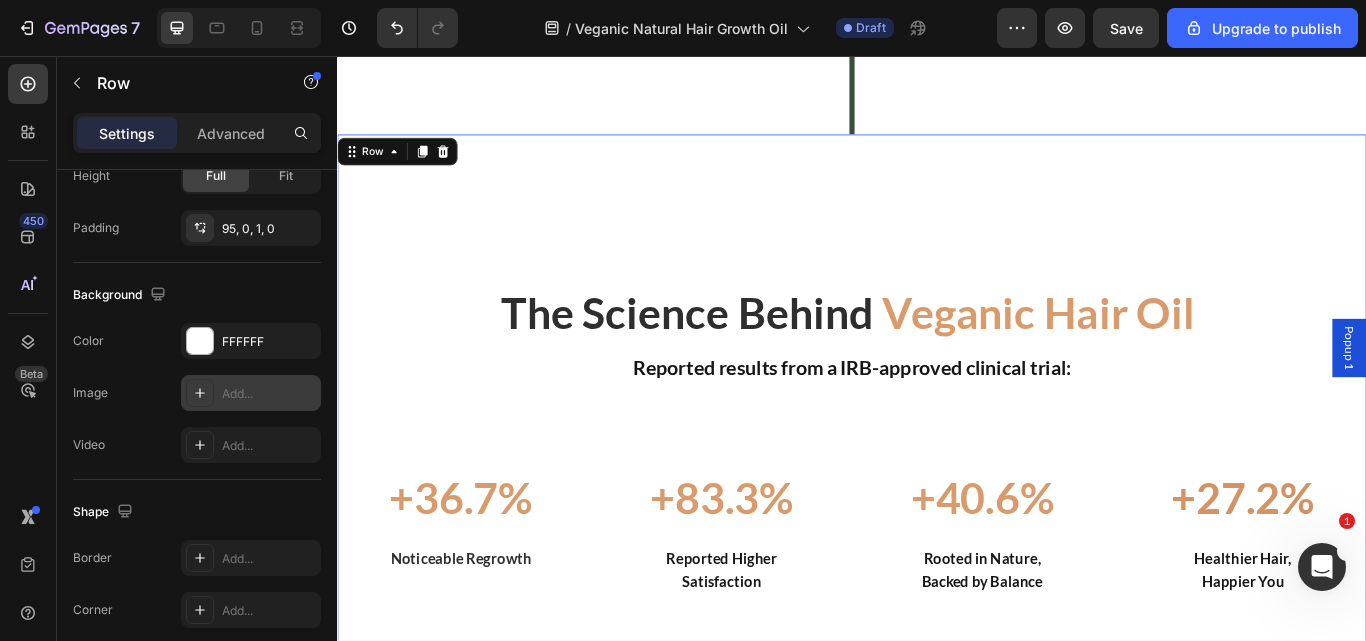 click on "Add..." at bounding box center [269, 394] 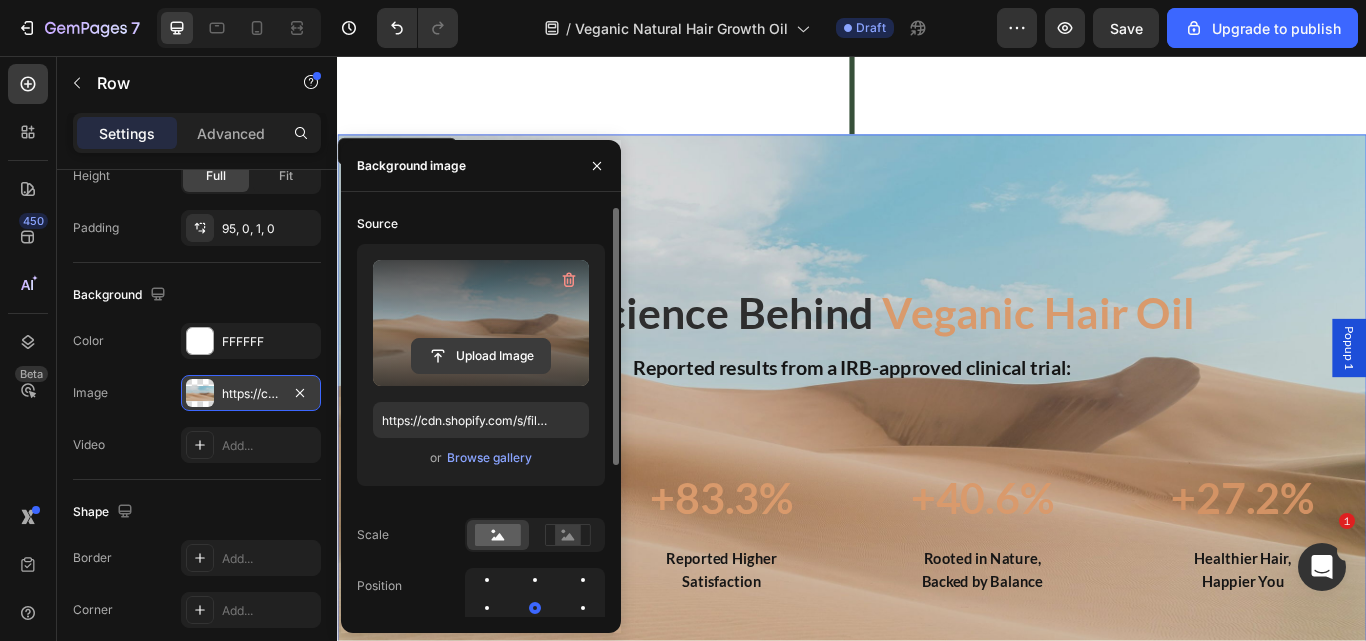 click on "Upload Image" at bounding box center (481, 356) 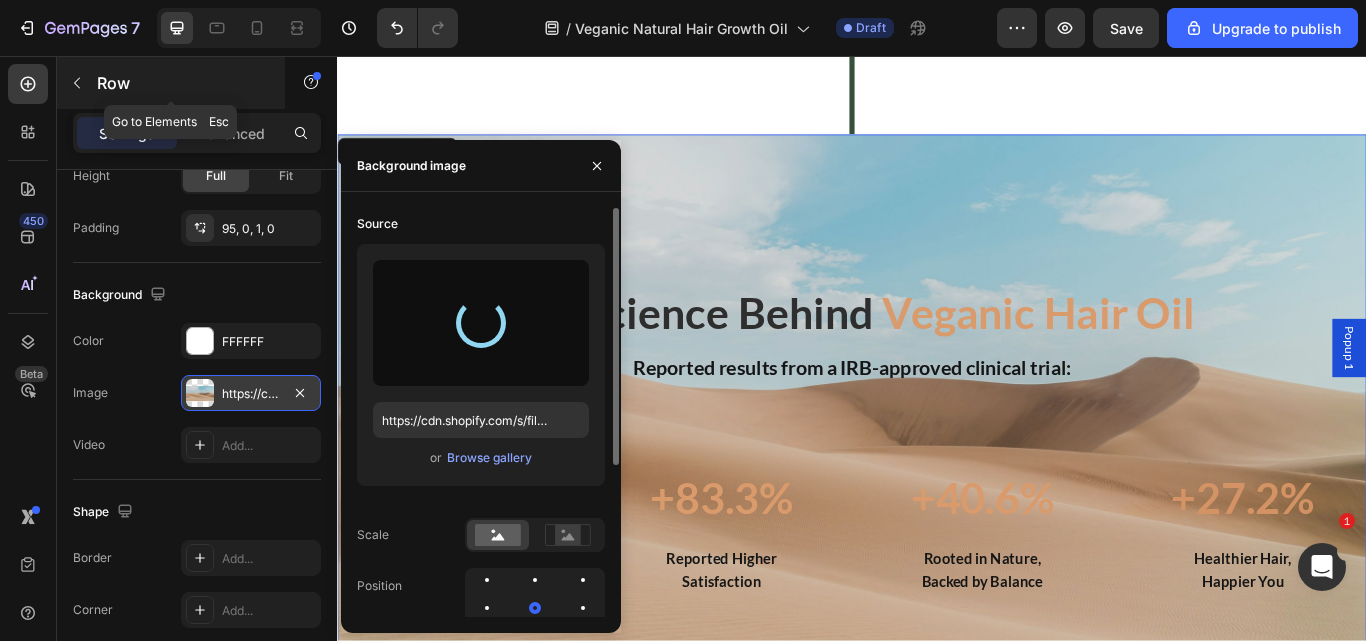 type on "https://cdn.shopify.com/s/files/1/0734/3702/0479/files/gempages_452710916551607394-9aee9e35-503f-4306-95f6-9f1ca83b0413.png" 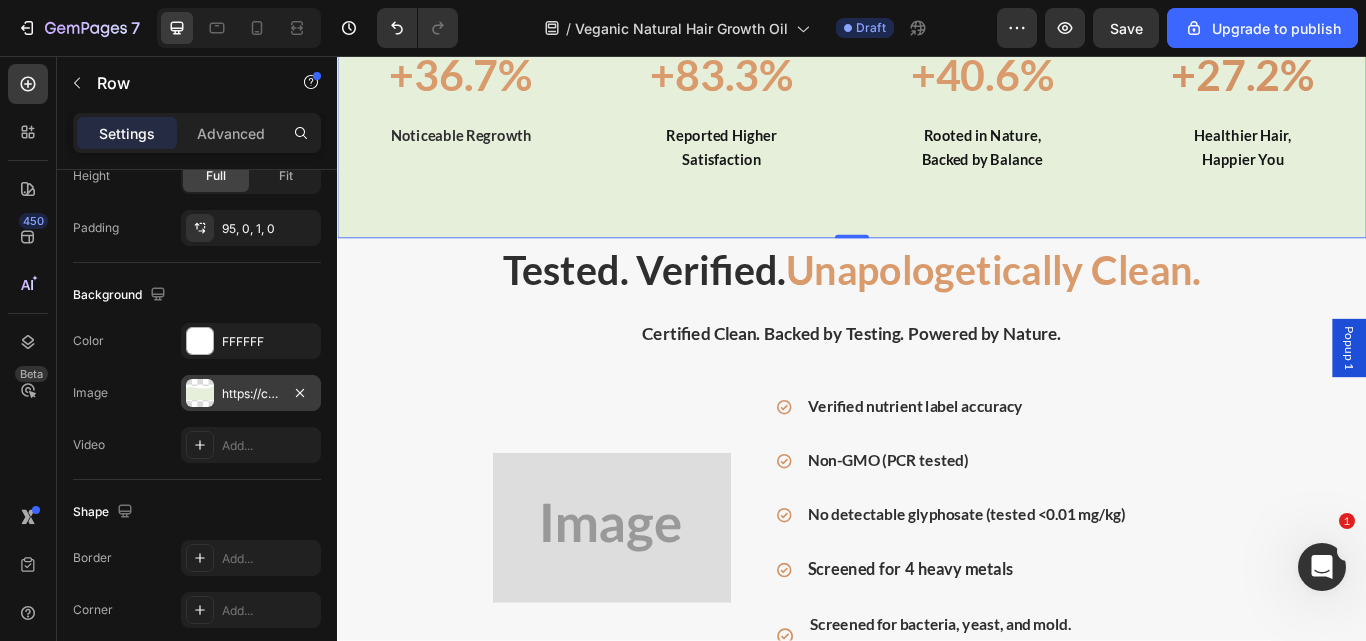 scroll, scrollTop: 5912, scrollLeft: 0, axis: vertical 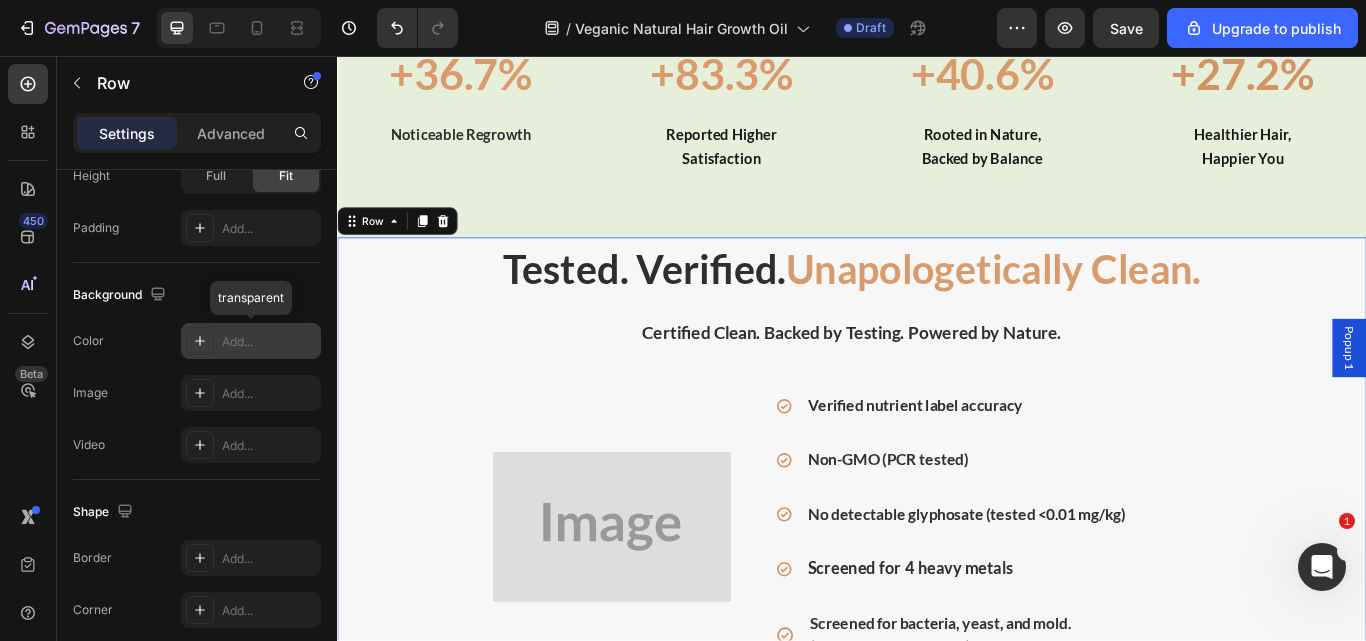 click on "Add..." at bounding box center [251, 341] 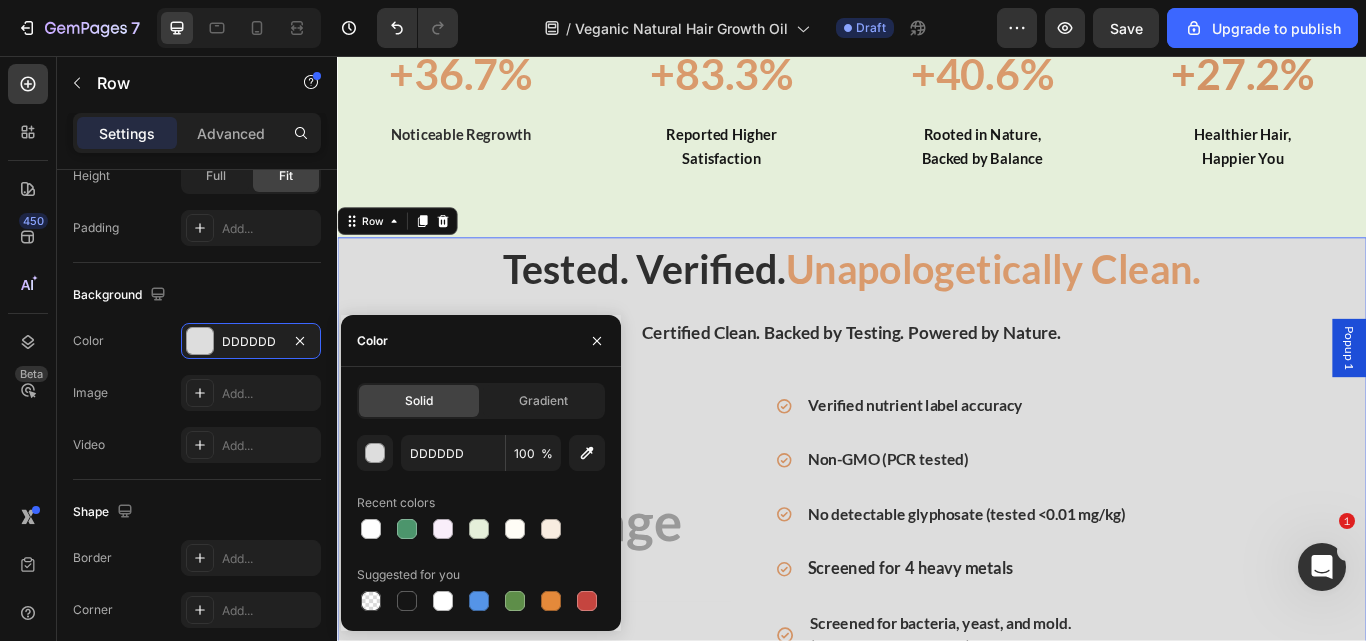 click on "Color" at bounding box center [481, 341] 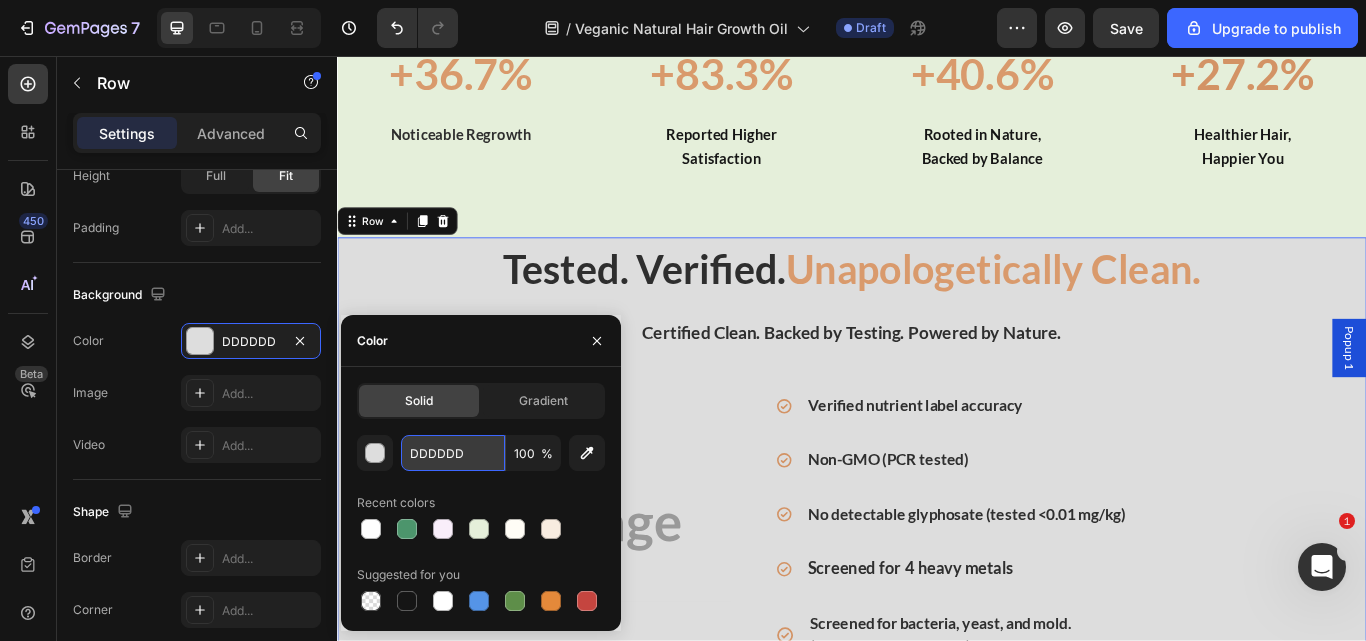 click on "DDDDDD" at bounding box center (453, 453) 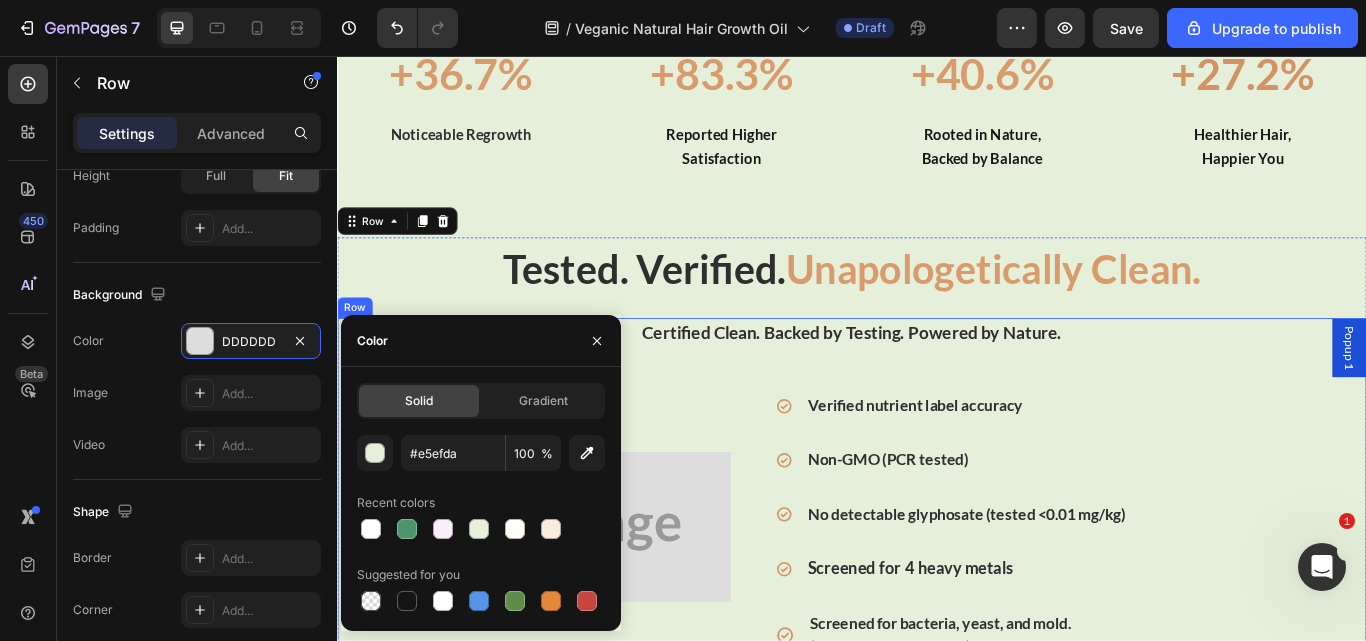 click on "Certified Clean. Backed by Testing. Powered by Nature. Text Block  Certified Clean. Backed by Testing. Powered by Nature. Text Block Image
Icon Verified nutrient label accuracy Text Block
Icon Non-GMO (PCR tested) Text Block
Icon No detectable glyphosate (tested <0.01 mg/kg) Text Block
Icon Screened for 4 heavy metals Text Block
Icon Screened for bacteria, yeast, and mold.  (UsP <[YEAR]> compliant)  Text Block Advanced list Row" at bounding box center (937, 561) 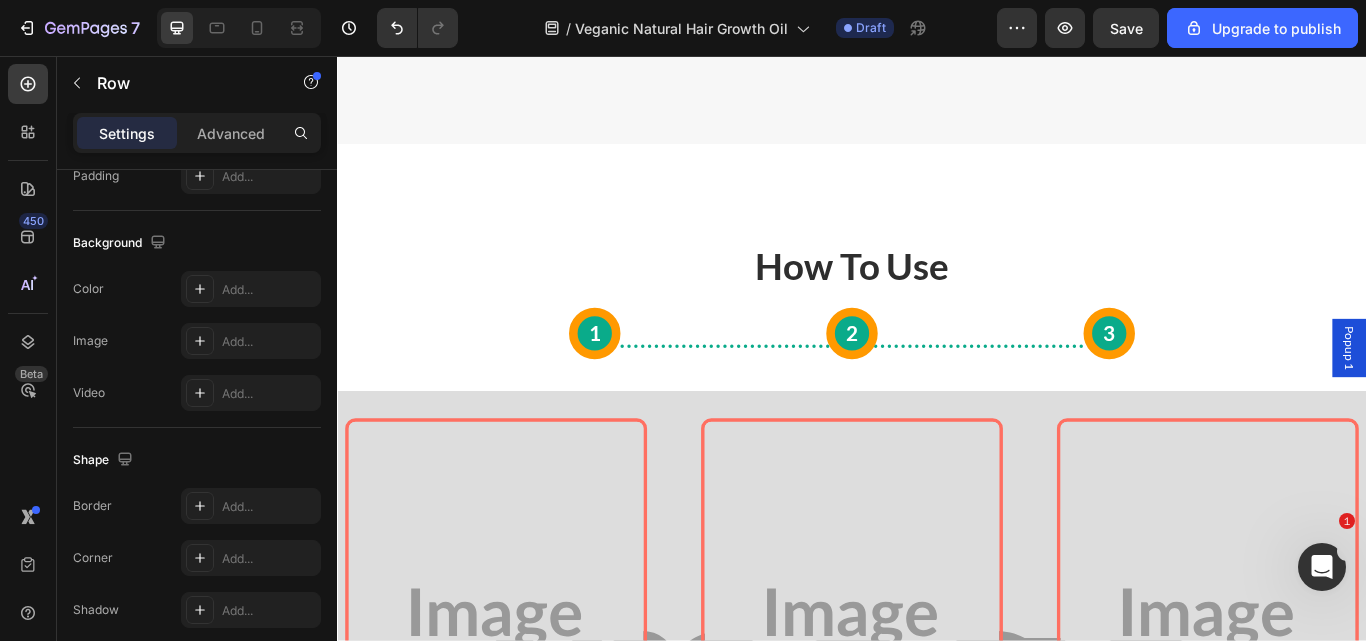 scroll, scrollTop: 6689, scrollLeft: 0, axis: vertical 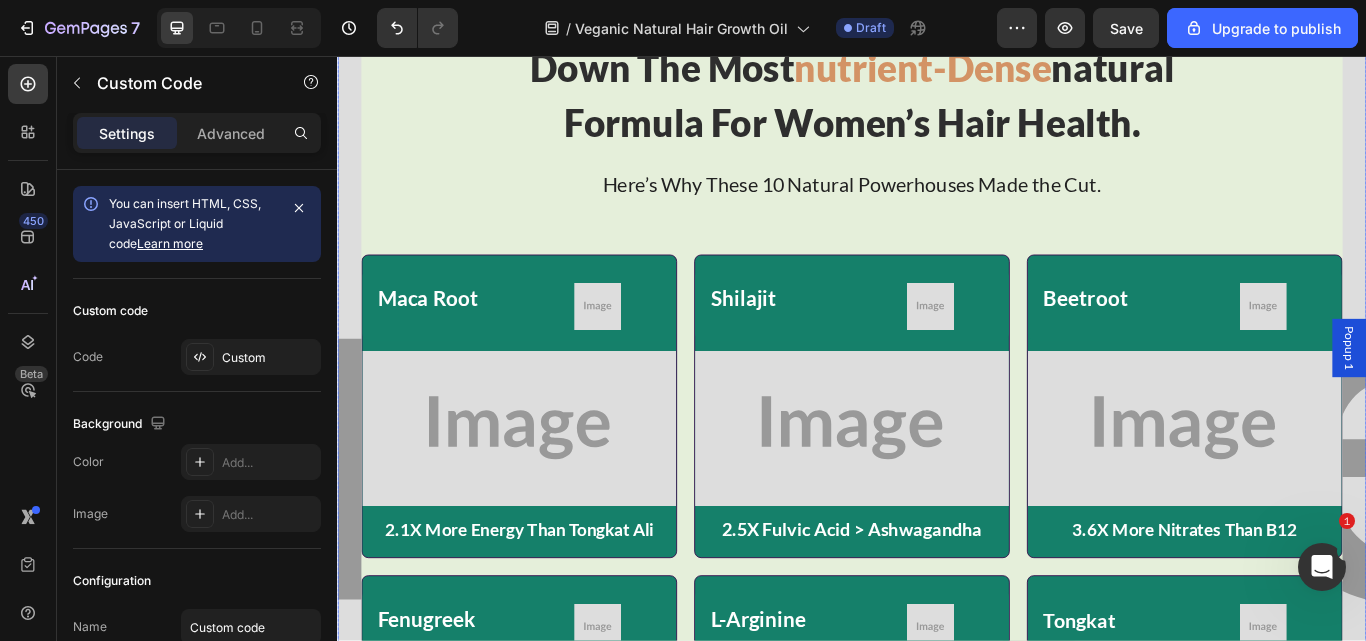 click on "veganic’s plant-powered hair blend is hands  down the most  nutrient-dense  natural  formula for women’s hair health. Heading Here’s Why These 10 Natural Powerhouses Made the Cut. Heading Maca Root Heading Image Row Image 2.1X More Energy Than Tongkat Ali Text Block Row Shilajit Heading Image Row Image 2.5X Fulvic Acid > Ashwagandha Text Block Row Beetroot Heading Image Row Image 3.6X More Nitrates Than B12 Text Block Row Row Fenugreek Heading Image Row Image 2.9X More Saponins Than Black  Pepper Text Block Row L-Arginine Heading Image Row Image 4.7X MORE Nitric Oxide Is Support than Vitamin B12 Text Block Row Tongkat  Heading Image Row Image 3.3X MORE Testosterone Support than Panax Ginseng Text Block Row Row
Try Nature’s Formula Button
Drop element here 365-Day Money Back Guarantee Item List Free Shipping Item List
Drop element here Row Row Hero Banner" at bounding box center (937, 570) 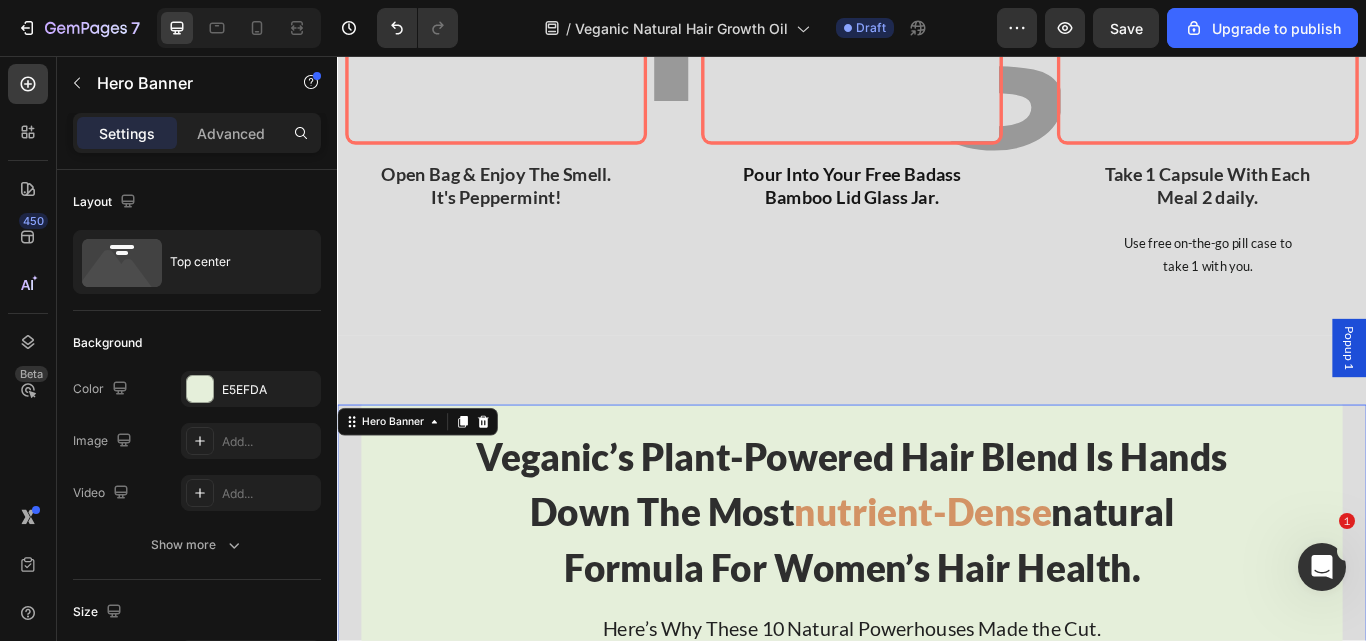 scroll, scrollTop: 7328, scrollLeft: 0, axis: vertical 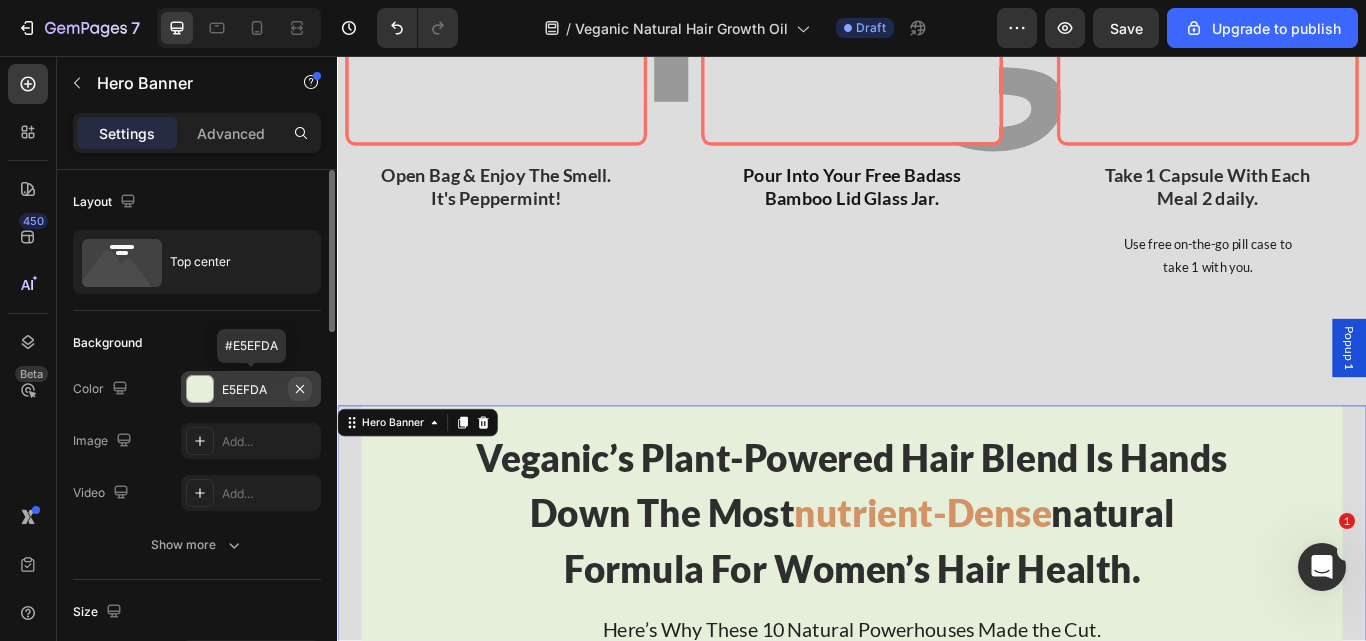 click 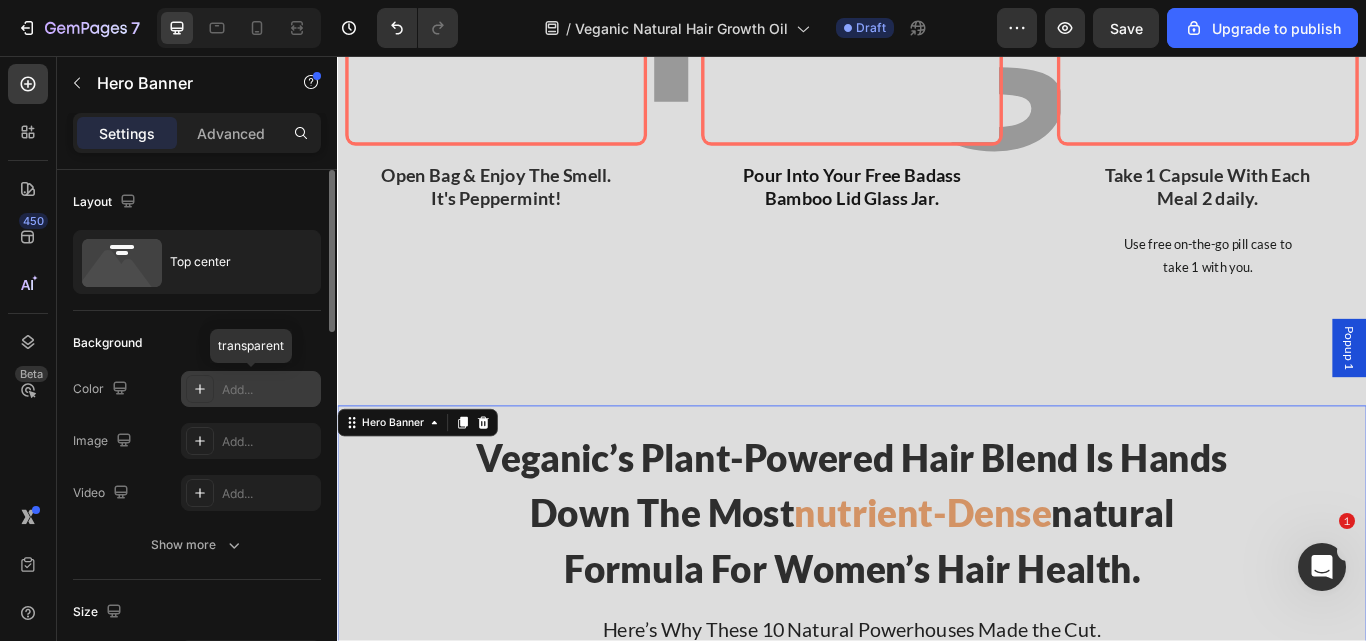 click on "Add..." at bounding box center [269, 390] 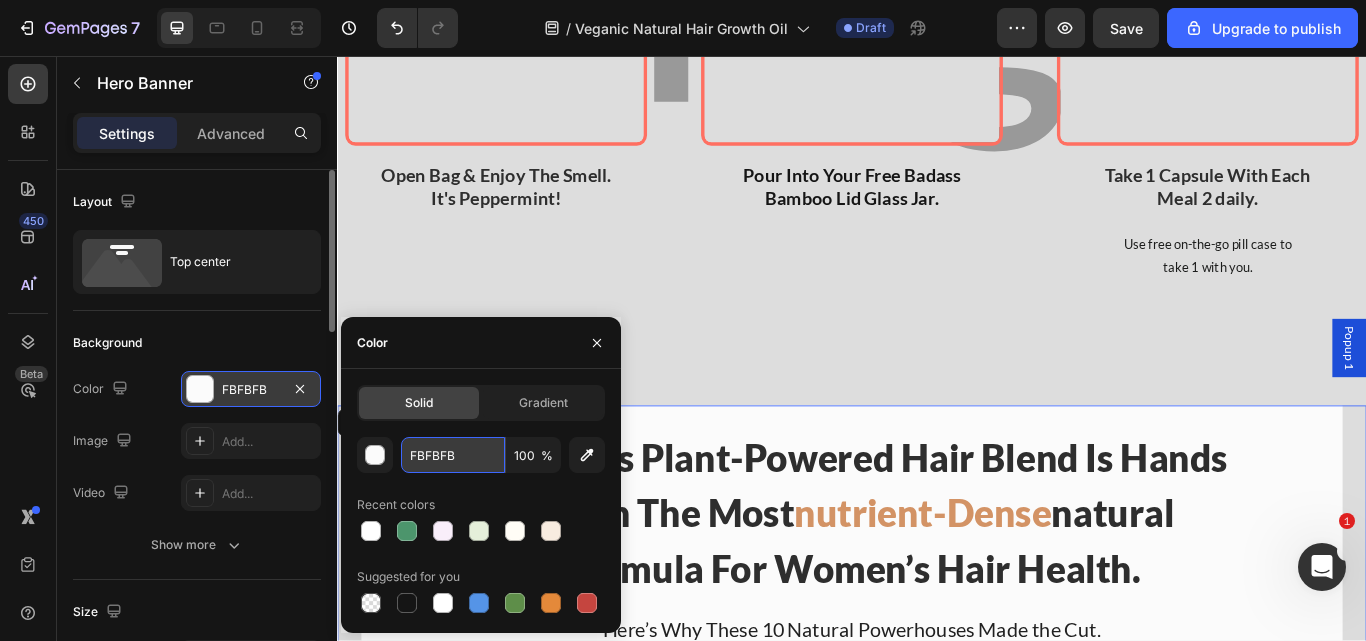 click on "FBFBFB" at bounding box center [453, 455] 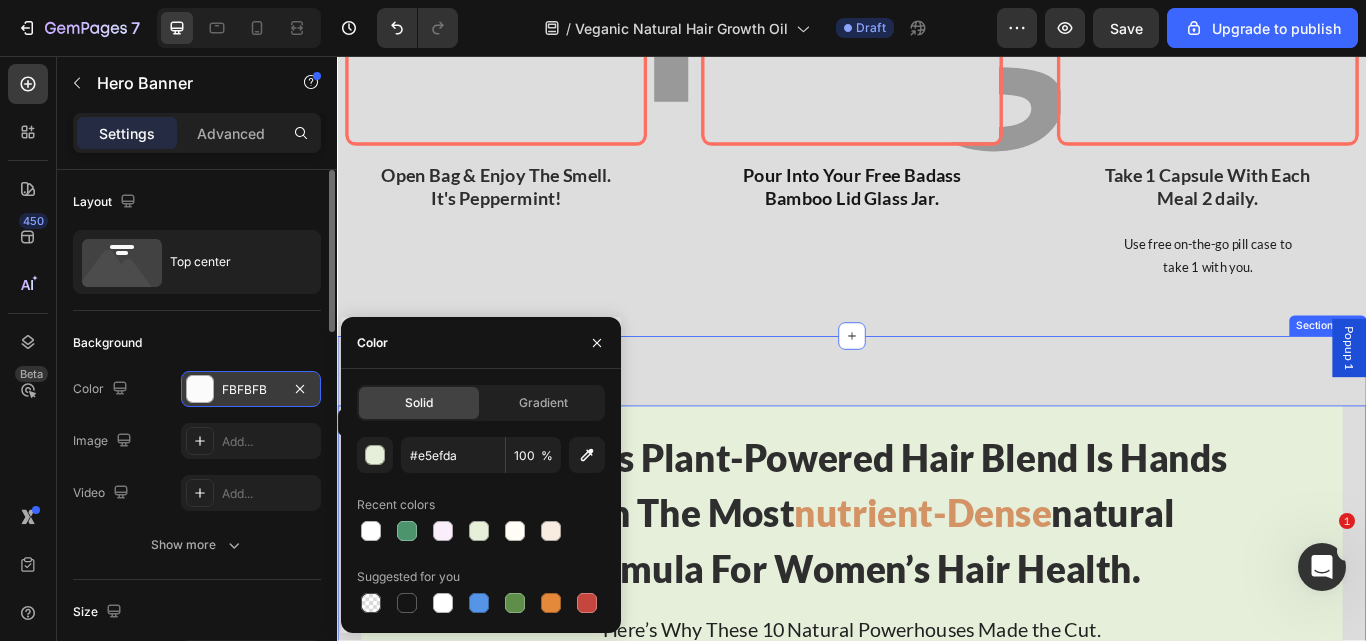 click on "veganic’s plant-powered hair blend is hands  down the most  nutrient-dense  natural  formula for women’s hair health. Heading Here’s Why These 10 Natural Powerhouses Made the Cut. Heading Maca Root Heading Image Row Image 2.1X More Energy Than Tongkat Ali Text Block Row Shilajit Heading Image Row Image 2.5X Fulvic Acid > Ashwagandha Text Block Row Beetroot Heading Image Row Image 3.6X More Nitrates Than B12 Text Block Row Row Fenugreek Heading Image Row Image 2.9X More Saponins Than Black  Pepper Text Block Row L-Arginine Heading Image Row Image 4.7X MORE Nitric Oxide Is Support than Vitamin B12 Text Block Row Tongkat  Heading Image Row Image 3.3X MORE Testosterone Support than Panax Ginseng Text Block Row Row
Try Nature’s Formula Button
Drop element here 365-Day Money Back Guarantee Item List Free Shipping Item List
Drop element here Row Row Hero Banner   0" at bounding box center [937, 1049] 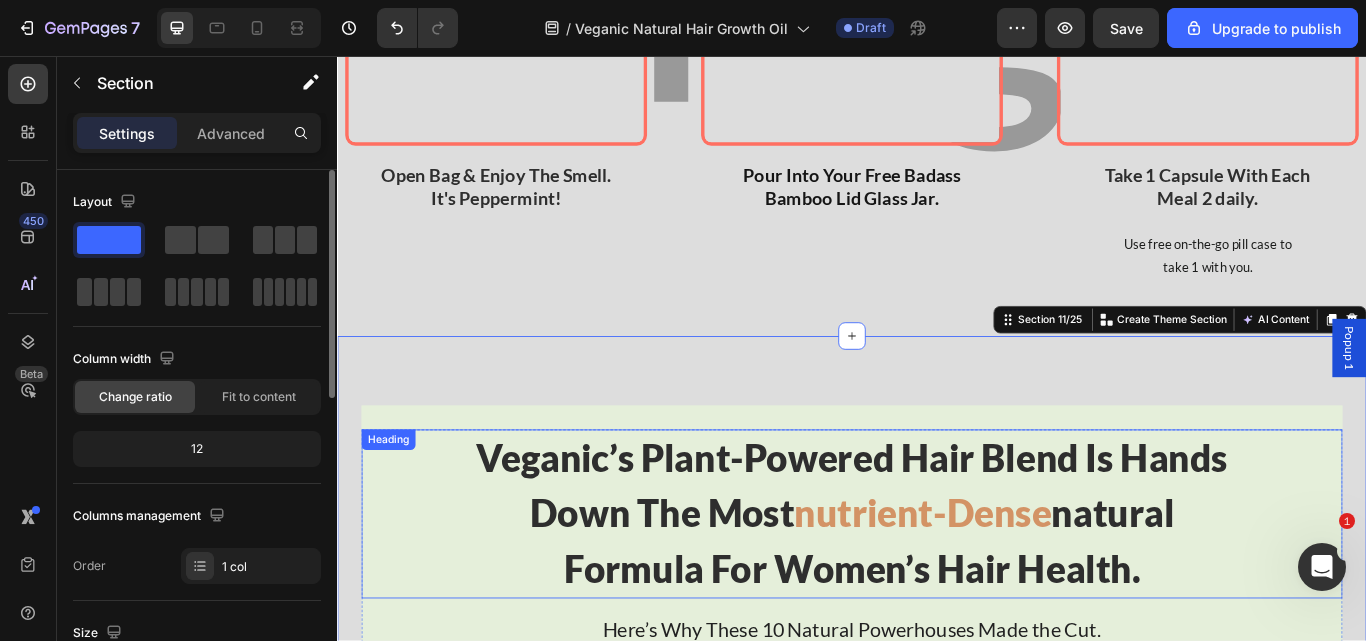 scroll, scrollTop: 7068, scrollLeft: 0, axis: vertical 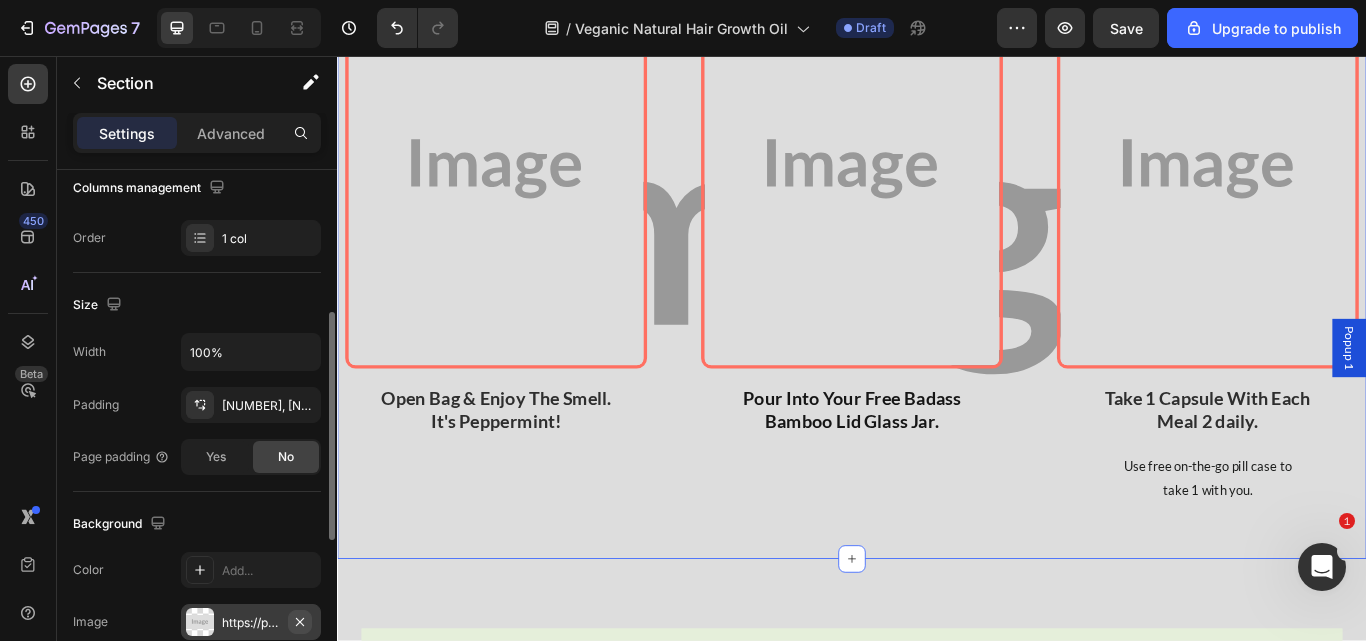 click 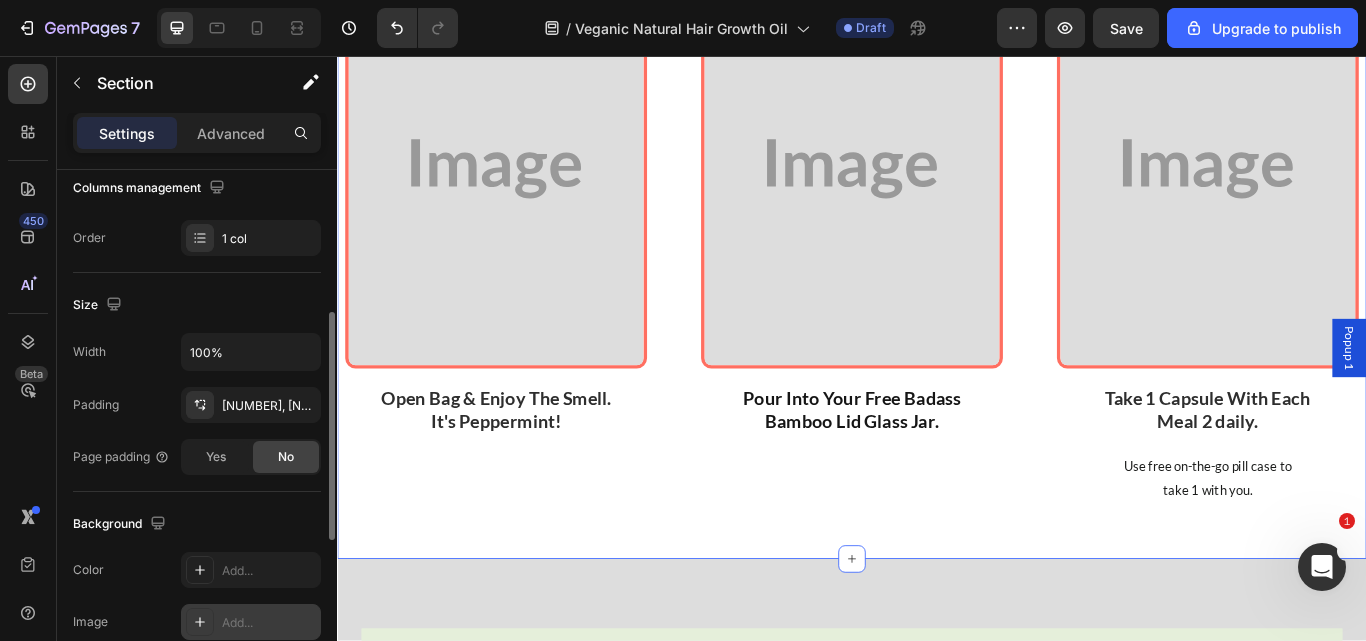click on "Add..." at bounding box center [269, 623] 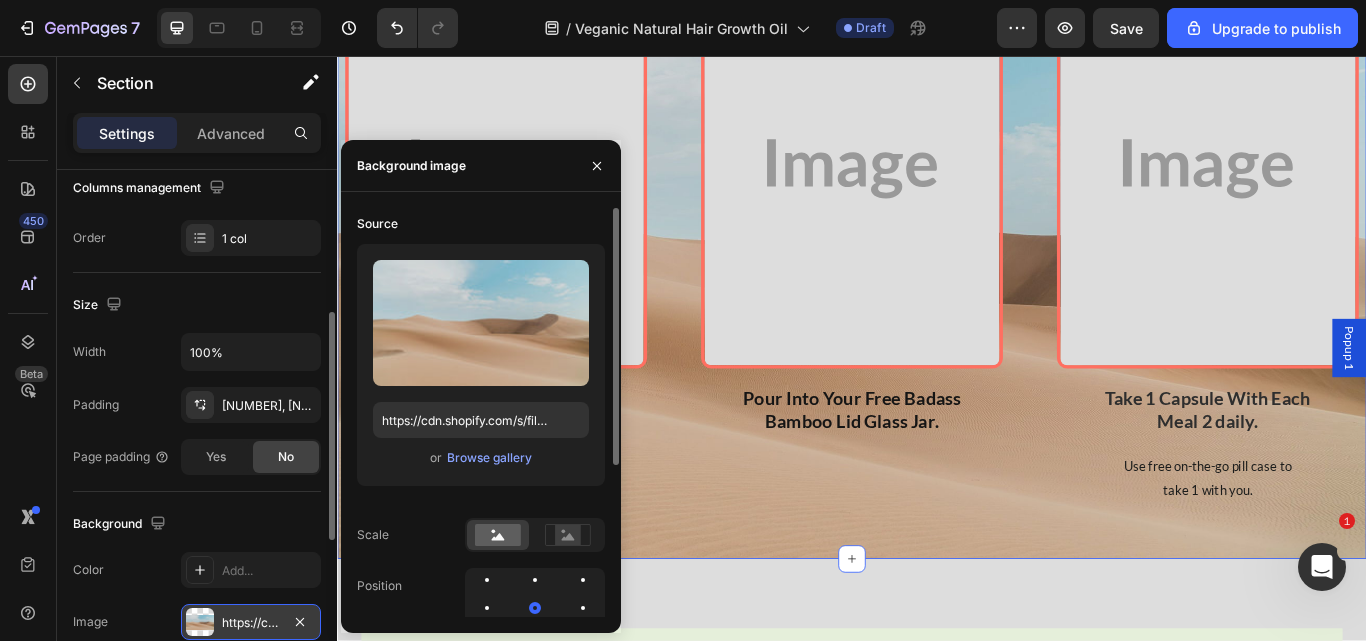 click on "Upload Image https://cdn.shopify.com/s/files/1/2005/9307/files/background_settings.jpg or  Browse gallery" at bounding box center [481, 365] 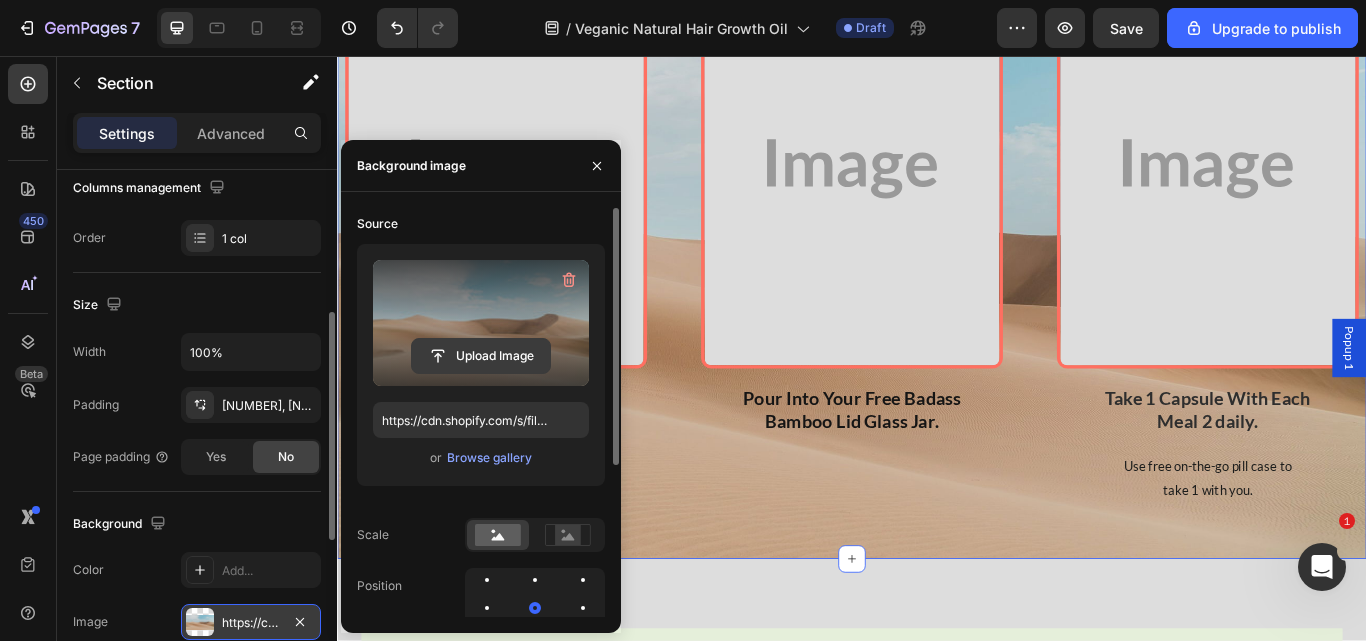 click 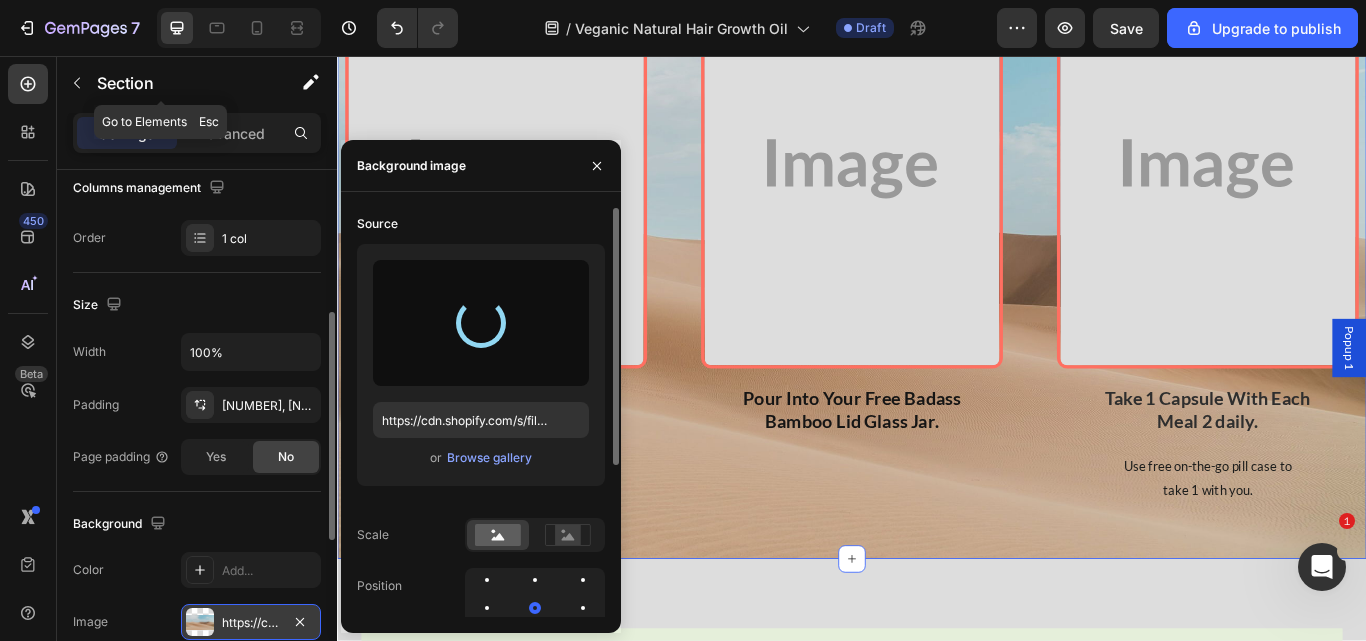 type on "https://cdn.shopify.com/s/files/1/0734/3702/0479/files/gempages_452710916551607394-9ee3701d-5ba9-4bdd-a665-9ade31ea07c3.png" 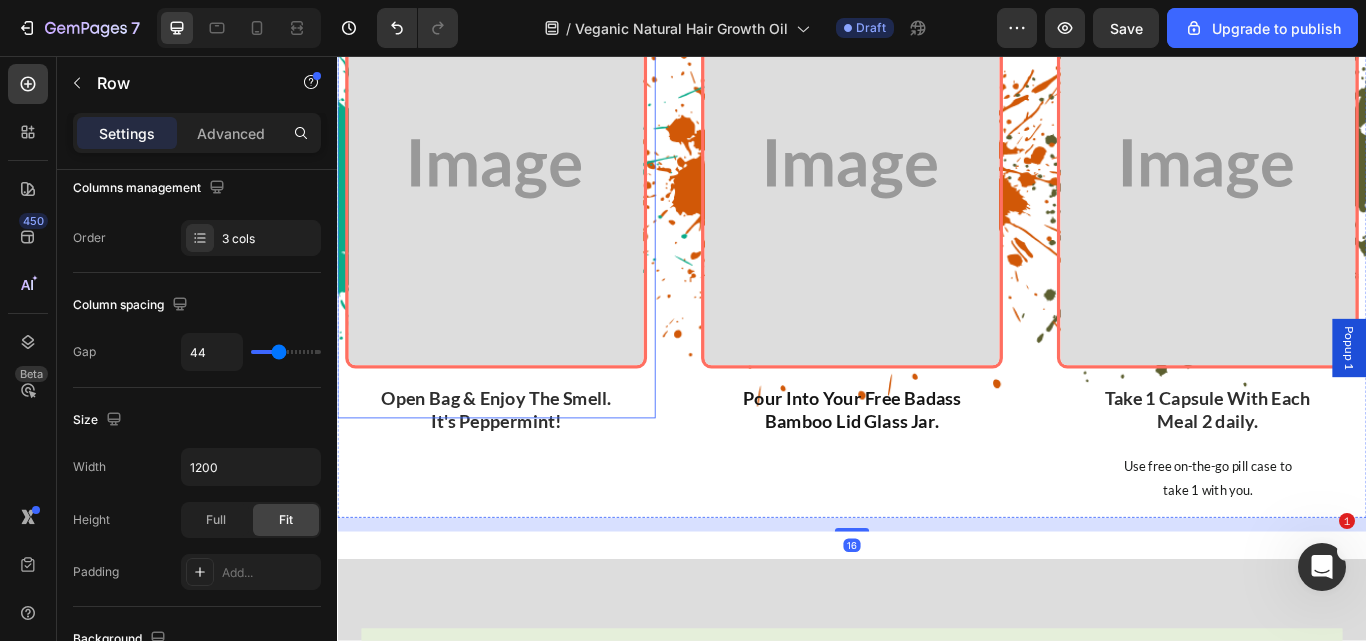 scroll, scrollTop: 0, scrollLeft: 0, axis: both 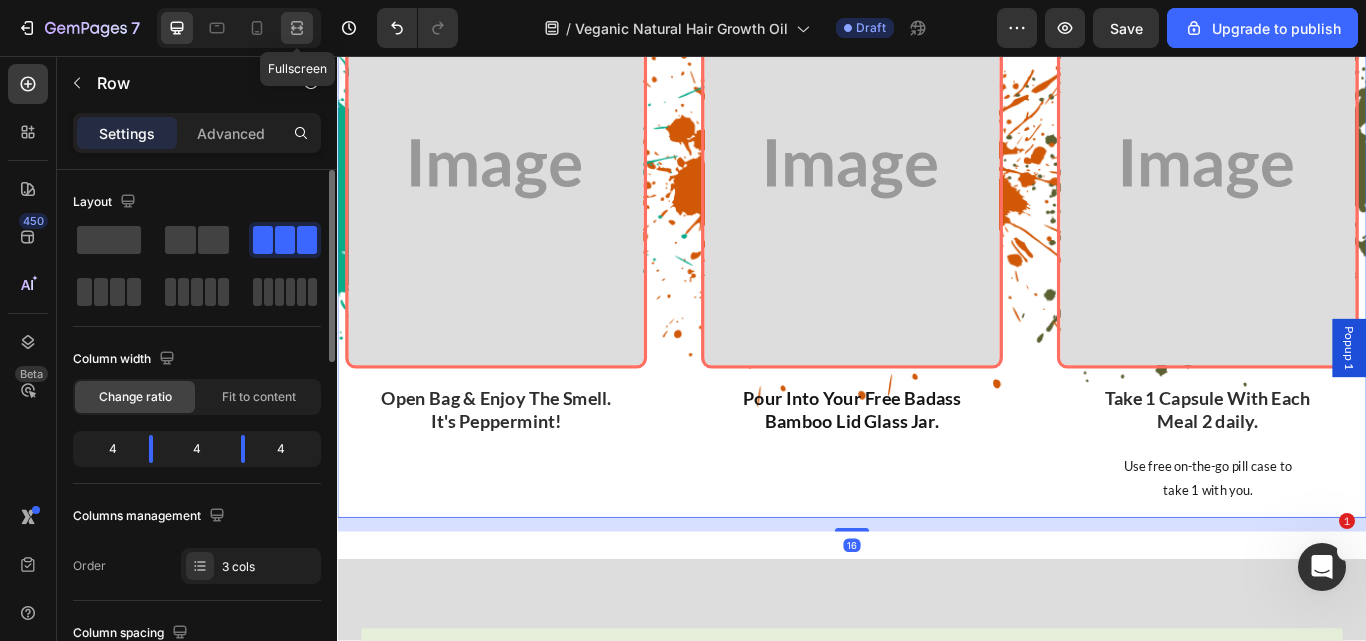 click 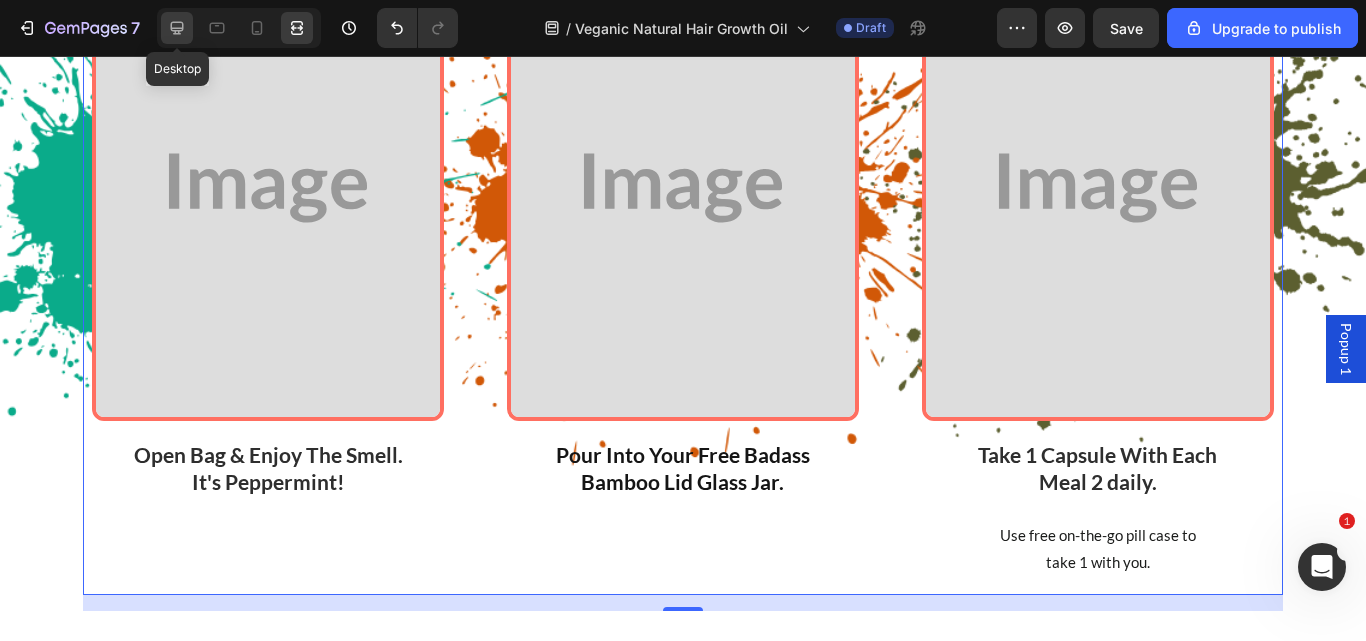 click 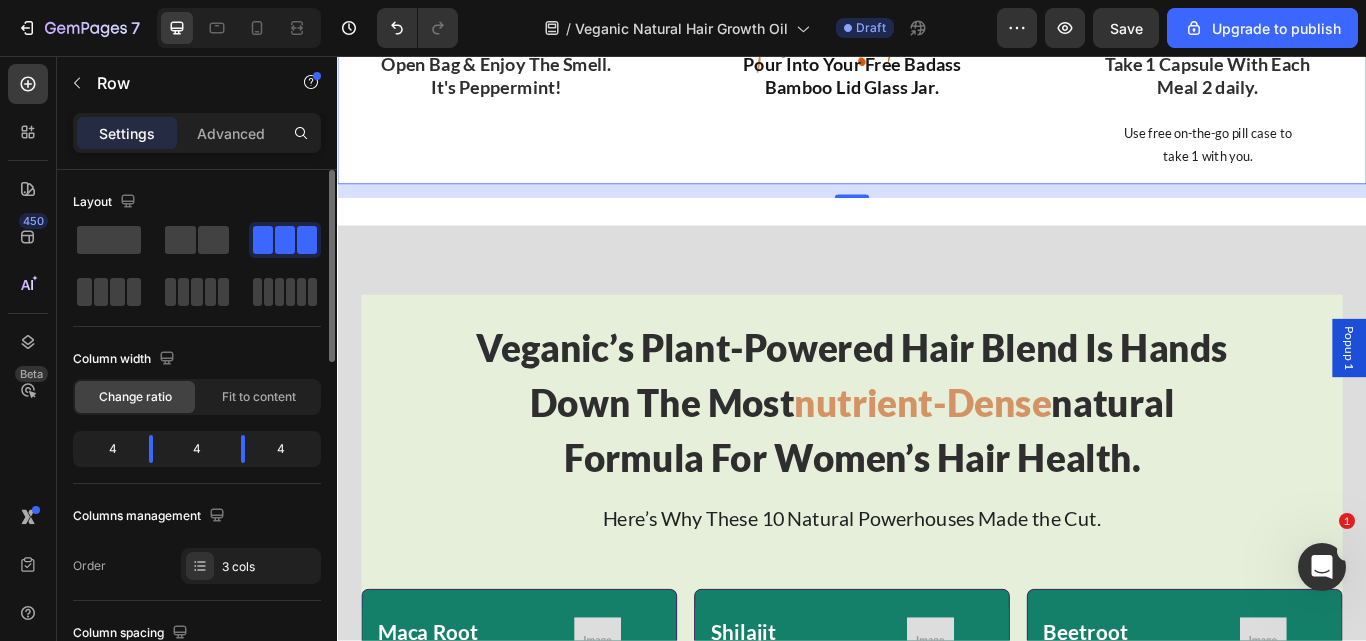 scroll, scrollTop: 7471, scrollLeft: 0, axis: vertical 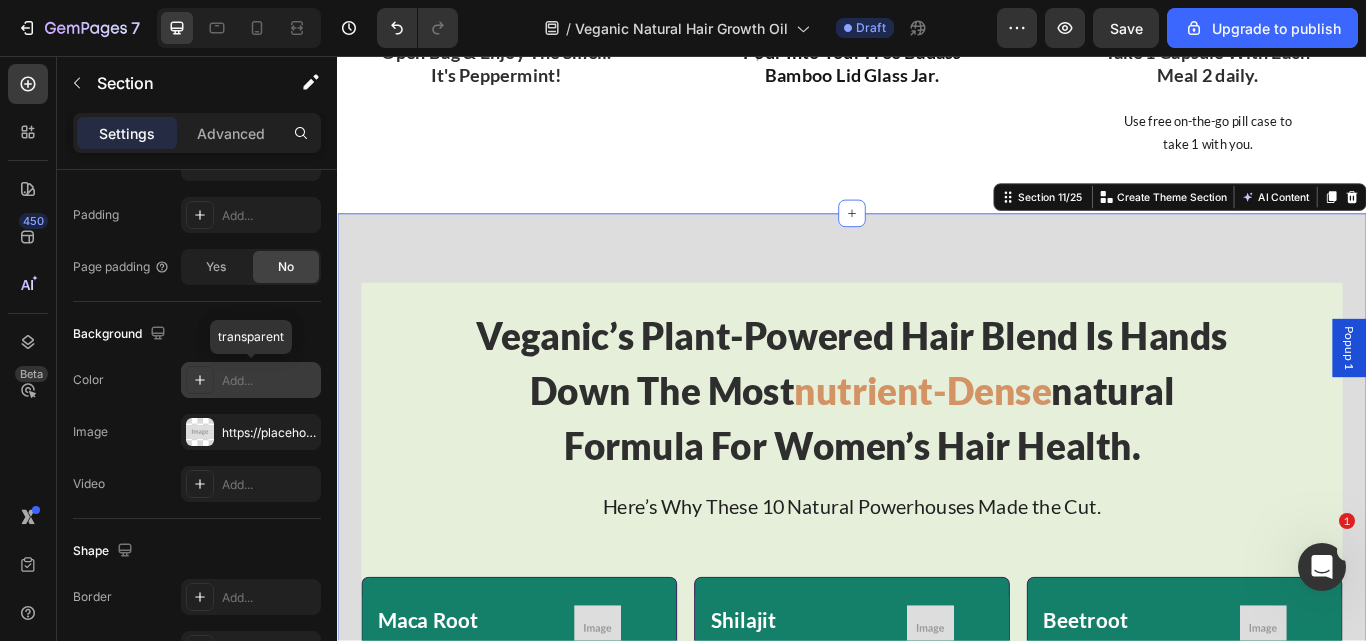 click on "Add..." at bounding box center [251, 380] 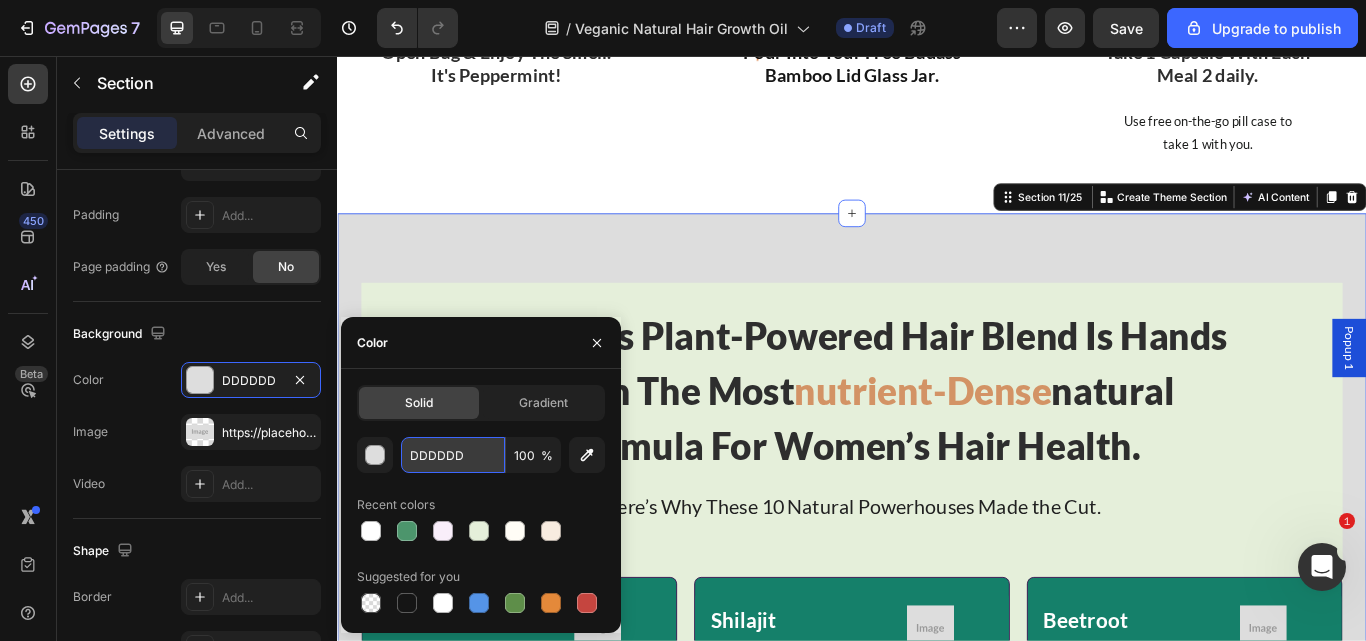 click on "DDDDDD" at bounding box center (453, 455) 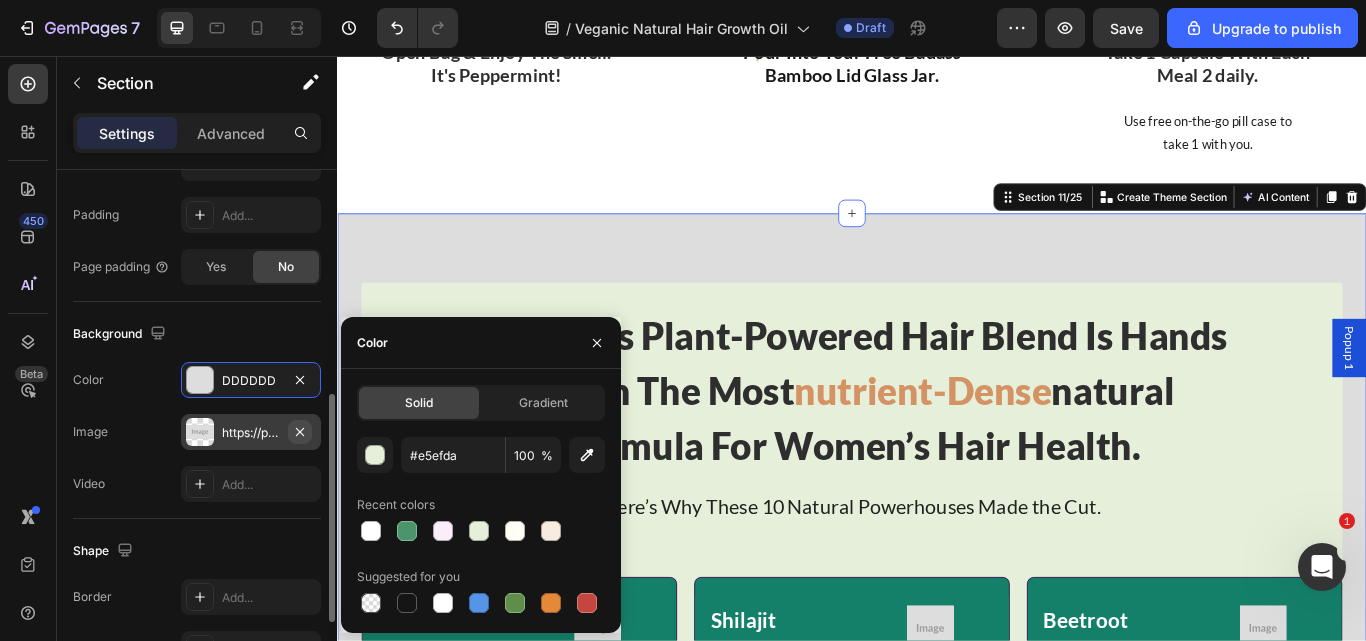 click 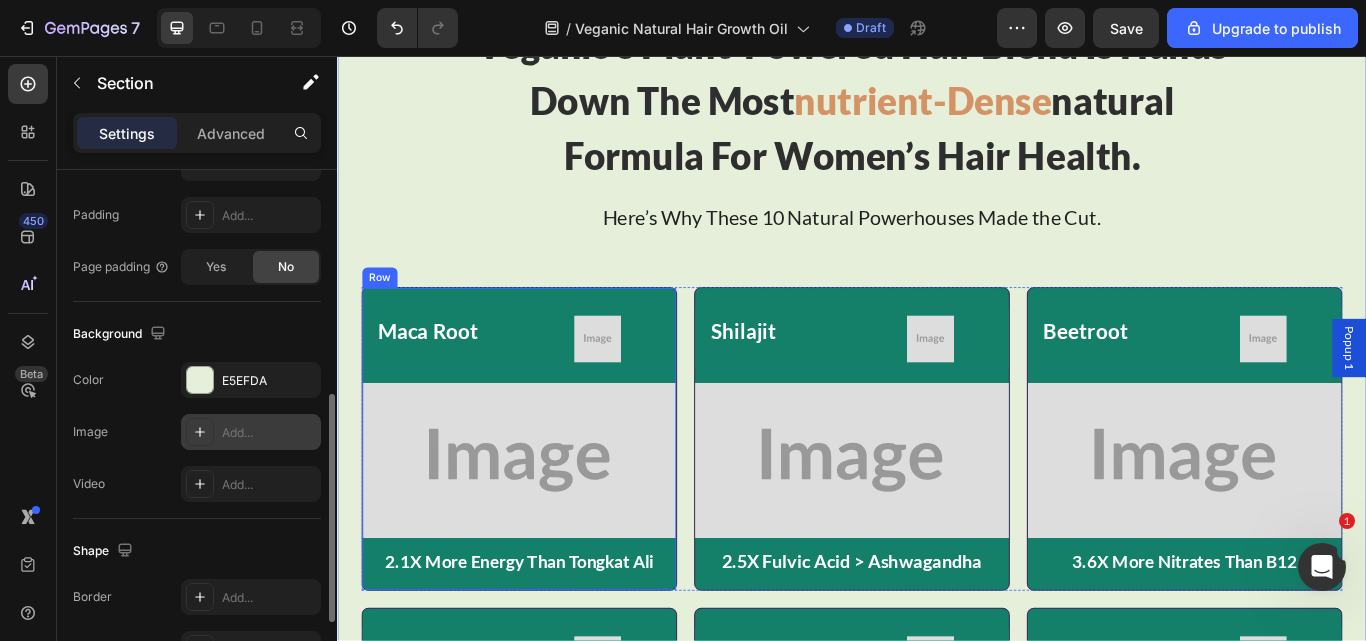 scroll, scrollTop: 7801, scrollLeft: 0, axis: vertical 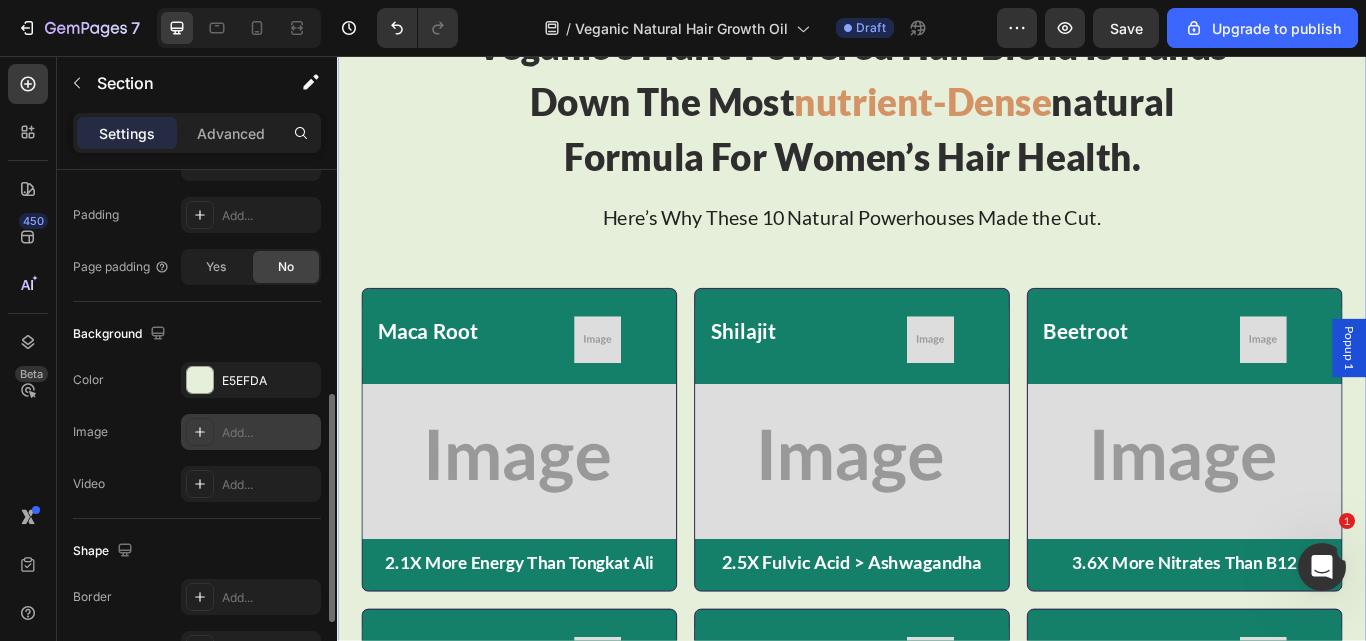 click on "Add..." at bounding box center [269, 433] 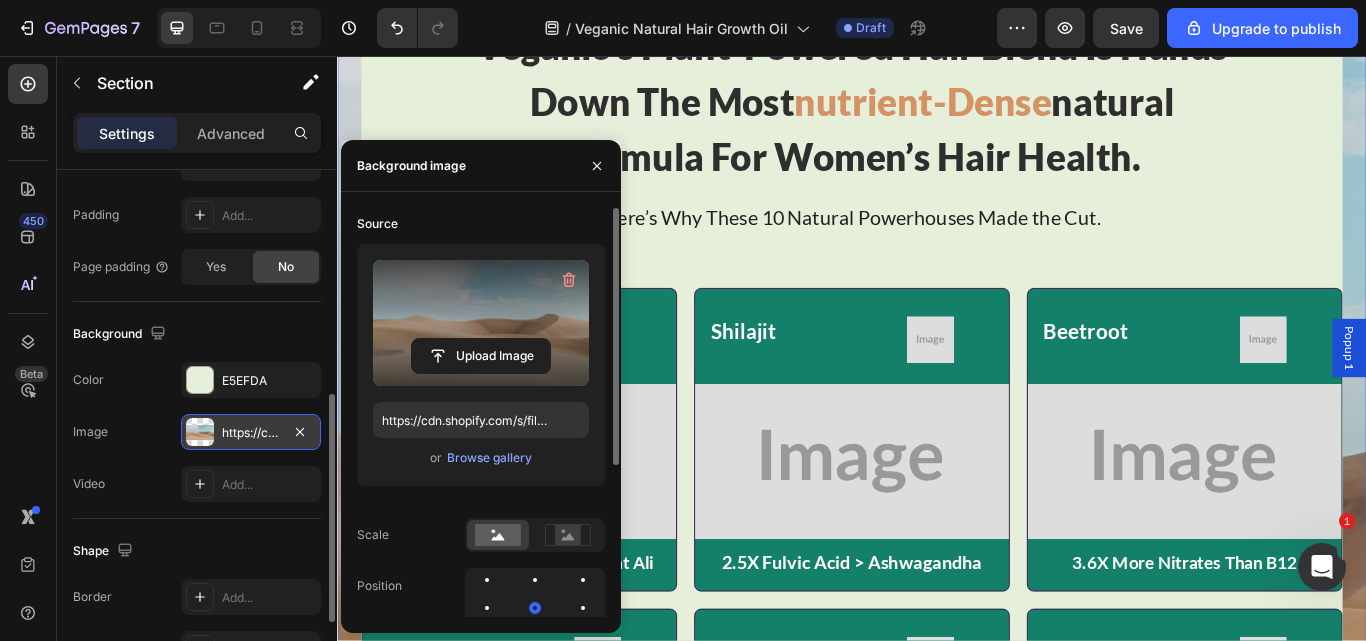 click at bounding box center [481, 323] 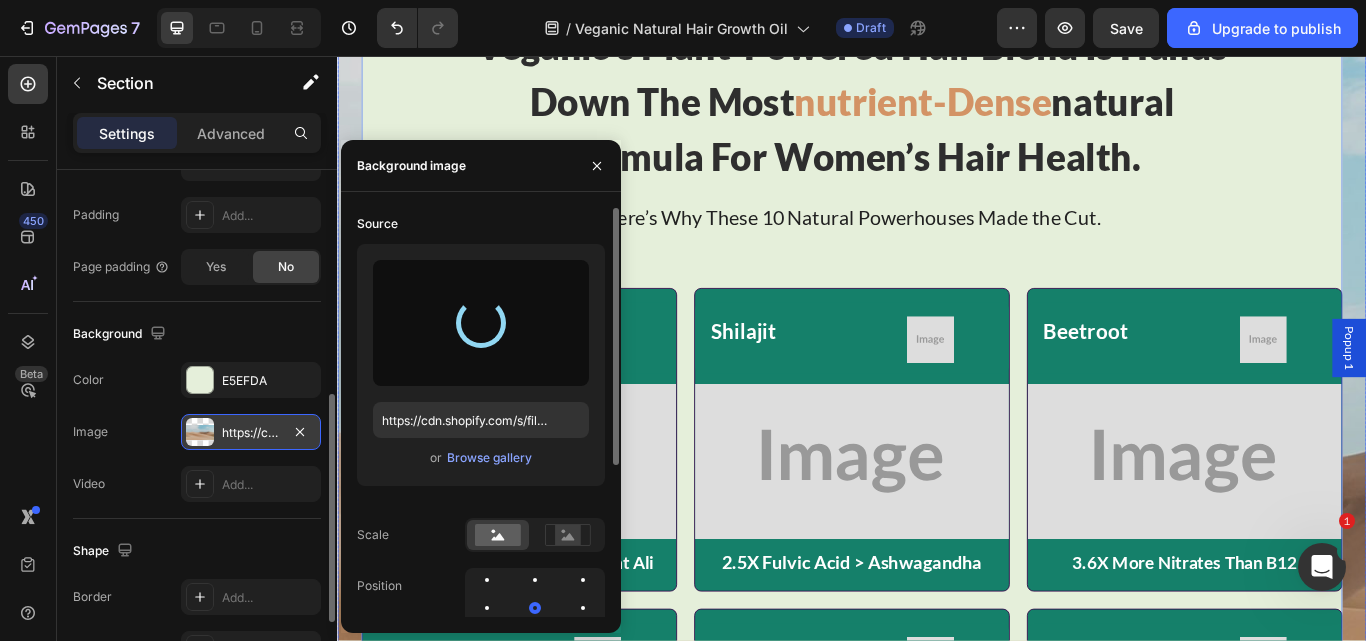 type on "https://cdn.shopify.com/s/files/1/0734/3702/0479/files/gempages_452710916551607394-9863f05a-1326-4288-9f90-ba21c8d64d3d.png" 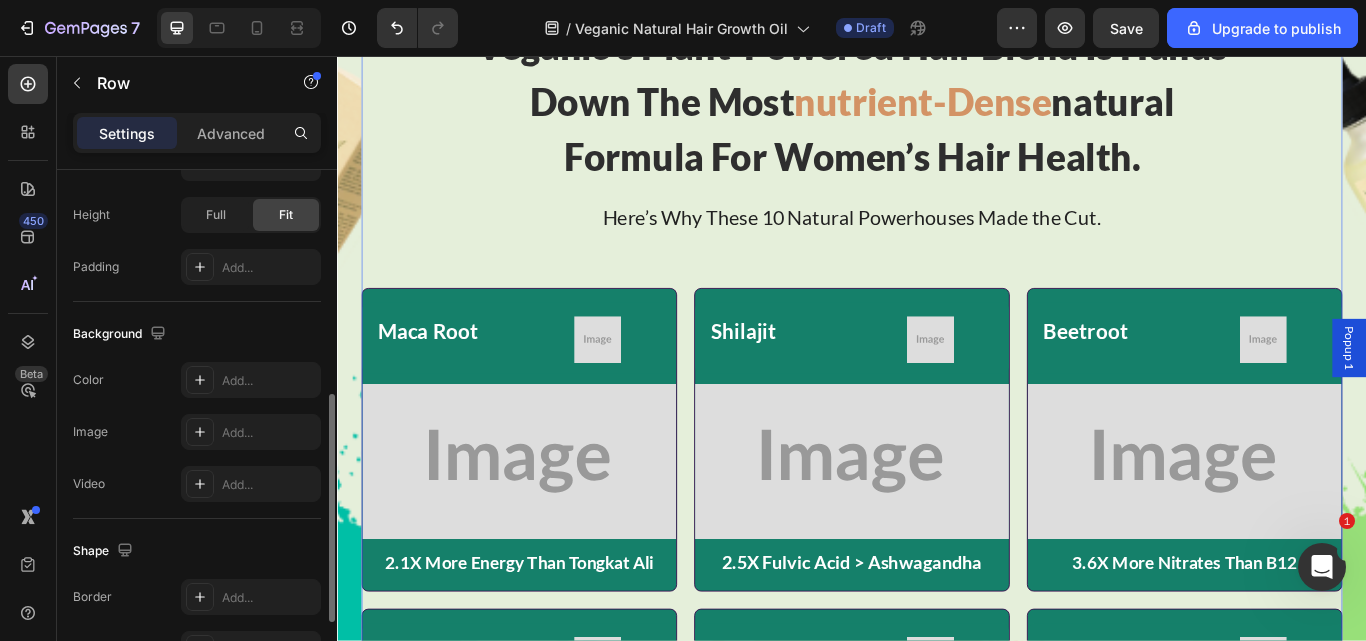 scroll, scrollTop: 0, scrollLeft: 0, axis: both 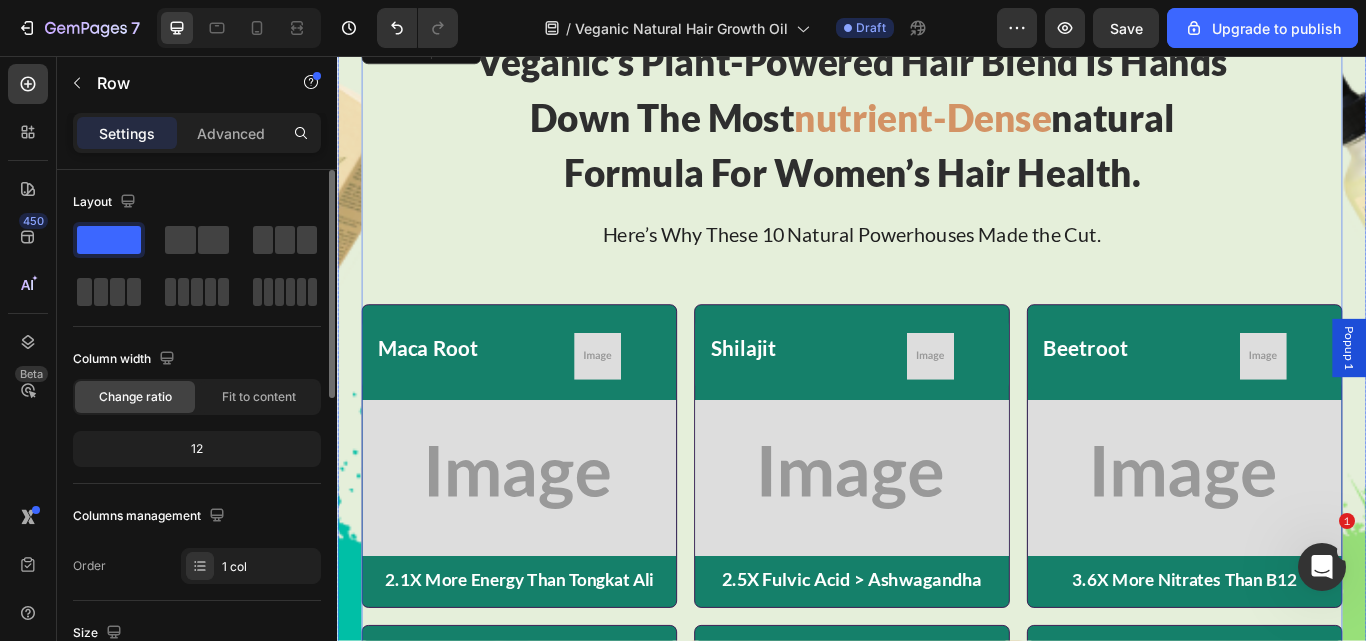 click on "veganic’s plant-powered hair blend is hands  down the most  nutrient-dense  natural  formula for women’s hair health. Heading Here’s Why These 10 Natural Powerhouses Made the Cut. Heading Maca Root Heading Image Row Image 2.1X More Energy Than Tongkat Ali Text Block Row Shilajit Heading Image Row Image 2.5X Fulvic Acid > Ashwagandha Text Block Row Beetroot Heading Image Row Image 3.6X More Nitrates Than B12 Text Block Row Row Fenugreek Heading Image Row Image 2.9X More Saponins Than Black  Pepper Text Block Row L-Arginine Heading Image Row Image 4.7X MORE Nitric Oxide Is Support than Vitamin B12 Text Block Row Tongkat  Heading Image Row Image 3.3X MORE Testosterone Support than Panax Ginseng Text Block Row Row
Try Nature’s Formula Button
Drop element here 365-Day Money Back Guarantee Item List Free Shipping Item List
Drop element here Row Row   0 Hero Banner" at bounding box center [937, 628] 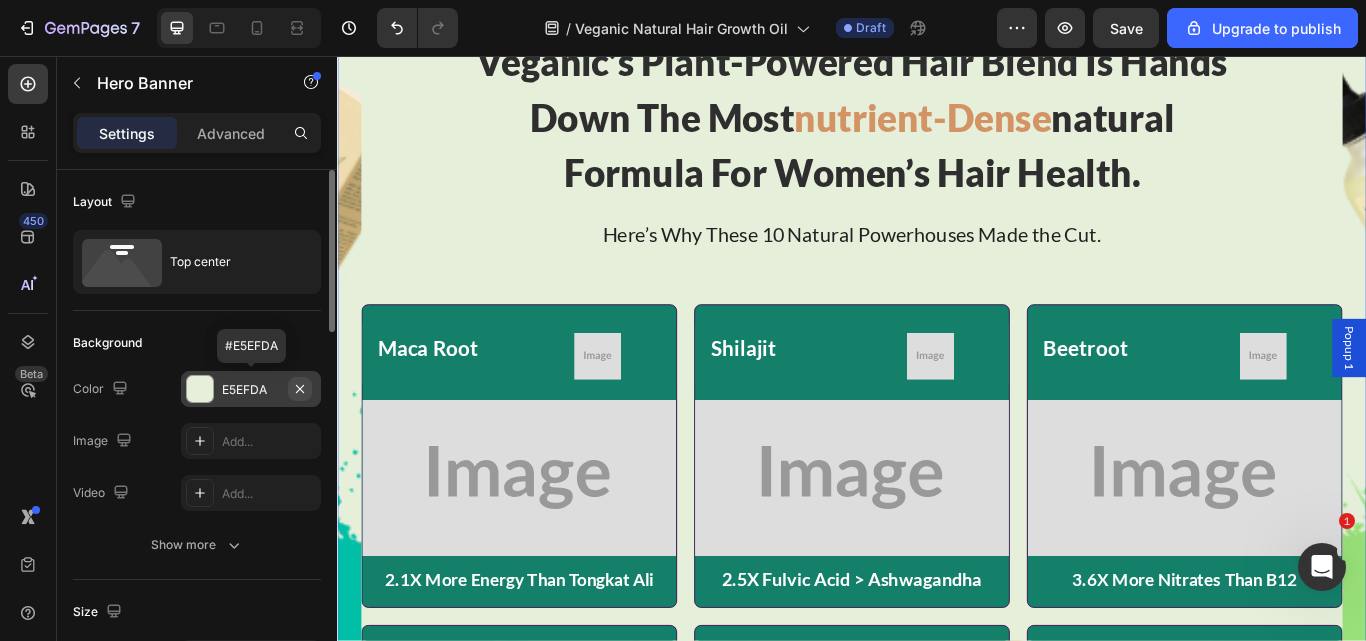 click 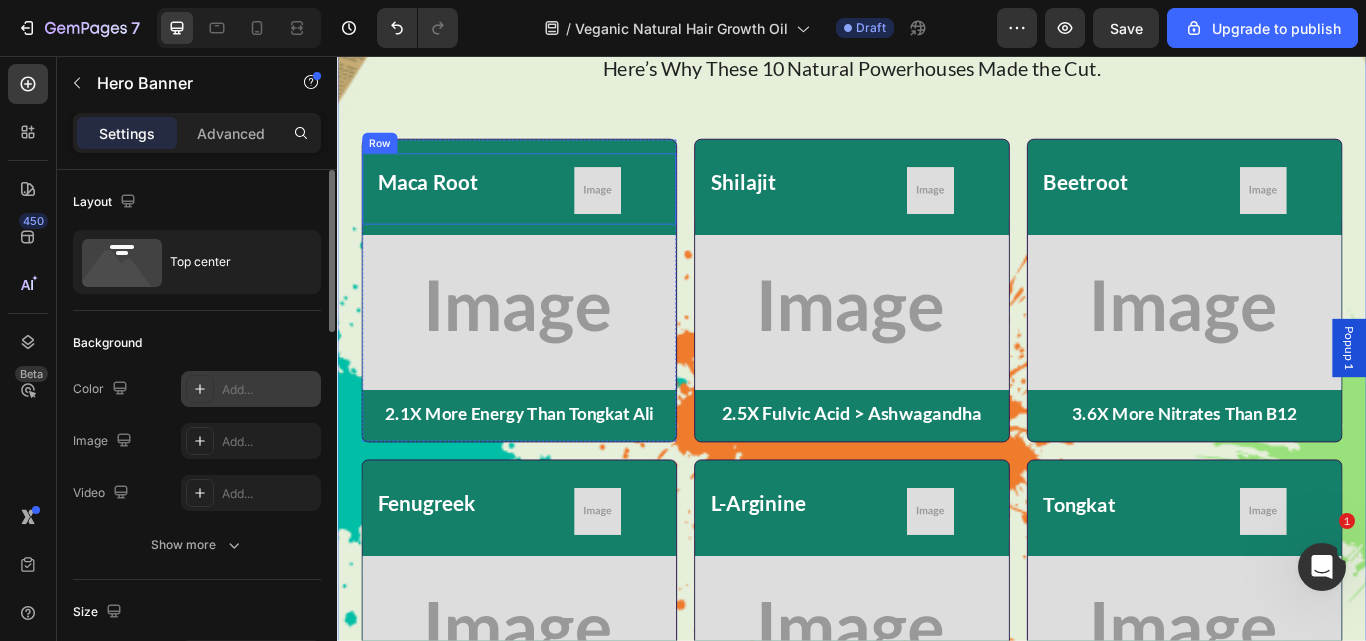 scroll, scrollTop: 7976, scrollLeft: 0, axis: vertical 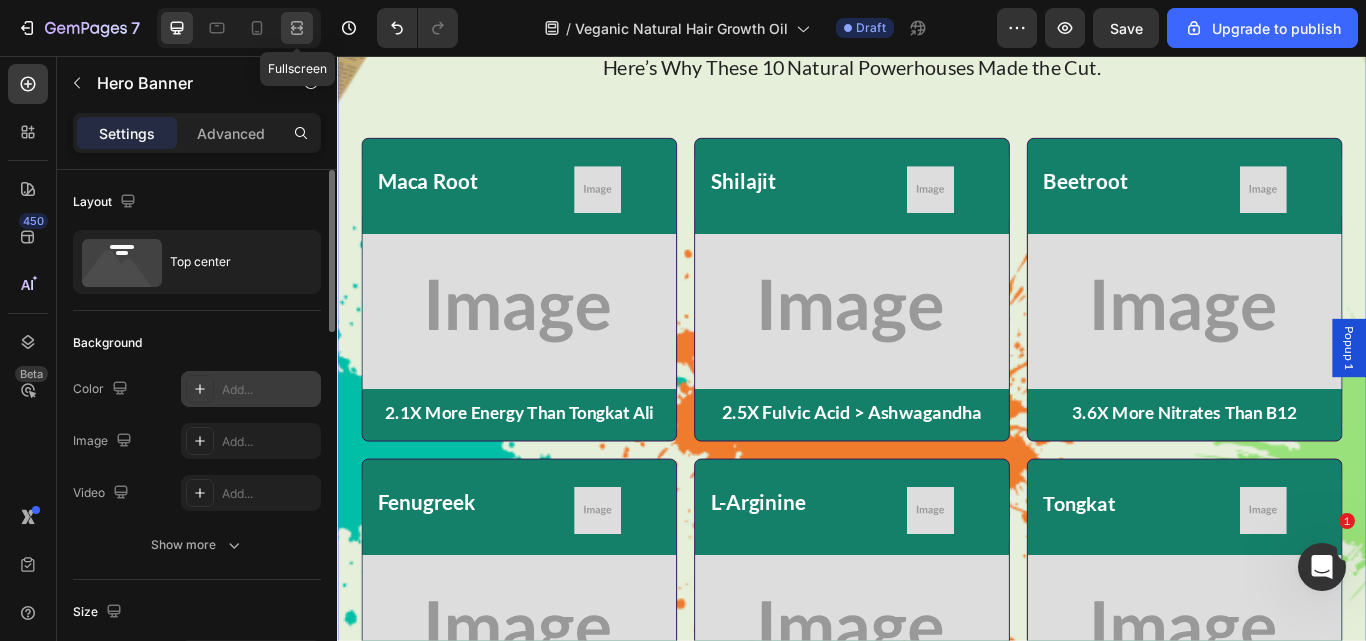 click 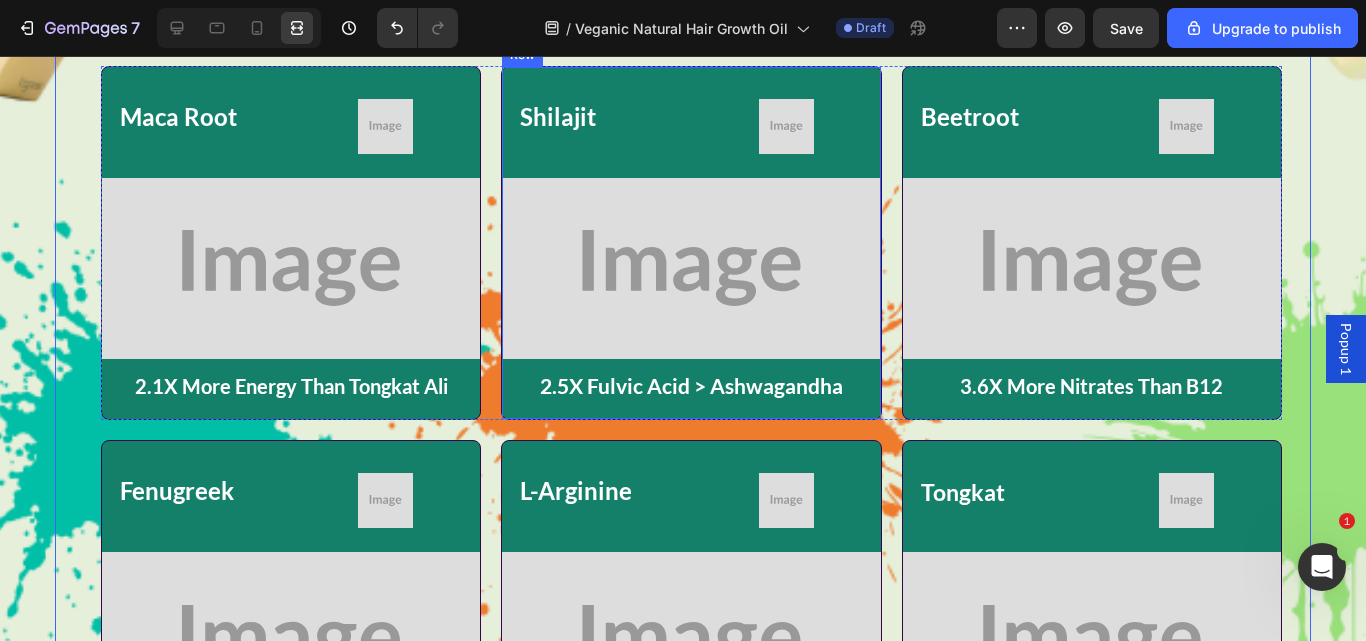 scroll, scrollTop: 7641, scrollLeft: 0, axis: vertical 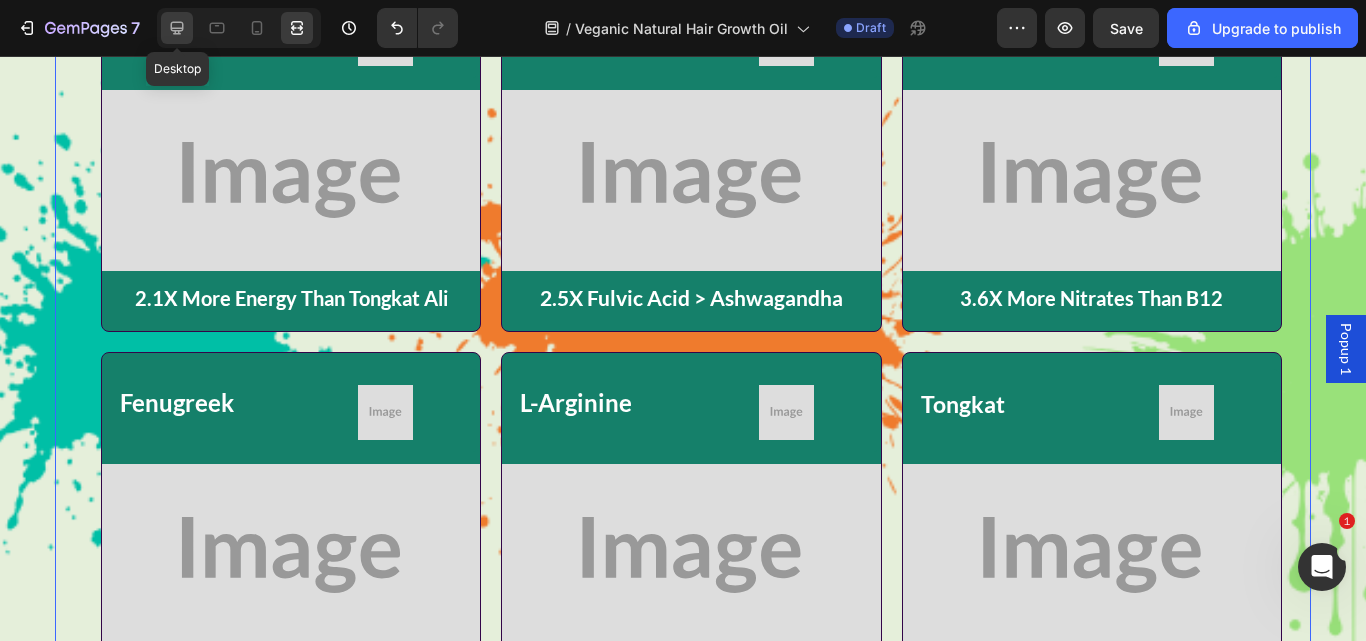 click 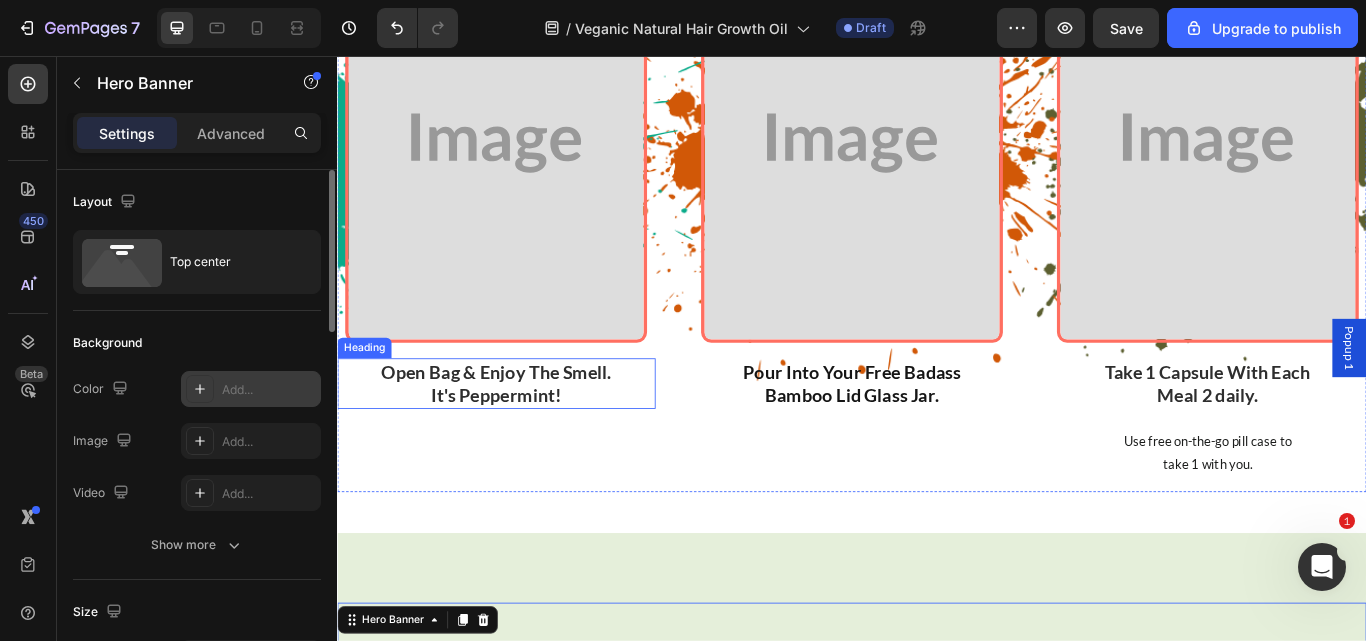 scroll, scrollTop: 7373, scrollLeft: 0, axis: vertical 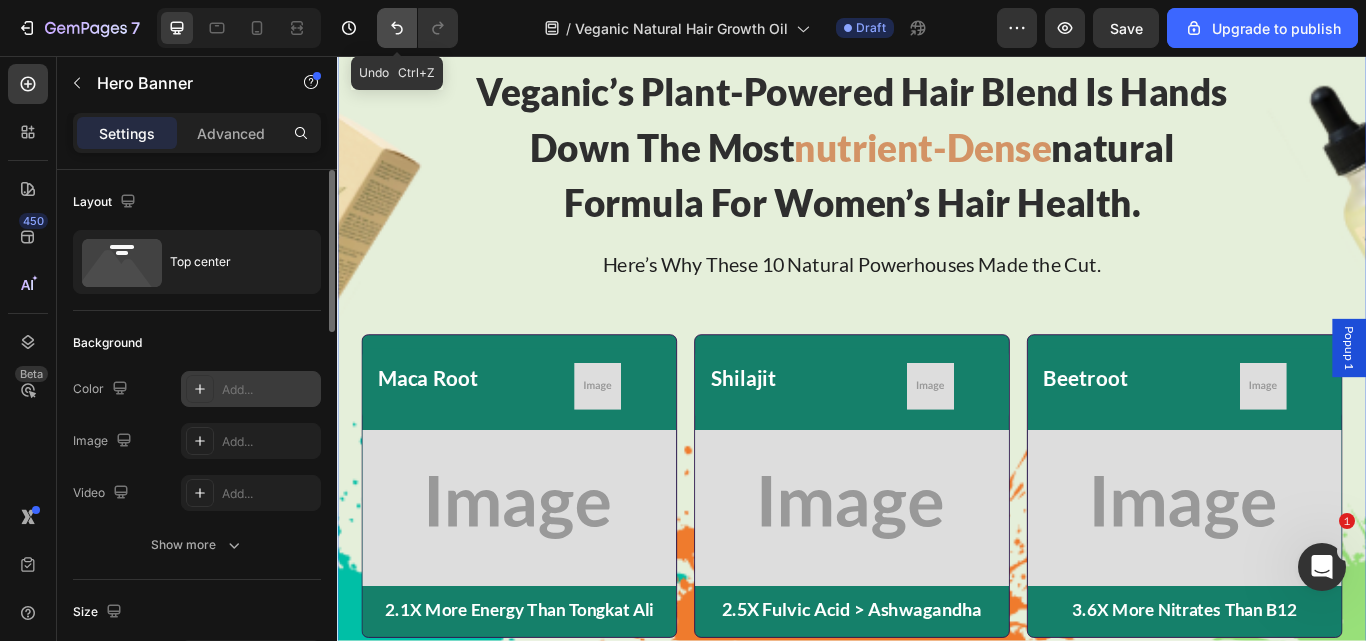 click 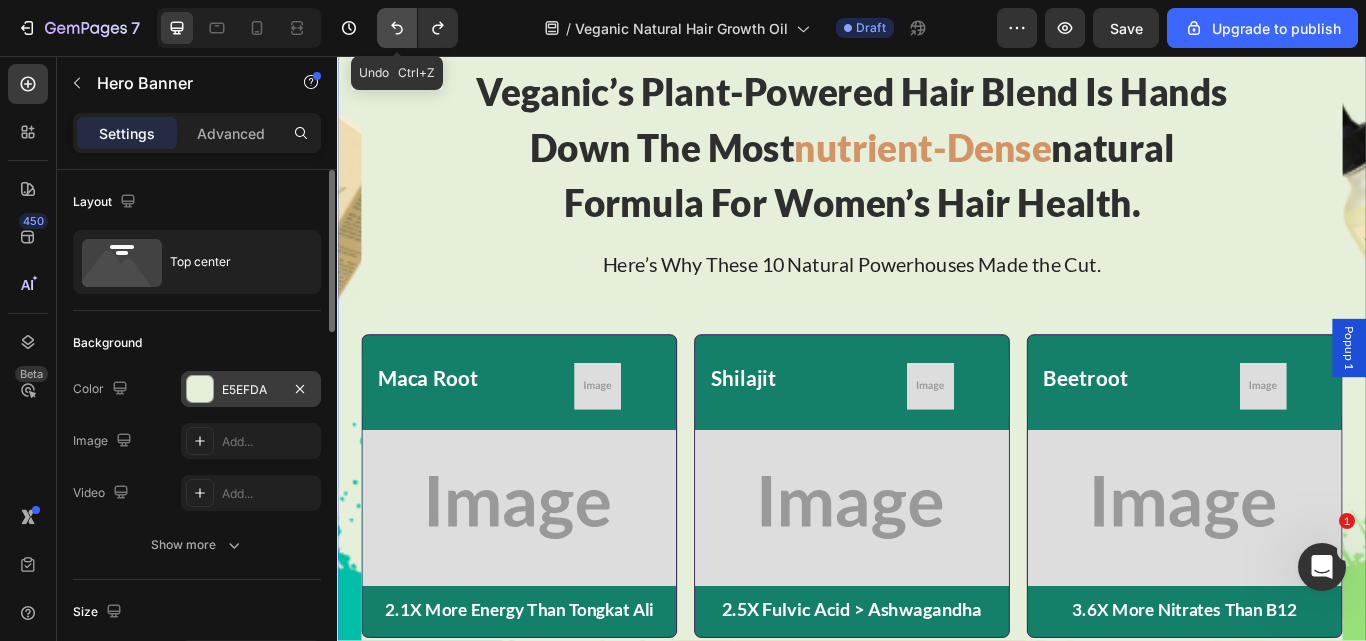 click 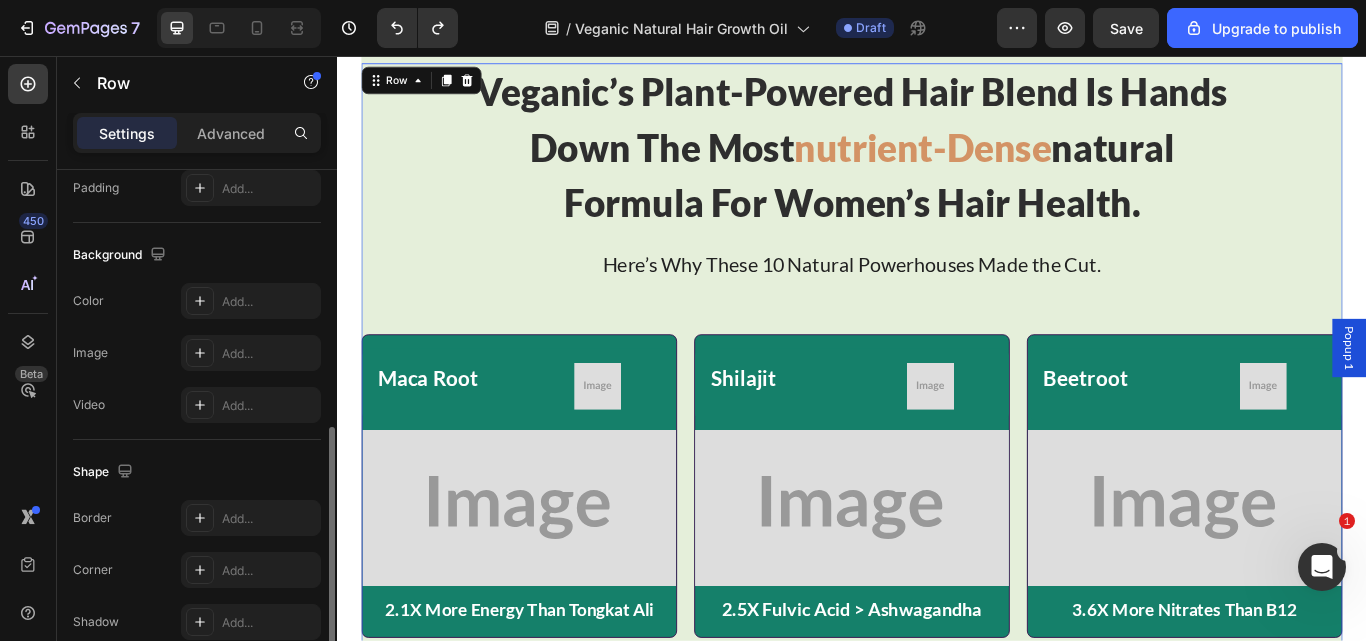 scroll, scrollTop: 598, scrollLeft: 0, axis: vertical 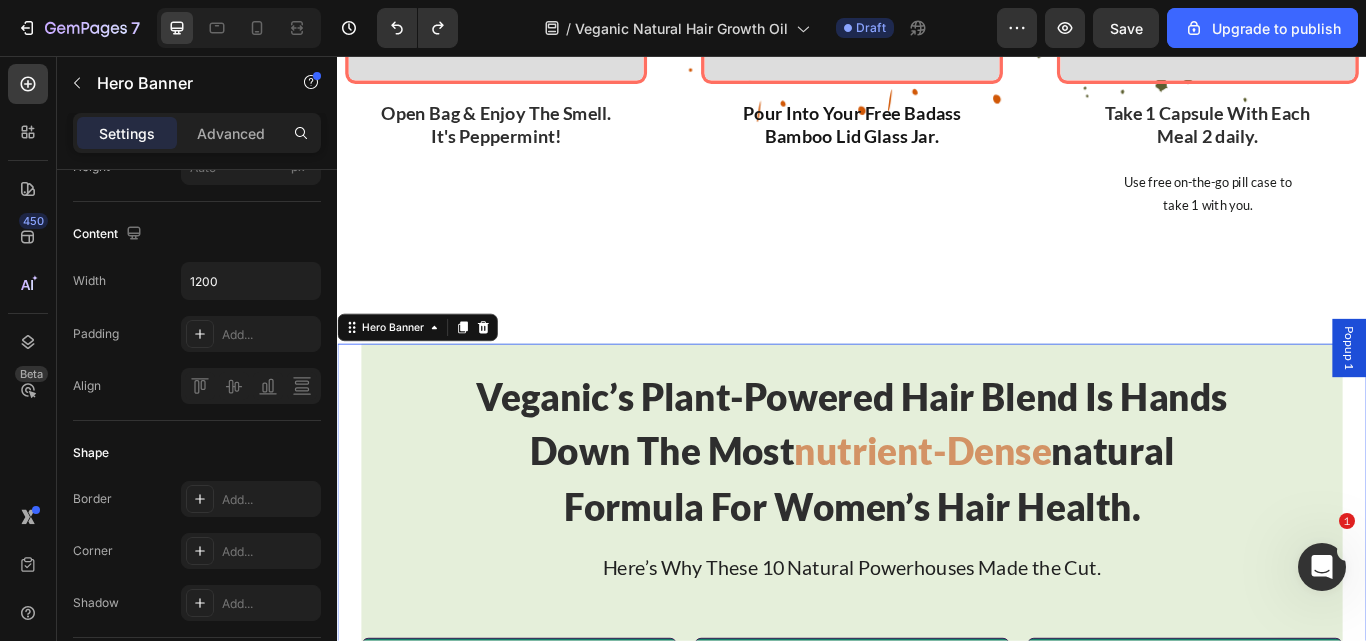 click on "veganic’s plant-powered hair blend is hands  down the most  nutrient-dense  natural  formula for women’s hair health. Heading Here’s Why These 10 Natural Powerhouses Made the Cut. Heading Maca Root Heading Image Row Image 2.1X More Energy Than Tongkat Ali Text Block Row Shilajit Heading Image Row Image 2.5X Fulvic Acid > Ashwagandha Text Block Row Beetroot Heading Image Row Image 3.6X More Nitrates Than B12 Text Block Row Row Fenugreek Heading Image Row Image 2.9X More Saponins Than Black  Pepper Text Block Row L-Arginine Heading Image Row Image 4.7X MORE Nitric Oxide Is Support than Vitamin B12 Text Block Row Tongkat  Heading Image Row Image 3.3X MORE Testosterone Support than Panax Ginseng Text Block Row Row
Try Nature’s Formula Button
Drop element here 365-Day Money Back Guarantee Item List Free Shipping Item List
Drop element here Row Row" at bounding box center [937, 1018] 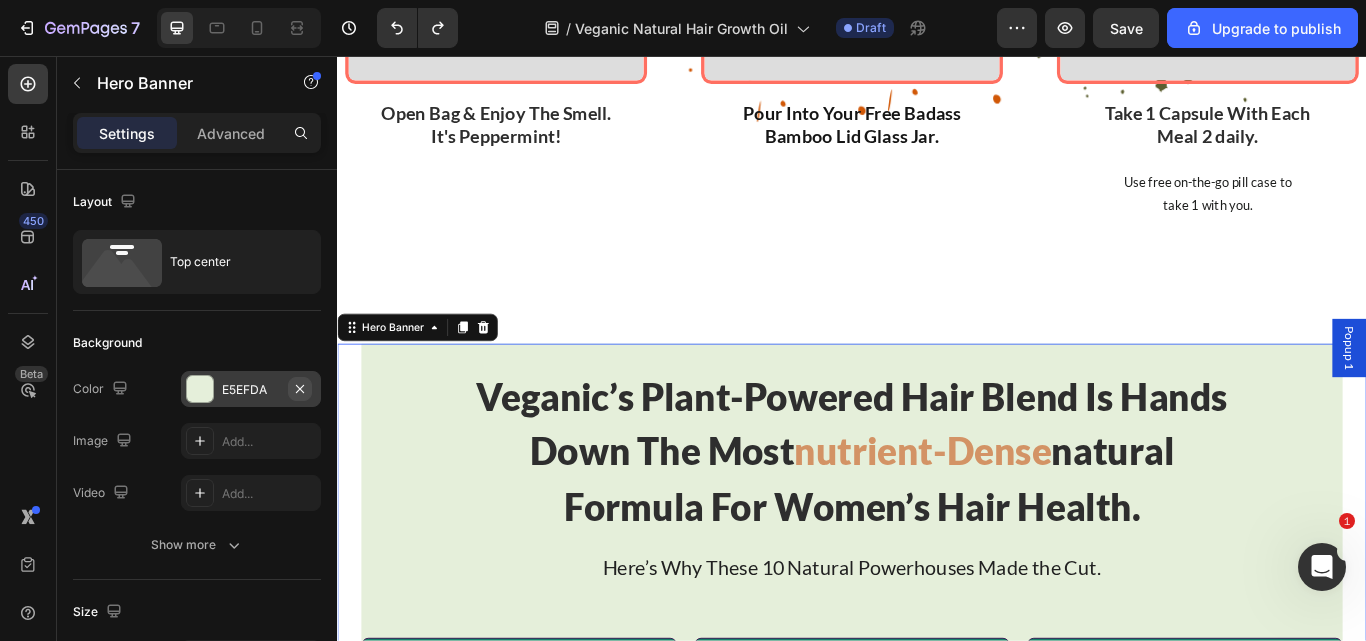 click 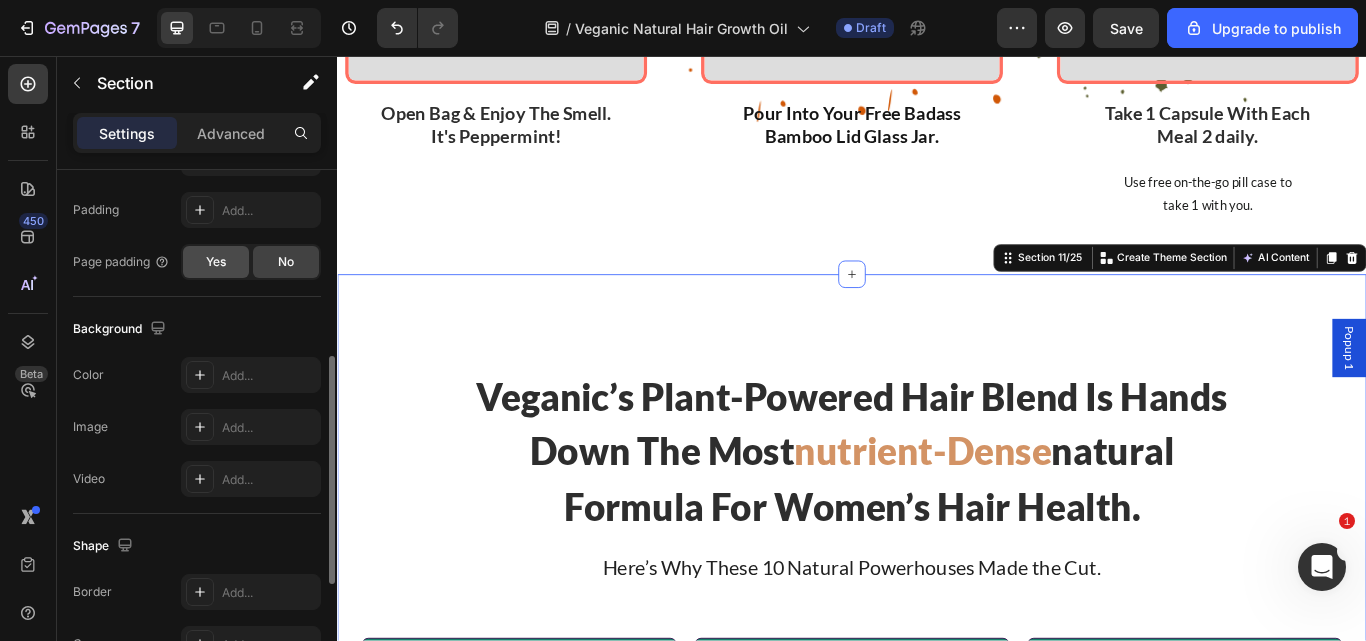 scroll, scrollTop: 524, scrollLeft: 0, axis: vertical 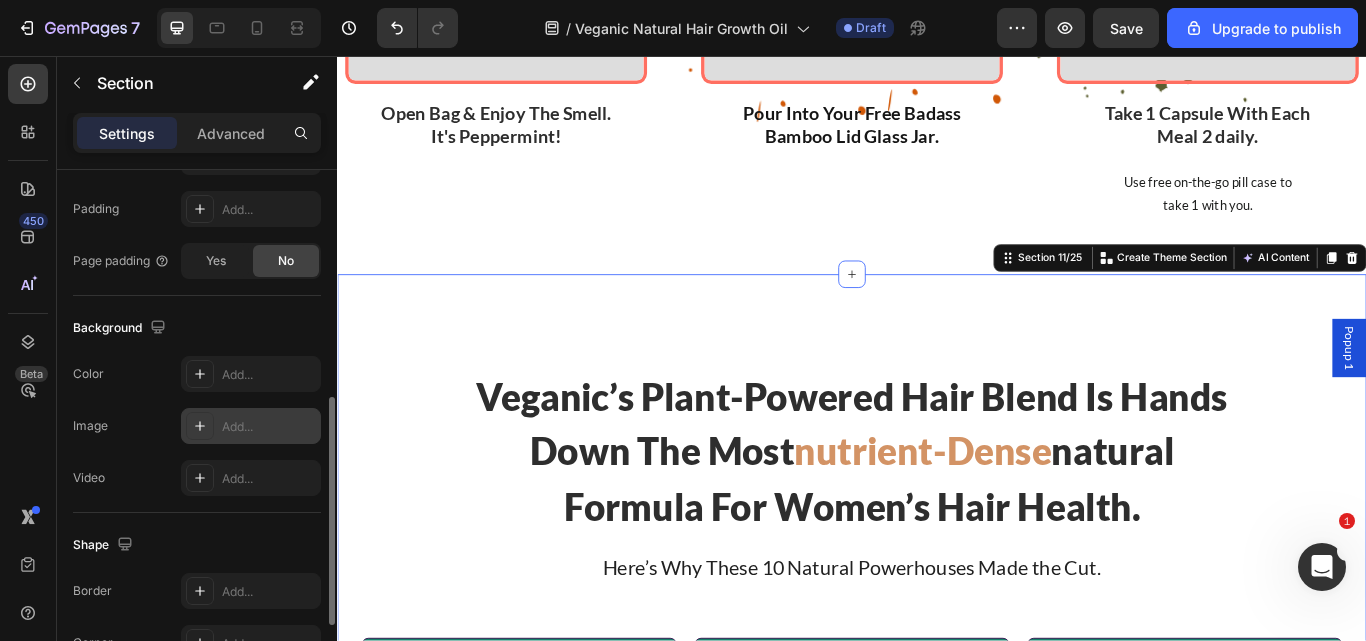 click on "Add..." at bounding box center [269, 427] 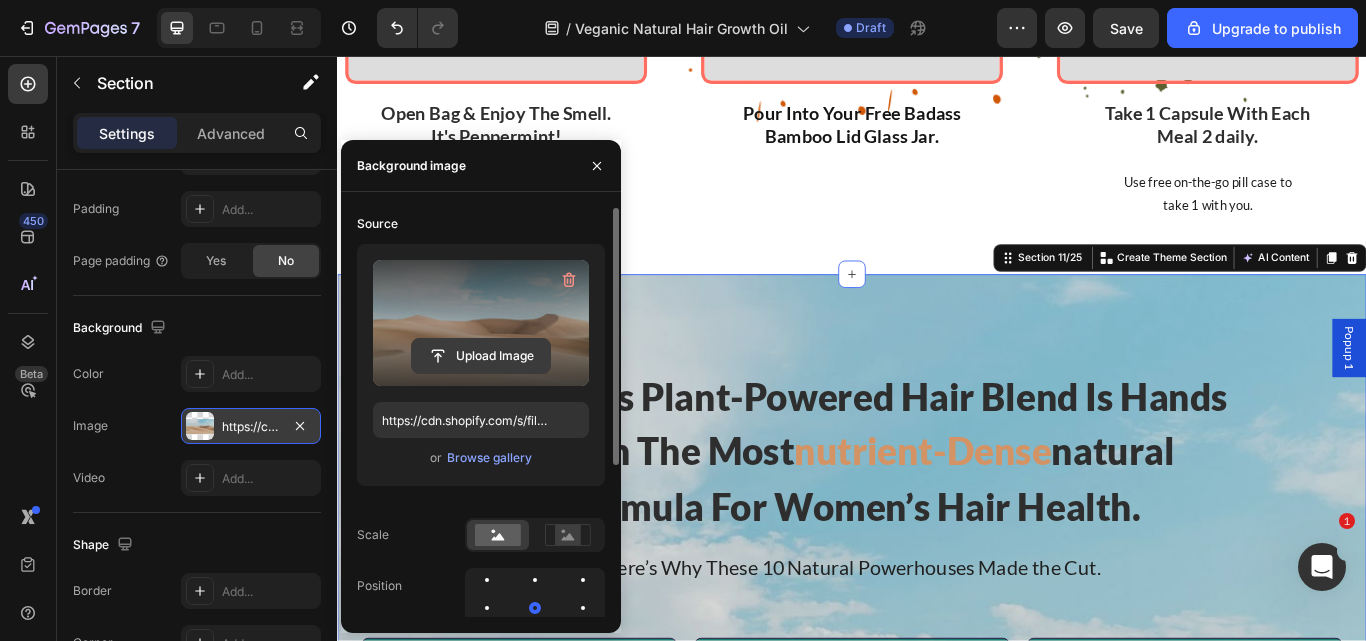 click 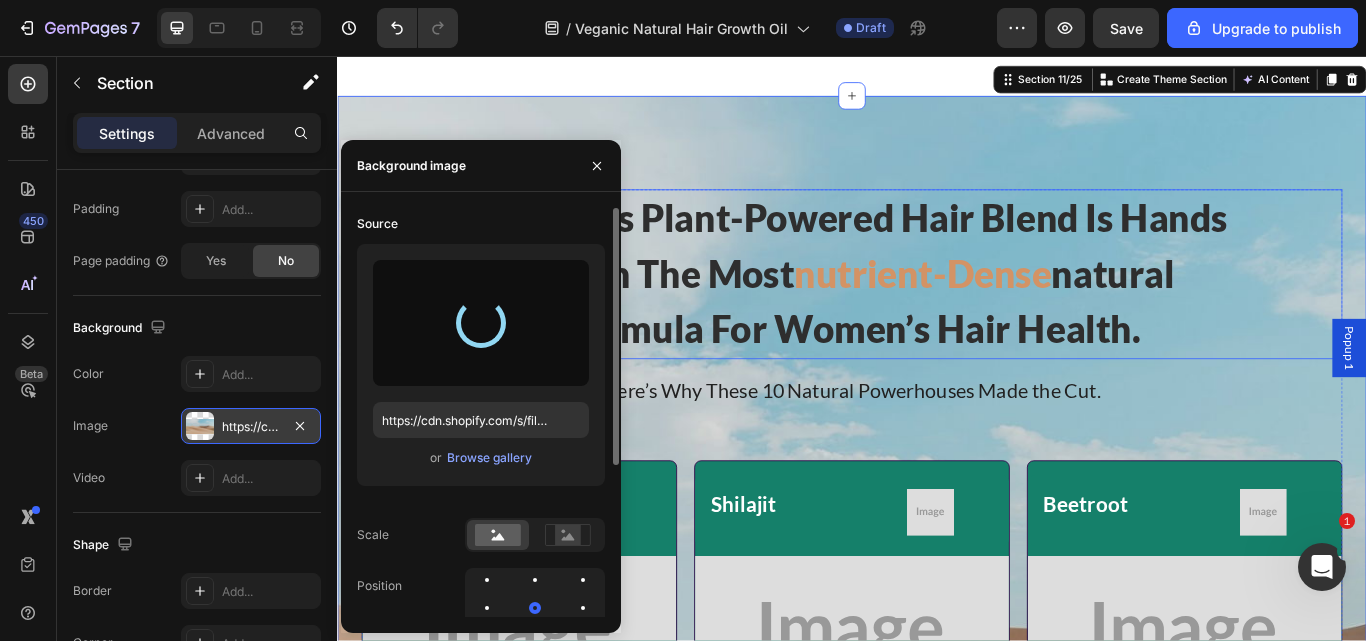 scroll, scrollTop: 7745, scrollLeft: 0, axis: vertical 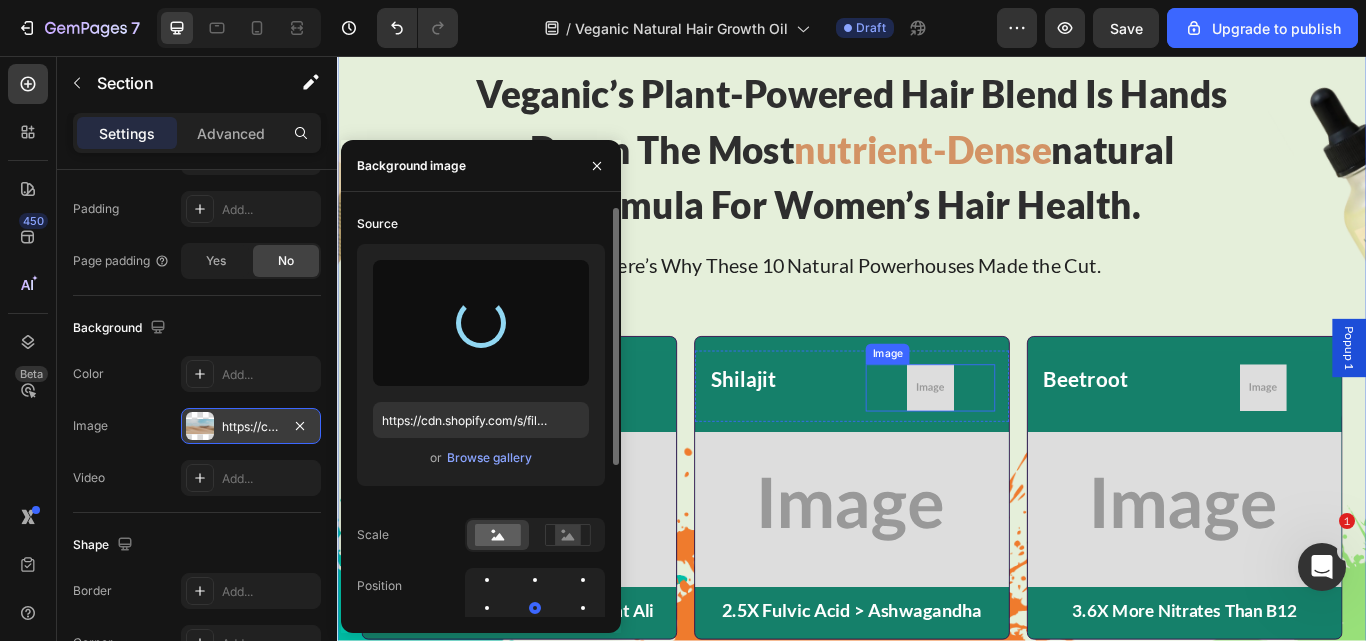 type on "https://cdn.shopify.com/s/files/1/0734/3702/0479/files/gempages_452710916551607394-00eba37f-a841-43ec-a781-9d30f88ee6fc.png" 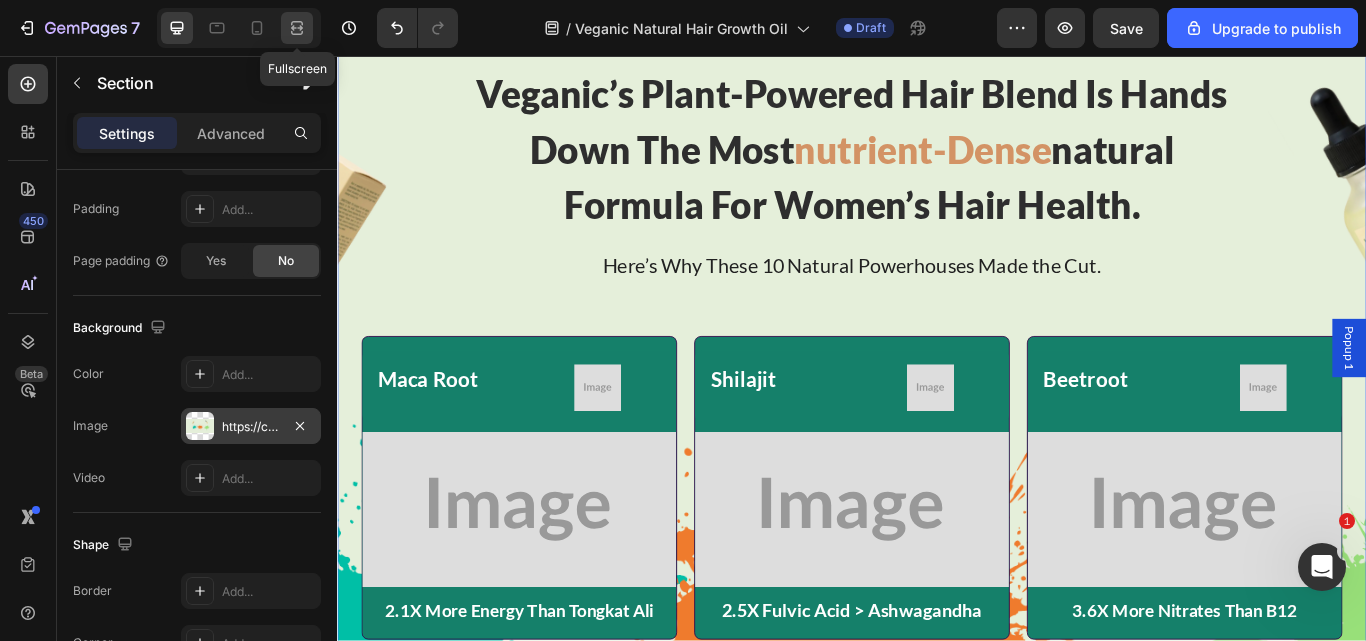 click 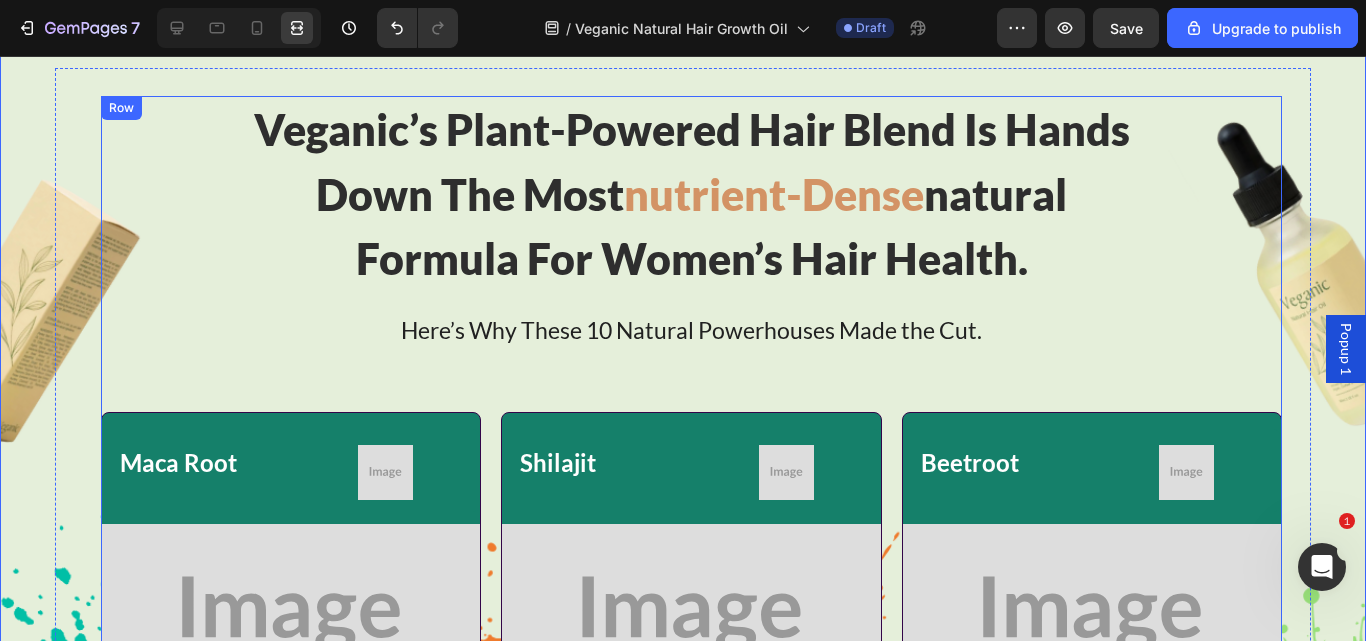 scroll, scrollTop: 7680, scrollLeft: 0, axis: vertical 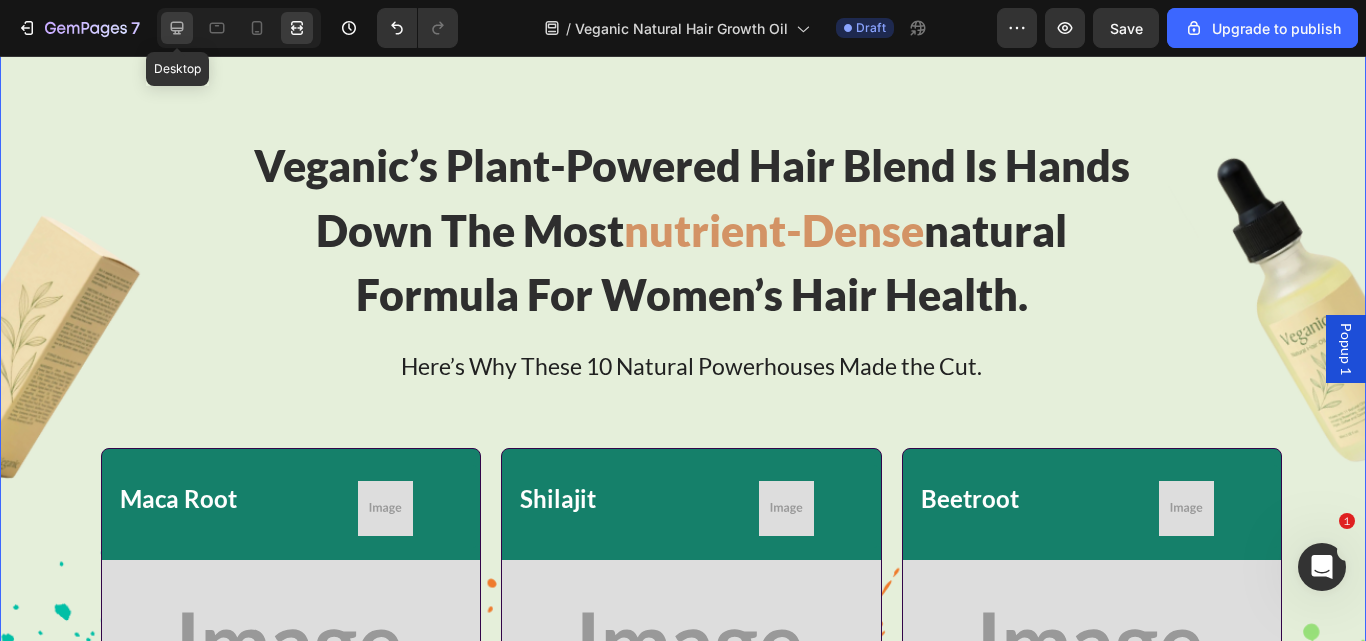 click 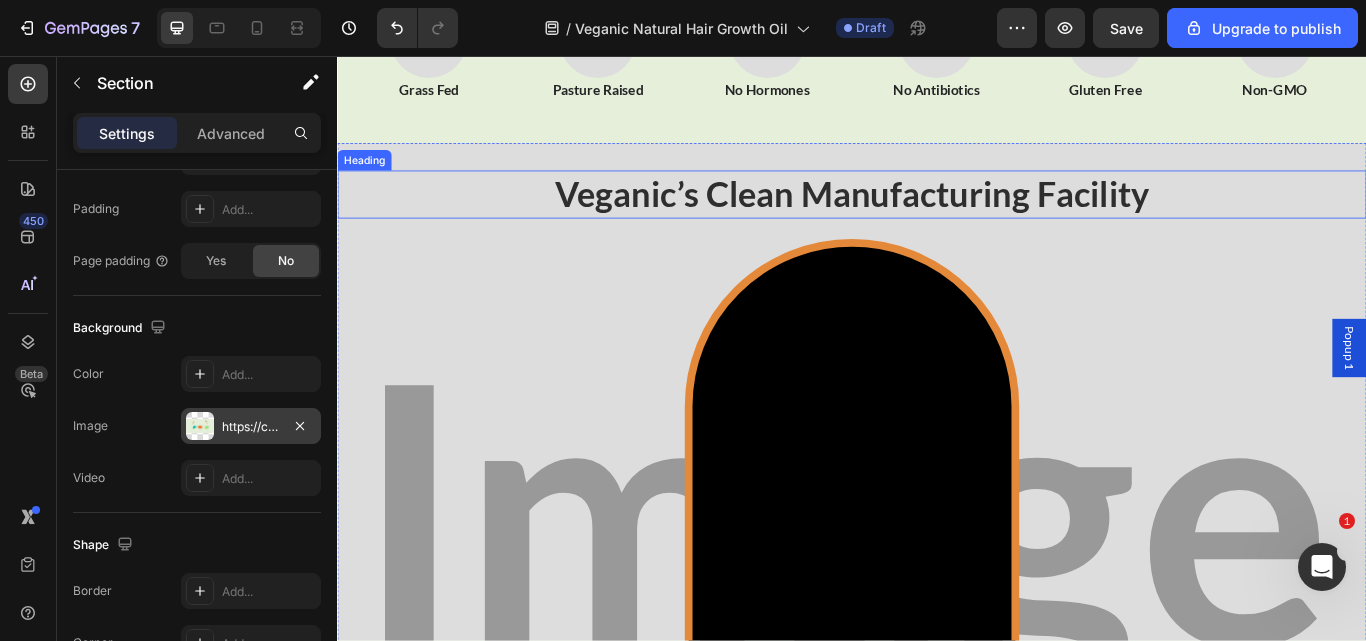 scroll, scrollTop: 9166, scrollLeft: 0, axis: vertical 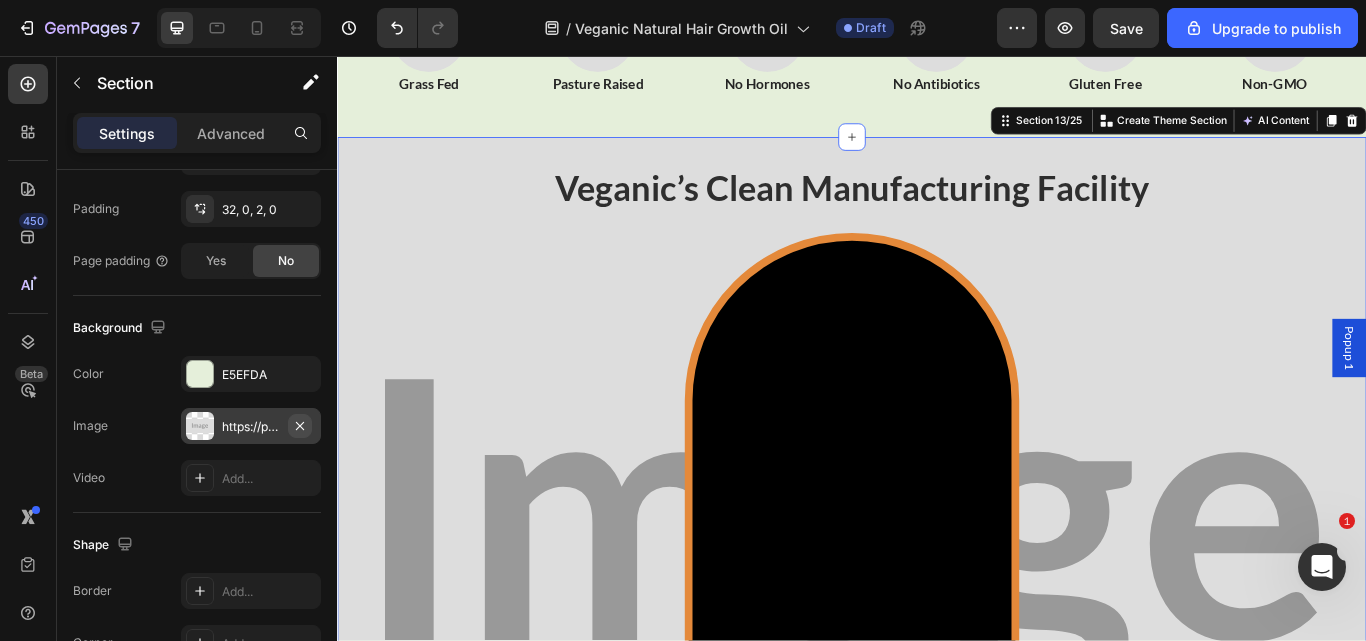 click 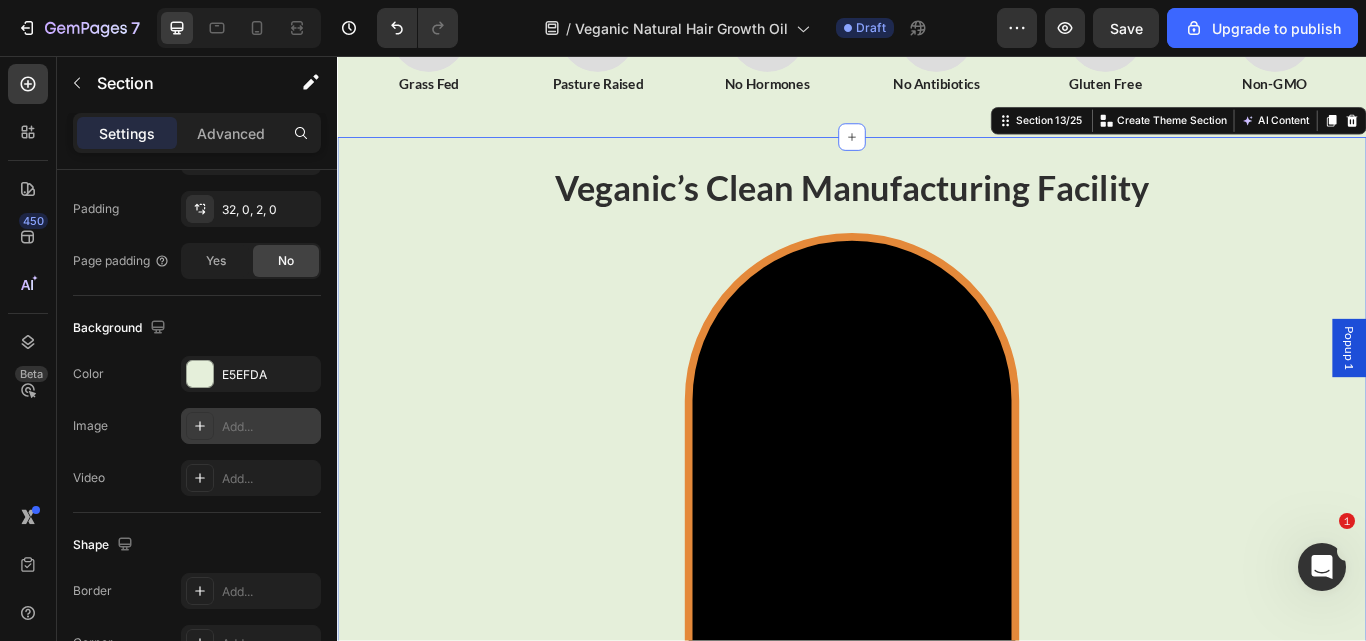 drag, startPoint x: 235, startPoint y: 428, endPoint x: 278, endPoint y: 413, distance: 45.54119 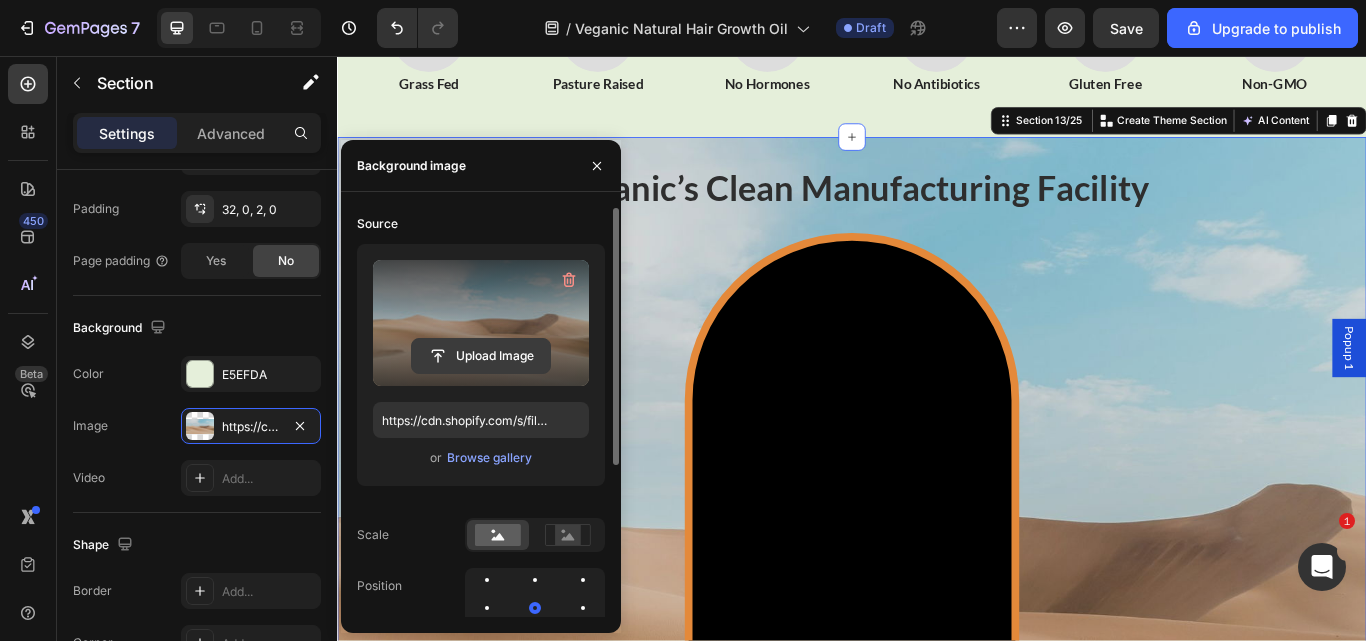 click 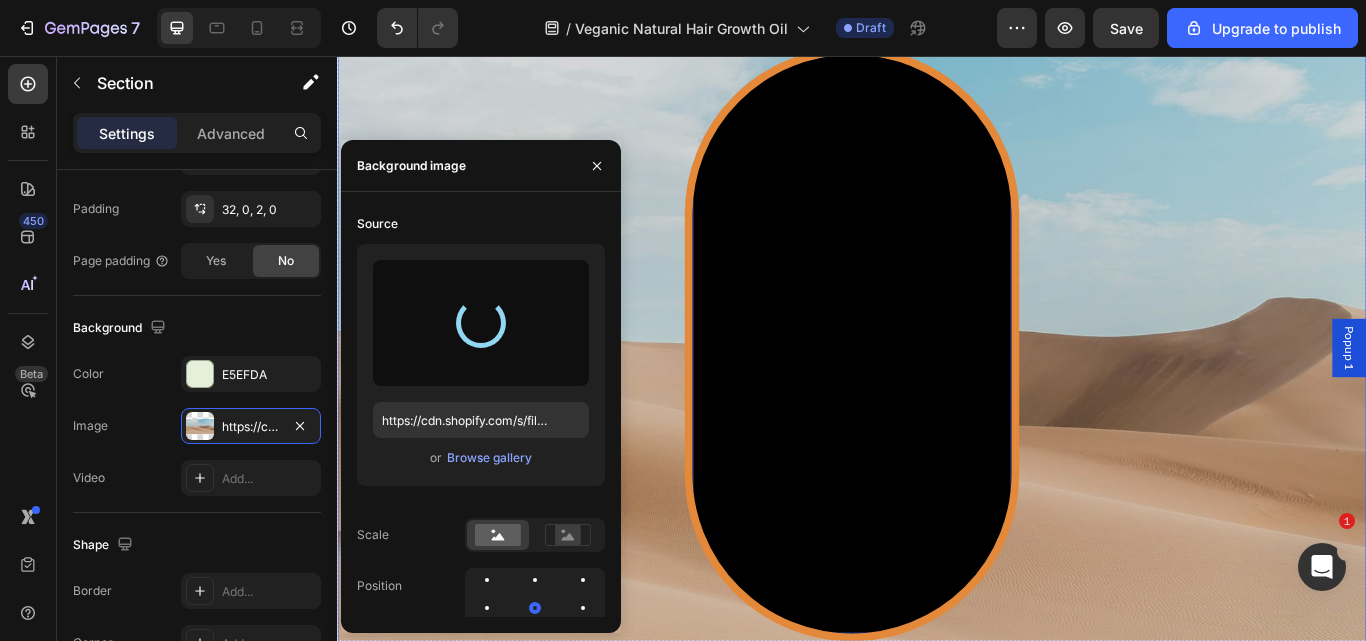 scroll, scrollTop: 9557, scrollLeft: 0, axis: vertical 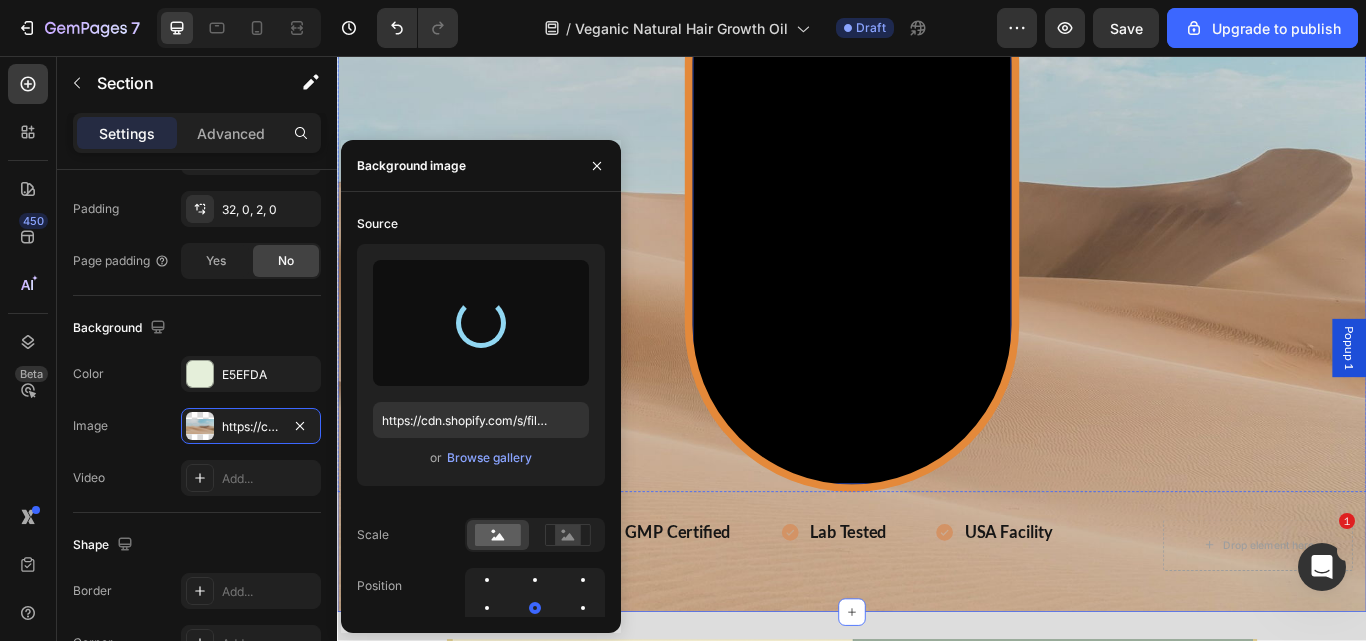 type on "https://cdn.shopify.com/s/files/1/0734/3702/0479/files/gempages_452710916551607394-8ec1c5b3-7459-4186-a669-89ac7f852ec6.png" 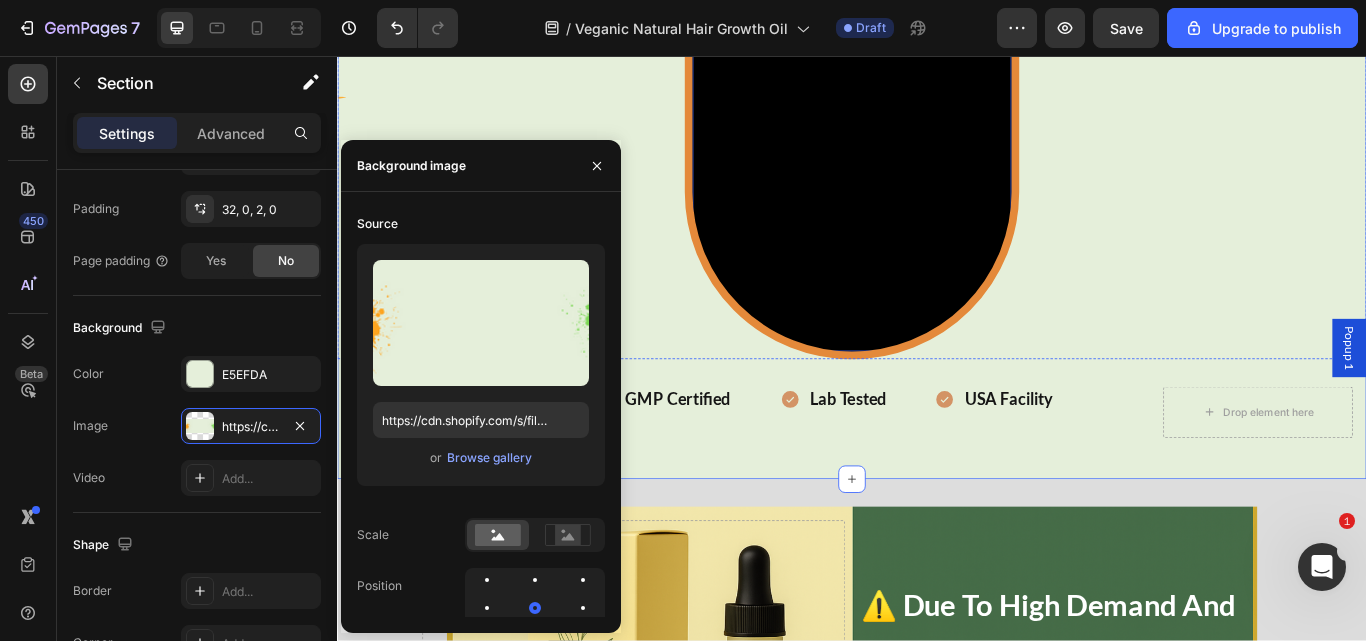 scroll, scrollTop: 9592, scrollLeft: 0, axis: vertical 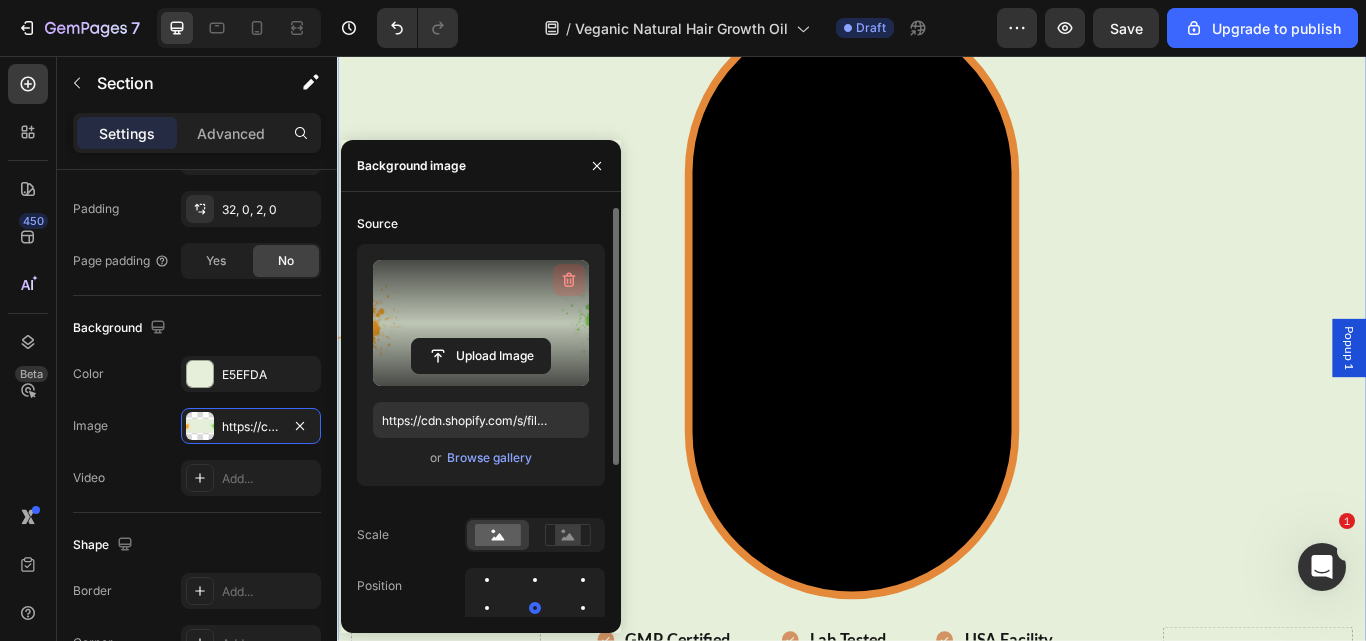 click 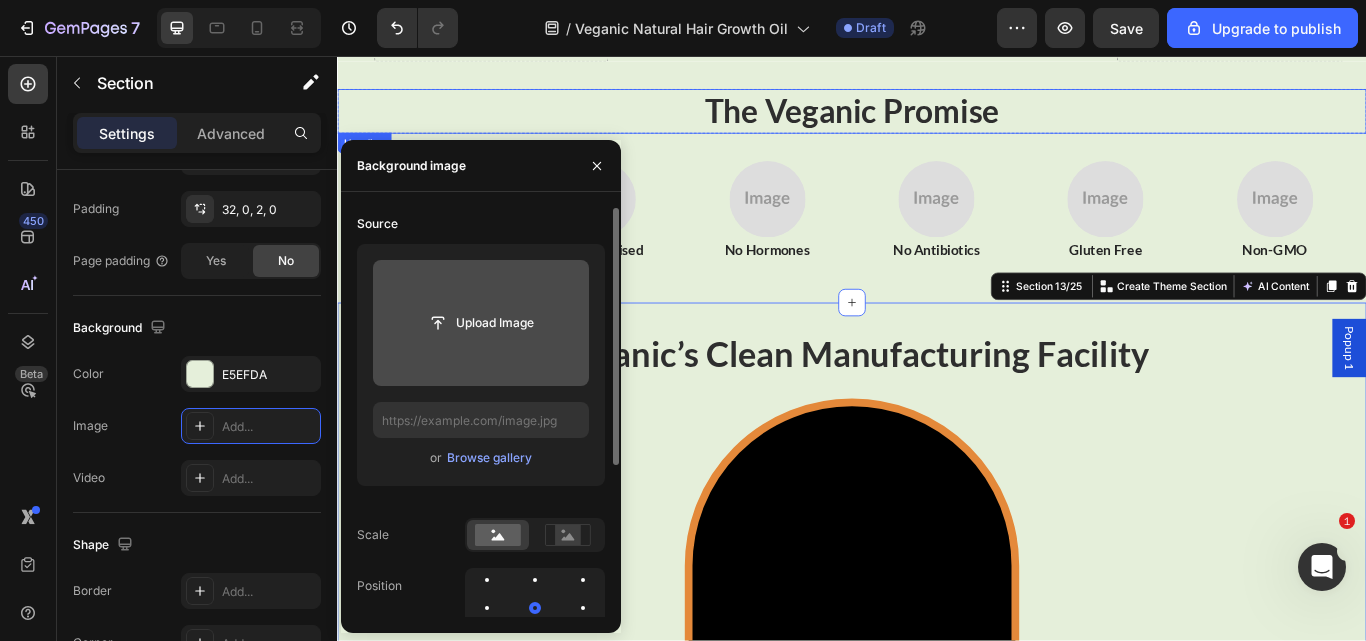 scroll, scrollTop: 8852, scrollLeft: 0, axis: vertical 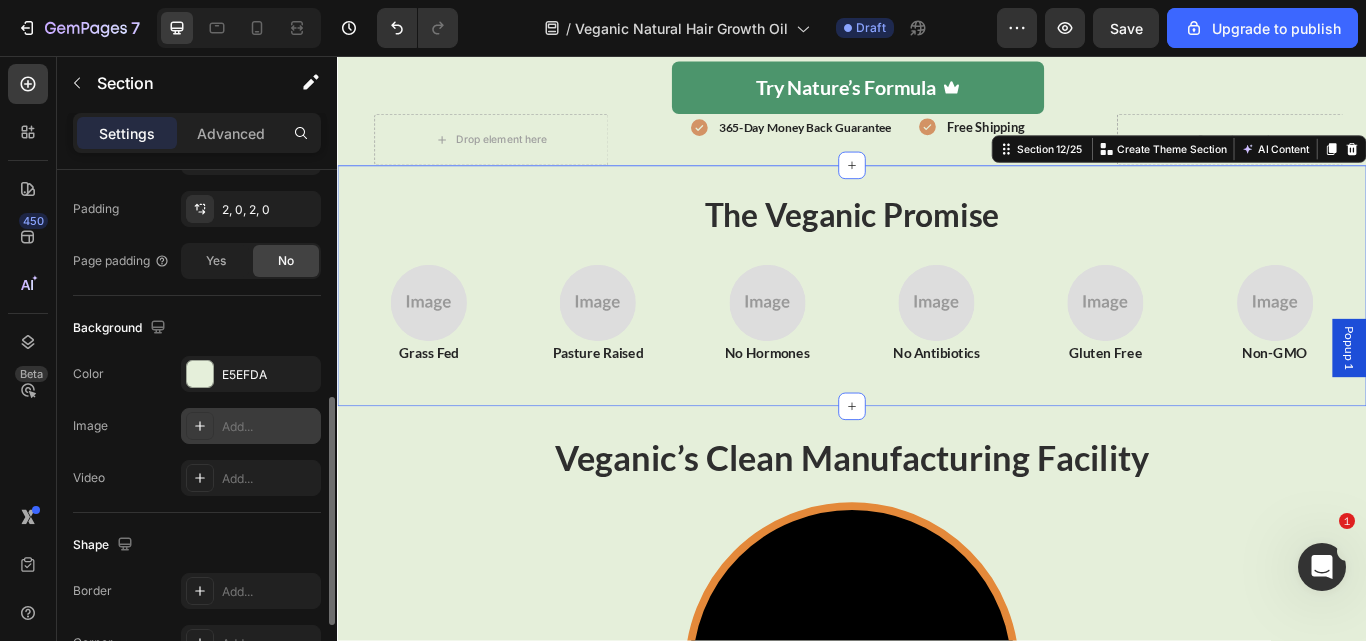 drag, startPoint x: 265, startPoint y: 419, endPoint x: 3, endPoint y: 416, distance: 262.01718 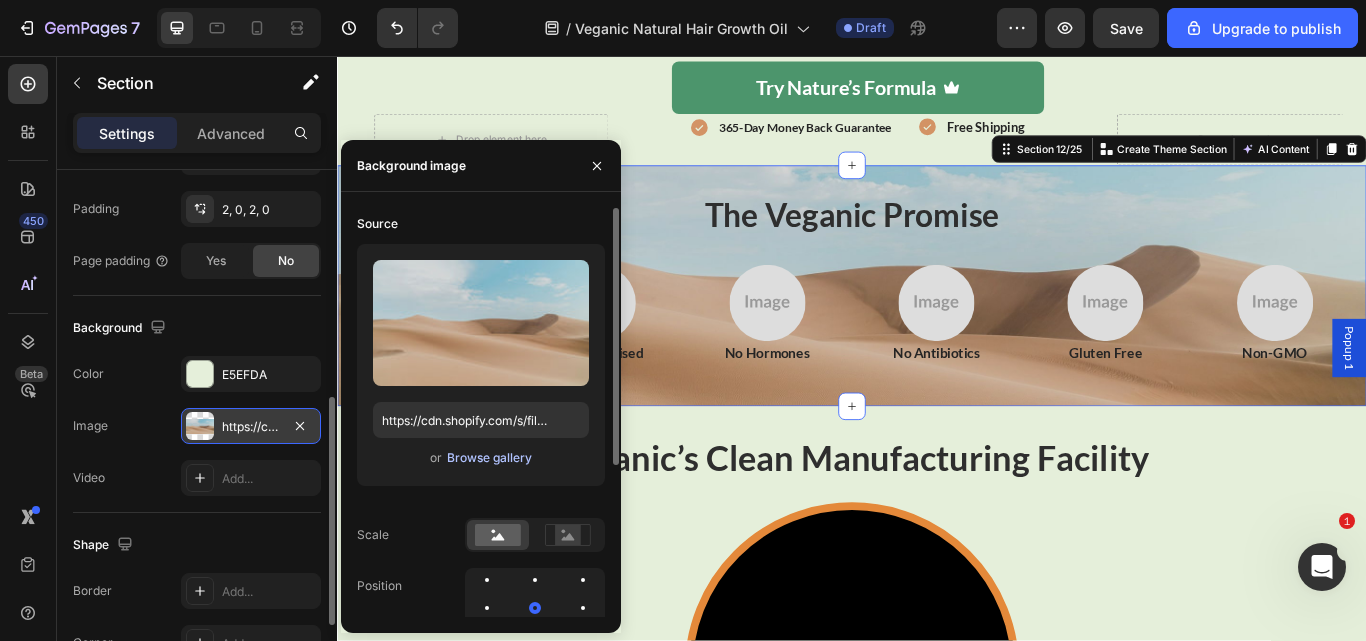 click on "Browse gallery" at bounding box center (489, 458) 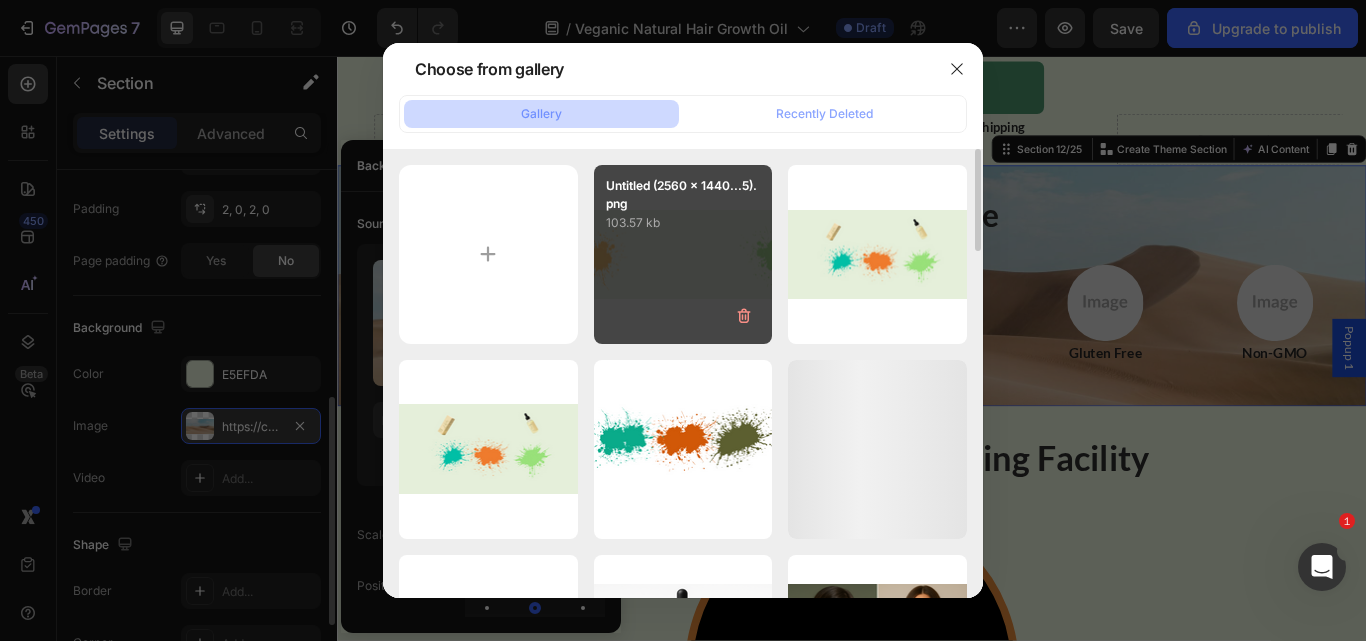 click on "Untitled (2560 x 1440...5).png 103.57 kb" at bounding box center (683, 254) 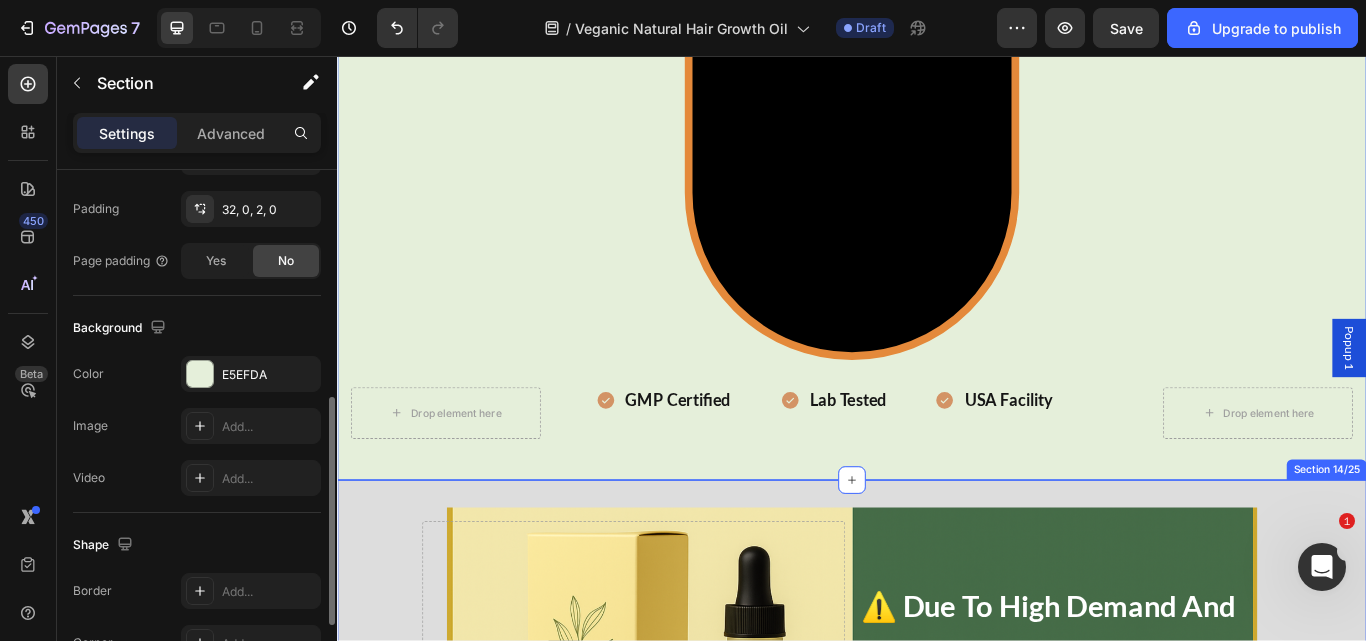 scroll, scrollTop: 9661, scrollLeft: 0, axis: vertical 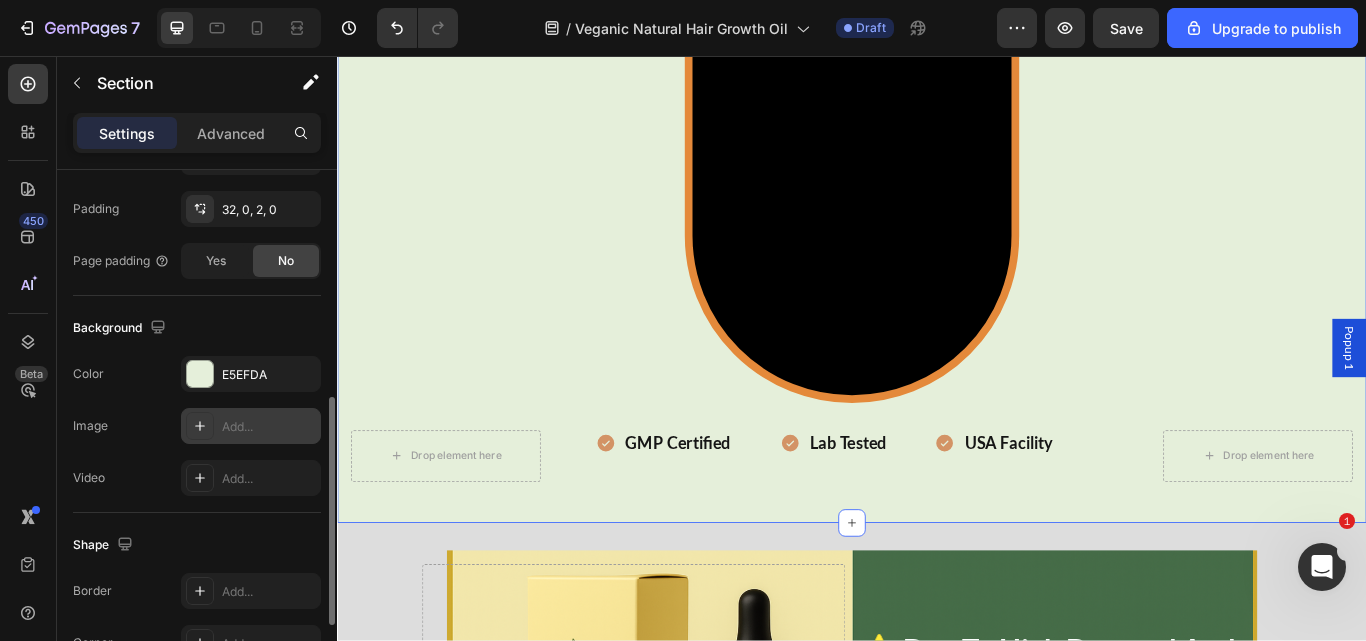 drag, startPoint x: 229, startPoint y: 435, endPoint x: 3, endPoint y: 364, distance: 236.89027 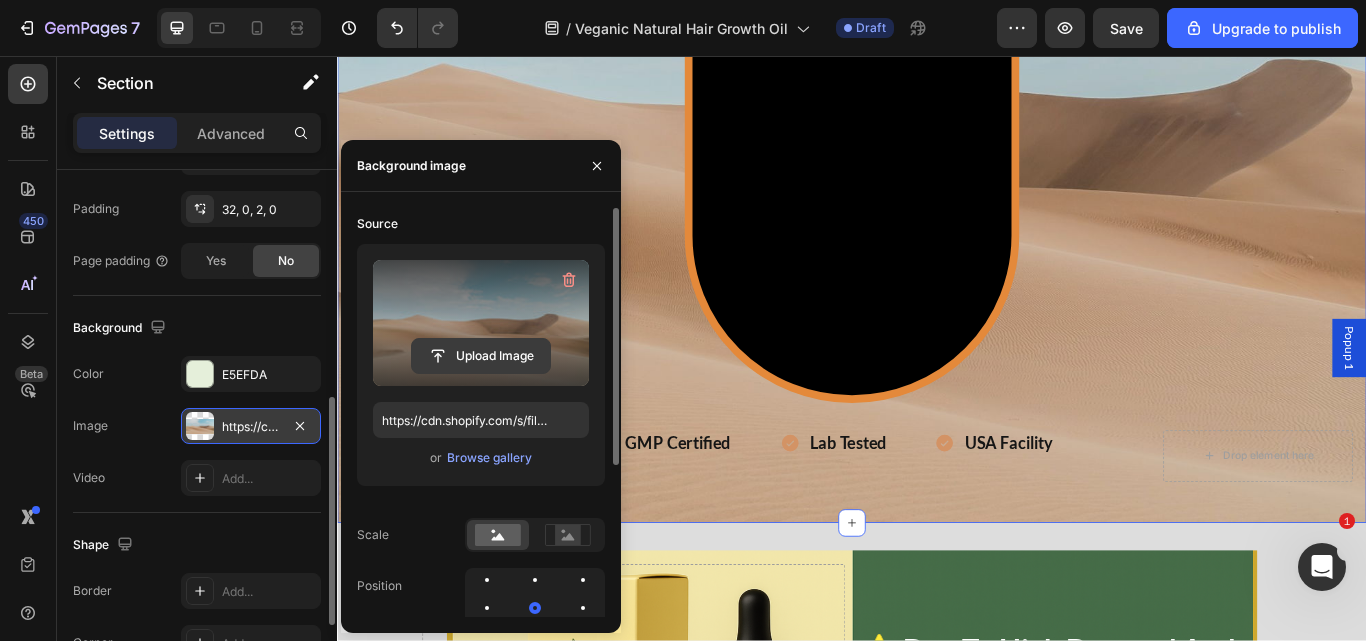 click 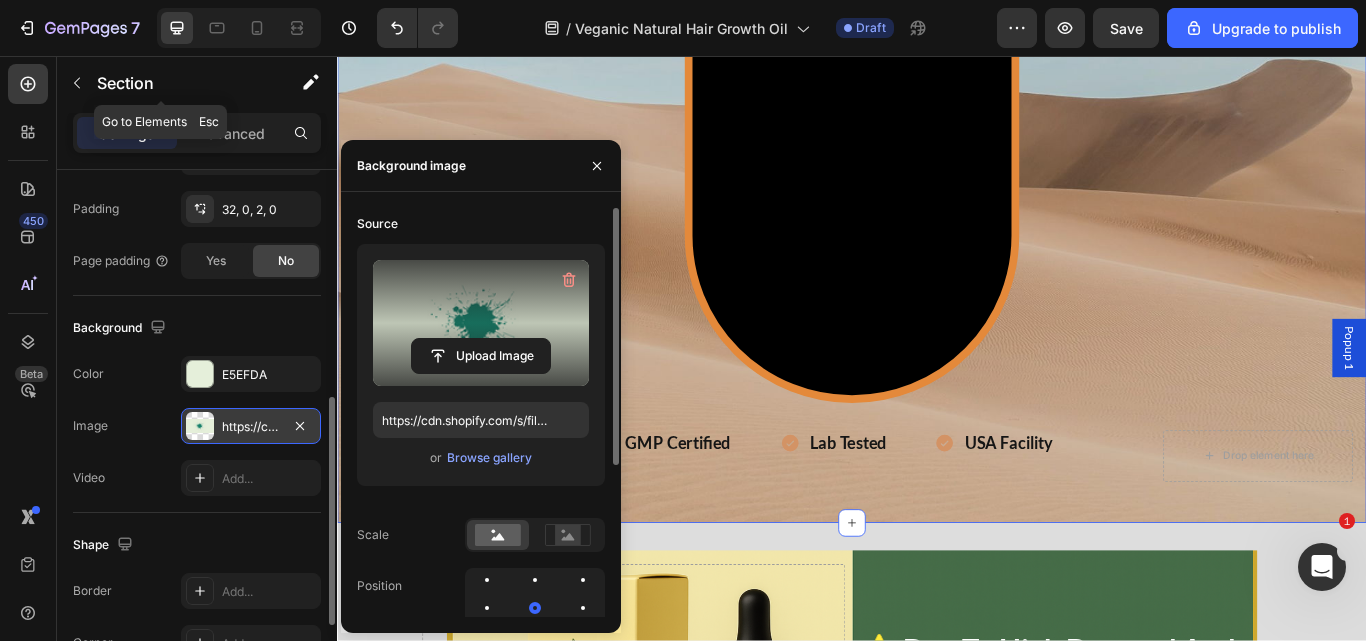 type on "https://cdn.shopify.com/s/files/1/0734/3702/0479/files/gempages_452710916551607394-4c76e588-5bdb-4cad-8552-0625a09d76ed.png" 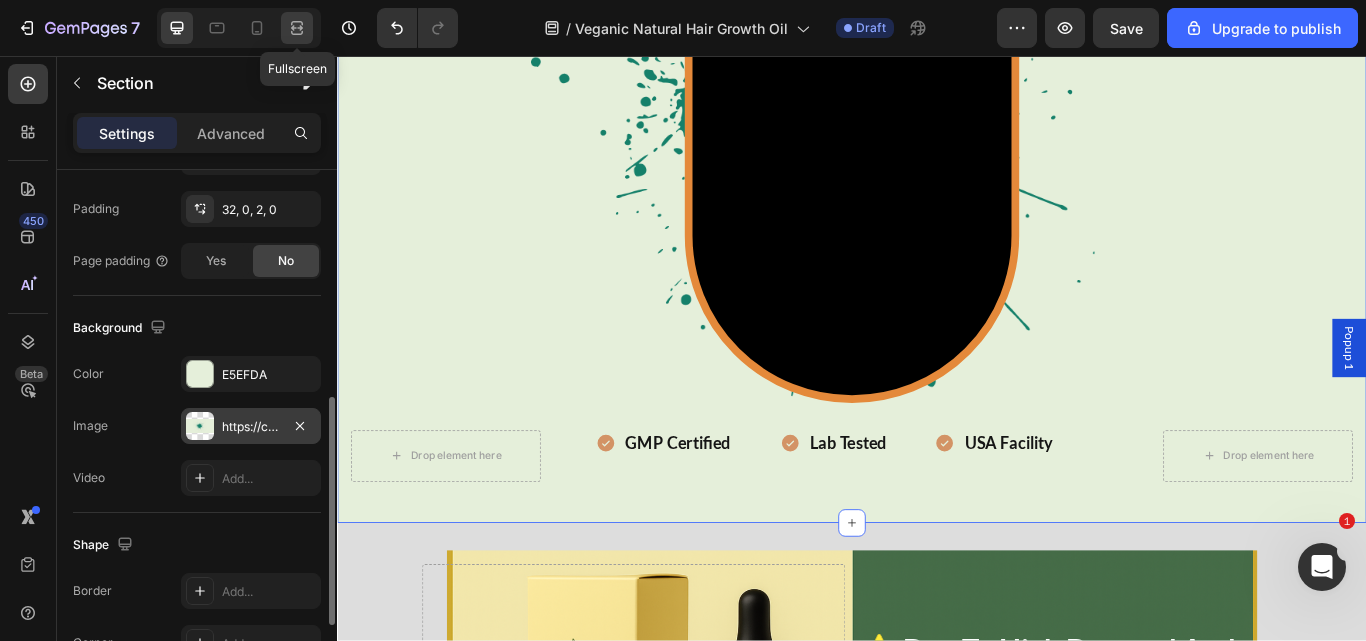 click 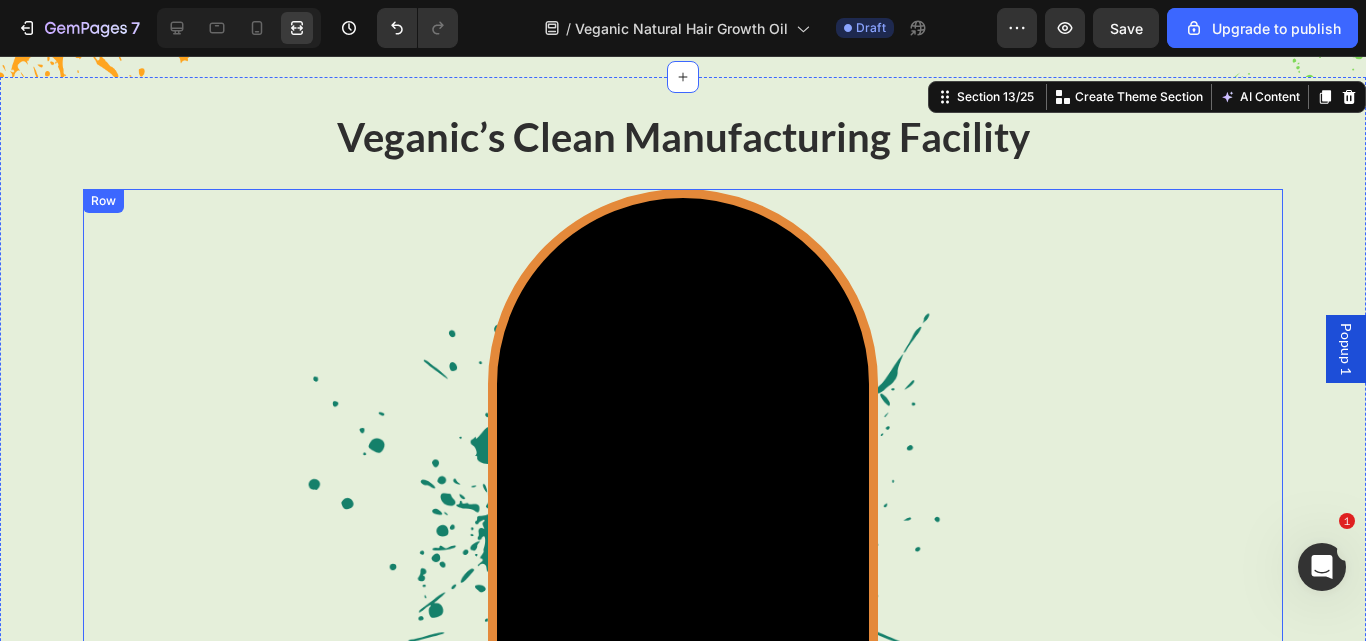 scroll, scrollTop: 9288, scrollLeft: 0, axis: vertical 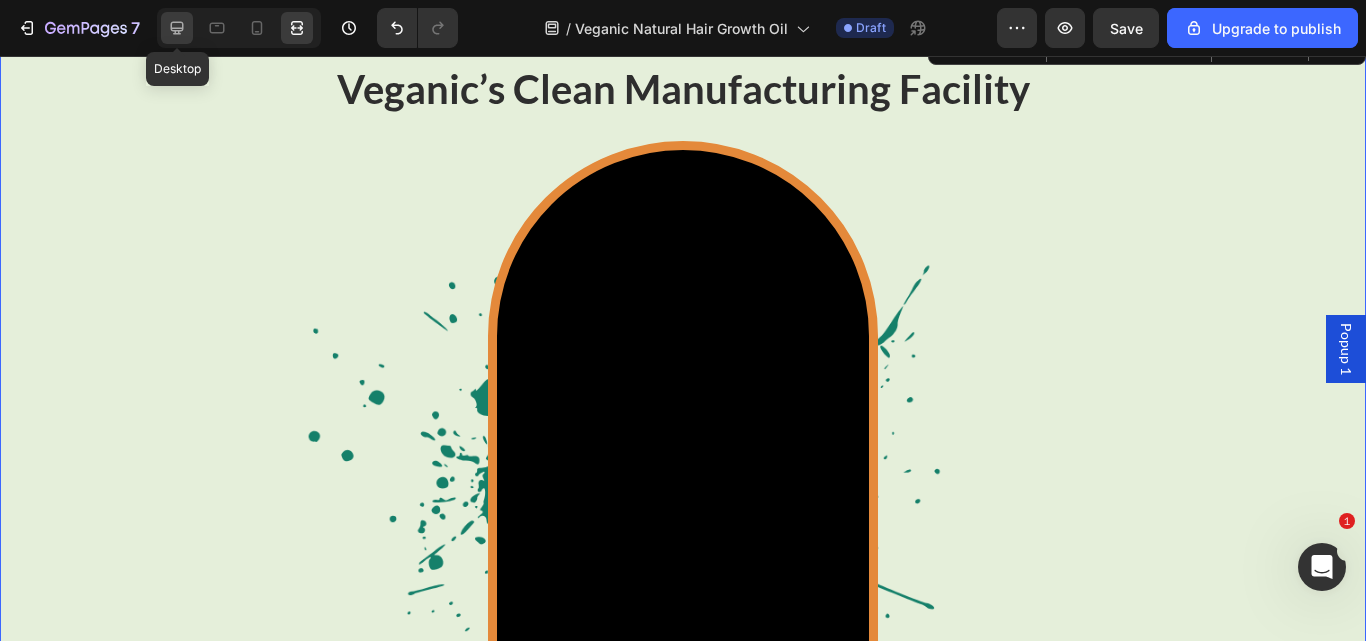 click 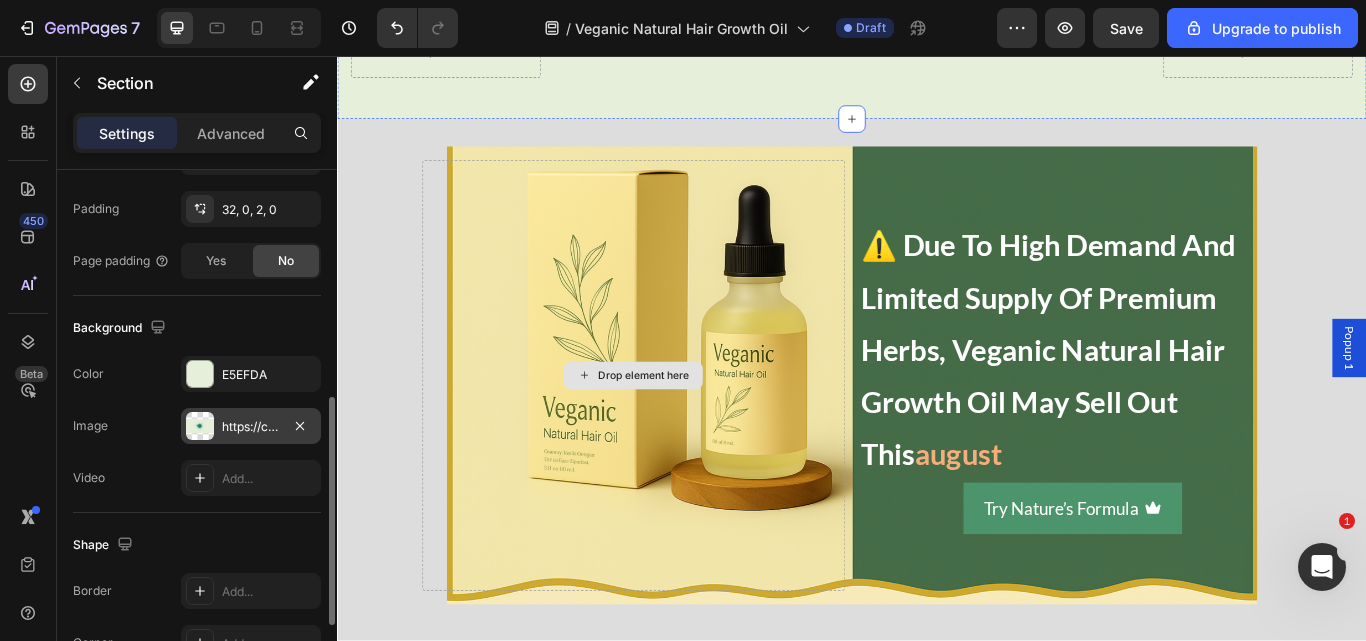 scroll, scrollTop: 10137, scrollLeft: 0, axis: vertical 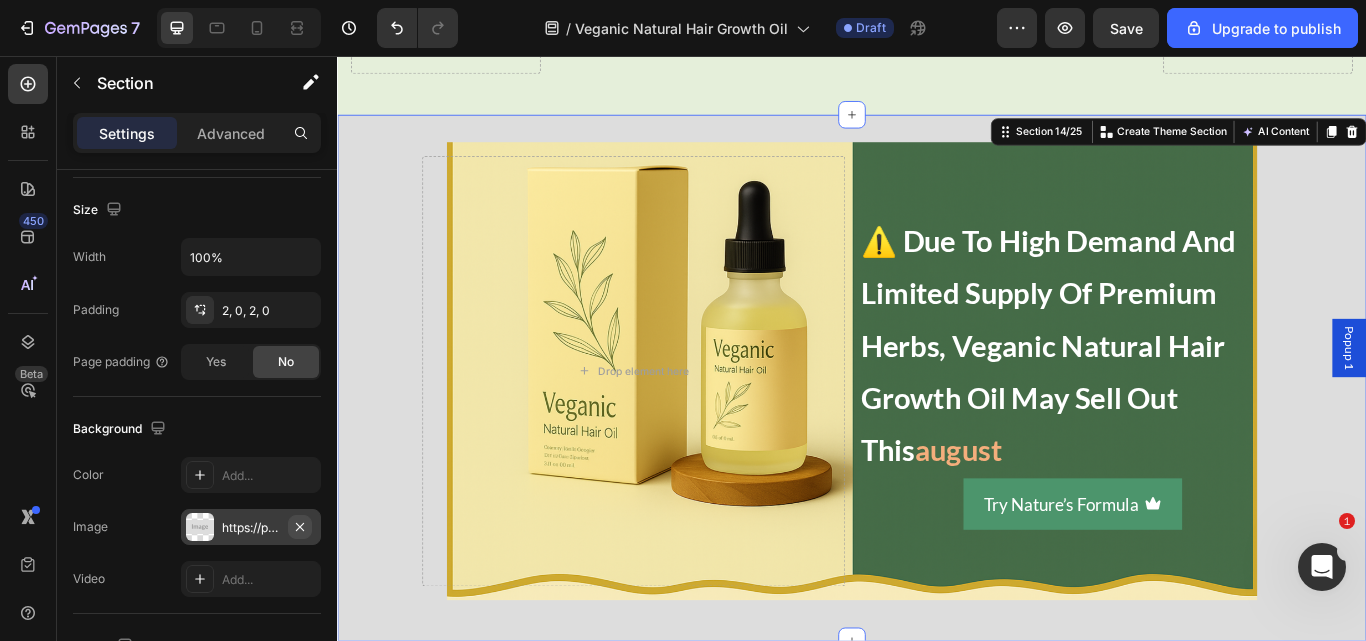click 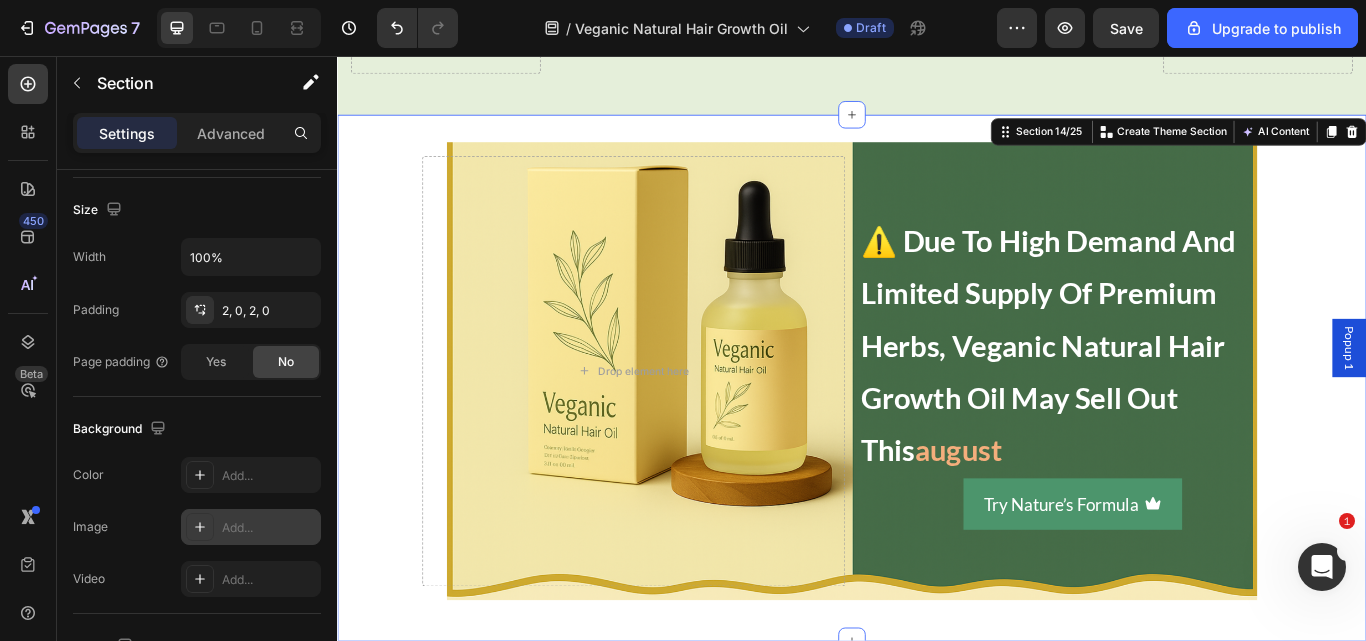 click on "Add..." at bounding box center [269, 528] 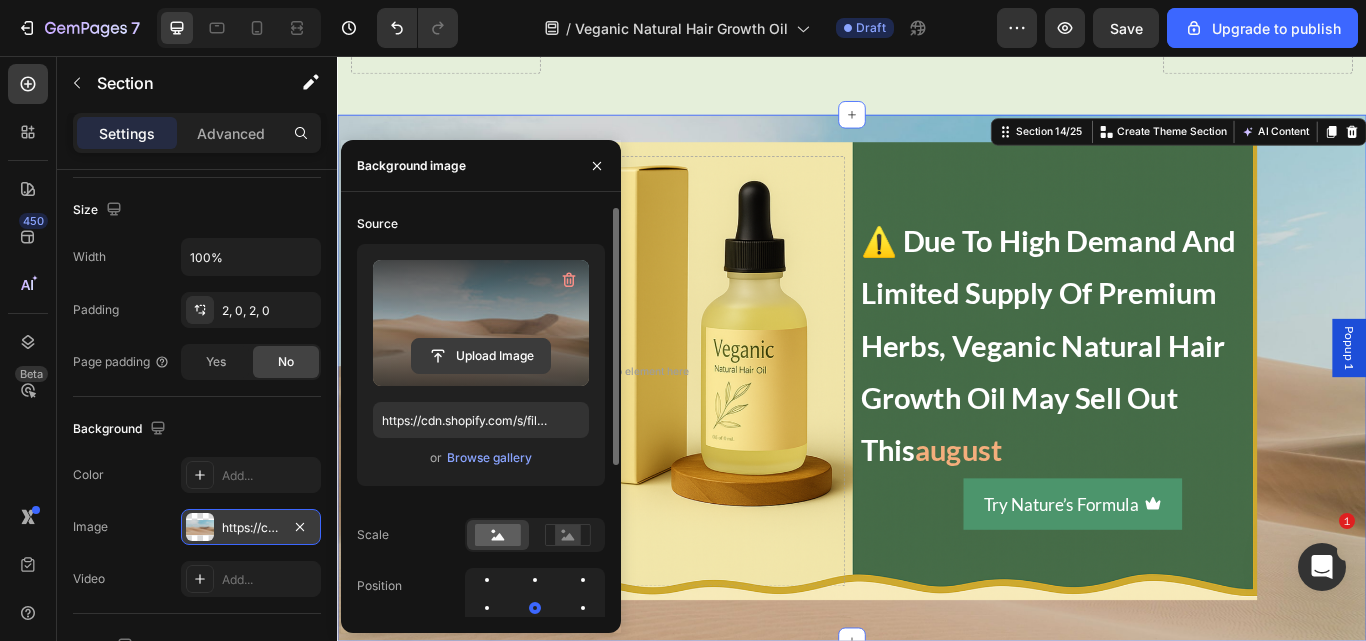 click 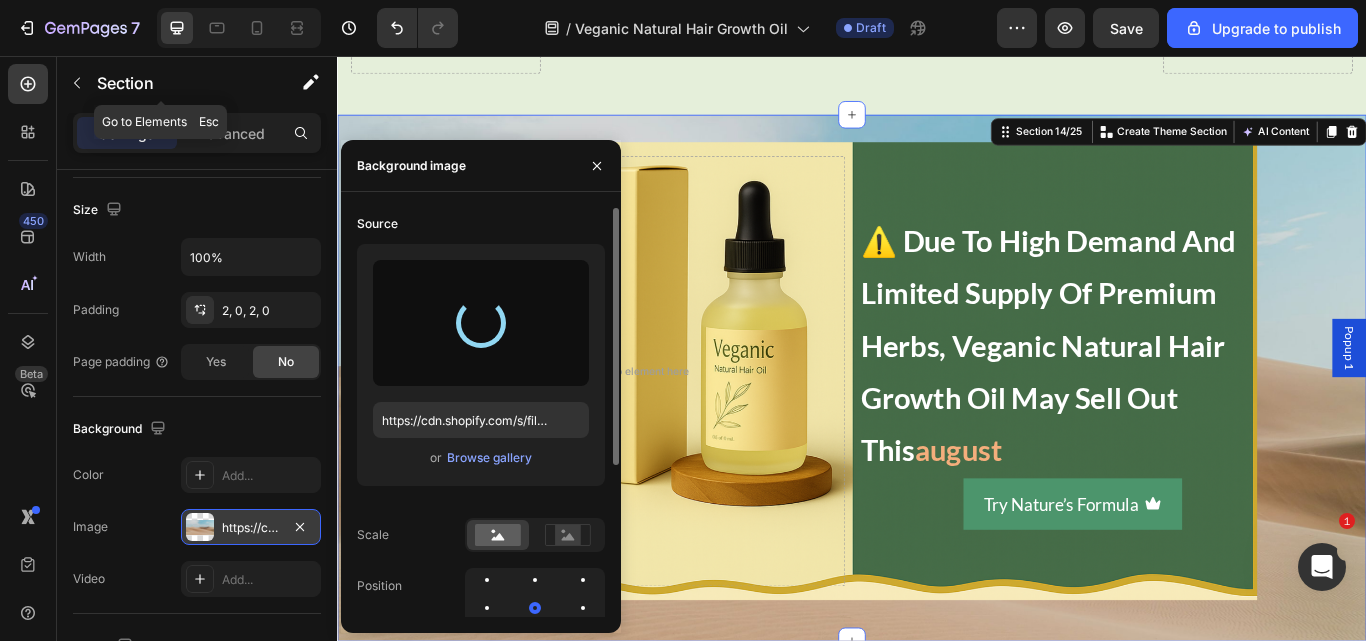 type on "https://cdn.shopify.com/s/files/1/0734/3702/0479/files/gempages_452710916551607394-8257c09b-0255-4948-886c-ec8dec059862.png" 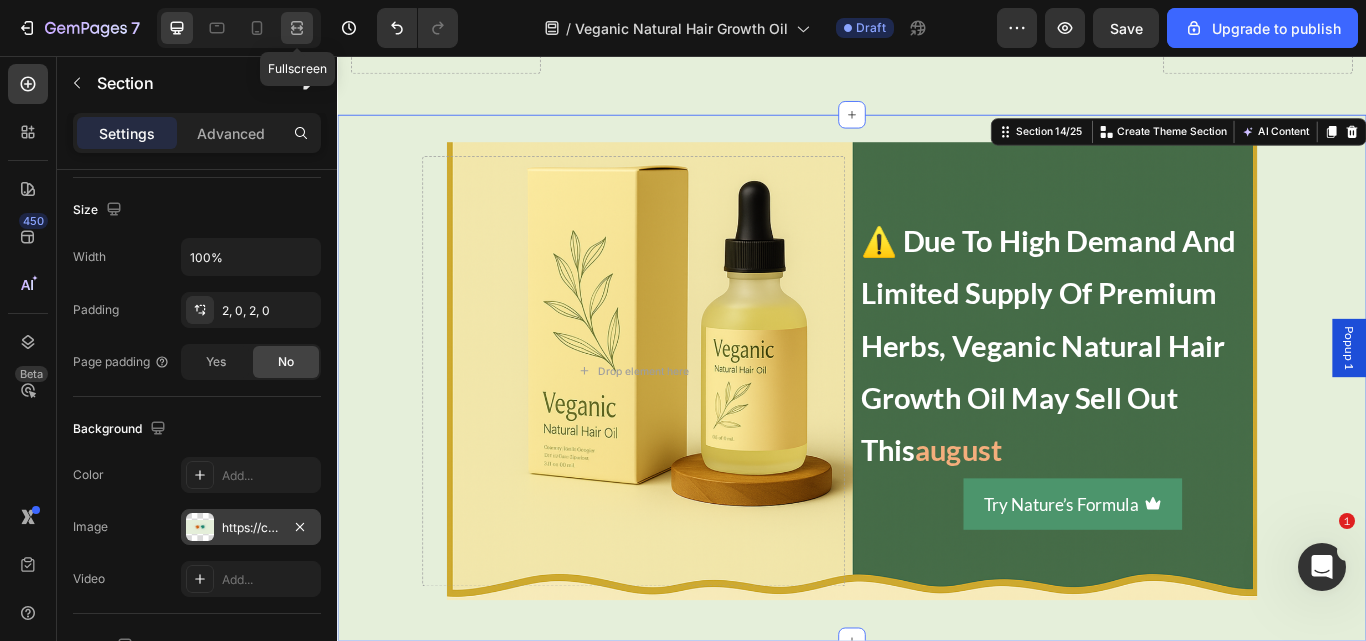 click 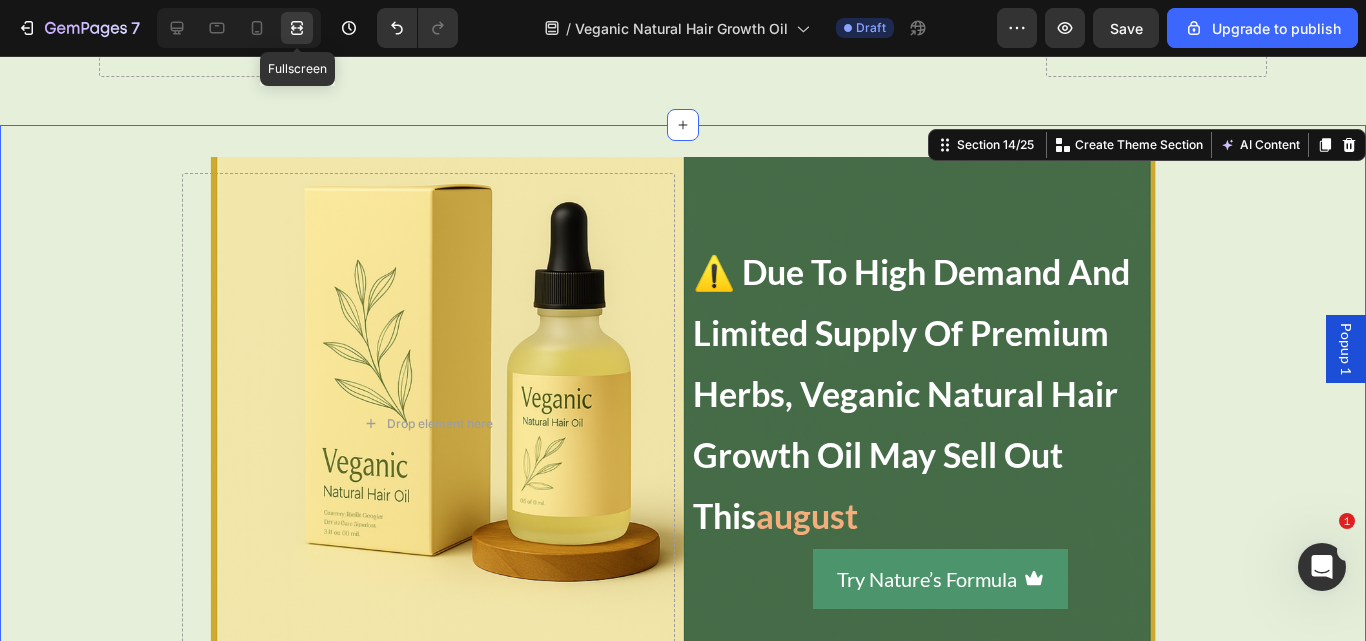 scroll, scrollTop: 10146, scrollLeft: 0, axis: vertical 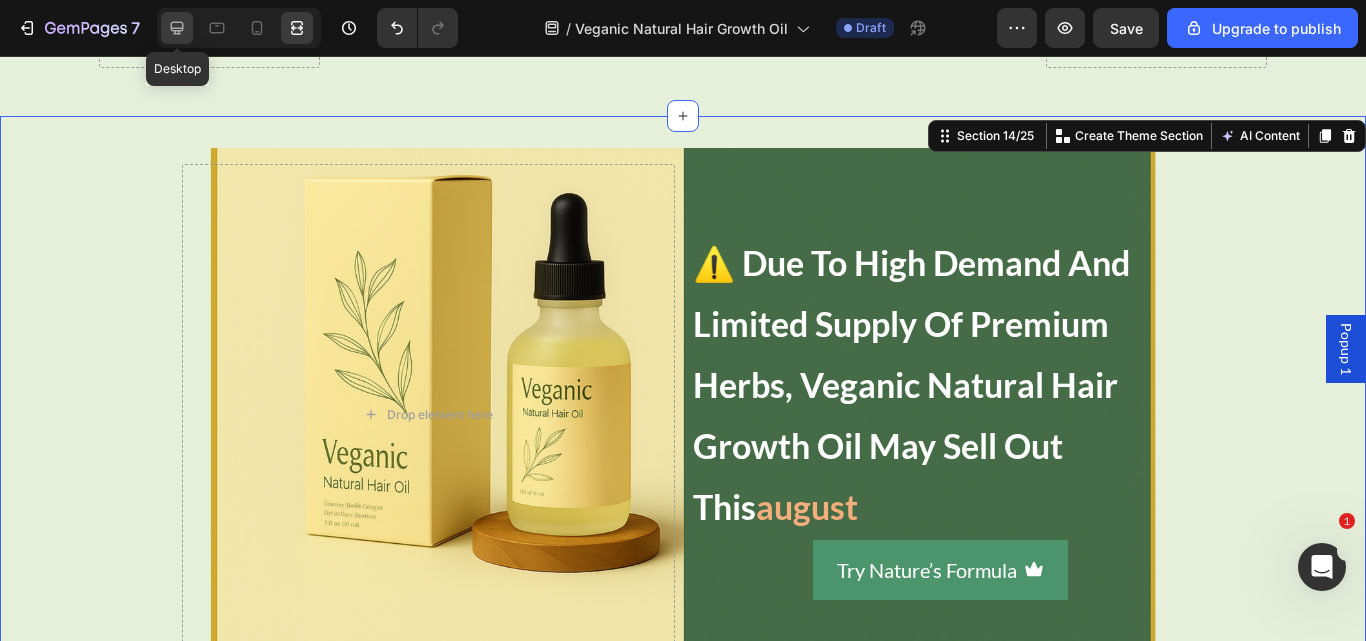 click 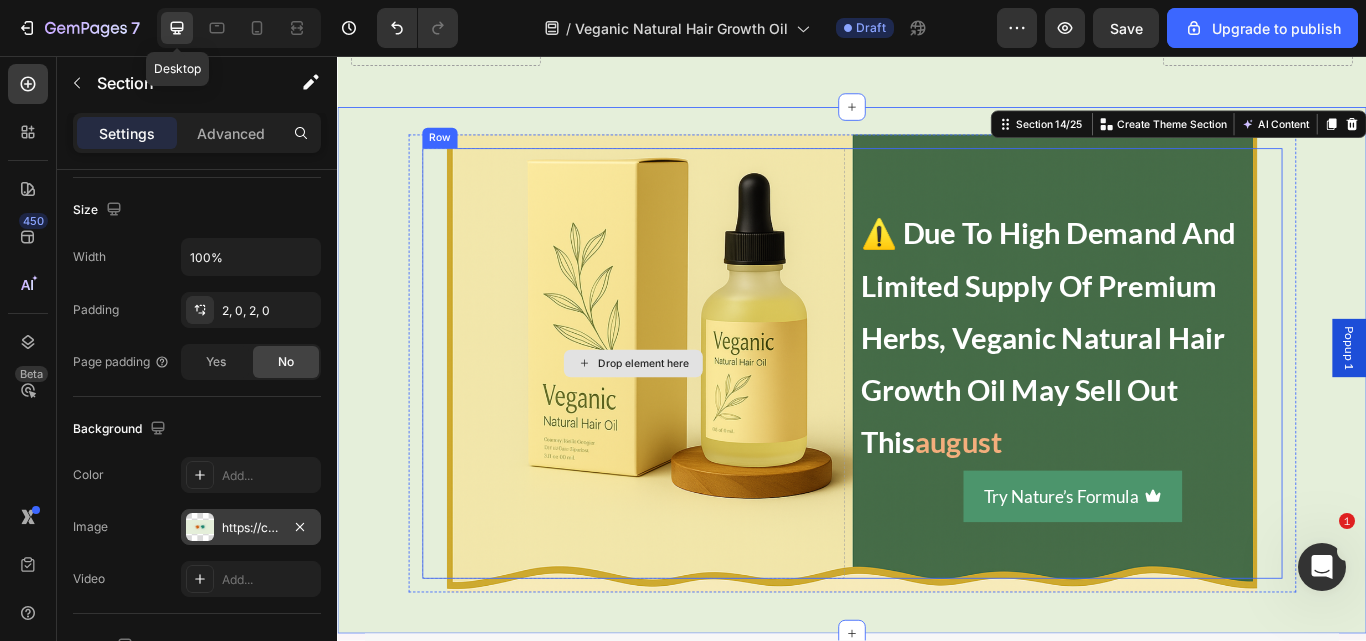 scroll, scrollTop: 10137, scrollLeft: 0, axis: vertical 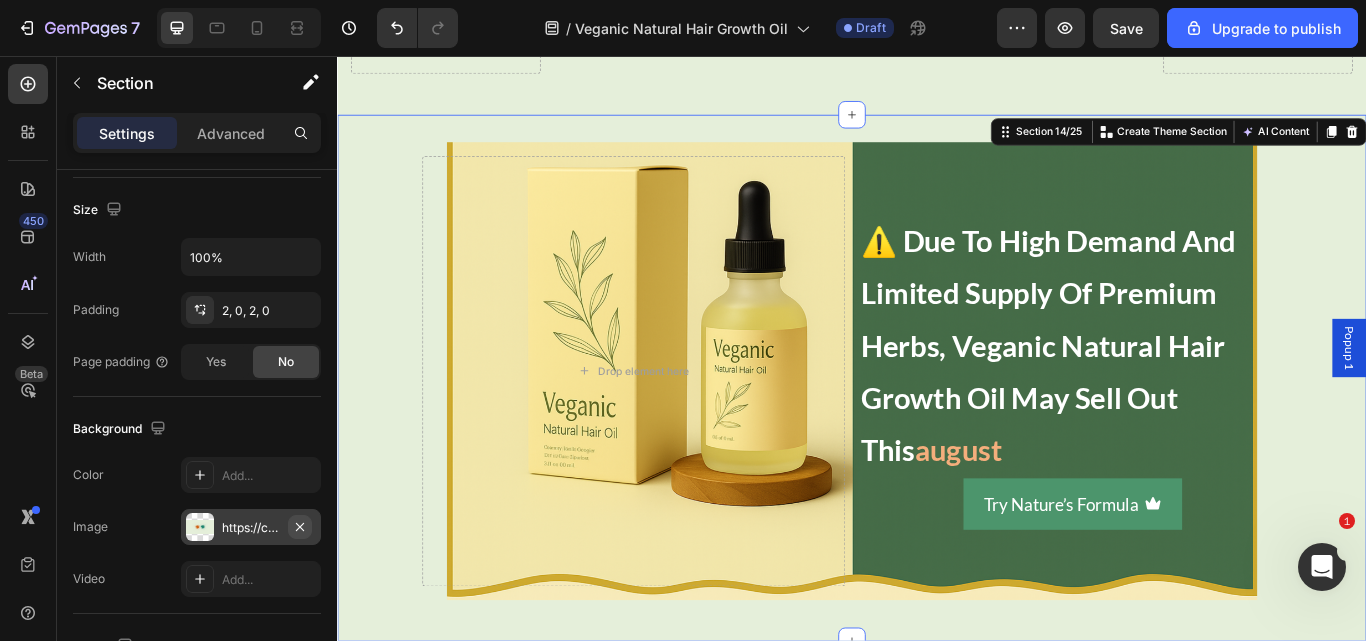 click 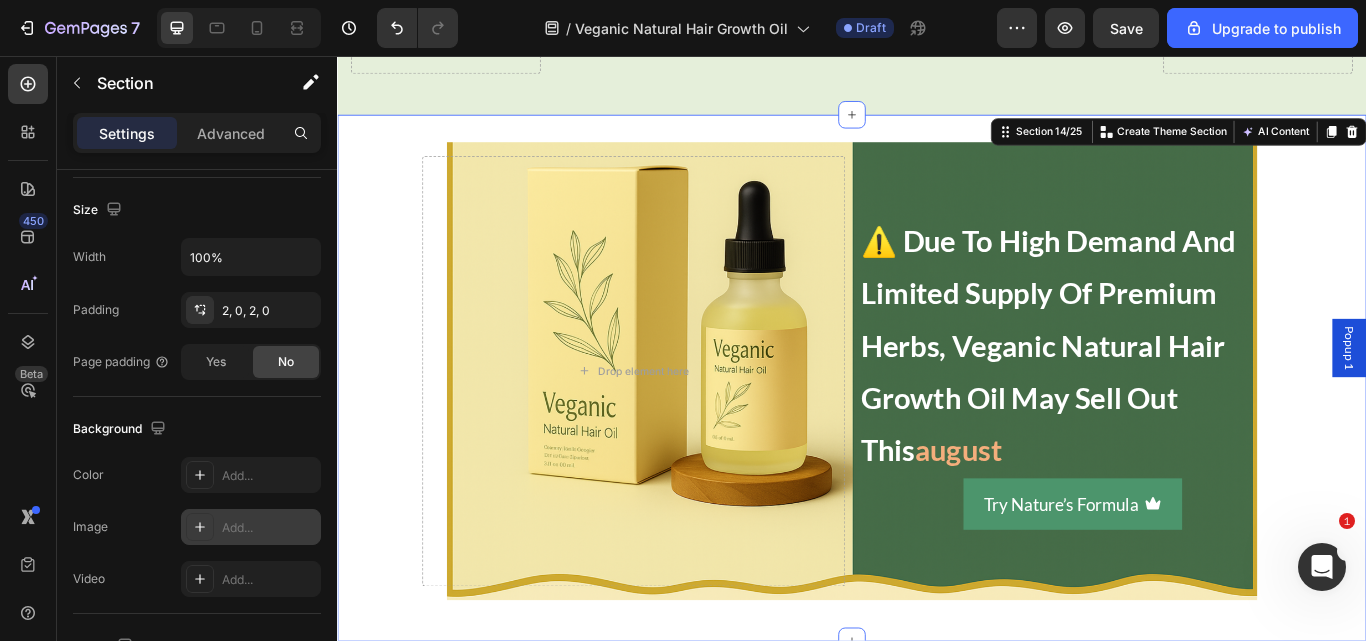 click on "Add..." at bounding box center [269, 528] 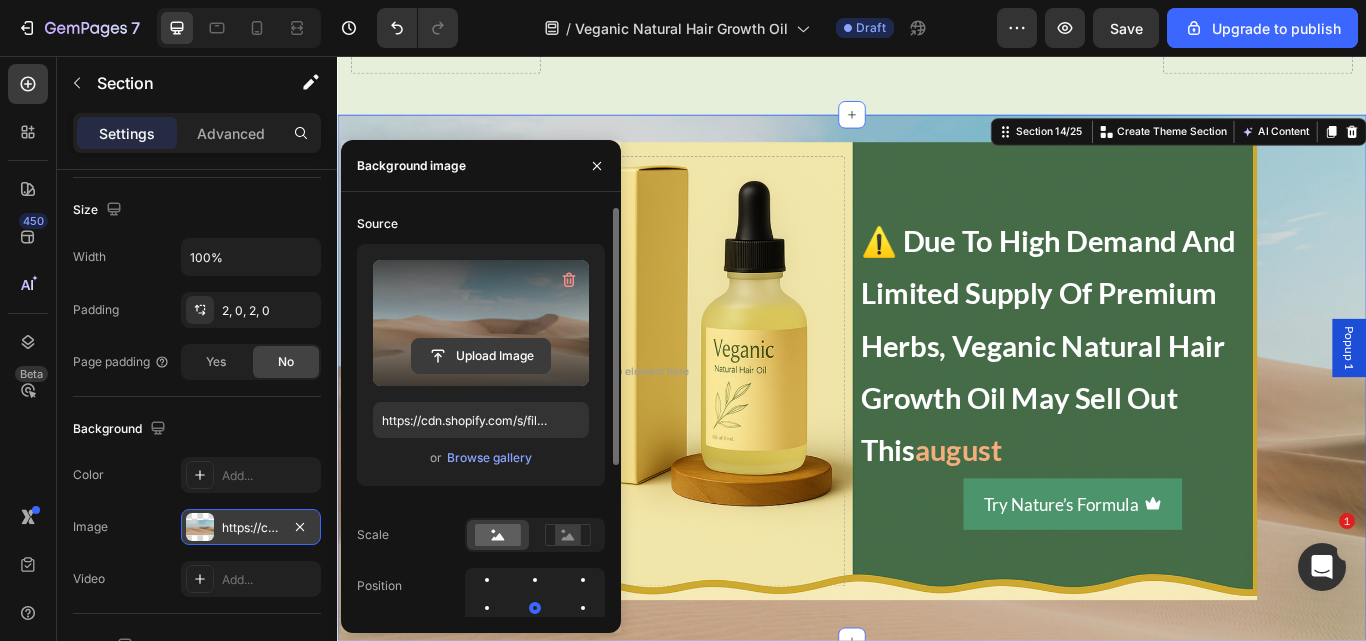 click 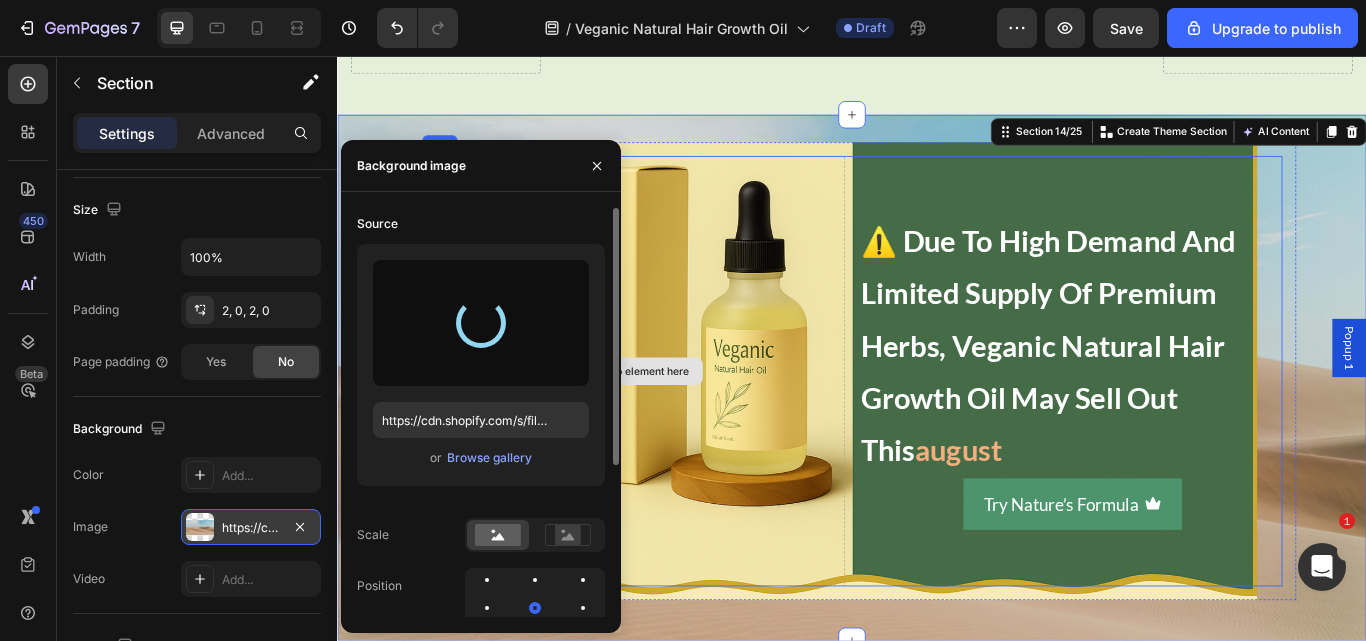 type on "https://cdn.shopify.com/s/files/1/0734/3702/0479/files/gempages_452710916551607394-dd36599e-7081-4dd9-8b4b-9a0b14c85452.png" 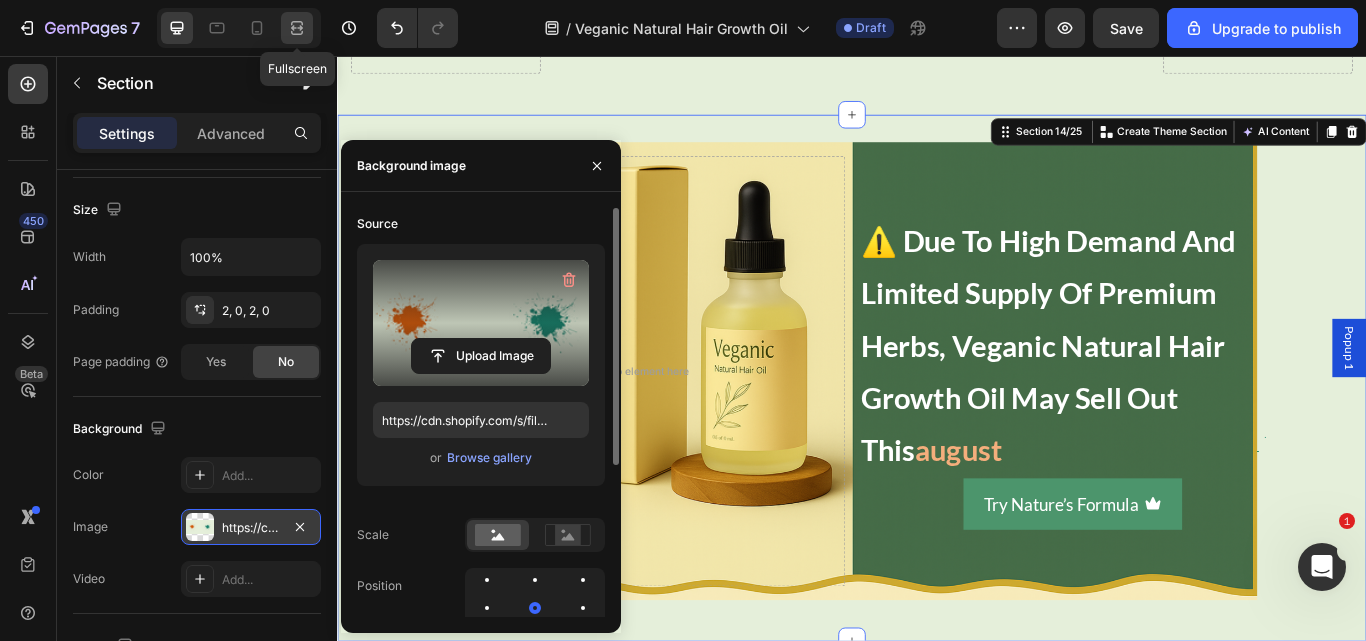click 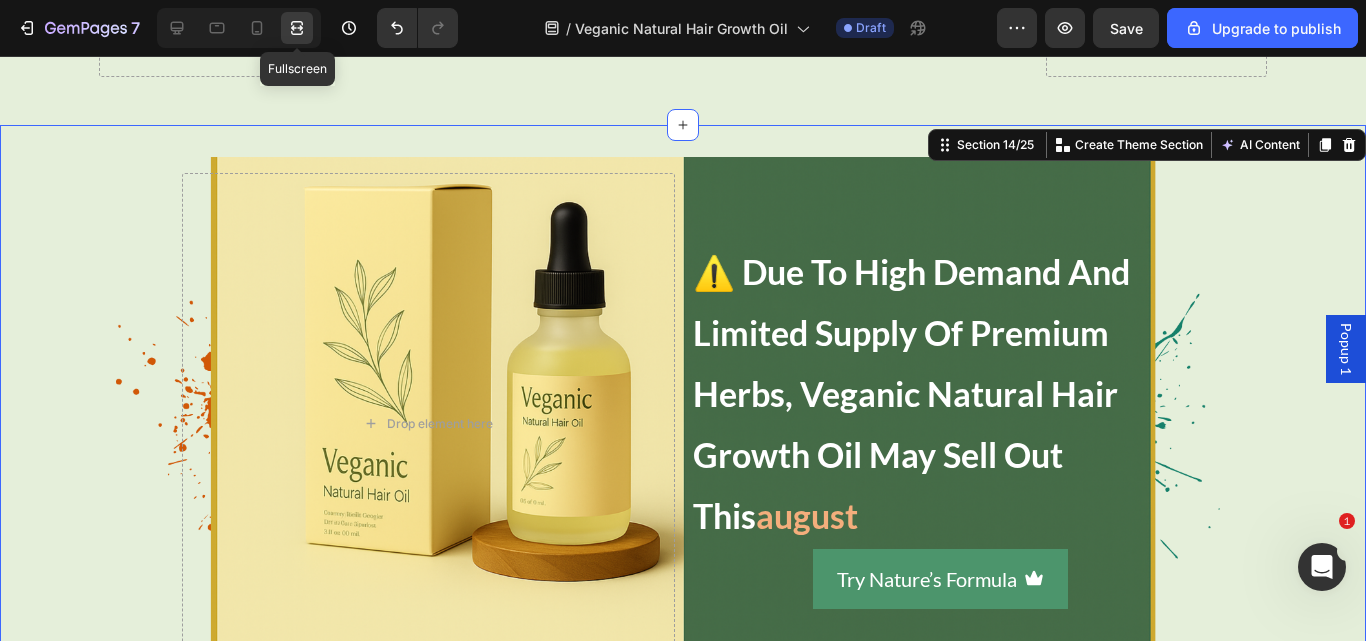 scroll, scrollTop: 10146, scrollLeft: 0, axis: vertical 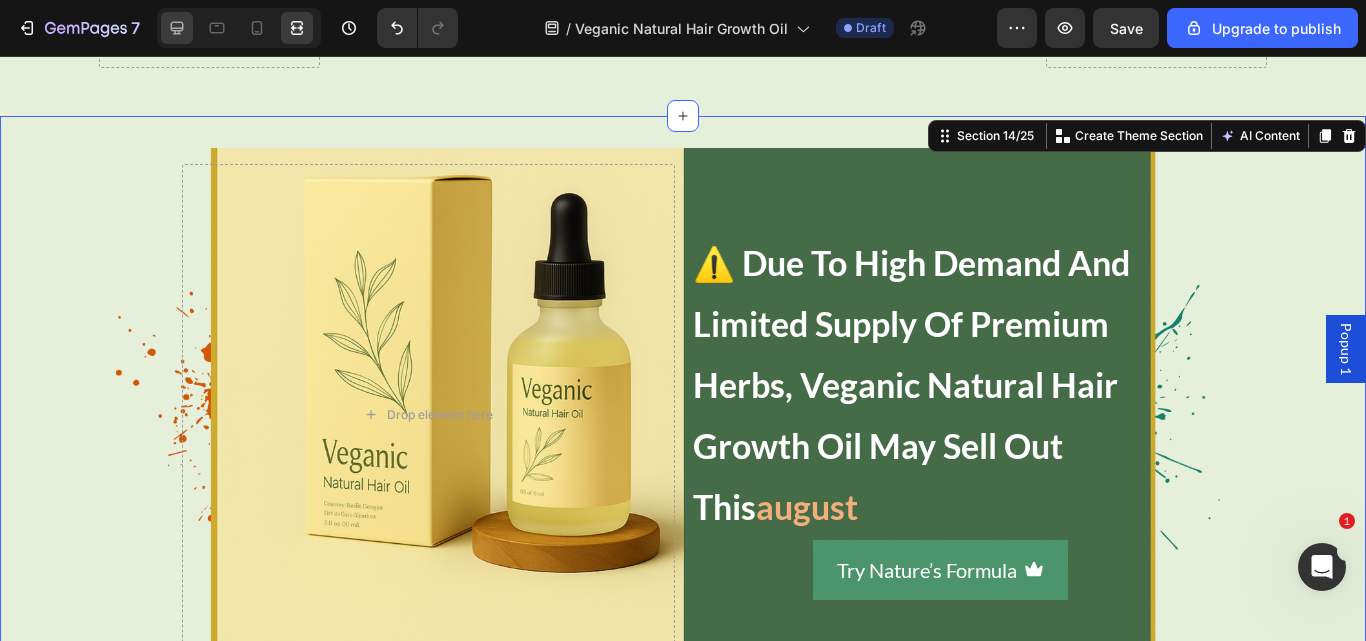 click at bounding box center [239, 28] 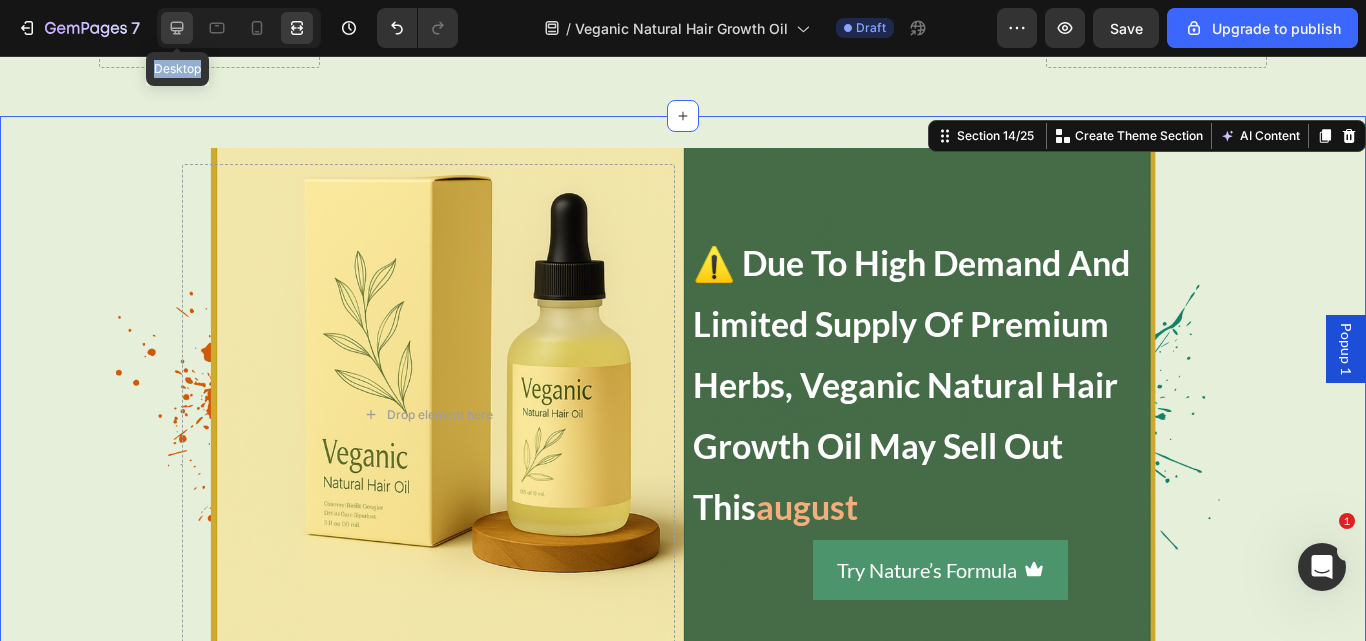 click 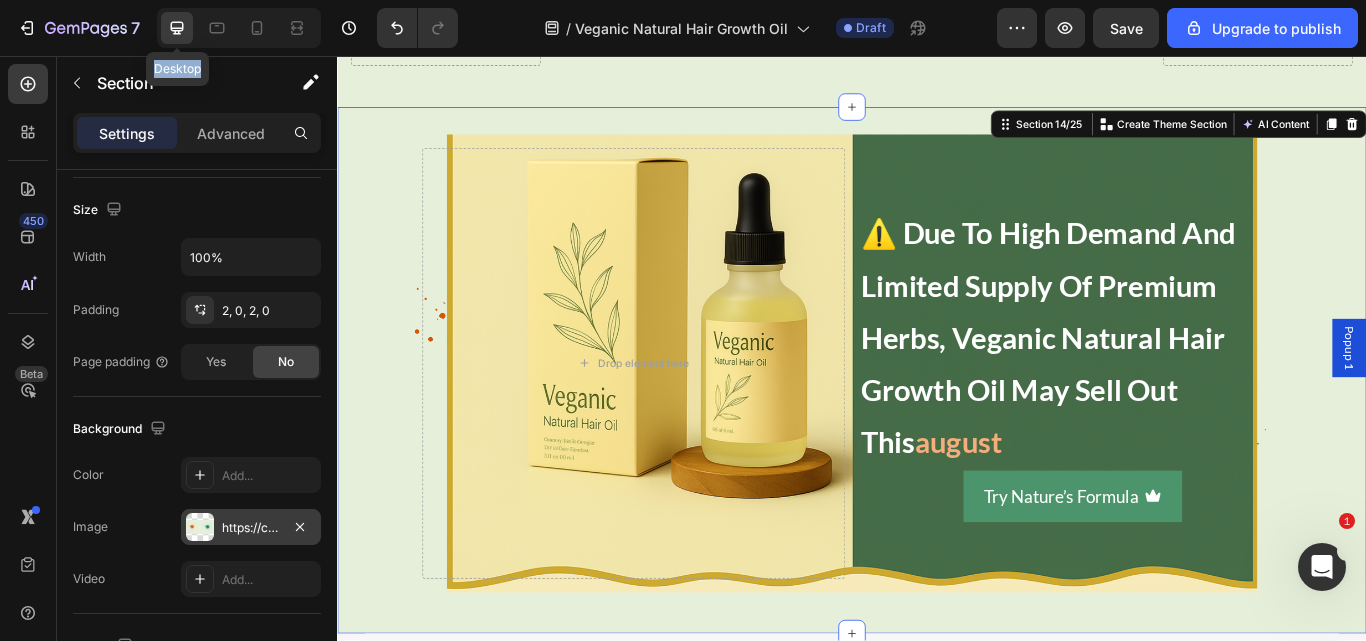 scroll, scrollTop: 10137, scrollLeft: 0, axis: vertical 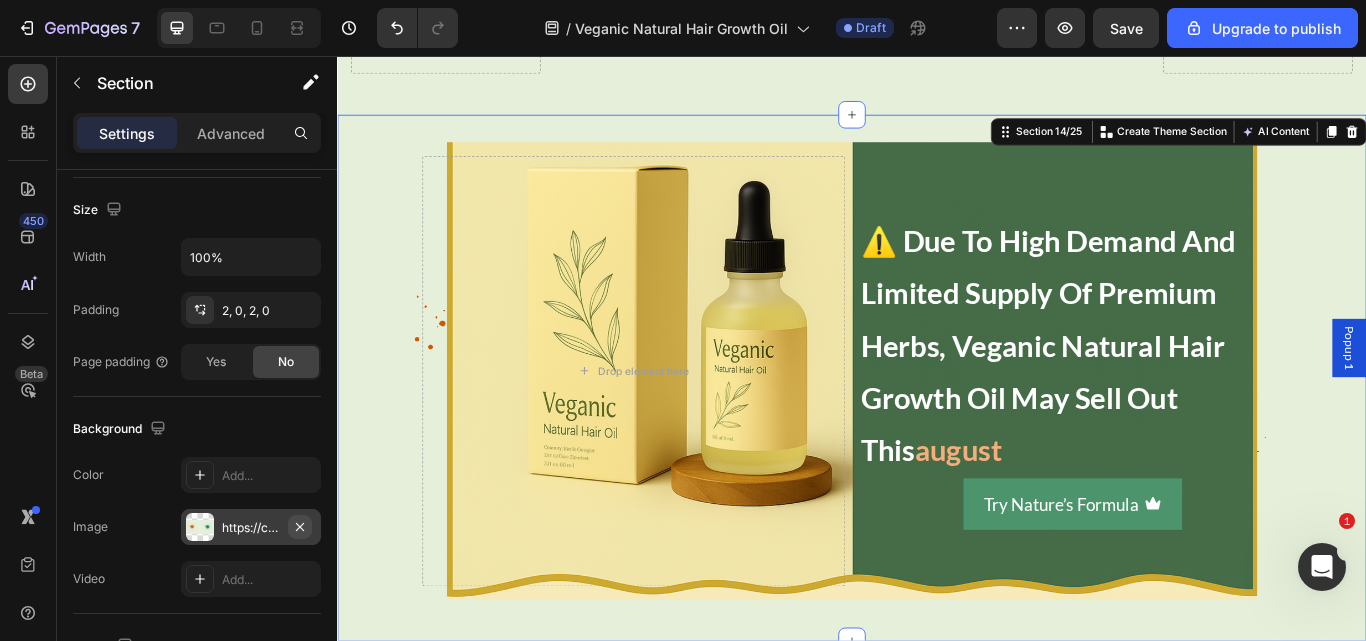 click 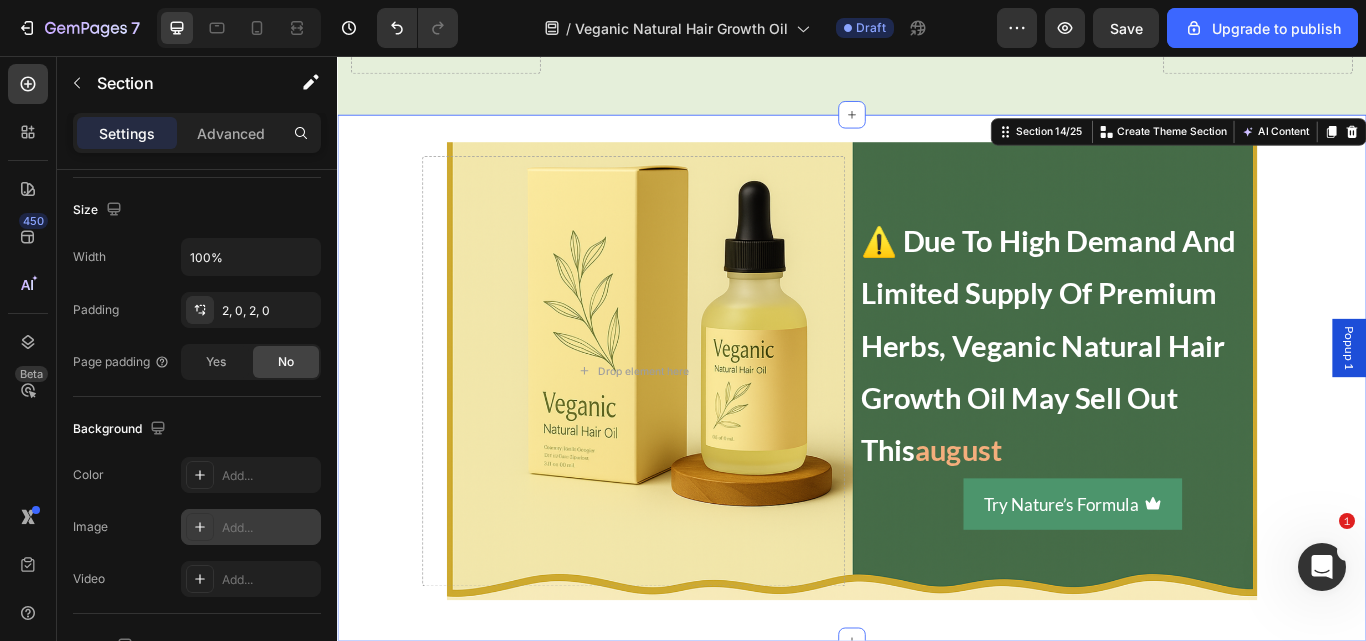 drag, startPoint x: 243, startPoint y: 528, endPoint x: 4, endPoint y: 466, distance: 246.91092 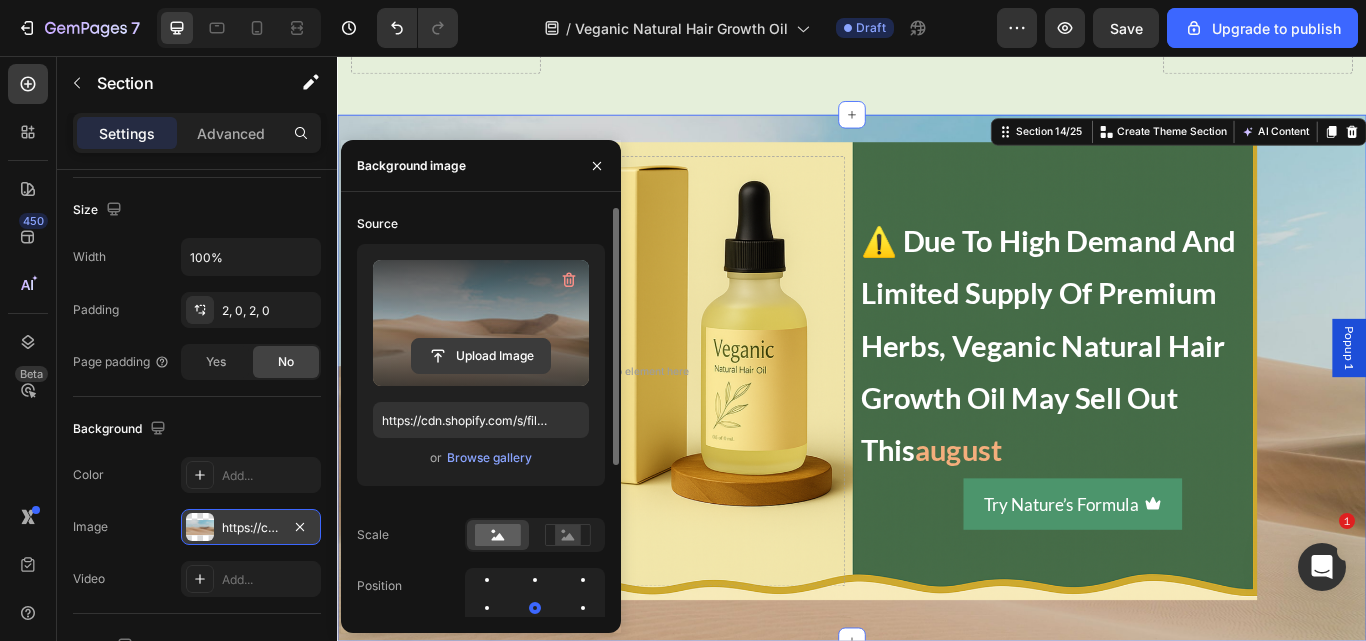 click on "Upload Image" at bounding box center (481, 356) 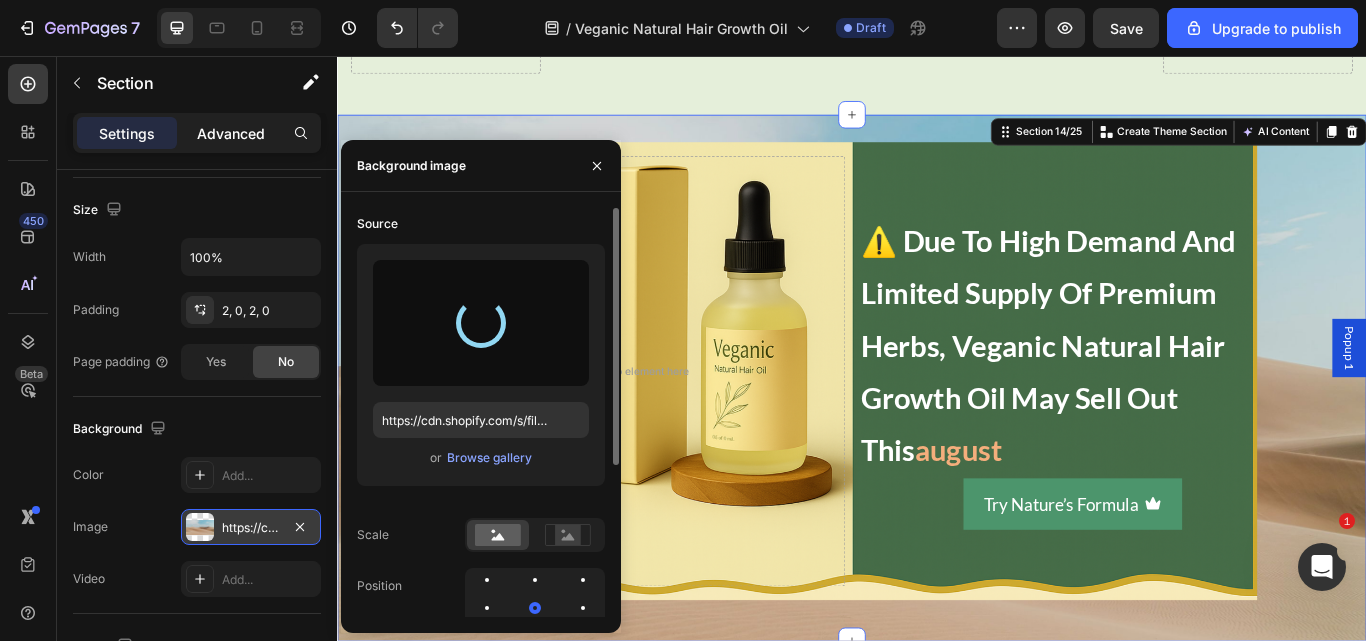type on "https://cdn.shopify.com/s/files/1/0734/3702/0479/files/gempages_452710916551607394-421f48f0-6a8d-4fd2-a4cf-7ca41103dc7d.png" 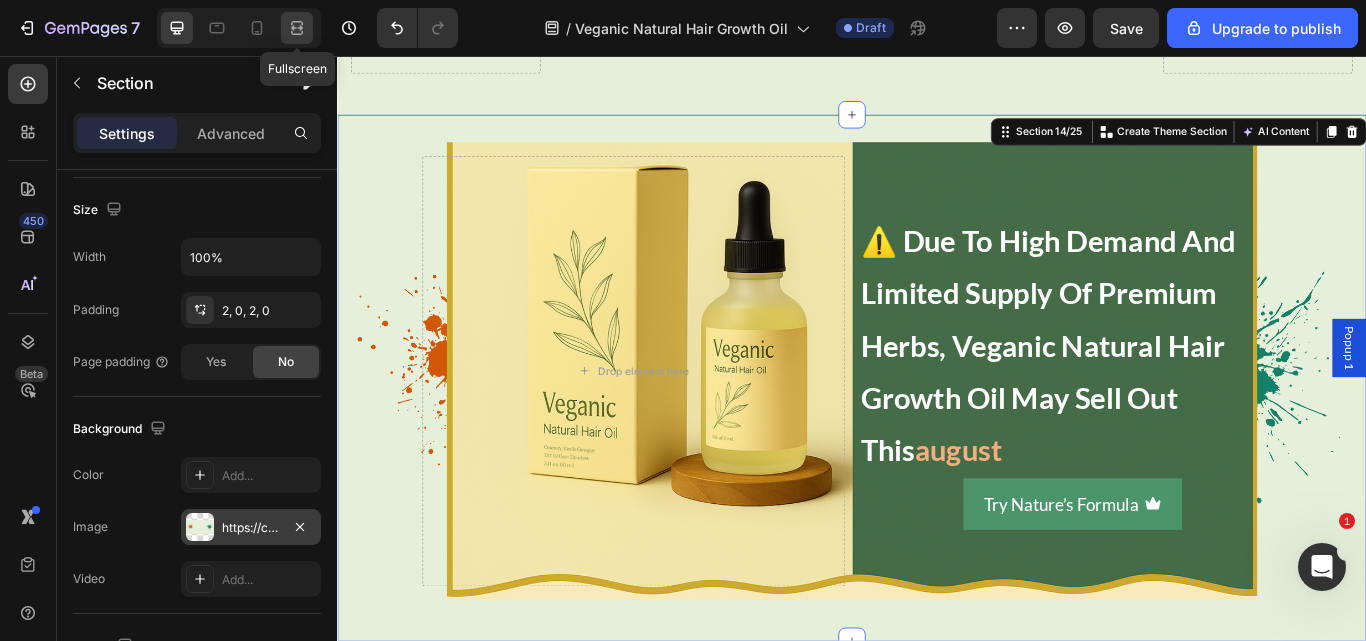click 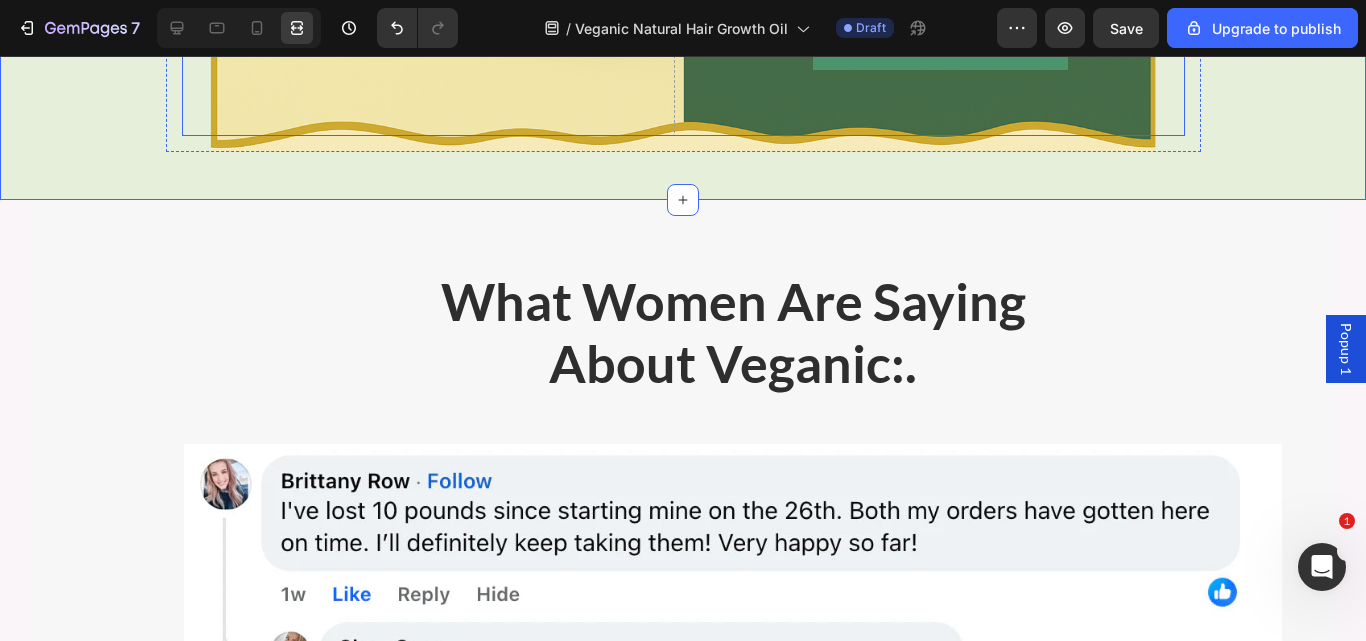 scroll, scrollTop: 10746, scrollLeft: 0, axis: vertical 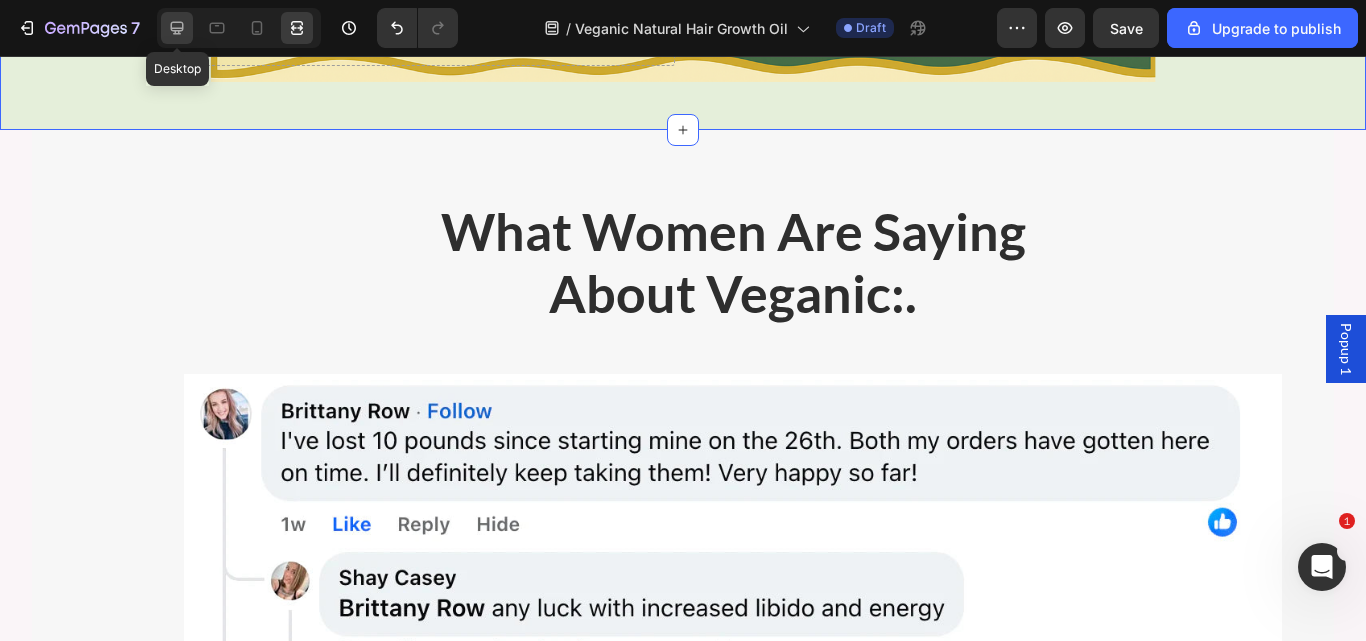 click 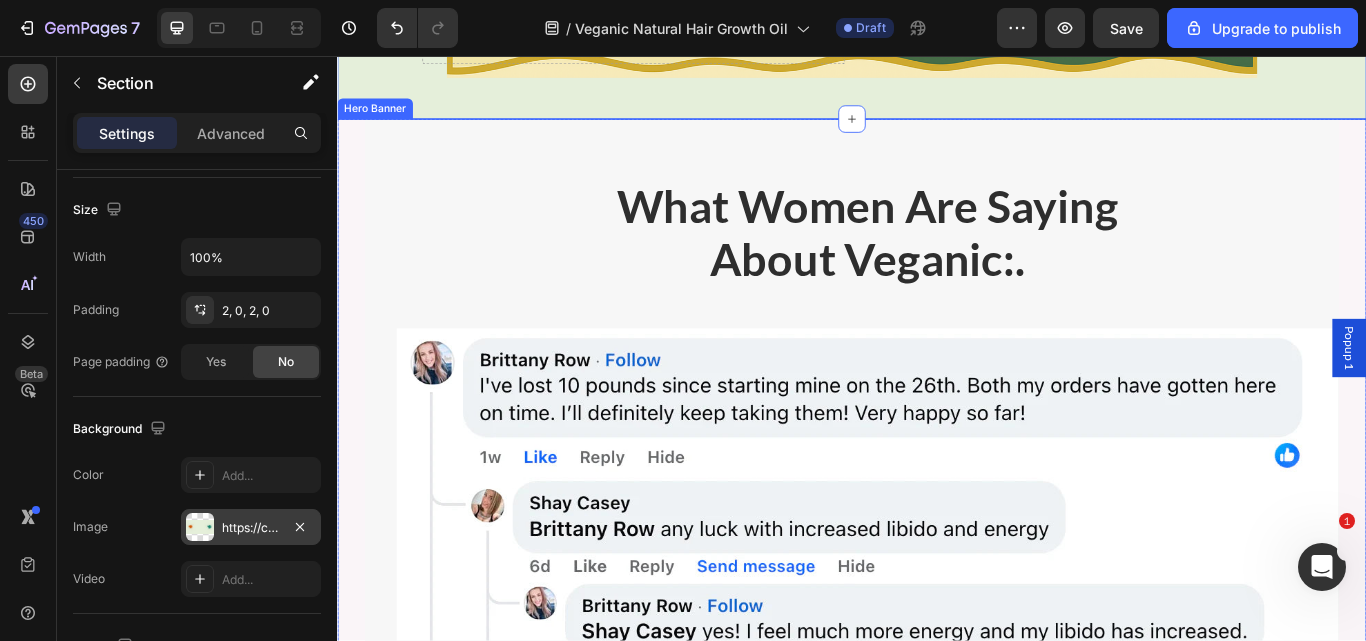 click on "what women are saying about veganic:. Heading Image                Title Line Image                Title Line Image                Title Line Image                Title Line Row Row" at bounding box center (937, 1114) 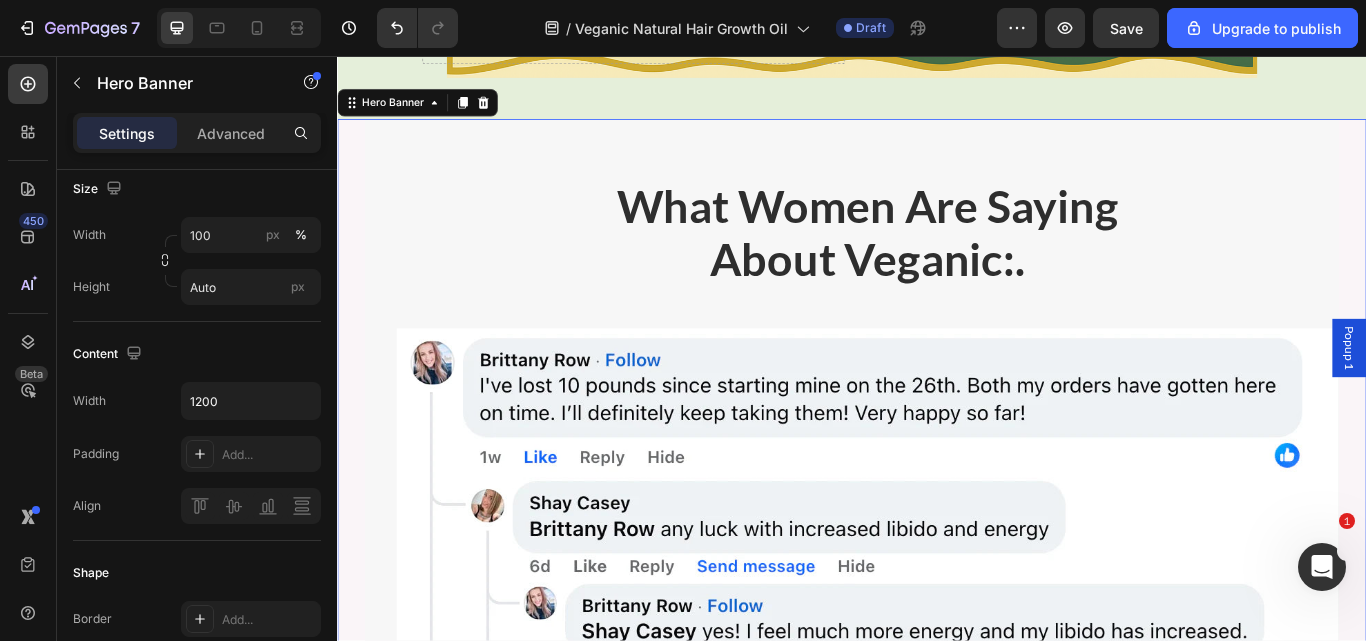 scroll, scrollTop: 0, scrollLeft: 0, axis: both 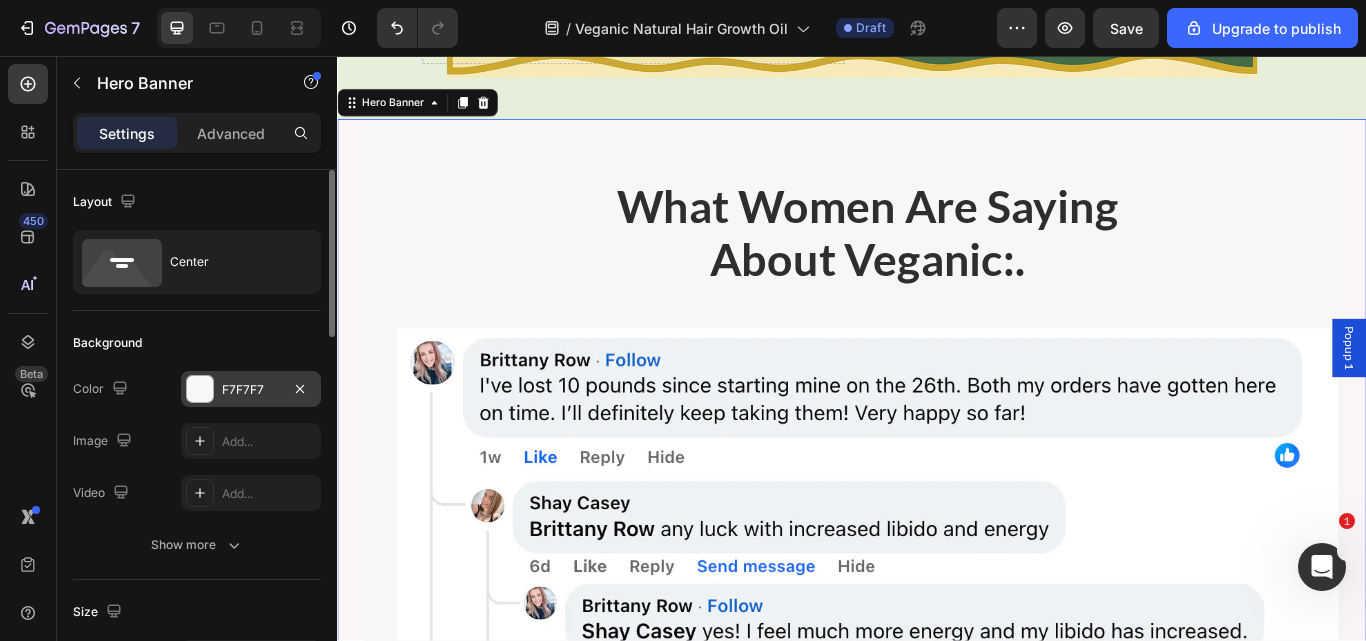 click on "F7F7F7" at bounding box center [251, 390] 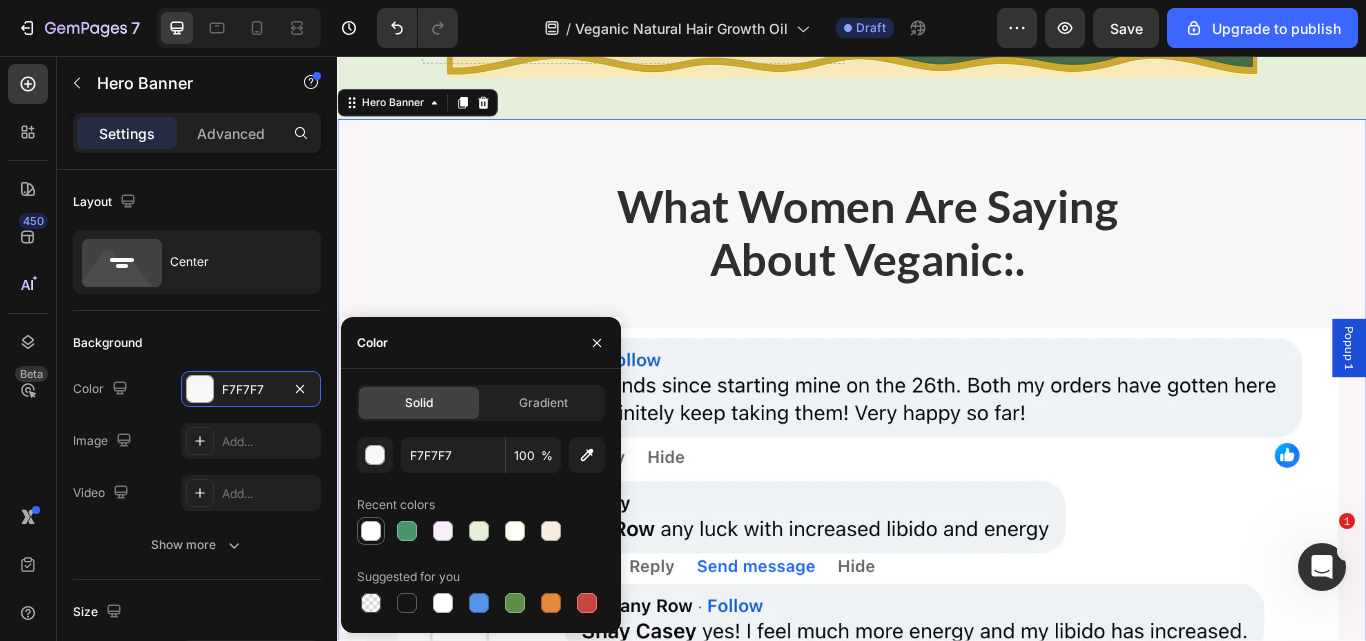 click at bounding box center [371, 531] 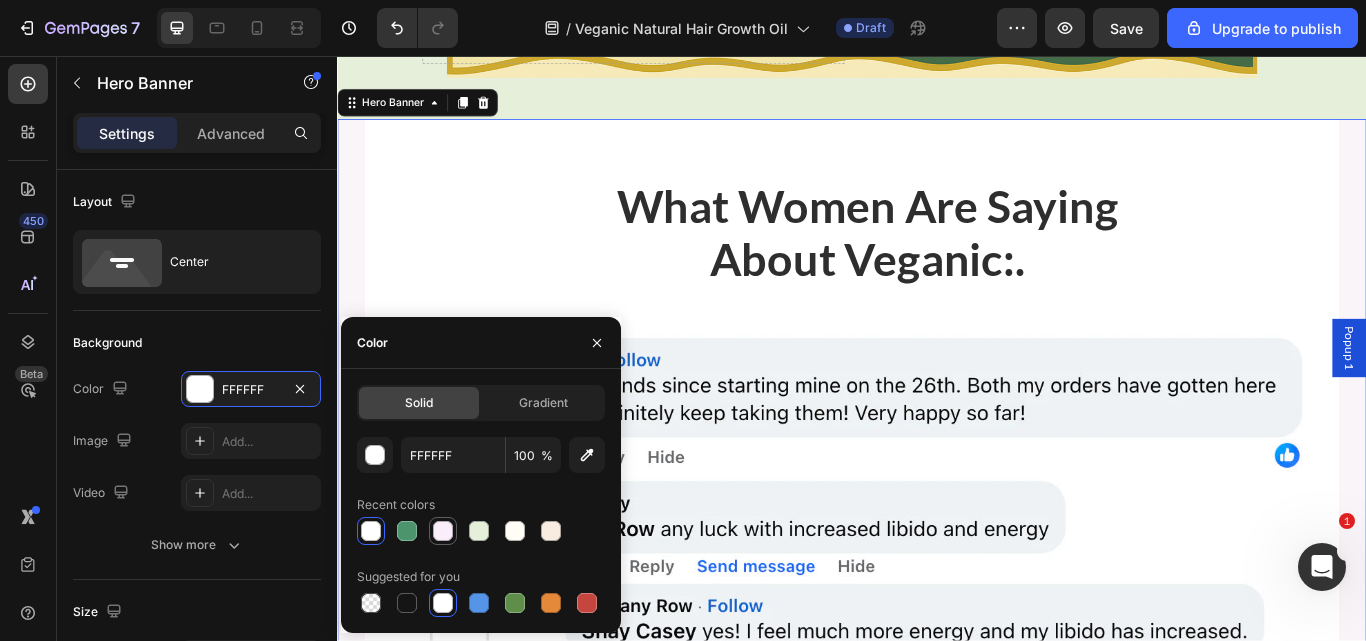 click at bounding box center [443, 531] 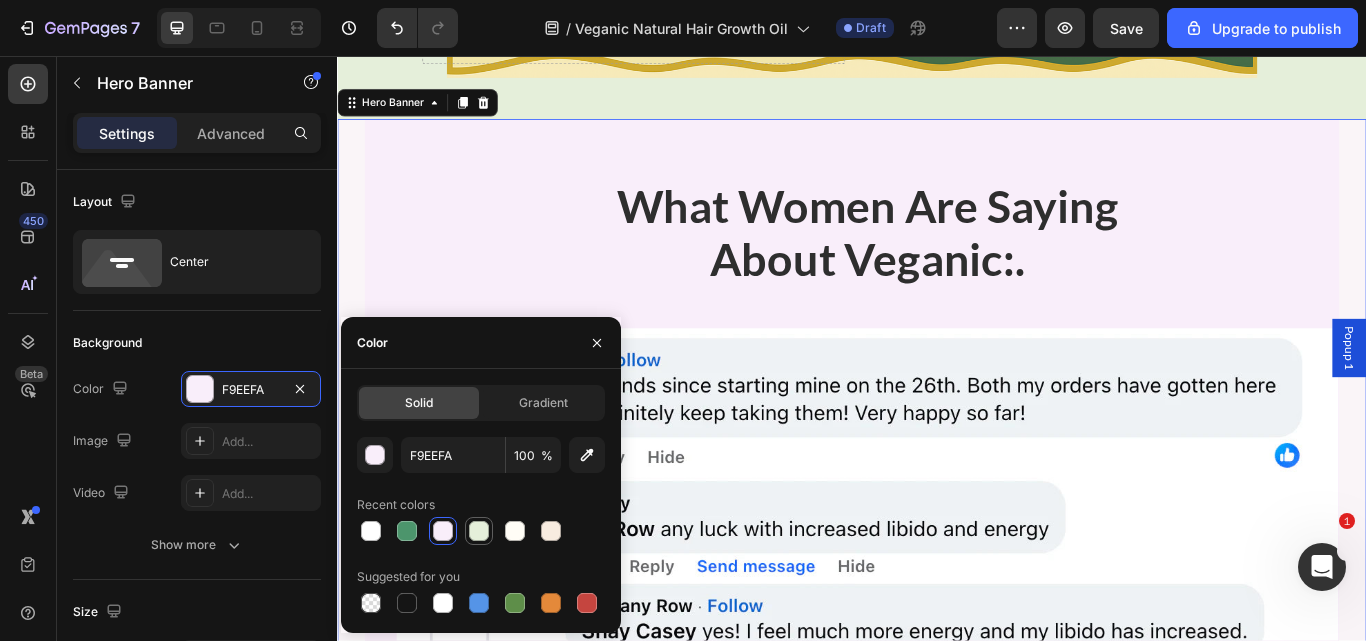 click at bounding box center (479, 531) 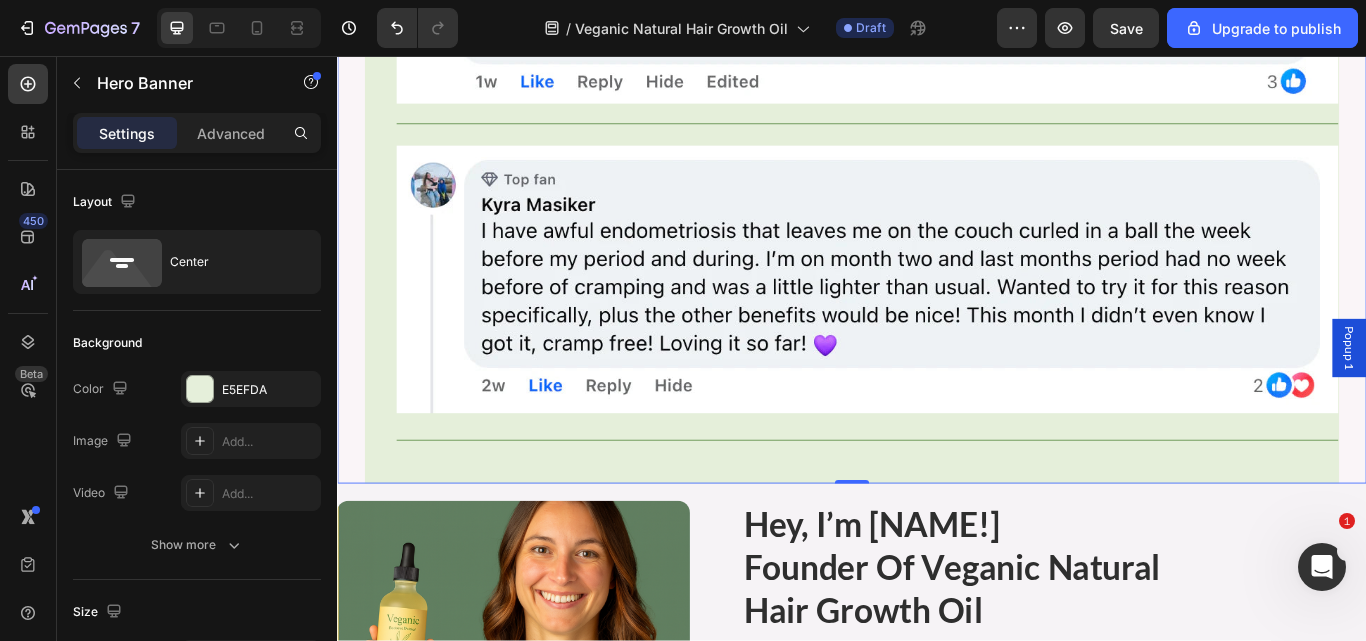 scroll, scrollTop: 12321, scrollLeft: 0, axis: vertical 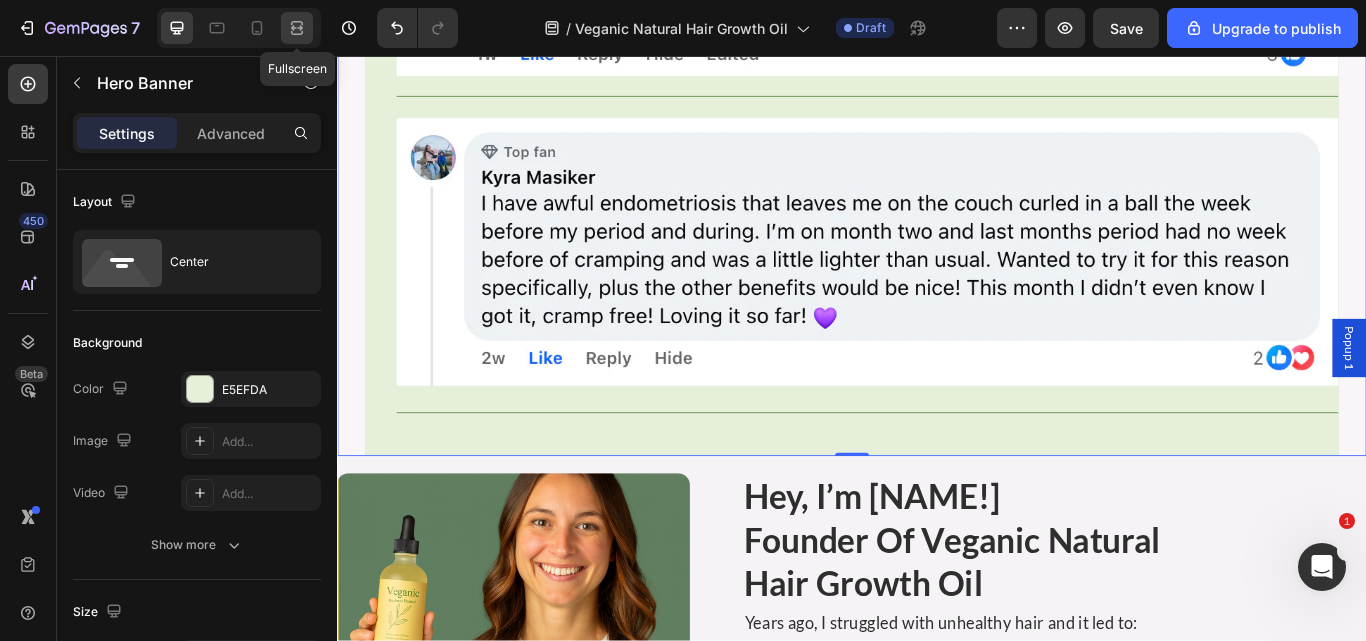 click 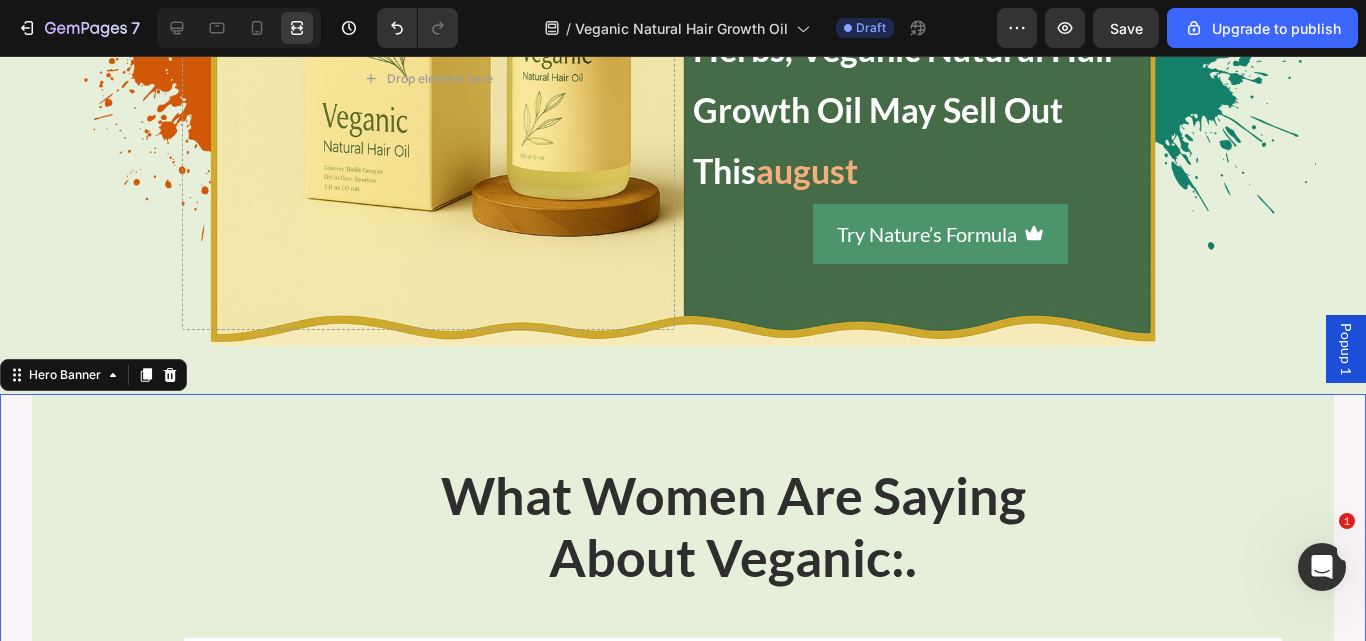 scroll, scrollTop: 10483, scrollLeft: 0, axis: vertical 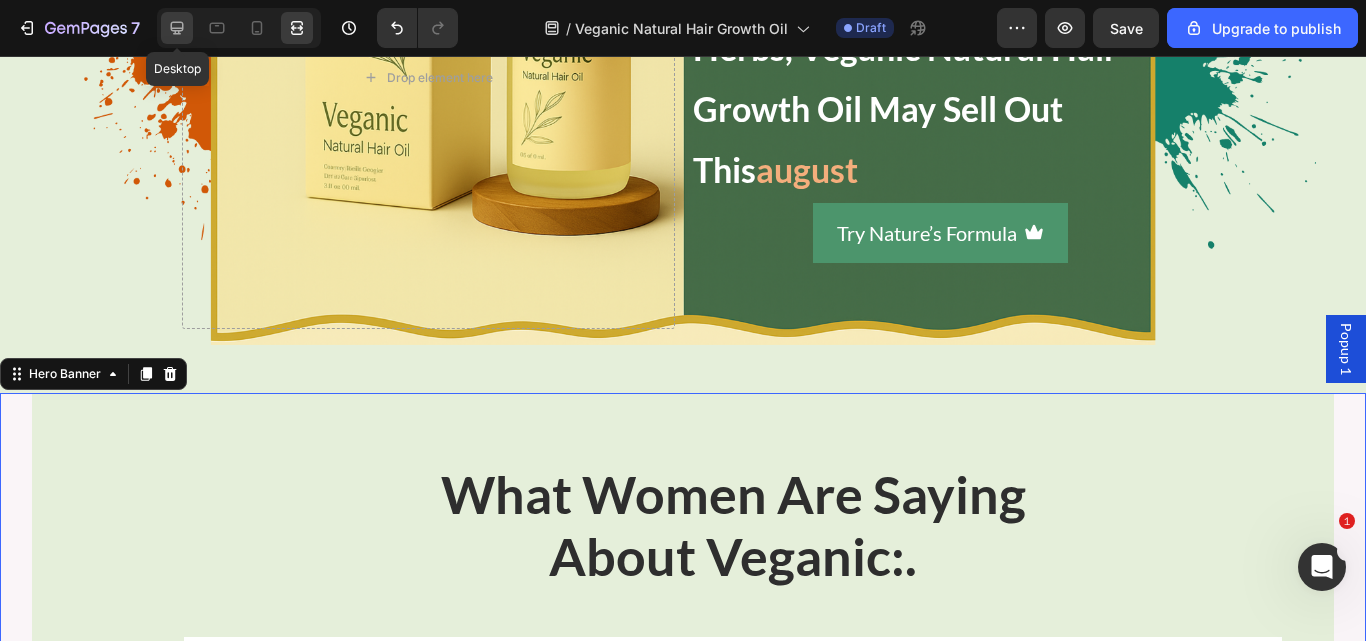 click 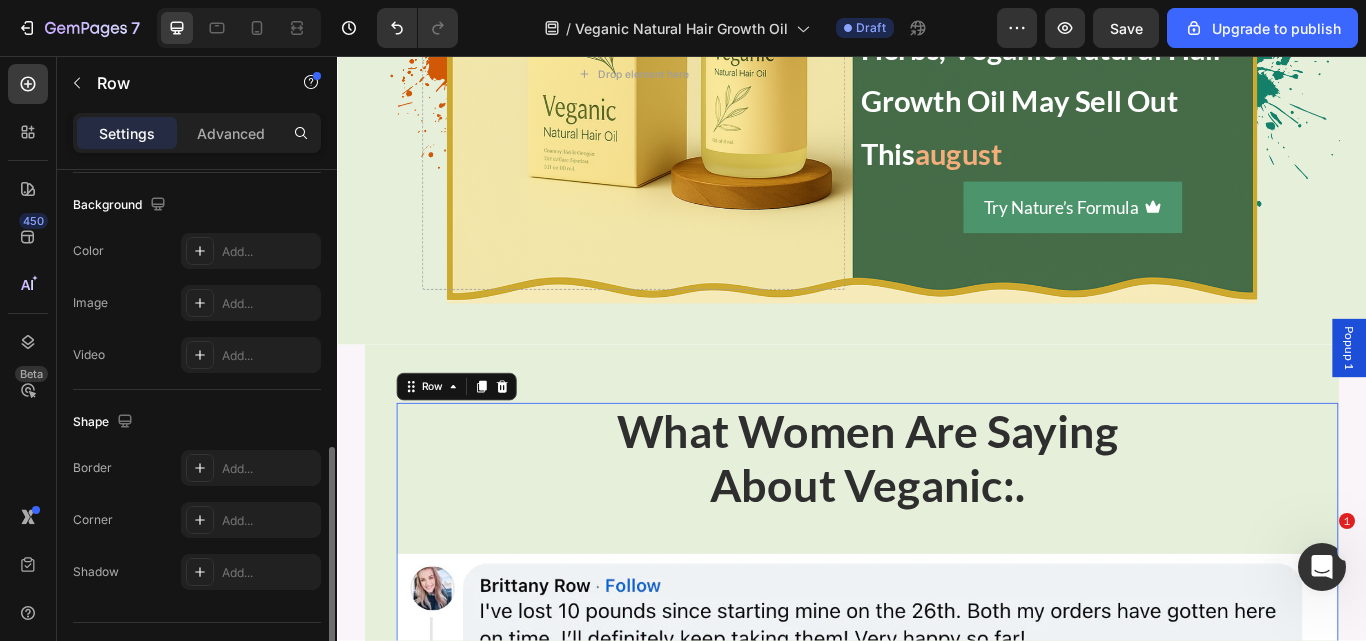 scroll, scrollTop: 648, scrollLeft: 0, axis: vertical 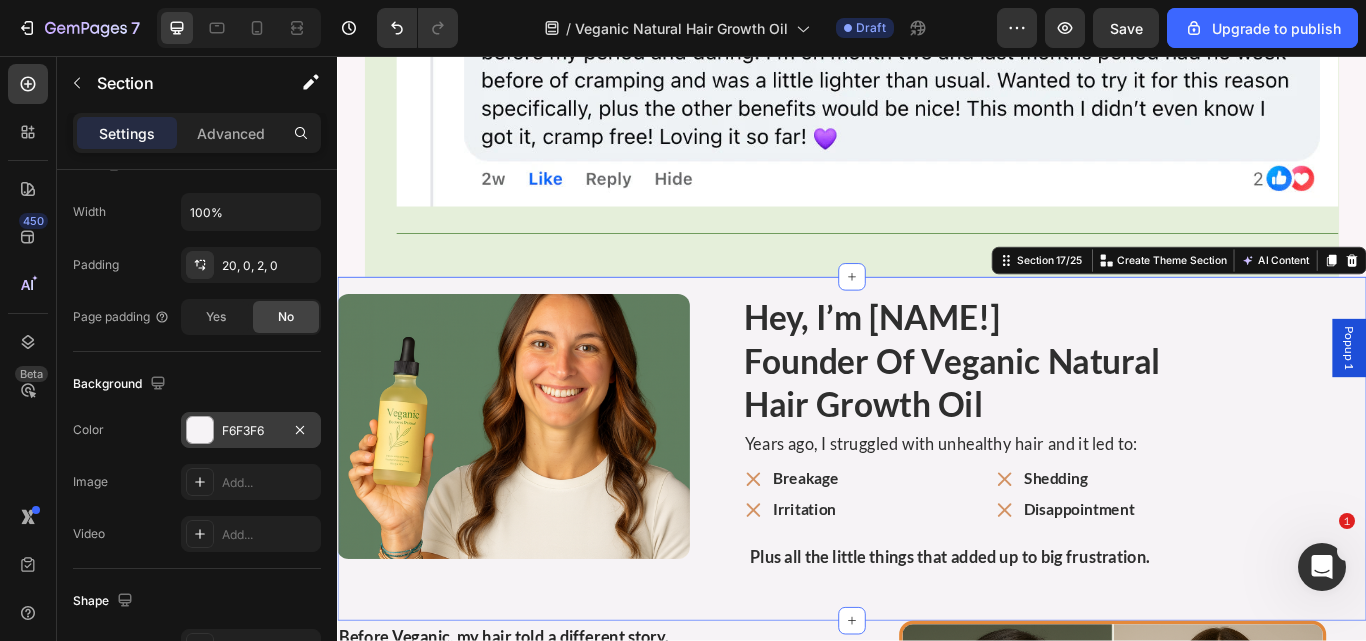 click on "F6F3F6" at bounding box center [251, 431] 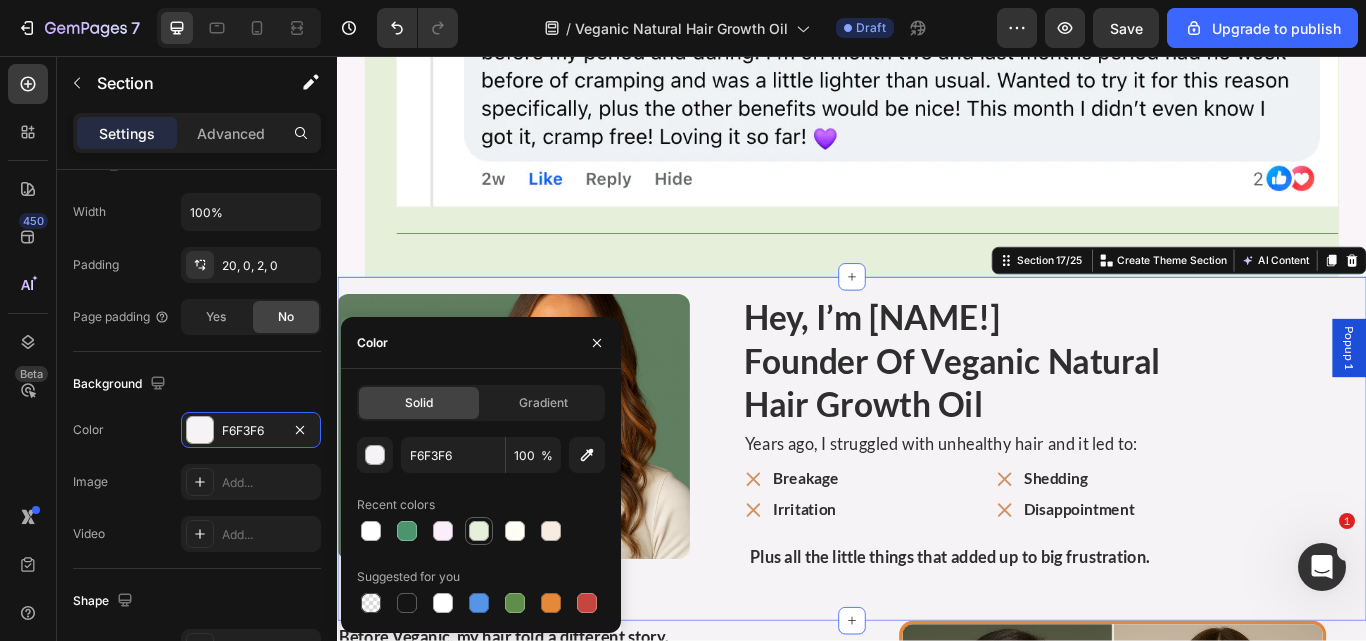 click at bounding box center (479, 531) 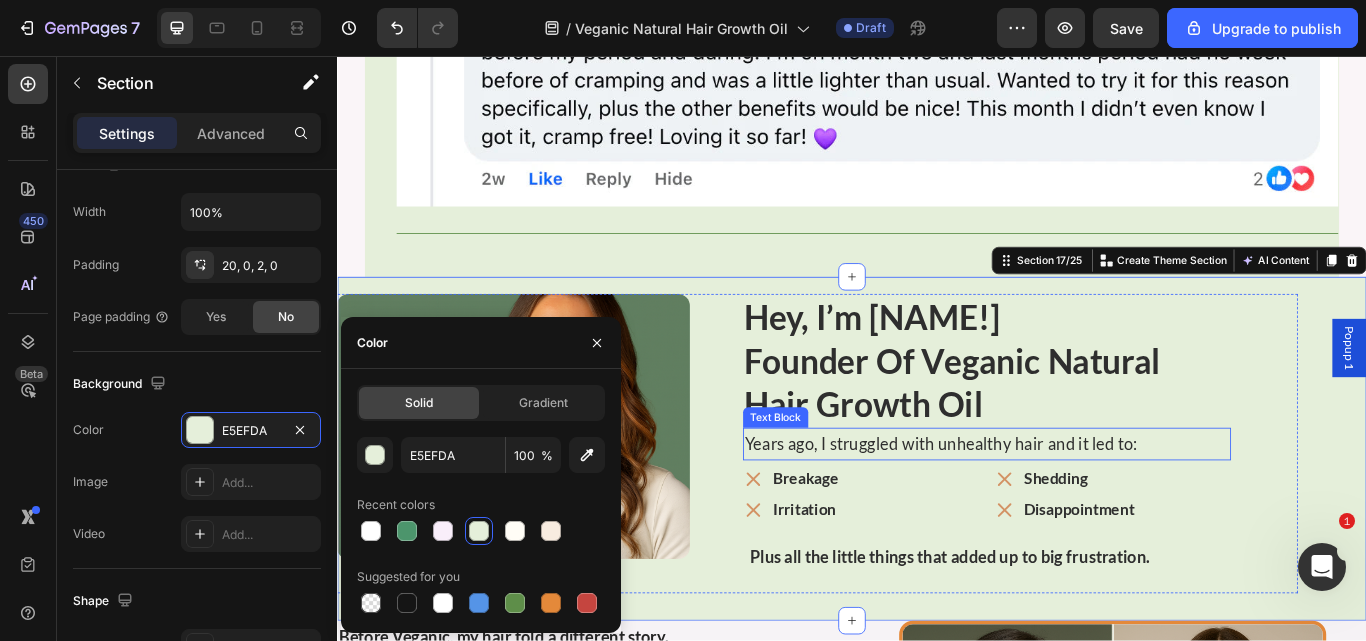 scroll, scrollTop: 12288, scrollLeft: 0, axis: vertical 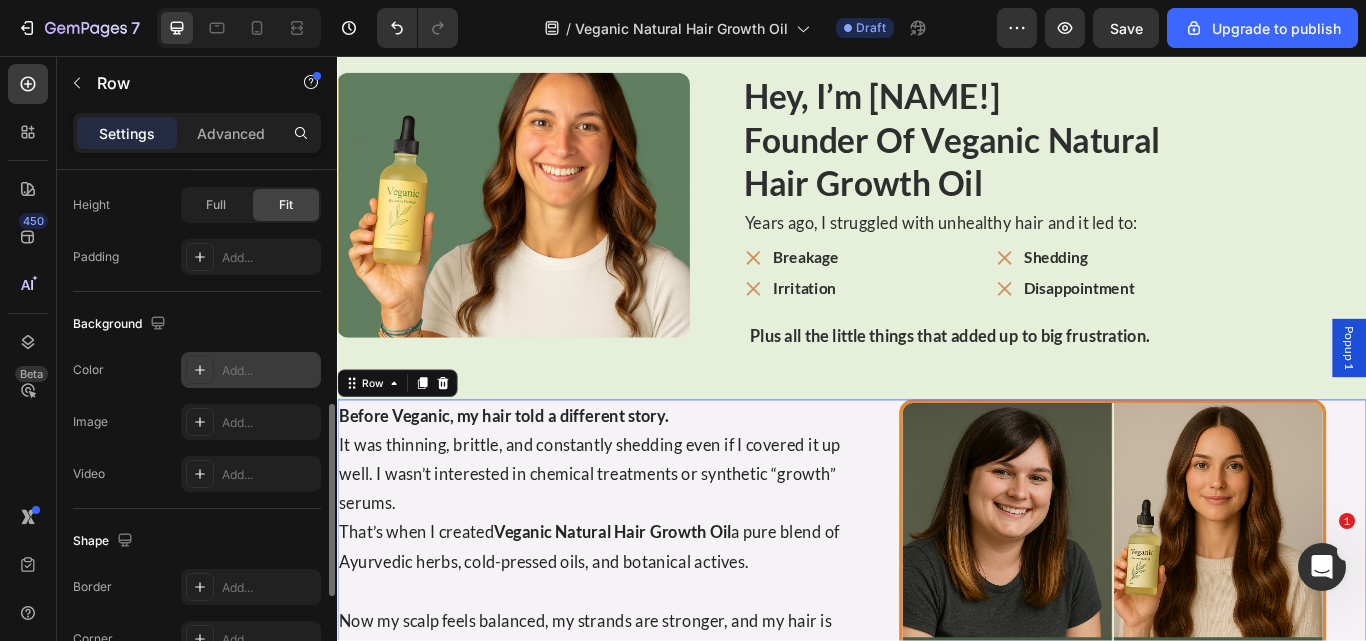 click on "Add..." at bounding box center [251, 370] 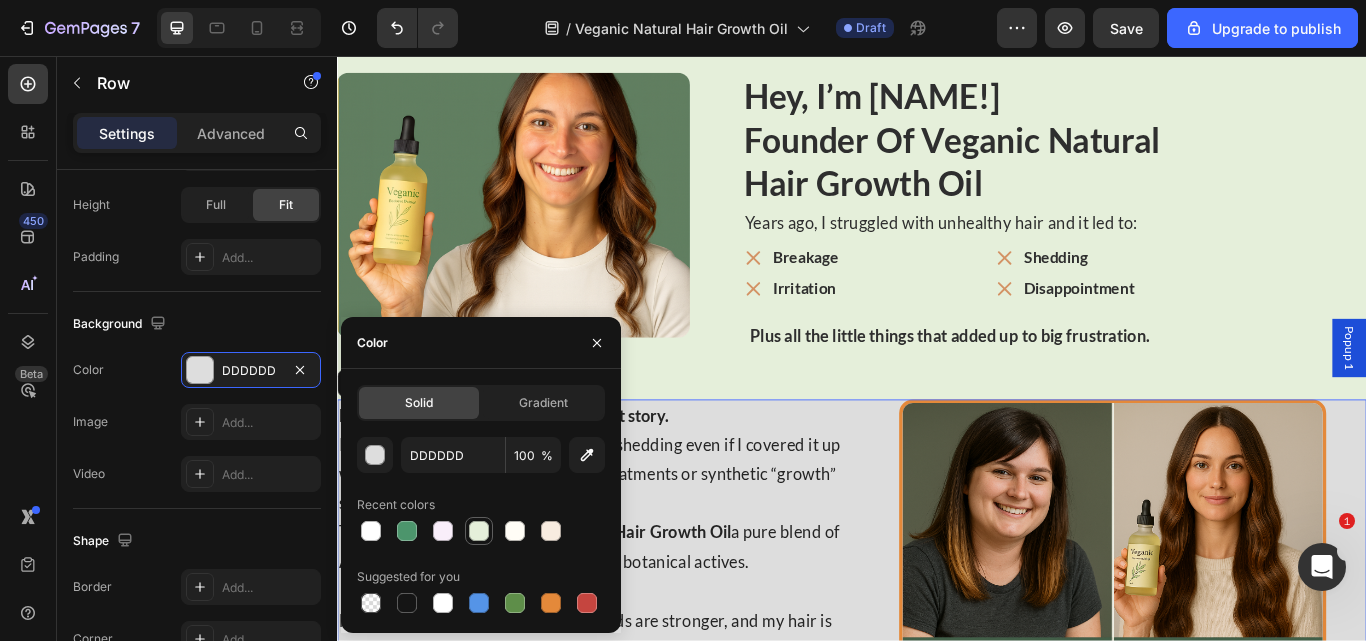 click at bounding box center (479, 531) 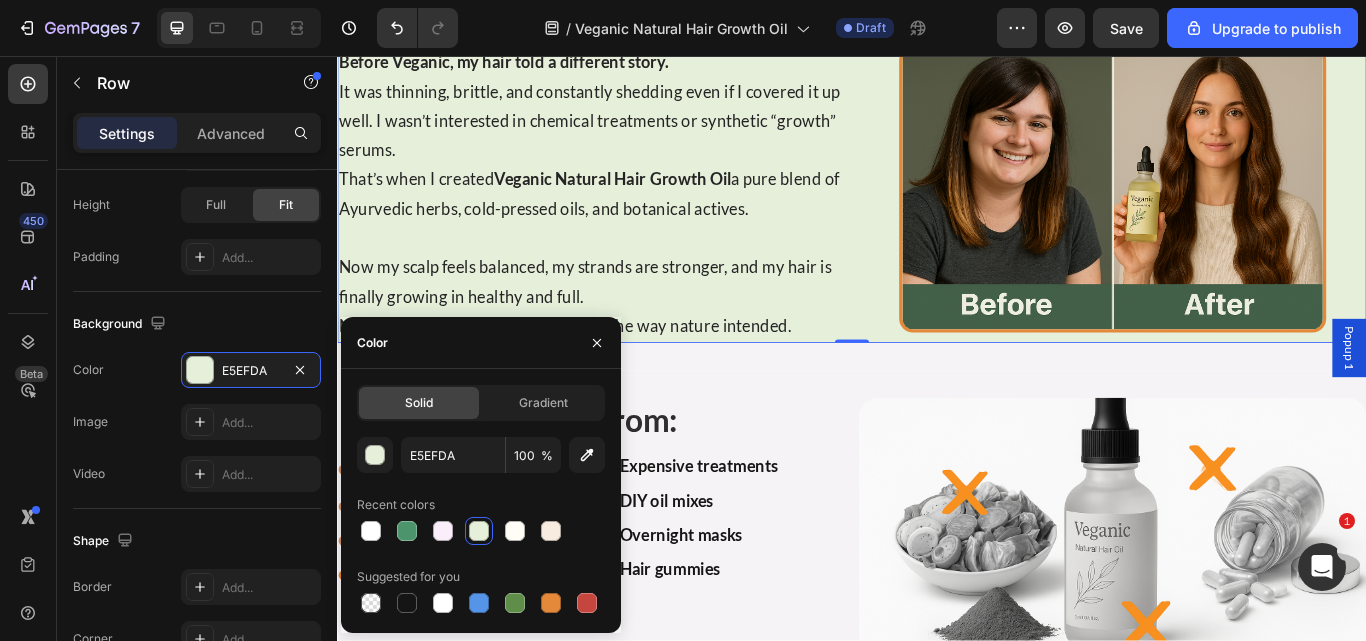 scroll, scrollTop: 12747, scrollLeft: 0, axis: vertical 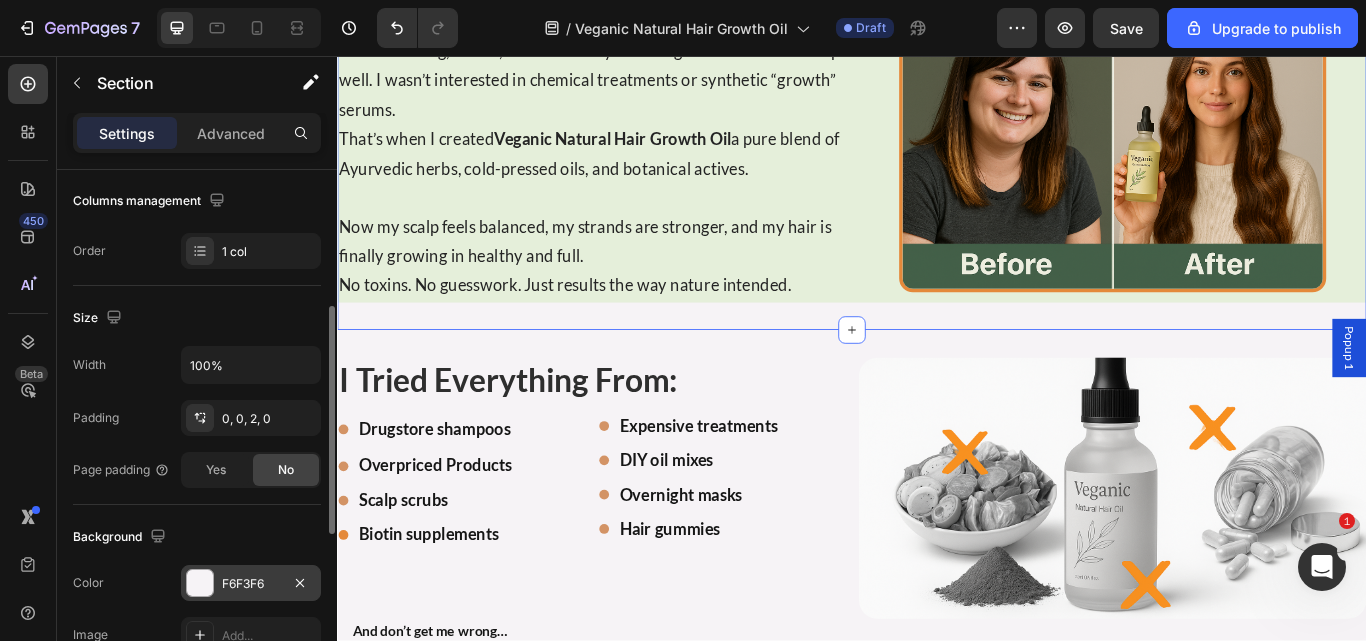 click on "F6F3F6" at bounding box center (251, 584) 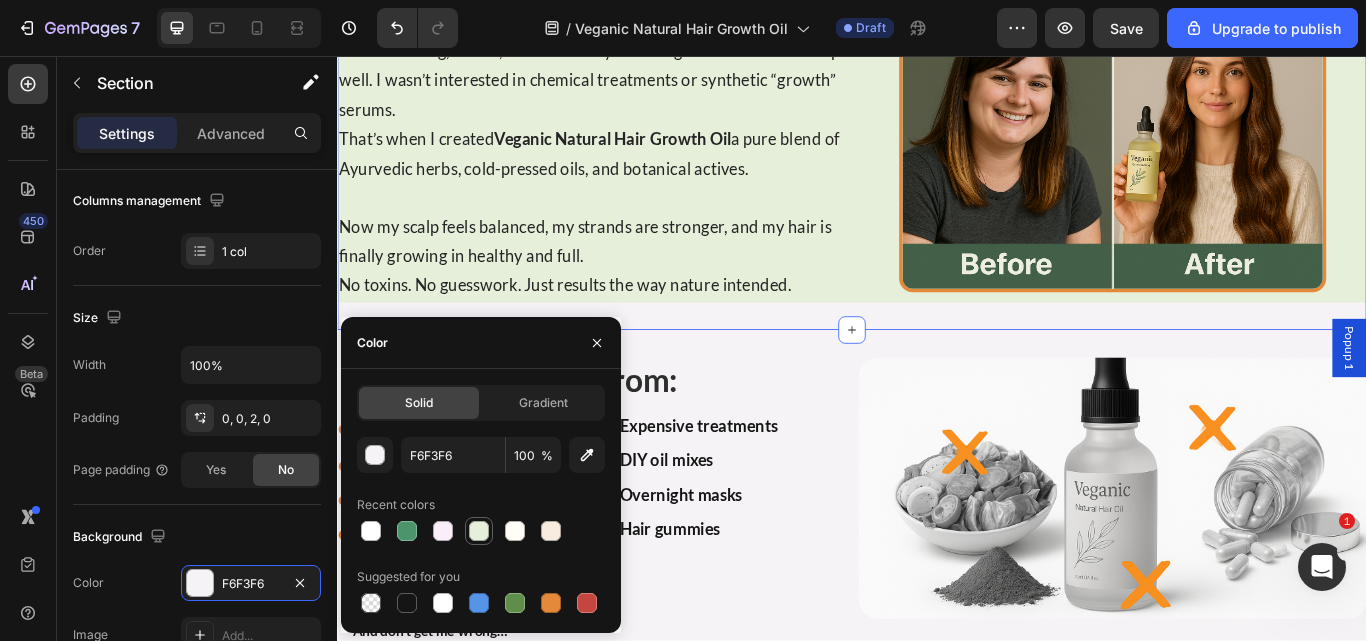 click at bounding box center [479, 531] 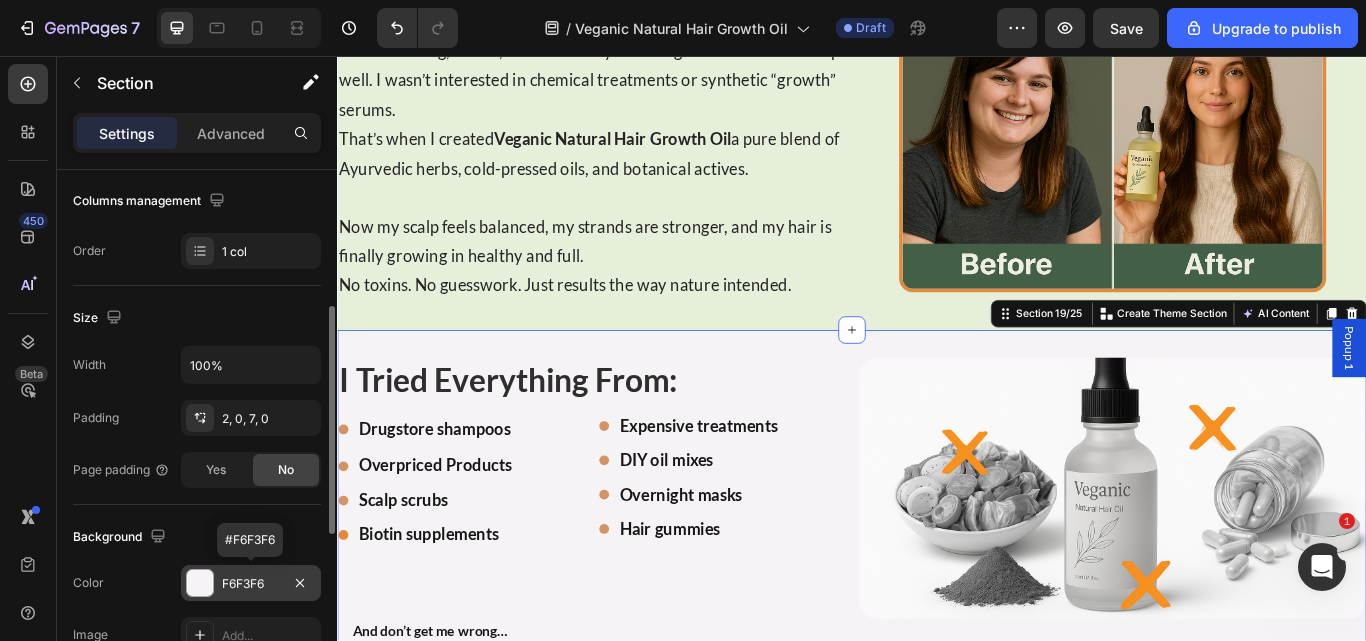 click at bounding box center (200, 583) 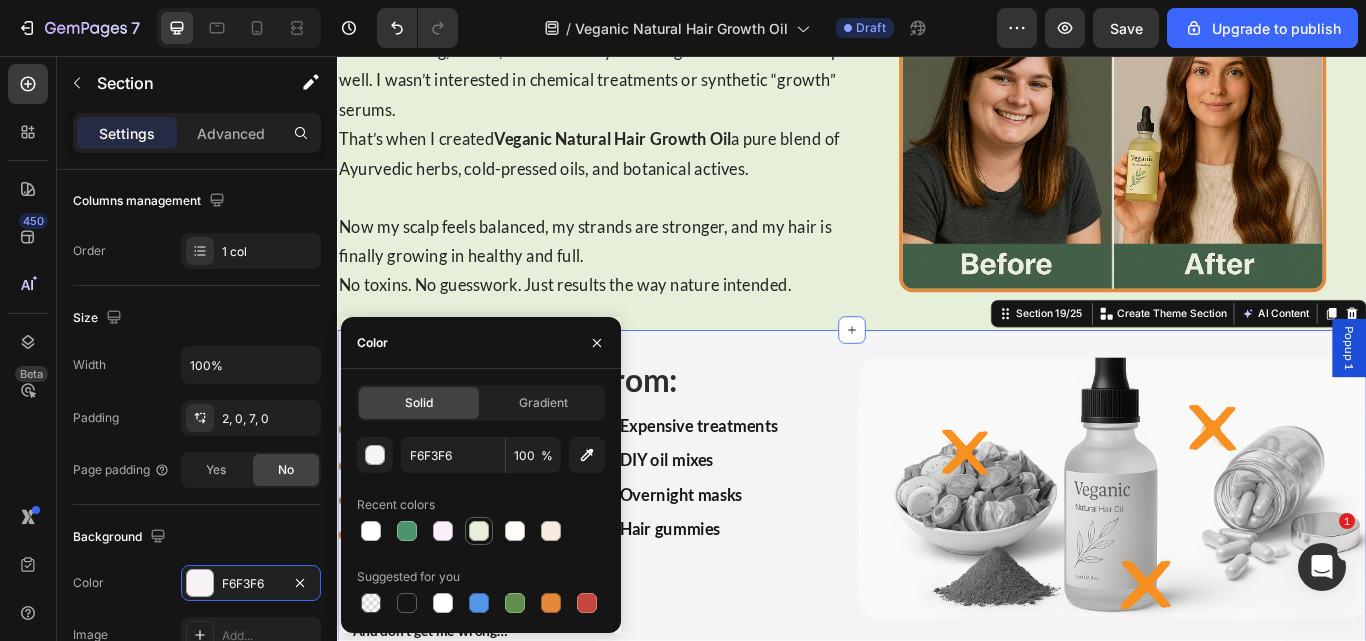 click at bounding box center [479, 531] 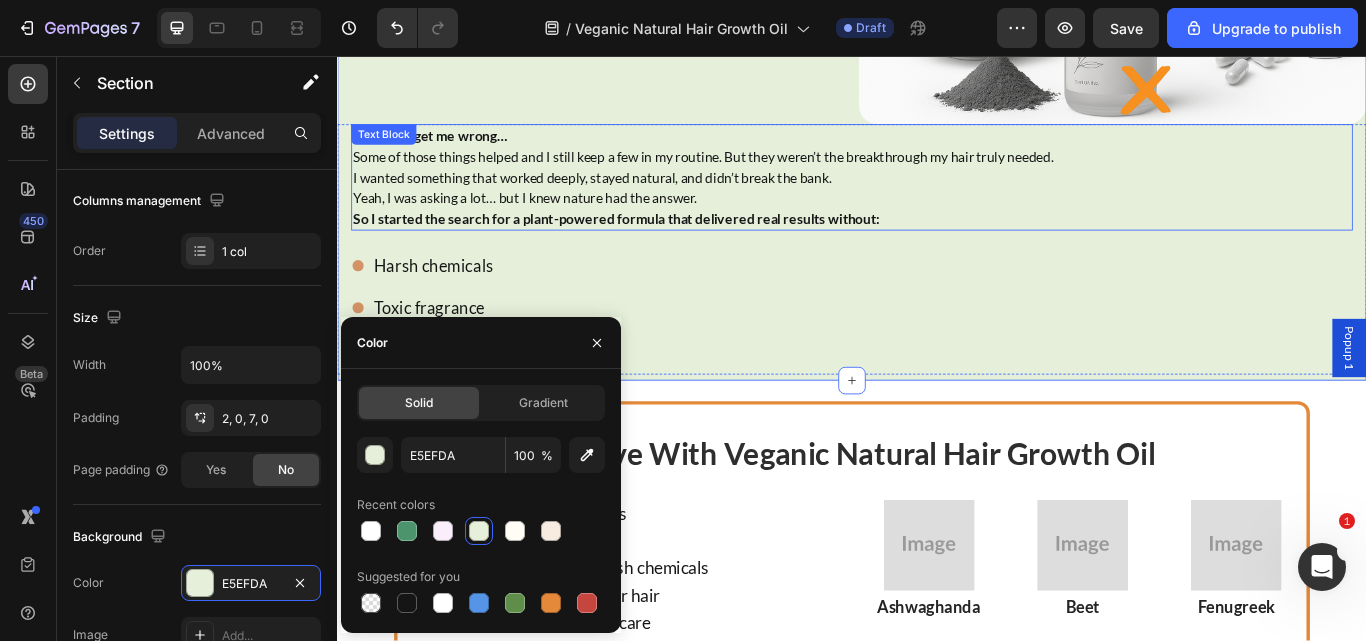 scroll, scrollTop: 13323, scrollLeft: 0, axis: vertical 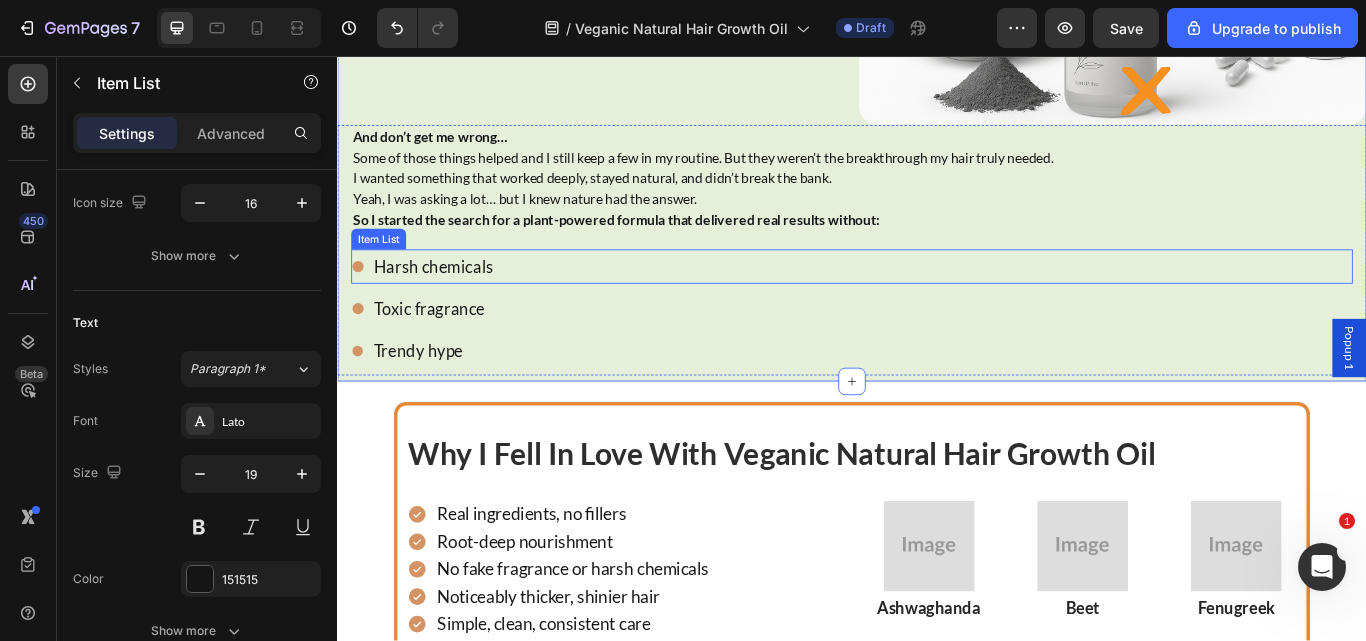 click on "Harsh chemicals" at bounding box center (937, 302) 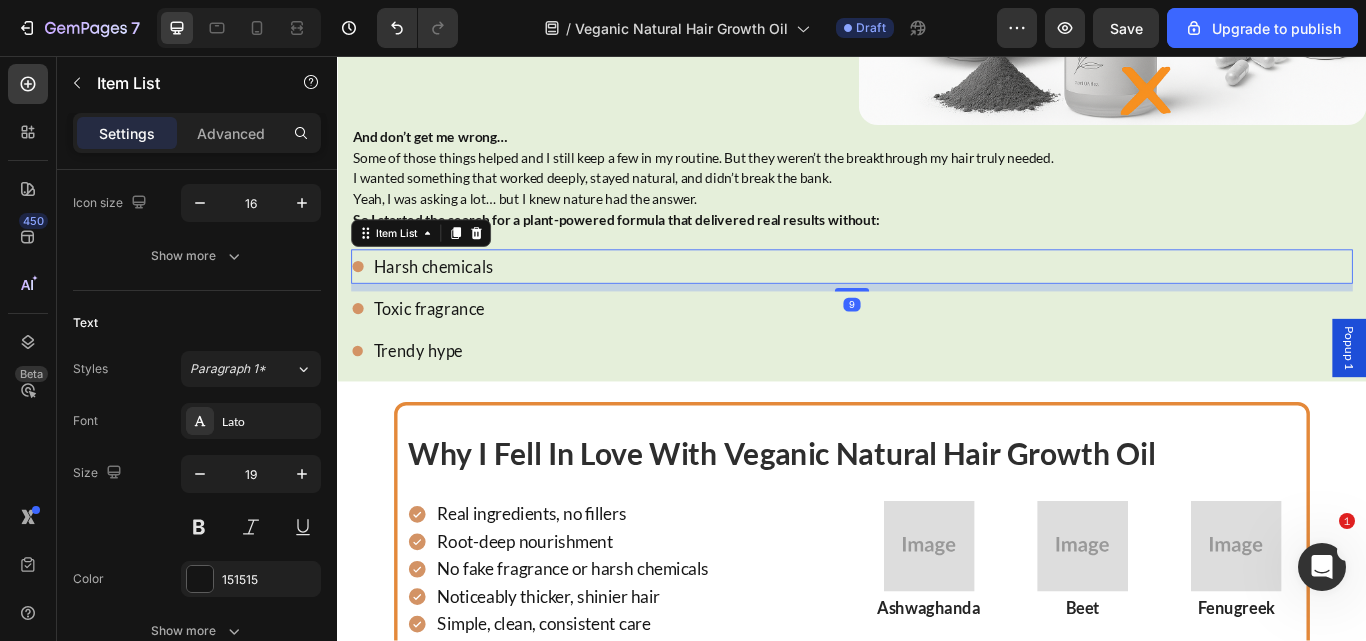 scroll, scrollTop: 0, scrollLeft: 0, axis: both 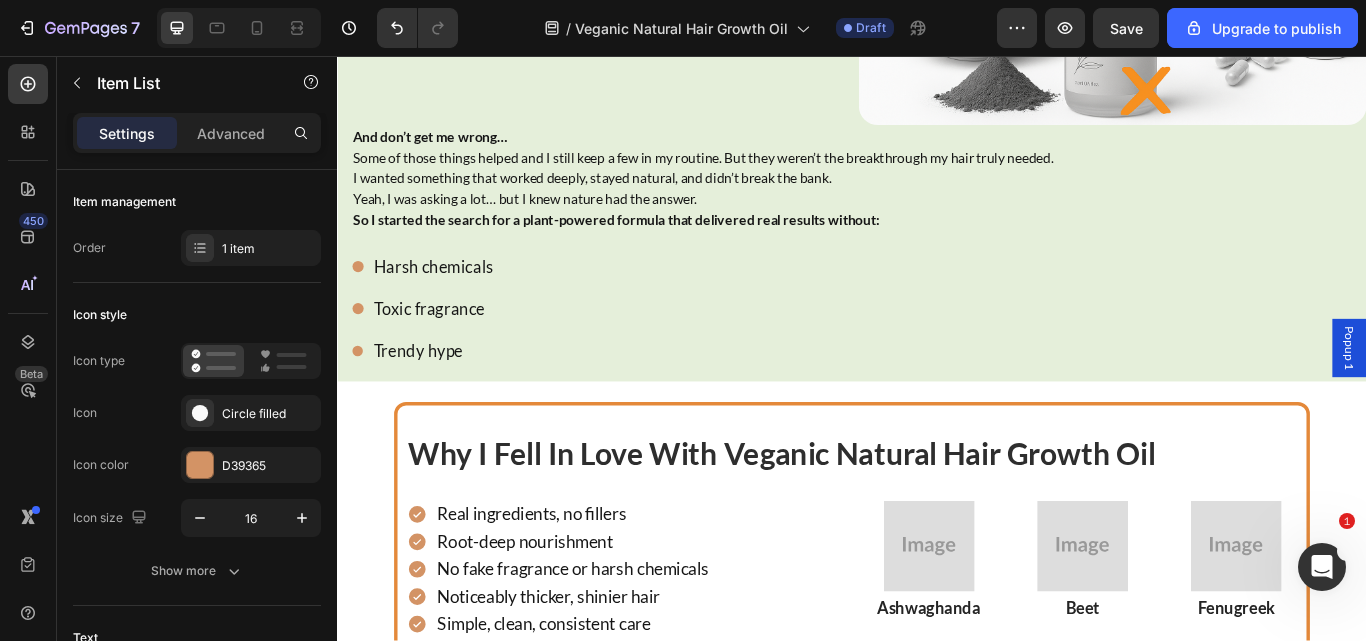 click on "Icon Icon Icon Icon Icon Icon List 4.9 Stars from Women Text Block Row Row clinically researched, plant-based formula for women’s hair health Heading WHILE OTHERS TALK, WE TESTED... Heading Row in a 8-week trail,  women using veganic oil reported: Heading
Icon 68% Stronger strands Heading
Icon 40% Healthier scalp Heading
Icon 83% Noticeable hair growth Heading Advanced list
Try Nature’s Formula Button 365-Day Guarantee Item List Free Shipping Item List Row Row Row Section 2/25 What Women Are Saying About Veganic:. Heading Image Row                Title Line Image                Title Line Image                Title Line Image                Title Line Section 16/25 i tried everything from: Heading Image
Drugstore shampoos Item List
Expensive treatments Item List Row
Overpriced Products Item List
Overnight  masks Item List Row
Scalp scrubs Item List DIY oil mixes" at bounding box center [937, -4156] 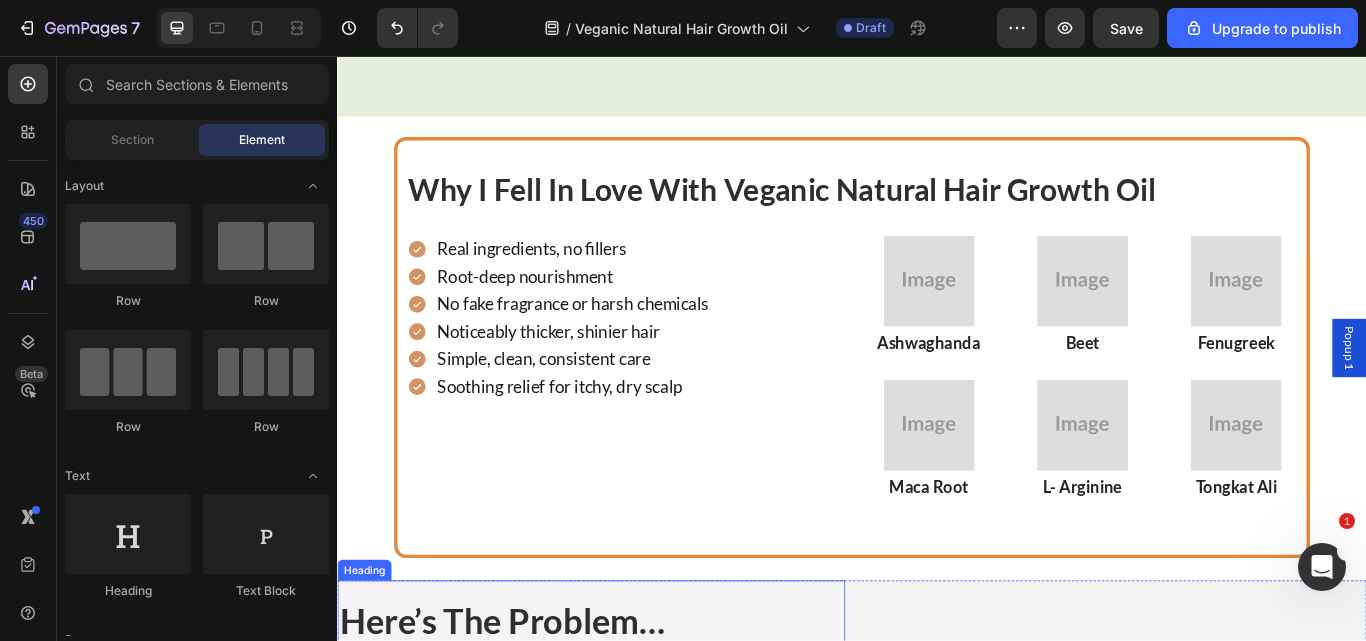 scroll, scrollTop: 13973, scrollLeft: 0, axis: vertical 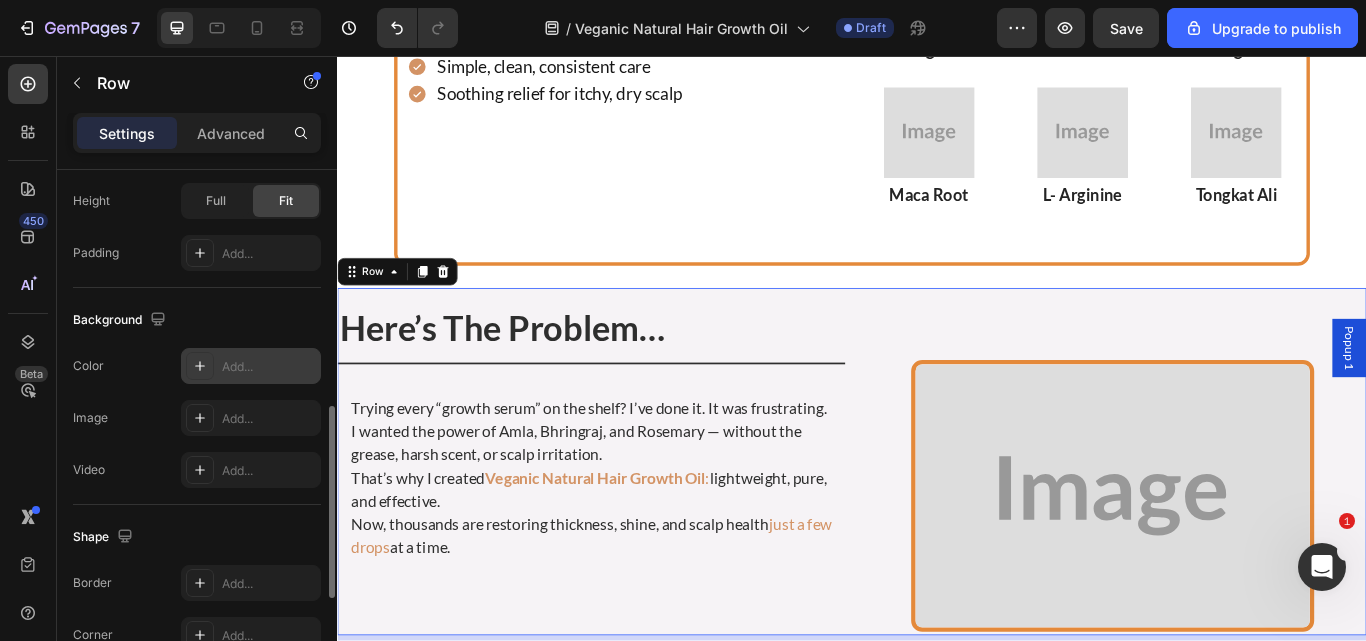 click on "Add..." at bounding box center [251, 366] 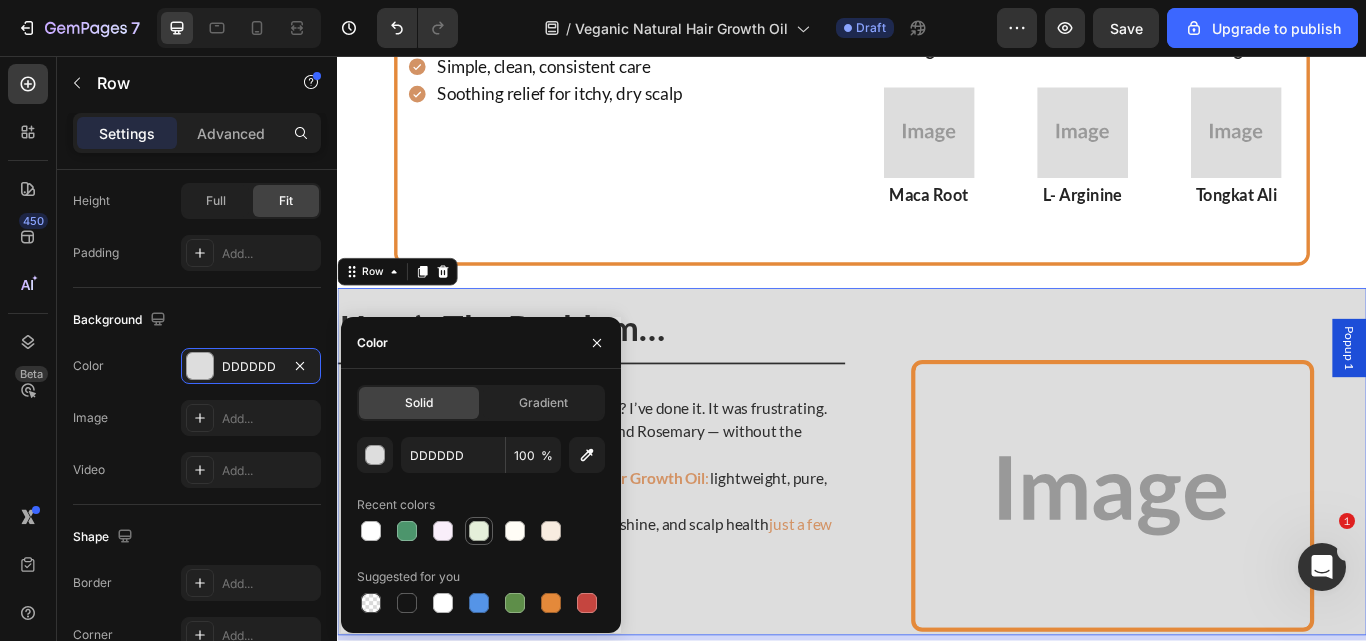 click at bounding box center [479, 531] 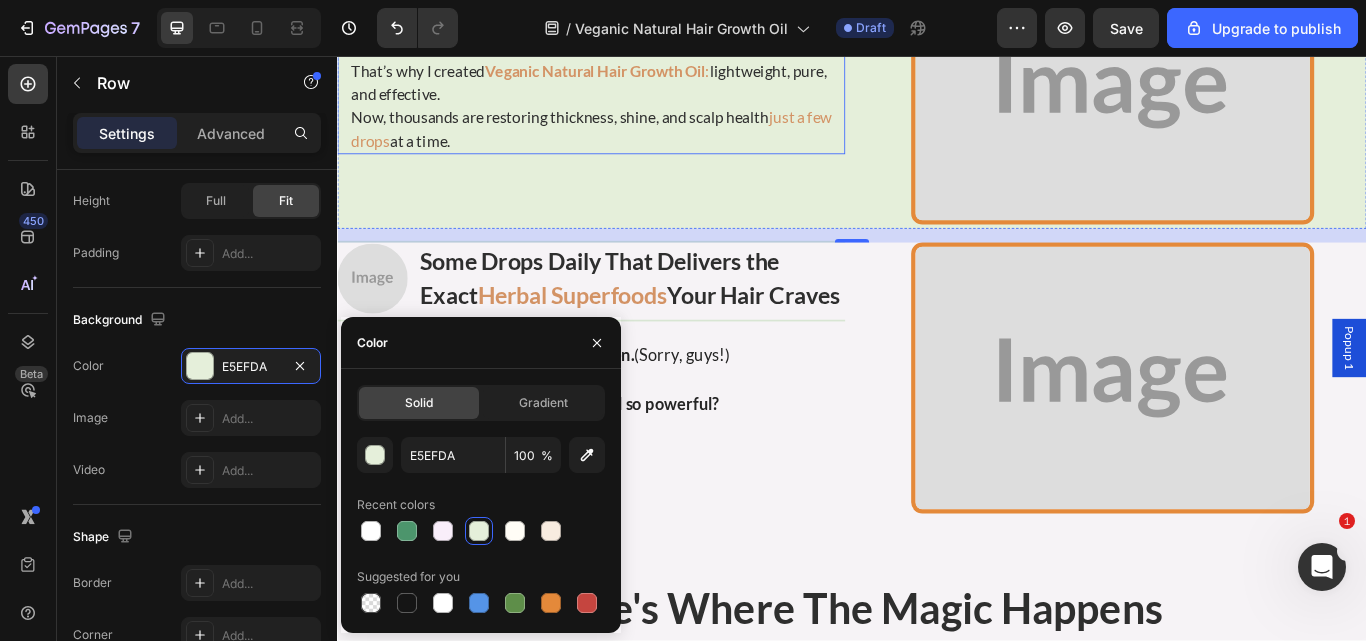 scroll, scrollTop: 14455, scrollLeft: 0, axis: vertical 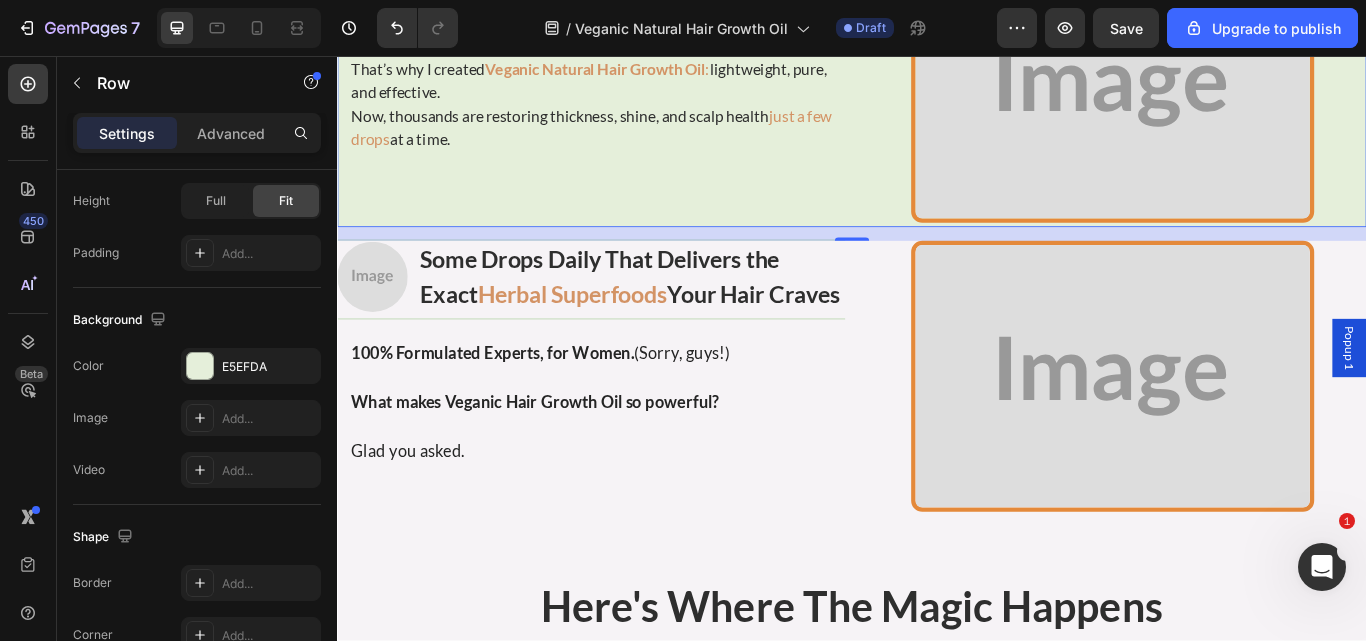 click on "16" at bounding box center [937, 288] 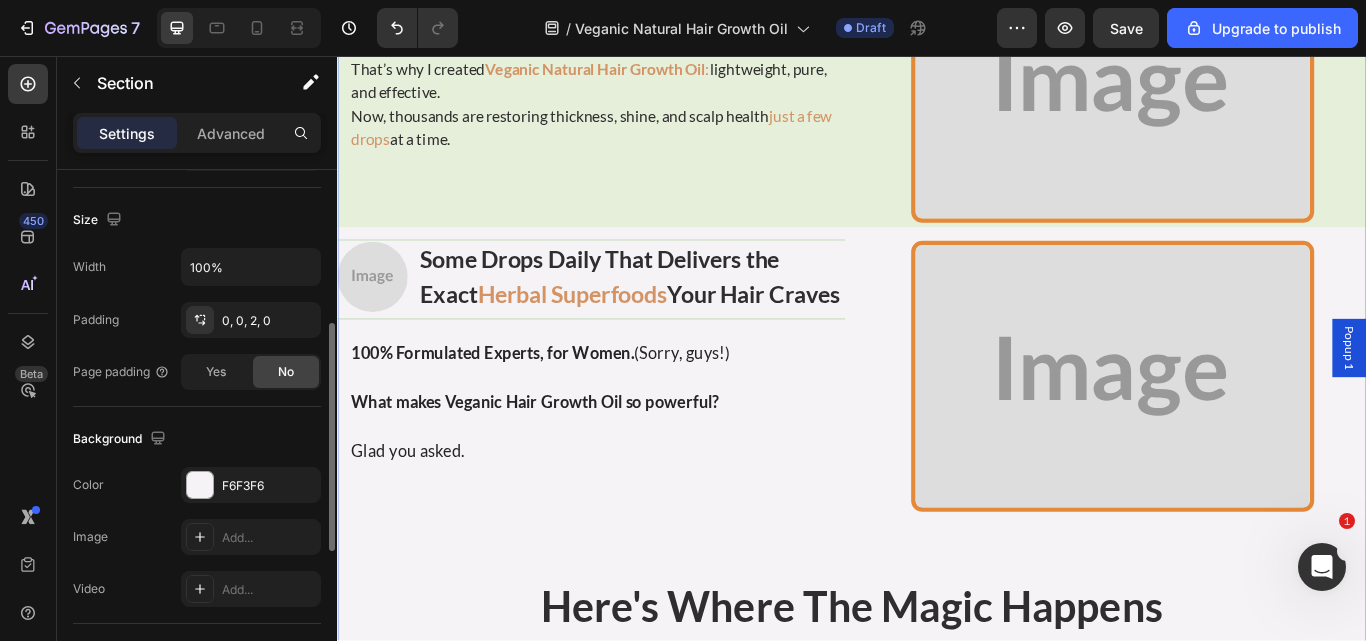scroll, scrollTop: 422, scrollLeft: 0, axis: vertical 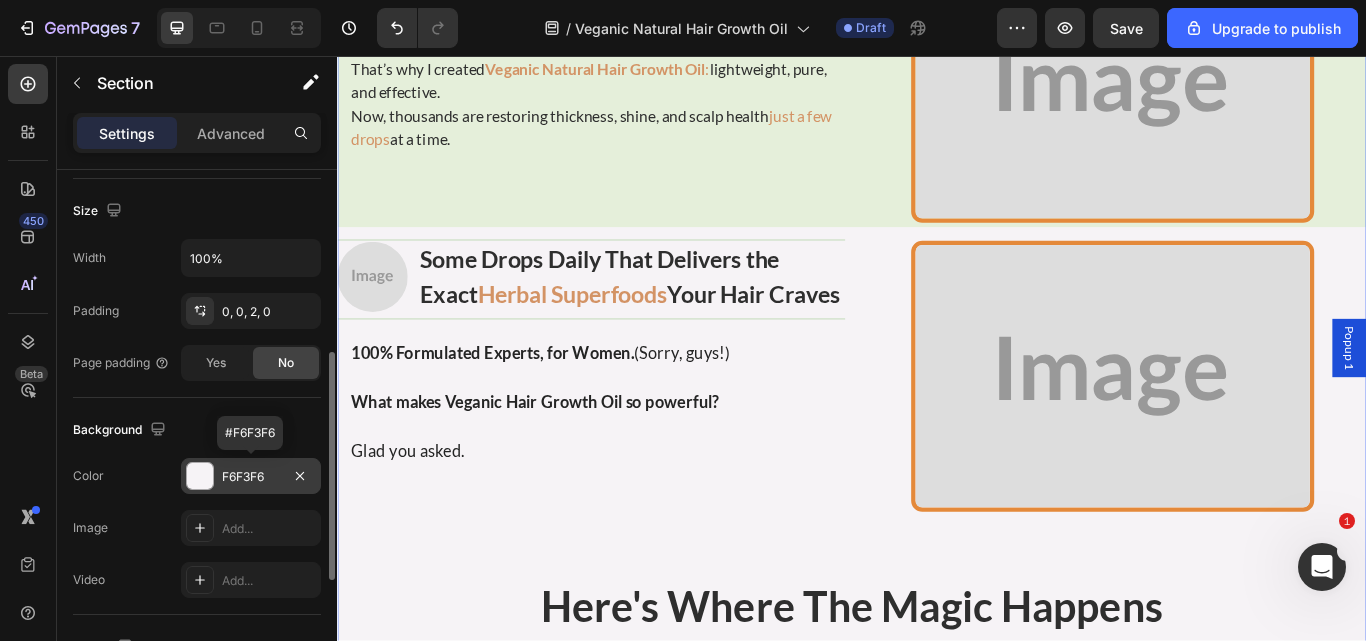 click on "F6F3F6" at bounding box center [251, 476] 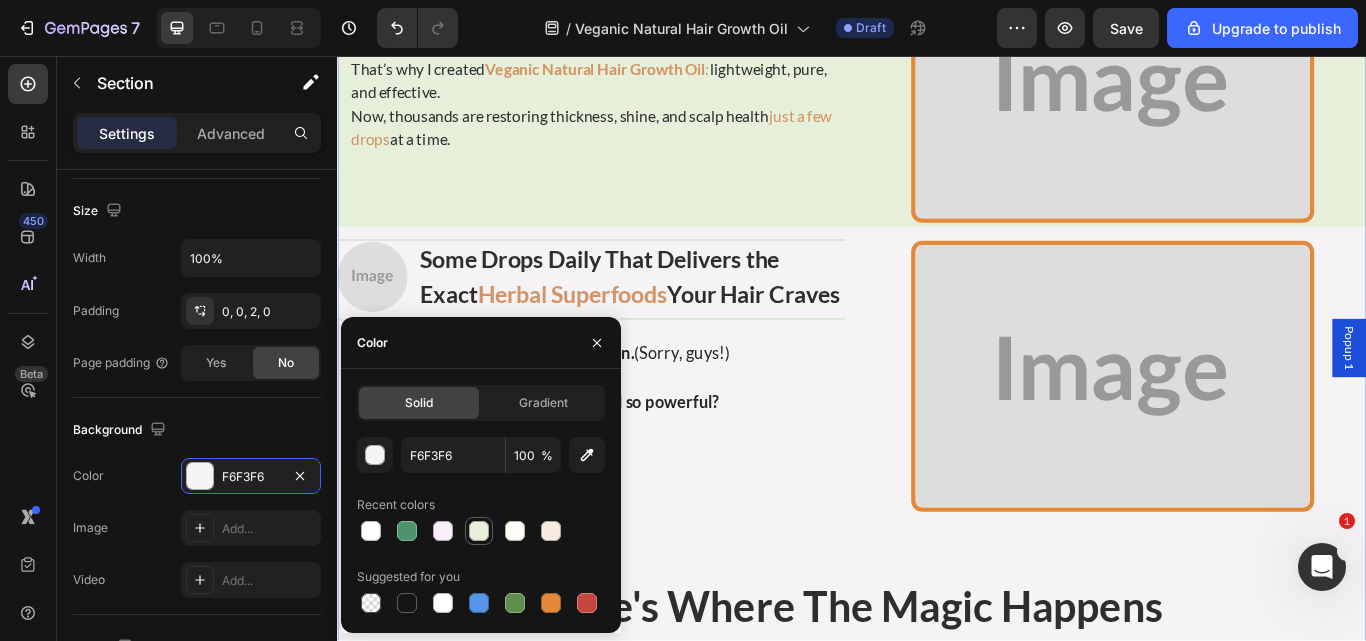 click at bounding box center [479, 531] 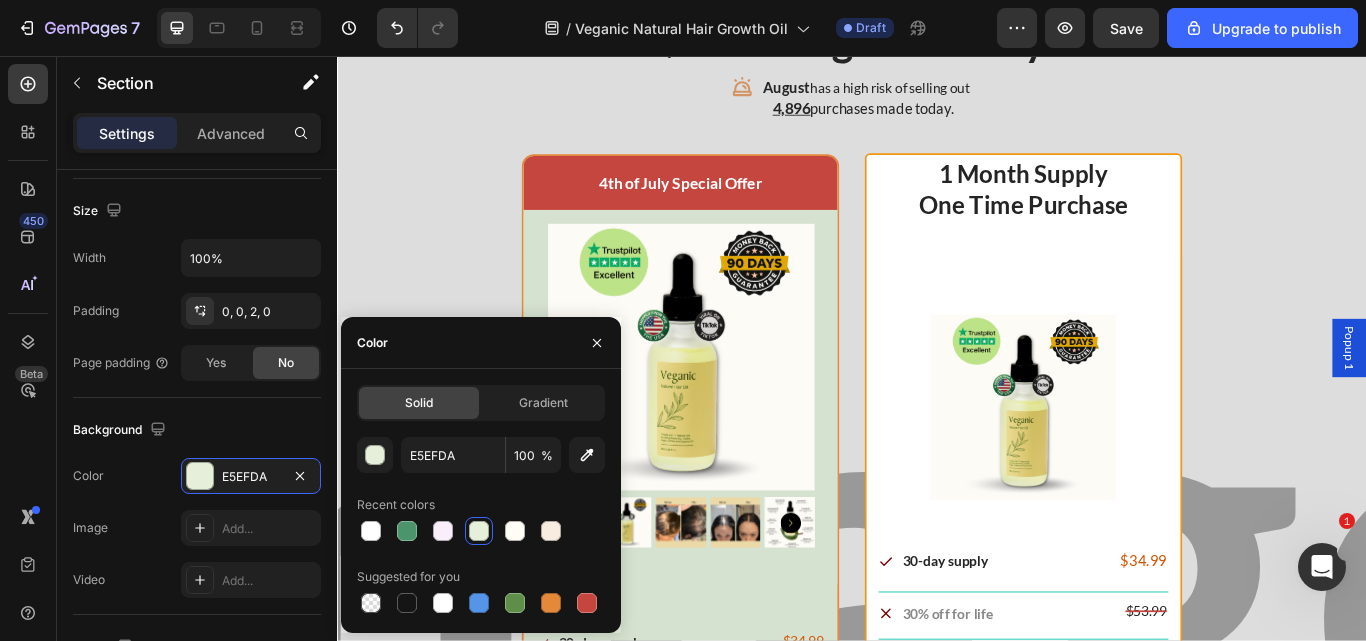 scroll, scrollTop: 16399, scrollLeft: 0, axis: vertical 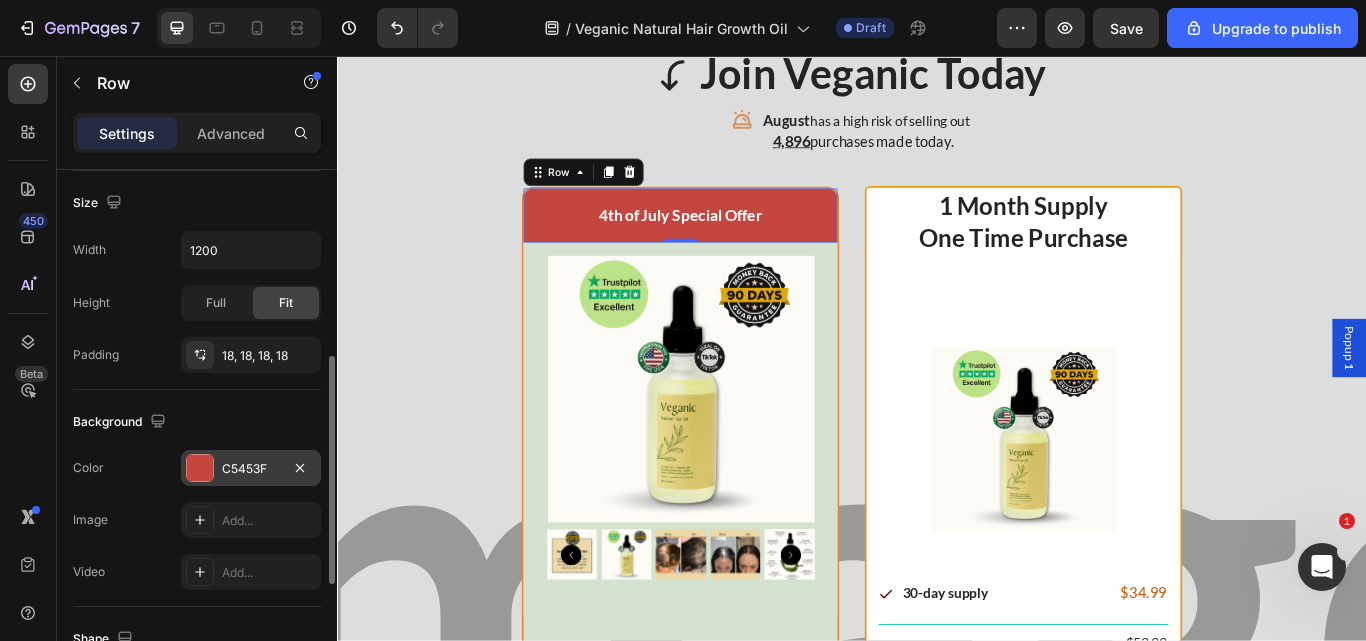 click on "C5453F" at bounding box center (251, 468) 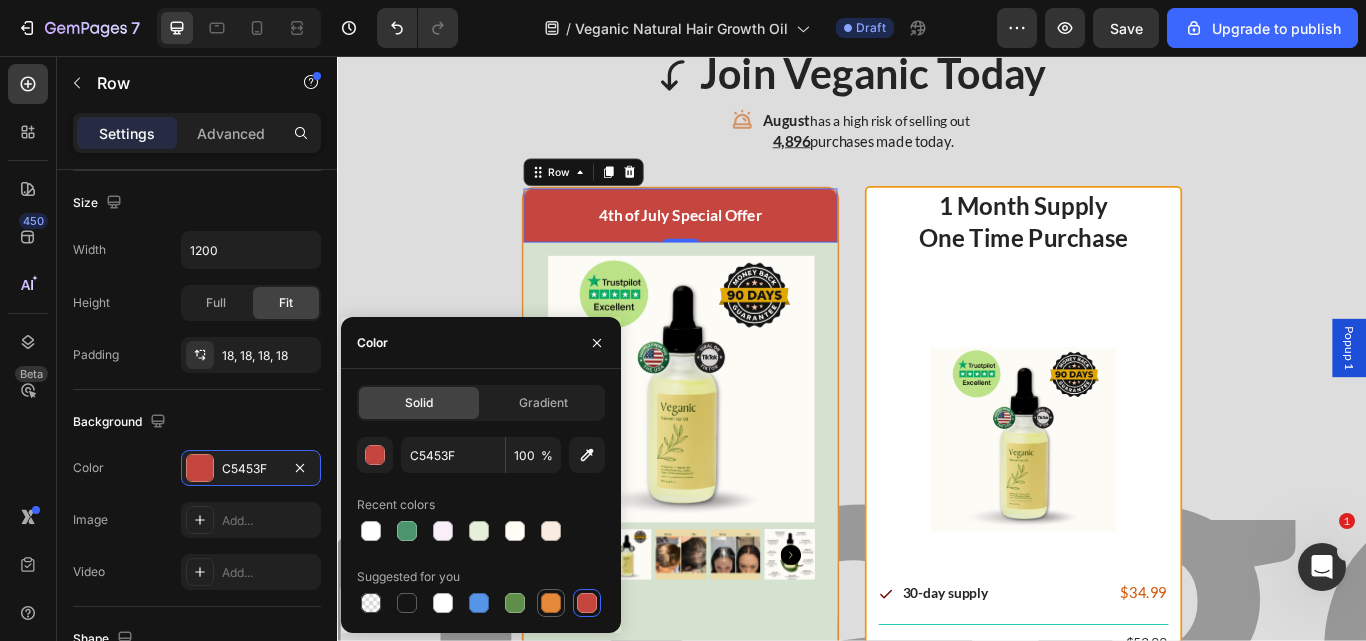 click at bounding box center [551, 603] 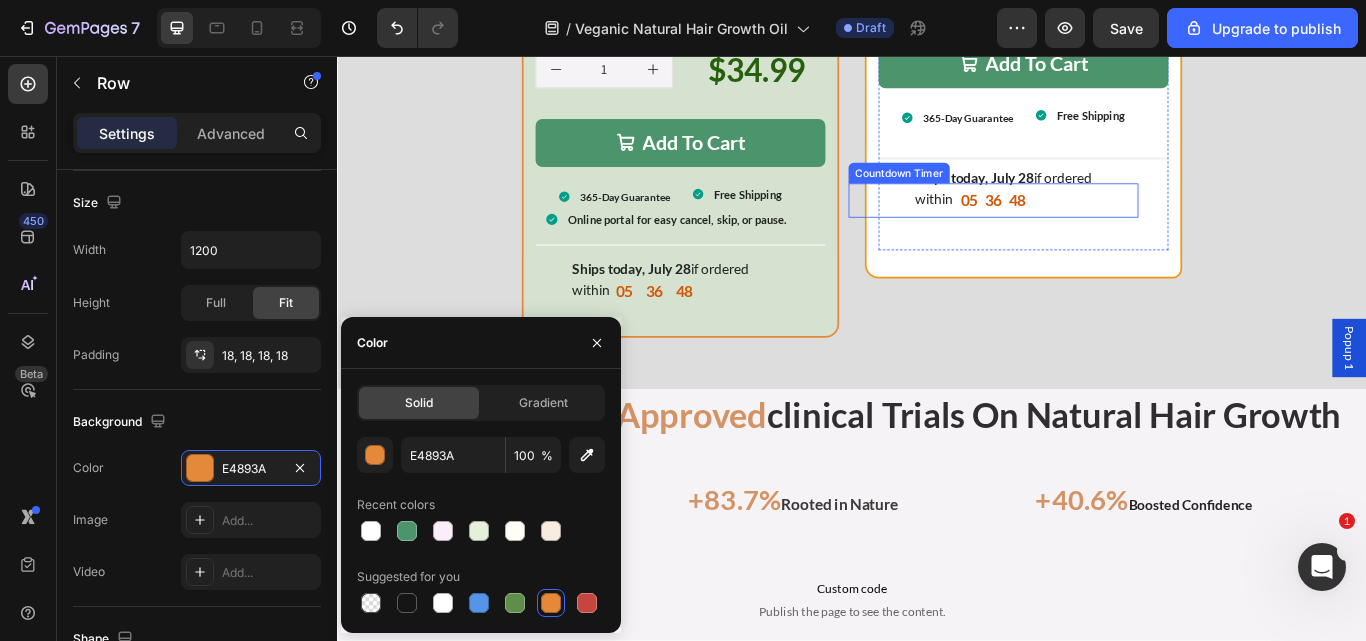 scroll, scrollTop: 17698, scrollLeft: 0, axis: vertical 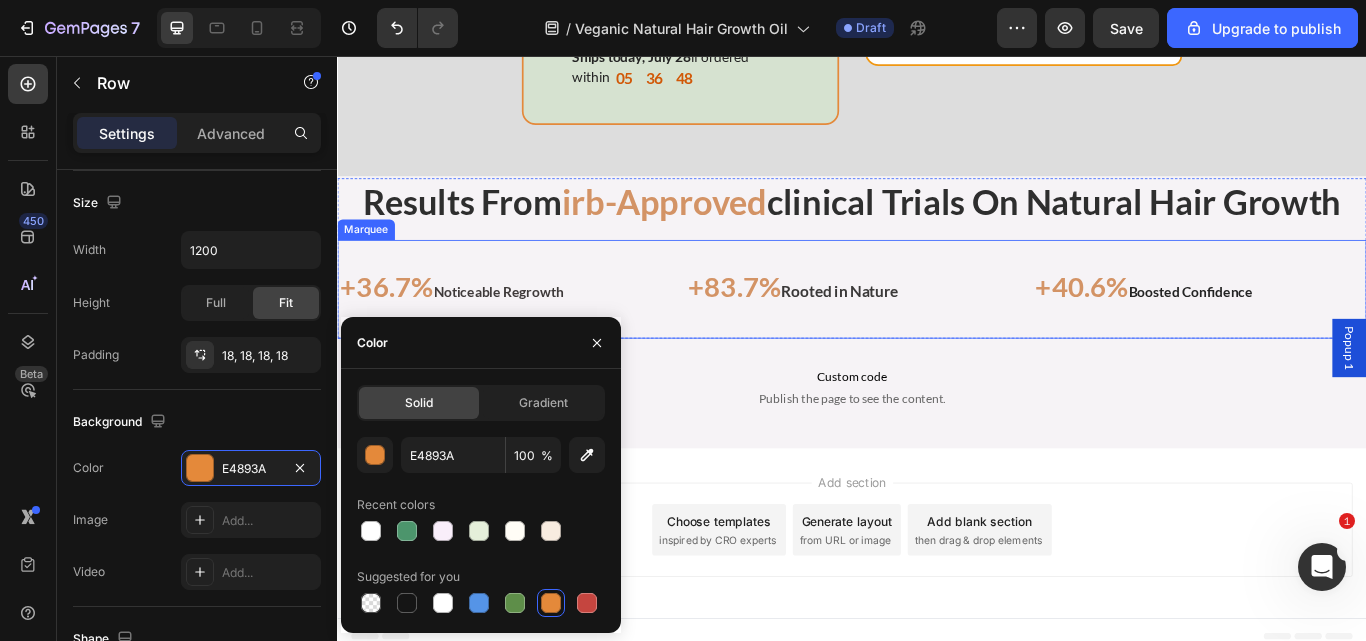 click on "+36.7%  Noticeable Regrowth Text Block +83.7%  Rooted in Nature Text Block +40.6%  Boosted Confidence Text Block Row +36.7%  Noticeable Regrowth Text Block +83.7%  Rooted in Nature Text Block +40.6%  Boosted Confidence Text Block Row Marquee" at bounding box center (937, 329) 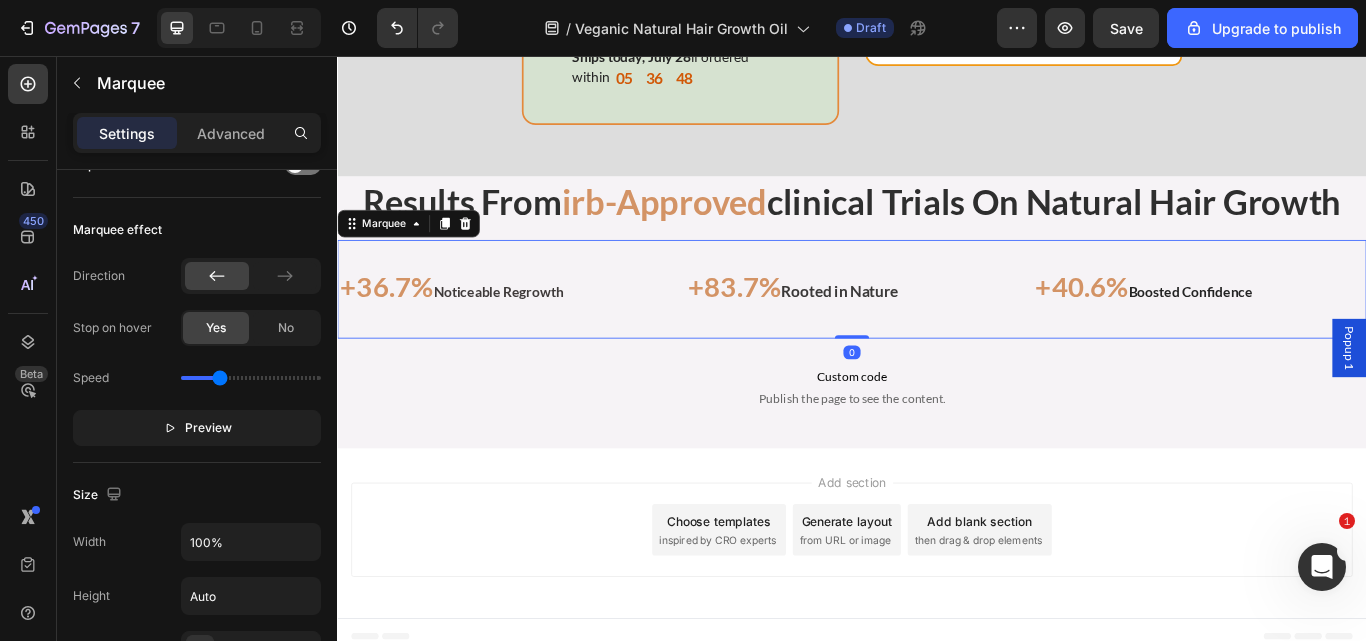 scroll, scrollTop: 0, scrollLeft: 0, axis: both 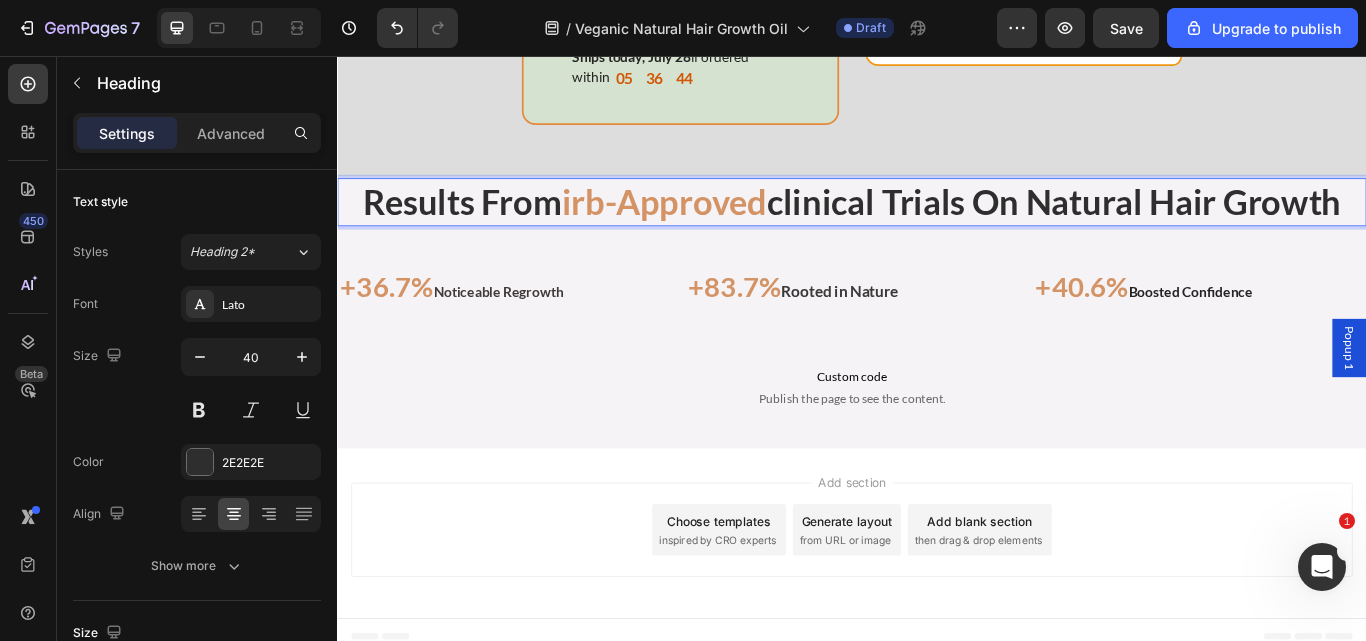click on "clinical trials on natural hair growth" at bounding box center (1173, 227) 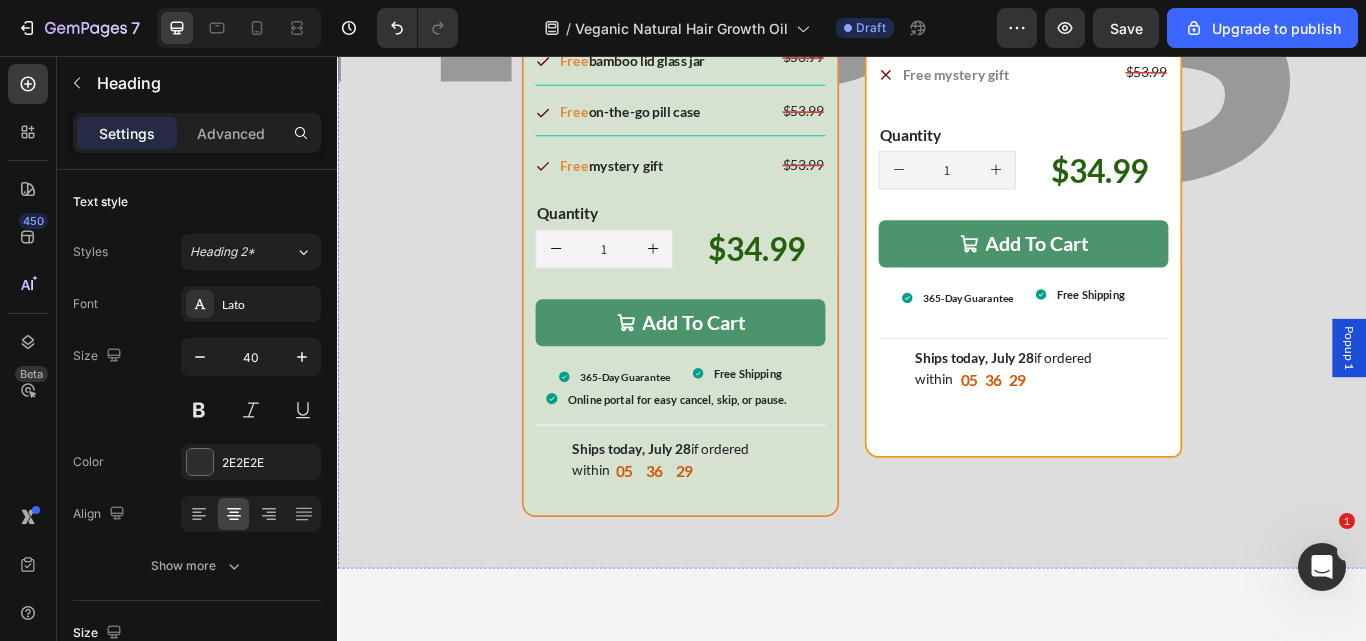 scroll, scrollTop: 16101, scrollLeft: 0, axis: vertical 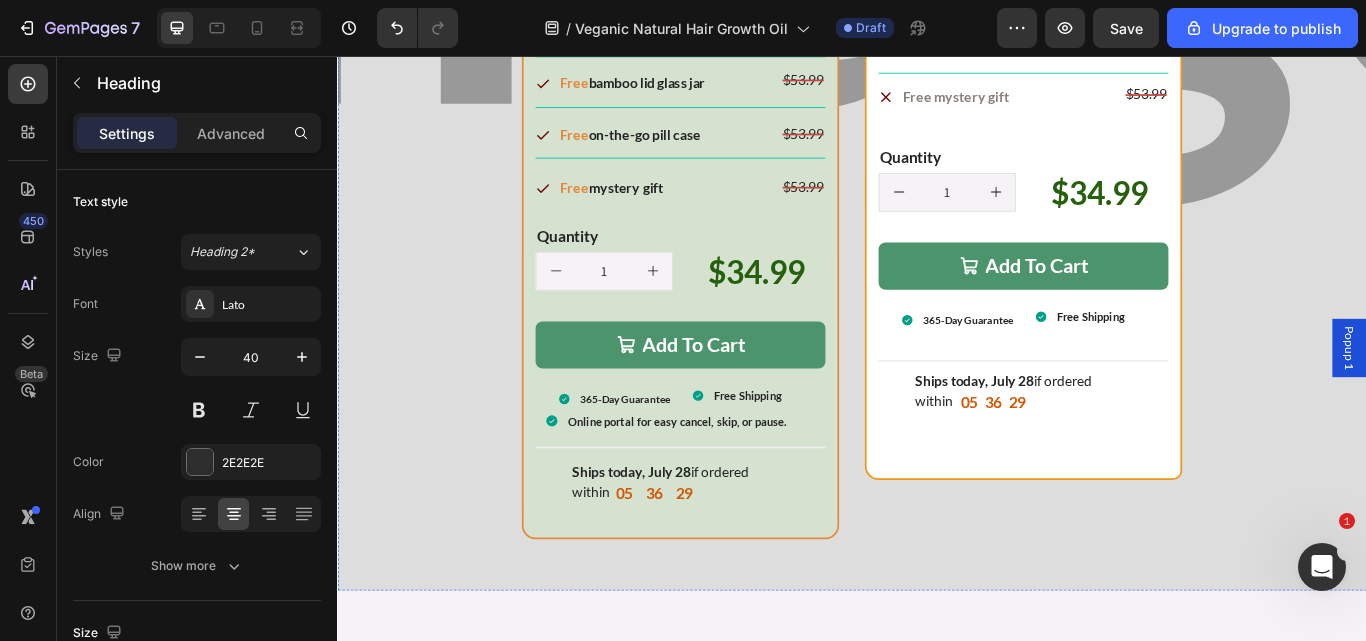 click on "join veganic today" at bounding box center [962, -739] 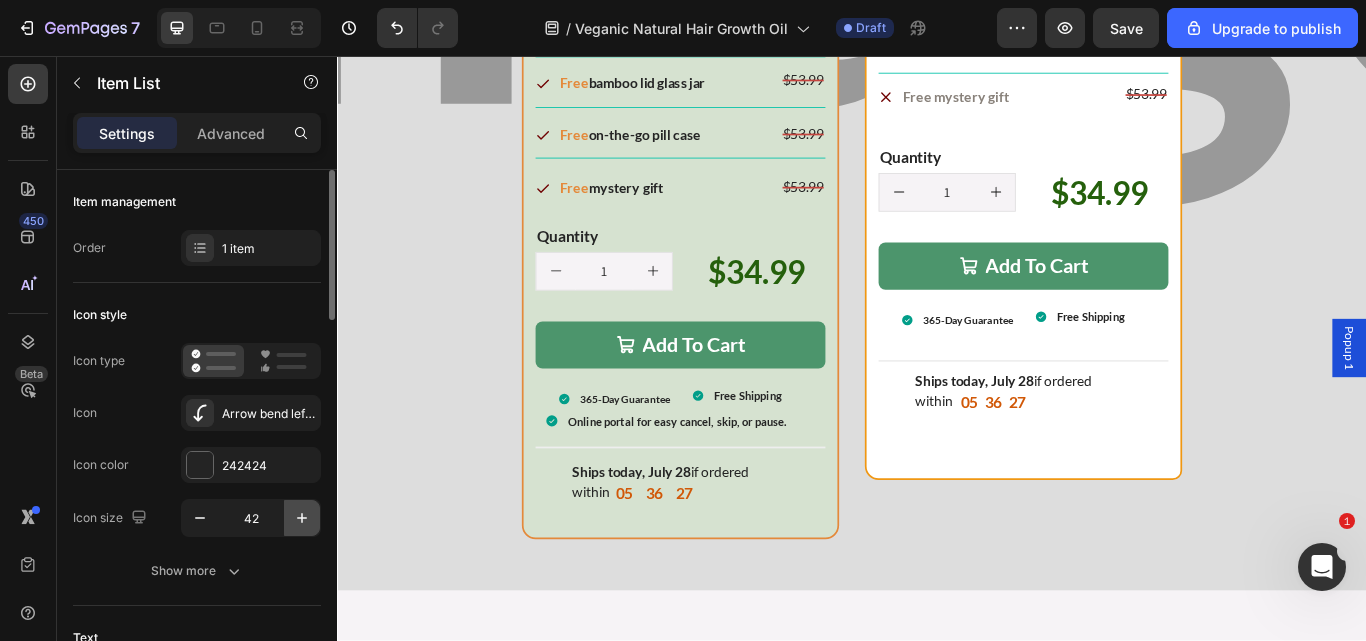 click 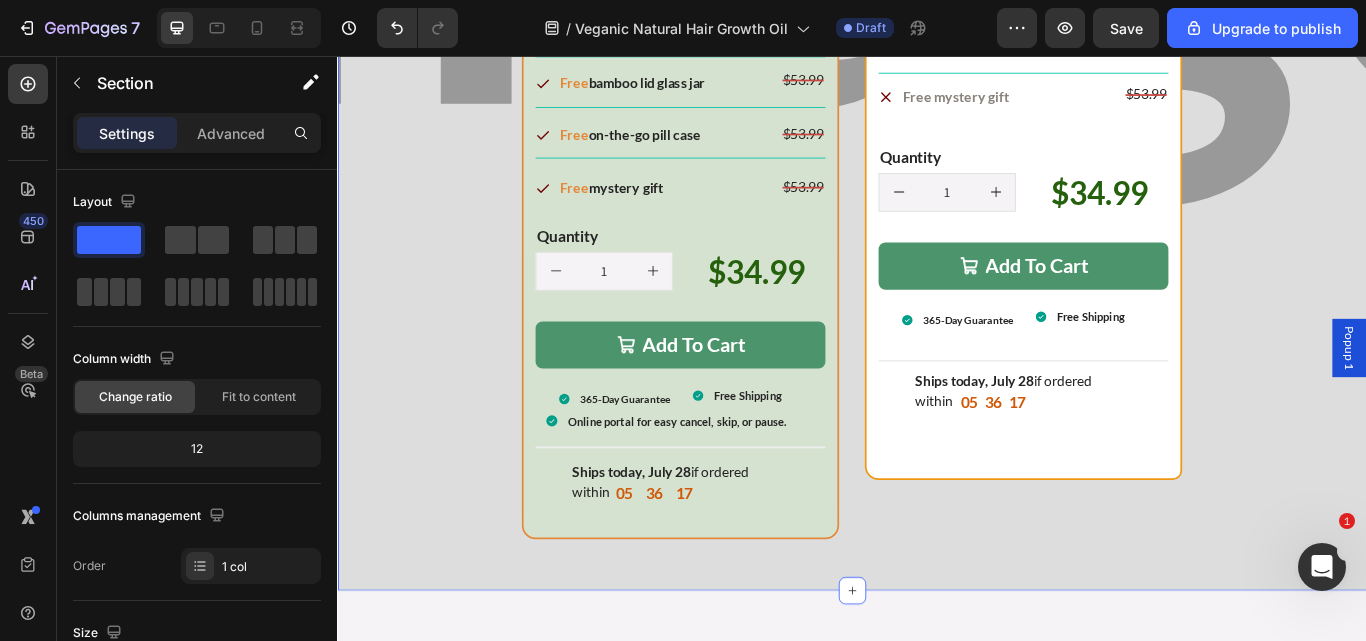 scroll, scrollTop: 429, scrollLeft: 0, axis: vertical 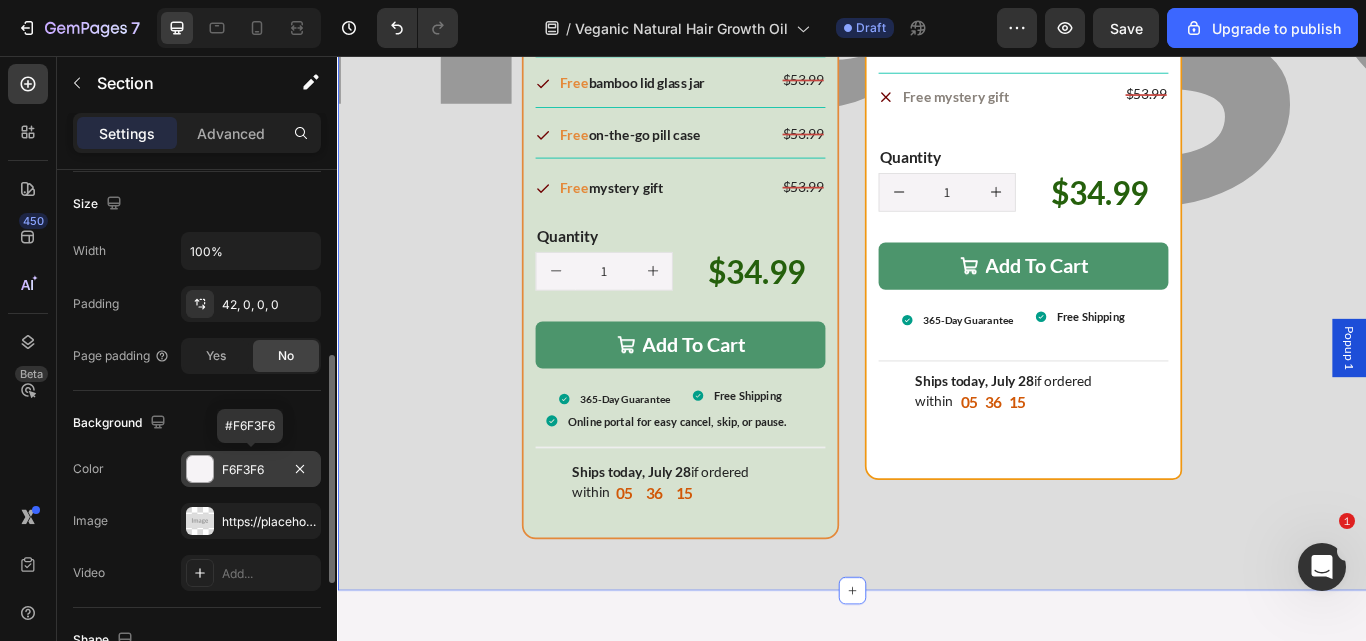 click on "F6F3F6" at bounding box center (251, 469) 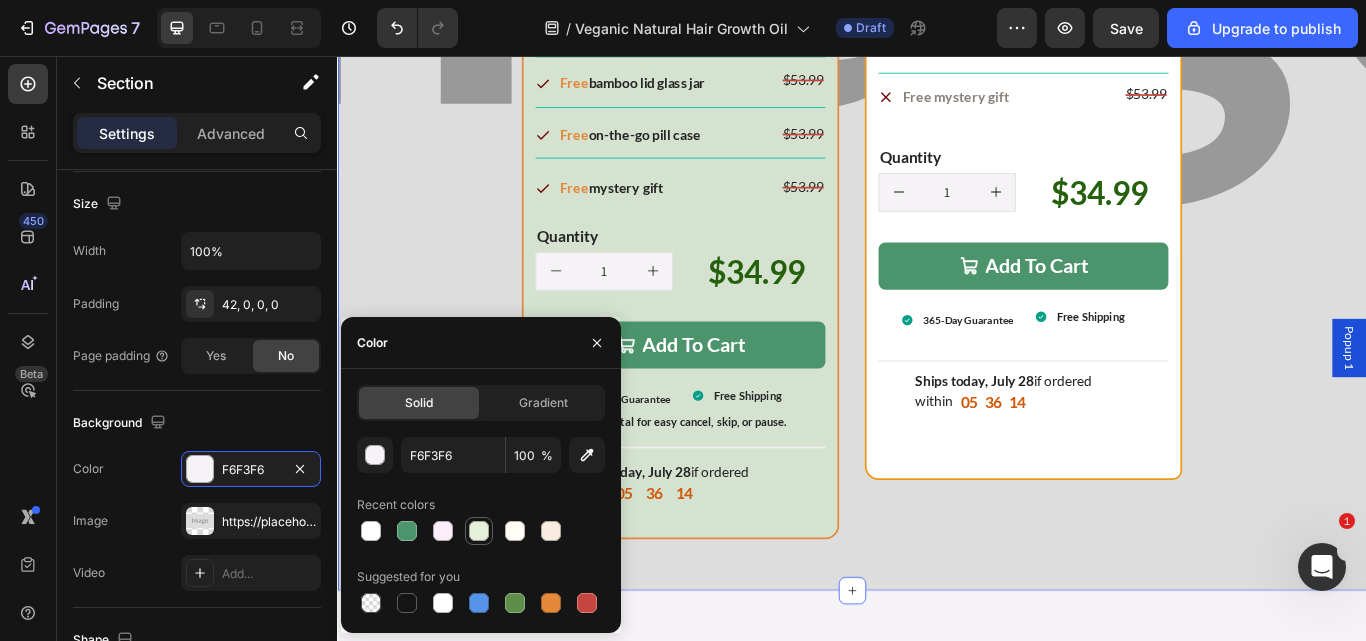 drag, startPoint x: 484, startPoint y: 525, endPoint x: 494, endPoint y: 202, distance: 323.15475 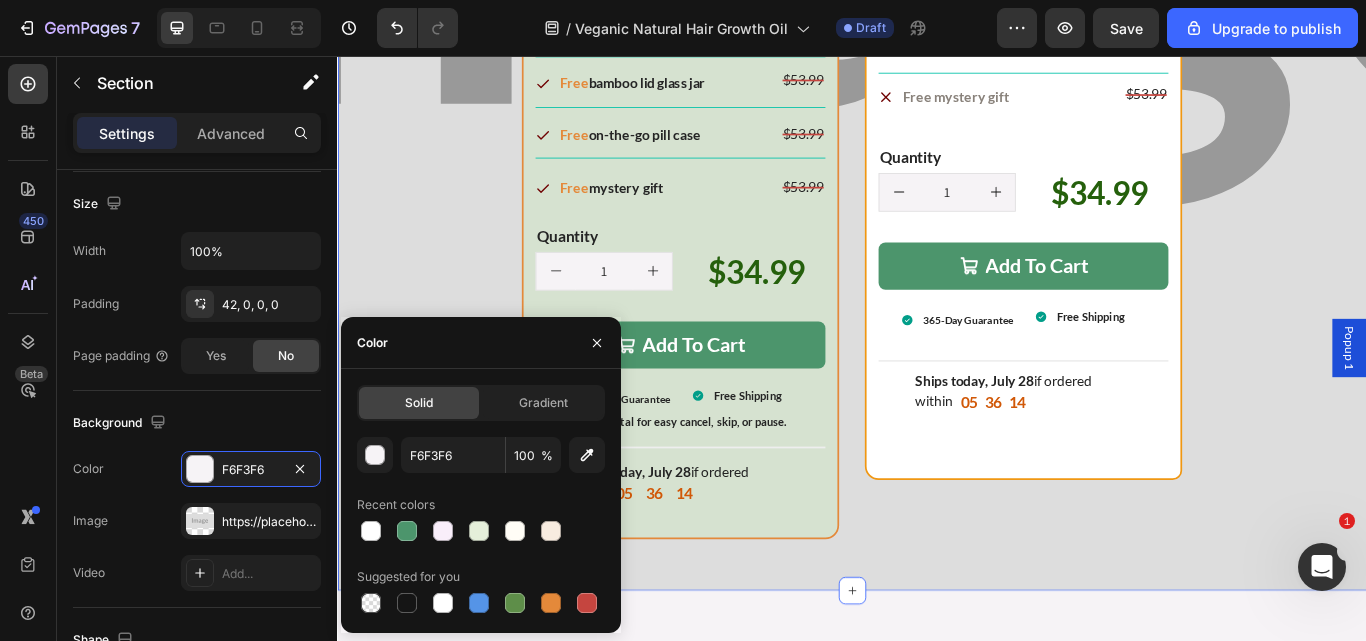 type on "E5EFDA" 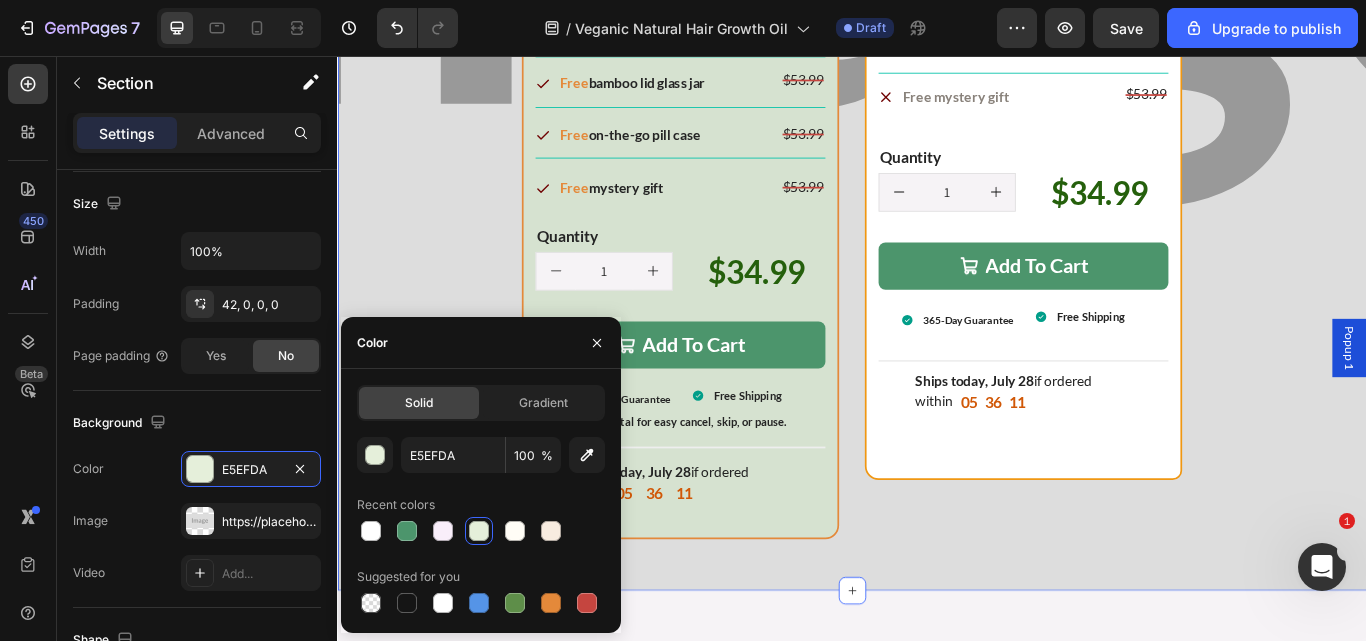 click at bounding box center (479, 531) 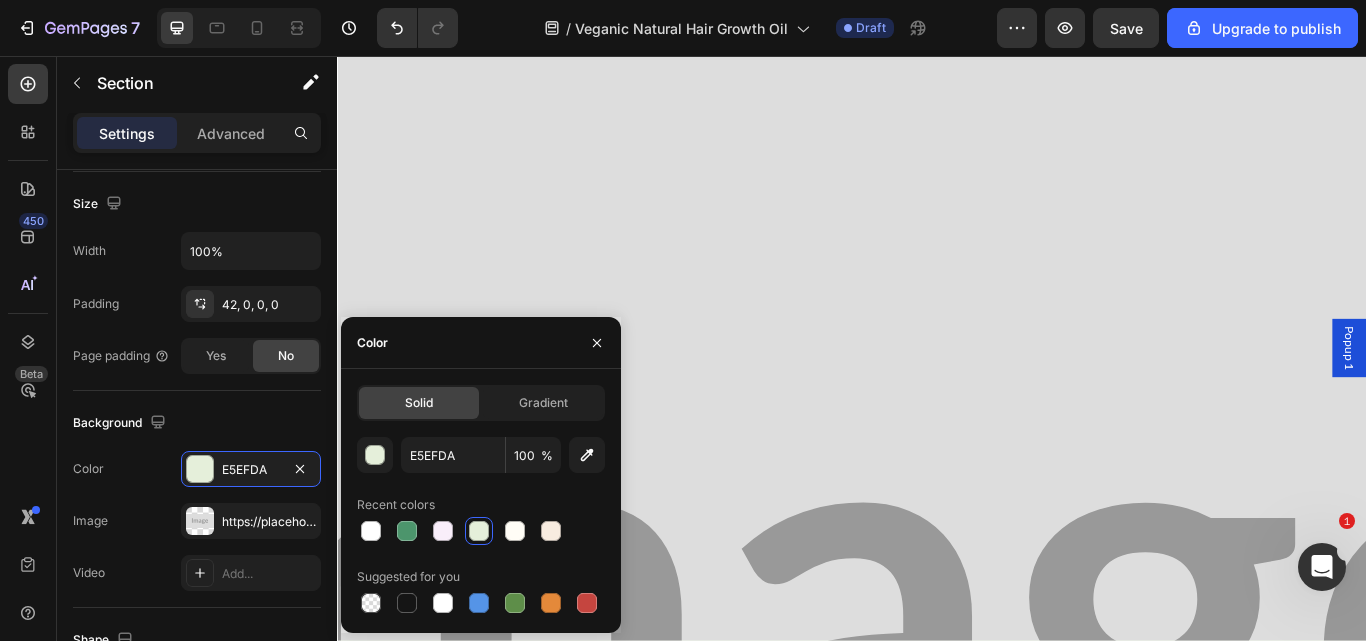 scroll, scrollTop: 15287, scrollLeft: 0, axis: vertical 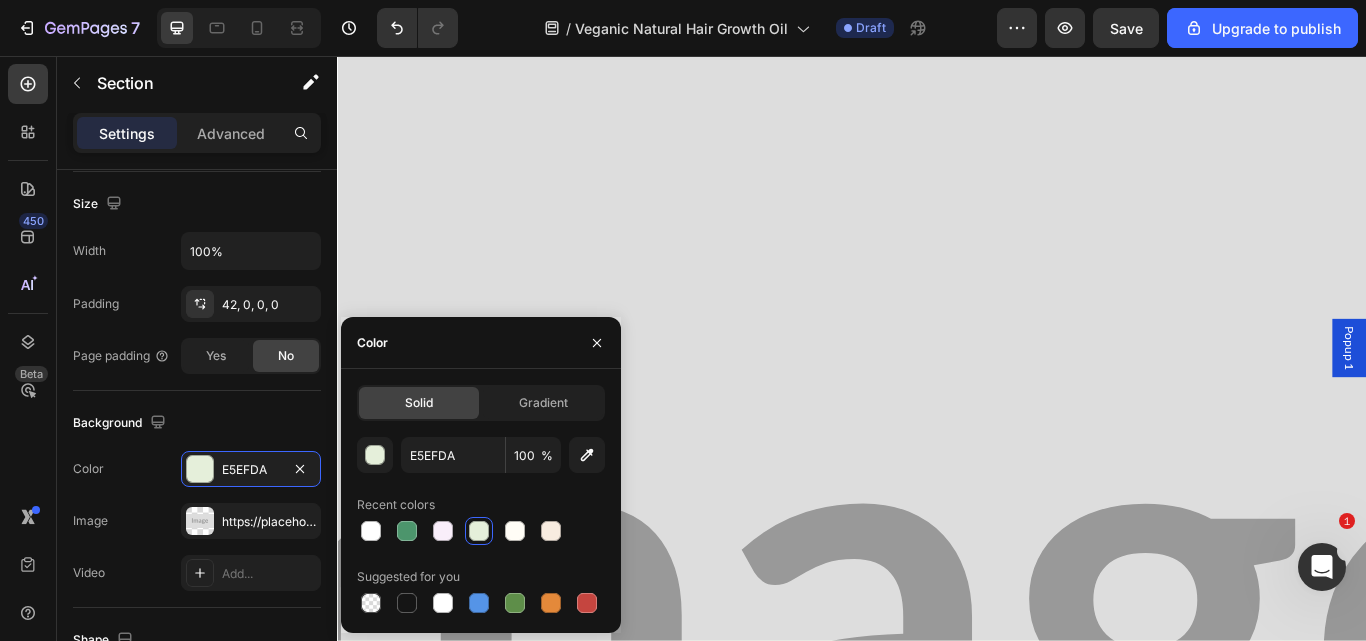 click at bounding box center (937, -67) 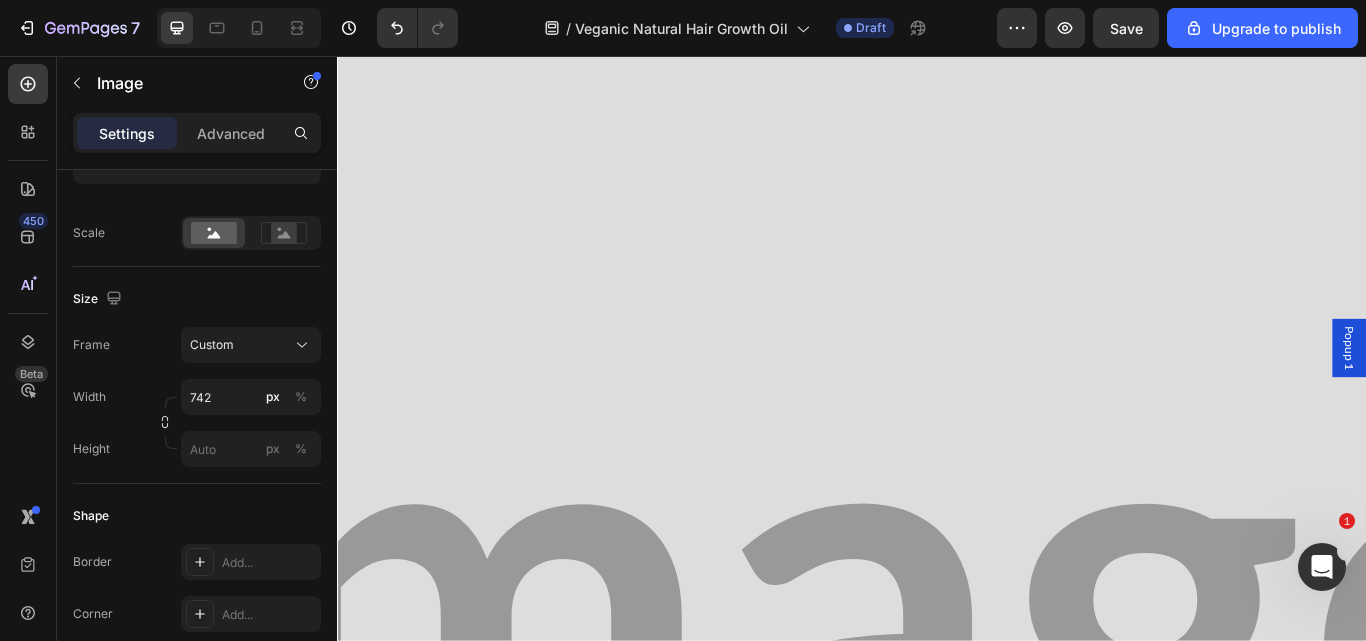 scroll, scrollTop: 0, scrollLeft: 0, axis: both 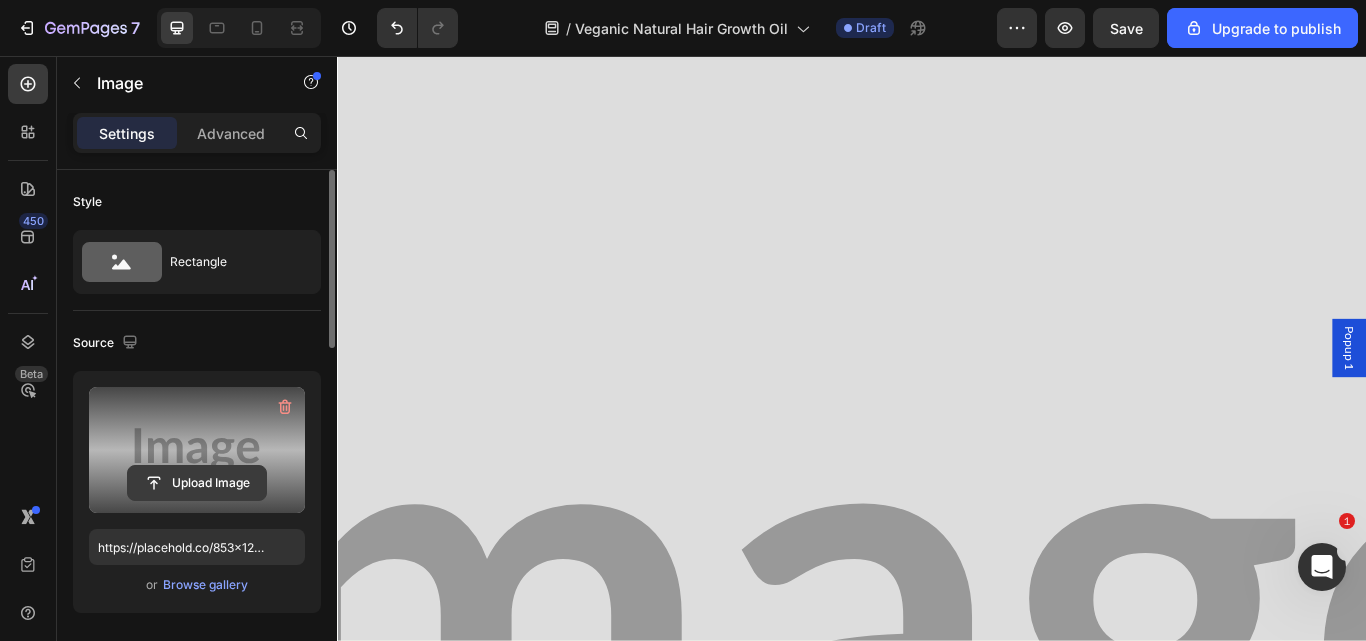 click 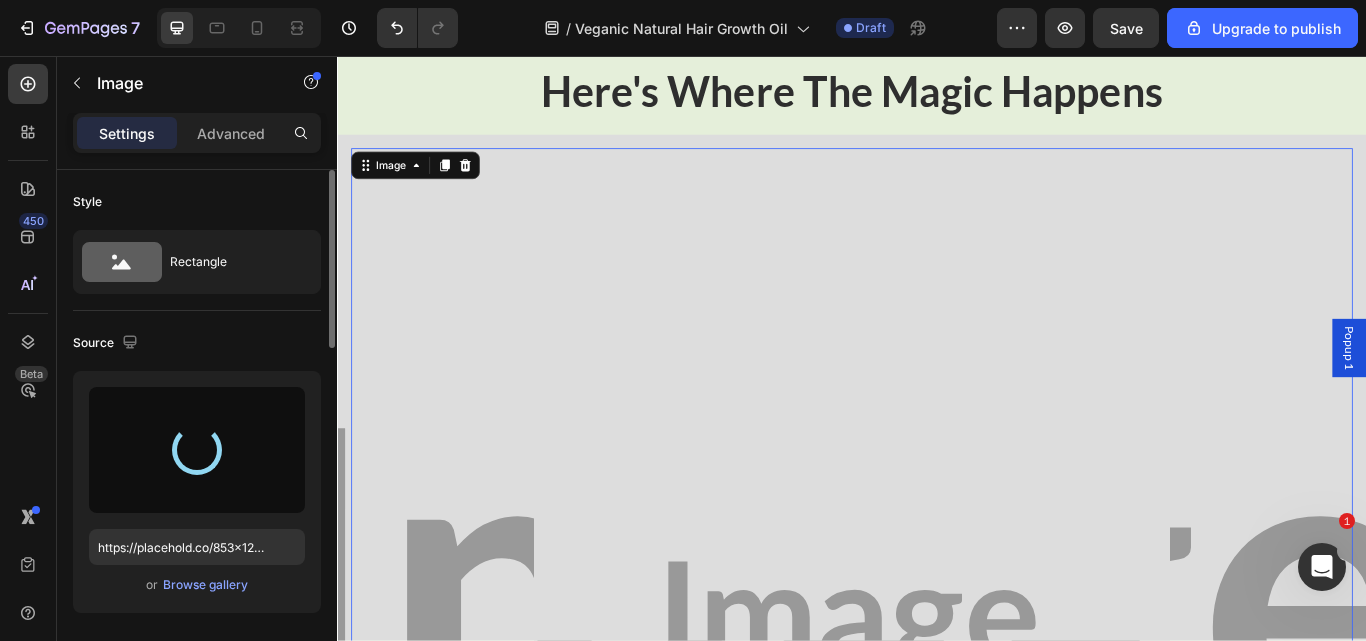 type on "https://cdn.shopify.com/s/files/1/0734/3702/0479/files/gempages_452710916551607394-69088ff0-0ca8-48bc-8197-c63a74b2d525.webp" 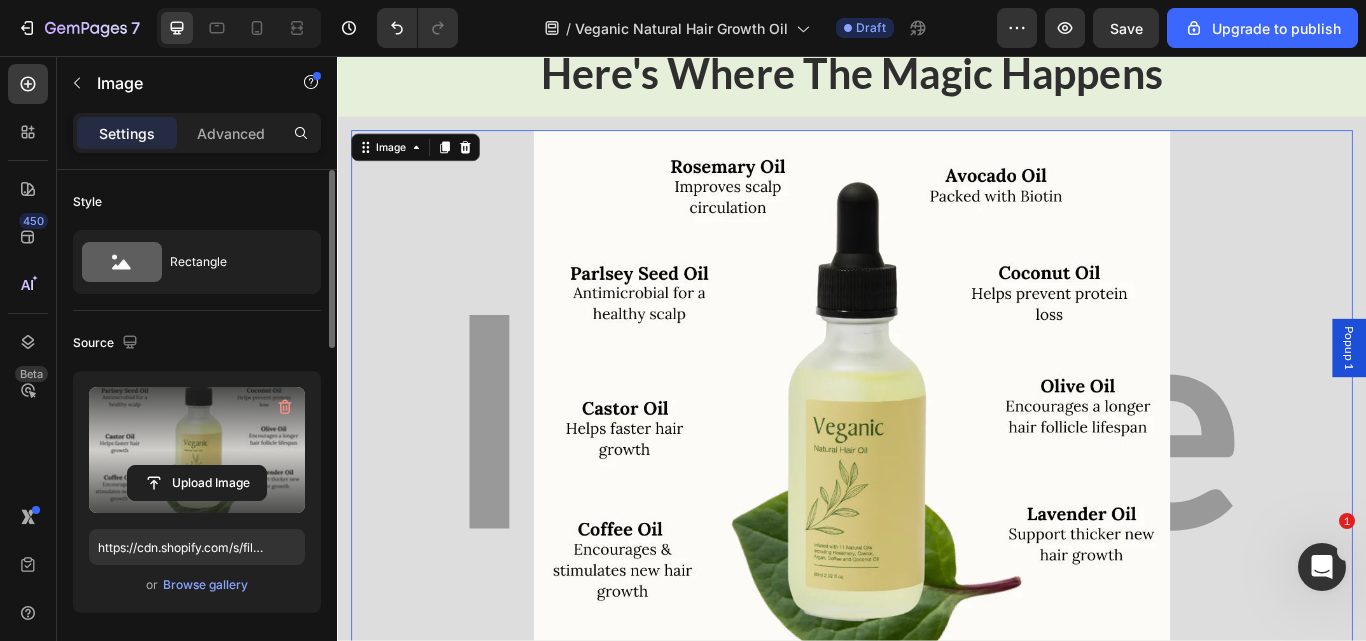 scroll, scrollTop: 15076, scrollLeft: 0, axis: vertical 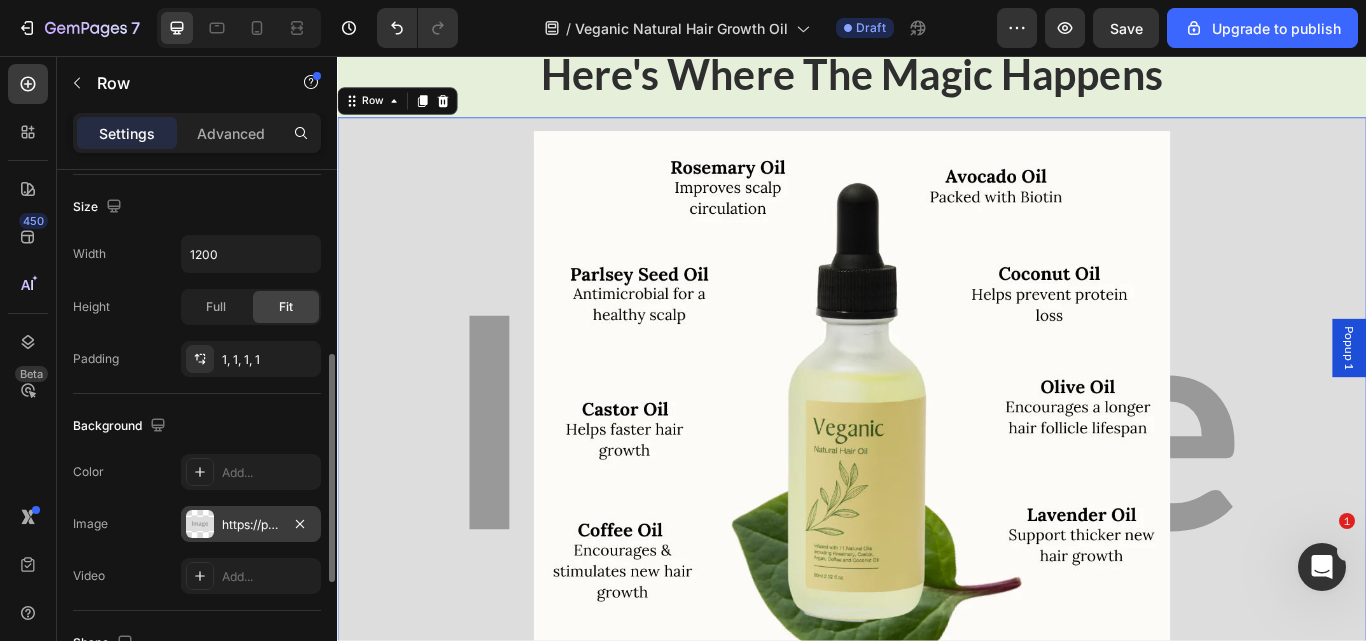 click on "https://placehold.co/2100x1050?text=Image" at bounding box center [251, 525] 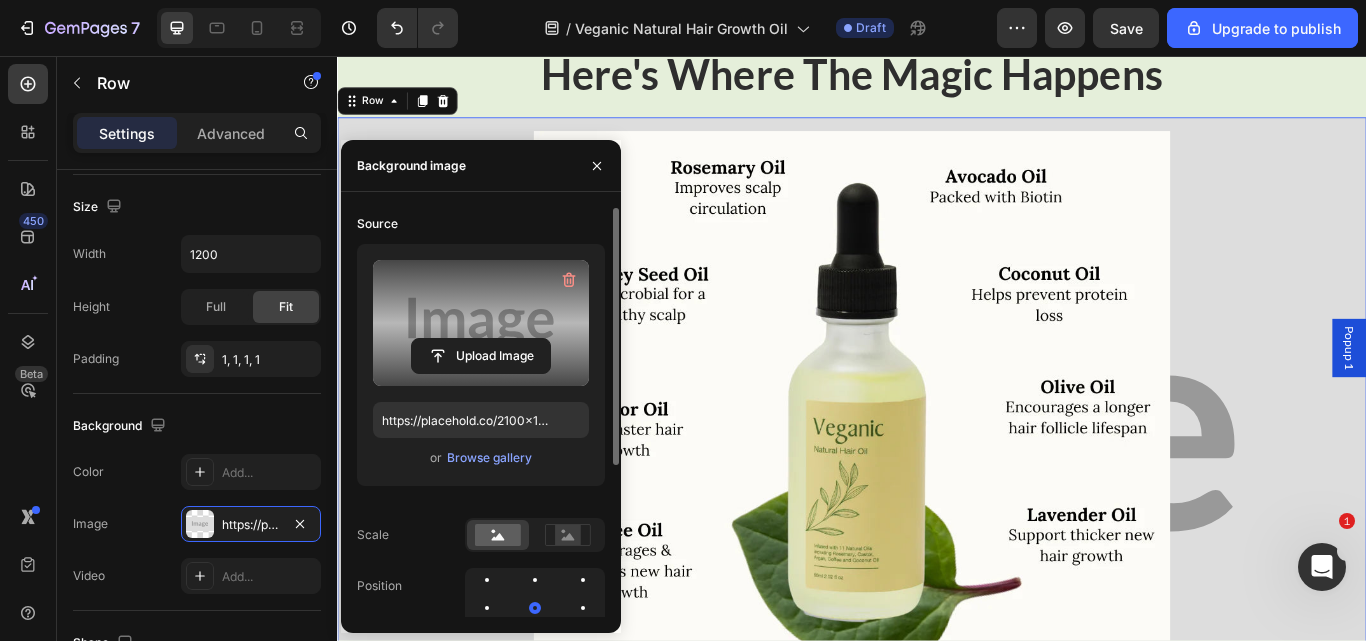click at bounding box center (481, 323) 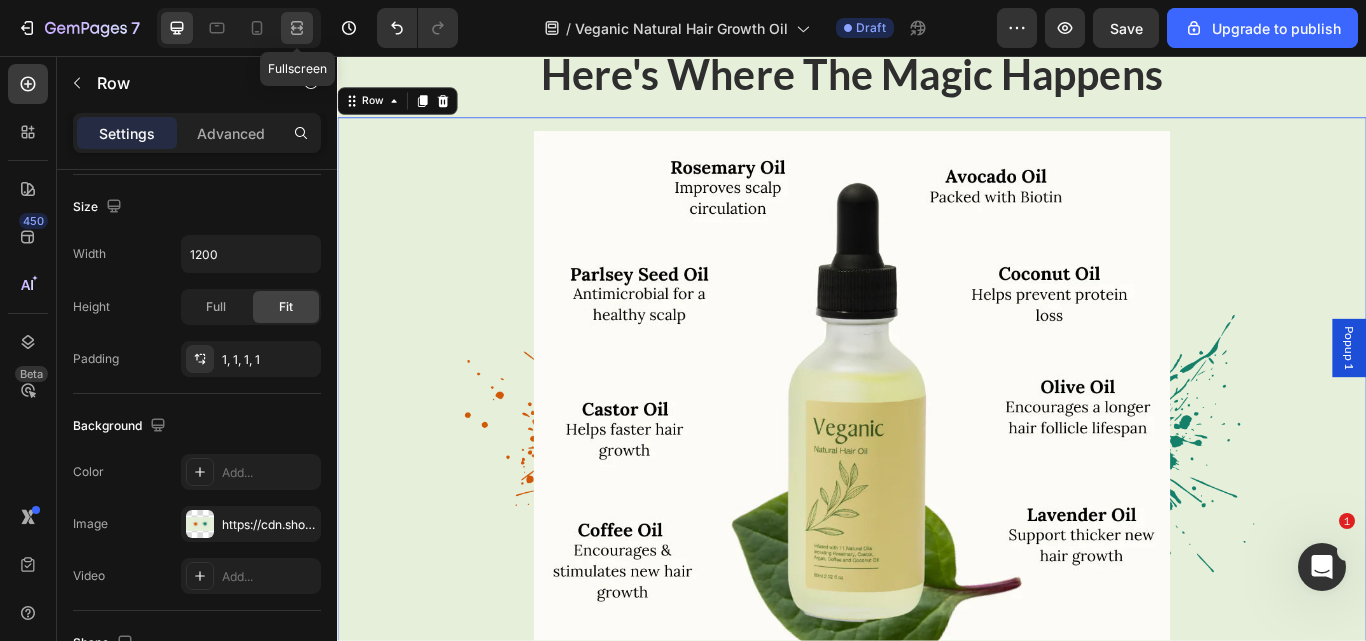 click 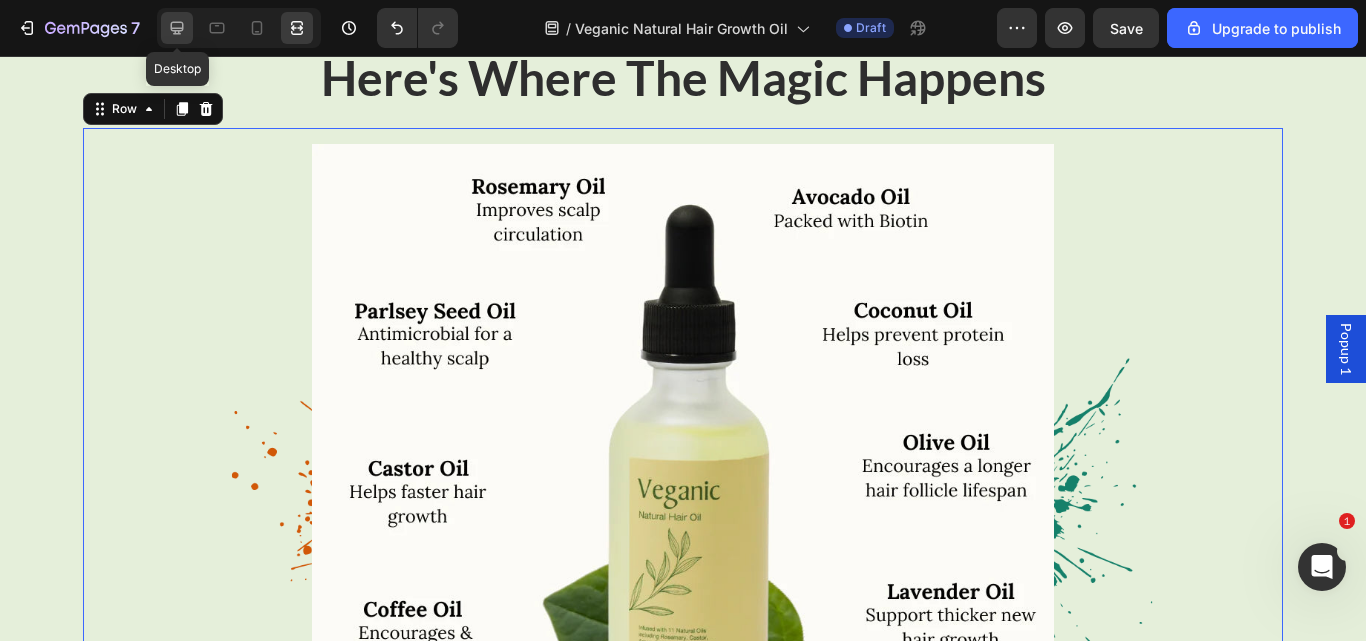 click 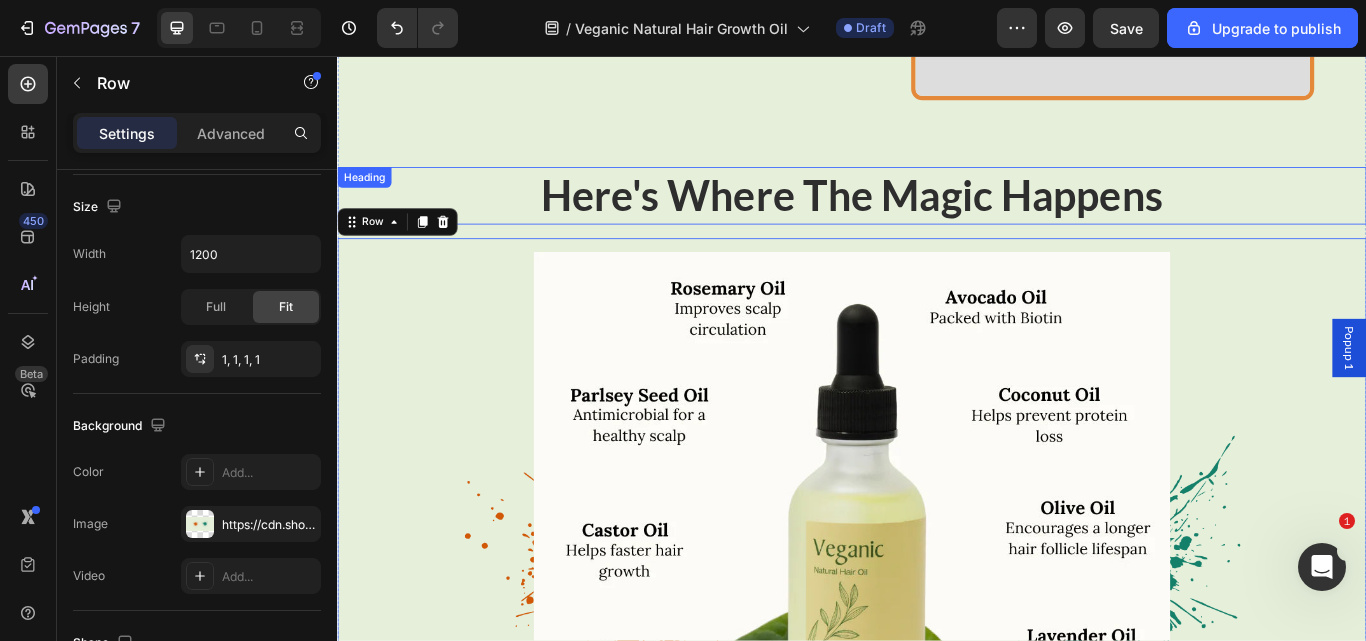 scroll, scrollTop: 14874, scrollLeft: 0, axis: vertical 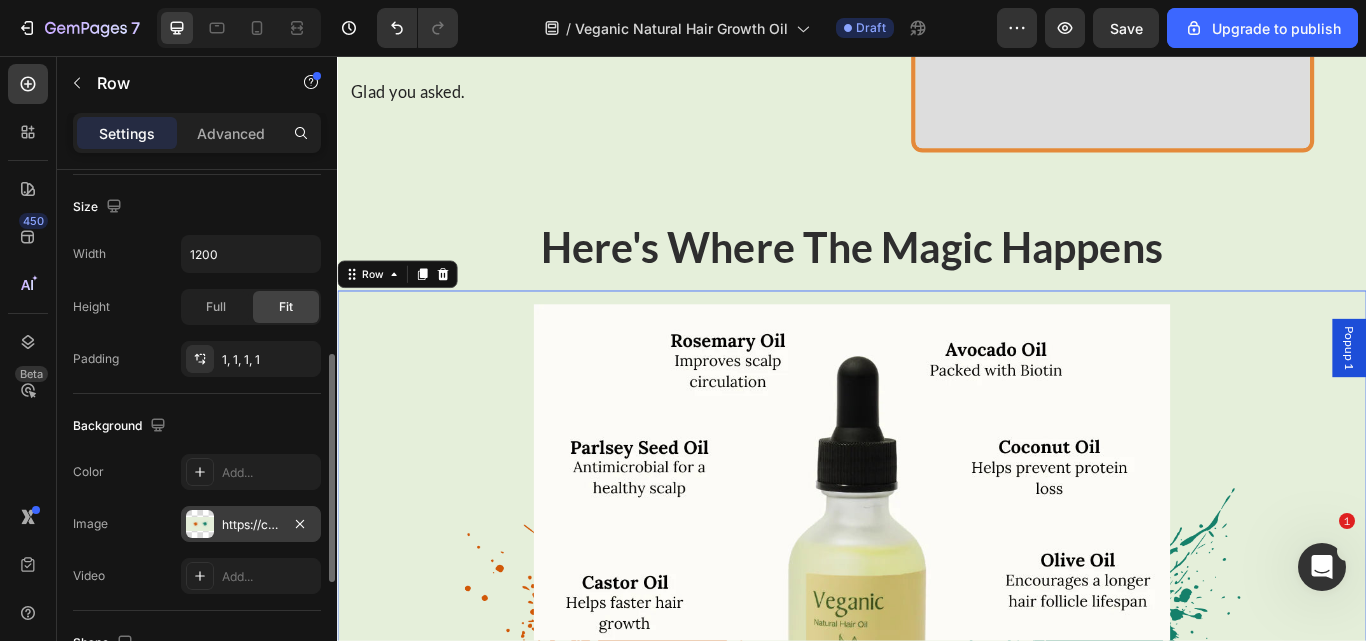 click on "https://cdn.shopify.com/s/files/1/0734/3702/0479/files/gempages_452710916551607394-c860e258-6566-4d93-bf14-af743bddb468.png" at bounding box center (251, 525) 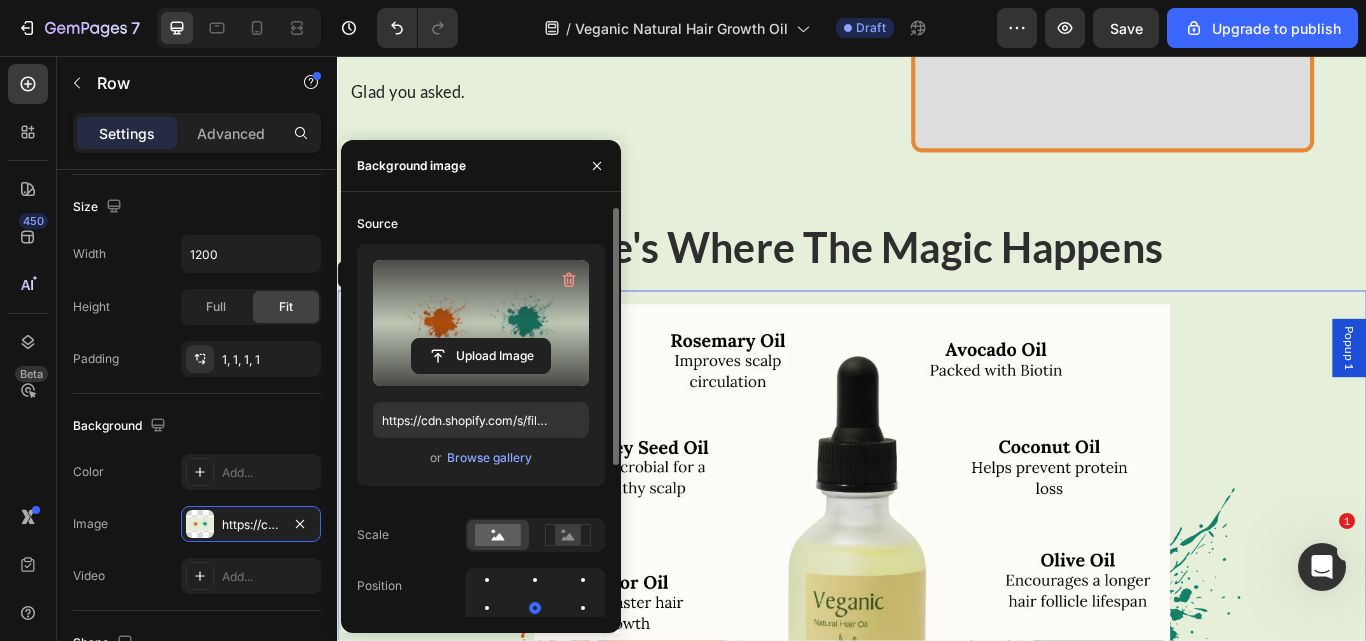 click at bounding box center (481, 323) 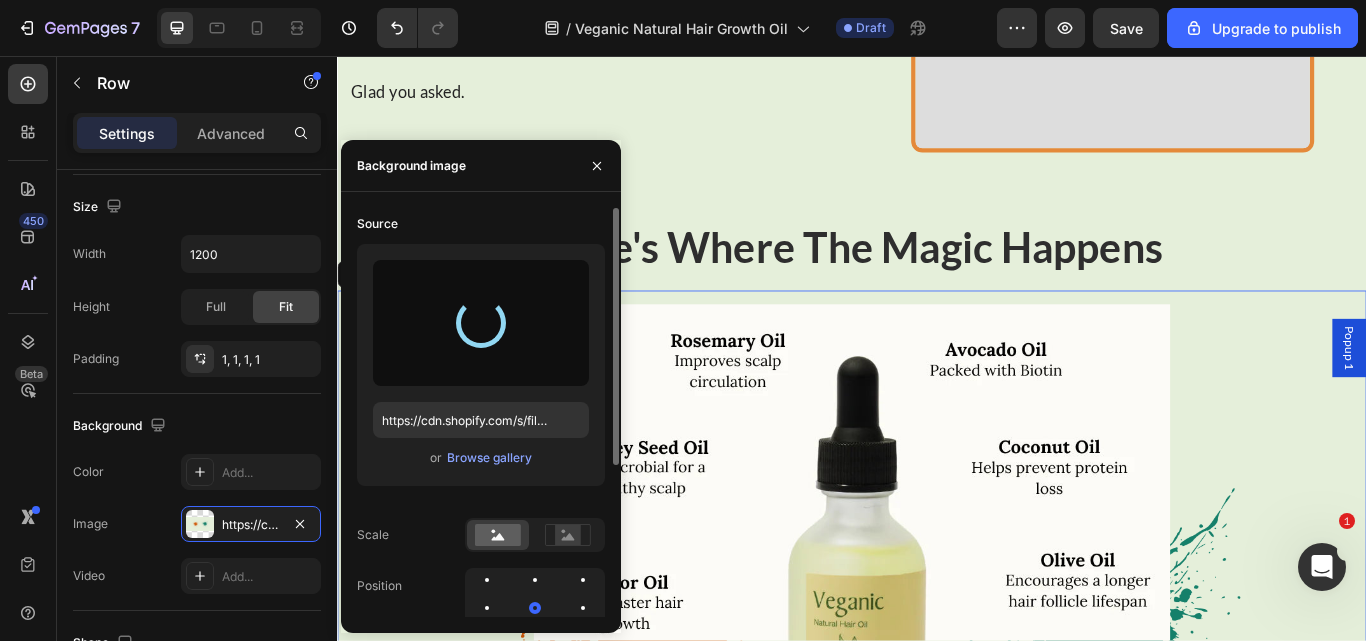 type on "https://cdn.shopify.com/s/files/1/0734/3702/0479/files/gempages_452710916551607394-2a52270a-5607-4391-84ab-347ef83fbc60.png" 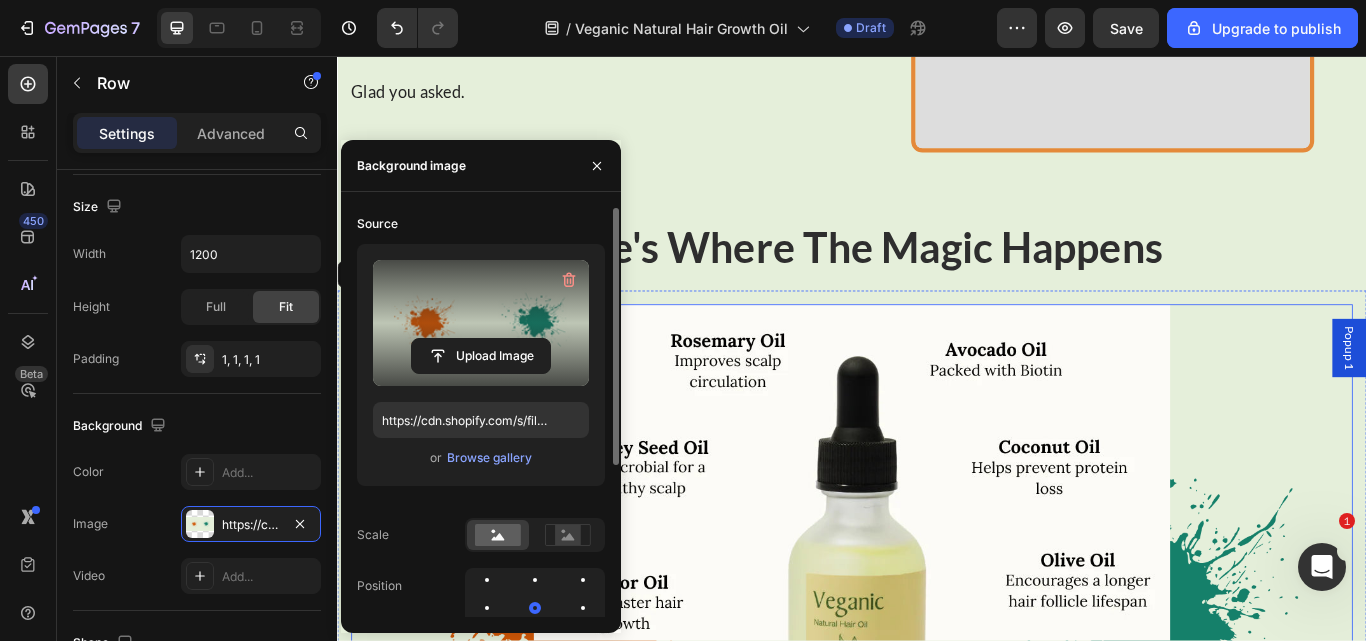 scroll, scrollTop: 15230, scrollLeft: 0, axis: vertical 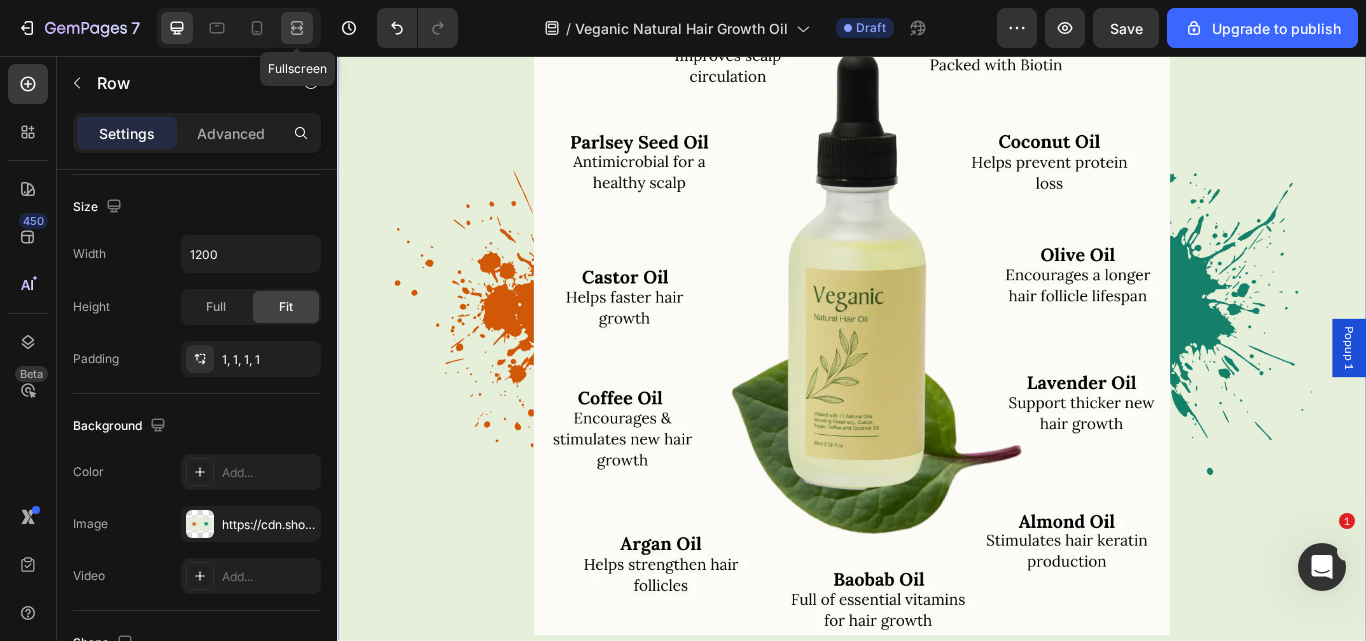 click 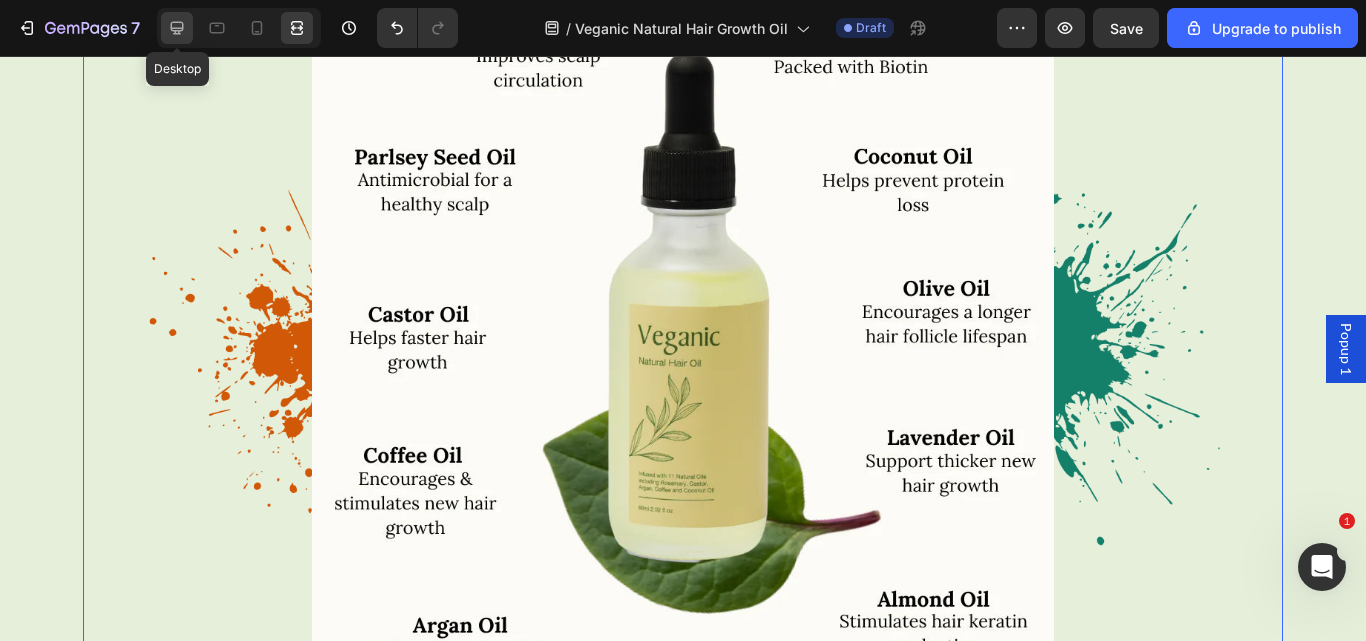 click 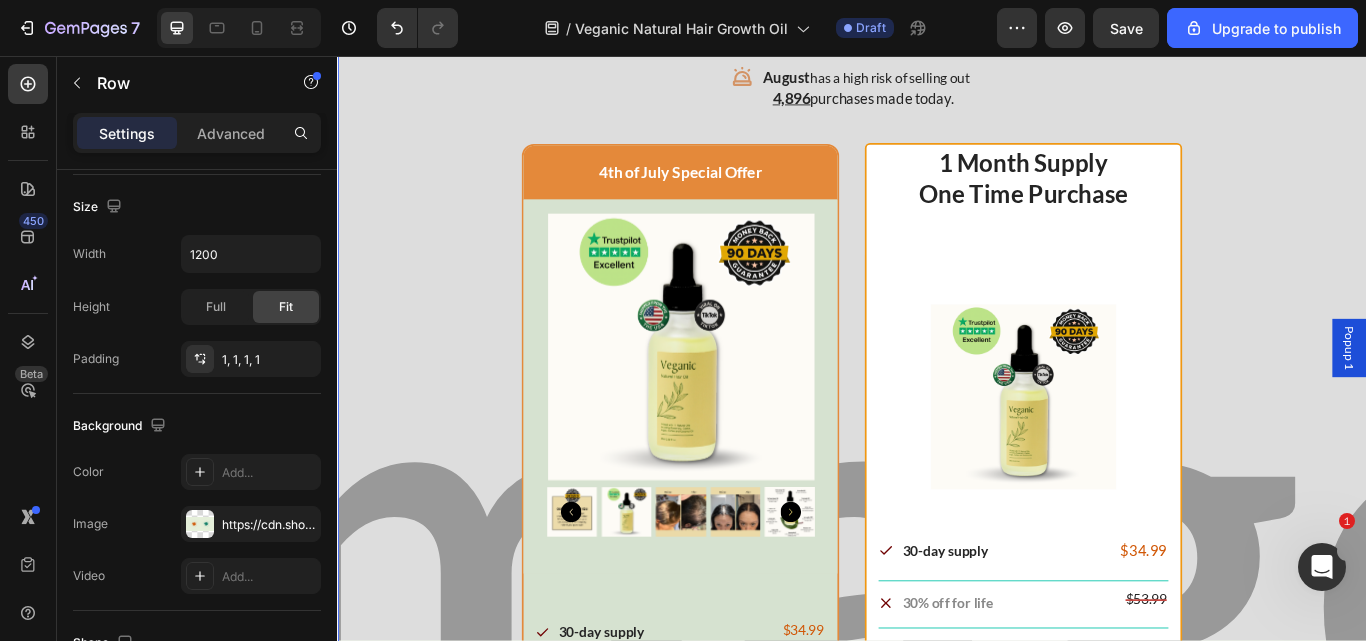 scroll, scrollTop: 15843, scrollLeft: 0, axis: vertical 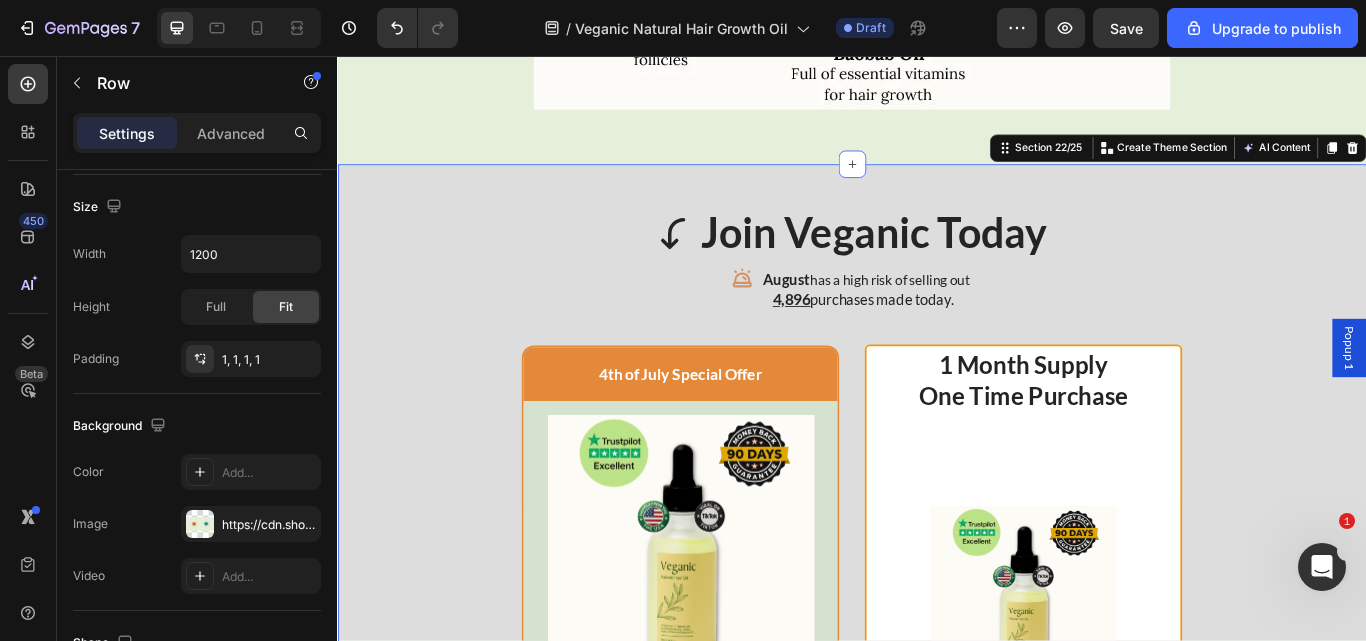 click on "join veganic today Item List join veganic today Heading
August  has a high risk of selling out Item List
August  has a high risk of selling out Item List 4,896  purchases made today. Text Block 4,896  purchases made today. Text Block 4th of July Special Offer Text Block Row
Product Images Row
30-day supply  Item List $34.99 Product Price Product Price Row
30% off for life Item List $53.99 Compare Price Compare Price Row
Free  bamboo lid glass jar Item List $53.99 Compare Price Compare Price Row
Free  on-the-go pill case Item List $53.99 Compare Price Compare Price Row
Free  mystery gift Item List $53.99 Compare Price Compare Price Row Quantity Text Block
1
Product Quantity $34.99 Product Price Product Price Row Quantity Text Block
1
Product Quantity $34.99 Product Price Product Price Row Button 1" at bounding box center [937, 932] 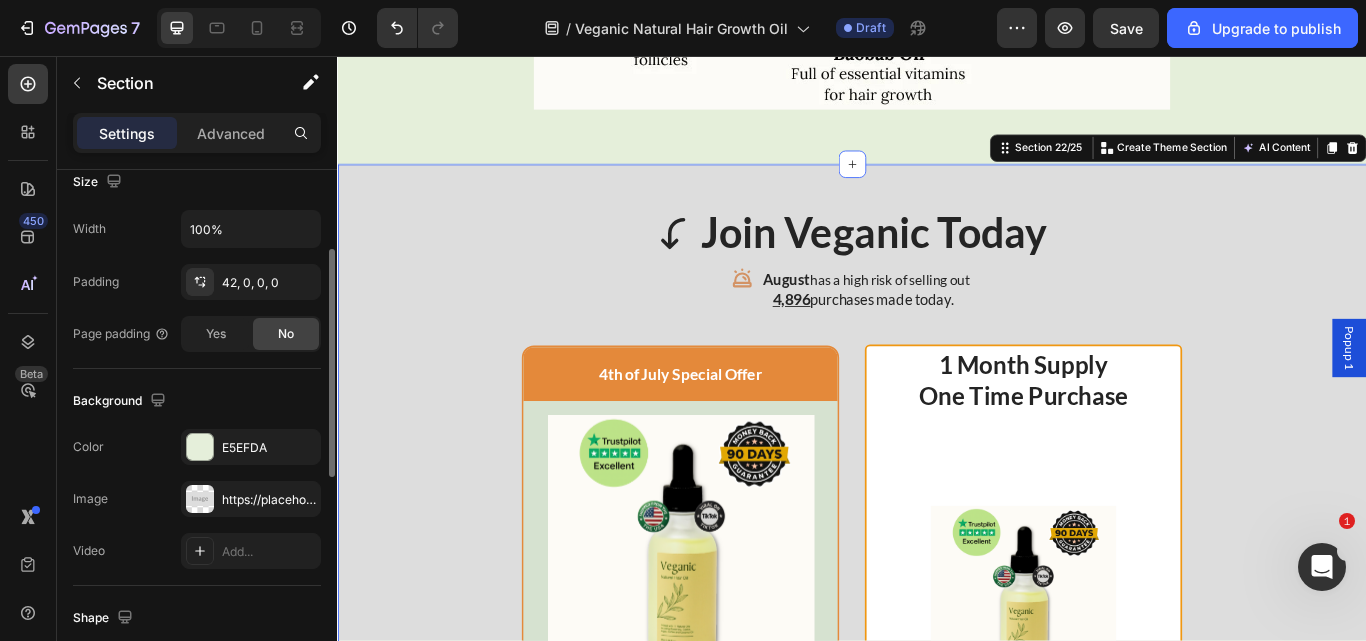 scroll, scrollTop: 455, scrollLeft: 0, axis: vertical 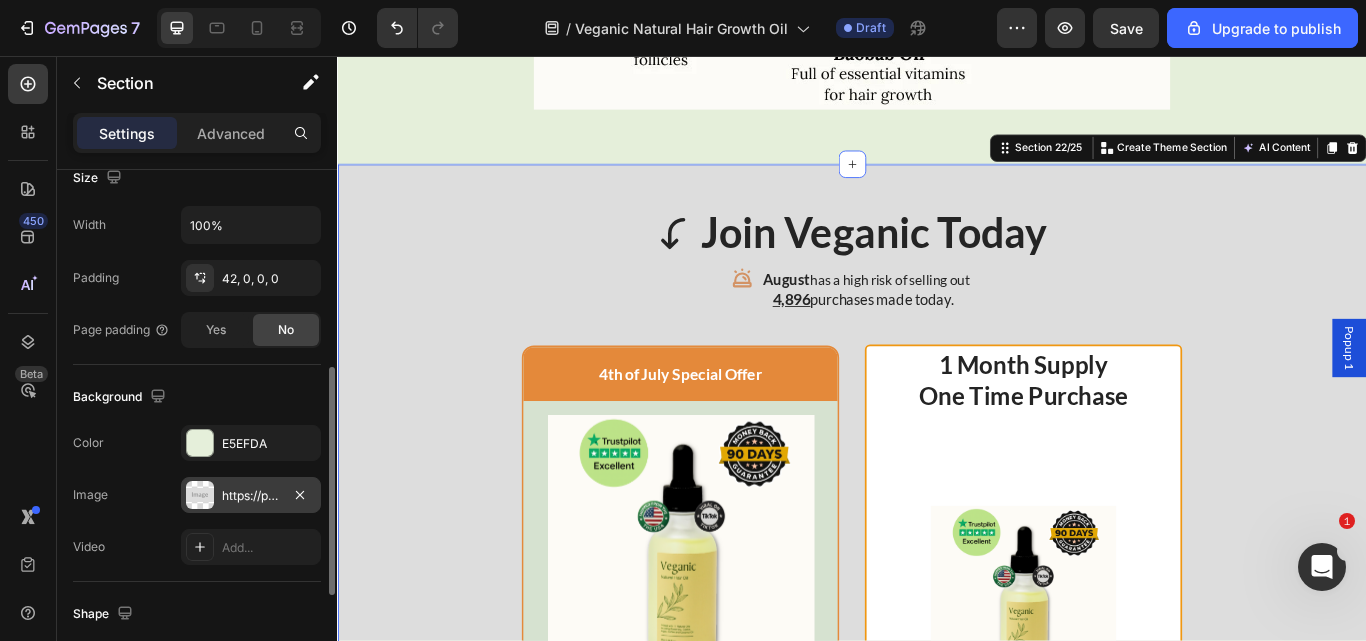 click on "https://placehold.co/2100x1050?text=Image" at bounding box center (251, 496) 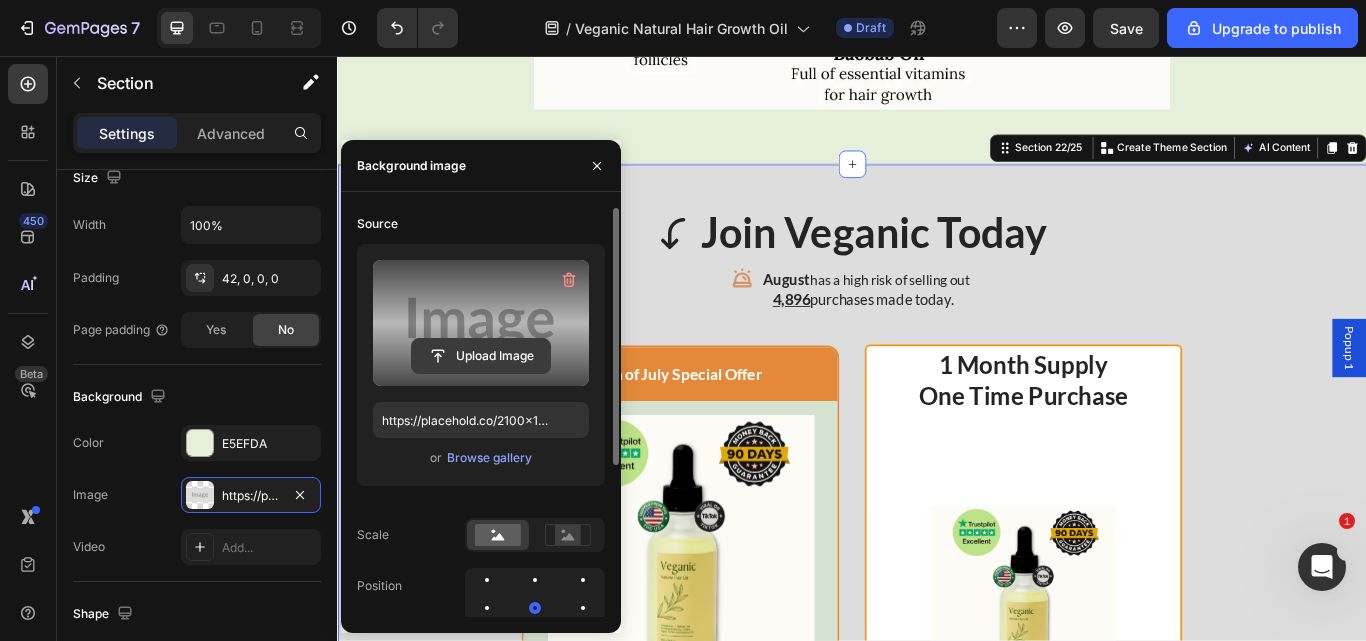 click 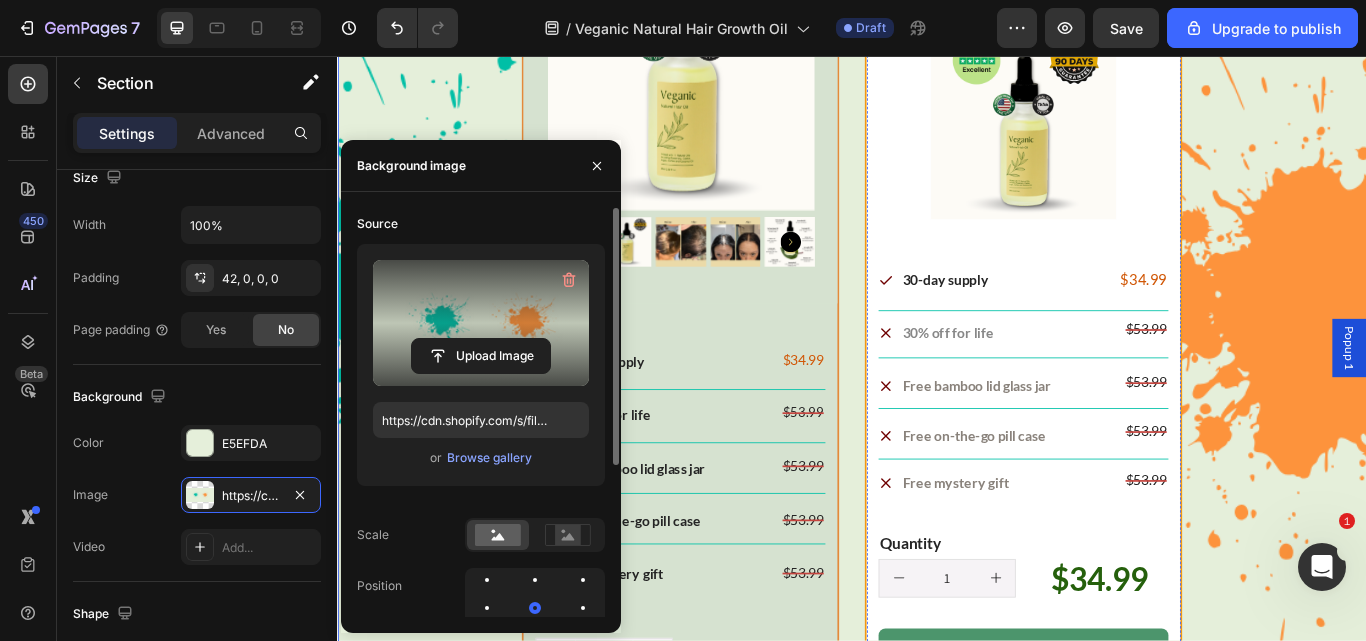 scroll, scrollTop: 16428, scrollLeft: 0, axis: vertical 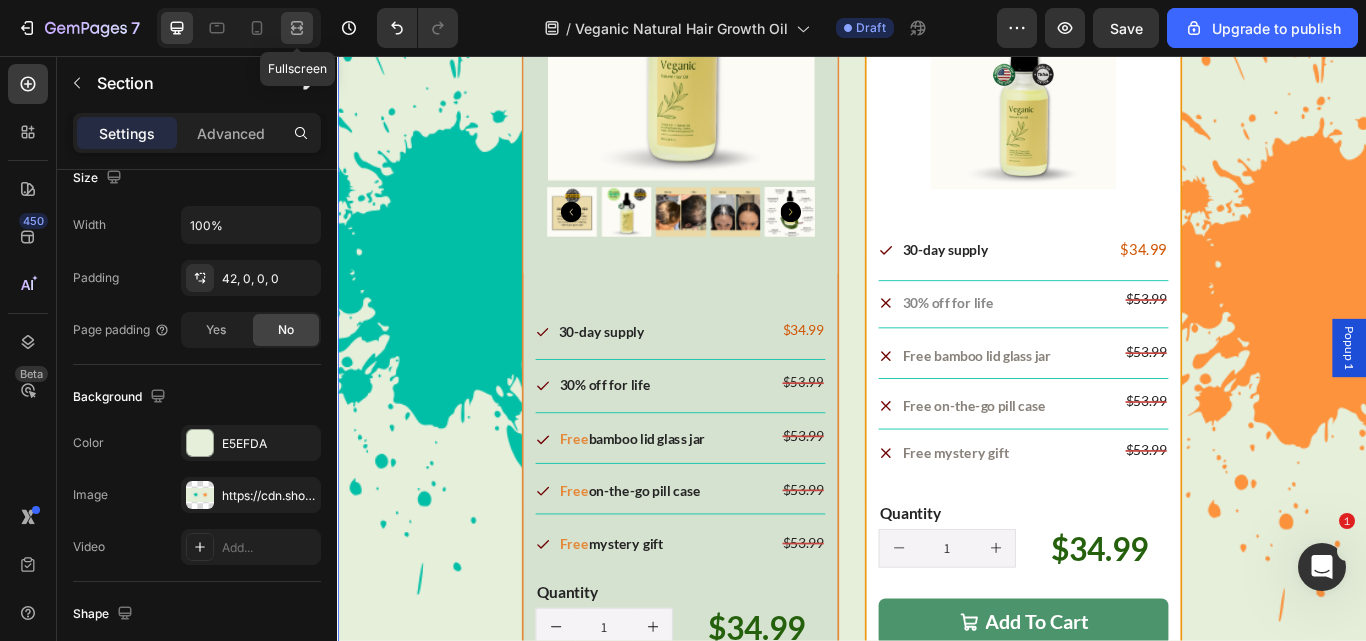 click 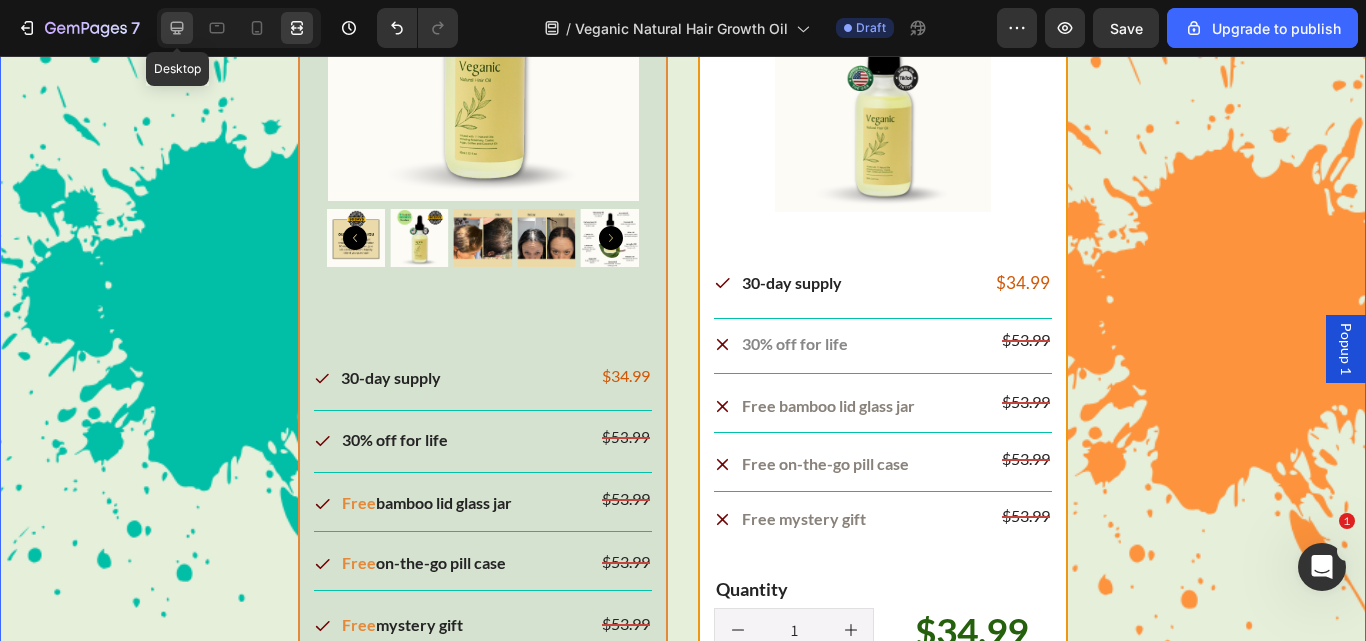 click 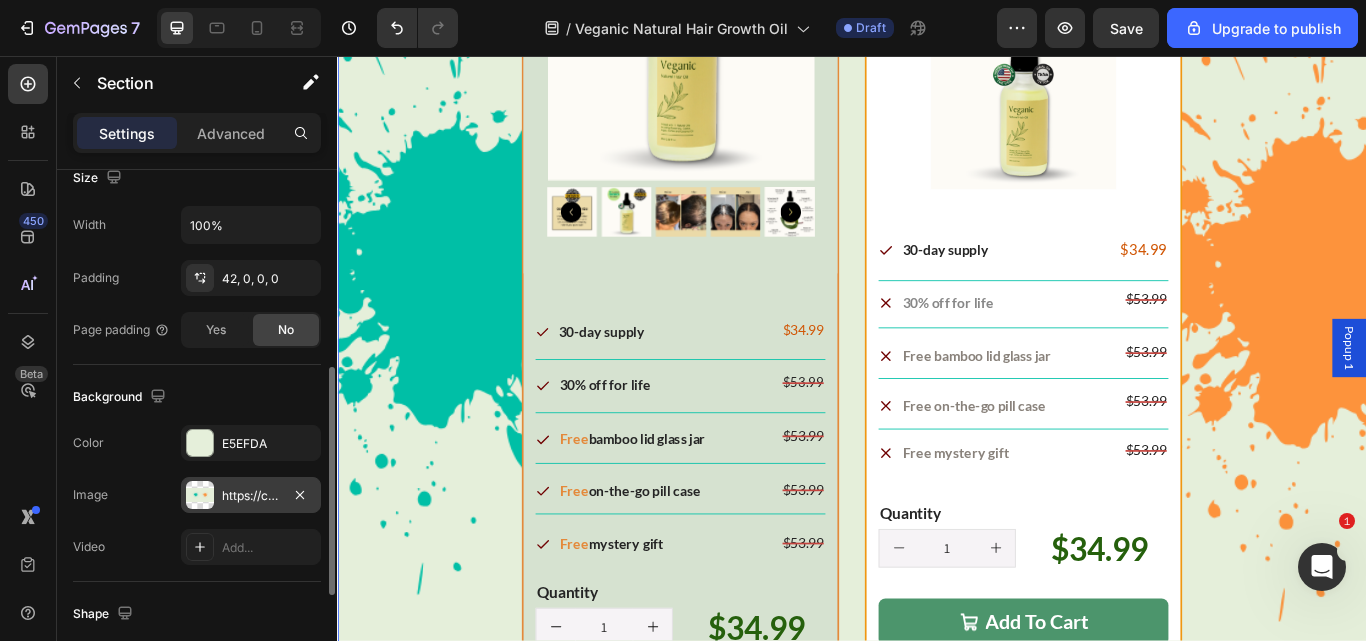 click on "https://cdn.shopify.com/s/files/1/0734/3702/0479/files/gempages_452710916551607394-d0f68332-079f-4260-a275-6746f6937196.png" at bounding box center (251, 496) 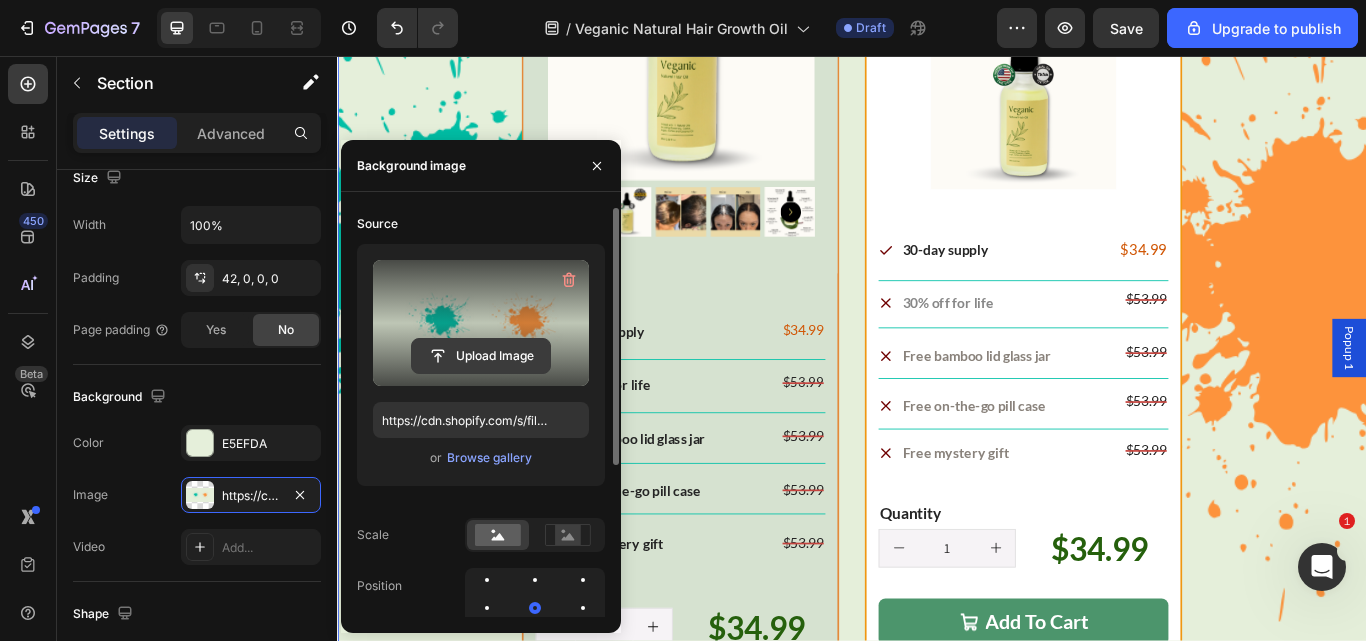 click 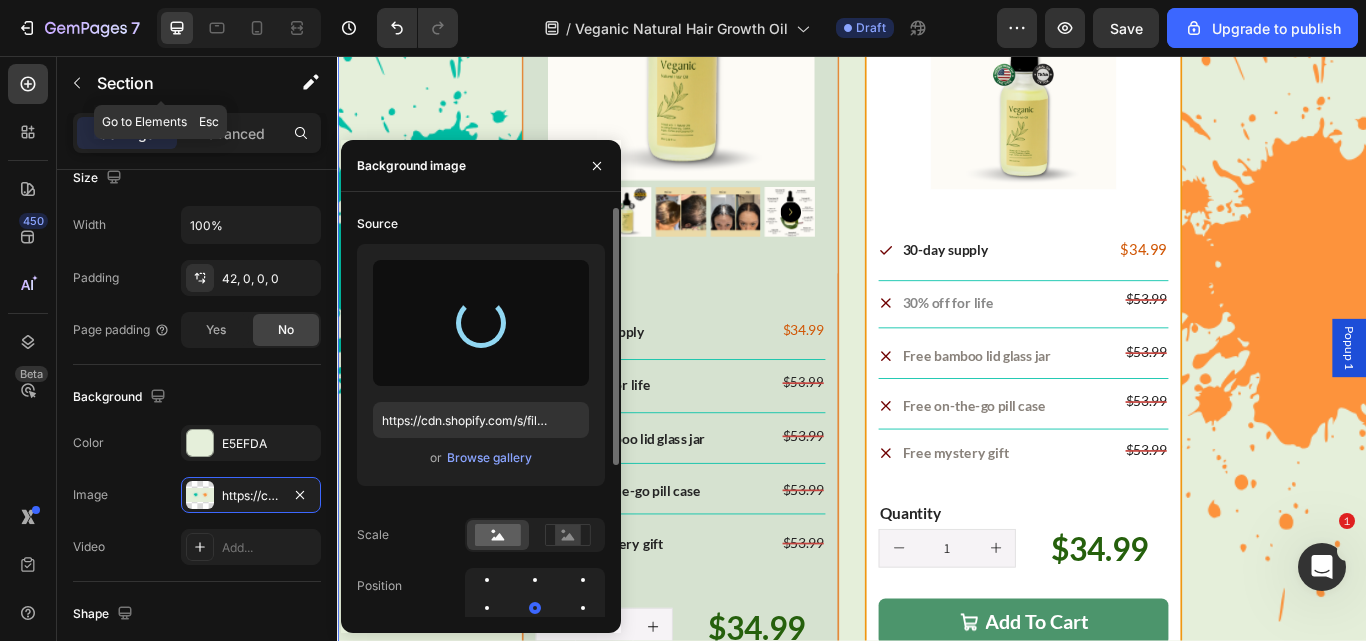 type on "https://cdn.shopify.com/s/files/1/0734/3702/0479/files/gempages_452710916551607394-ac99552e-1d1c-4e61-a21e-bb970294877d.png" 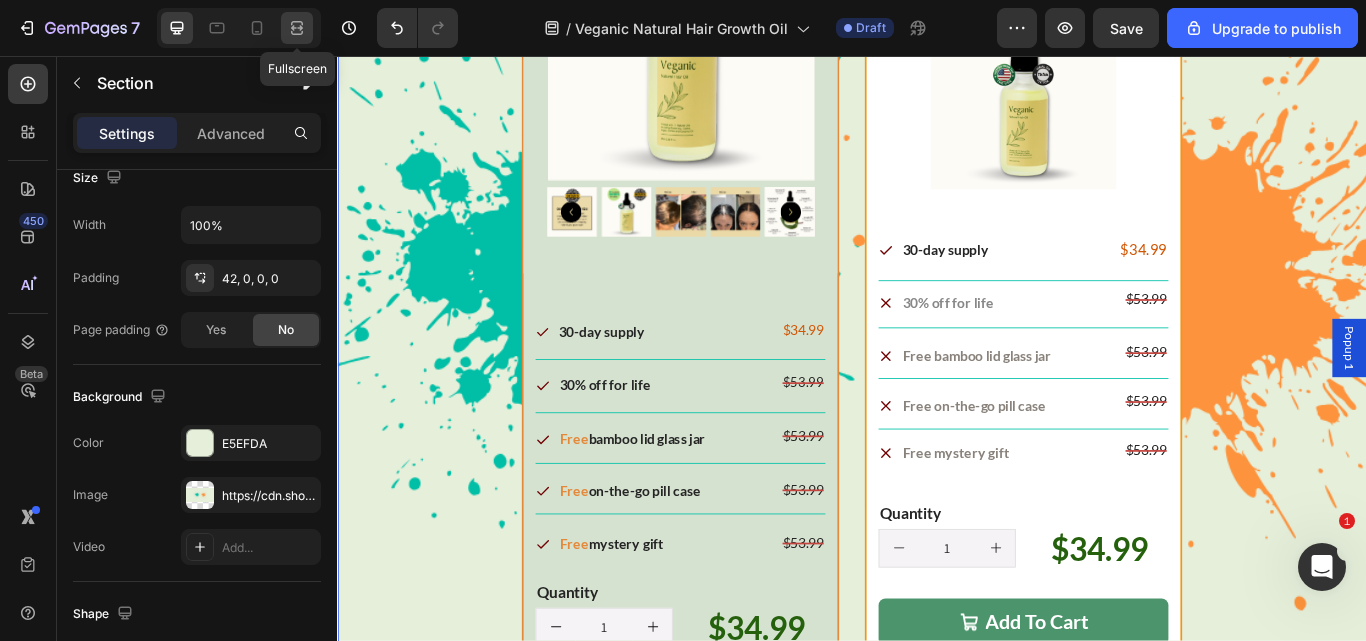 click 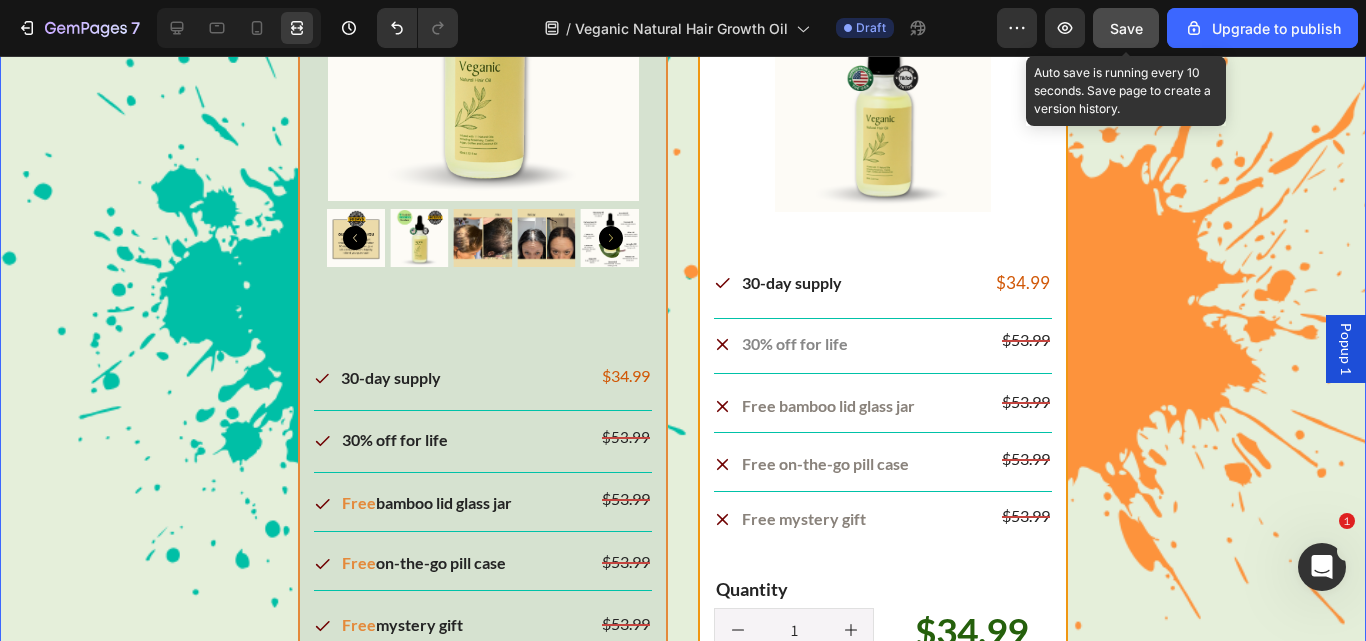 drag, startPoint x: 1123, startPoint y: 30, endPoint x: 870, endPoint y: 322, distance: 386.35864 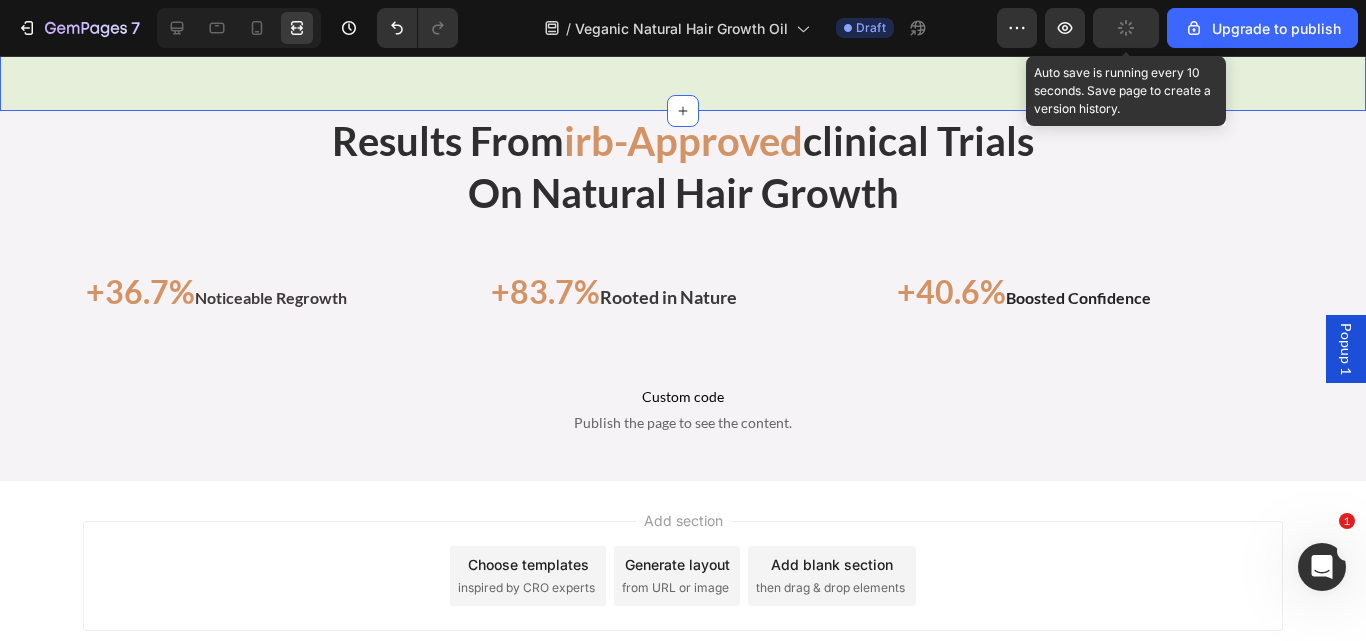 scroll, scrollTop: 17440, scrollLeft: 0, axis: vertical 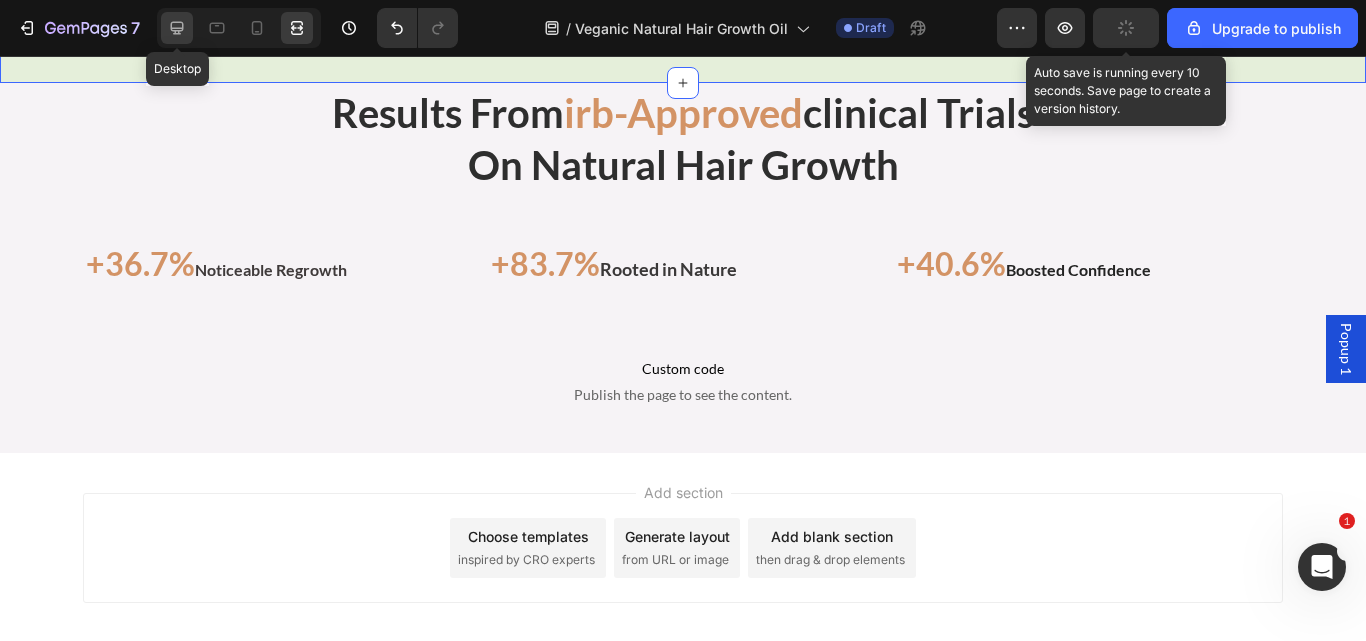click 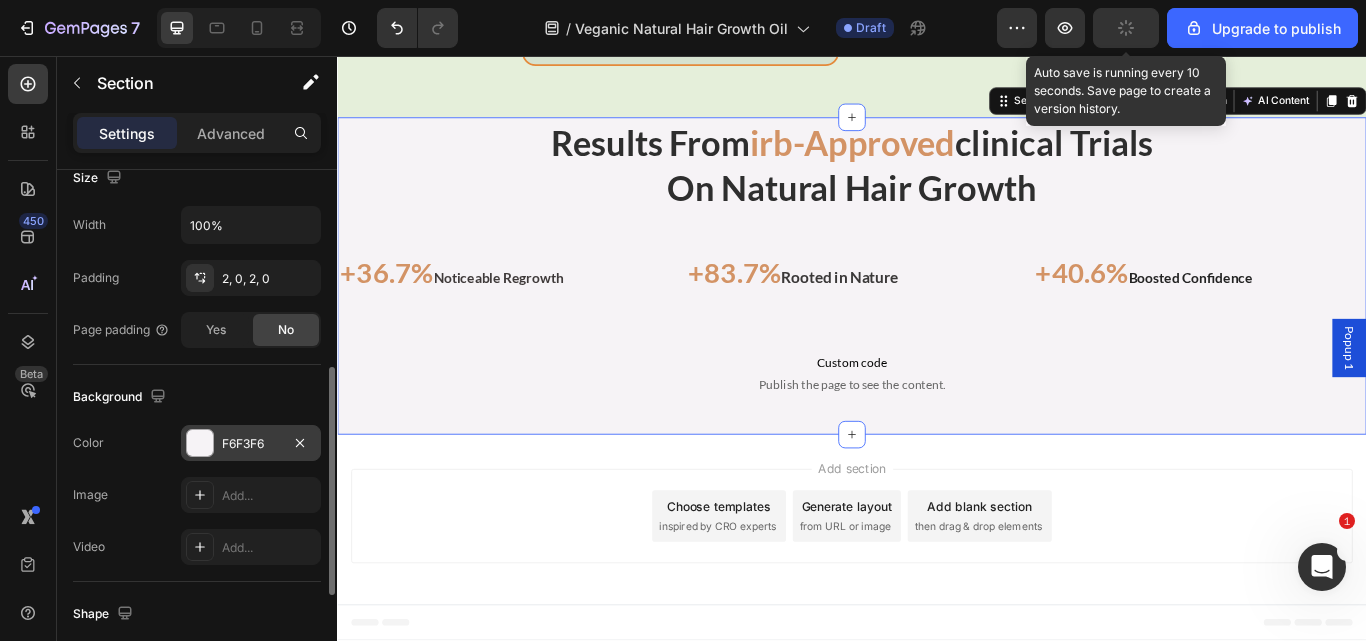 click on "F6F3F6" at bounding box center (251, 444) 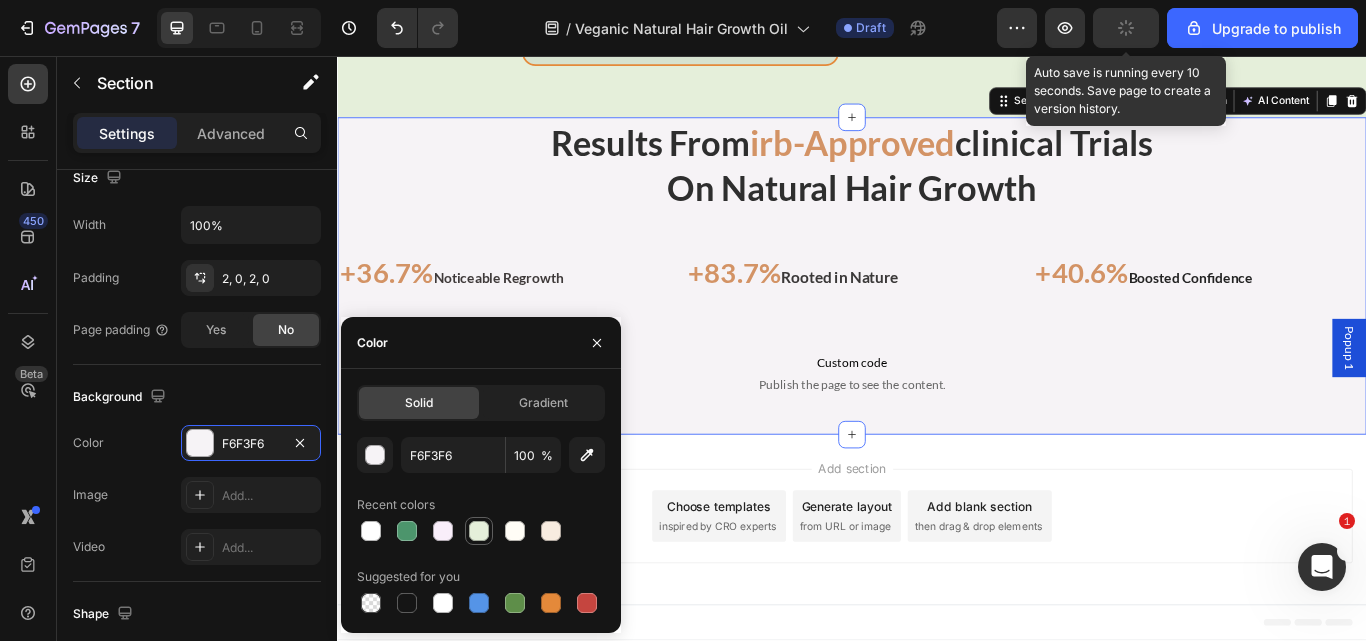 drag, startPoint x: 478, startPoint y: 536, endPoint x: 485, endPoint y: 420, distance: 116.21101 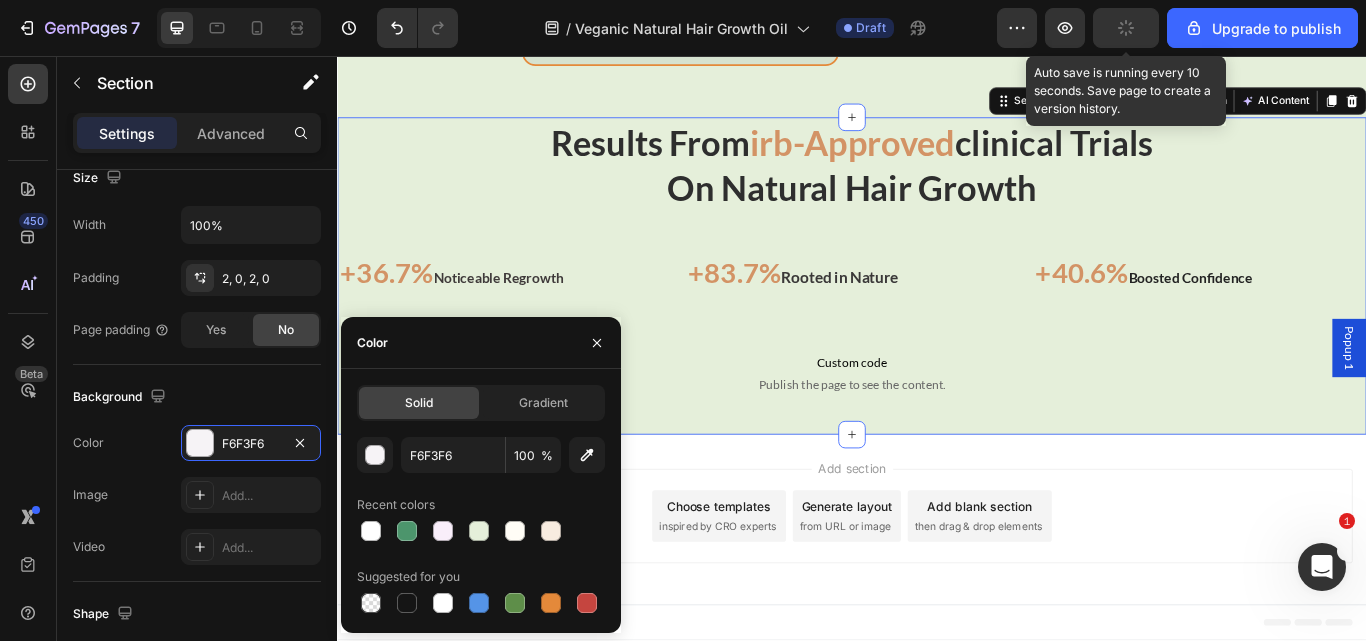 type on "E5EFDA" 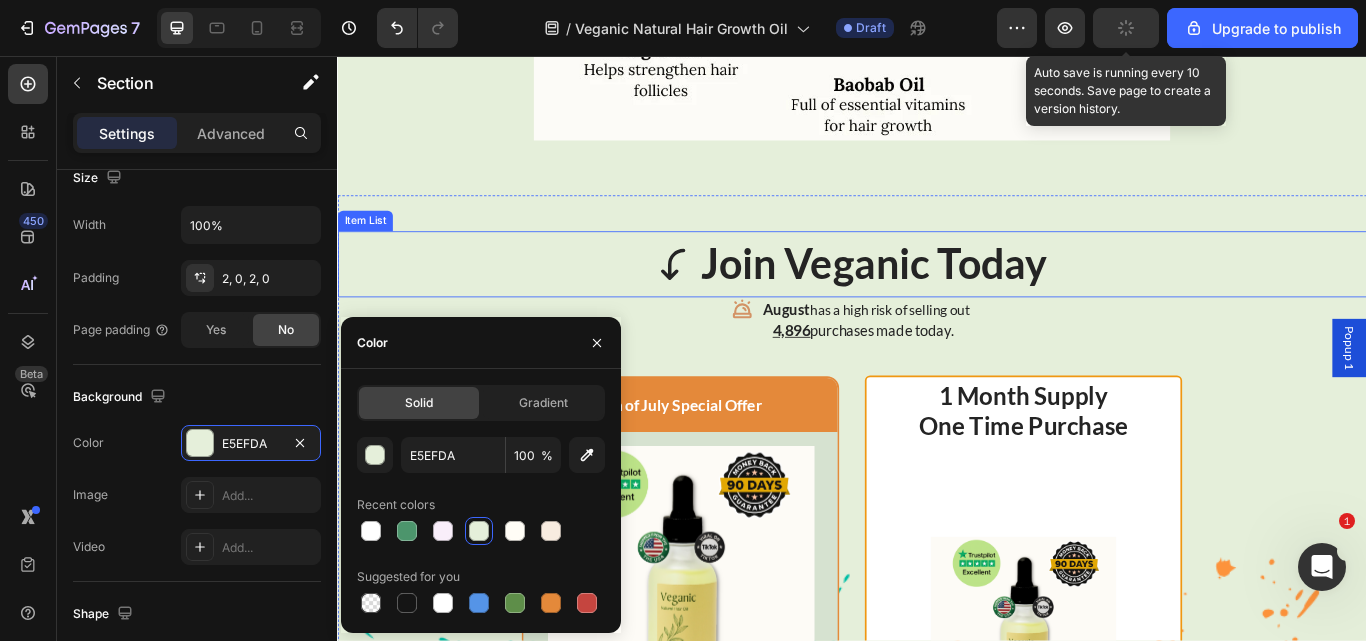 scroll, scrollTop: 15806, scrollLeft: 0, axis: vertical 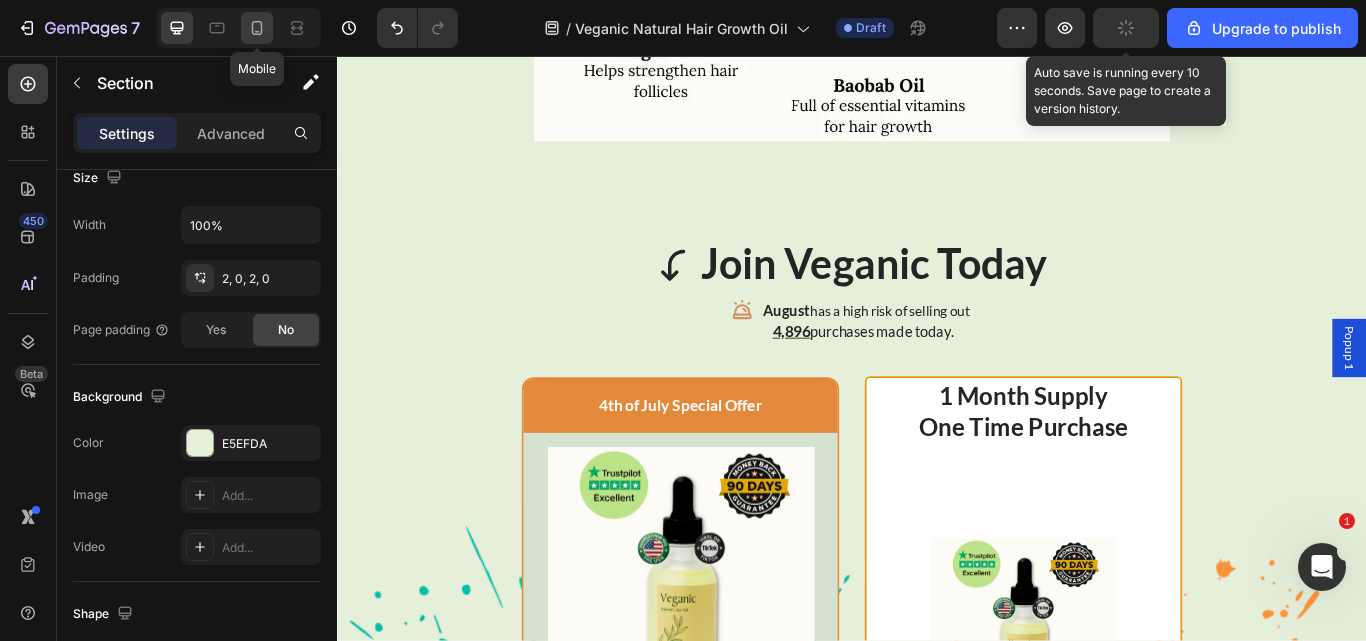 click 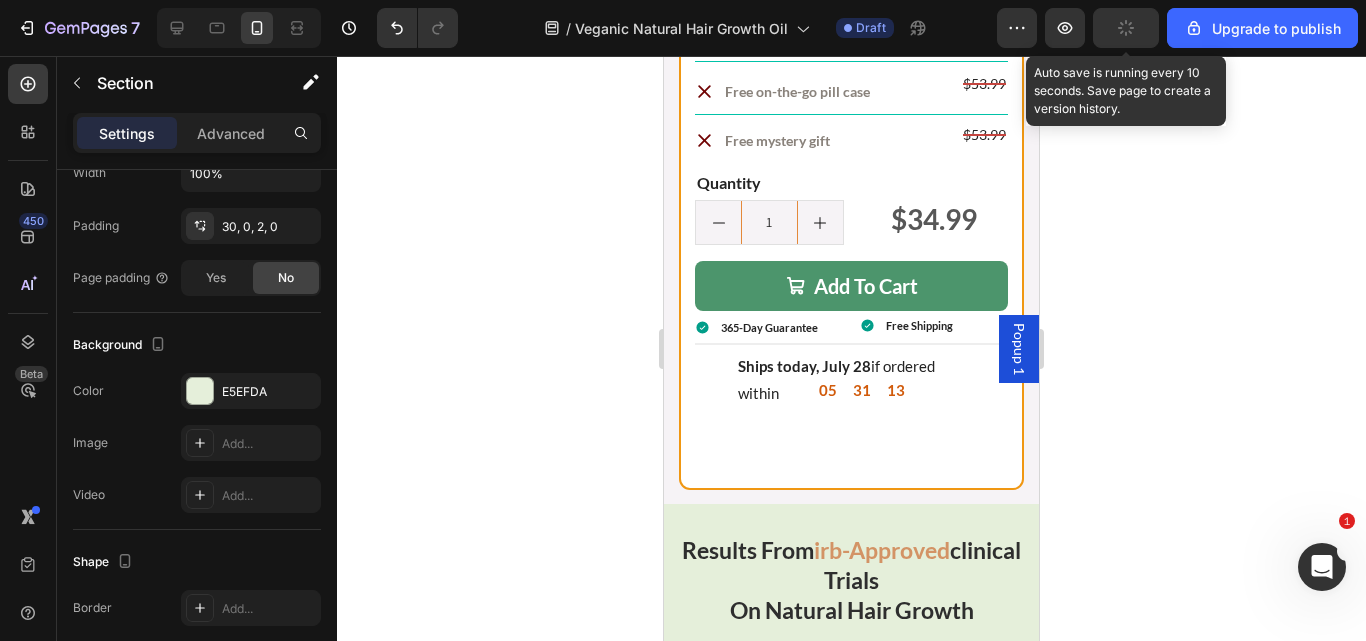 scroll, scrollTop: 15544, scrollLeft: 0, axis: vertical 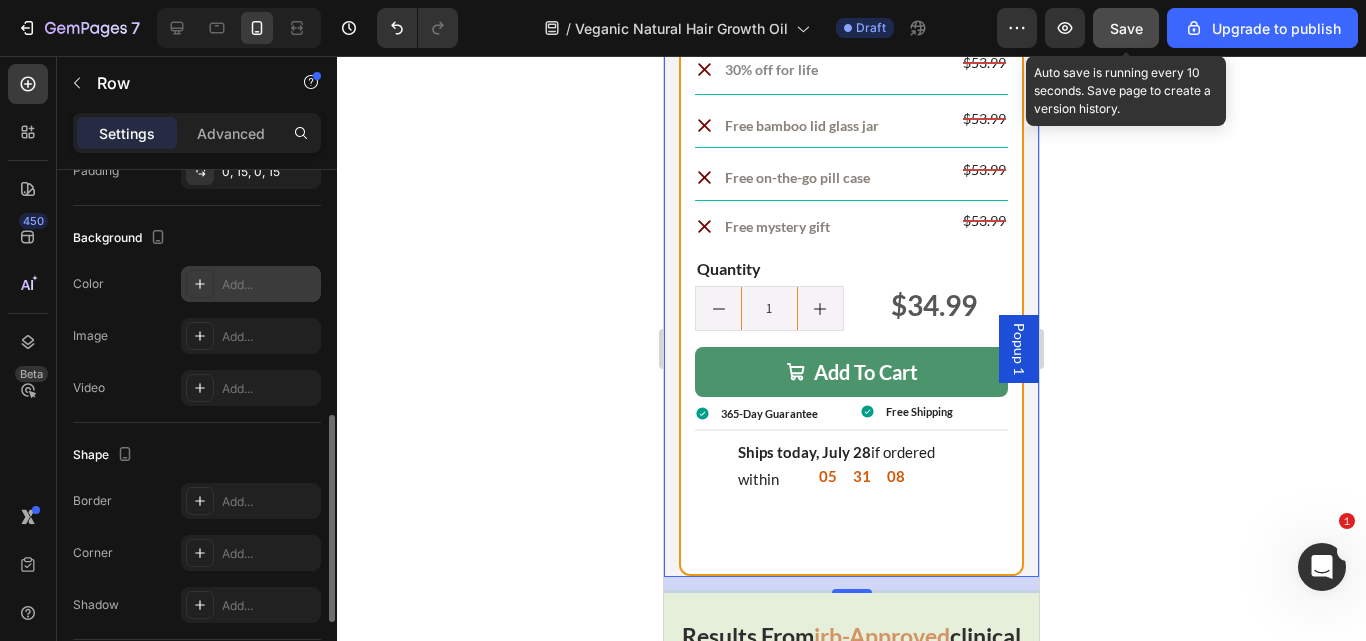 click on "Add..." at bounding box center (251, 284) 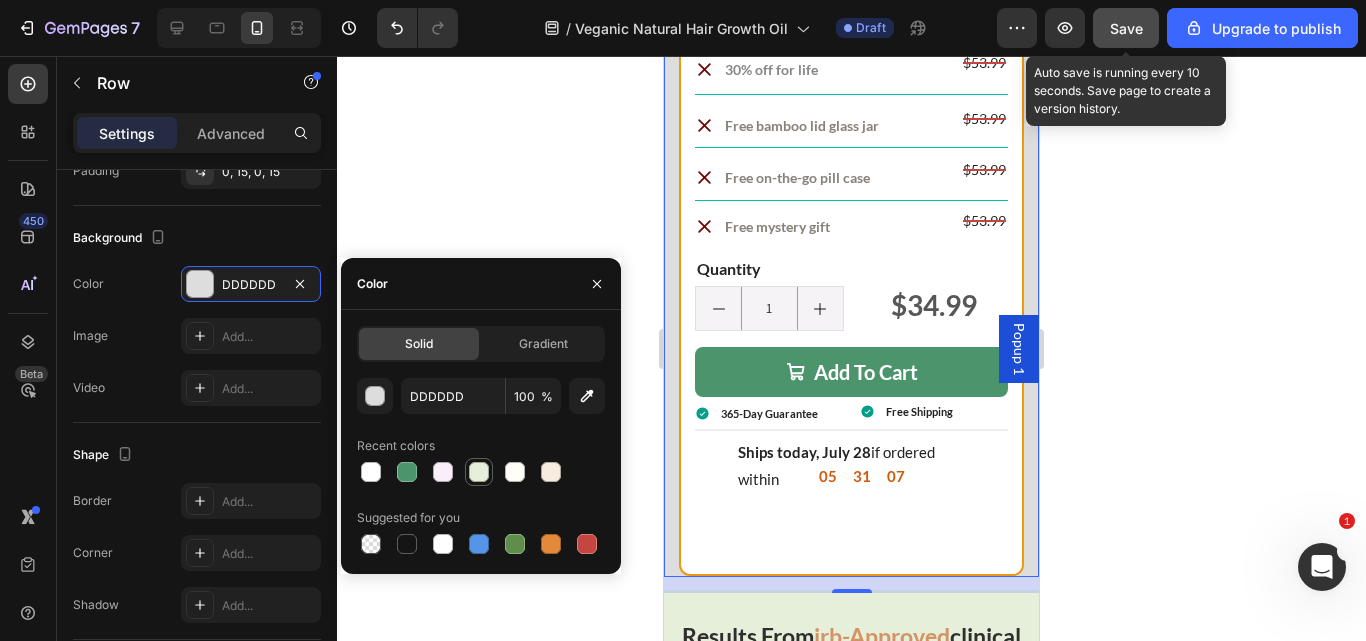 drag, startPoint x: 481, startPoint y: 470, endPoint x: 254, endPoint y: 277, distance: 297.95636 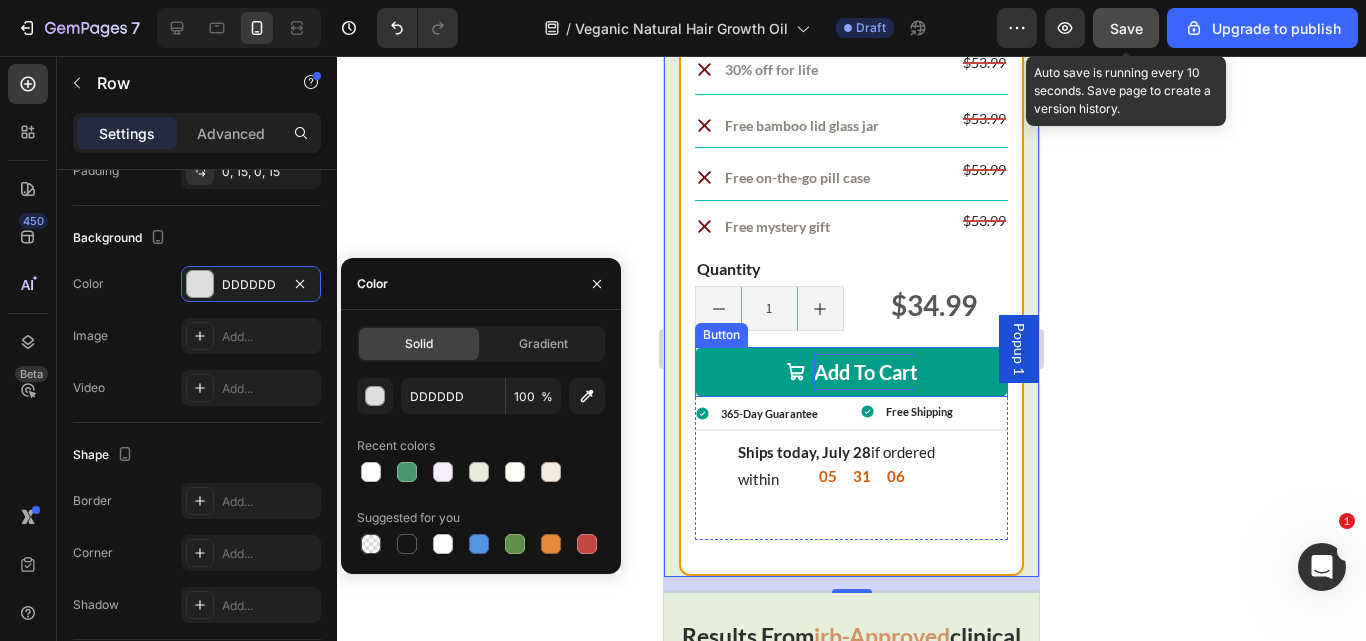 type on "E5EFDA" 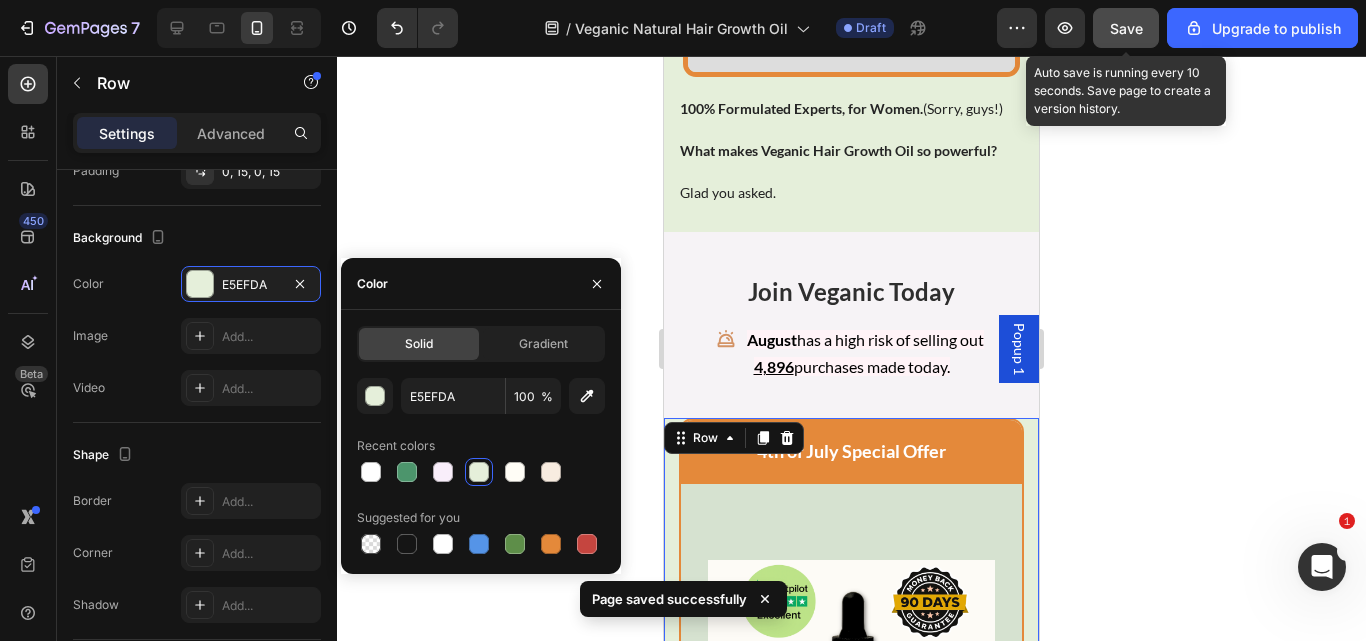scroll, scrollTop: 13585, scrollLeft: 0, axis: vertical 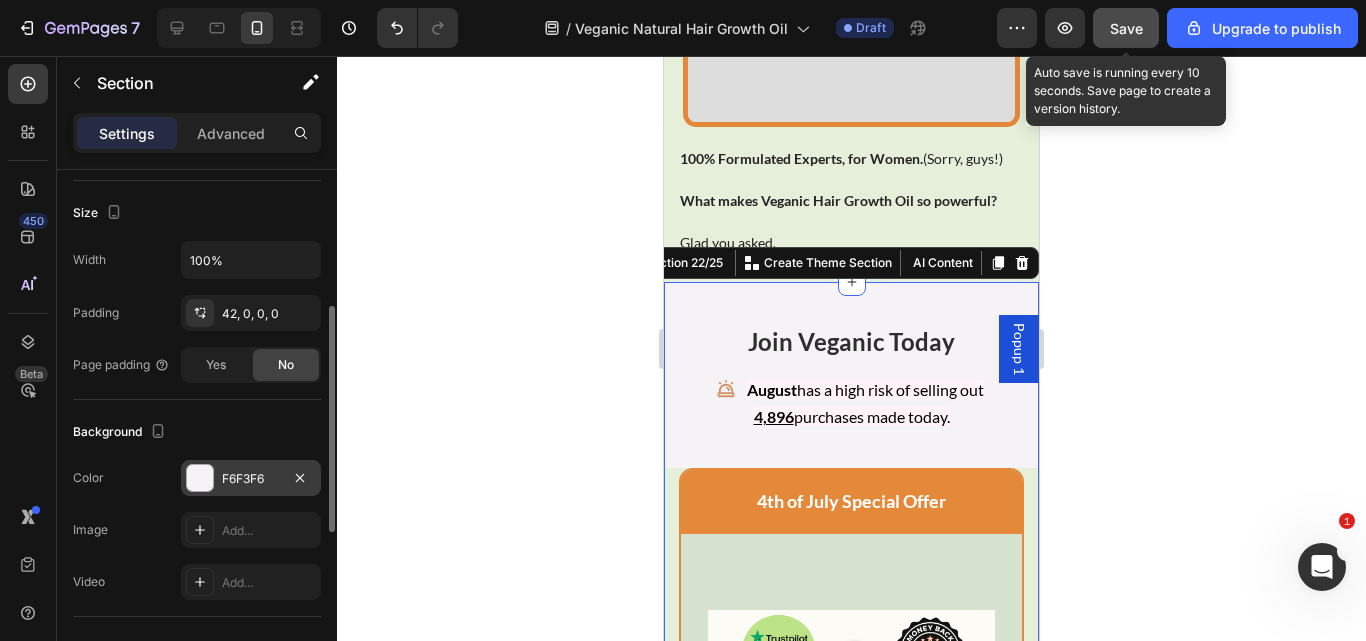 click on "F6F3F6" at bounding box center [251, 479] 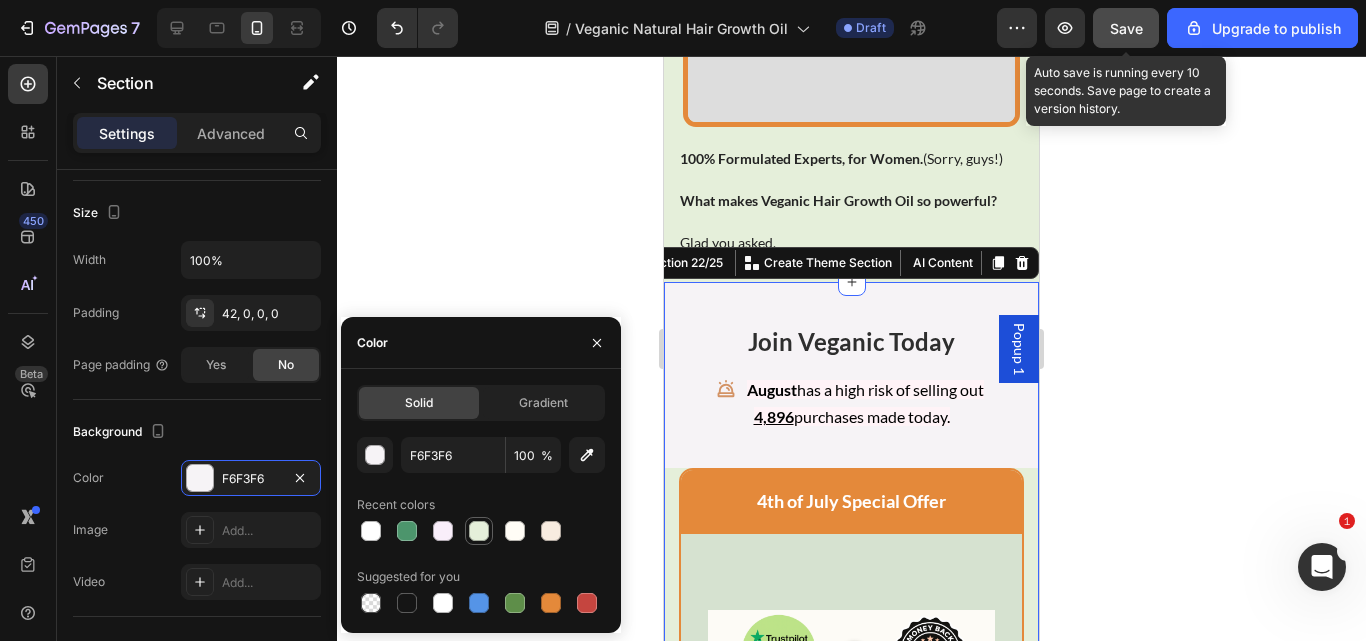click at bounding box center [479, 531] 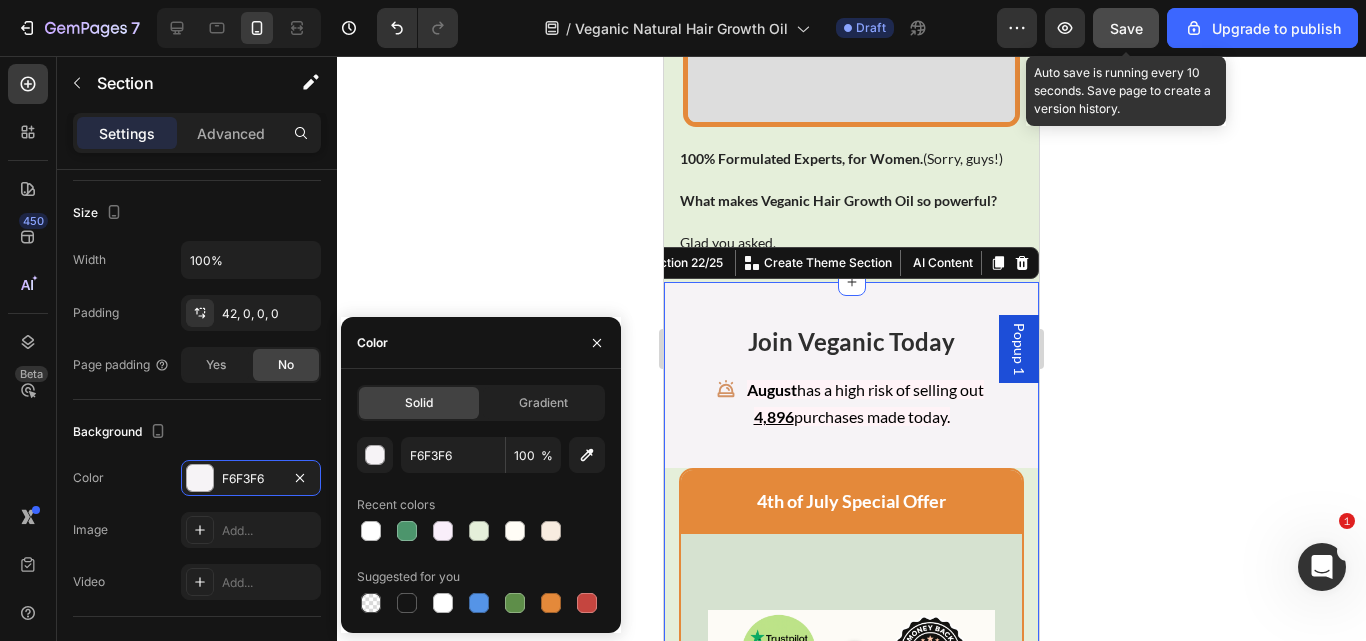type on "E5EFDA" 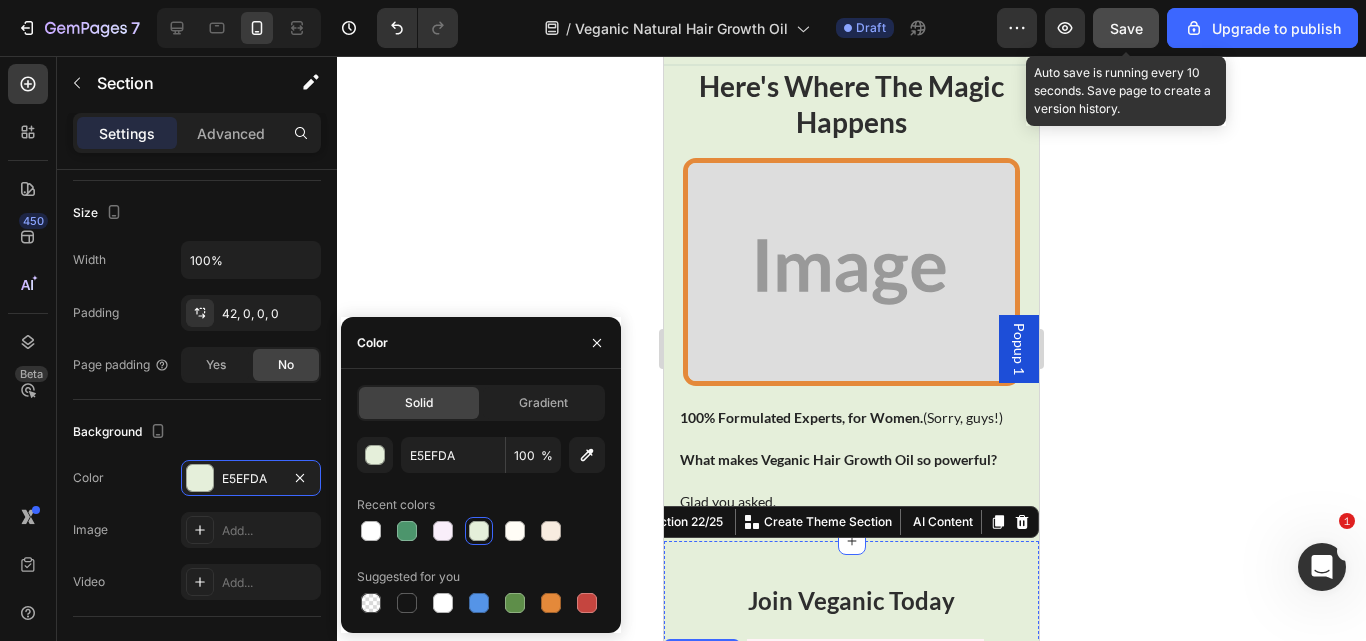 scroll, scrollTop: 13224, scrollLeft: 0, axis: vertical 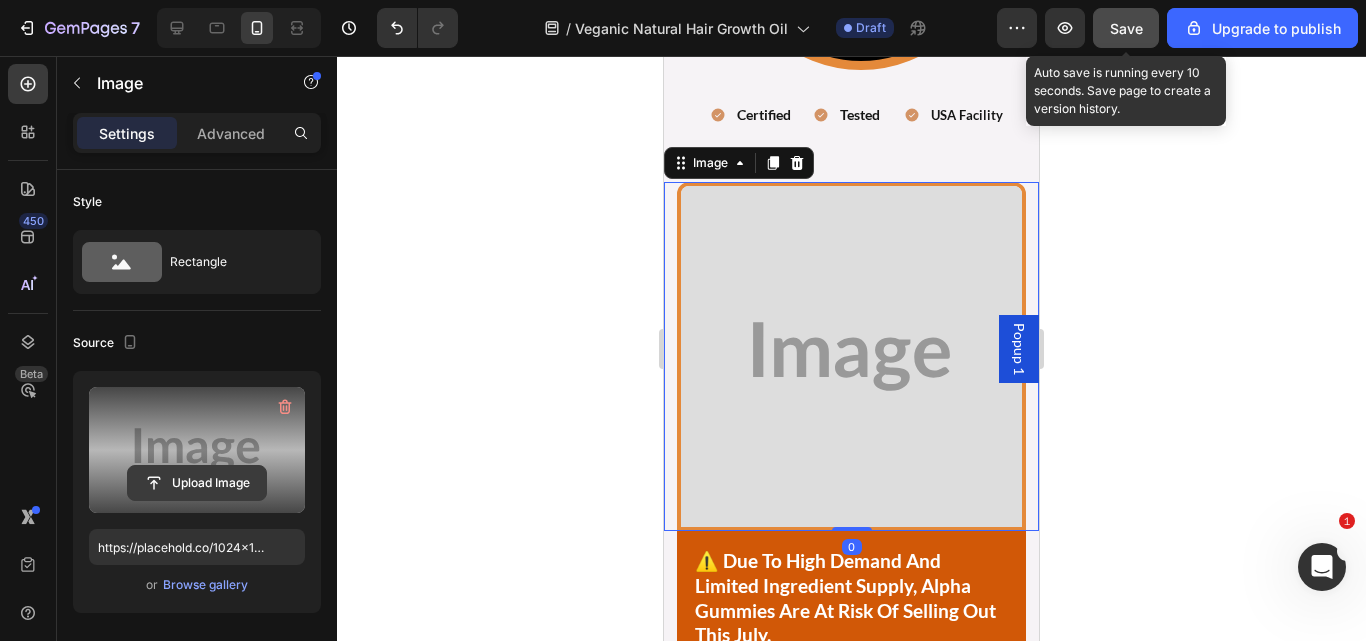 click 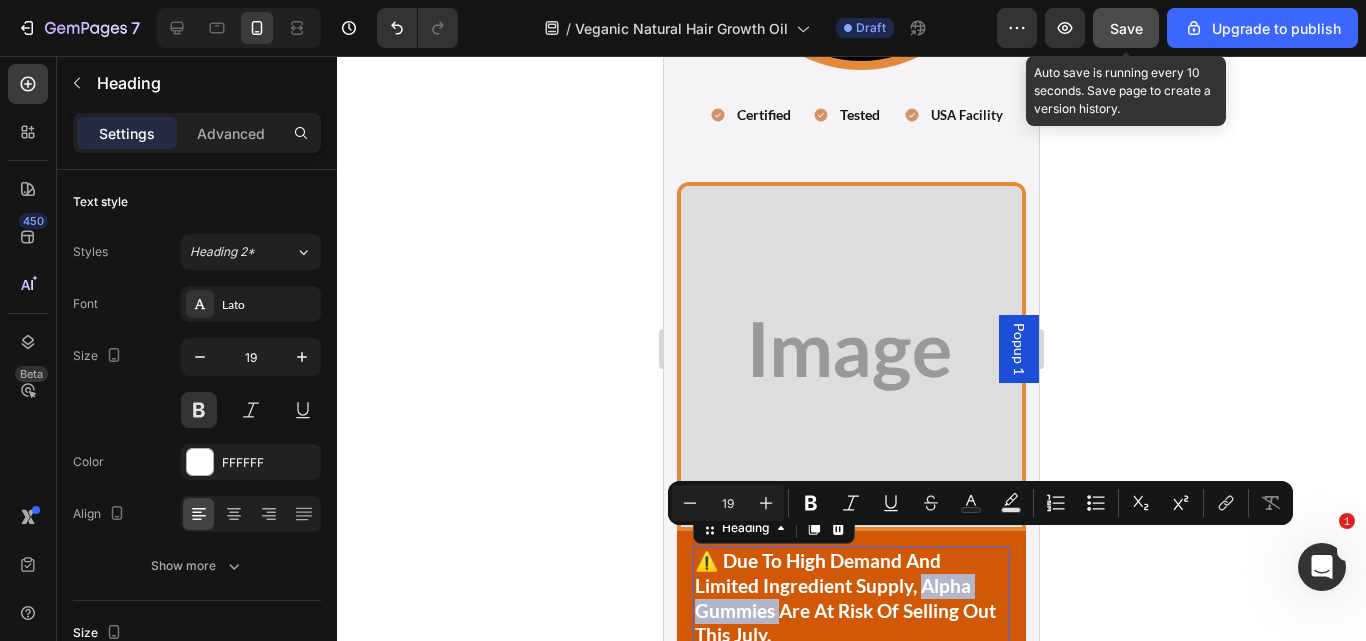 drag, startPoint x: 922, startPoint y: 539, endPoint x: 785, endPoint y: 570, distance: 140.46352 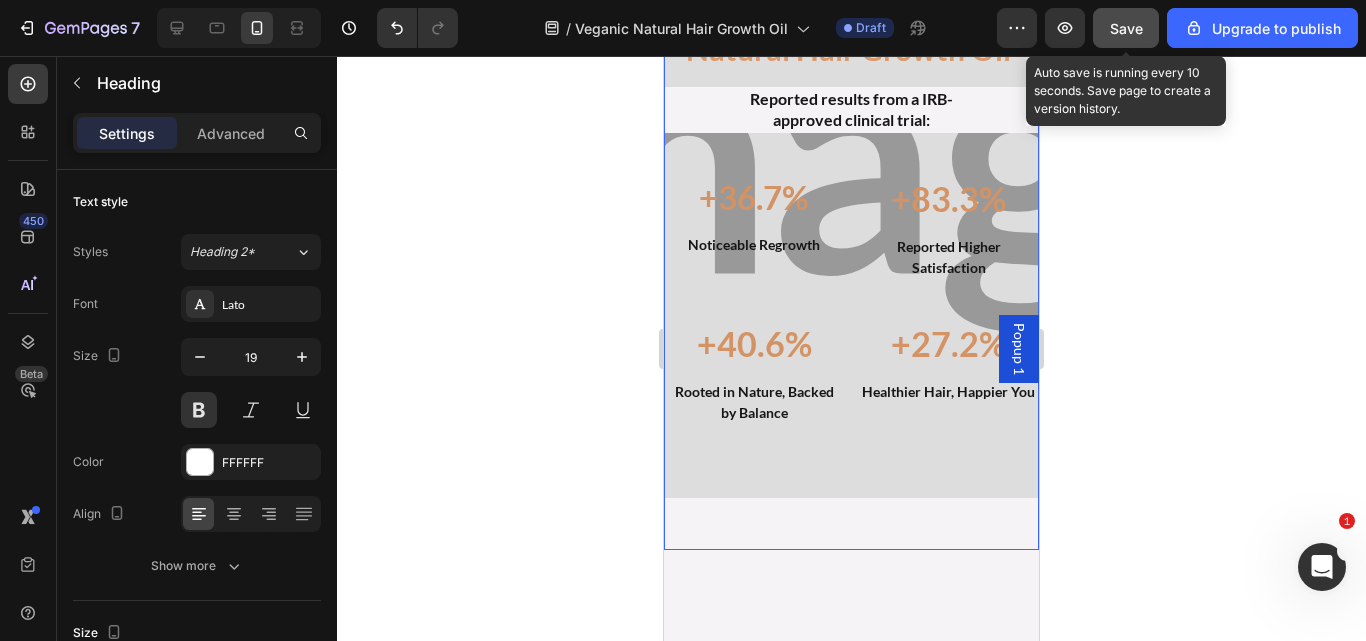 scroll, scrollTop: 5213, scrollLeft: 0, axis: vertical 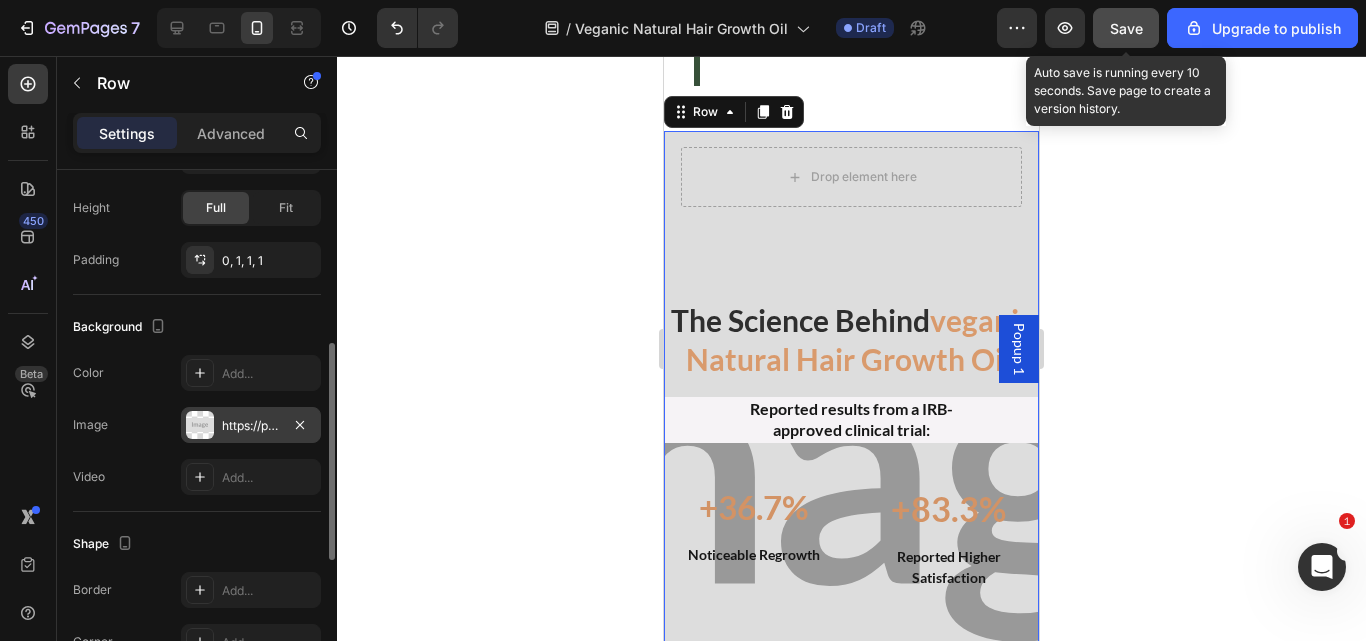 click on "https://placehold.co/2850x1425?text=Image" at bounding box center [251, 426] 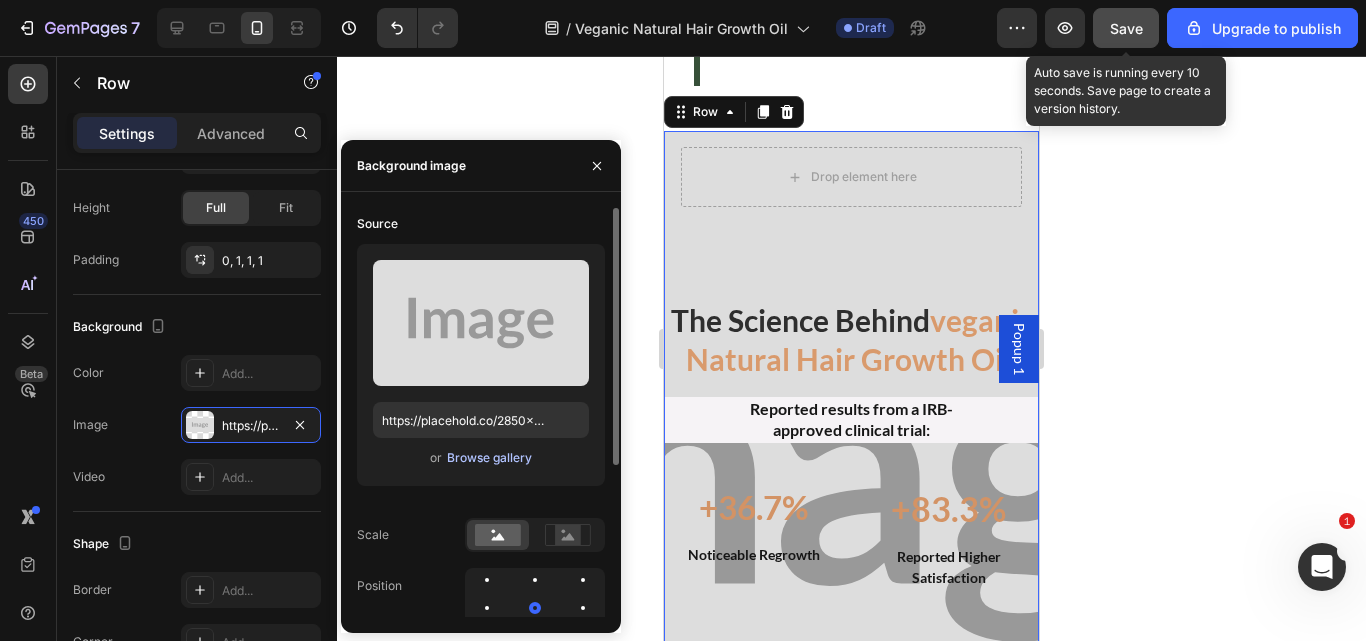 click on "Browse gallery" at bounding box center (489, 458) 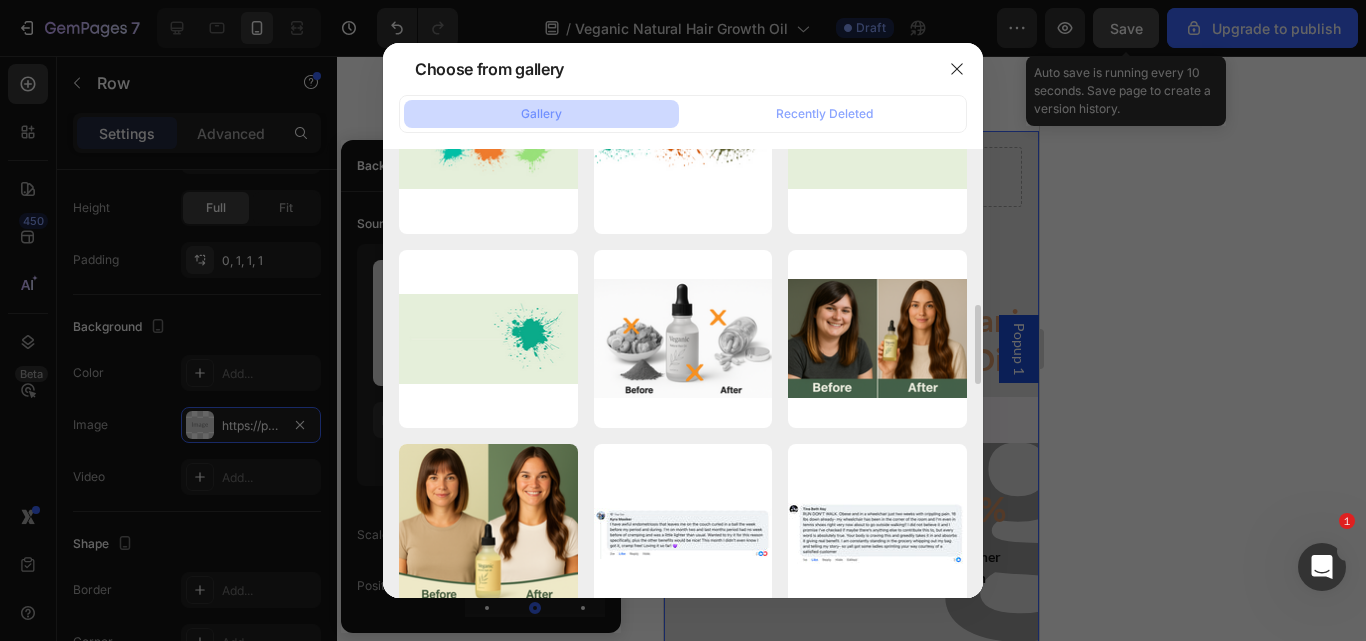 scroll, scrollTop: 880, scrollLeft: 0, axis: vertical 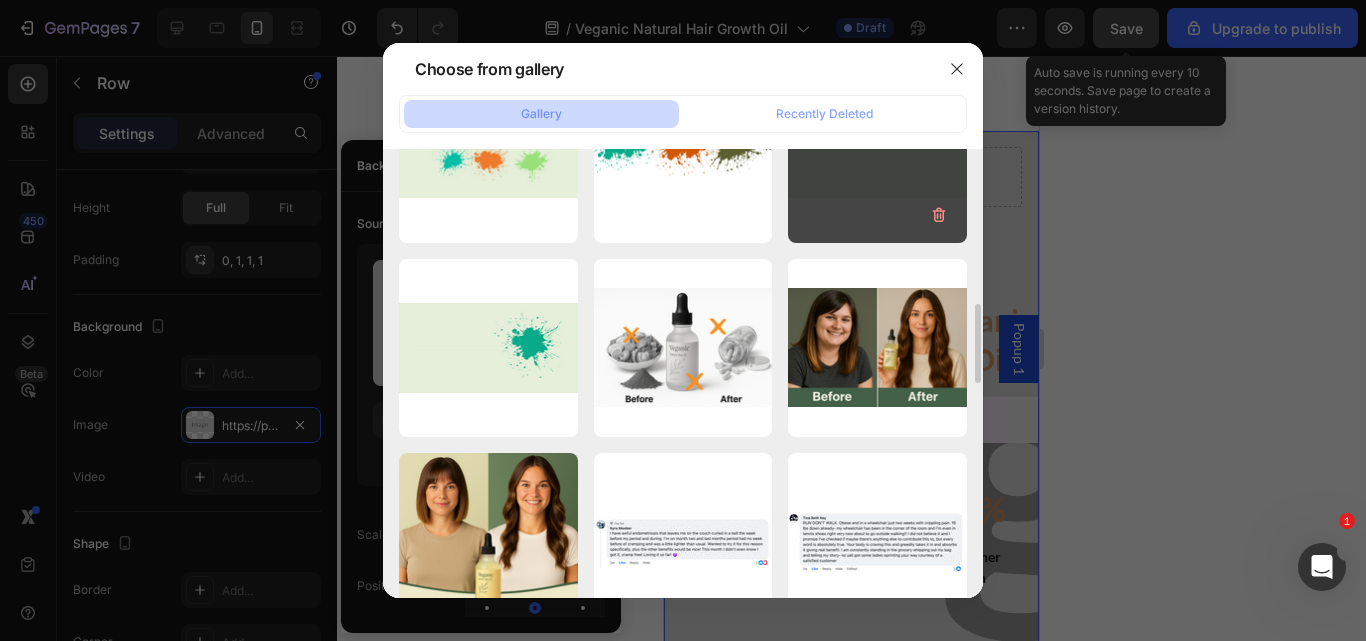 click on "Untitled (2560 x 1440...1).png 8.68 kb" at bounding box center [877, 153] 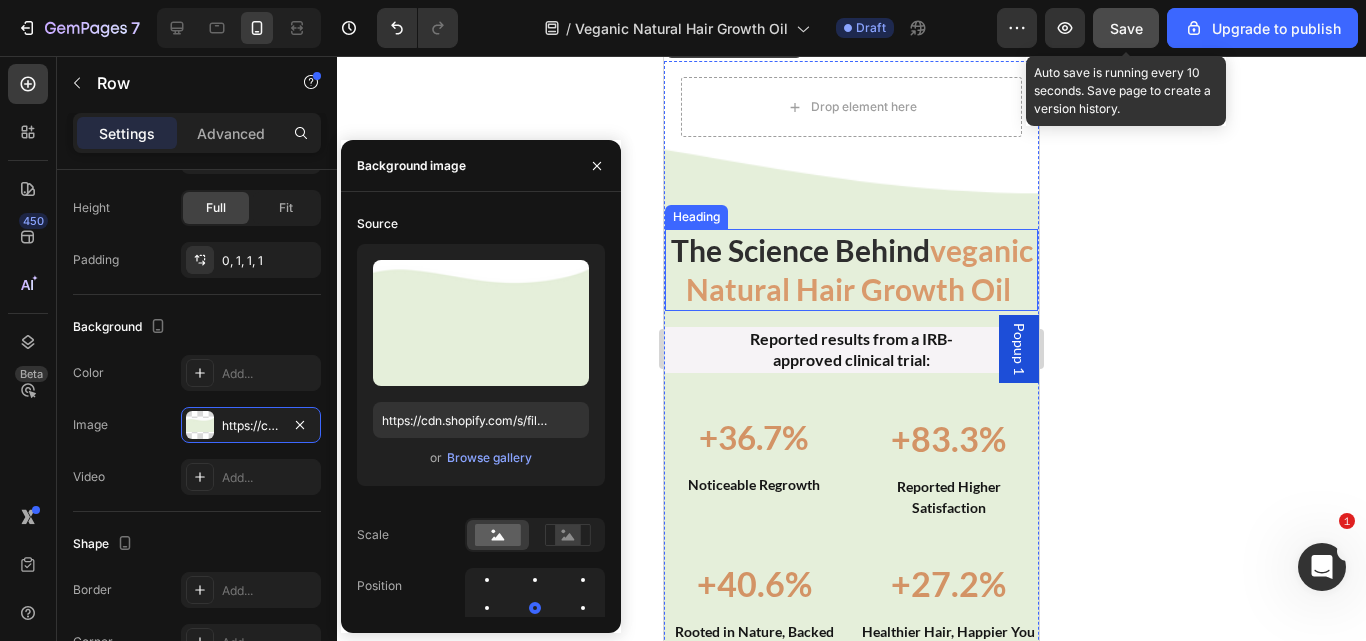 scroll, scrollTop: 5284, scrollLeft: 0, axis: vertical 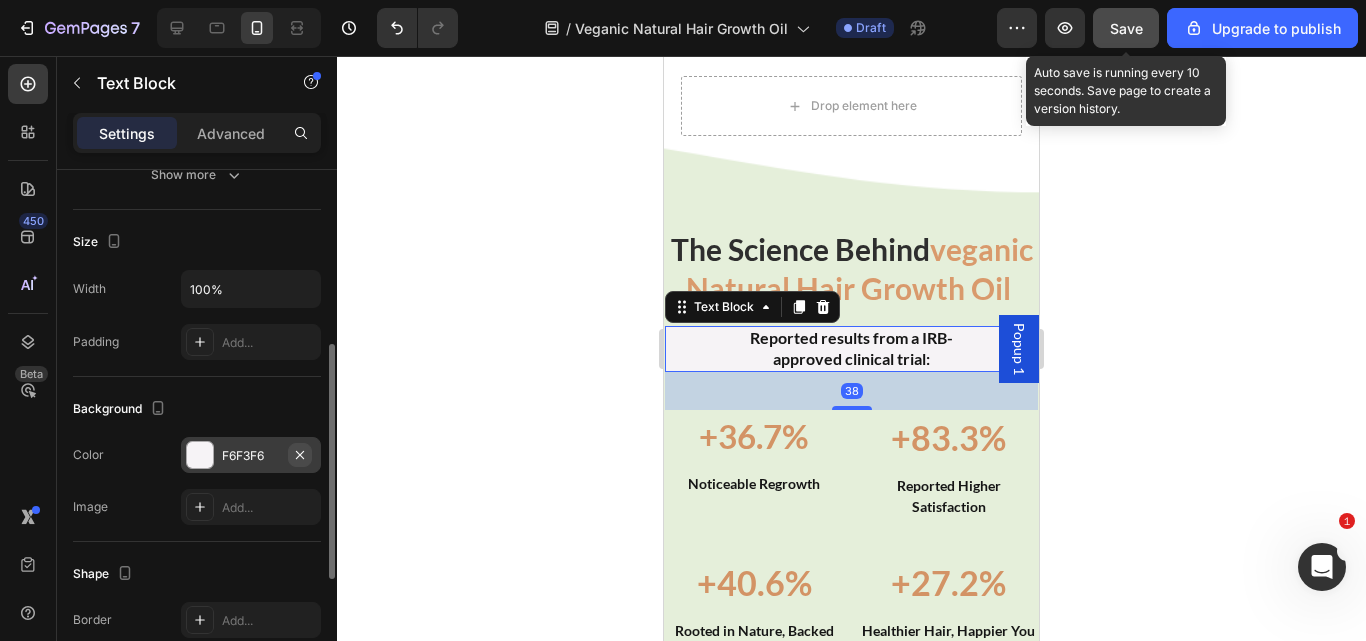 click 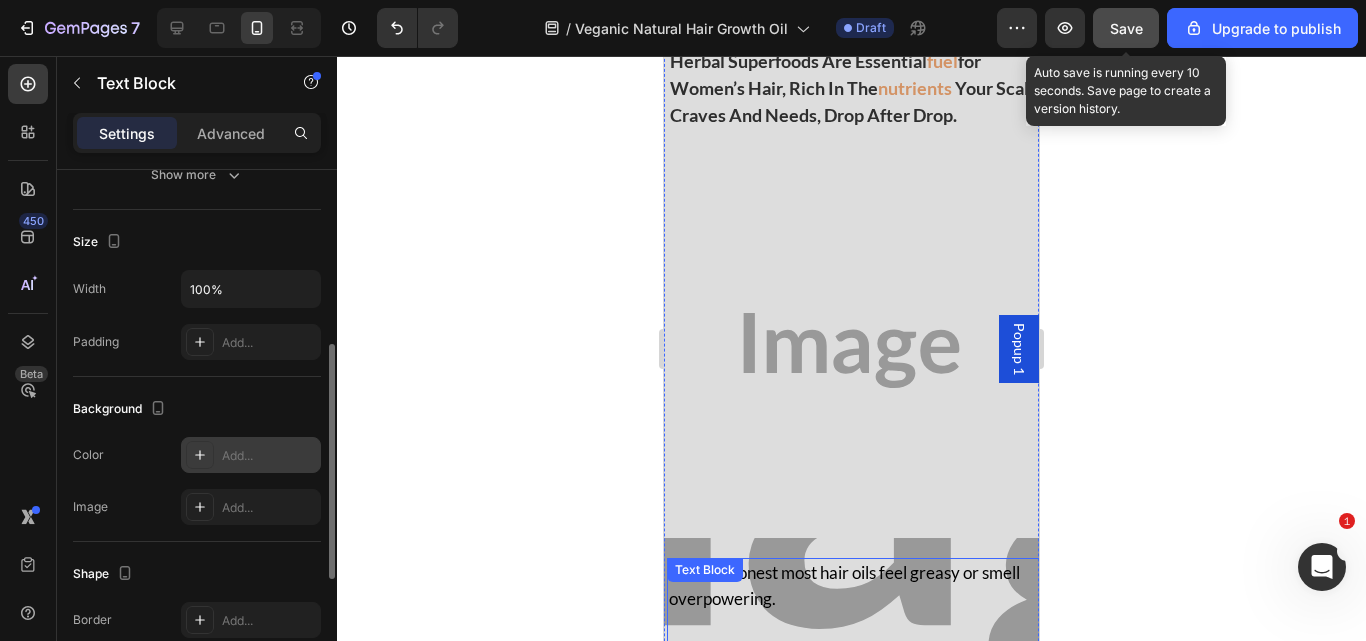 scroll, scrollTop: 3322, scrollLeft: 0, axis: vertical 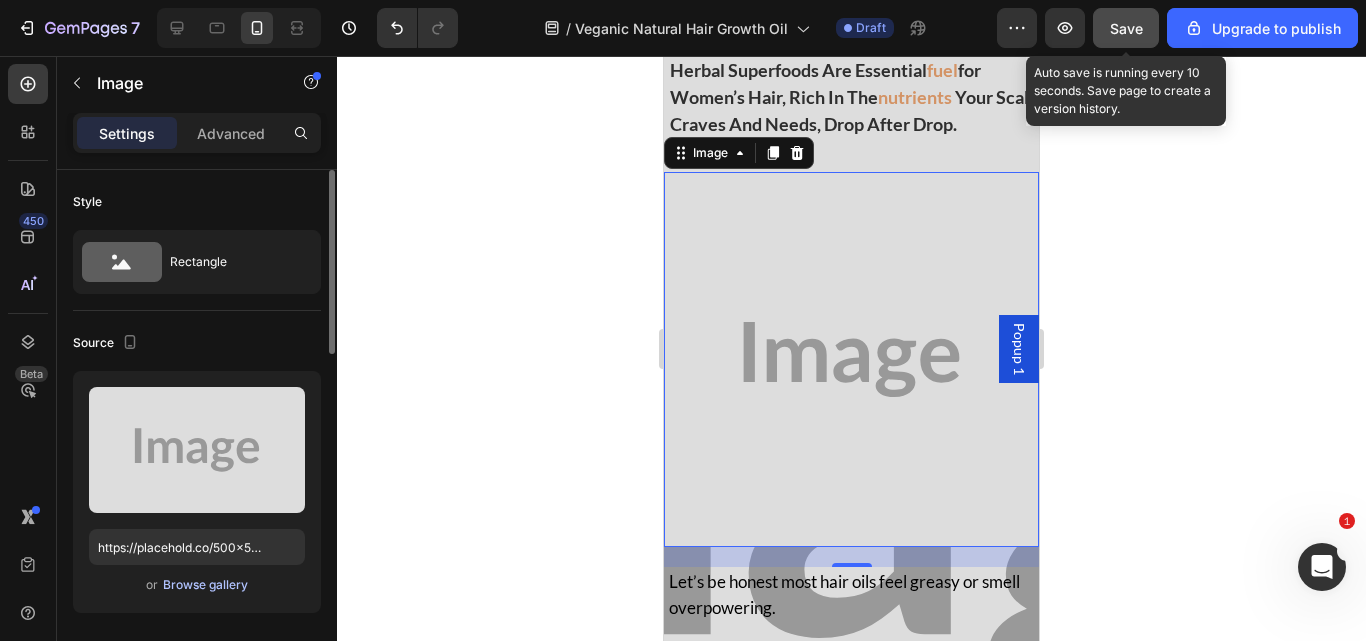 click on "Browse gallery" at bounding box center (205, 585) 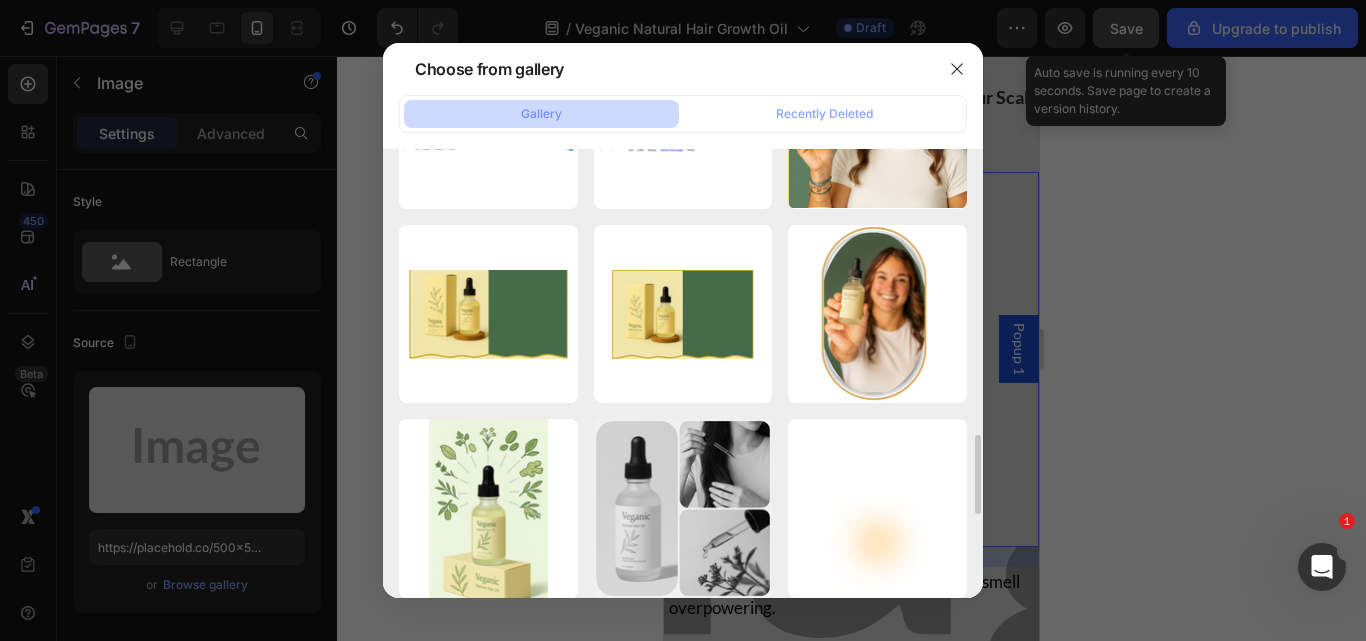 scroll, scrollTop: 1518, scrollLeft: 0, axis: vertical 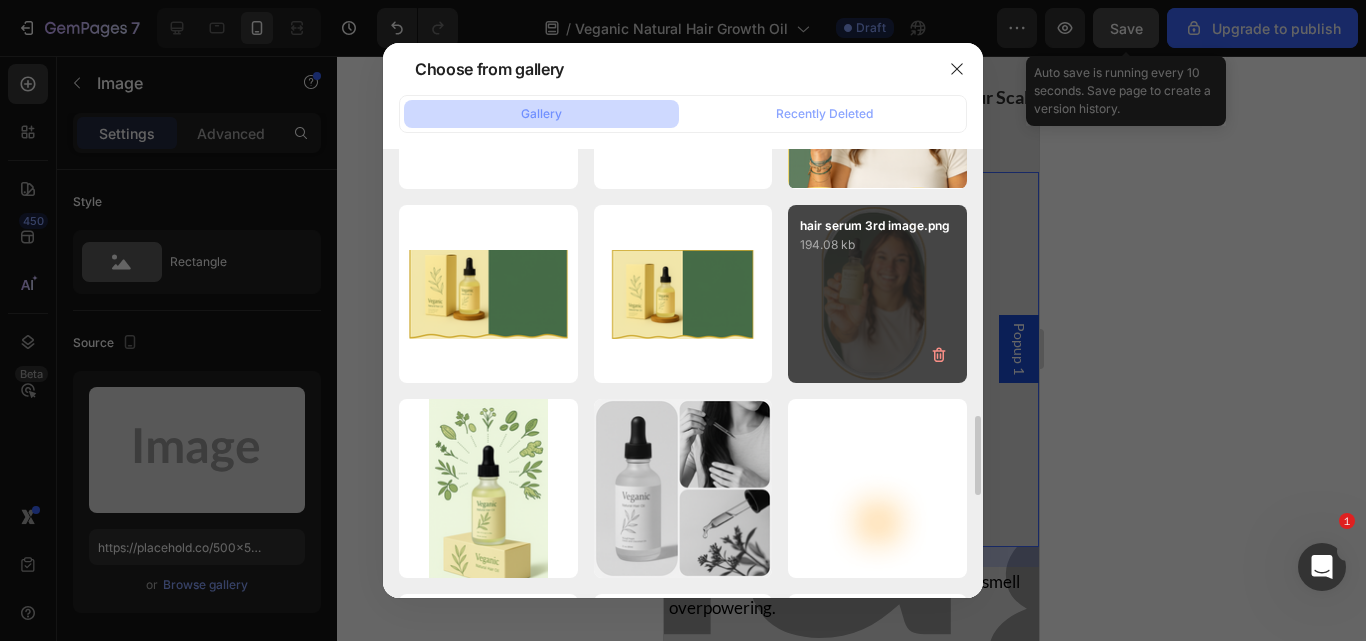 click on "hair serum 3rd image.png 194.08 kb" at bounding box center [877, 294] 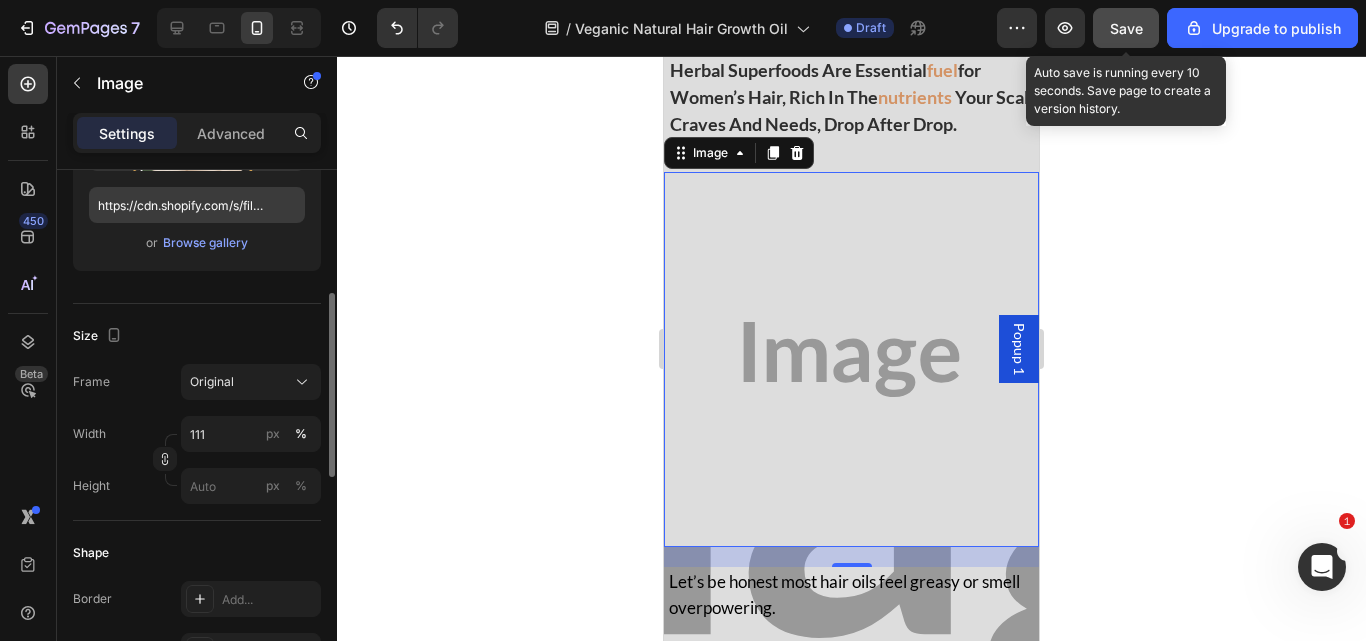 scroll, scrollTop: 347, scrollLeft: 0, axis: vertical 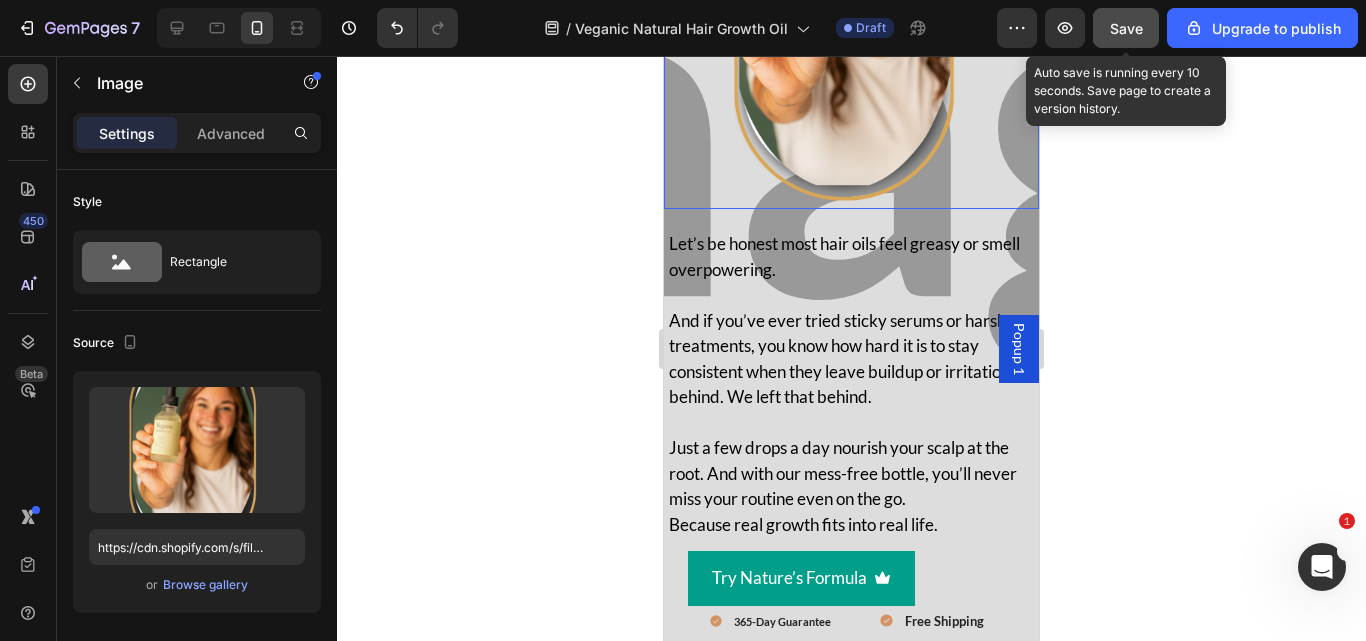 click at bounding box center [851, 21] 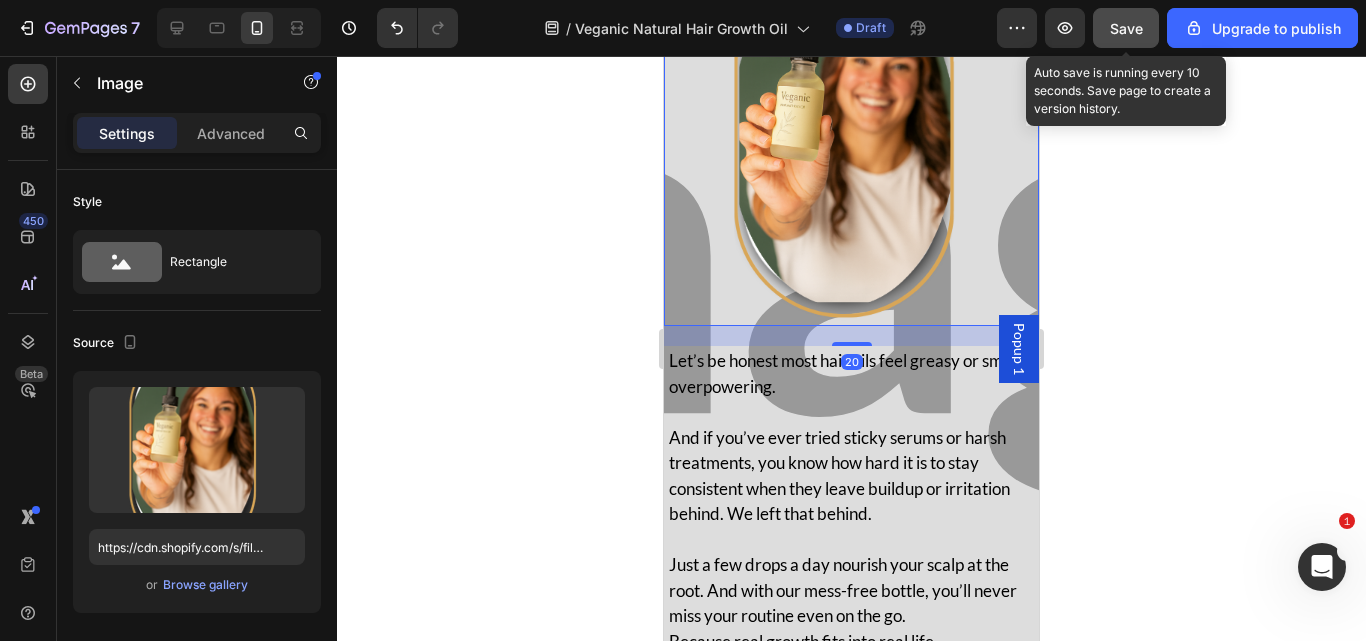 scroll, scrollTop: 3520, scrollLeft: 0, axis: vertical 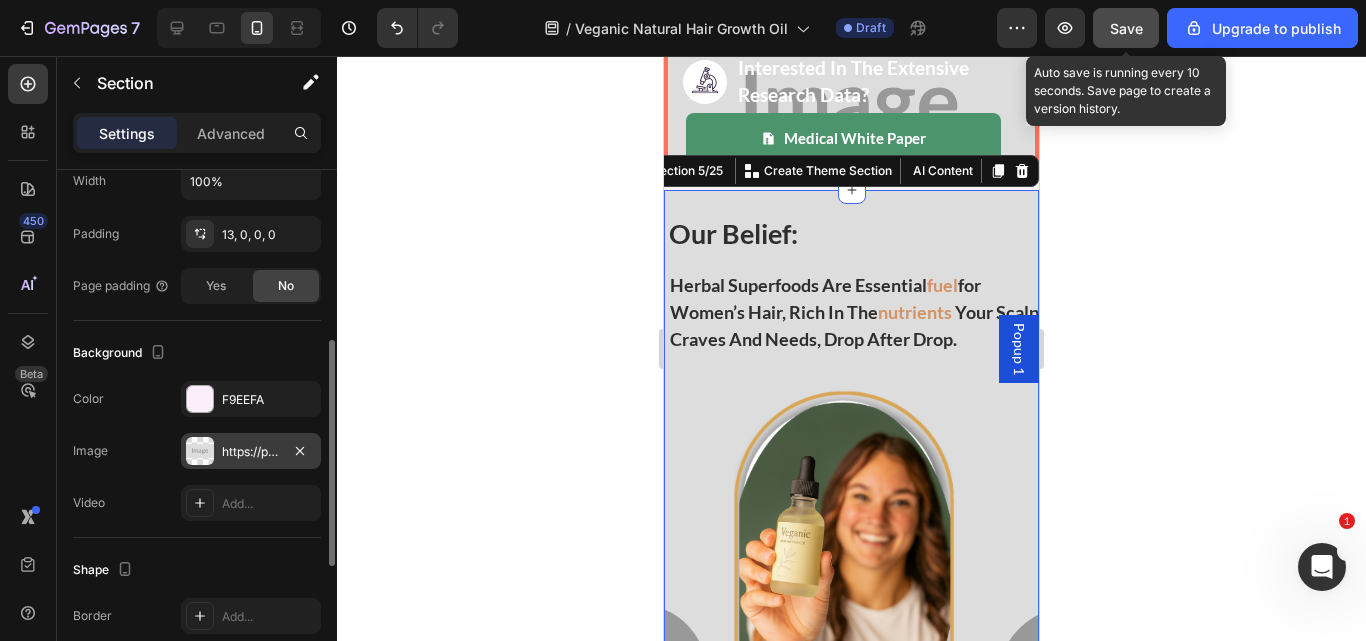 click on "https://placehold.co/2100x1050?text=Image" at bounding box center (251, 451) 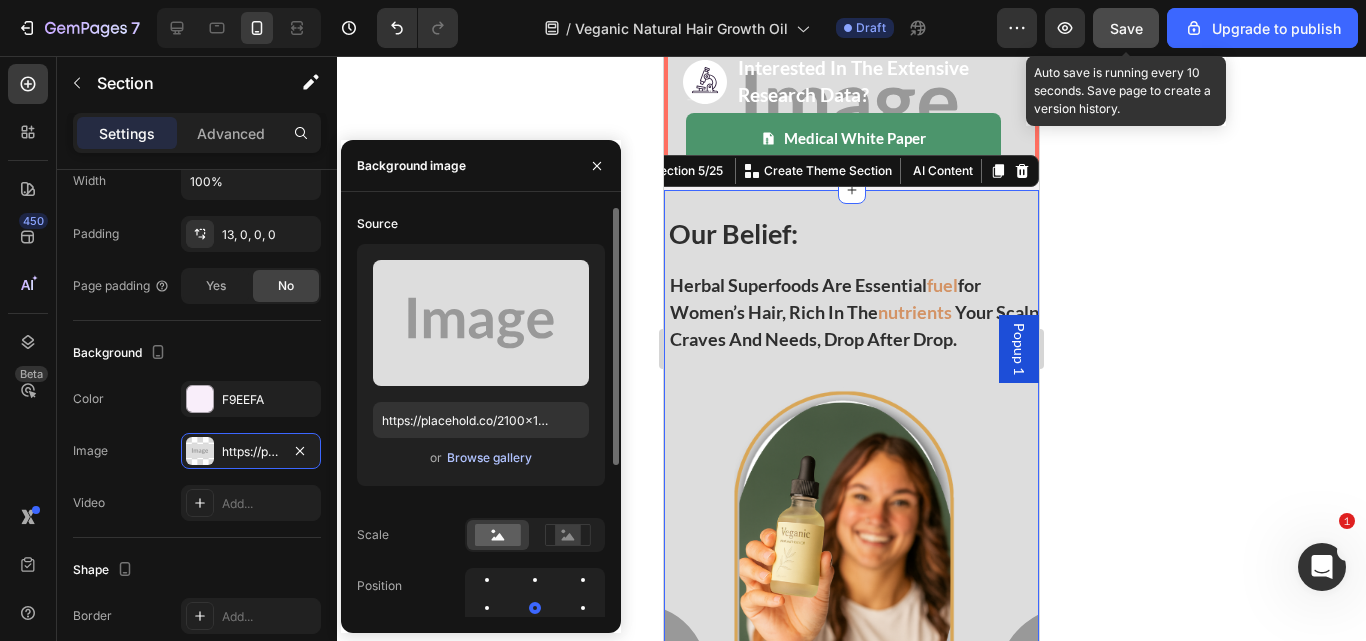 click on "Browse gallery" at bounding box center (489, 458) 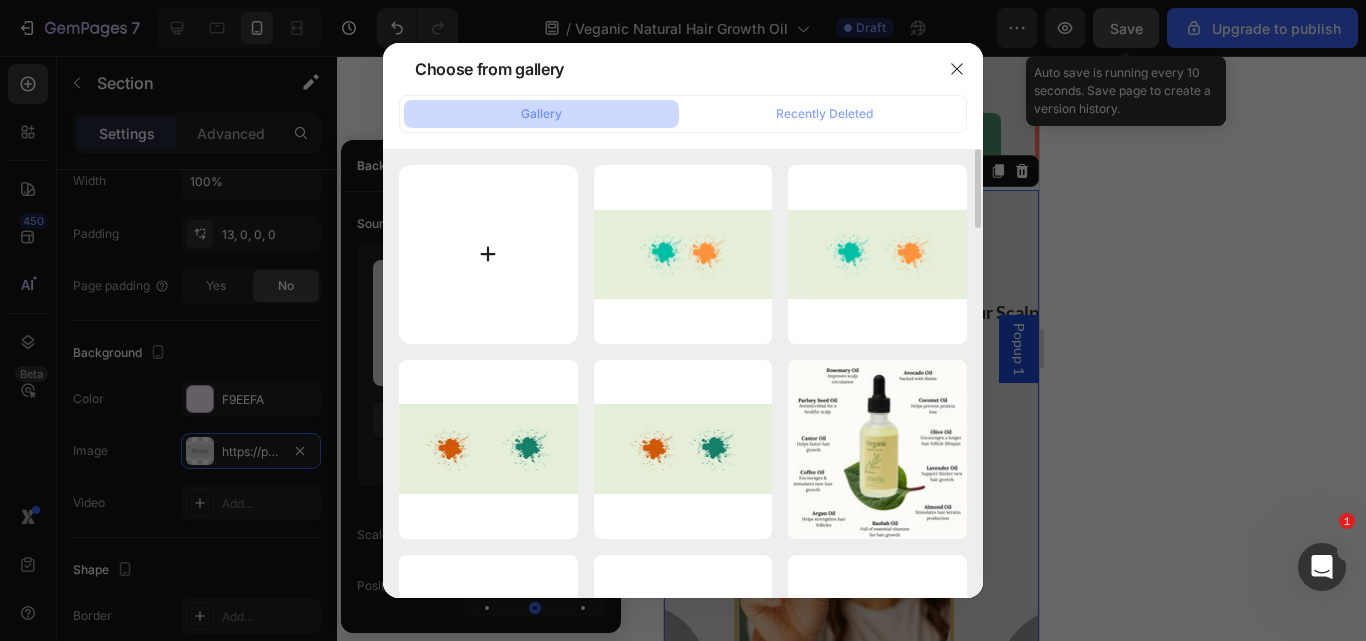 click at bounding box center [488, 254] 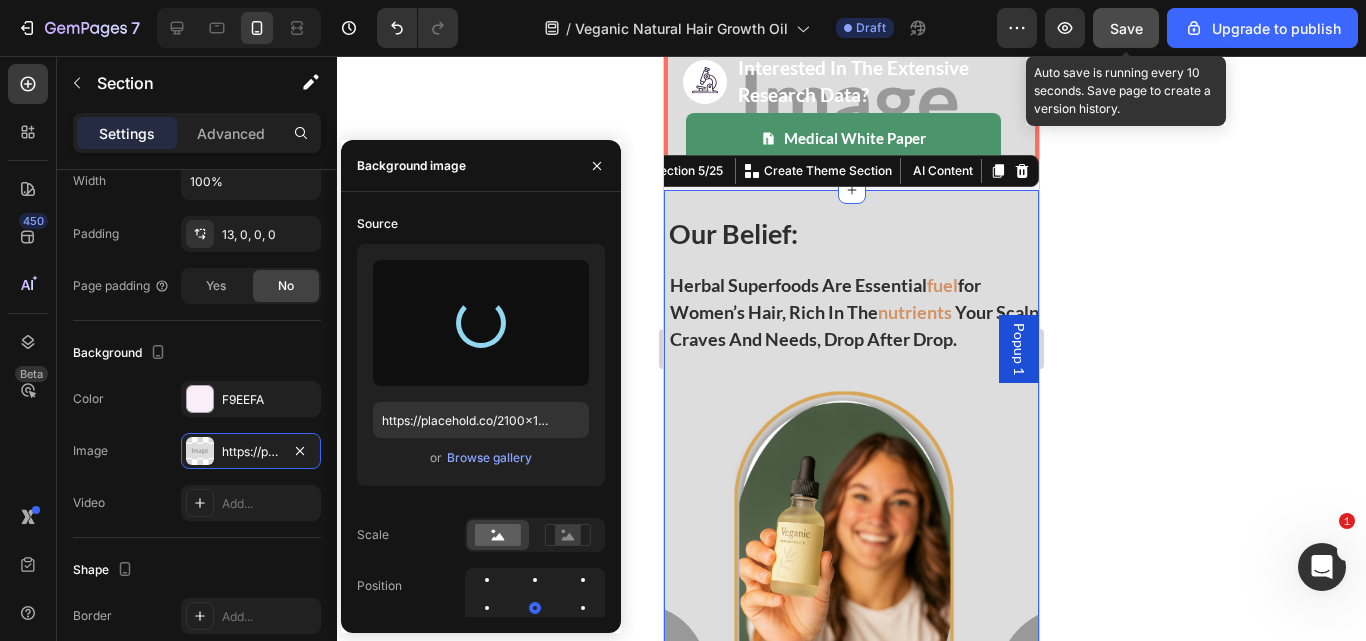 type on "https://cdn.shopify.com/s/files/1/0734/3702/0479/files/gempages_452710916551607394-8f5f2046-1ad8-4bfa-beea-753c2aebc4d9.png" 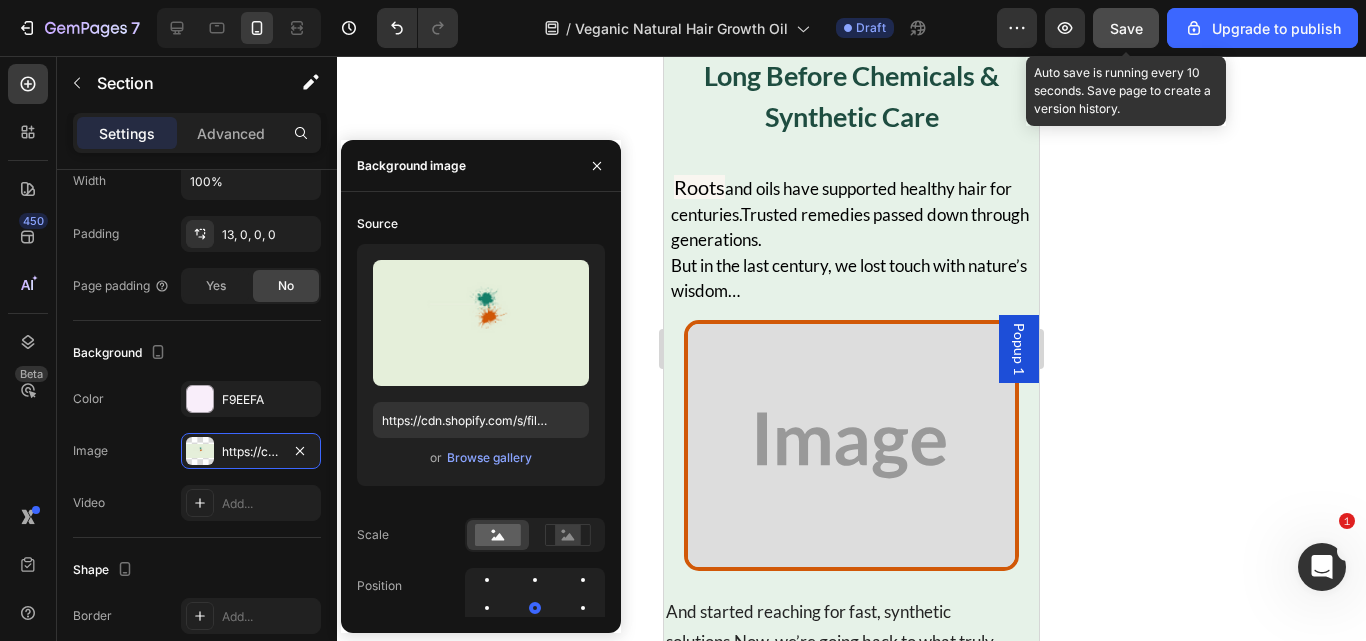 scroll, scrollTop: 1023, scrollLeft: 0, axis: vertical 